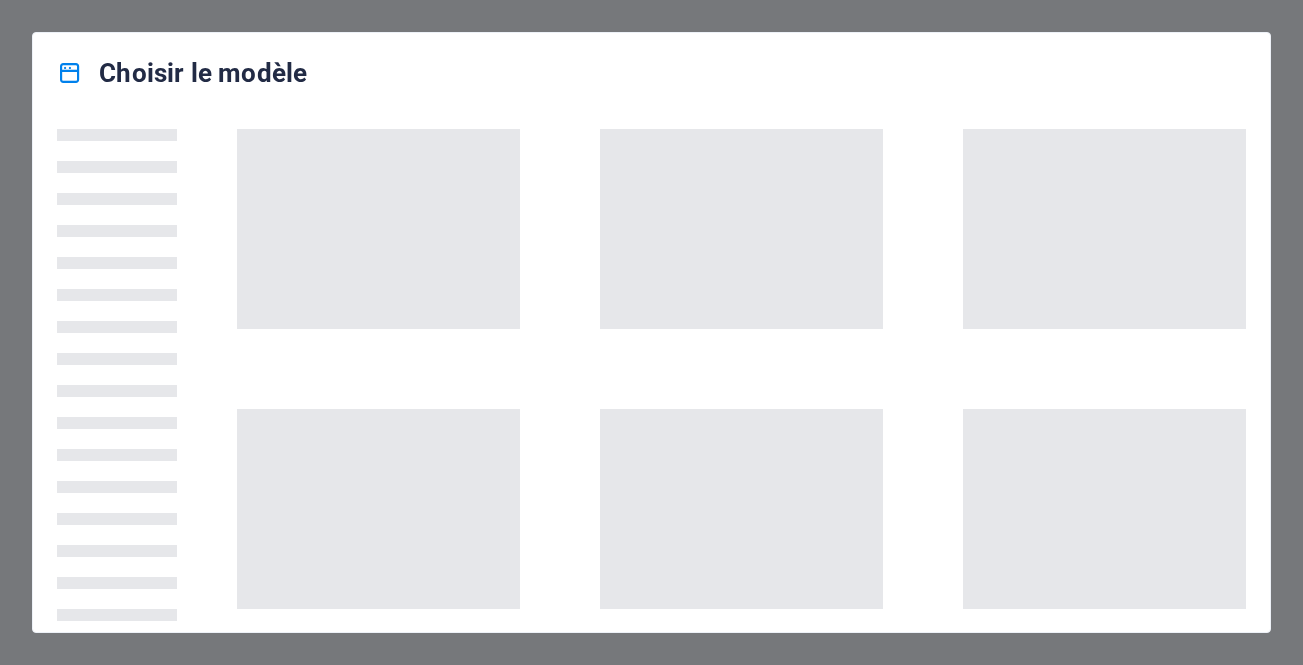 scroll, scrollTop: 0, scrollLeft: 0, axis: both 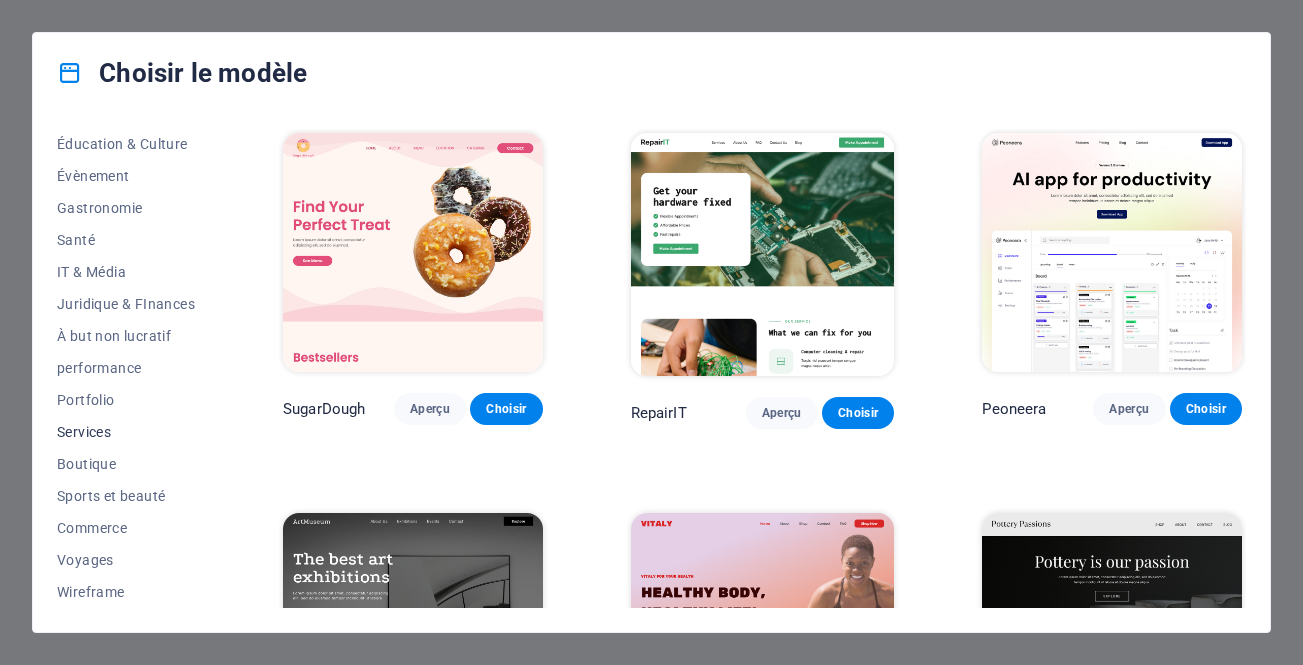 click on "Services" at bounding box center [126, 432] 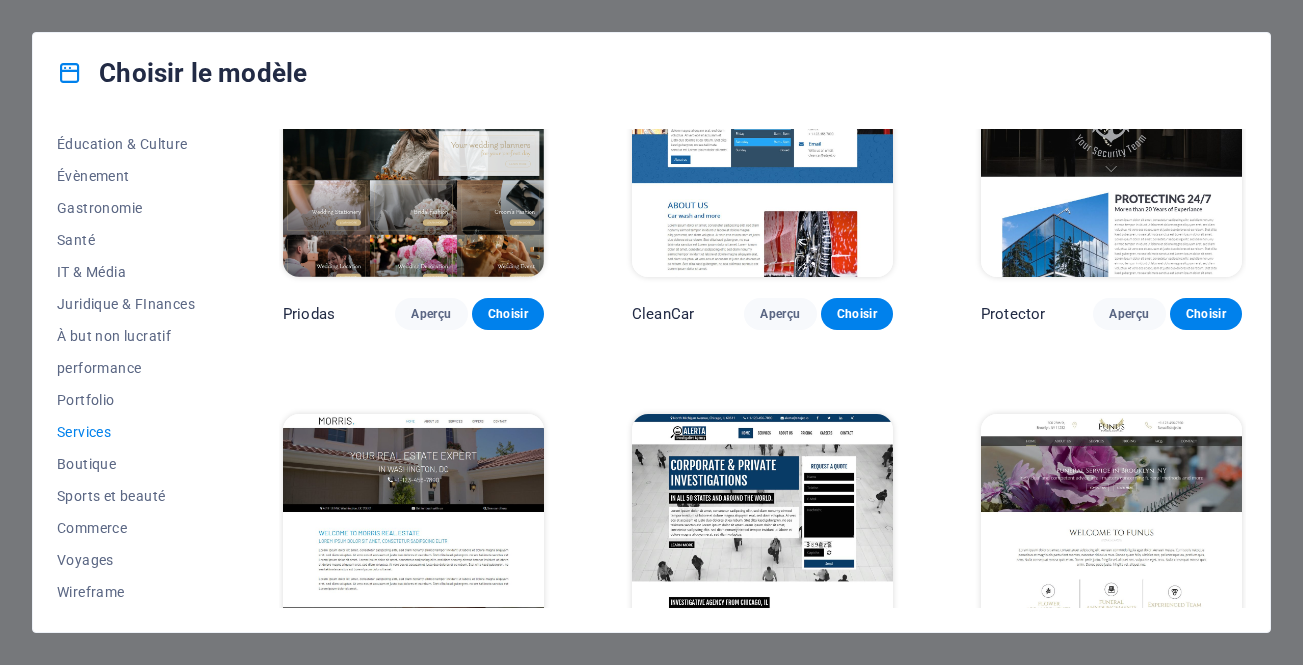 scroll, scrollTop: 1161, scrollLeft: 0, axis: vertical 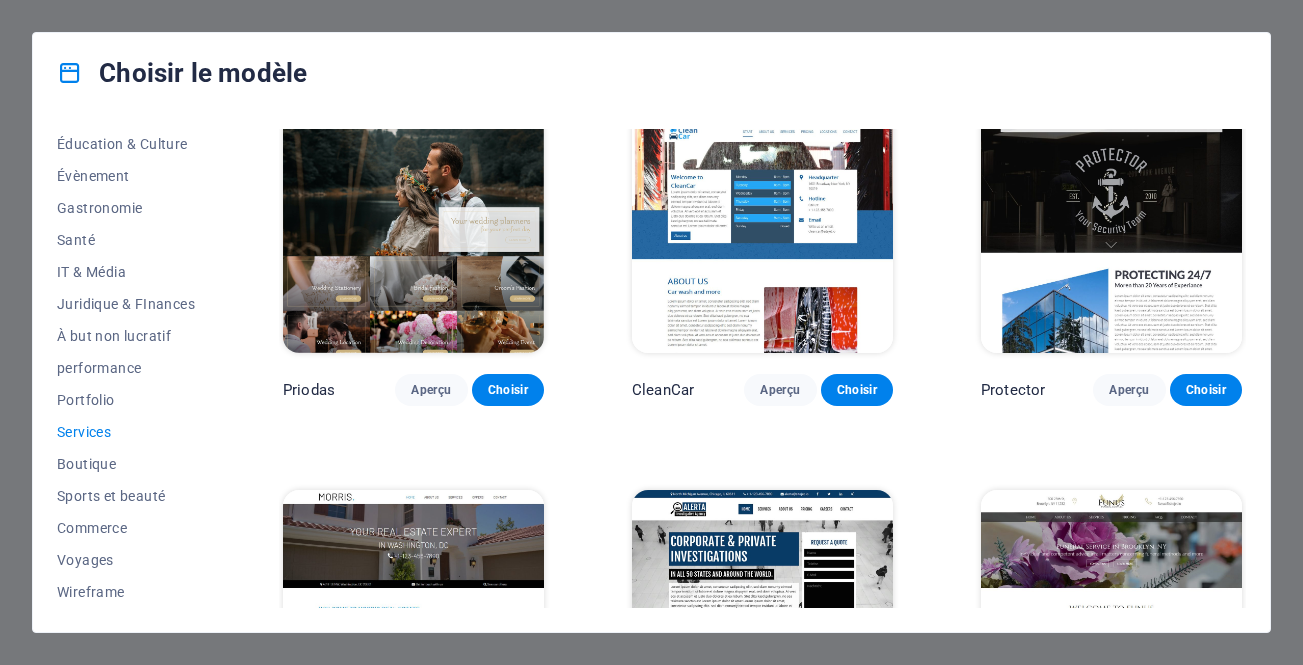 drag, startPoint x: 1246, startPoint y: 411, endPoint x: 1245, endPoint y: 422, distance: 11.045361 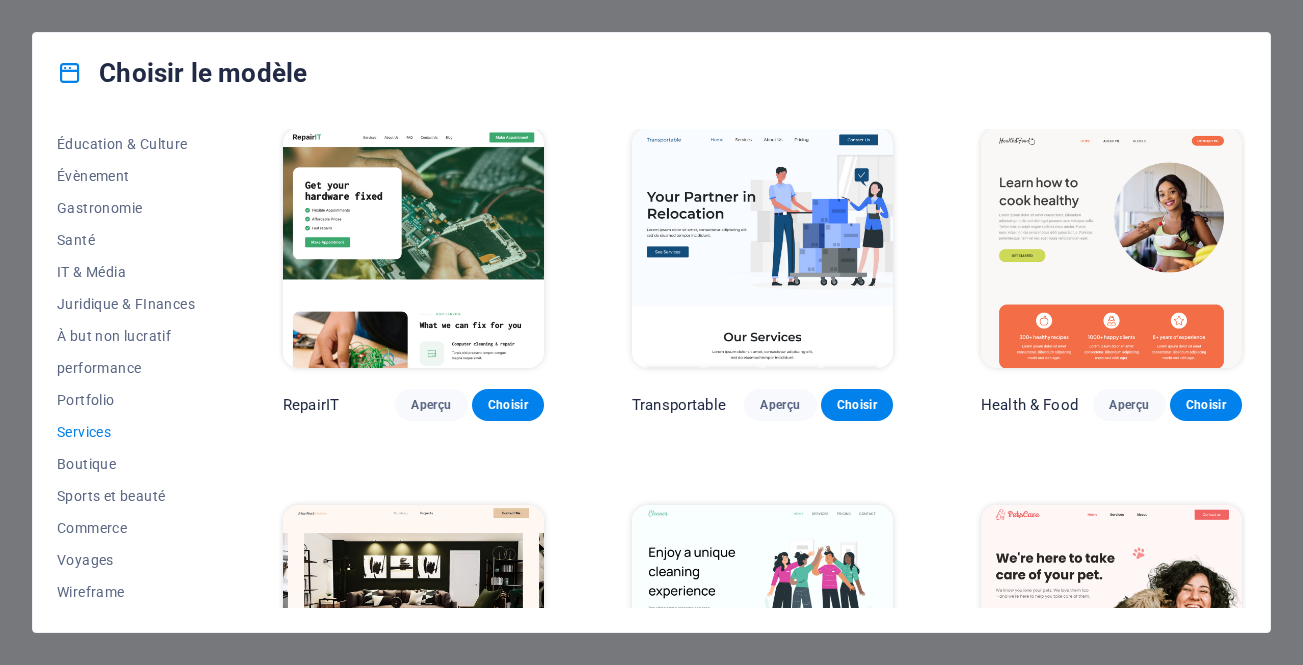 scroll, scrollTop: 0, scrollLeft: 0, axis: both 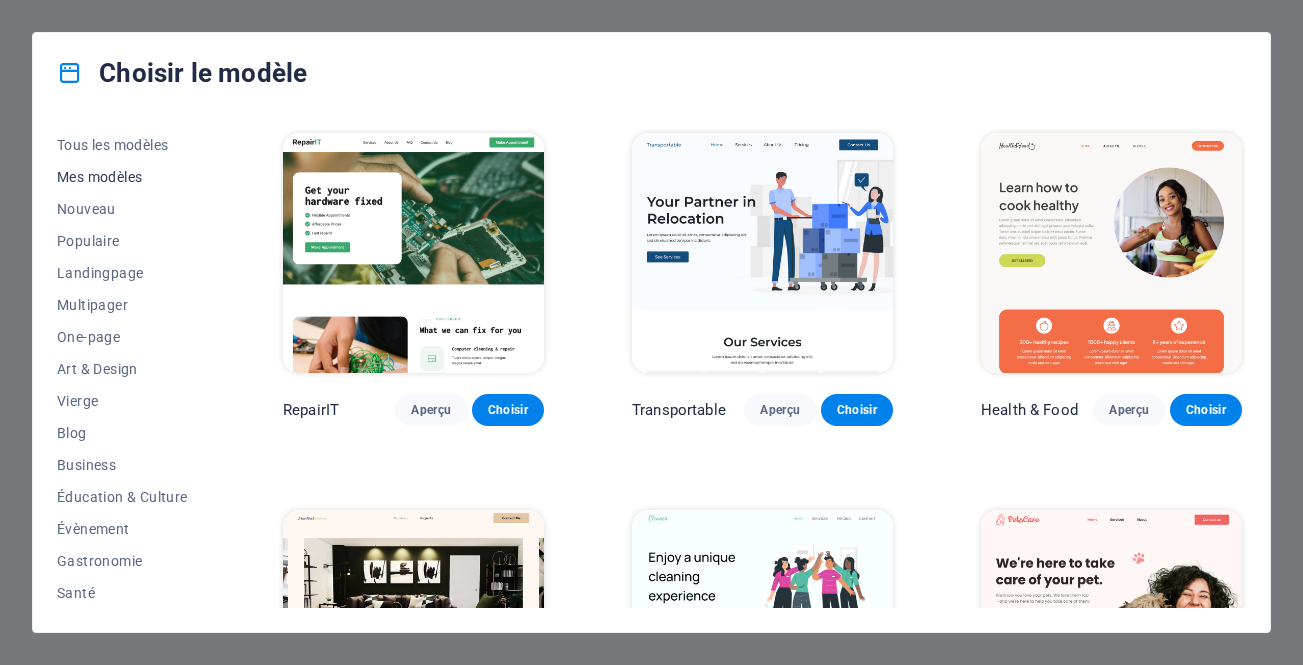 click on "Mes modèles" at bounding box center (126, 177) 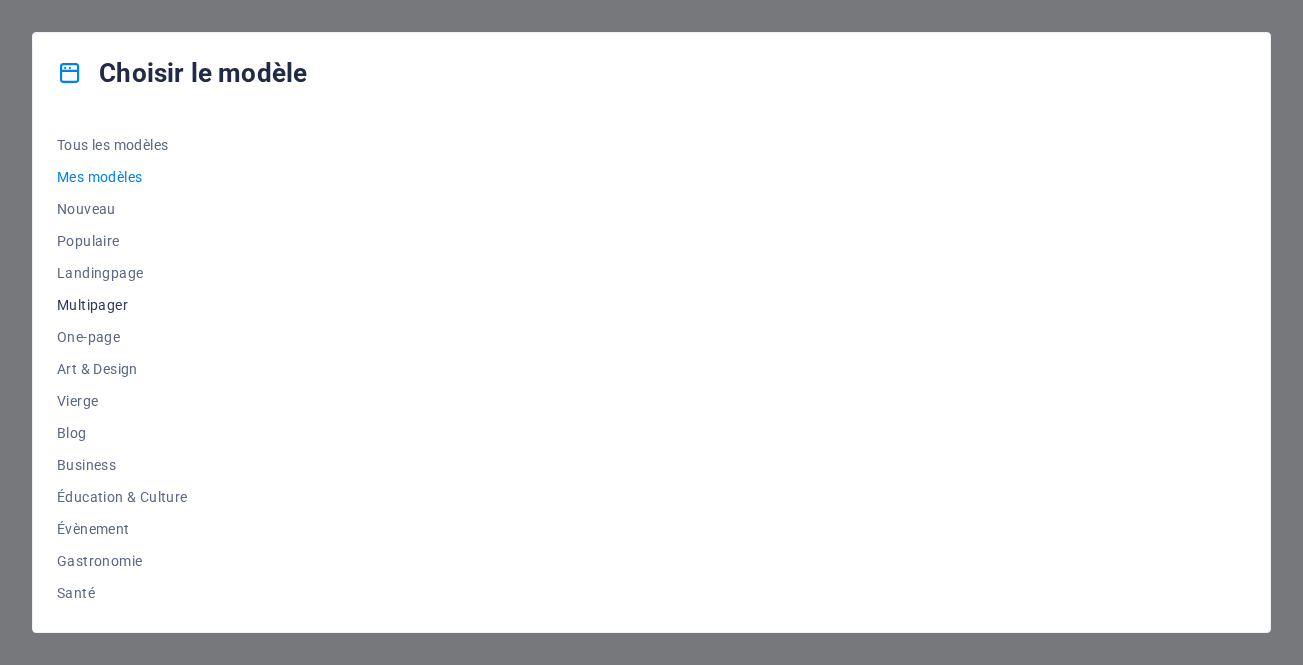 click on "Multipager" at bounding box center [126, 305] 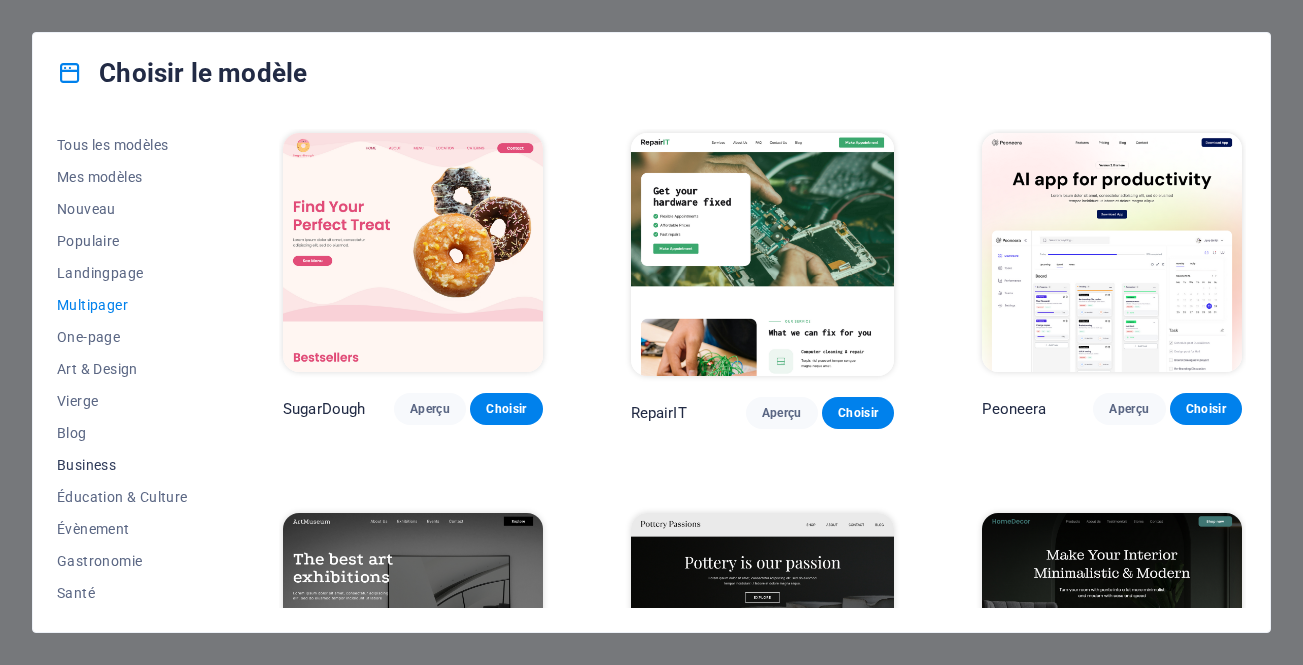 click on "Business" at bounding box center [126, 465] 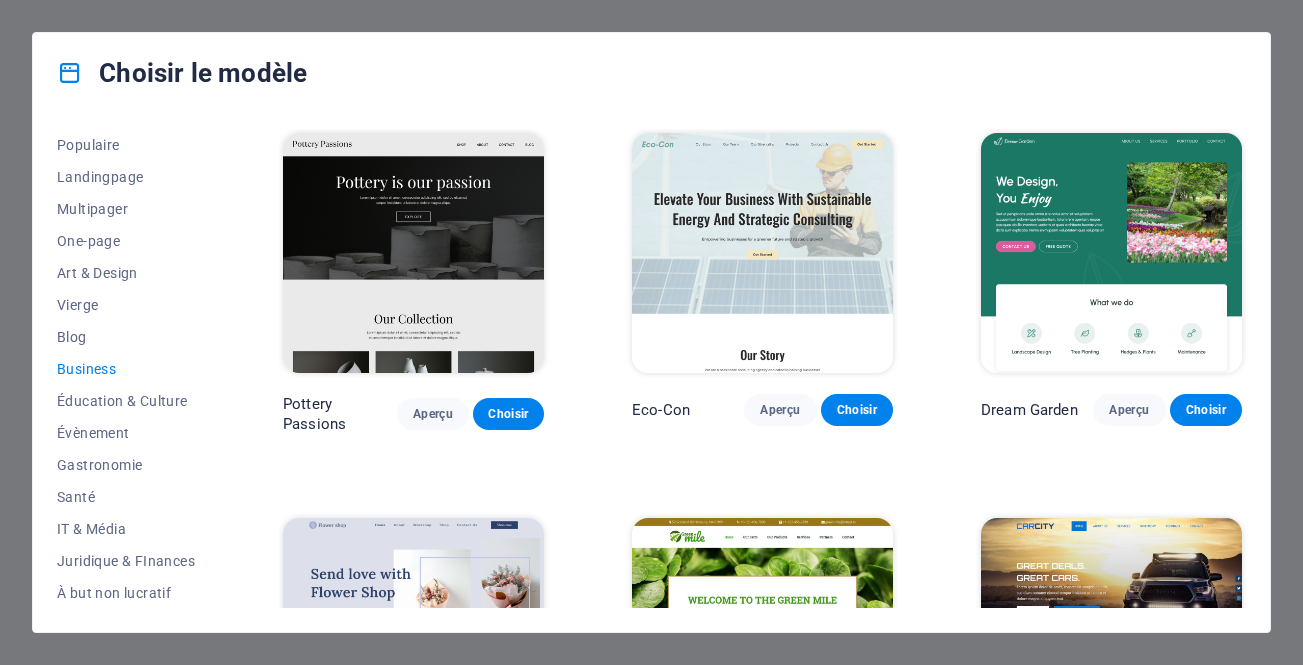 scroll, scrollTop: 94, scrollLeft: 0, axis: vertical 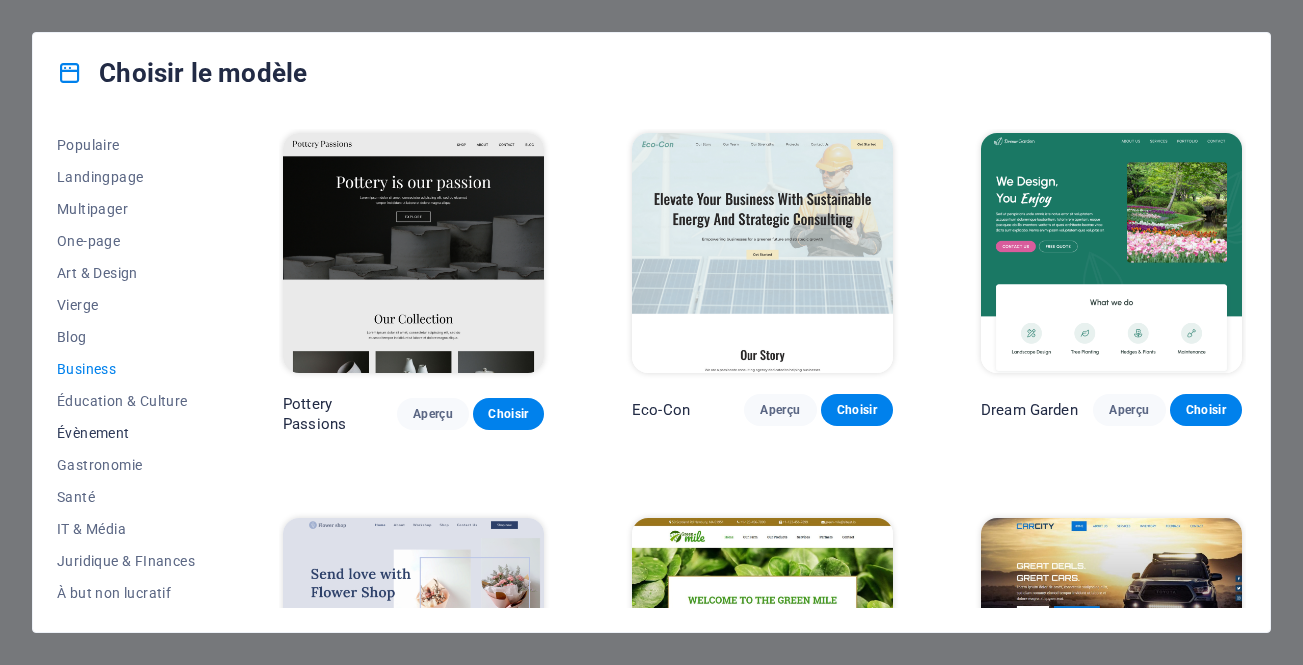 click on "Évènement" at bounding box center (126, 433) 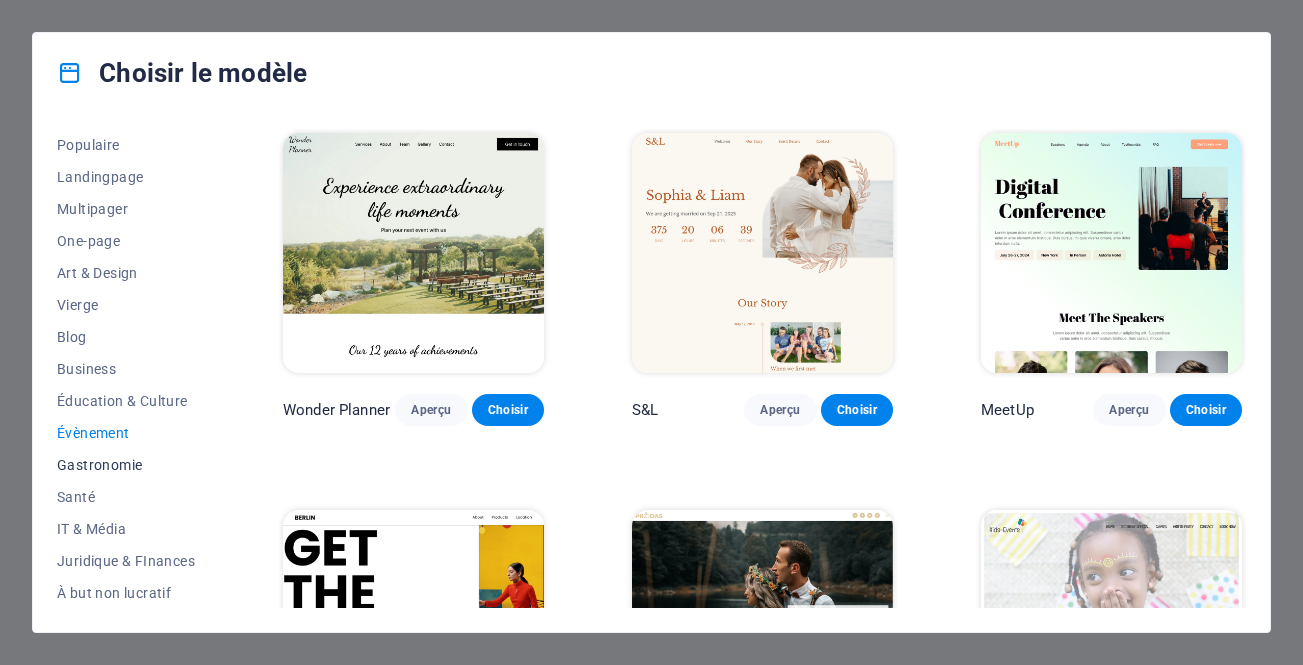 click on "Gastronomie" at bounding box center (126, 465) 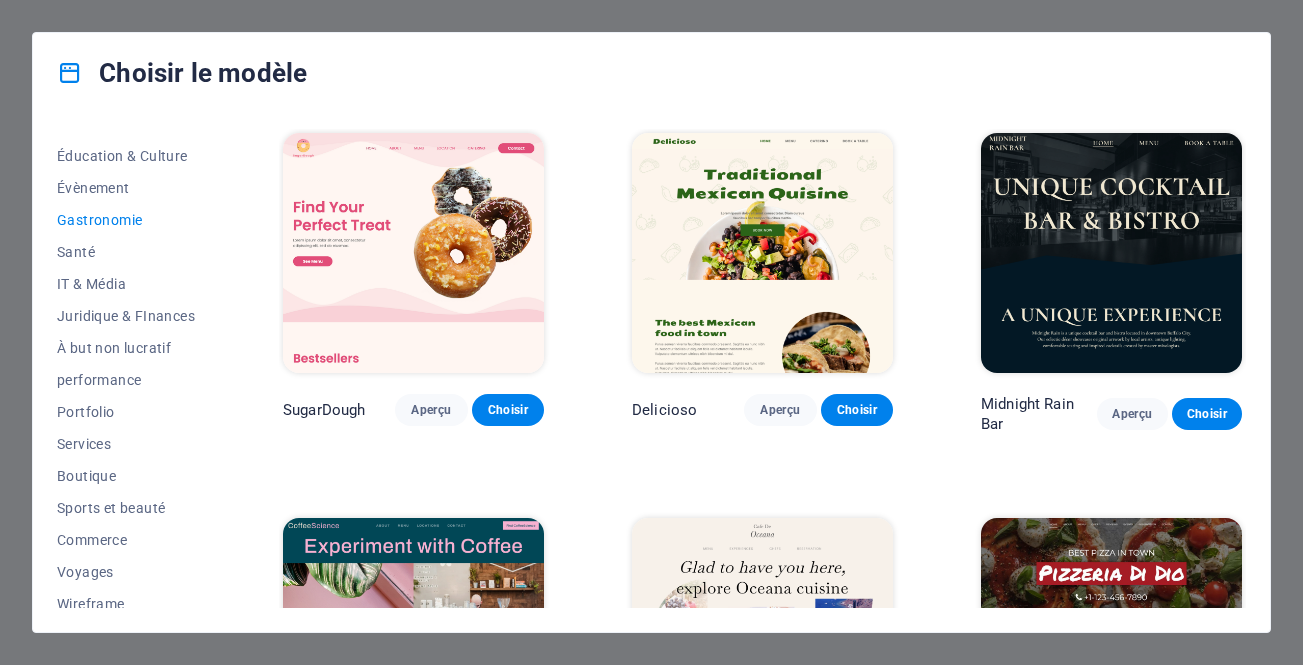 scroll, scrollTop: 353, scrollLeft: 0, axis: vertical 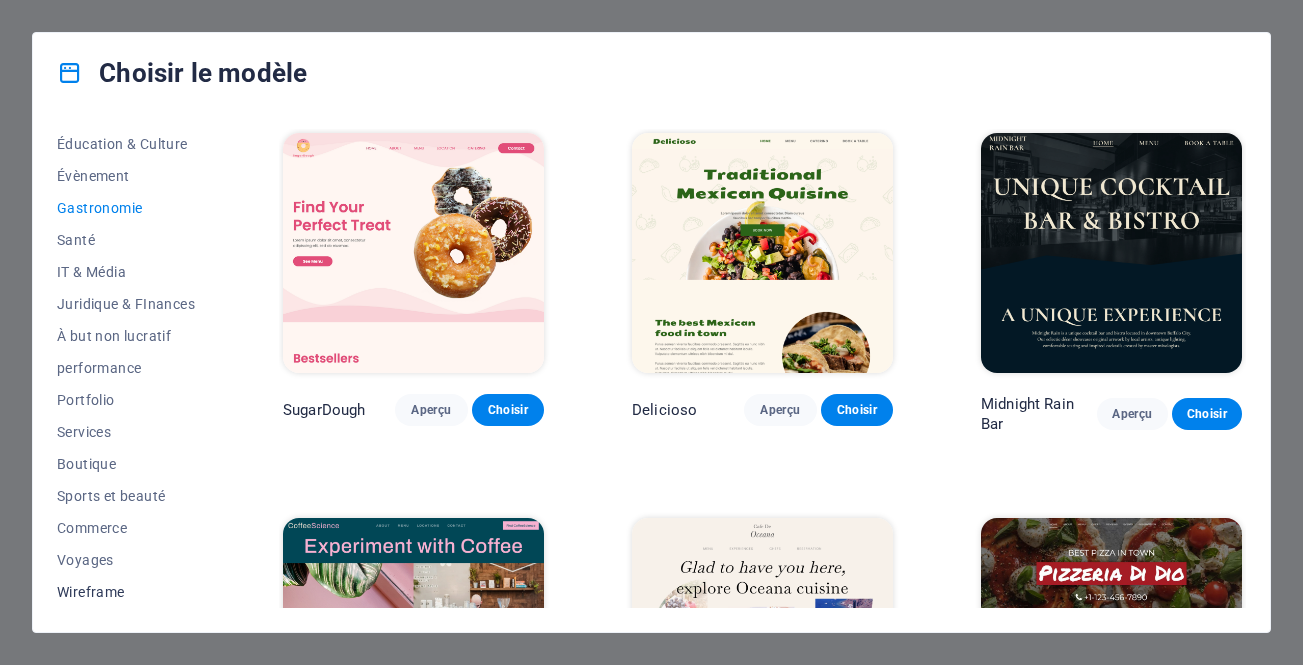 click on "Wireframe" at bounding box center (126, 592) 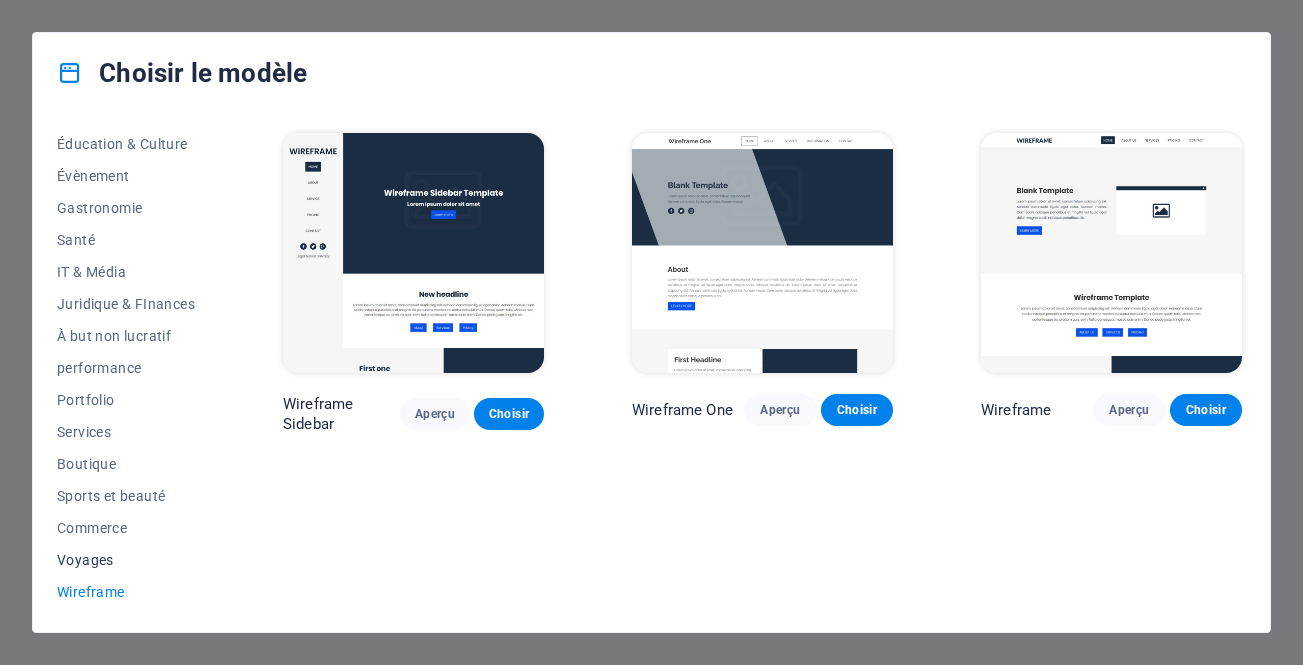 click on "Voyages" at bounding box center (126, 560) 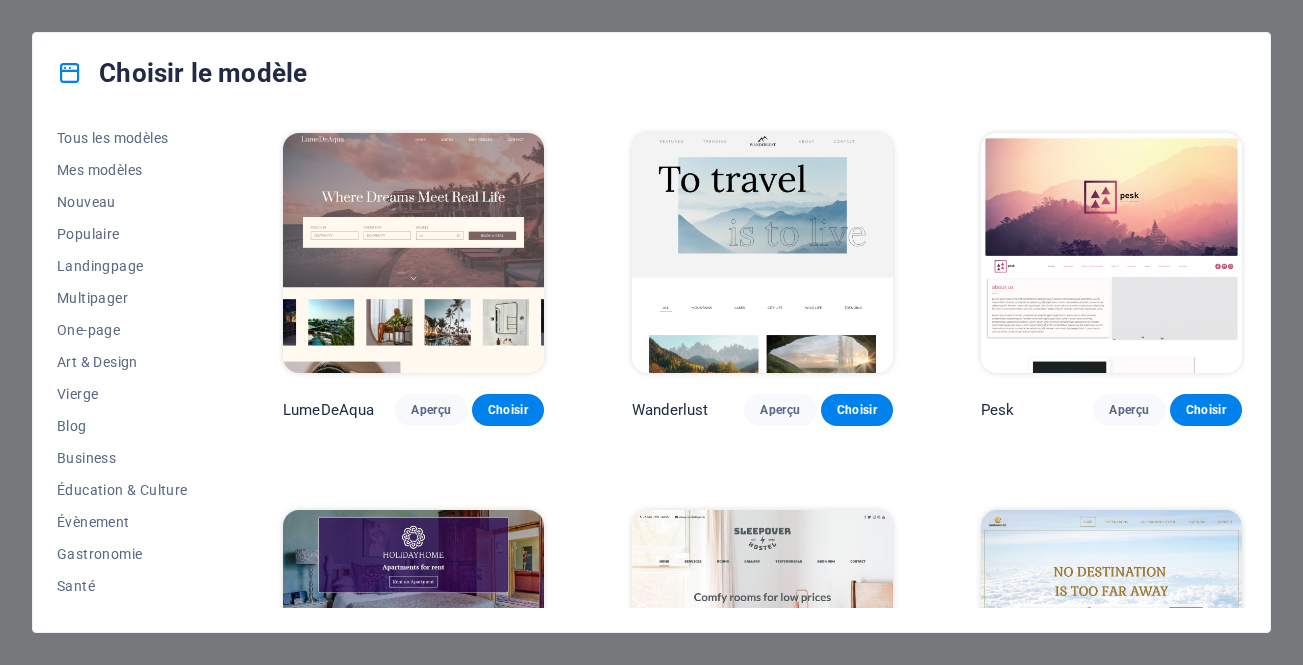 scroll, scrollTop: 0, scrollLeft: 0, axis: both 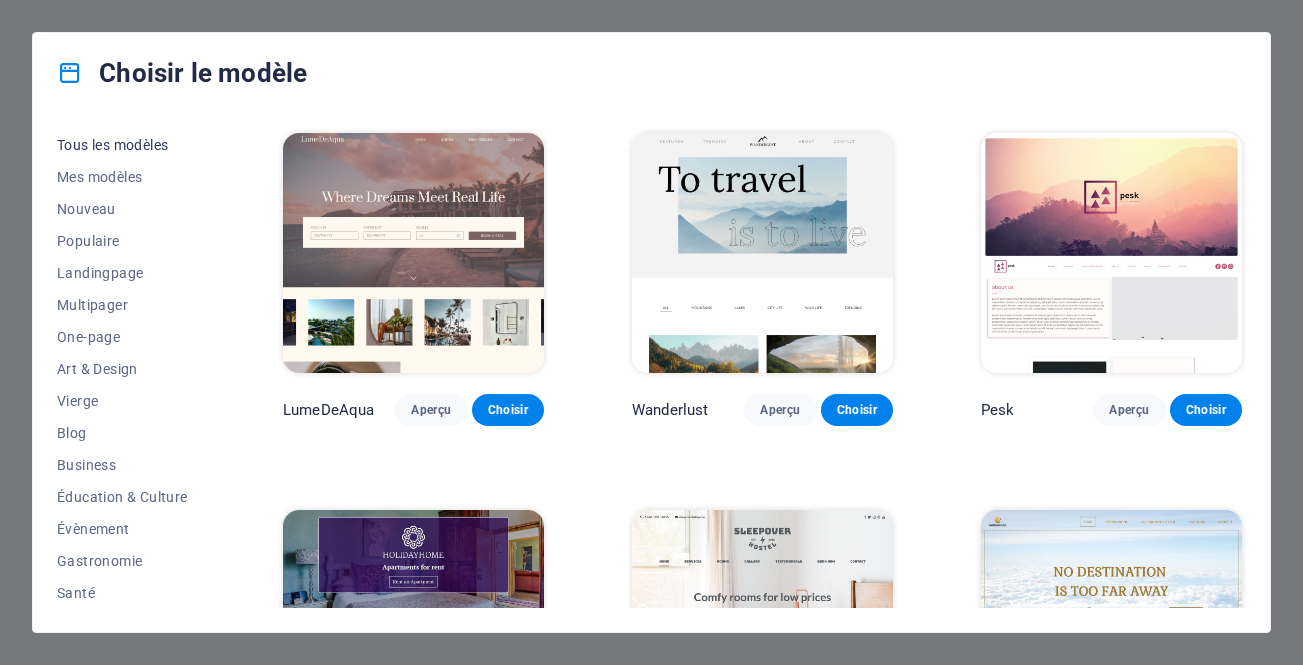 click on "Tous les modèles" at bounding box center (126, 145) 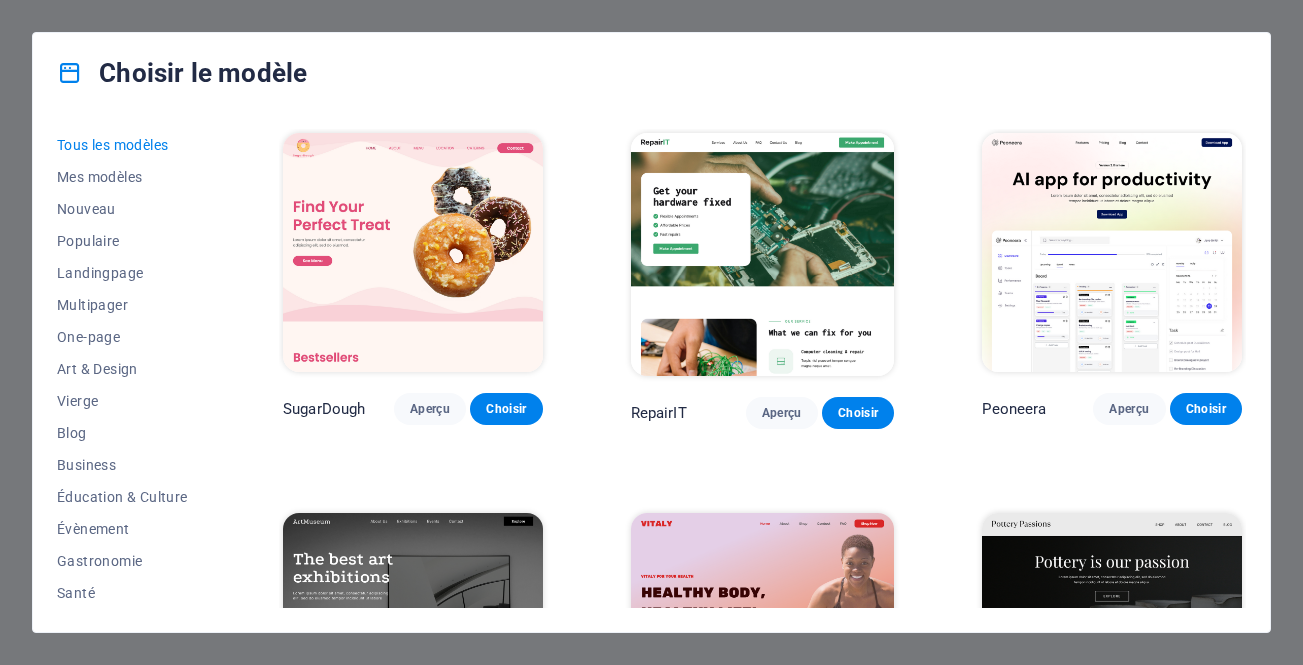 click on "SugarDough Aperçu Choisir RepairIT Aperçu Choisir Peoneera Aperçu Choisir Art Museum Aperçu Choisir Vitaly Aperçu Choisir Pottery Passions Aperçu Choisir Home Decor Aperçu Choisir Toyland Aperçu Choisir Pet Shop Aperçu Choisir Wonder Planner Aperçu Choisir Transportable Aperçu Choisir S&L Aperçu Choisir WePaint Aperçu Choisir Eco-Con Aperçu Choisir MeetUp Aperçu Choisir Help & Care Aperçu Choisir Podcaster Aperçu Choisir Academix Aperçu Choisir BIG Barber Shop Aperçu Choisir Health & Food Aperçu Choisir UrbanNest Interiors Aperçu Choisir Green Change Aperçu Choisir The Beauty Temple Aperçu Choisir WeTrain Aperçu Choisir Cleaner Aperçu Choisir Johanna James Aperçu Choisir Delicioso Aperçu Choisir Dream Garden Aperçu Choisir LumeDeAqua Aperçu Choisir Pets Care Aperçu Choisir SafeSpace Aperçu Choisir Midnight Rain Bar Aperçu Choisir Drive Aperçu Choisir Estator Aperçu Choisir Health Group Aperçu Choisir MakeIt Agency Aperçu Choisir Flower Shop Aperçu Choisir Wanderlust WeSpa" at bounding box center [762, 11329] 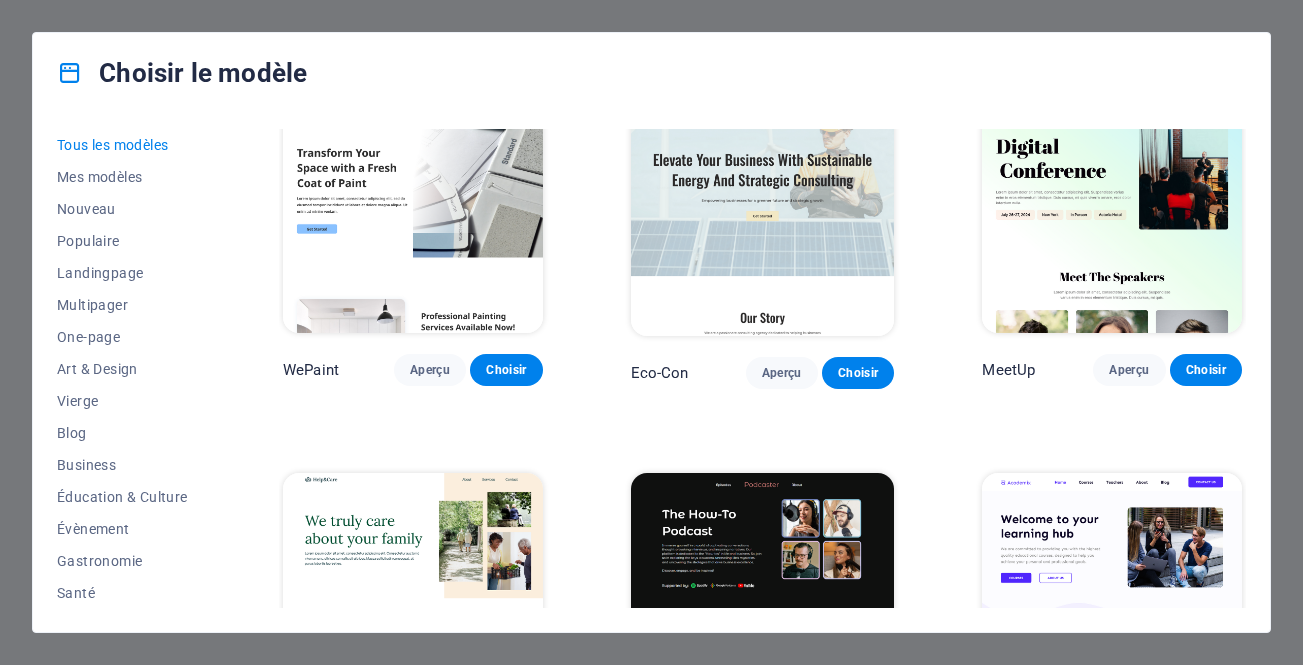 scroll, scrollTop: 353, scrollLeft: 0, axis: vertical 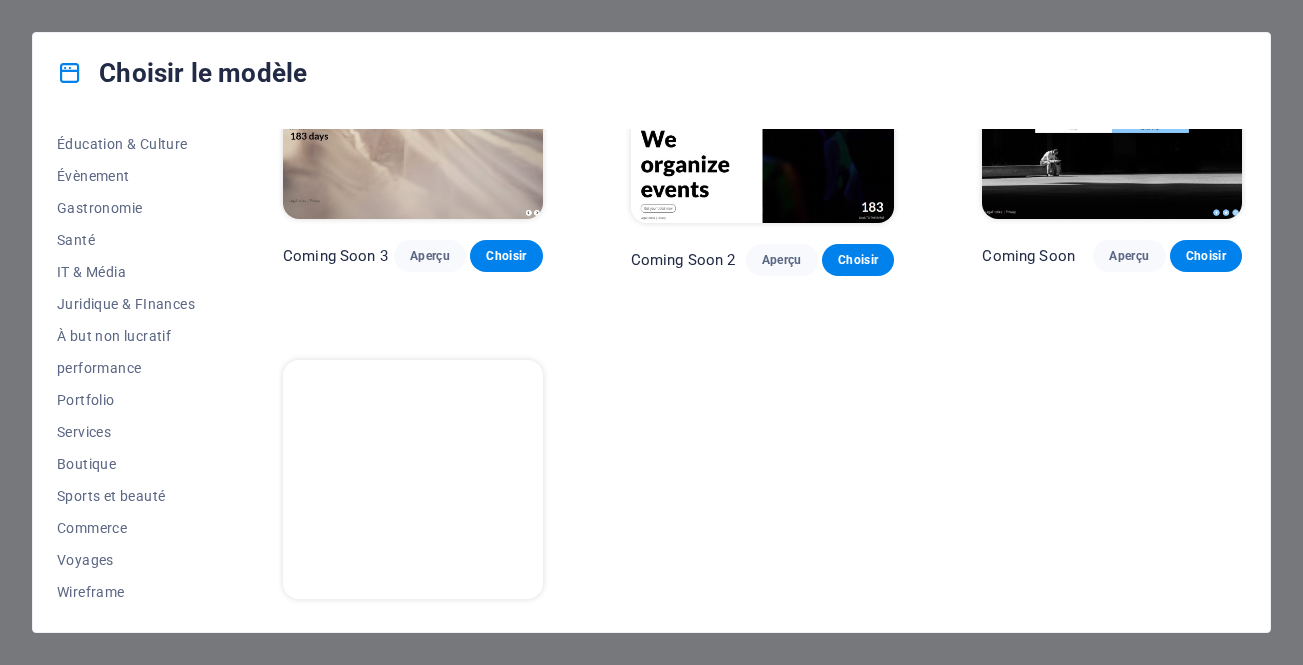 click on "SugarDough Aperçu Choisir RepairIT Aperçu Choisir Peoneera Aperçu Choisir Art Museum Aperçu Choisir Vitaly Aperçu Choisir Pottery Passions Aperçu Choisir Home Decor Aperçu Choisir Toyland Aperçu Choisir Pet Shop Aperçu Choisir Wonder Planner Aperçu Choisir Transportable Aperçu Choisir S&L Aperçu Choisir WePaint Aperçu Choisir Eco-Con Aperçu Choisir MeetUp Aperçu Choisir Help & Care Aperçu Choisir Podcaster Aperçu Choisir Academix Aperçu Choisir BIG Barber Shop Aperçu Choisir Health & Food Aperçu Choisir UrbanNest Interiors Aperçu Choisir Green Change Aperçu Choisir The Beauty Temple Aperçu Choisir WeTrain Aperçu Choisir Cleaner Aperçu Choisir Johanna James Aperçu Choisir Delicioso Aperçu Choisir Dream Garden Aperçu Choisir LumeDeAqua Aperçu Choisir Pets Care Aperçu Choisir SafeSpace Aperçu Choisir Midnight Rain Bar Aperçu Choisir Drive Aperçu Choisir Estator Aperçu Choisir Health Group Aperçu Choisir MakeIt Agency Aperçu Choisir Flower Shop Aperçu Choisir Wanderlust WeSpa" at bounding box center [762, -10548] 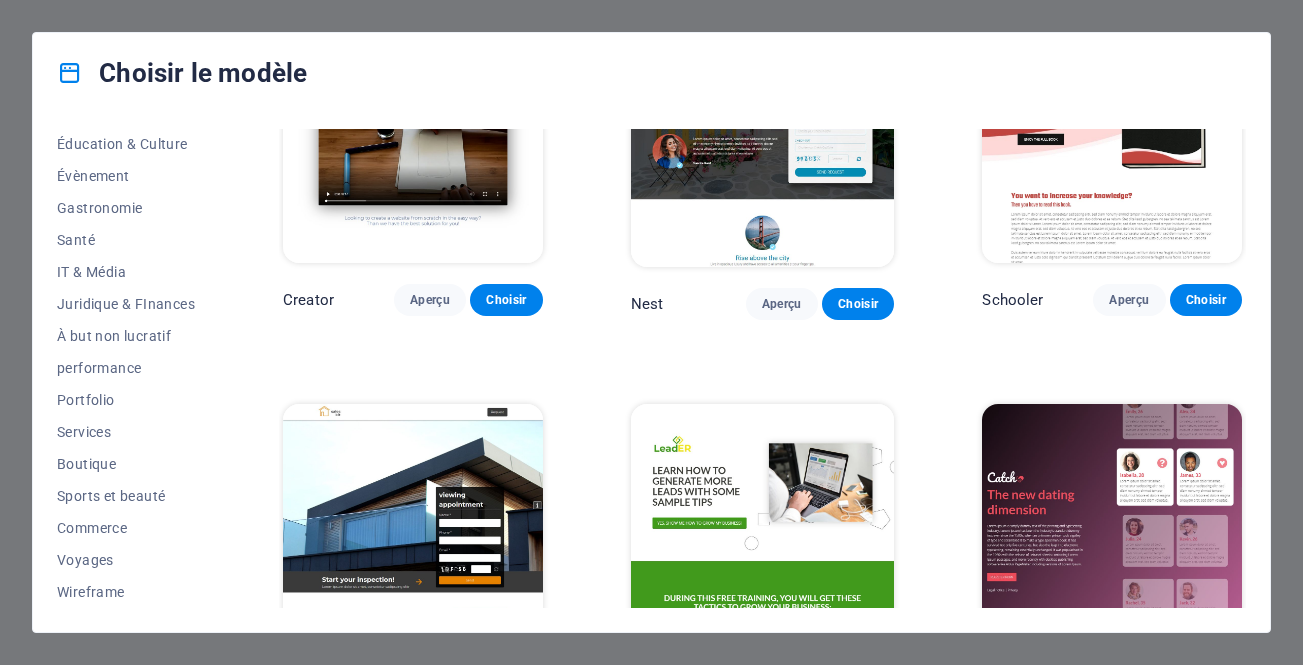 scroll, scrollTop: 20598, scrollLeft: 0, axis: vertical 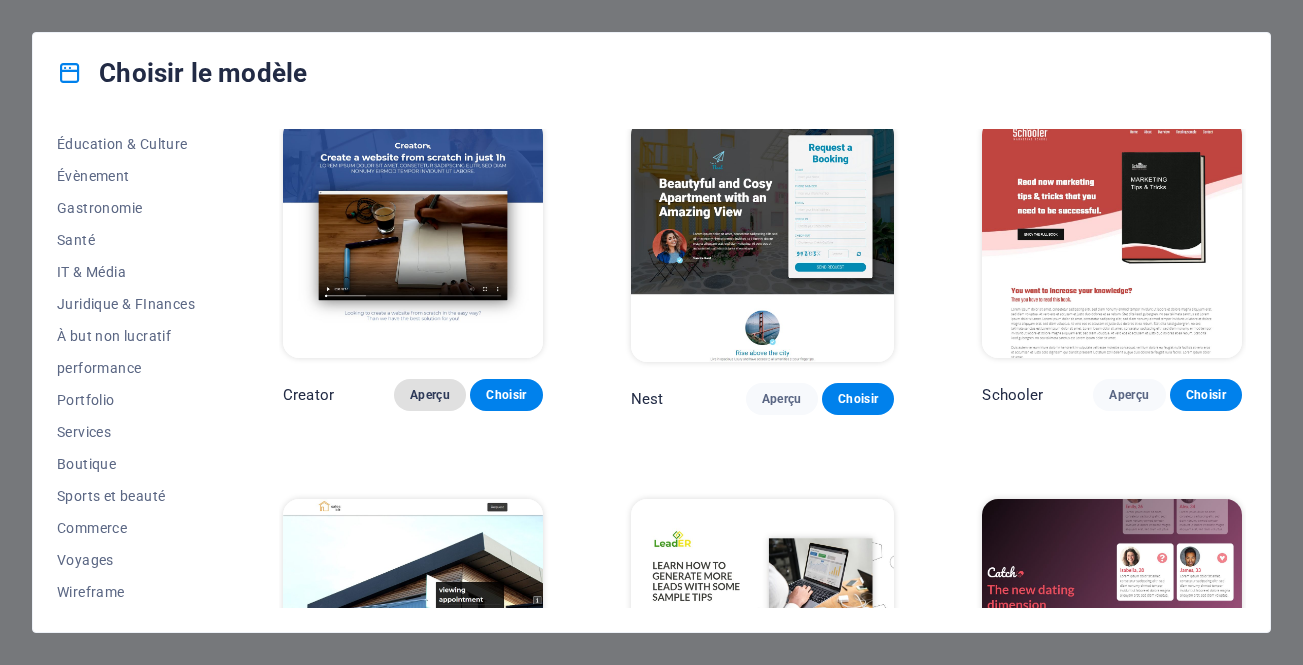 click on "Aperçu" at bounding box center [430, 395] 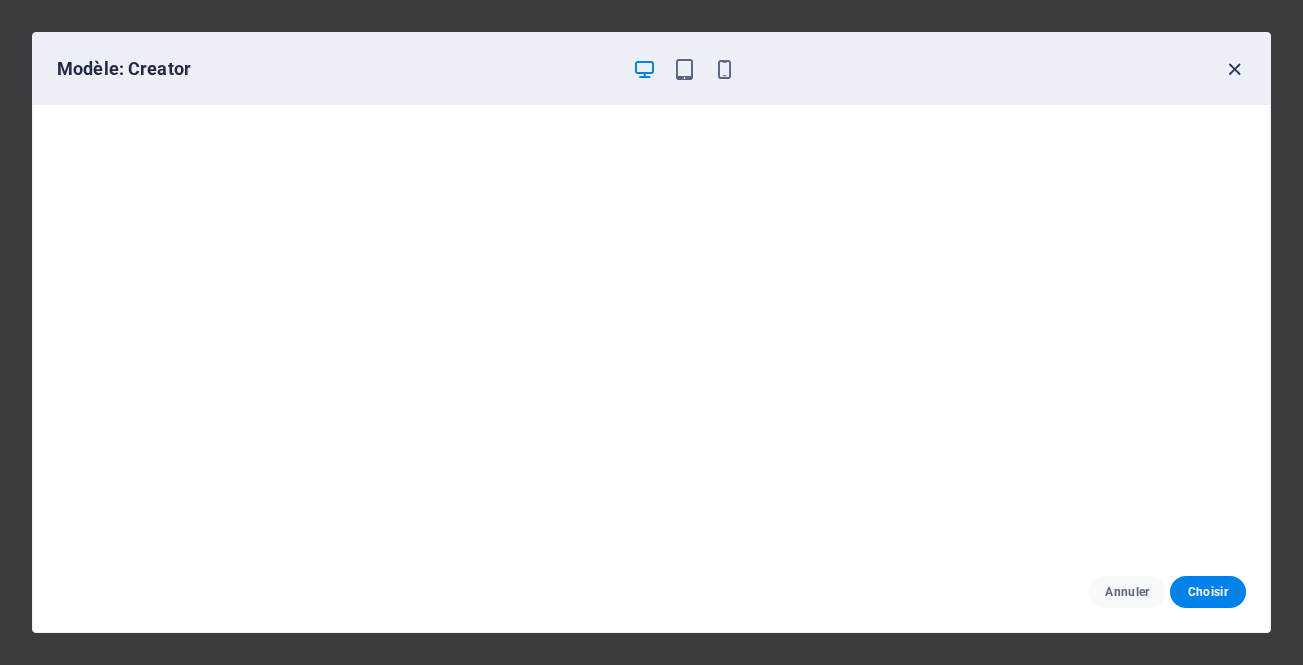 click at bounding box center (1234, 69) 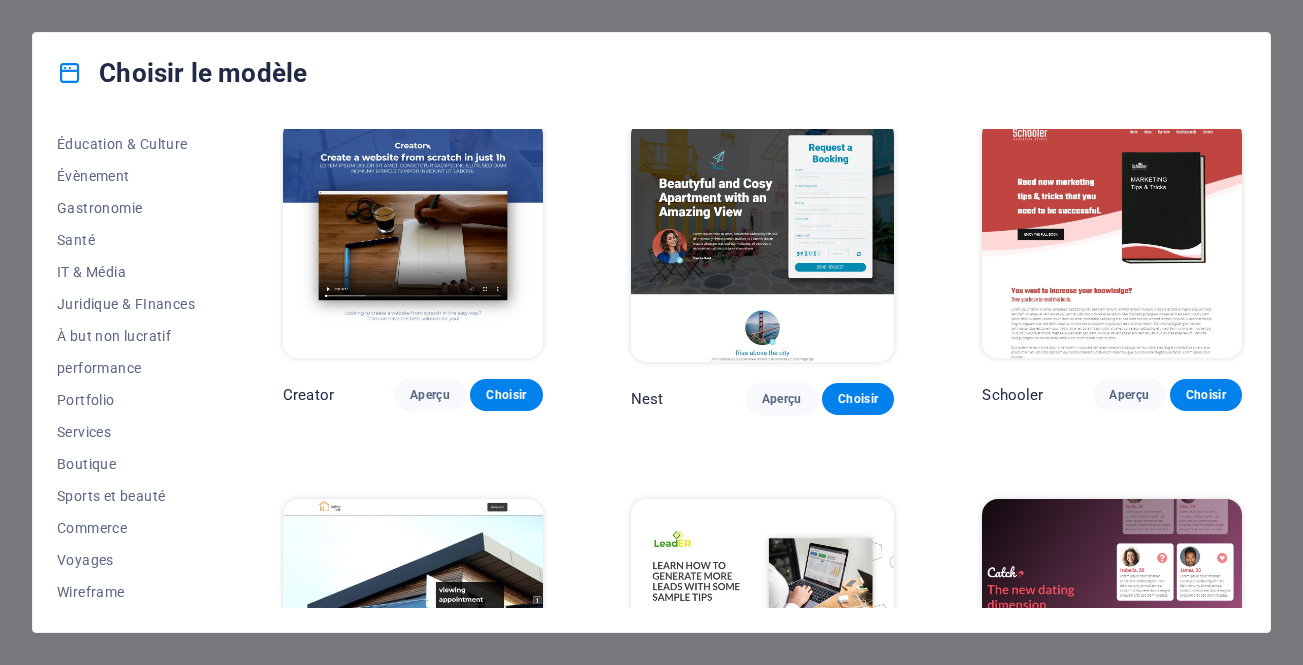 drag, startPoint x: 224, startPoint y: 394, endPoint x: 219, endPoint y: 340, distance: 54.230988 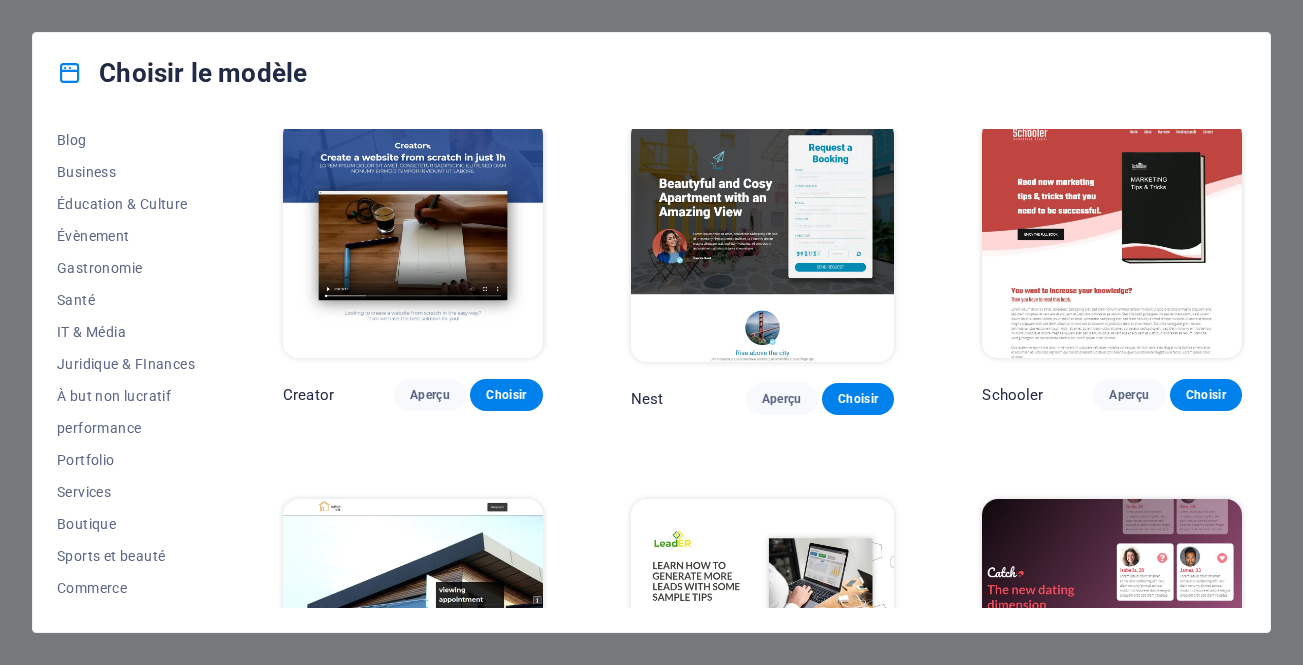 scroll, scrollTop: 353, scrollLeft: 0, axis: vertical 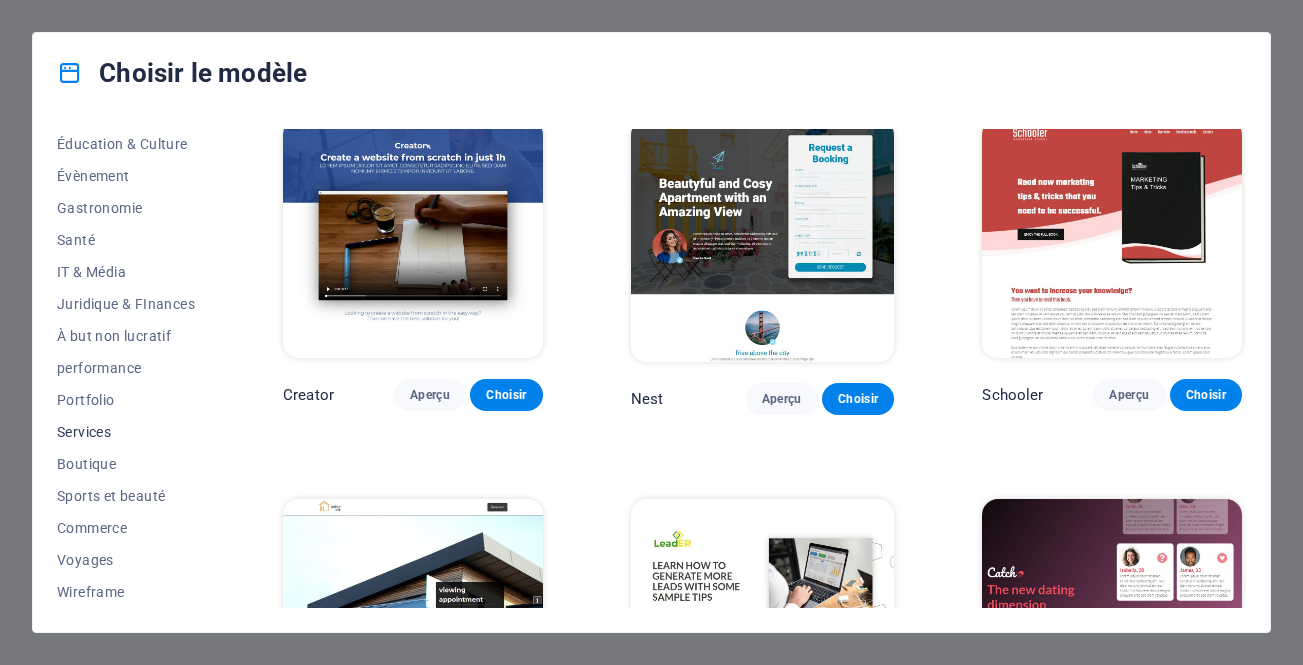 click on "Services" at bounding box center [126, 432] 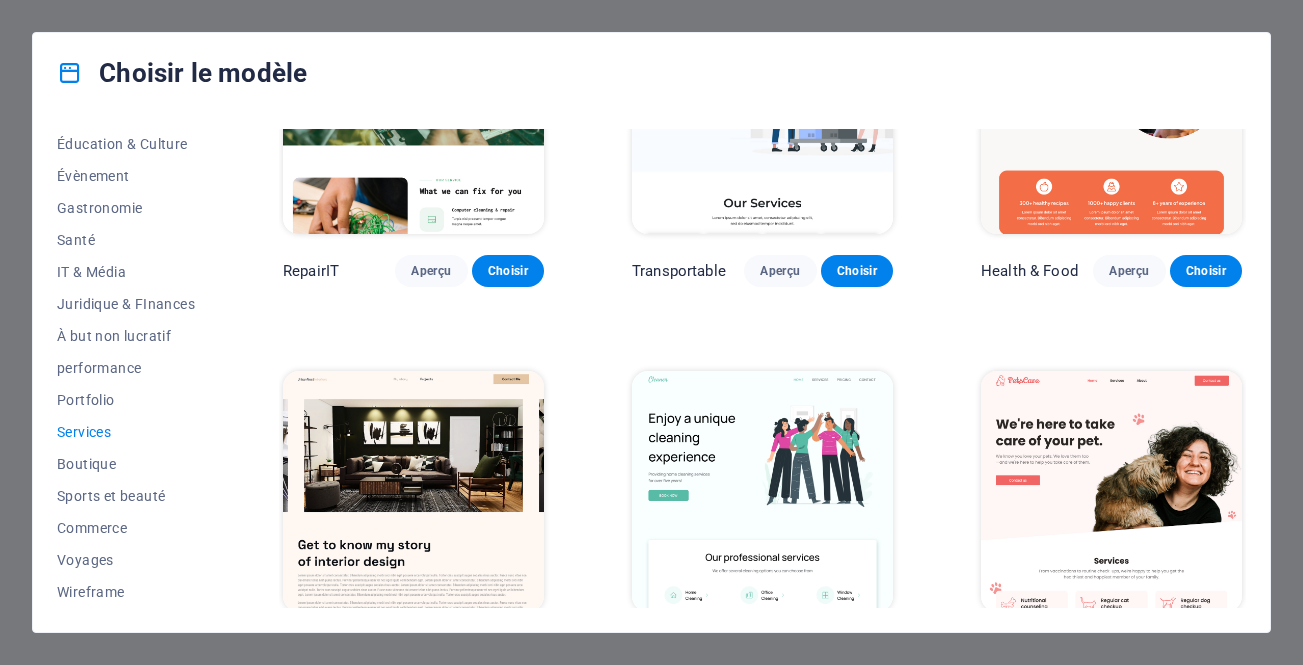 scroll, scrollTop: 0, scrollLeft: 0, axis: both 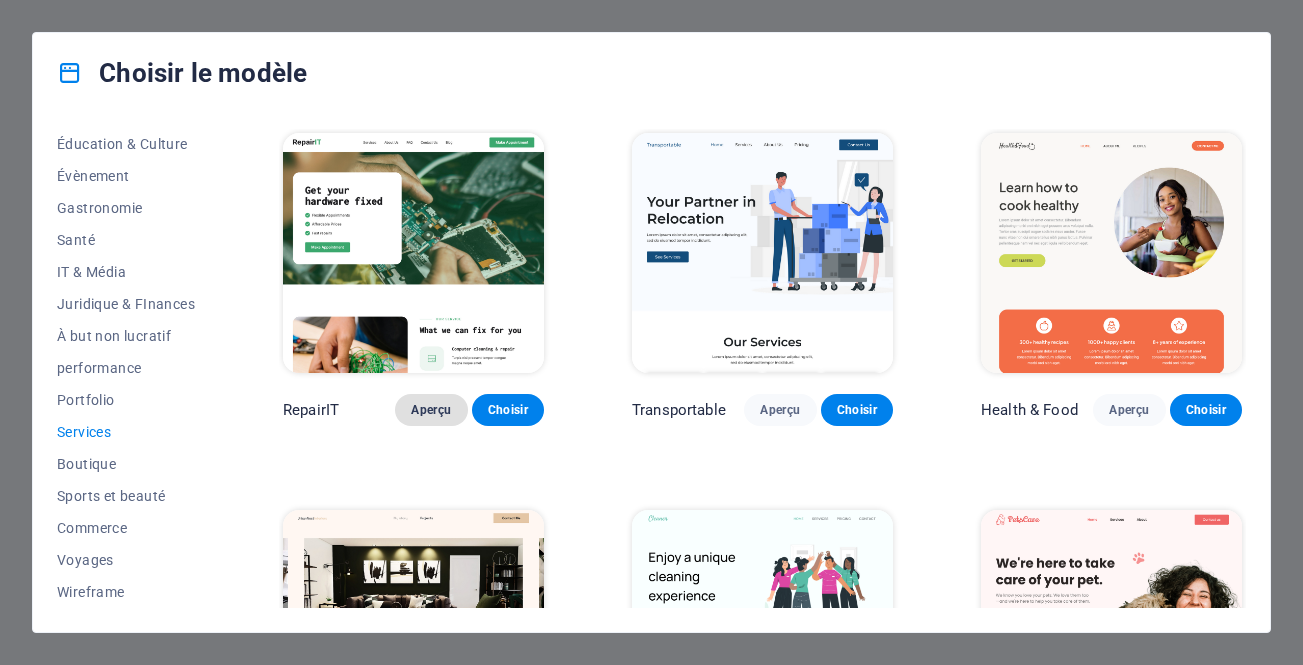 click on "Aperçu" at bounding box center [431, 410] 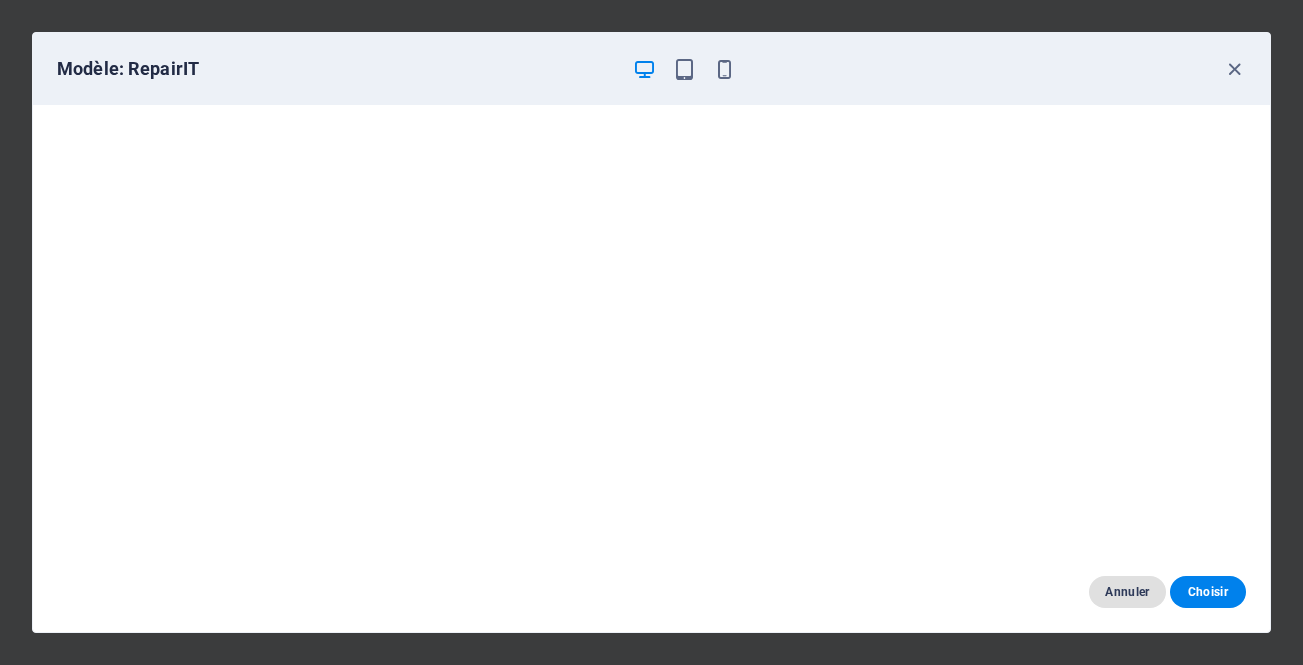 click on "Annuler" at bounding box center (1127, 592) 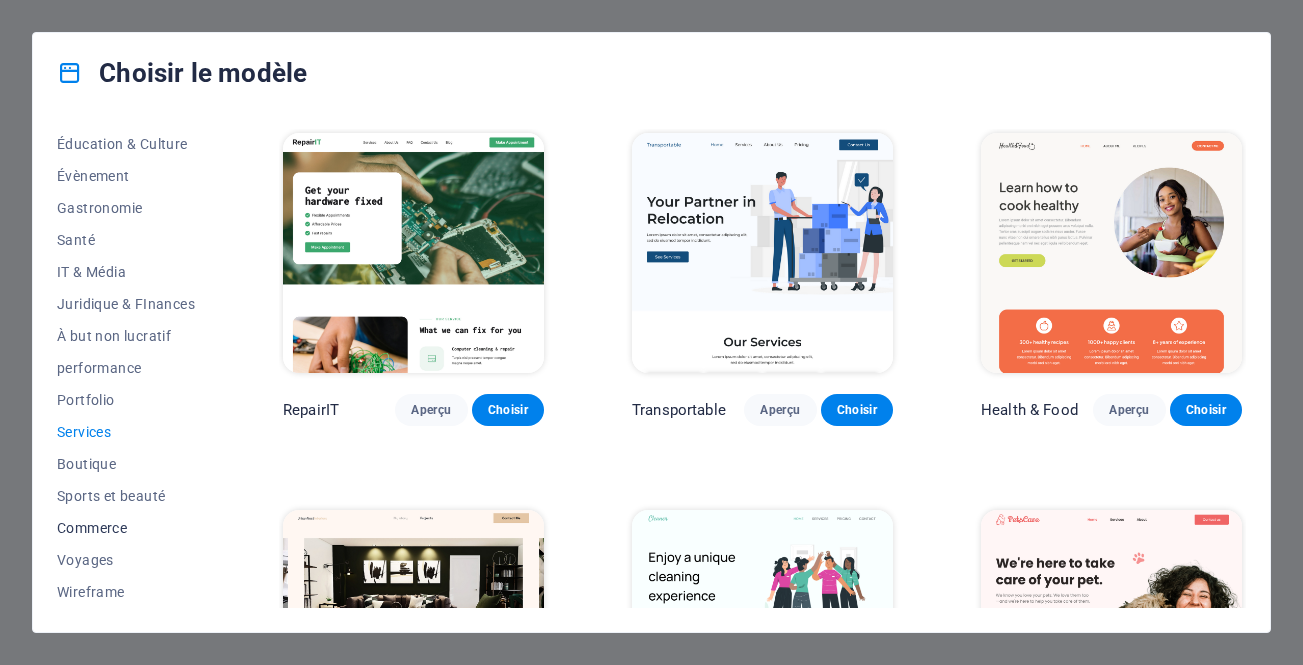click on "Commerce" at bounding box center (126, 528) 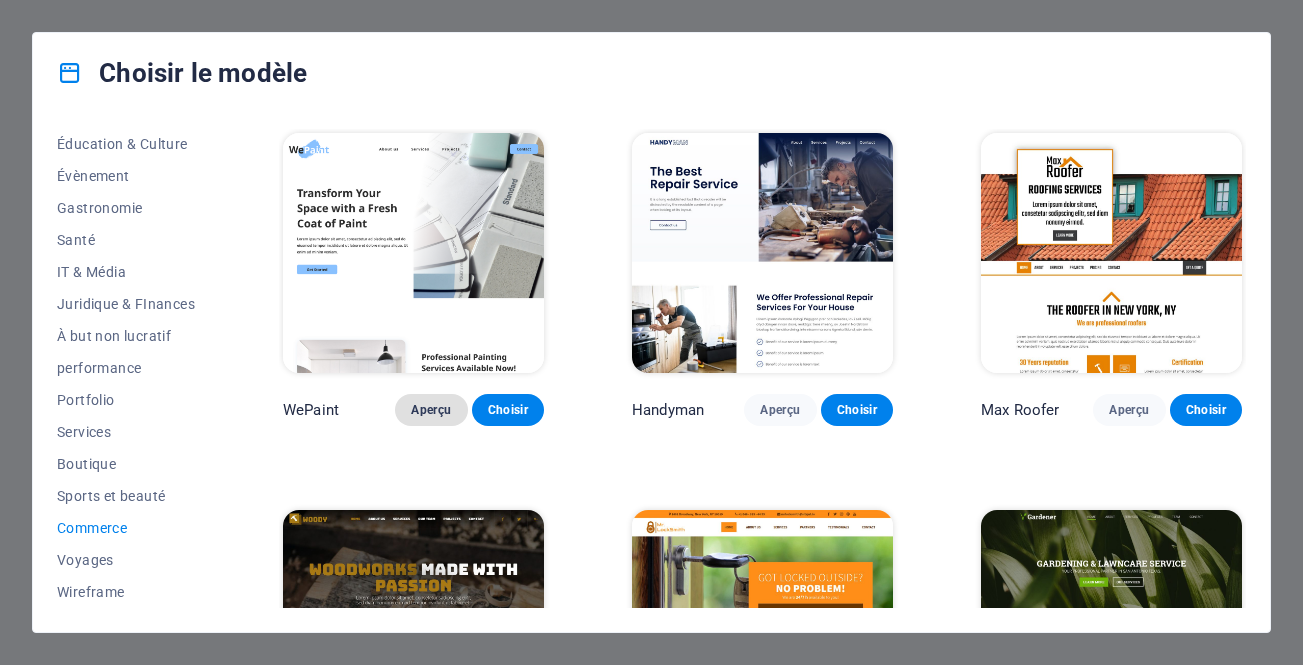 click on "Aperçu" at bounding box center [431, 410] 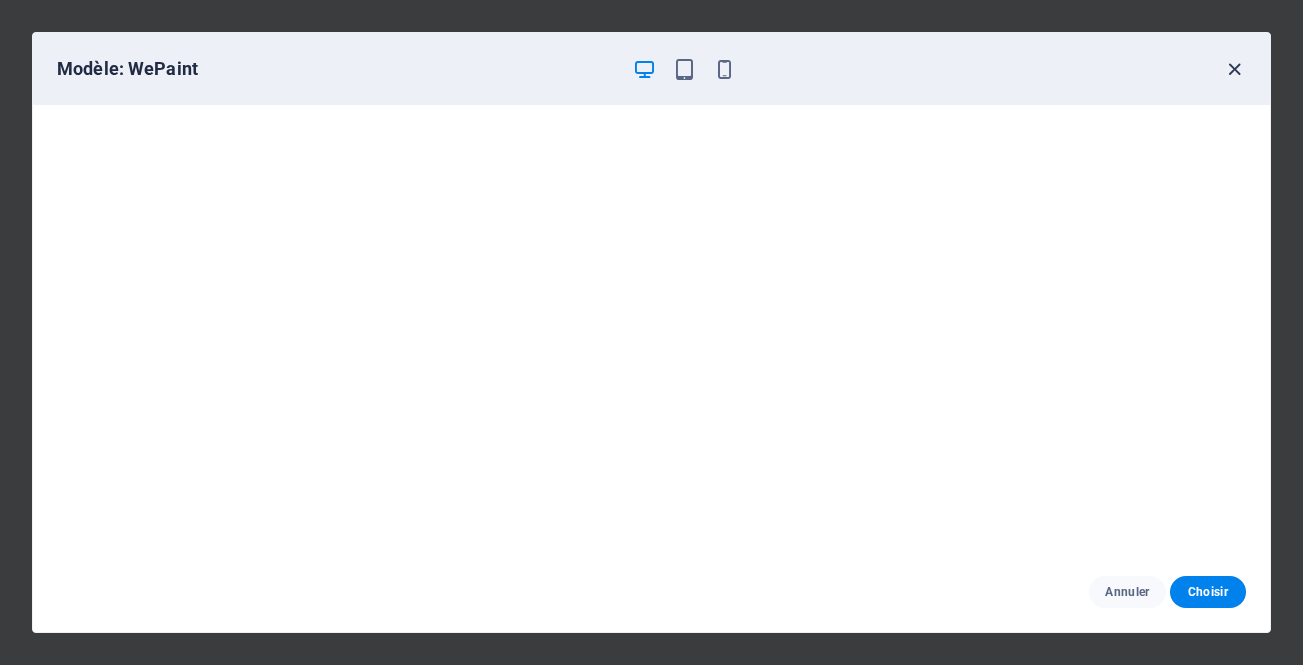 click at bounding box center [1234, 69] 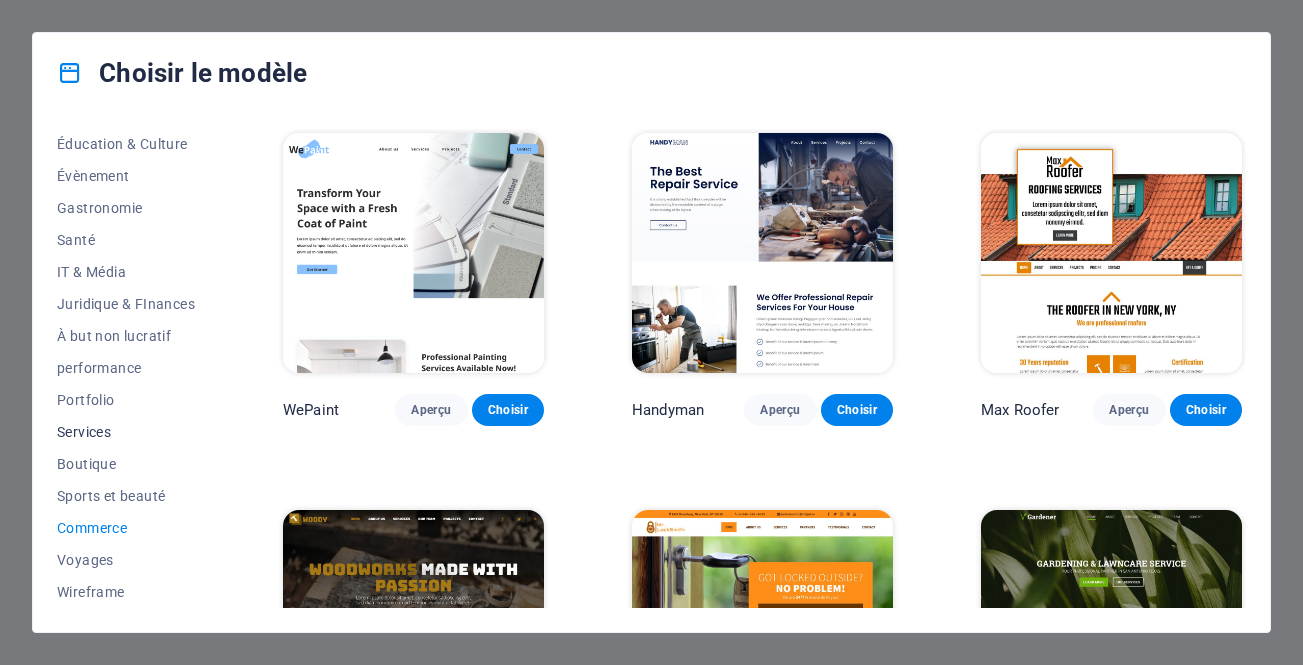 click on "Services" at bounding box center [126, 432] 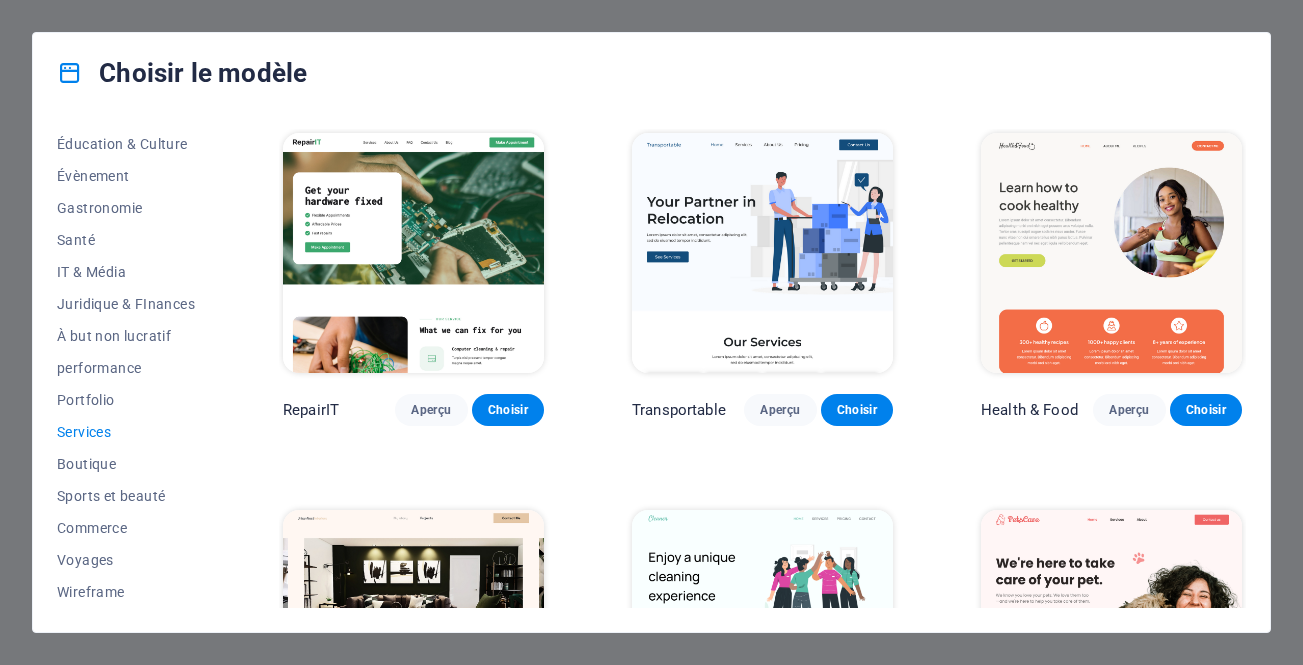 click at bounding box center [762, 253] 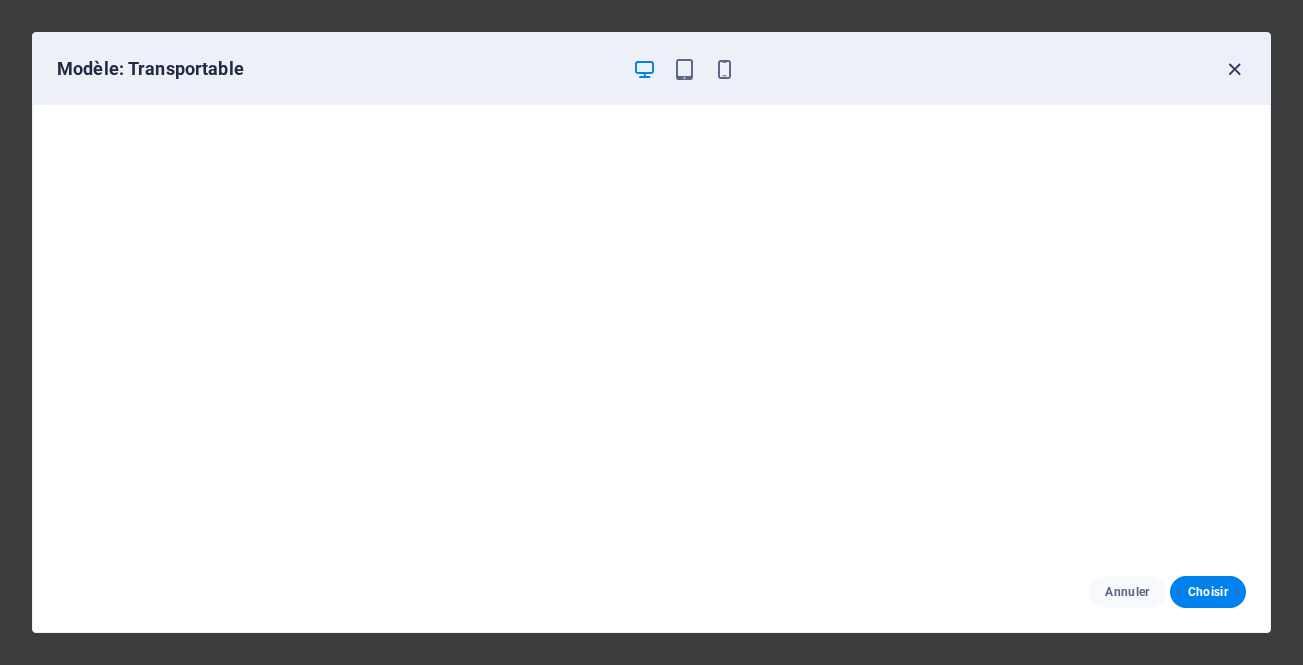 click at bounding box center (1234, 69) 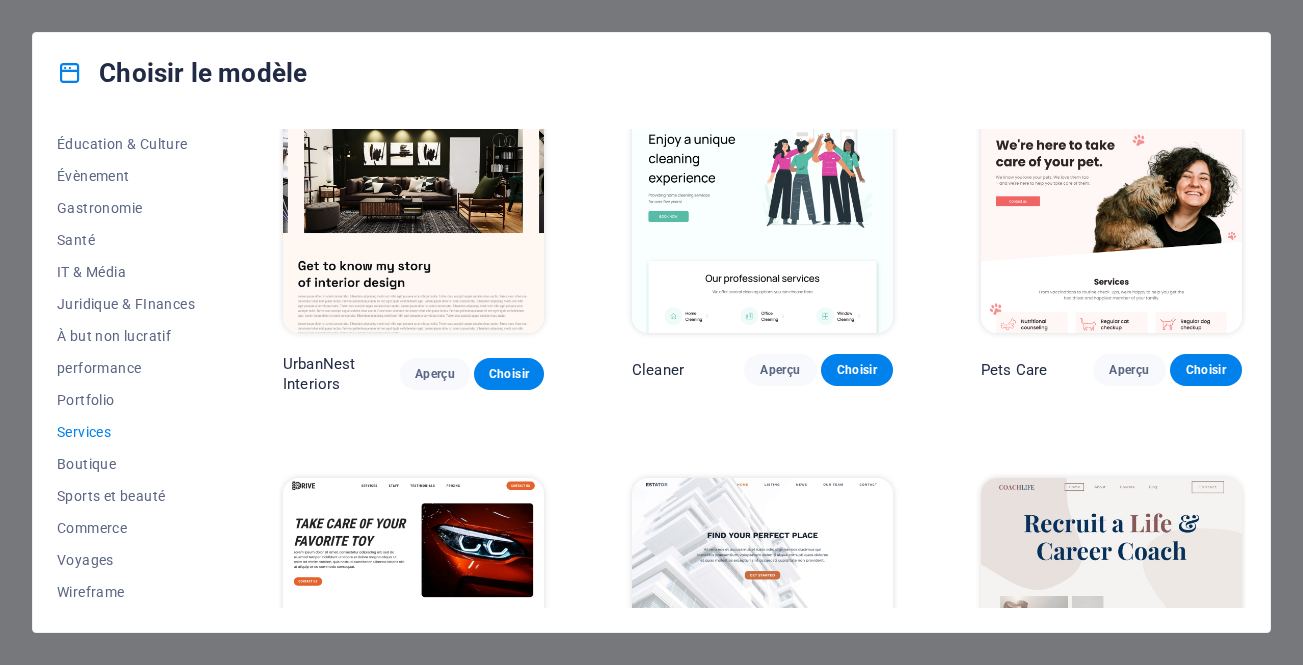 scroll, scrollTop: 171, scrollLeft: 0, axis: vertical 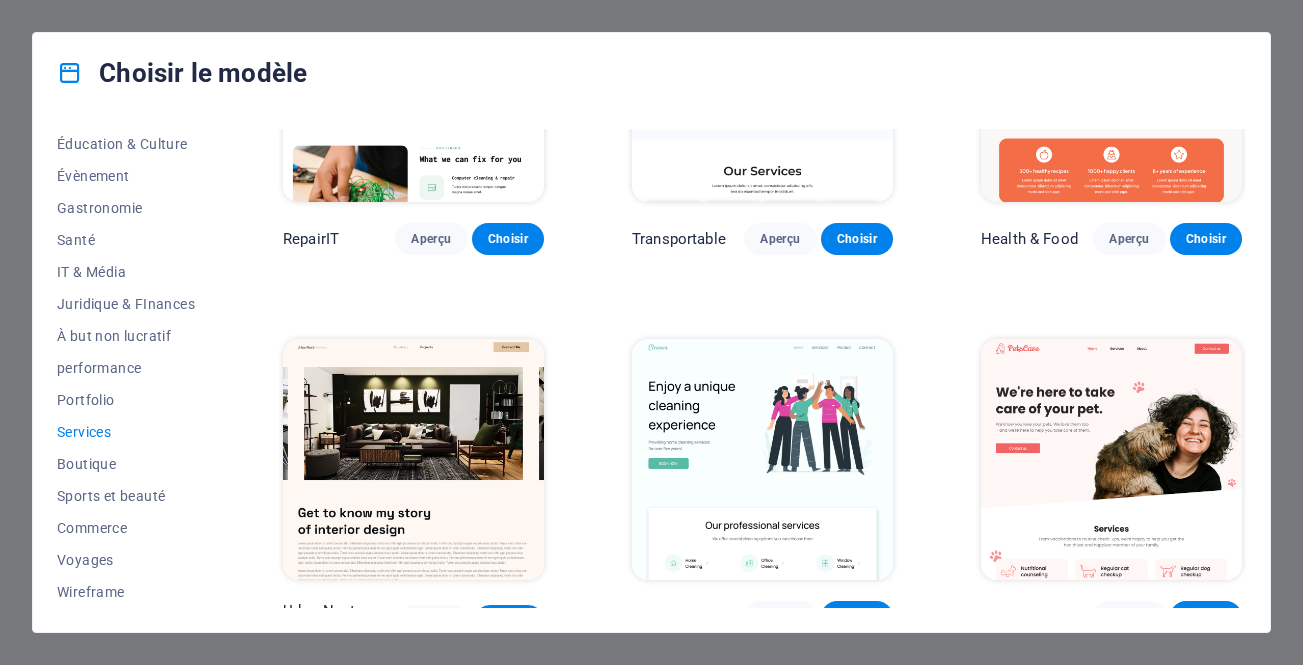 drag, startPoint x: 218, startPoint y: 396, endPoint x: 223, endPoint y: 267, distance: 129.09686 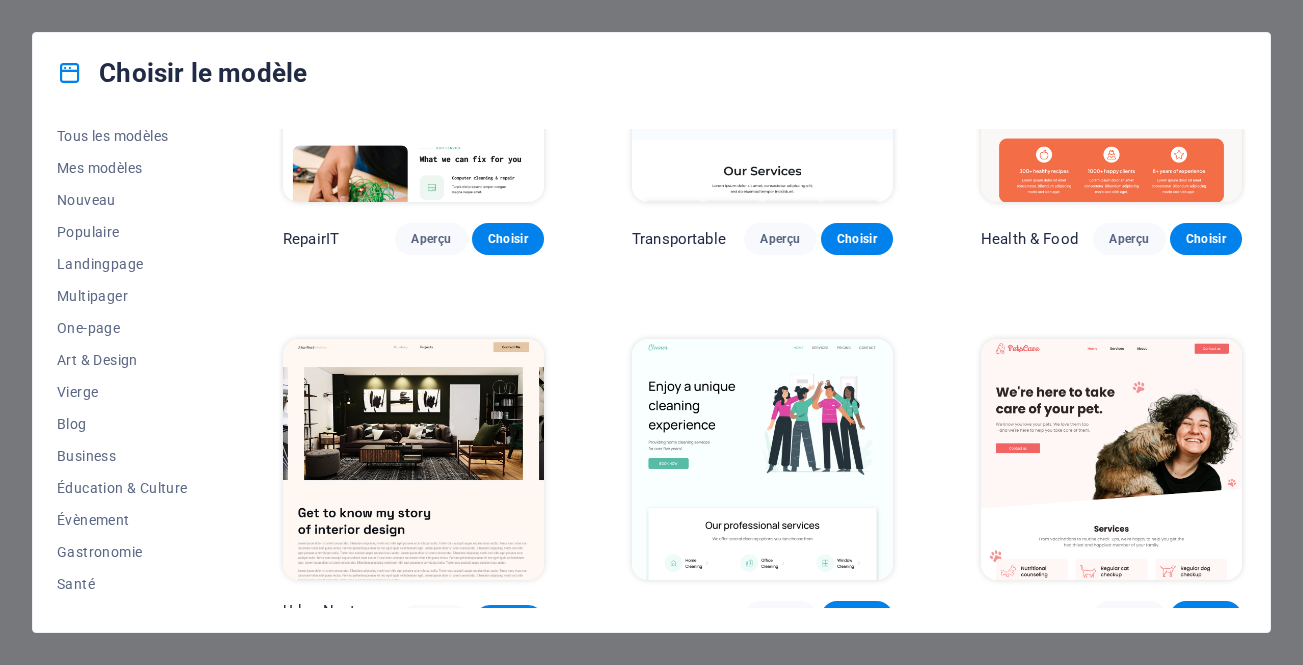 scroll, scrollTop: 0, scrollLeft: 0, axis: both 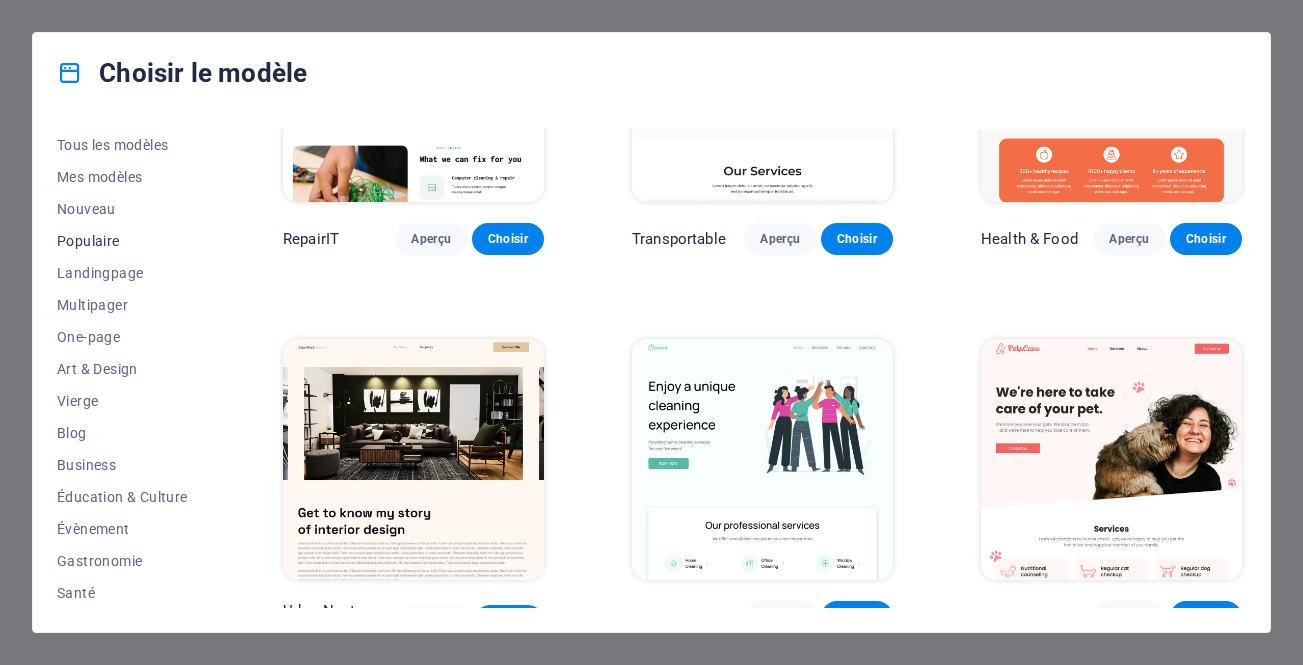 click on "Populaire" at bounding box center (126, 241) 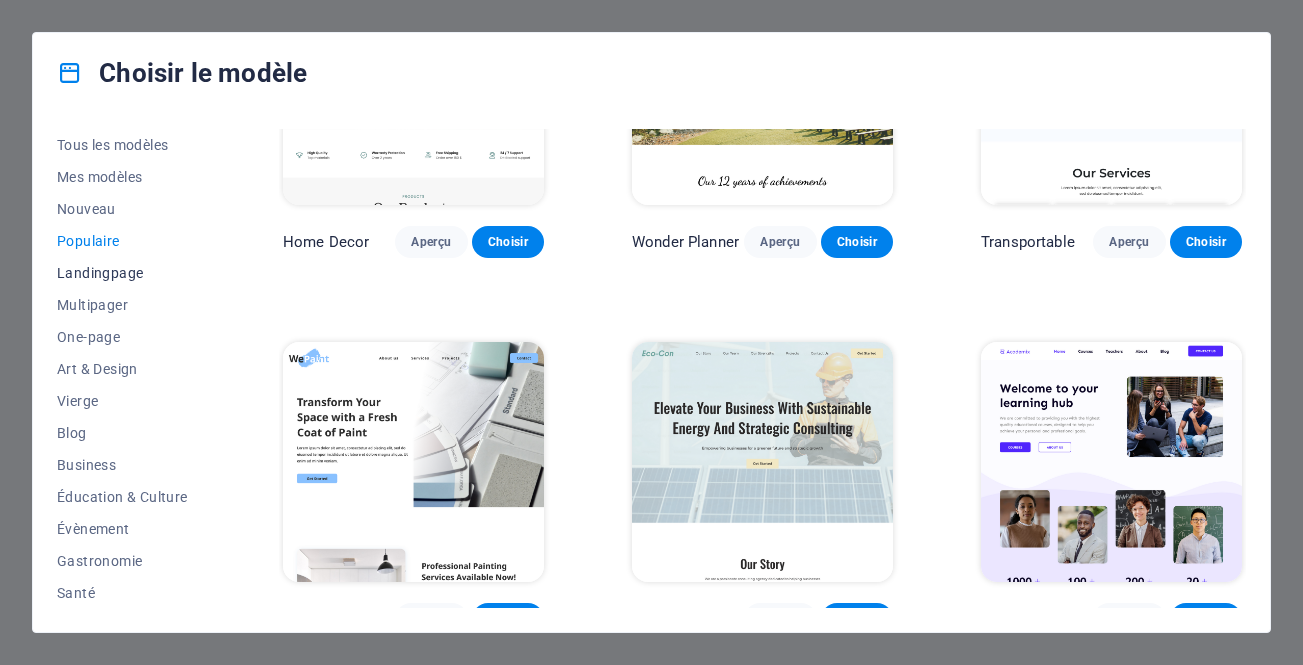click on "Landingpage" at bounding box center [126, 273] 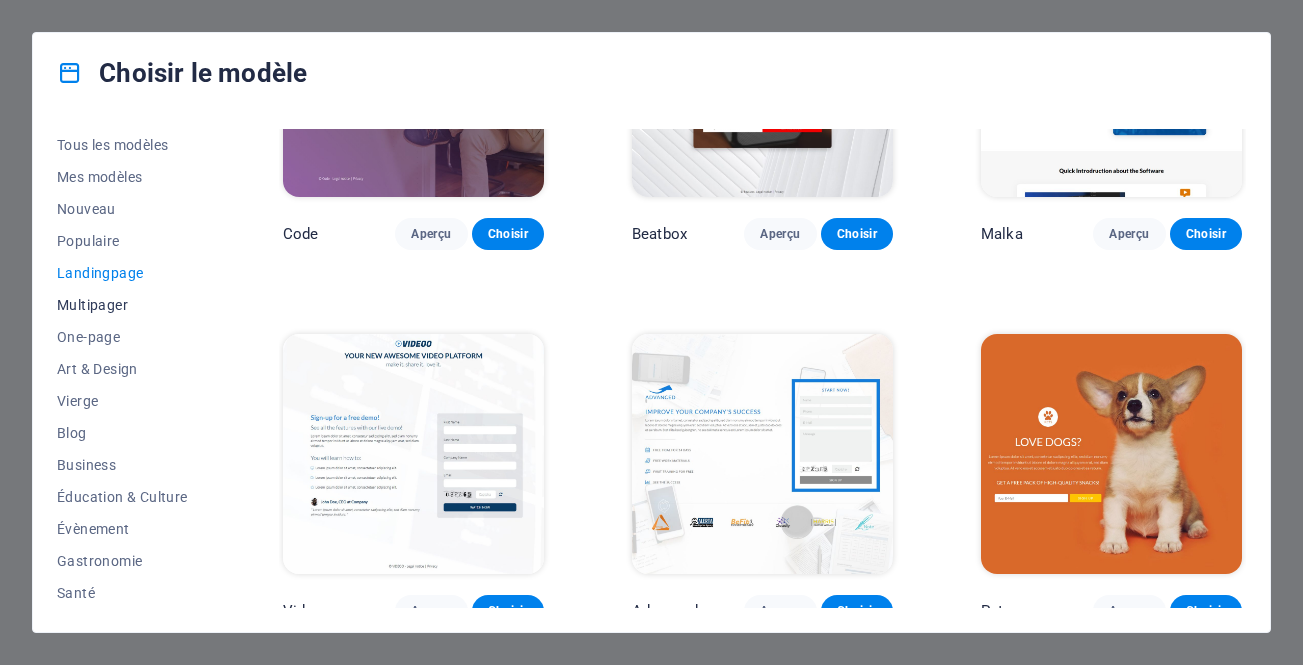 click on "Multipager" at bounding box center (126, 305) 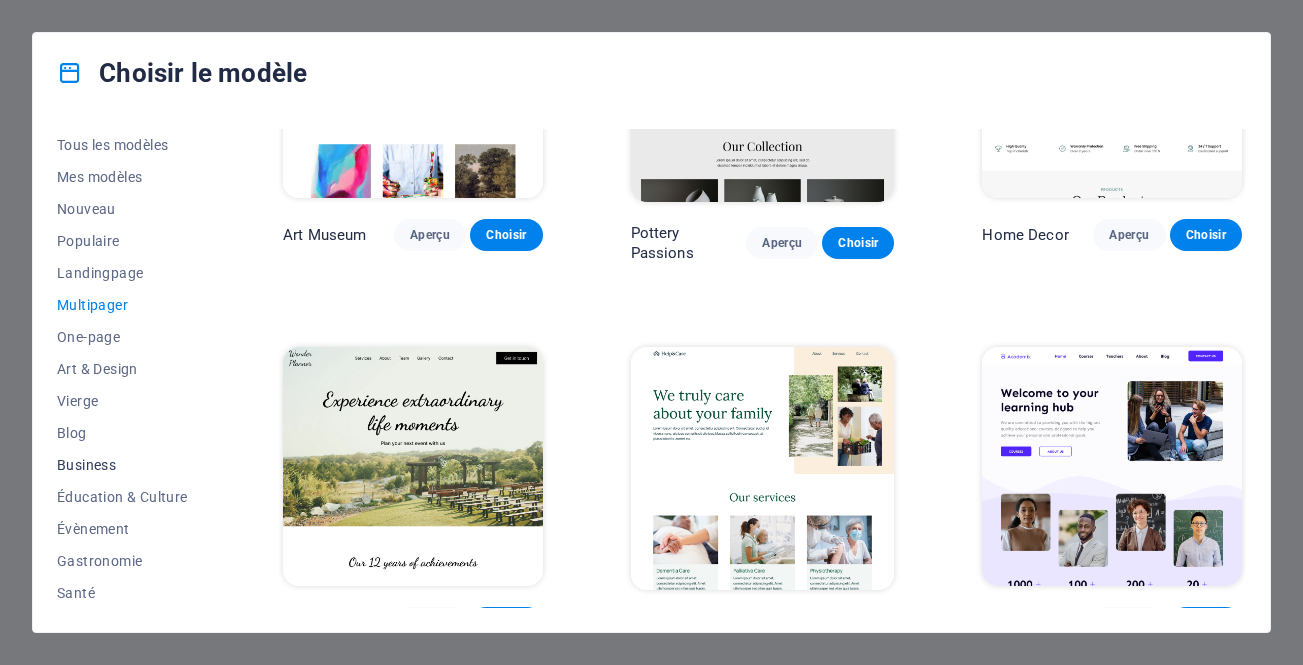 click on "Business" at bounding box center [126, 465] 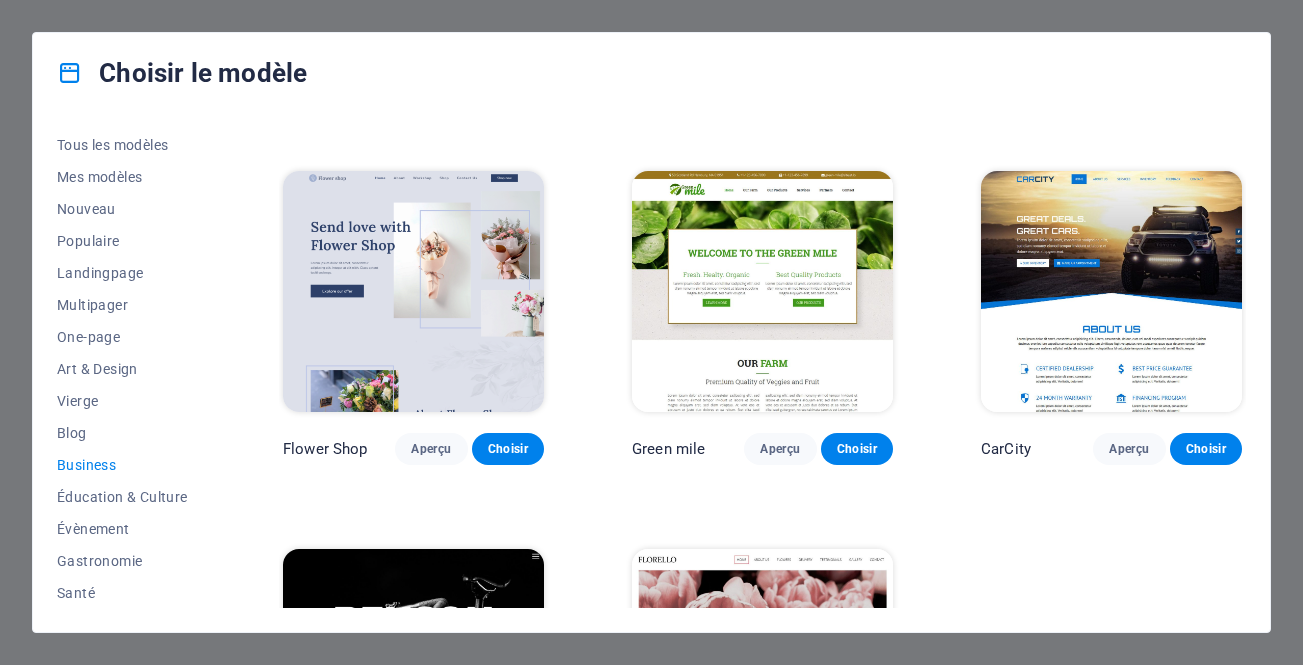 scroll, scrollTop: 314, scrollLeft: 0, axis: vertical 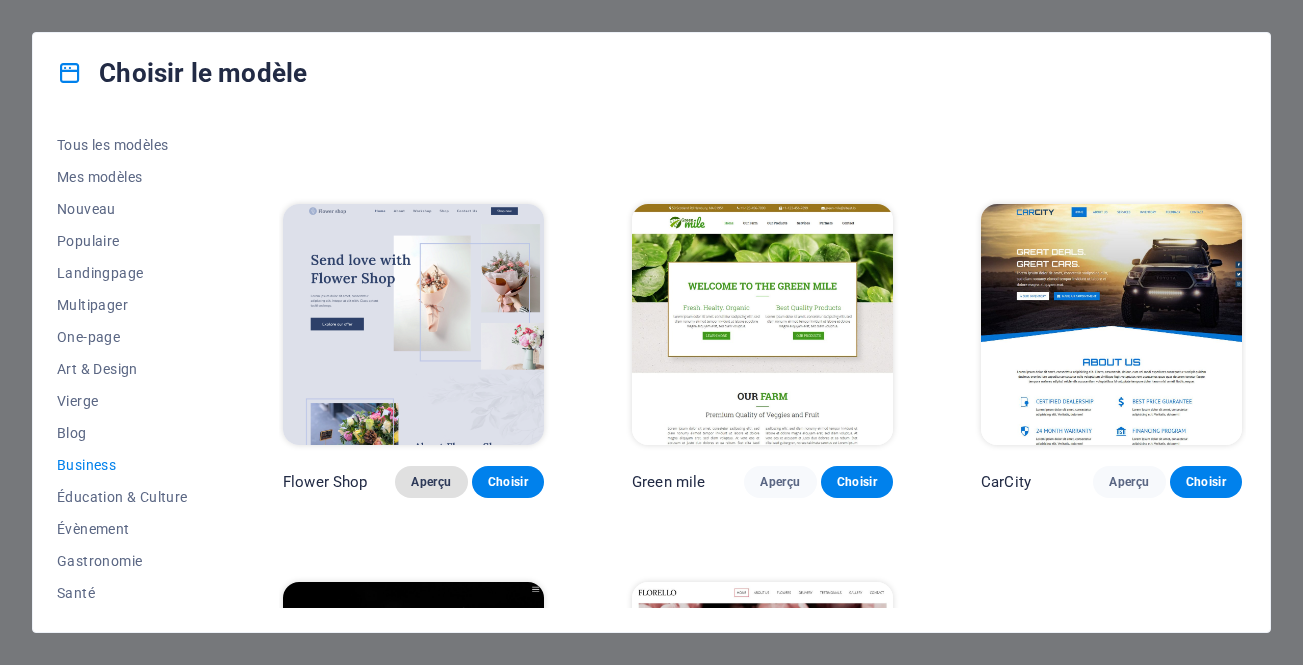 click on "Aperçu" at bounding box center (431, 482) 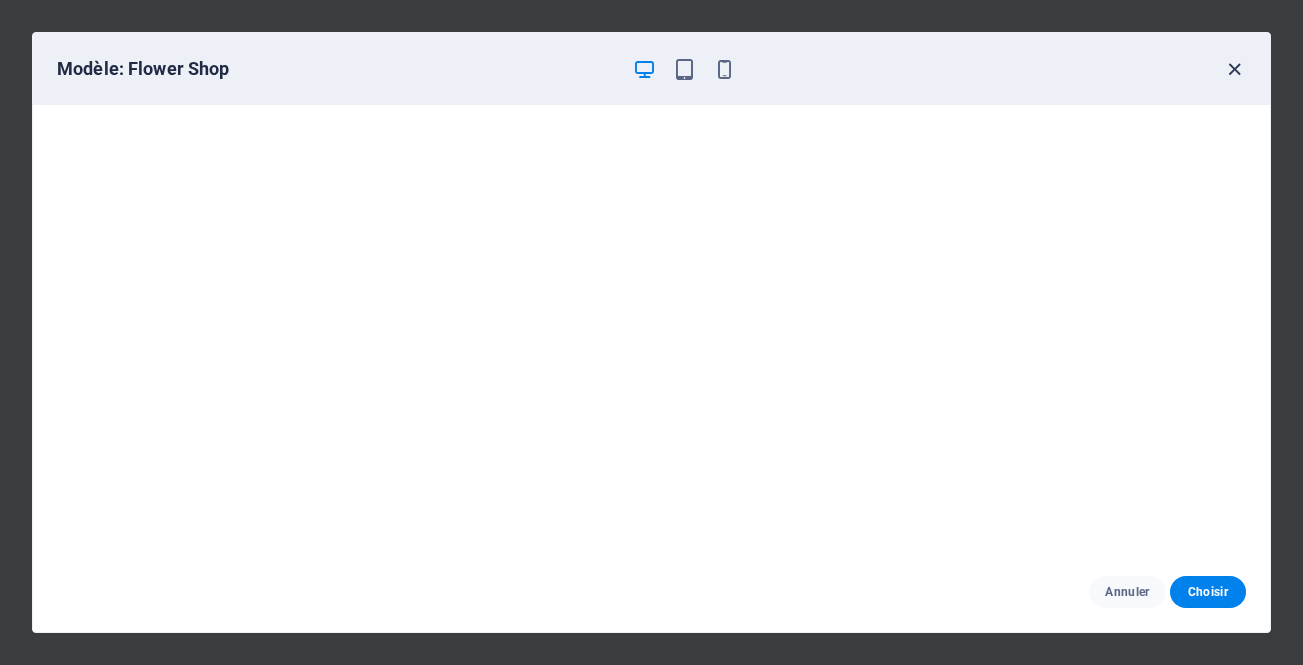click at bounding box center [1234, 69] 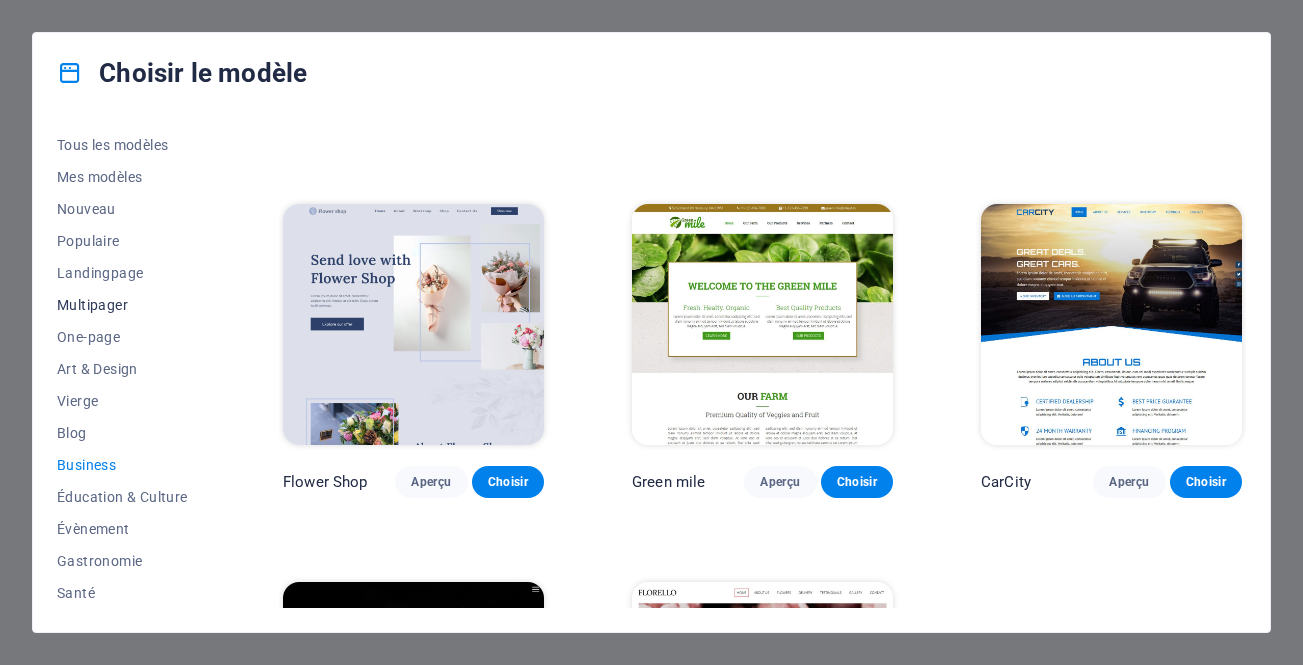 click on "Multipager" at bounding box center (126, 305) 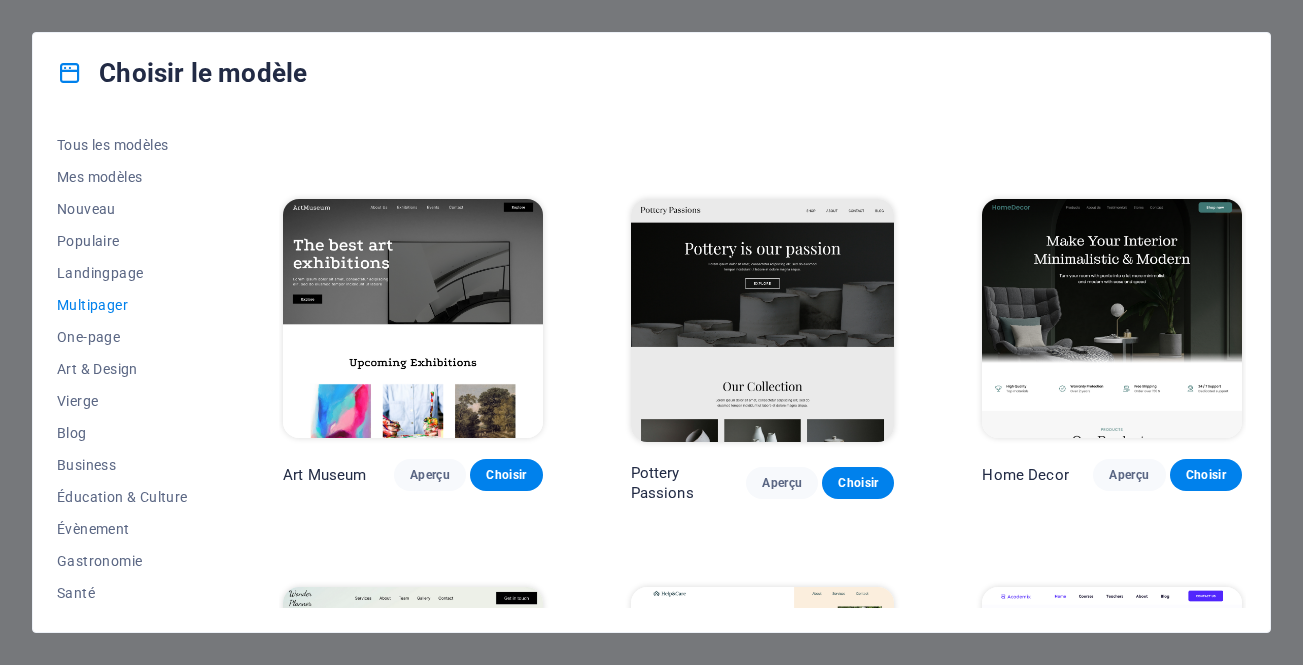 scroll, scrollTop: 2598, scrollLeft: 0, axis: vertical 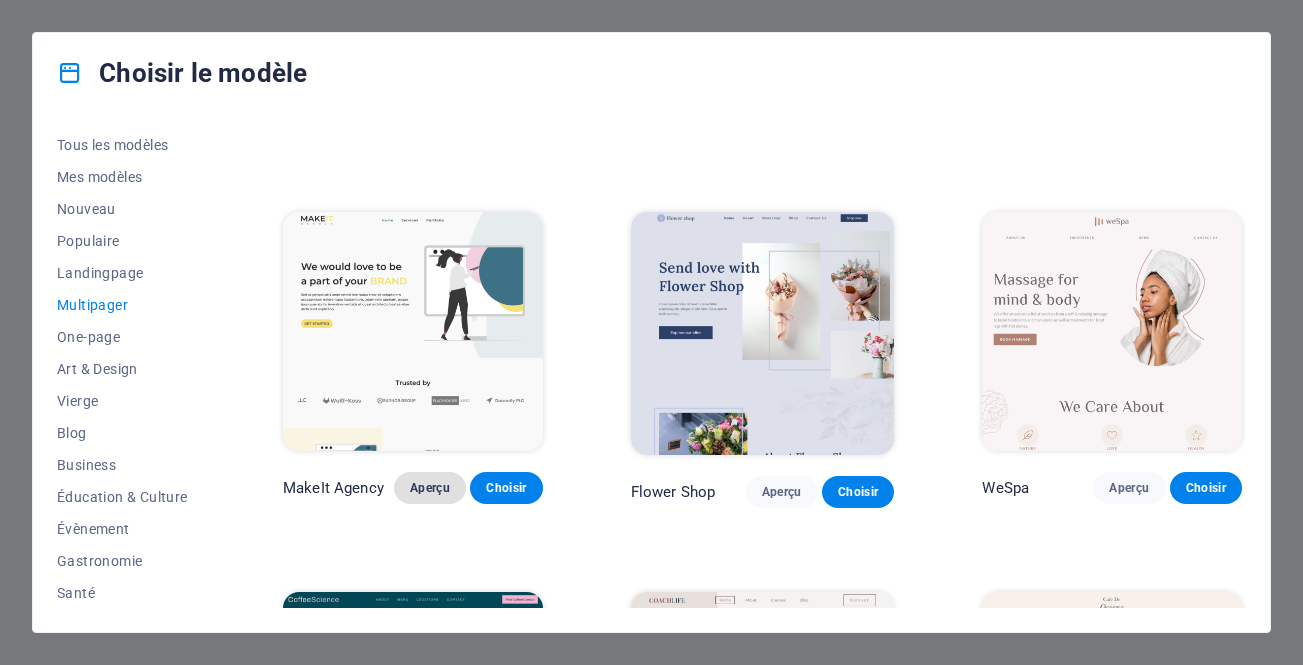 click on "Aperçu" at bounding box center (430, 488) 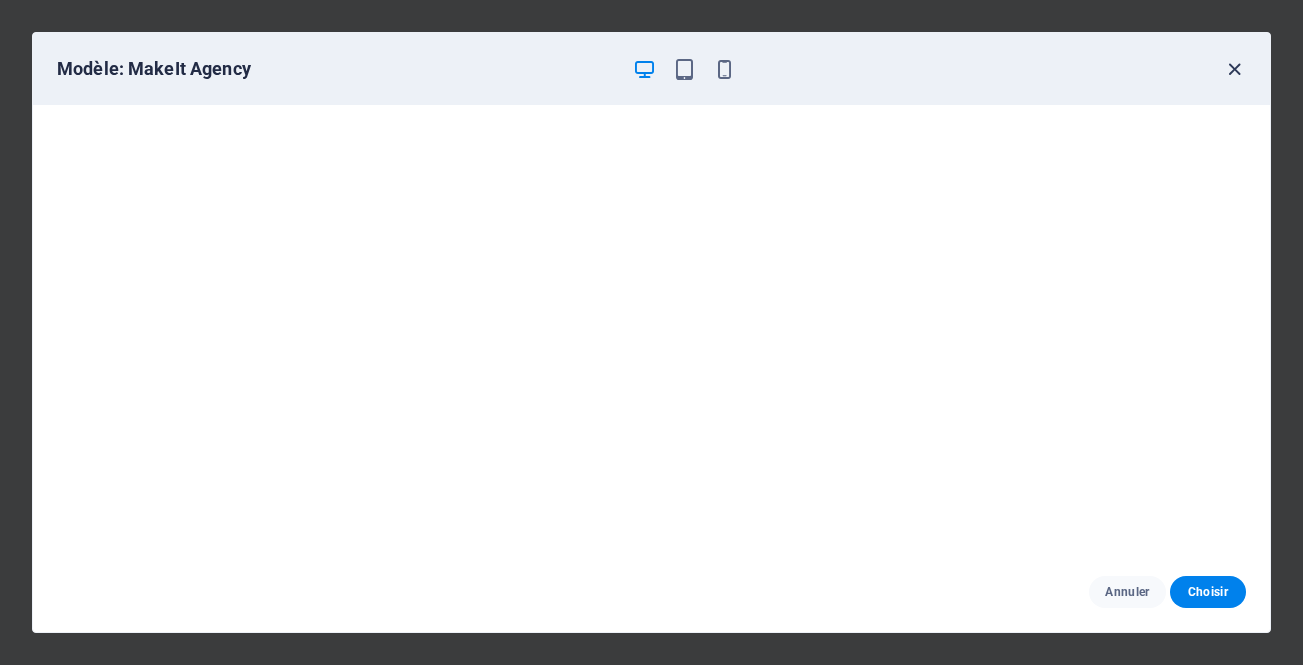 click at bounding box center [1234, 69] 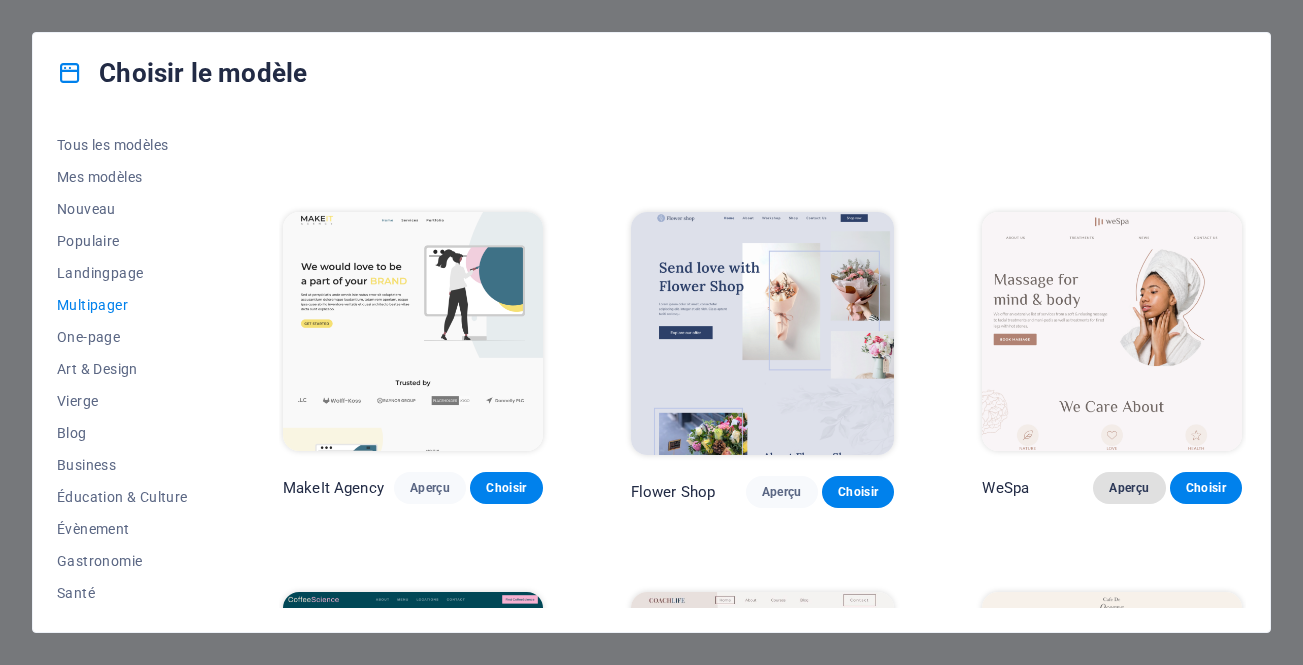 click on "Aperçu" at bounding box center (1129, 488) 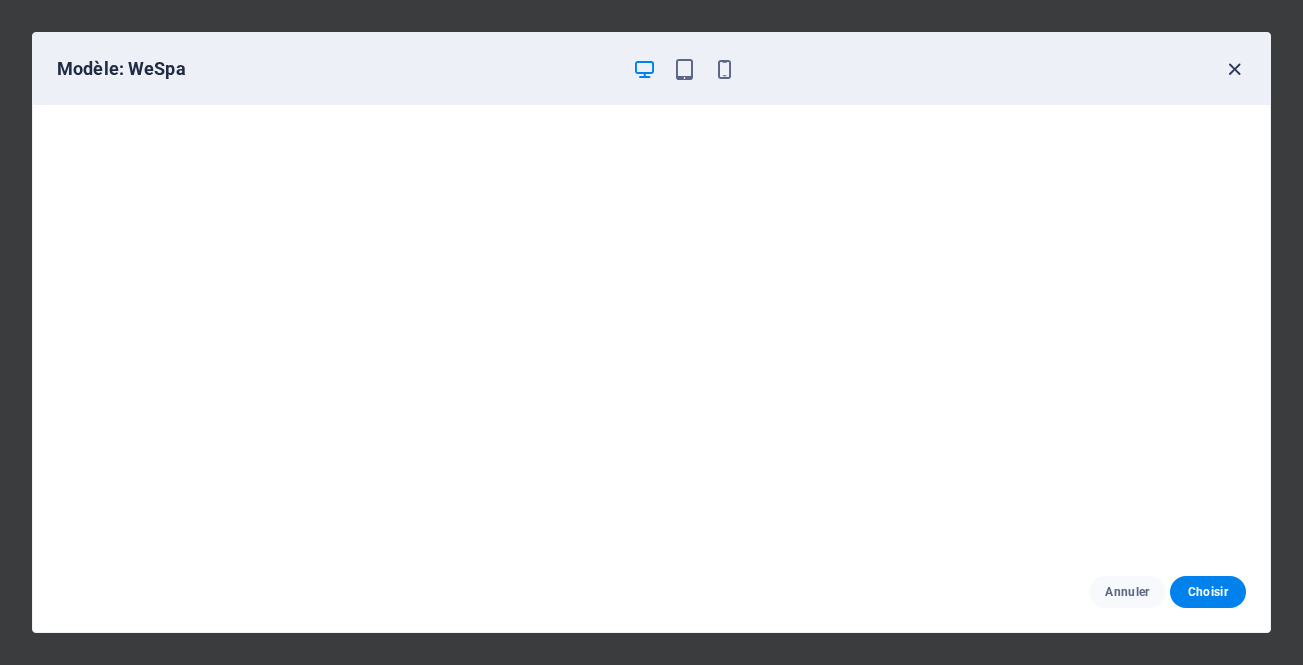 click at bounding box center [1234, 69] 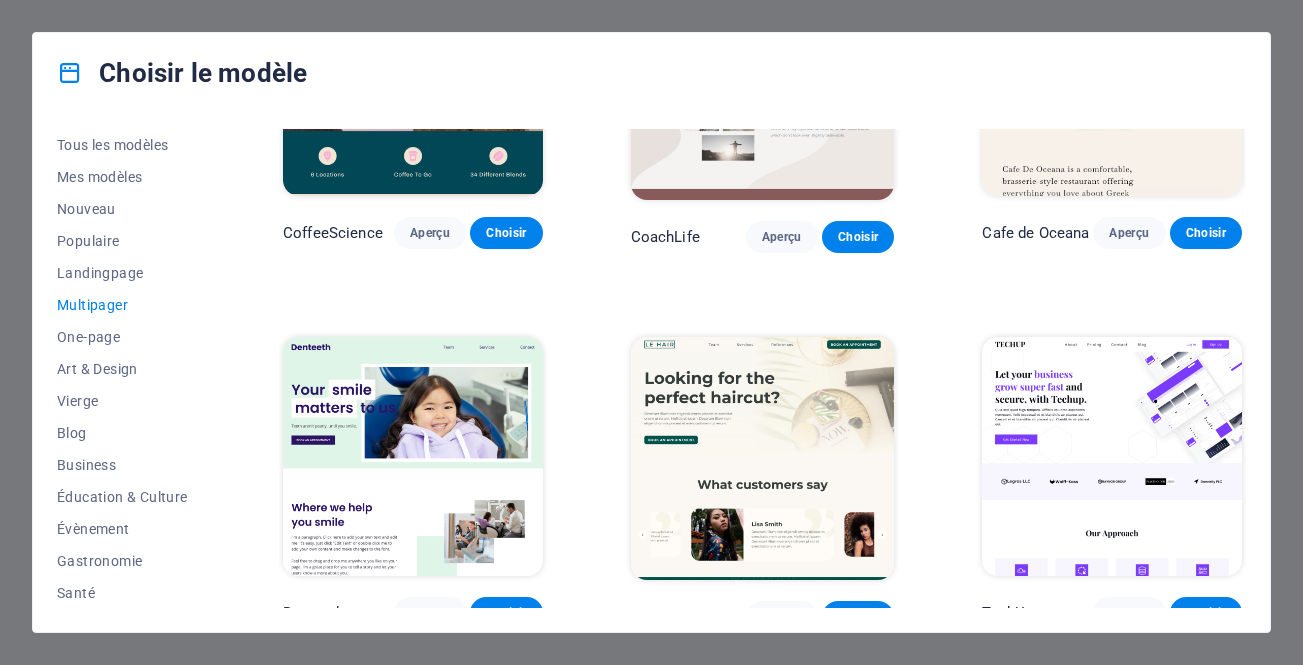 scroll, scrollTop: 3251, scrollLeft: 0, axis: vertical 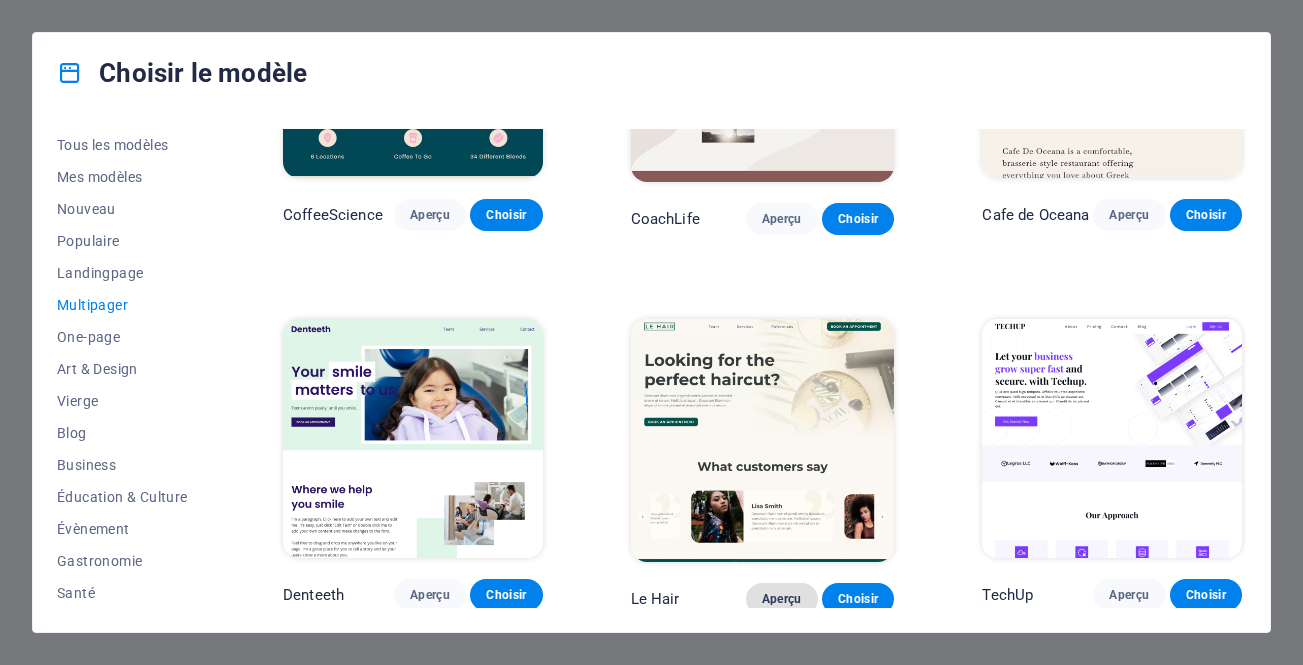 click on "Aperçu" at bounding box center [782, 599] 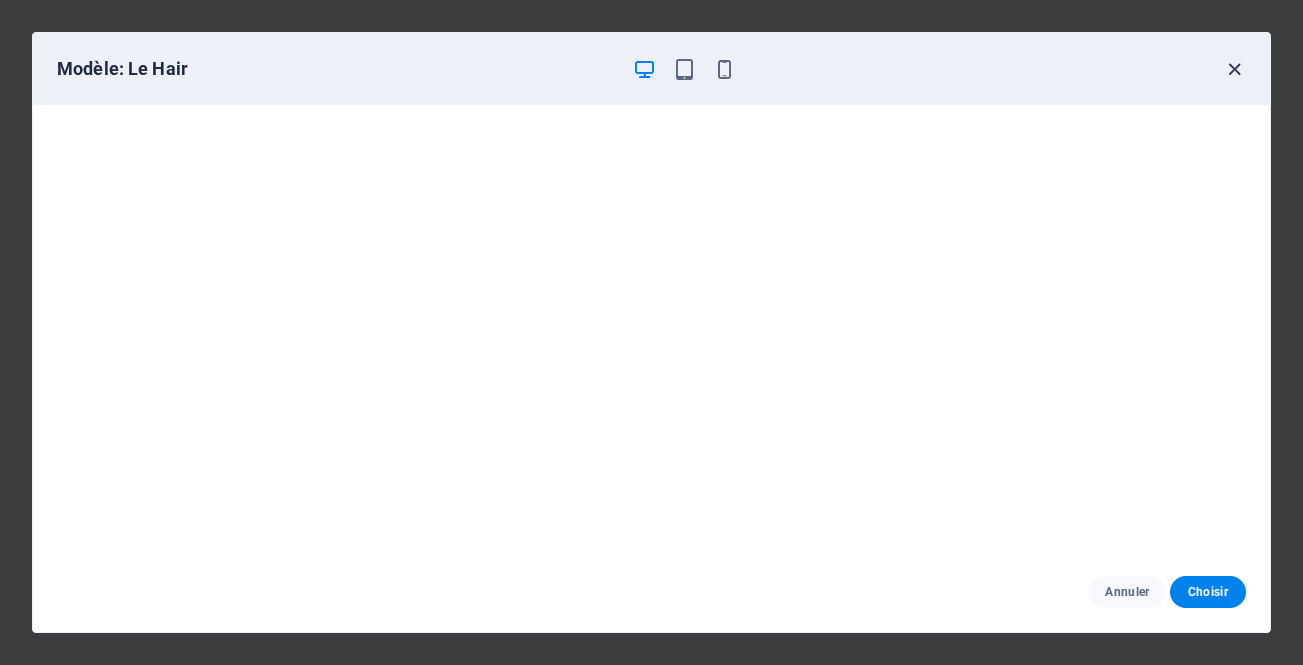 click at bounding box center [1234, 69] 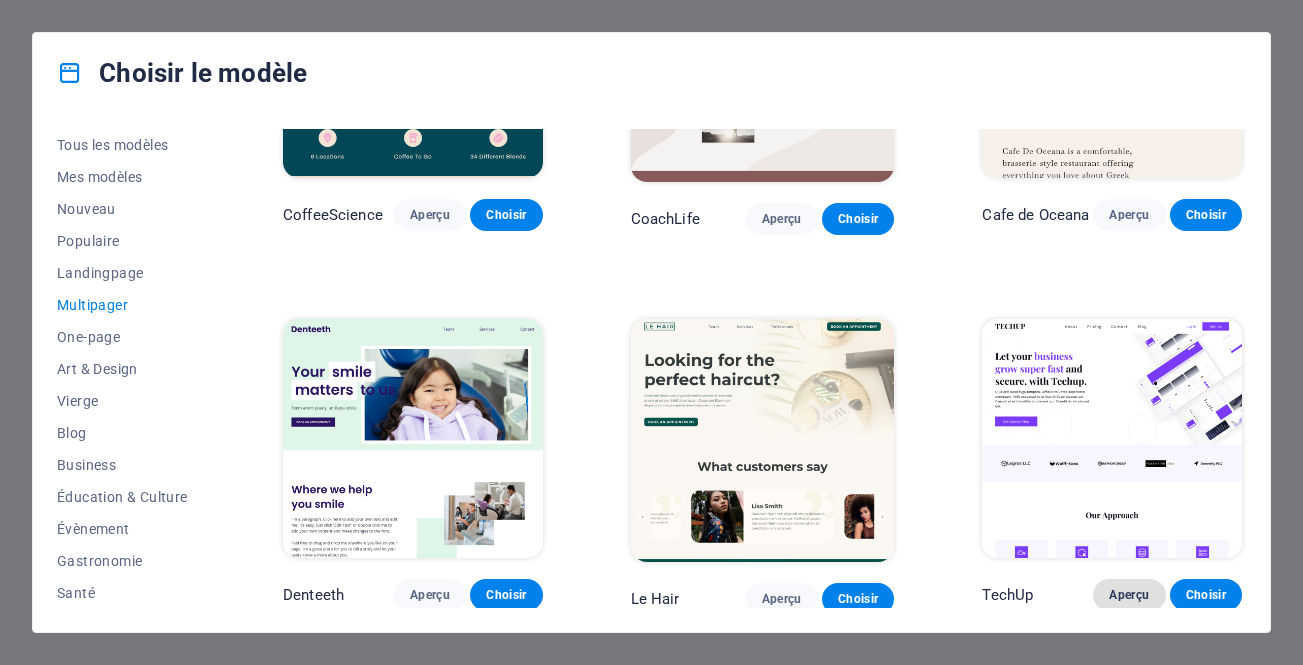 click on "Aperçu" at bounding box center [1129, 595] 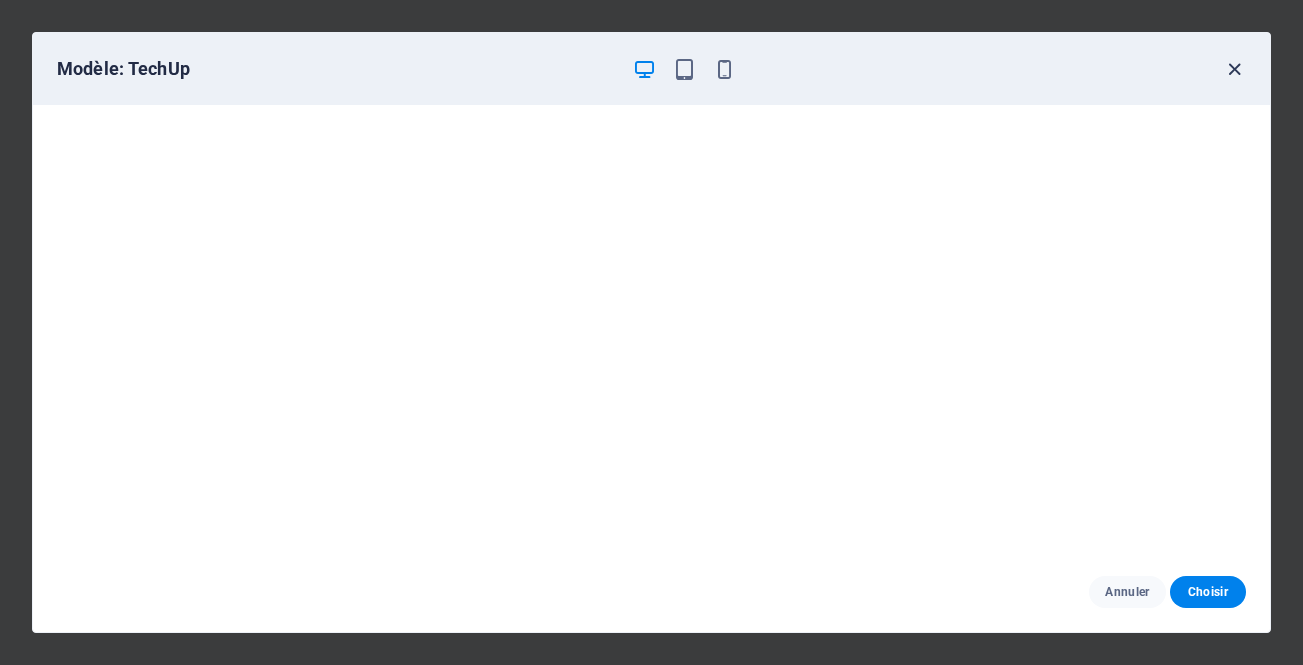click at bounding box center [1234, 69] 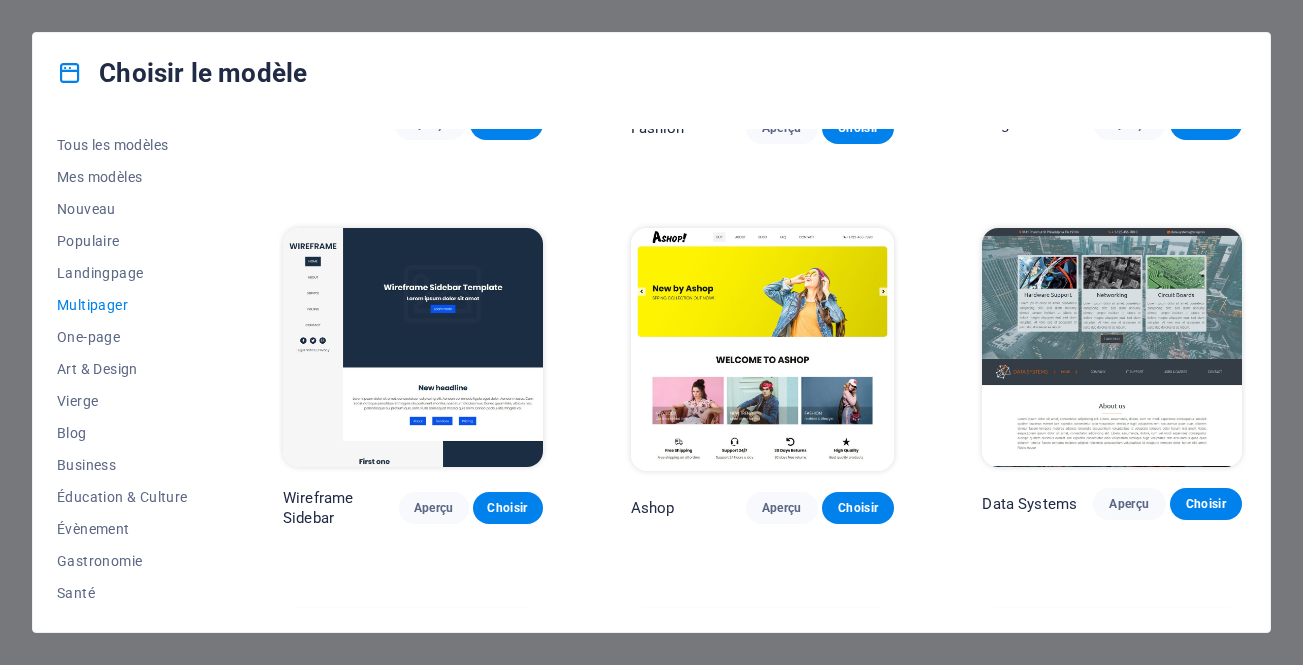 scroll, scrollTop: 4140, scrollLeft: 0, axis: vertical 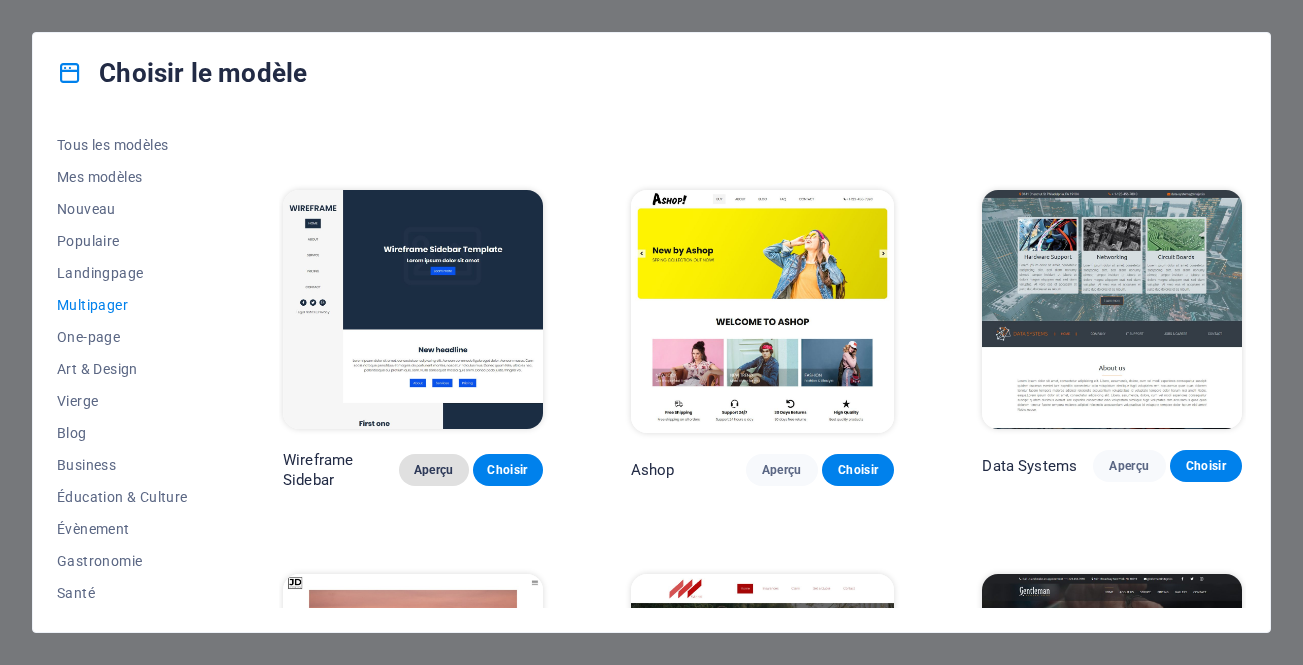 click on "Aperçu" at bounding box center [434, 470] 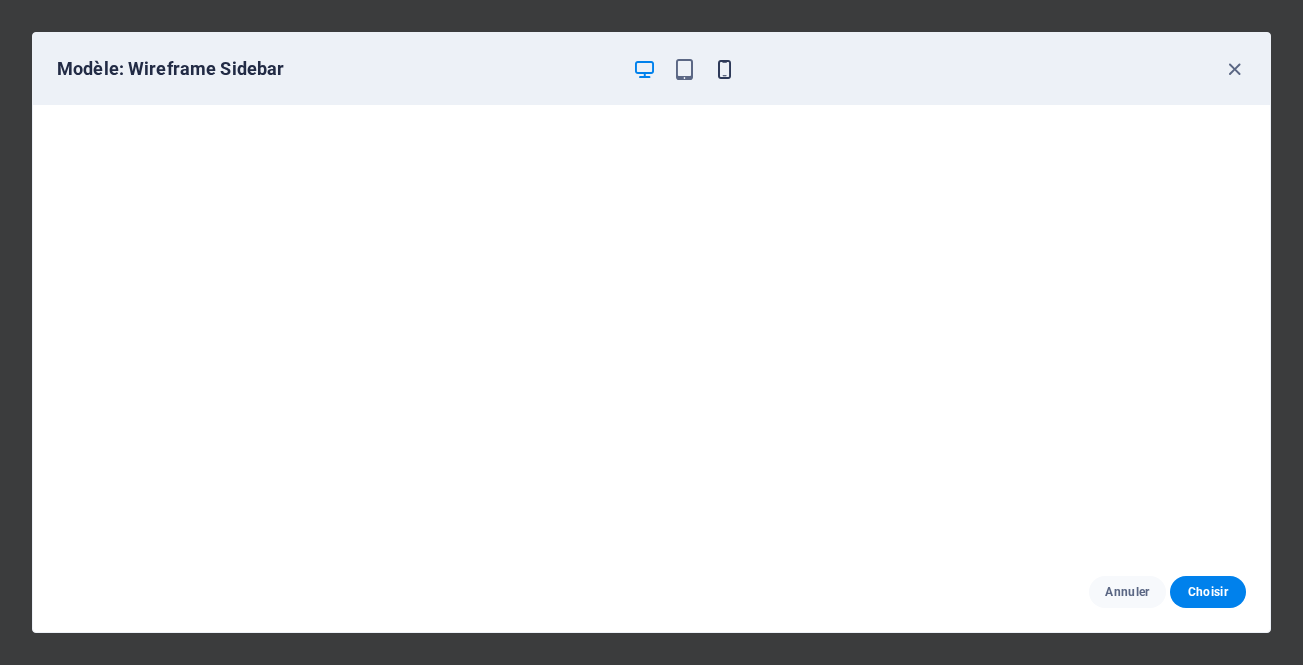 click at bounding box center (724, 69) 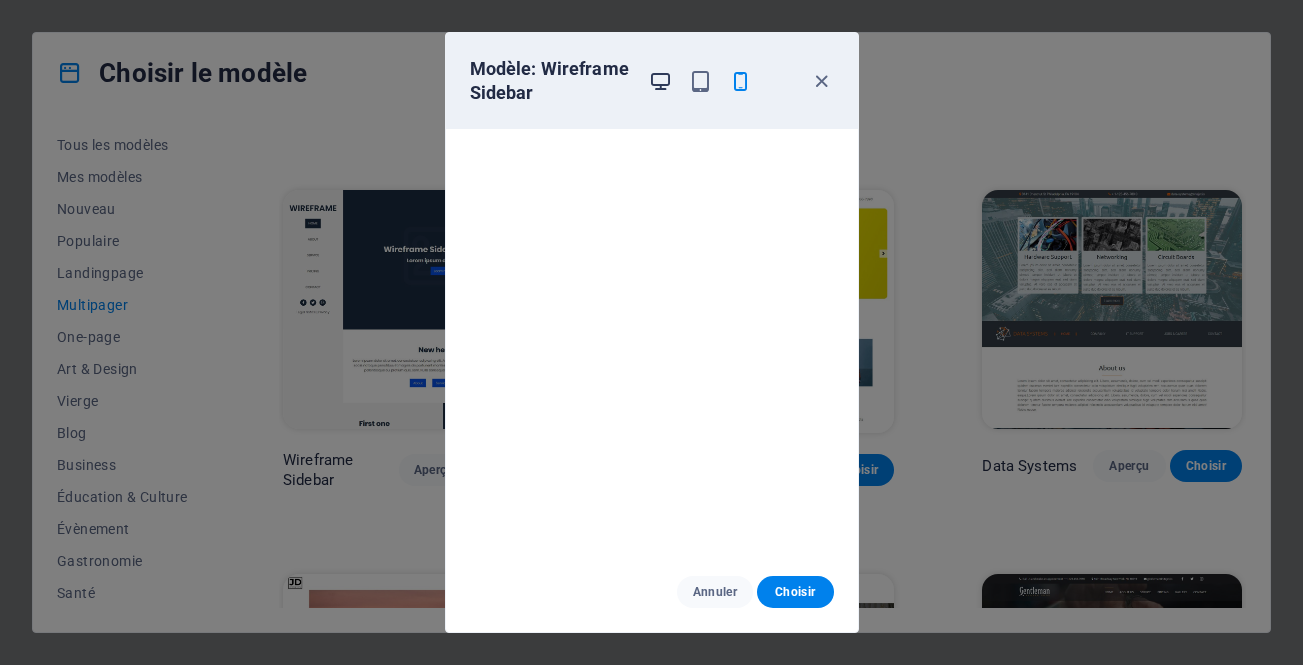 click at bounding box center (660, 81) 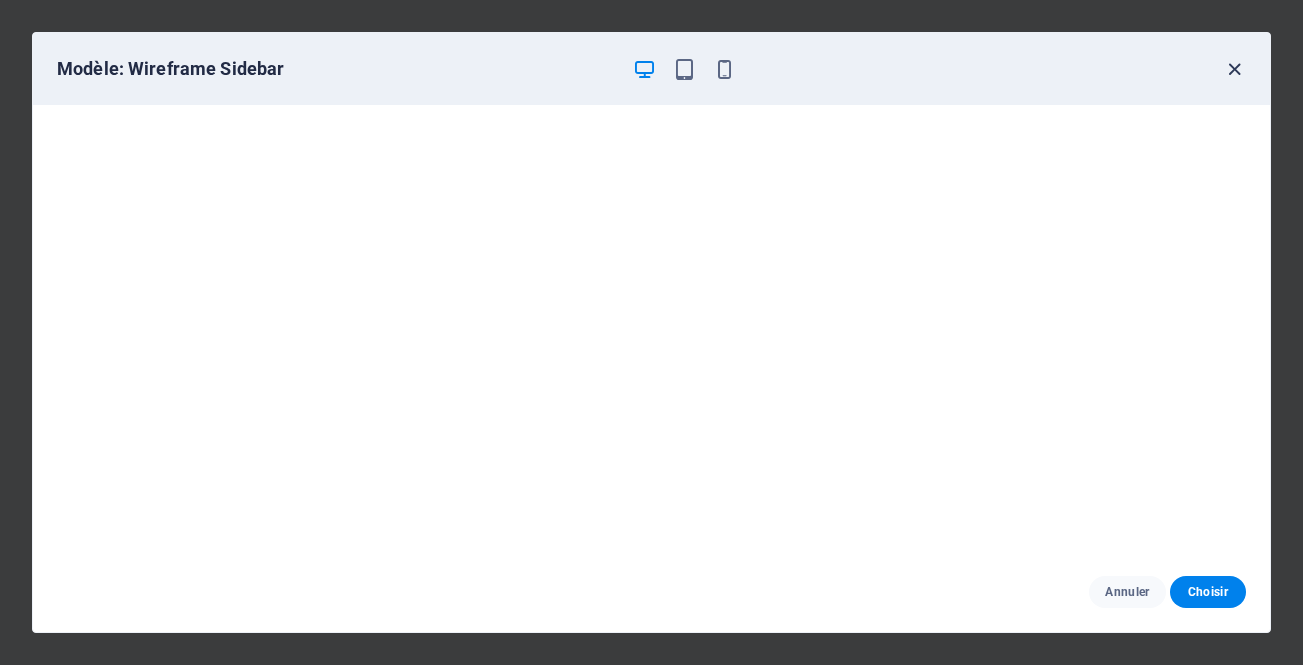 click at bounding box center (1234, 69) 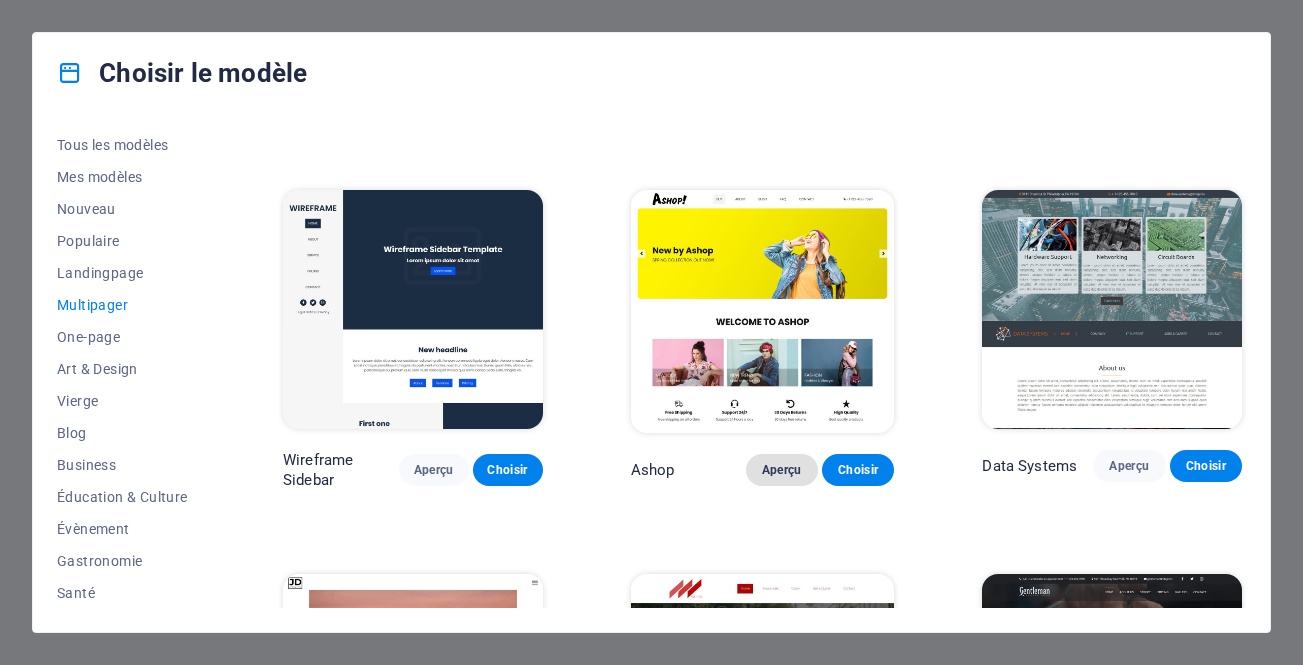click on "Aperçu" at bounding box center (782, 470) 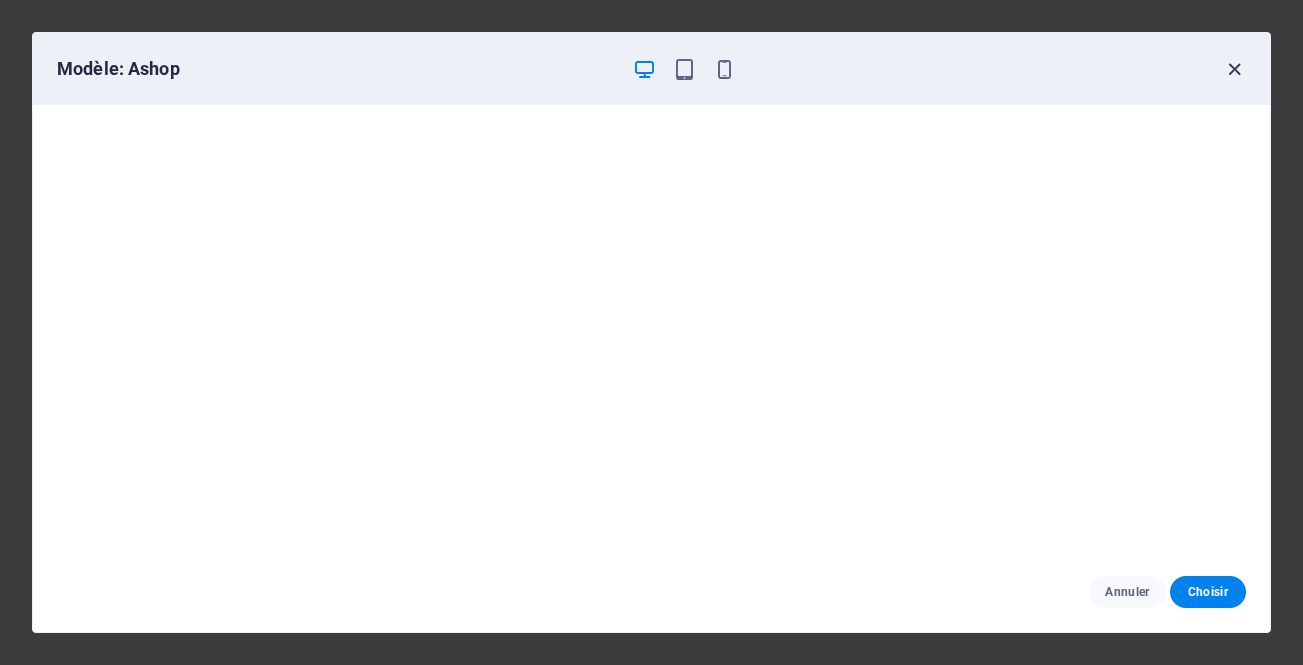 click at bounding box center (1234, 69) 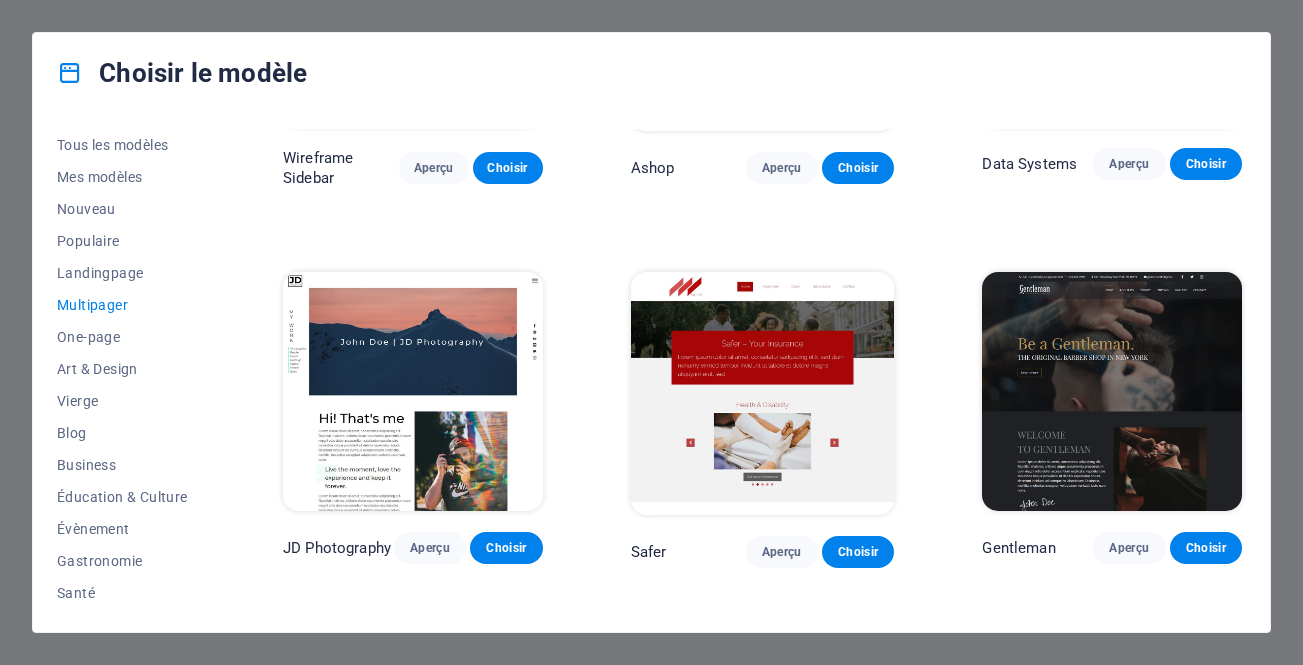 scroll, scrollTop: 4461, scrollLeft: 0, axis: vertical 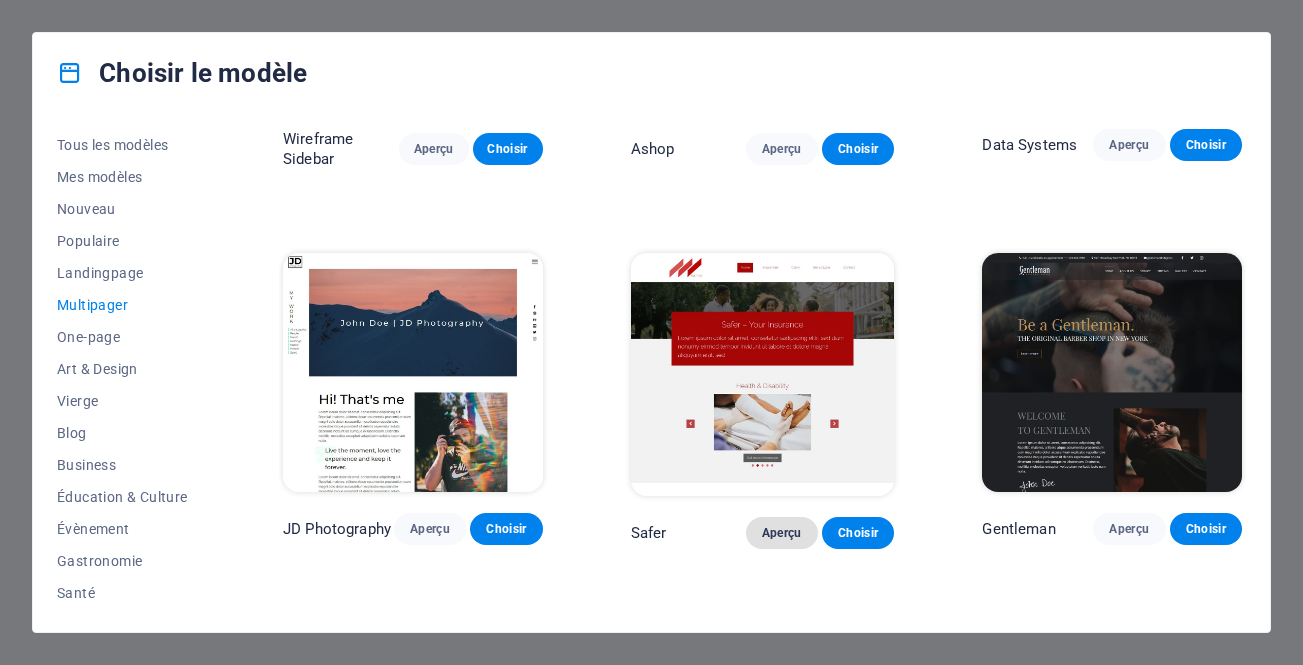 click on "Aperçu" at bounding box center (782, 533) 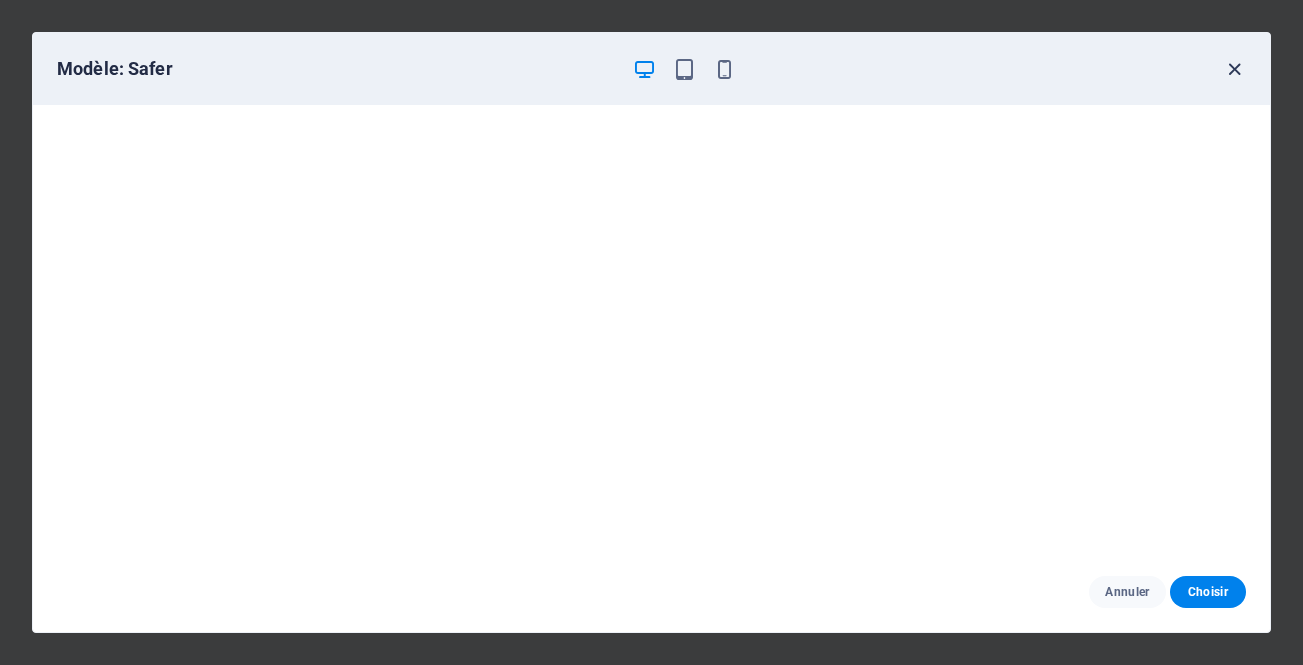 click at bounding box center [1234, 69] 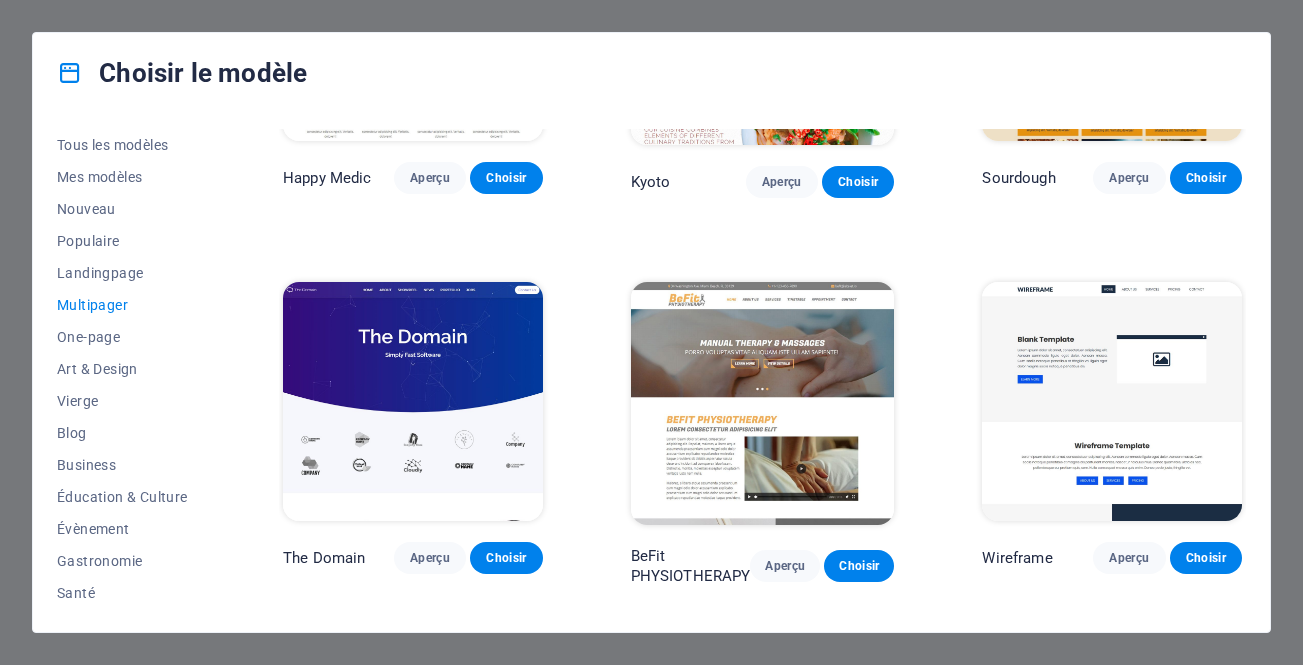 scroll, scrollTop: 5577, scrollLeft: 0, axis: vertical 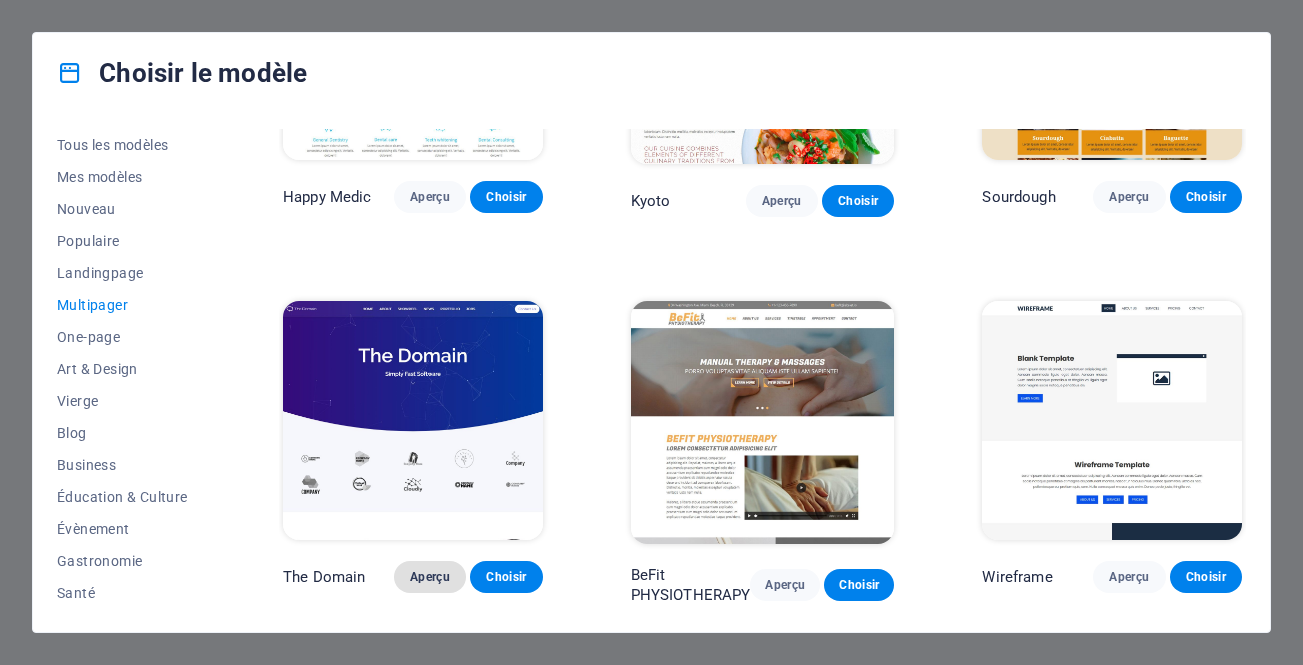 click on "Aperçu" at bounding box center [430, 577] 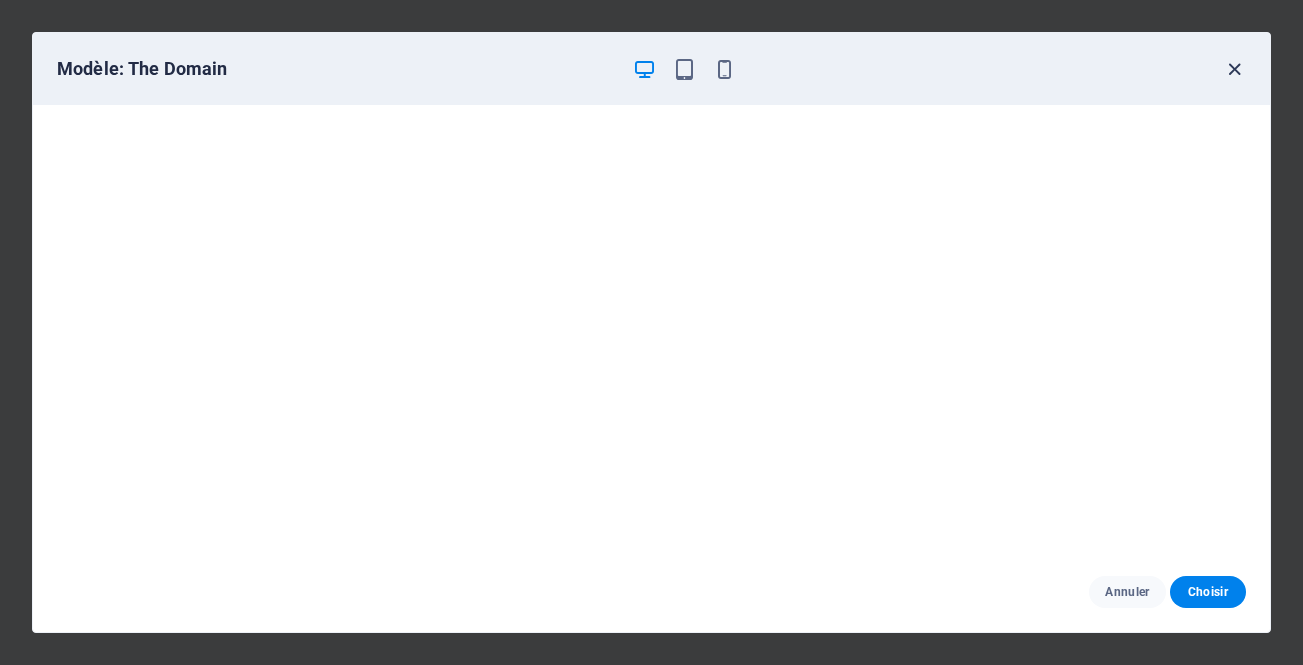 click at bounding box center [1234, 69] 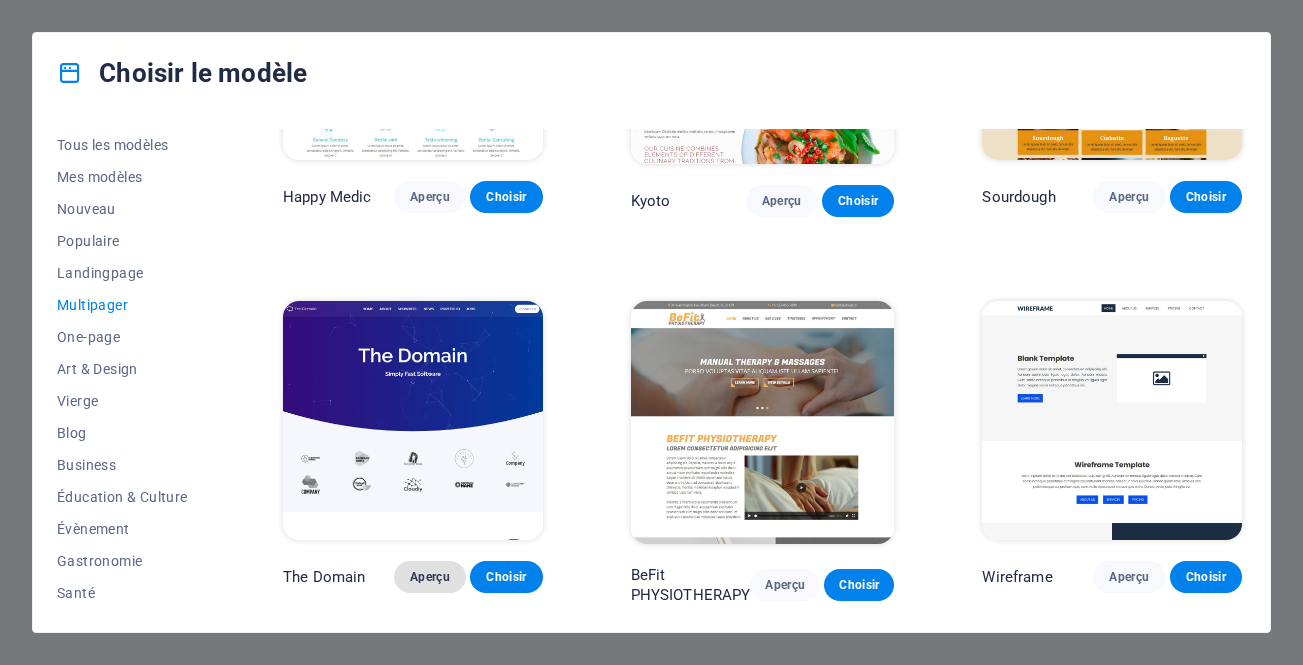 click on "Aperçu" at bounding box center (430, 577) 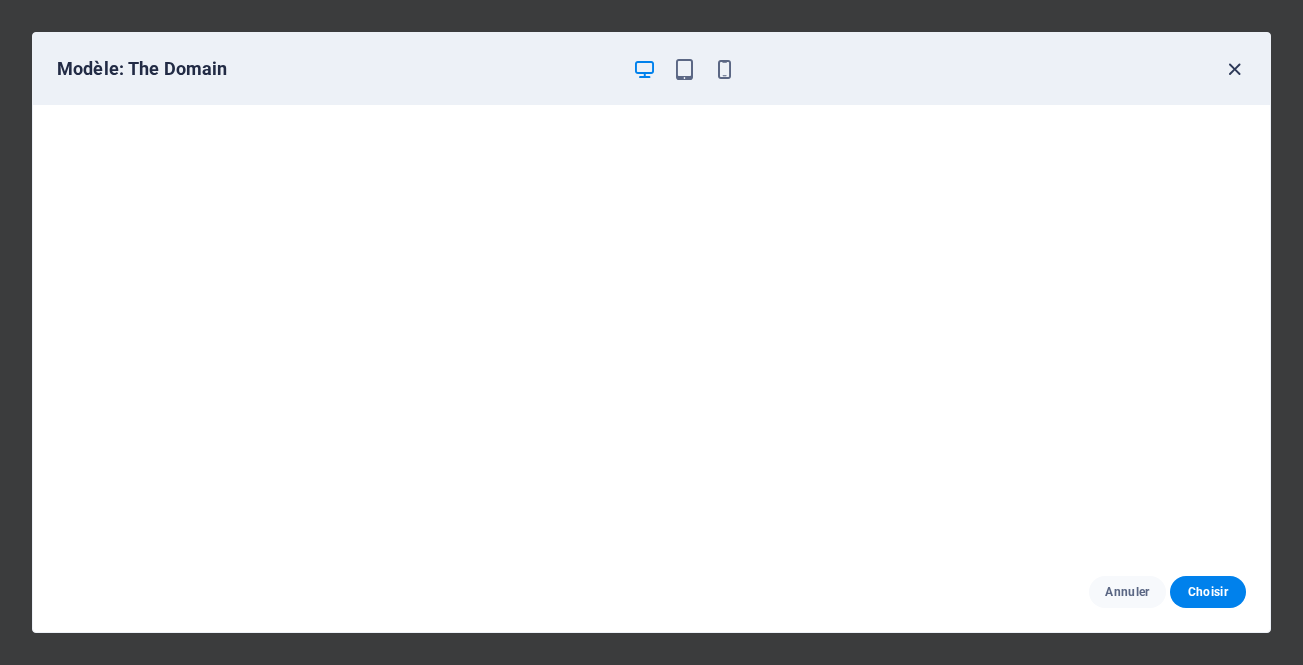 click at bounding box center [1234, 69] 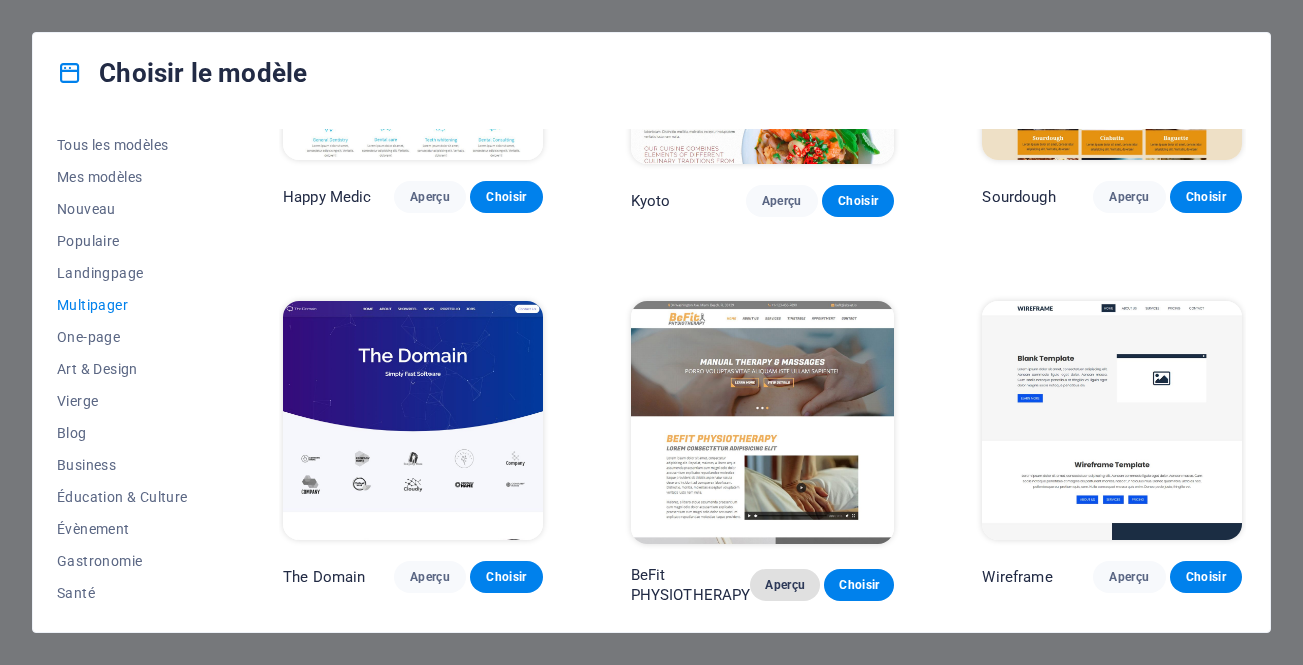 click on "Aperçu" at bounding box center (785, 585) 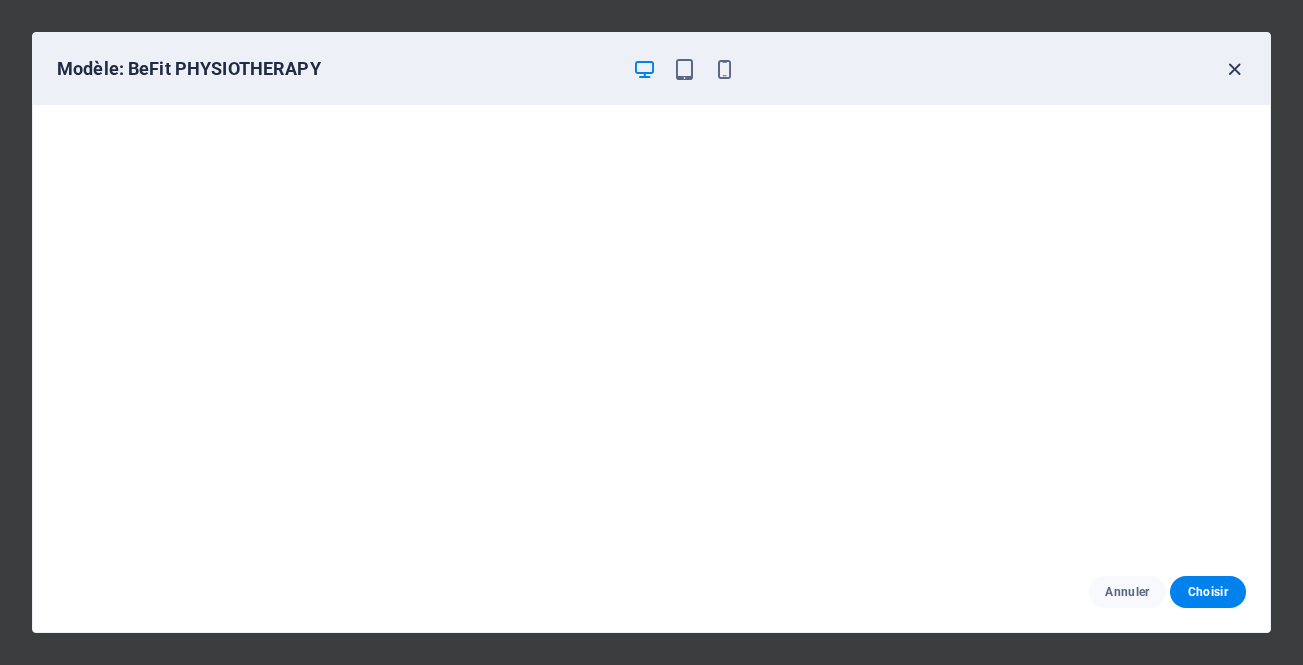 click at bounding box center [1234, 69] 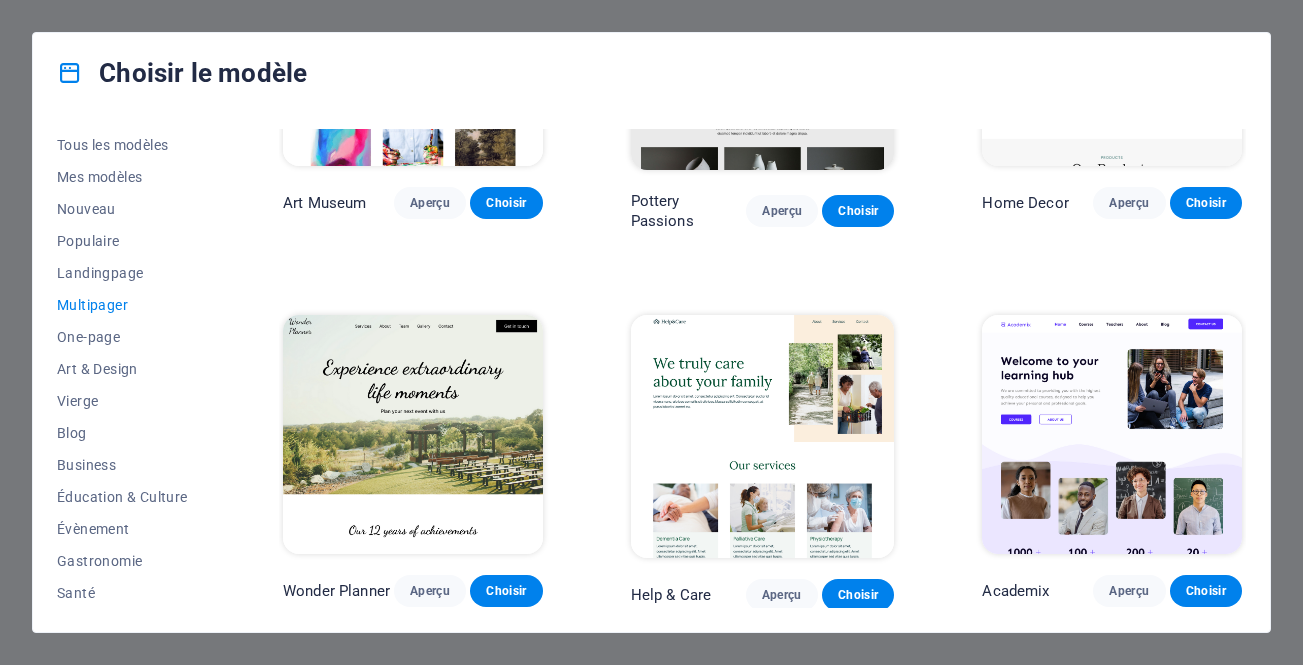 scroll, scrollTop: 605, scrollLeft: 0, axis: vertical 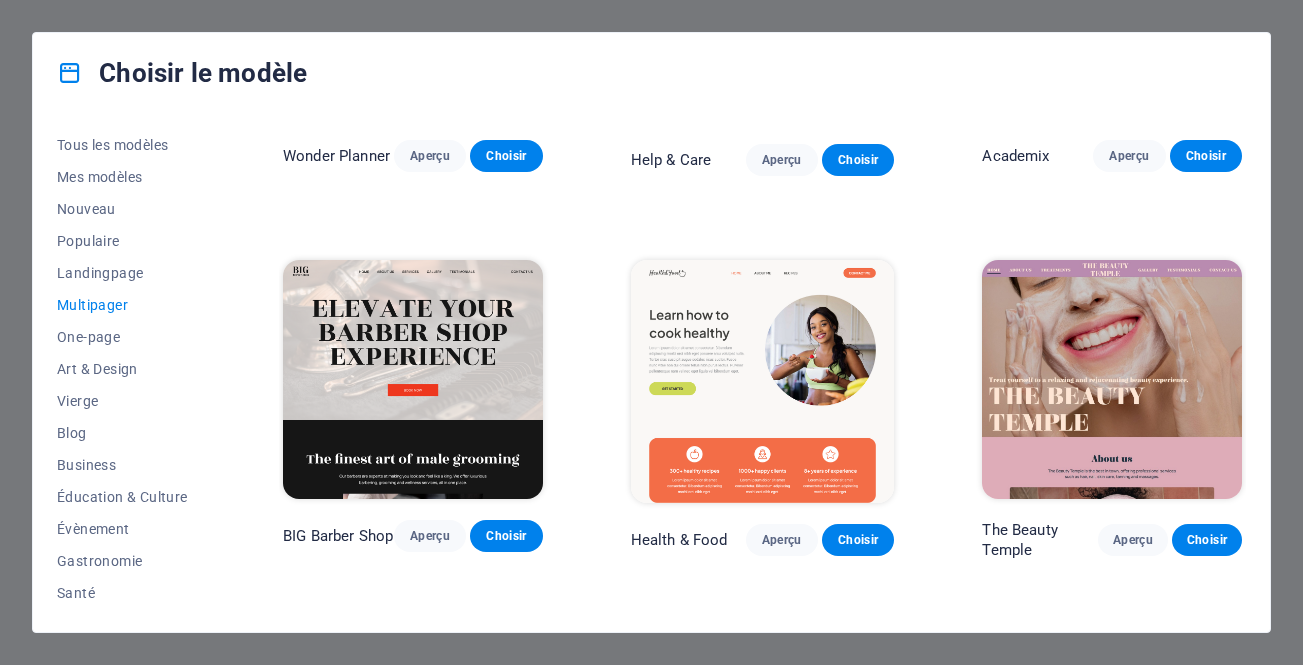 click on "Multipager" at bounding box center [126, 305] 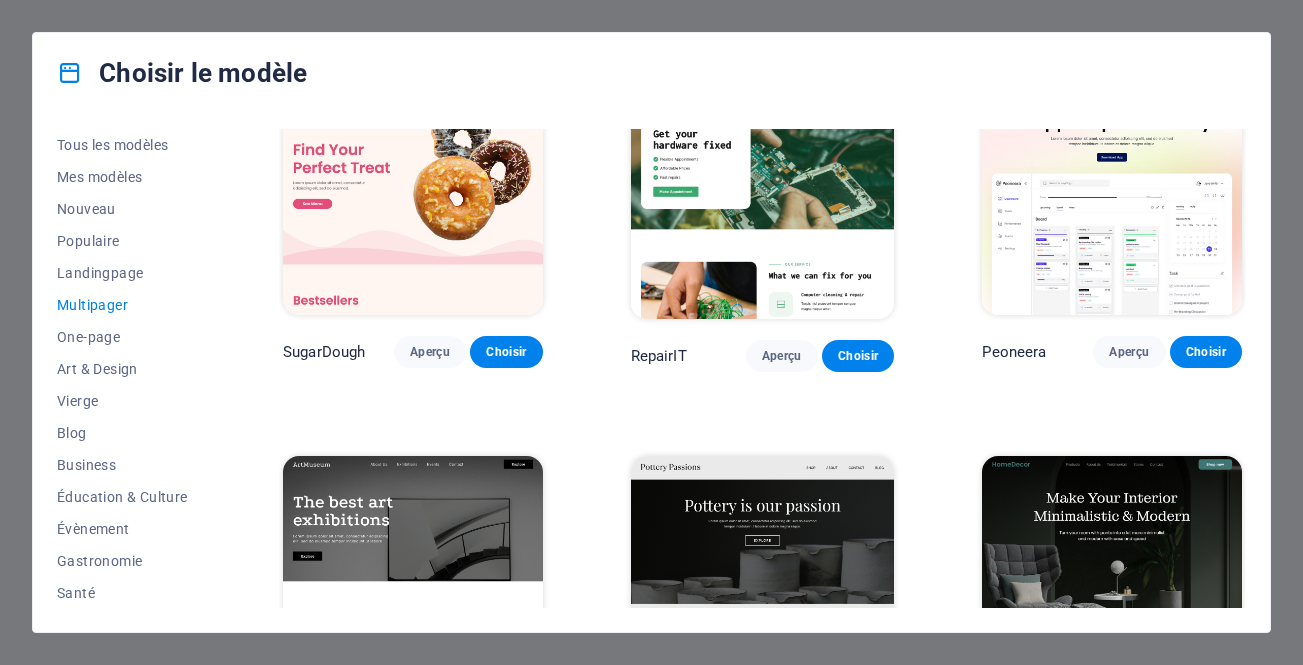 scroll, scrollTop: 0, scrollLeft: 0, axis: both 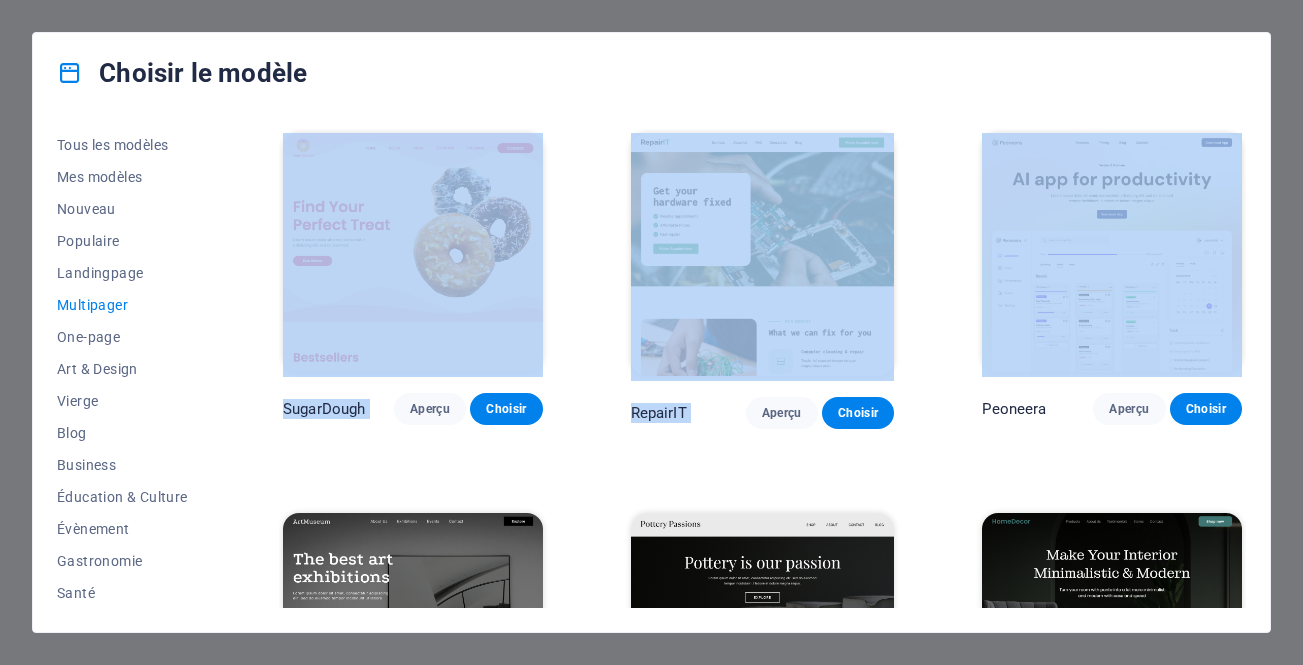 drag, startPoint x: 1246, startPoint y: 133, endPoint x: 1254, endPoint y: 101, distance: 32.984844 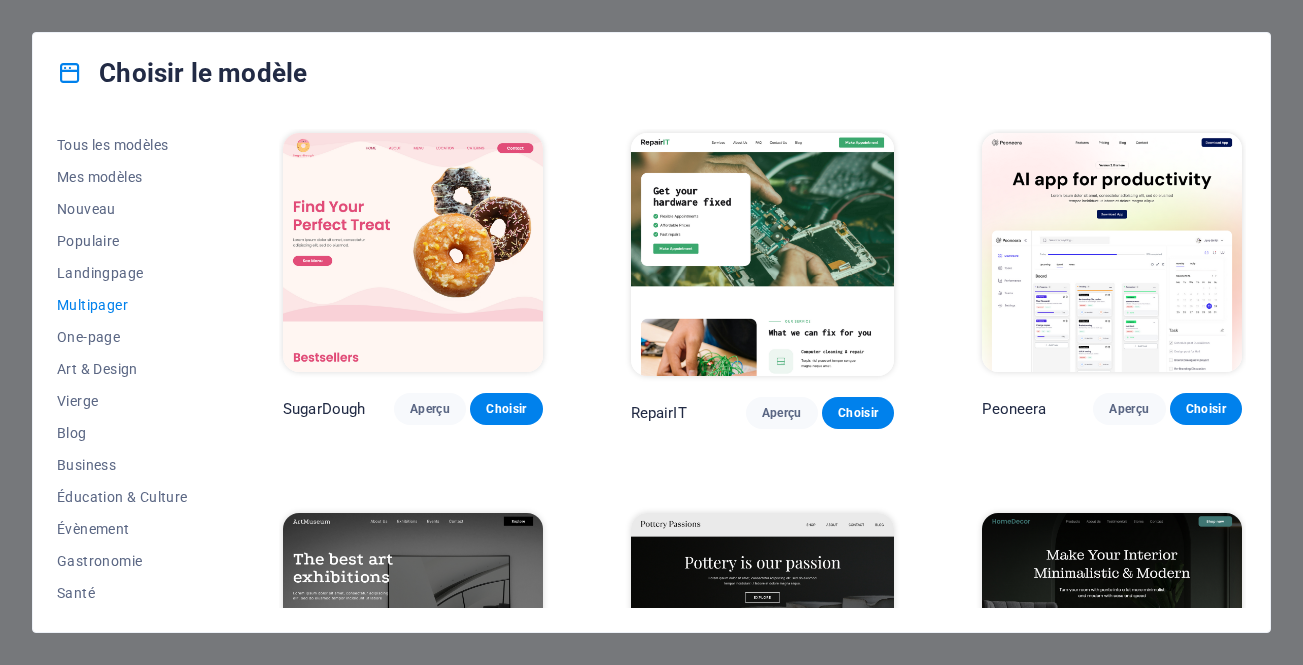 click on "Tous les modèles Mes modèles Nouveau Populaire Landingpage Multipager One-page Art & Design Vierge Blog Business Éducation & Culture Évènement Gastronomie Santé IT & Média Juridique & FInances À but non lucratif performance Portfolio Services Boutique Sports et beauté Commerce Voyages Wireframe SugarDough Aperçu Choisir RepairIT Aperçu Choisir Peoneera Aperçu Choisir Art Museum Aperçu Choisir Pottery Passions Aperçu Choisir Home Decor Aperçu Choisir Wonder Planner Aperçu Choisir Help & Care Aperçu Choisir Academix Aperçu Choisir BIG Barber Shop Aperçu Choisir Health & Food Aperçu Choisir The Beauty Temple Aperçu Choisir WeTrain Aperçu Choisir Delicioso Aperçu Choisir Dream Garden Aperçu Choisir LumeDeAqua Aperçu Choisir Pets Care Aperçu Choisir SafeSpace Aperçu Choisir Midnight Rain Bar Aperçu Choisir Estator Aperçu Choisir Health Group Aperçu Choisir MakeIt Agency Aperçu Choisir Flower Shop Aperçu Choisir WeSpa Aperçu Choisir CoffeeScience Aperçu Choisir CoachLife Aperçu" at bounding box center (651, 372) 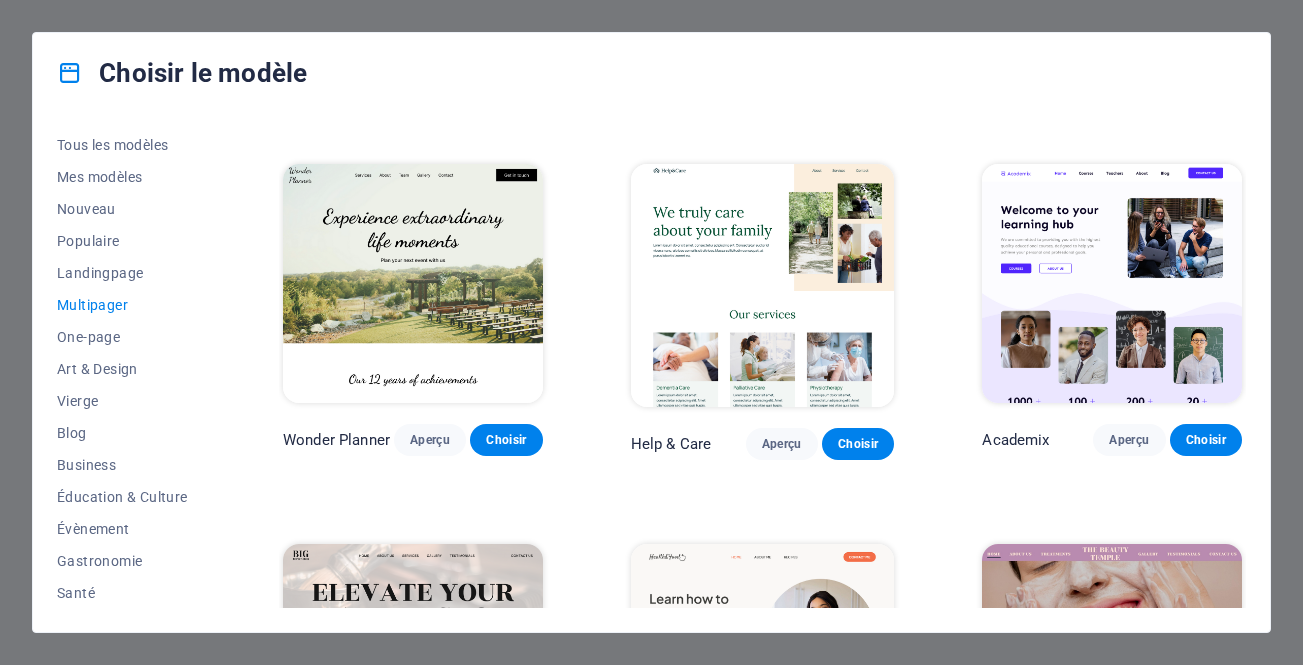 scroll, scrollTop: 775, scrollLeft: 0, axis: vertical 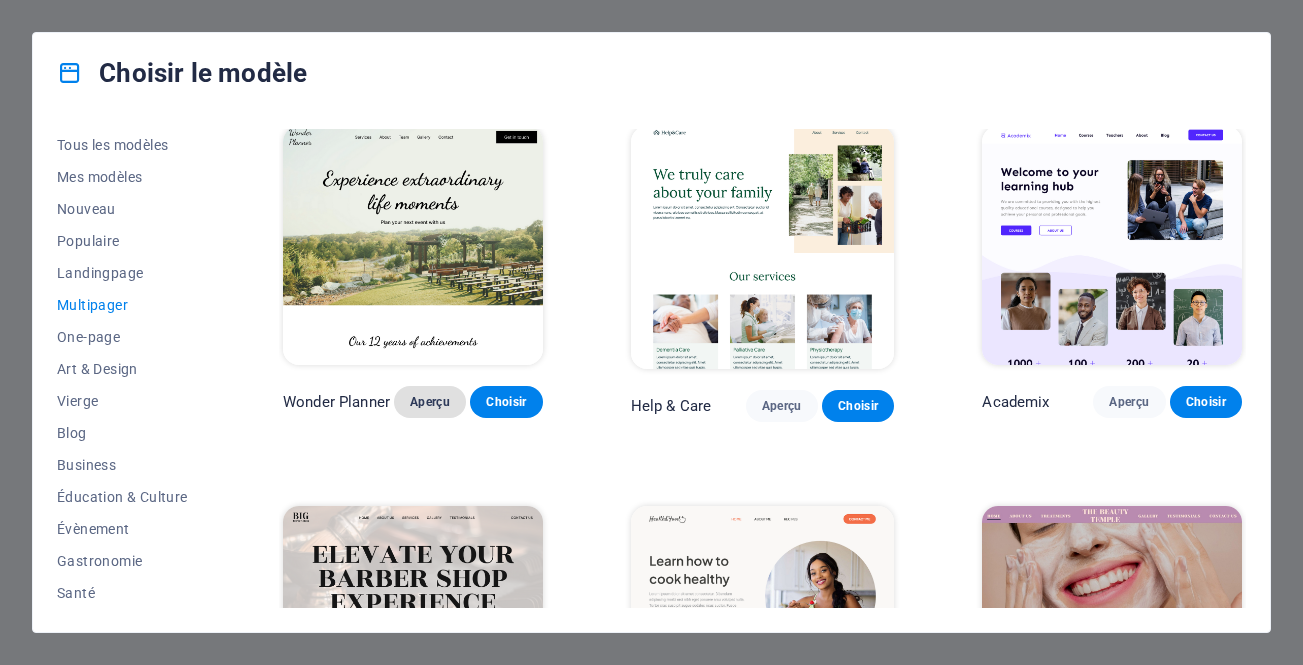 click on "Aperçu" at bounding box center (430, 402) 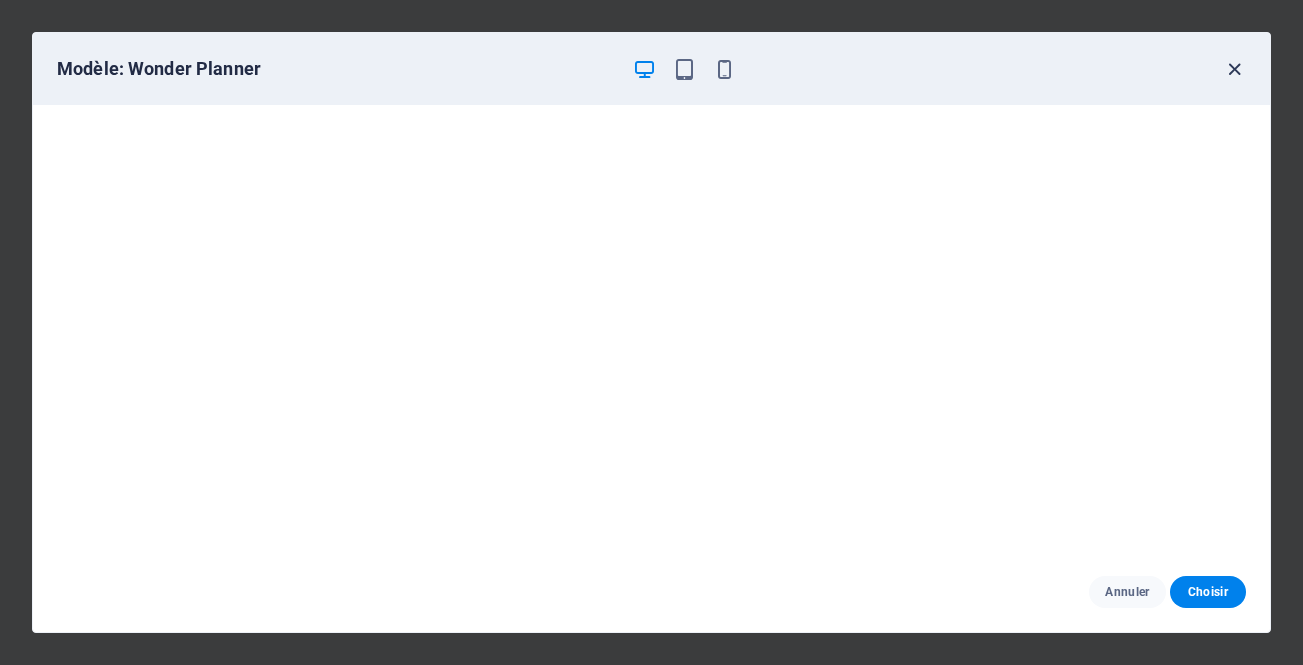 click at bounding box center [1234, 69] 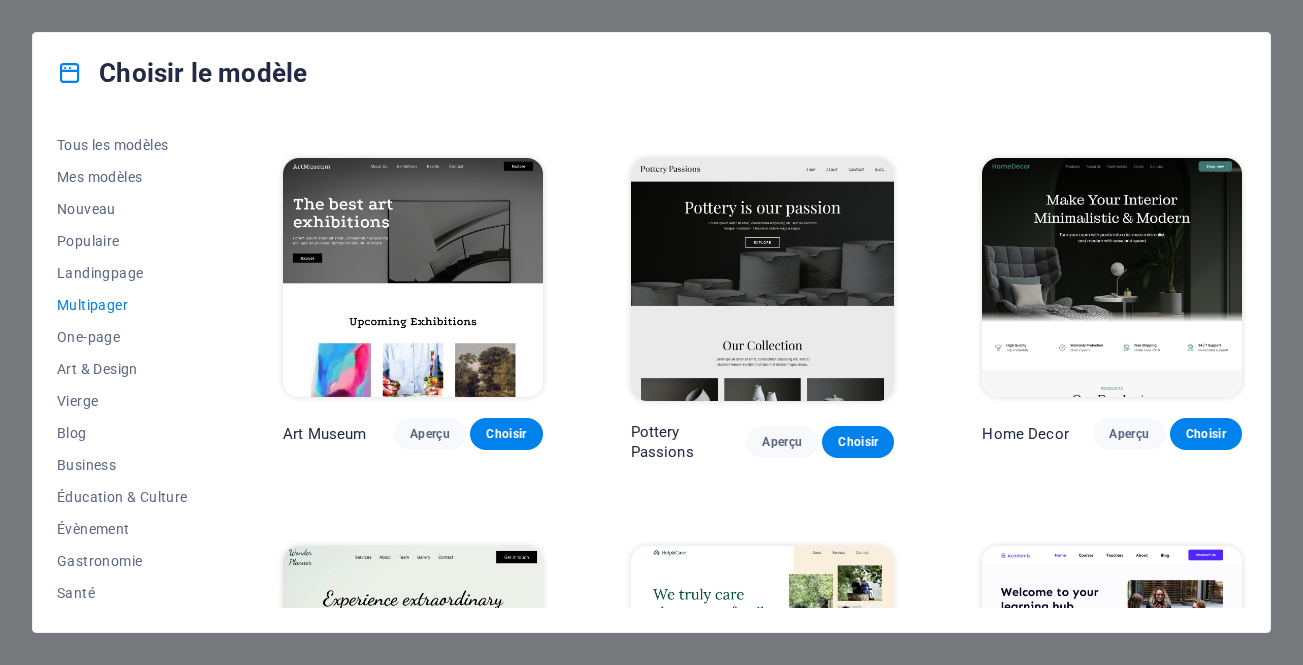 scroll, scrollTop: 0, scrollLeft: 0, axis: both 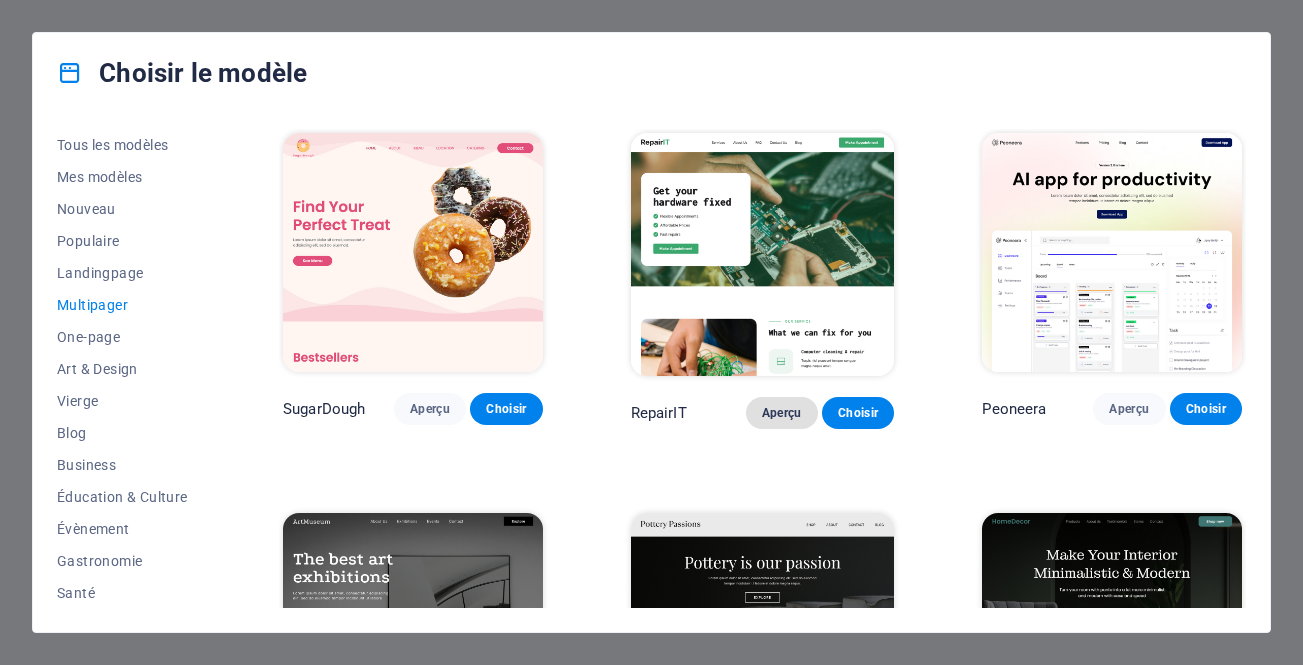 click on "Aperçu" at bounding box center (782, 413) 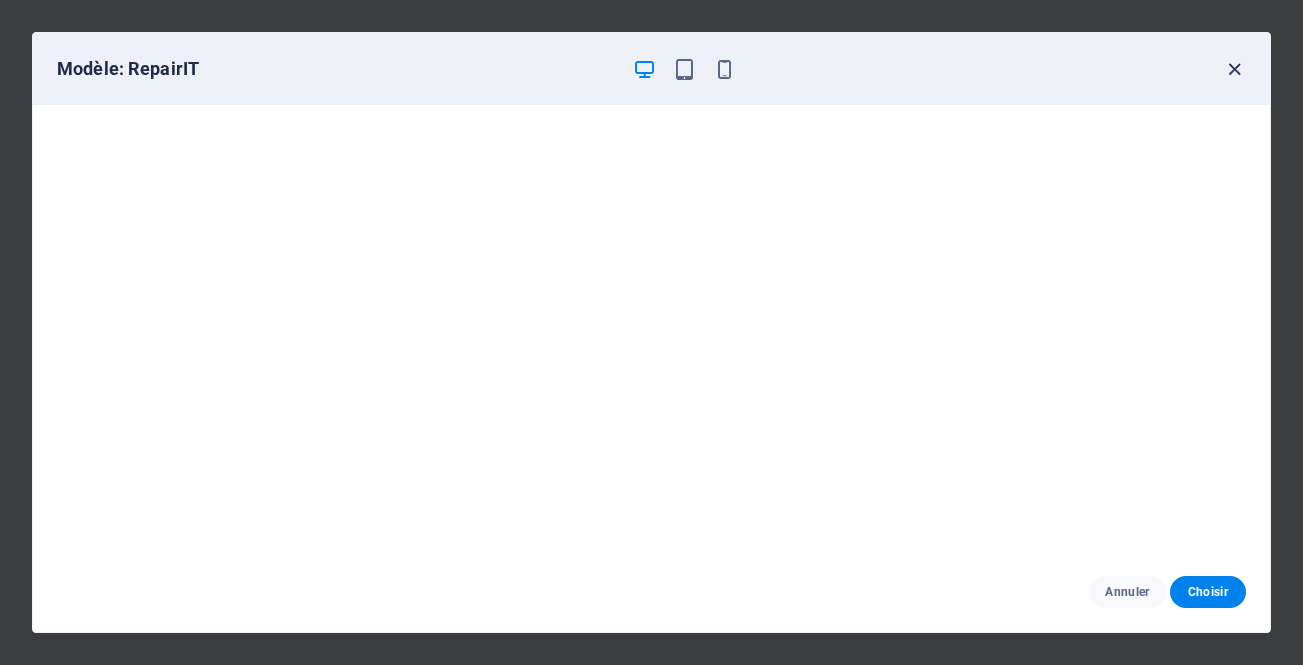 click at bounding box center [1234, 69] 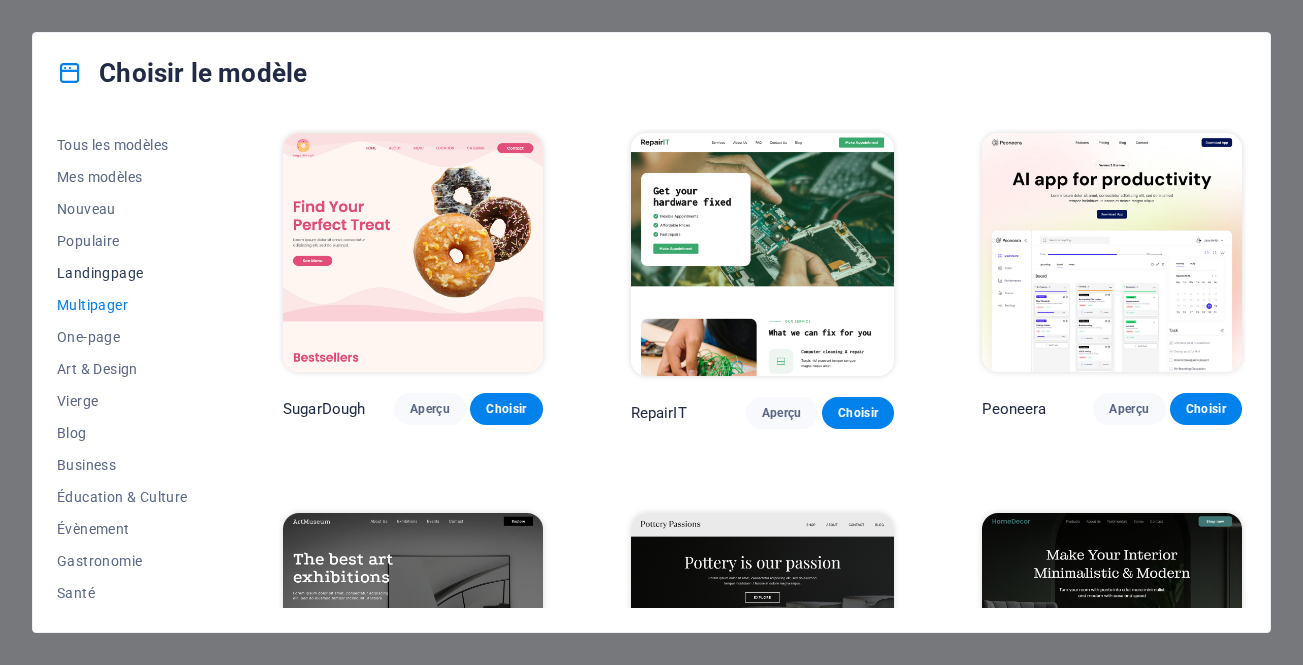 click on "Landingpage" at bounding box center [126, 273] 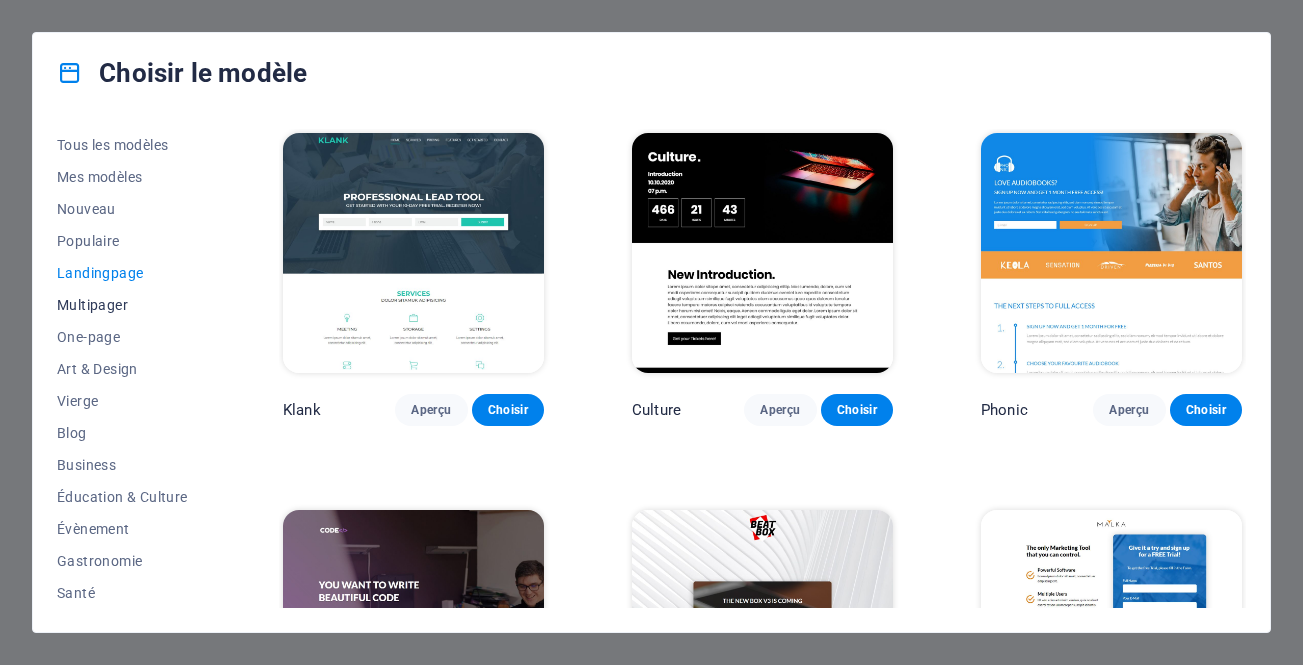 click on "Multipager" at bounding box center [126, 305] 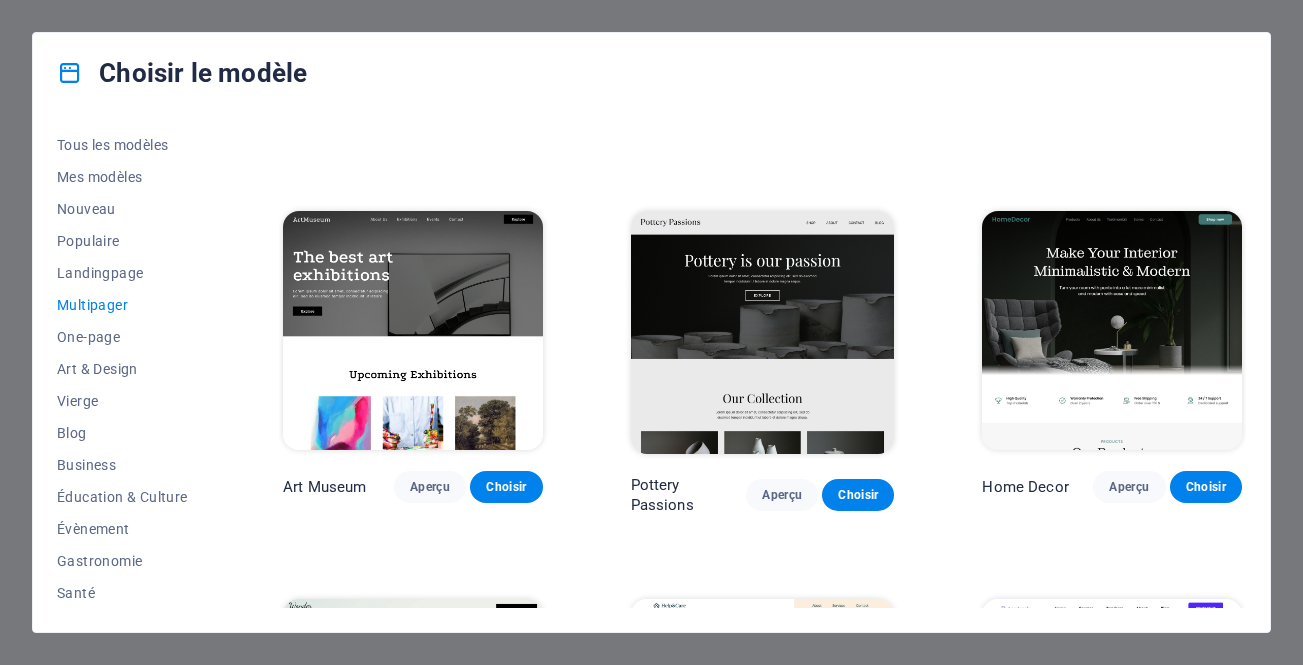 scroll, scrollTop: 321, scrollLeft: 0, axis: vertical 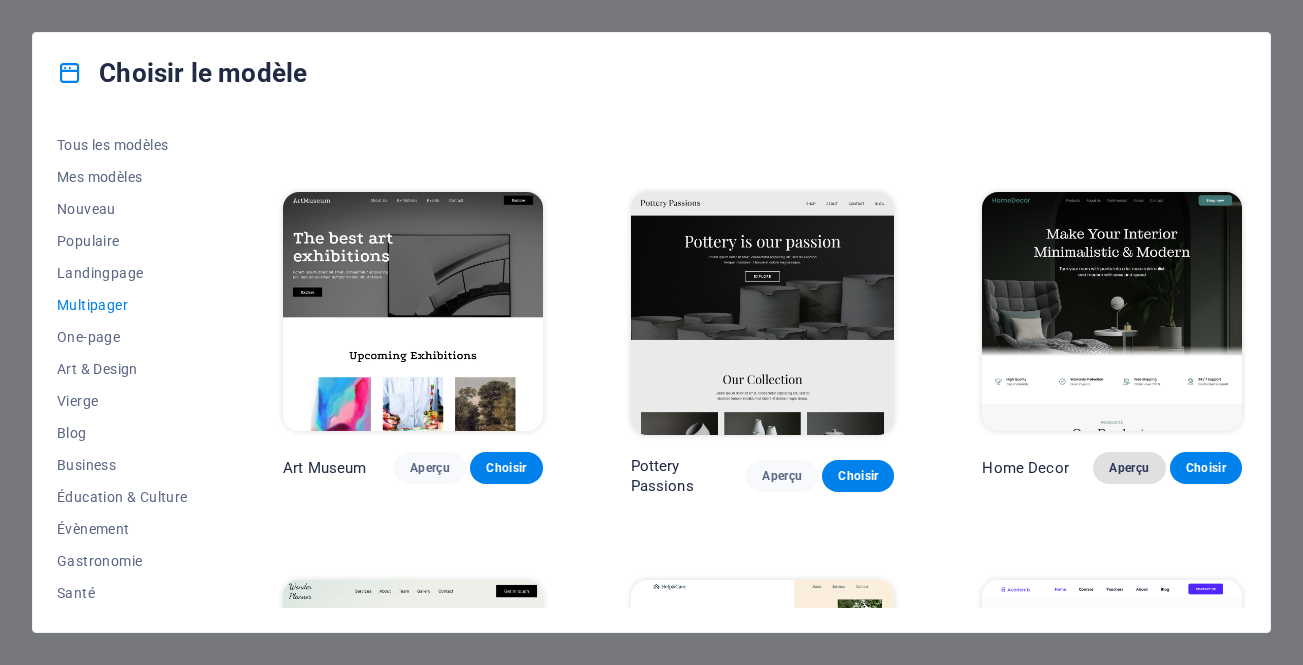 click on "Aperçu" at bounding box center [1129, 468] 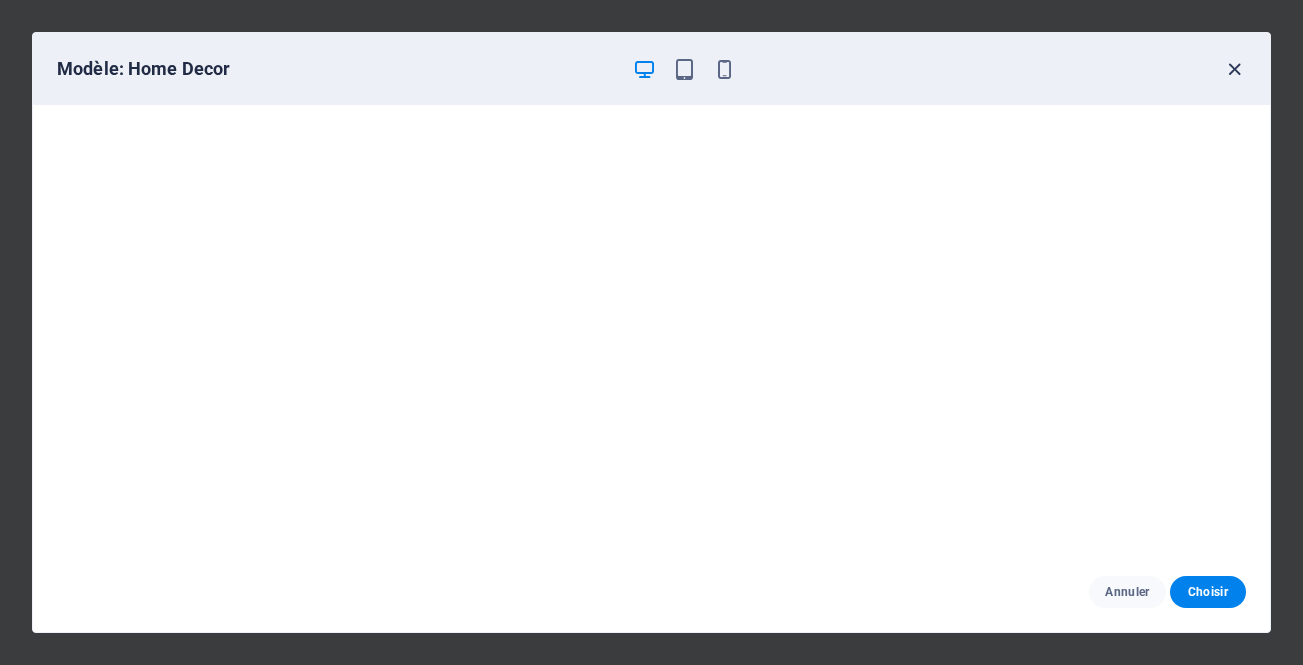 click at bounding box center (1234, 69) 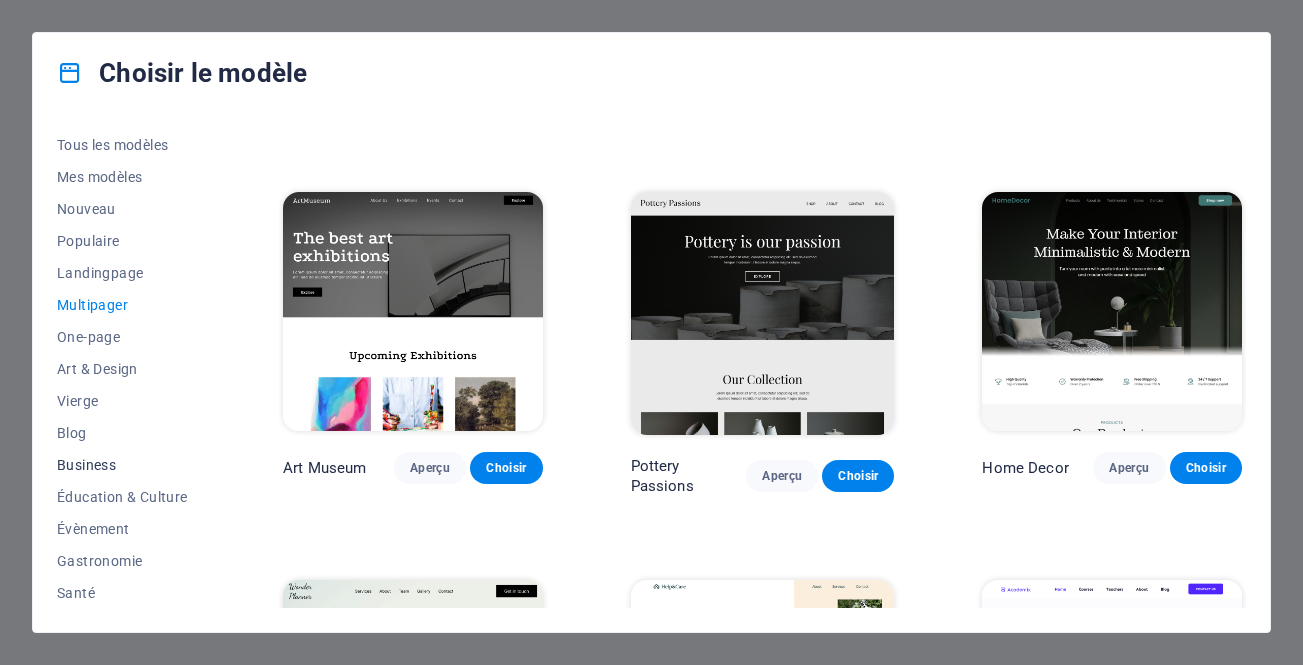 click on "Business" at bounding box center [126, 465] 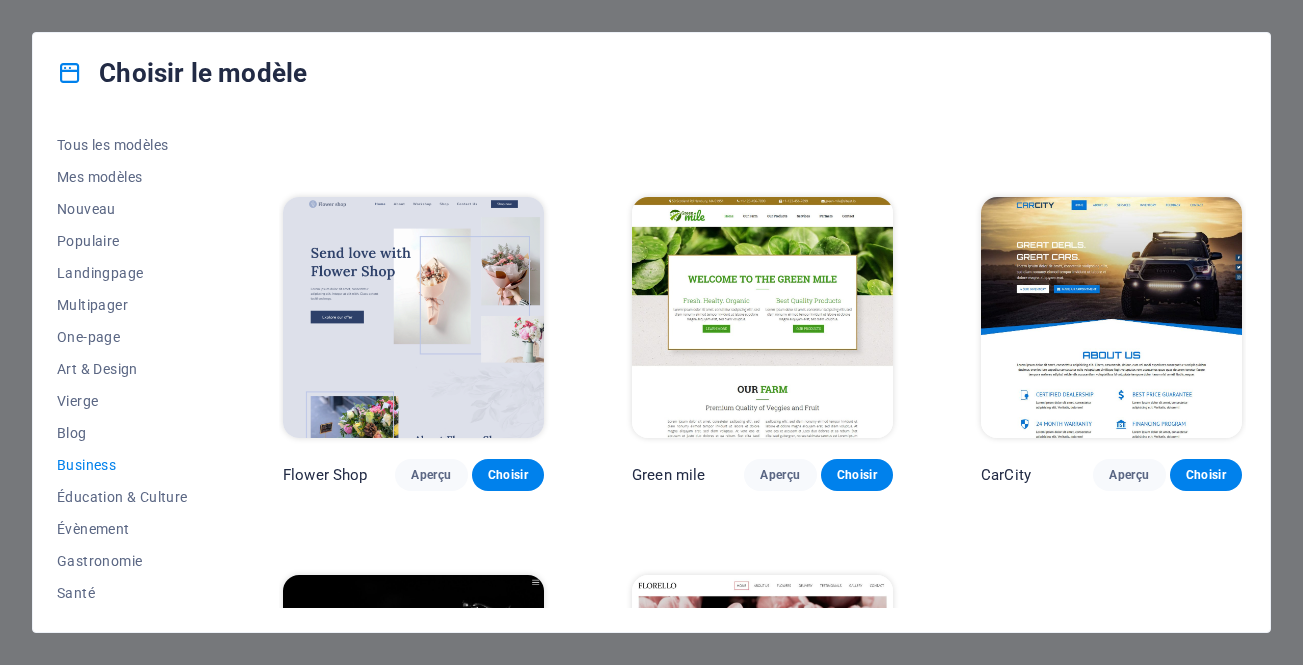 scroll, scrollTop: 0, scrollLeft: 0, axis: both 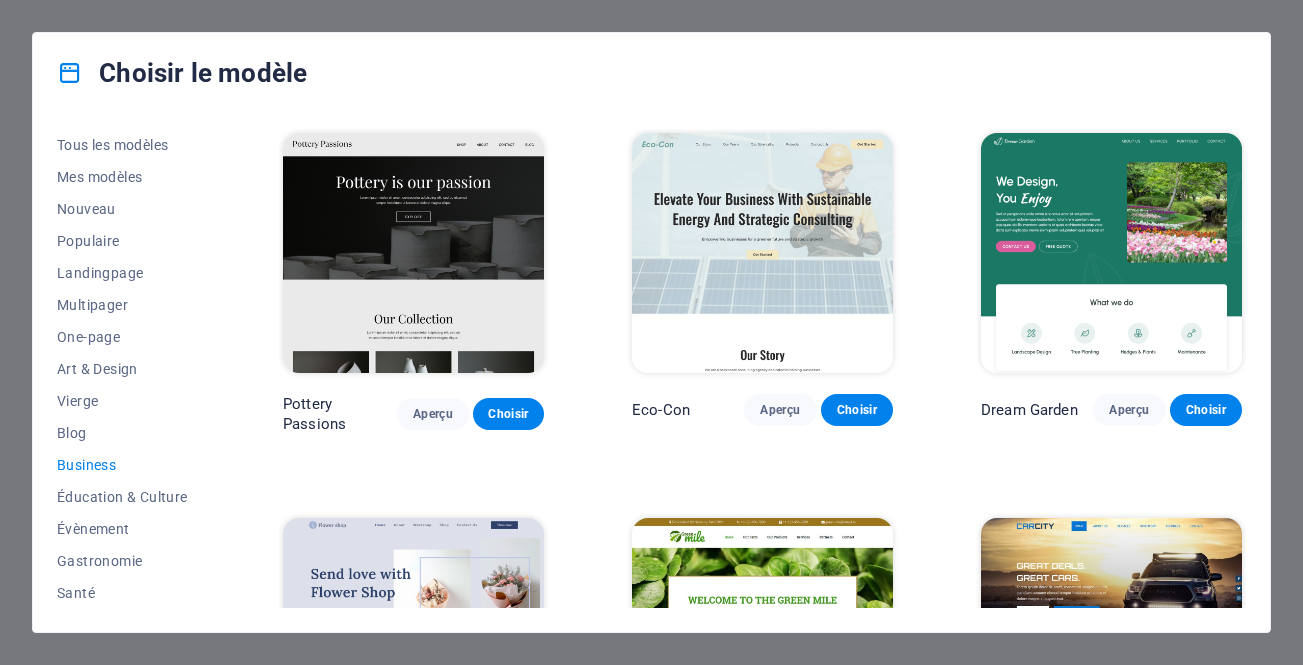 drag, startPoint x: 1247, startPoint y: 241, endPoint x: 1245, endPoint y: 287, distance: 46.043457 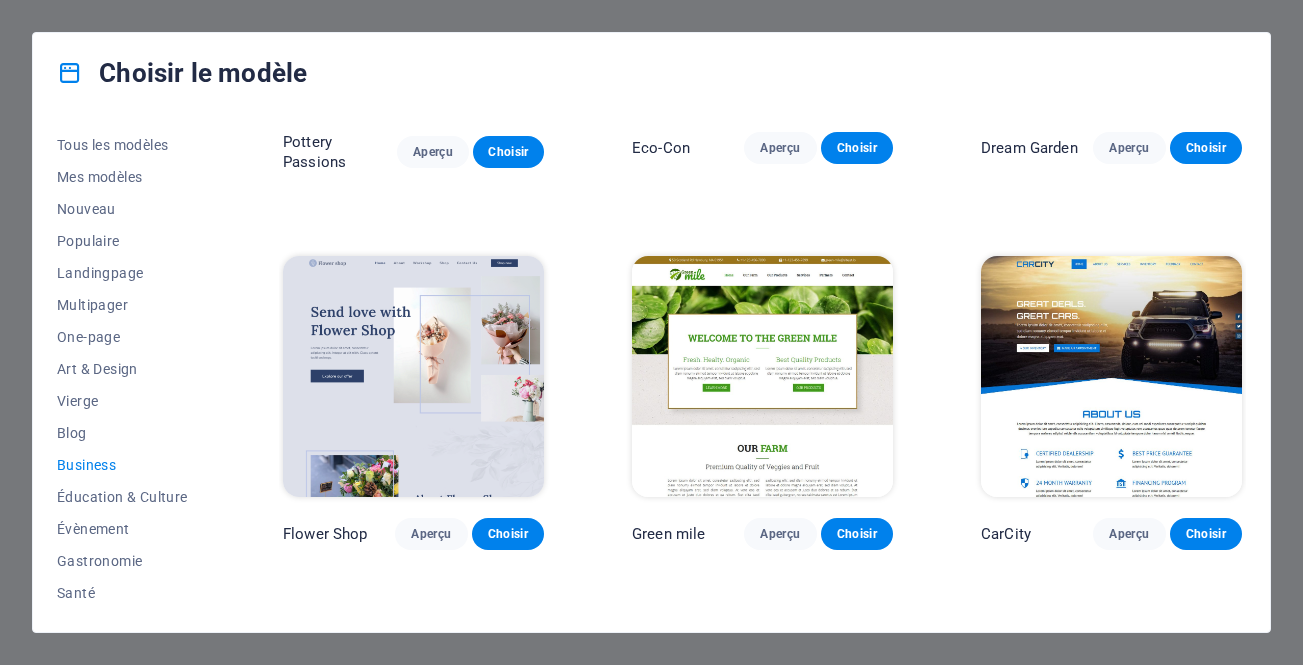 scroll, scrollTop: 266, scrollLeft: 0, axis: vertical 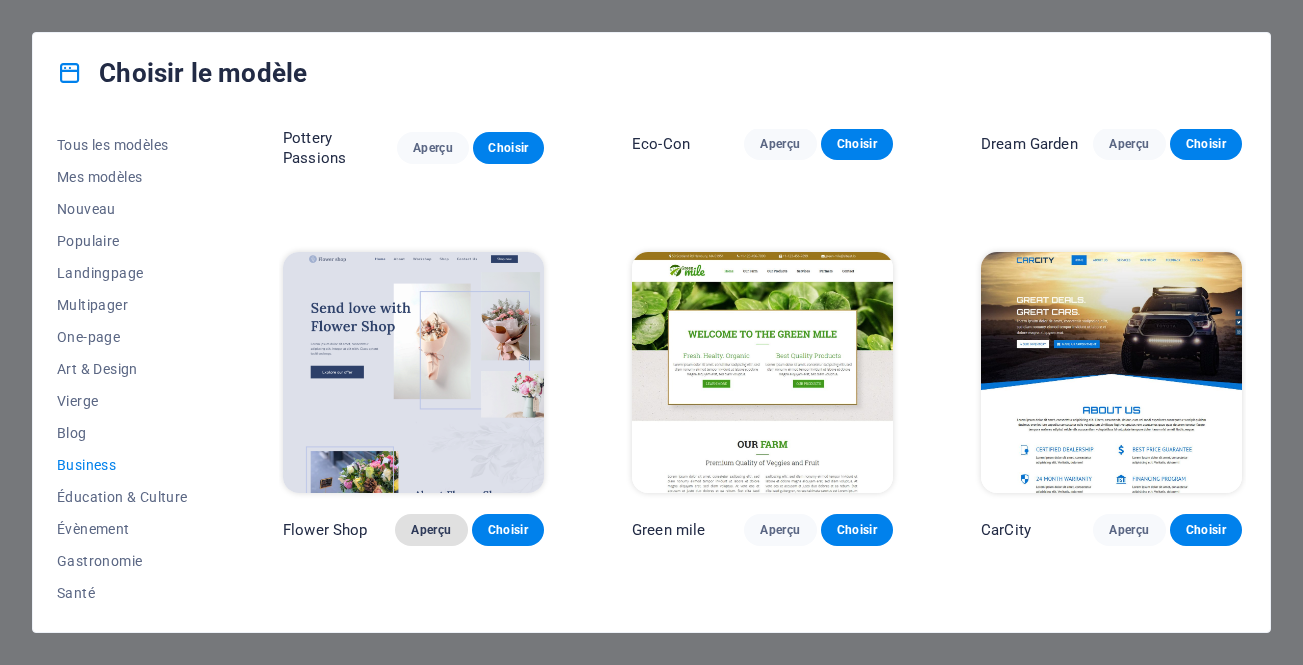 click on "Aperçu" at bounding box center [431, 530] 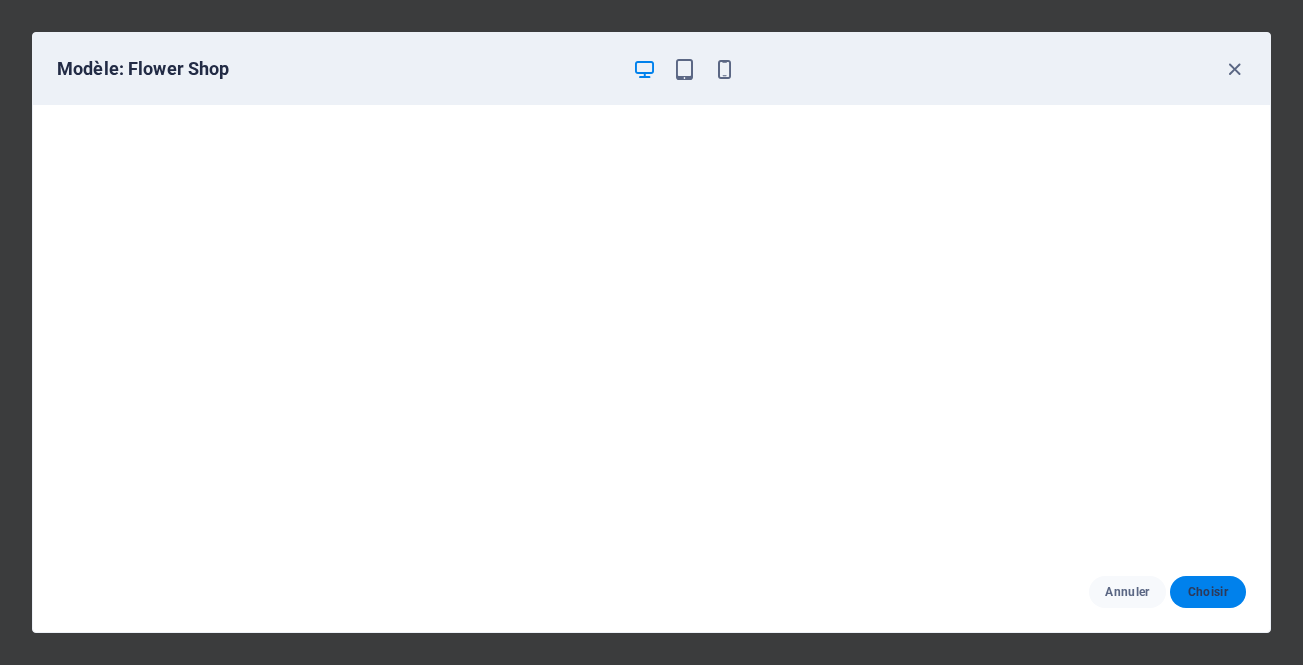 click on "Choisir" at bounding box center (1208, 592) 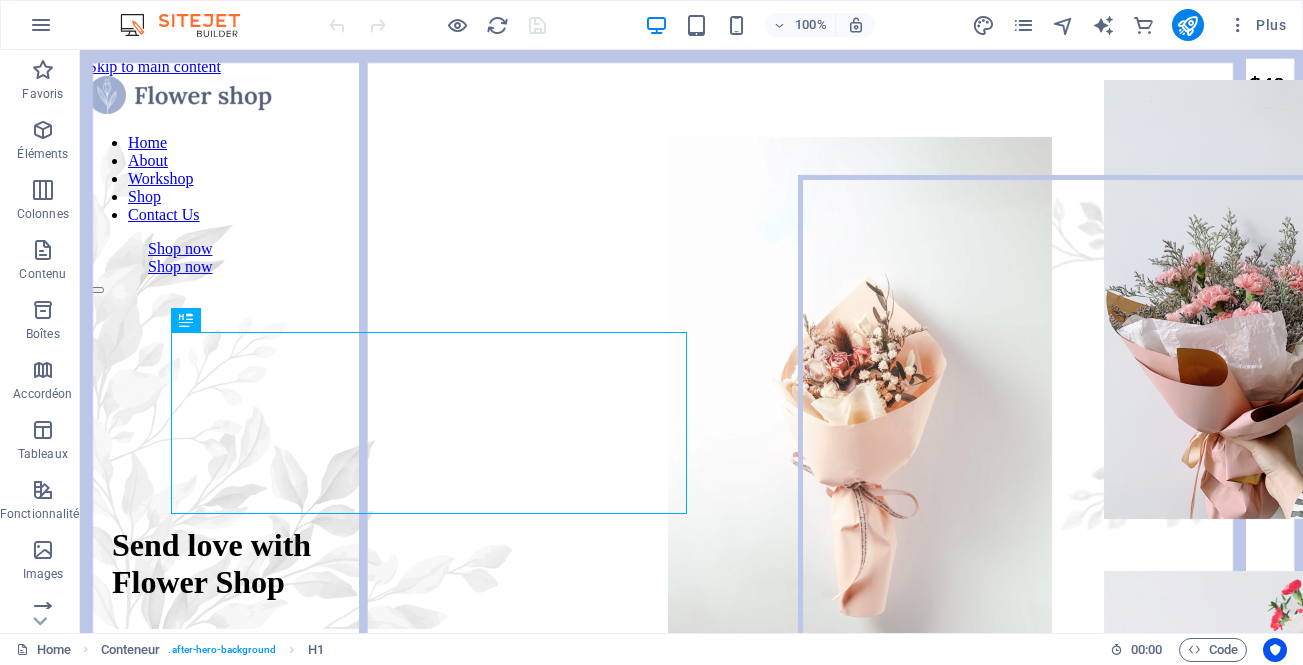 scroll, scrollTop: 0, scrollLeft: 0, axis: both 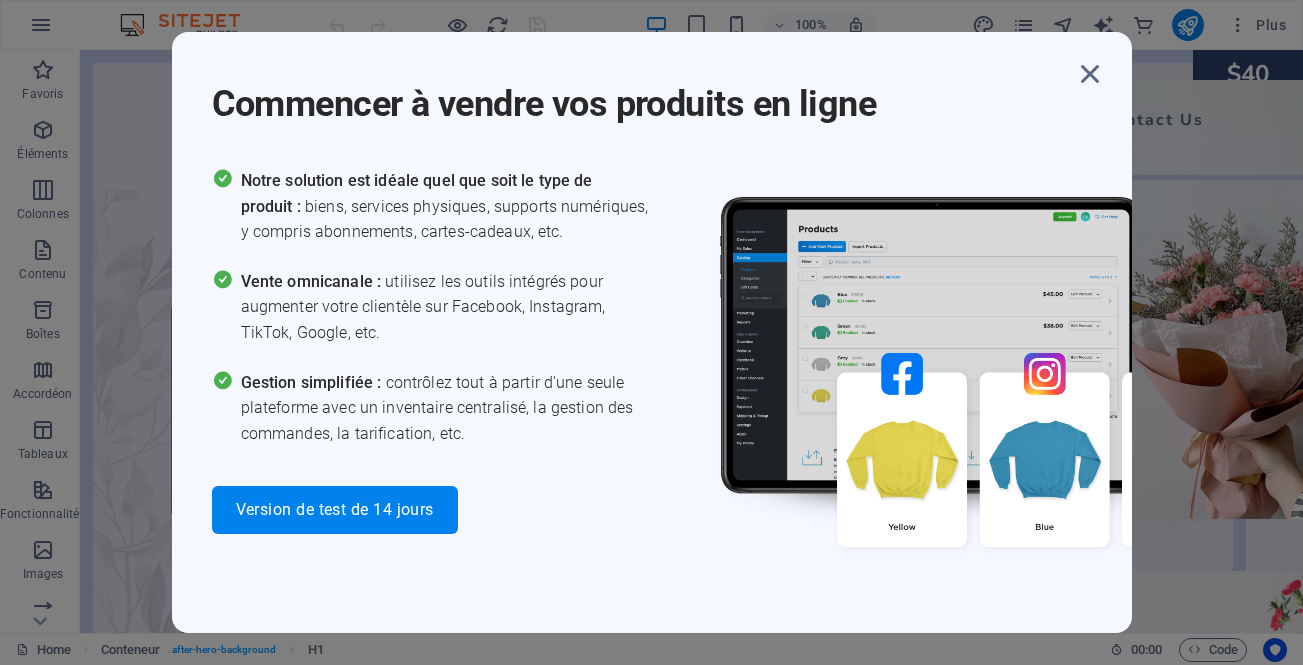 click on "Gestion simplifiée :   contrôlez tout à partir d'une seule plateforme avec un inventaire centralisé, la gestion des commandes, la tarification, etc." at bounding box center [446, 408] 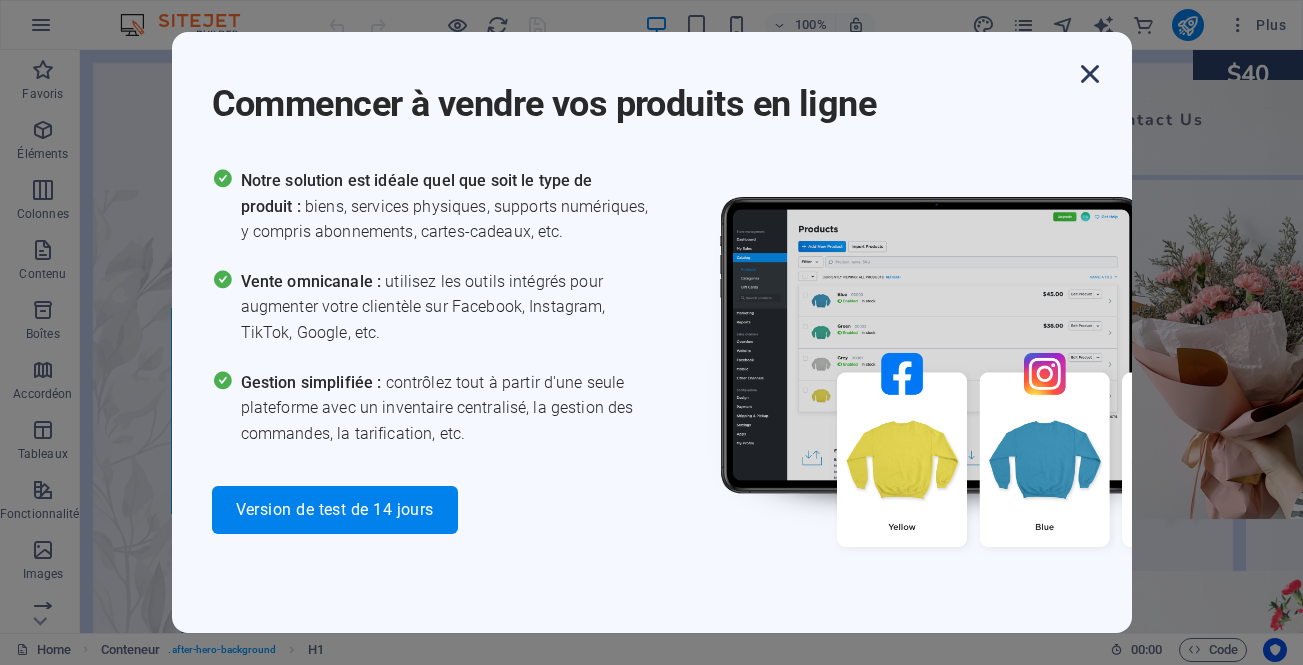 click at bounding box center [1090, 74] 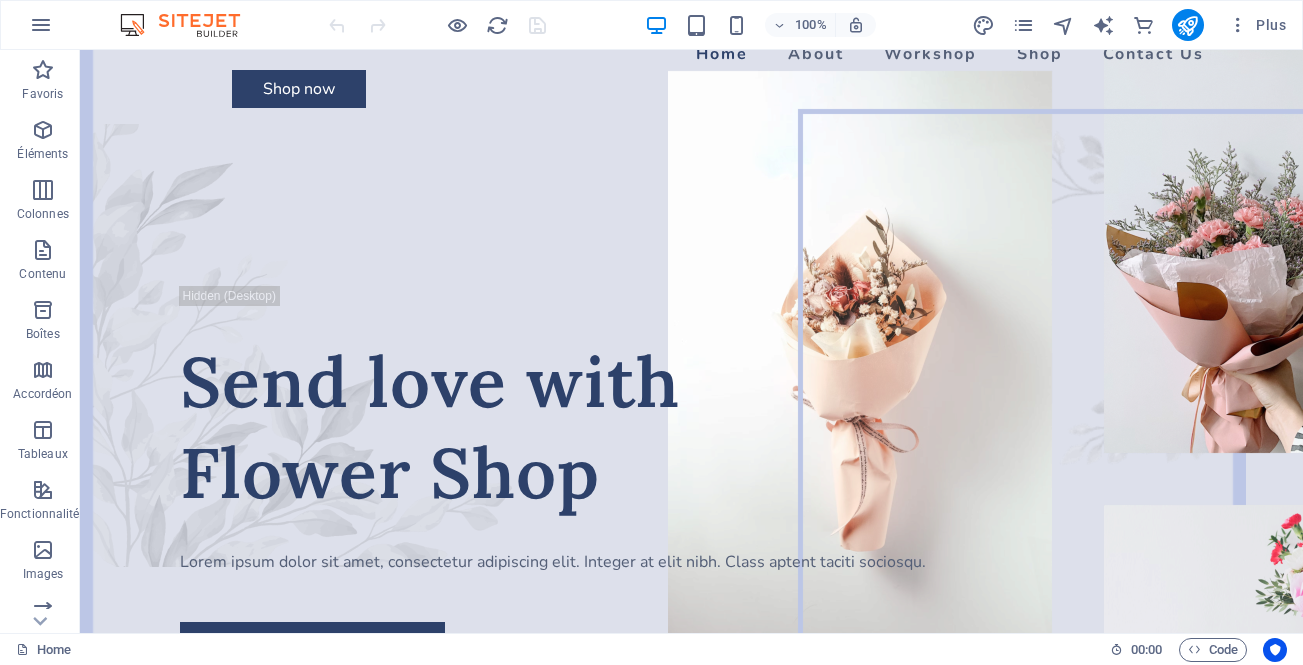 scroll, scrollTop: 0, scrollLeft: 0, axis: both 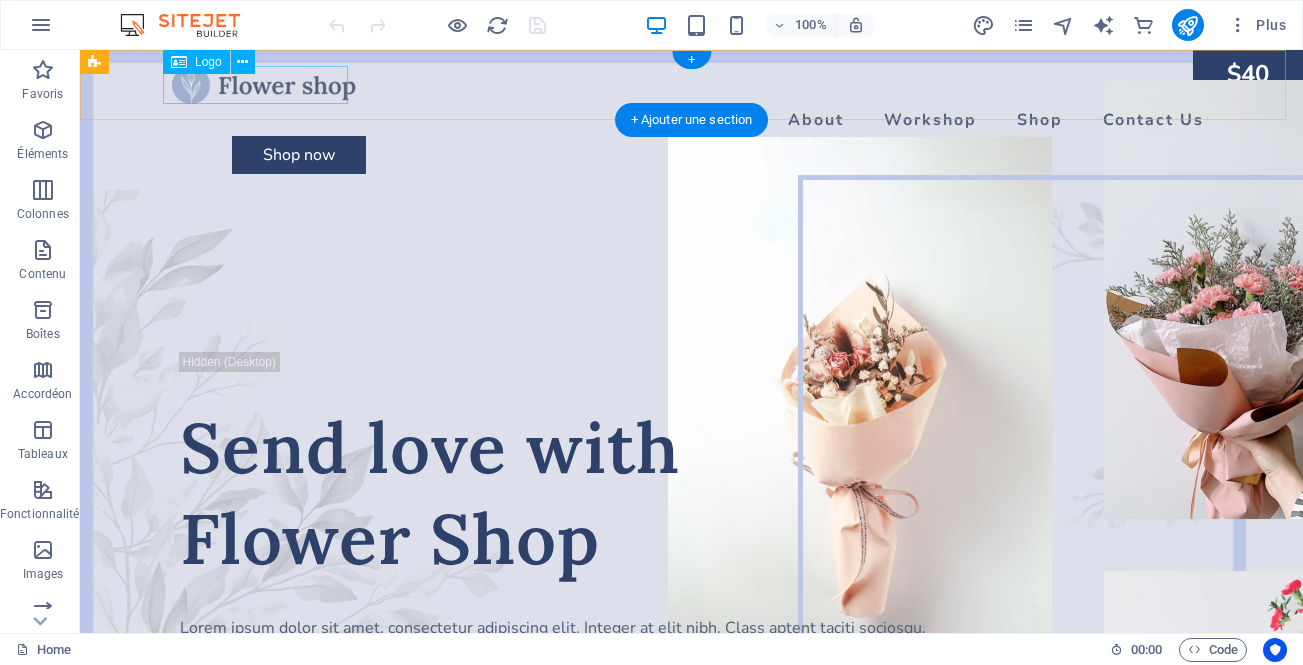 click at bounding box center [692, 85] 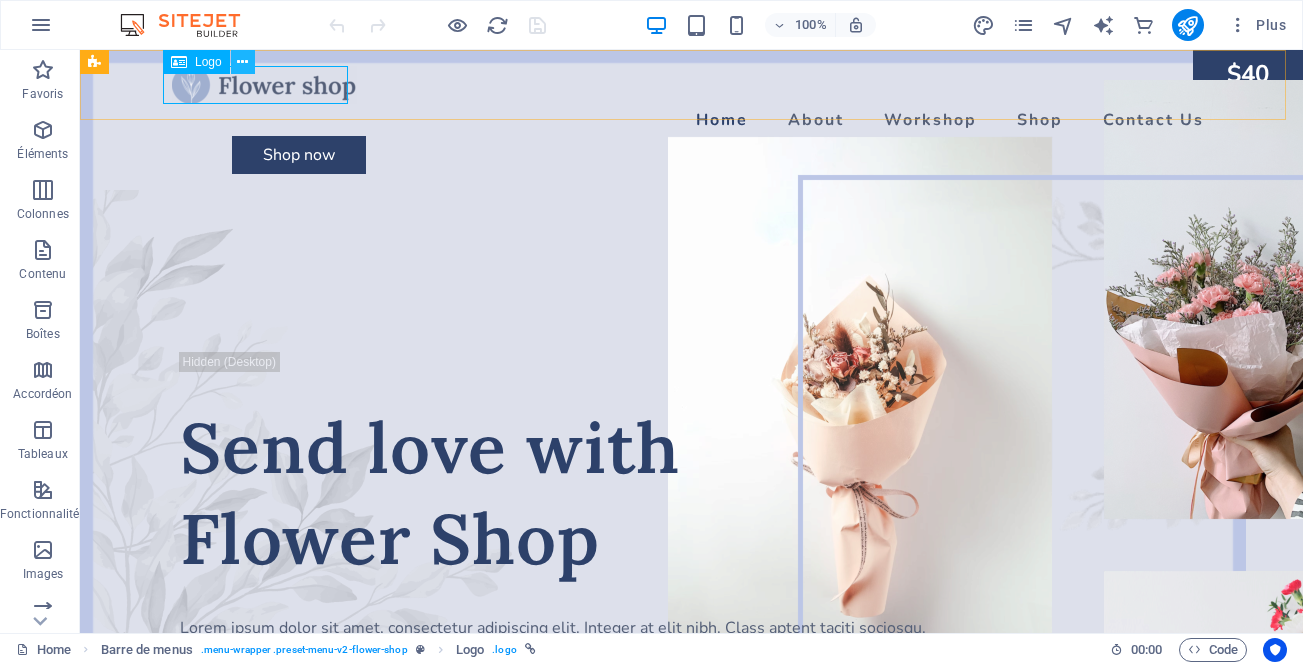 click at bounding box center (242, 62) 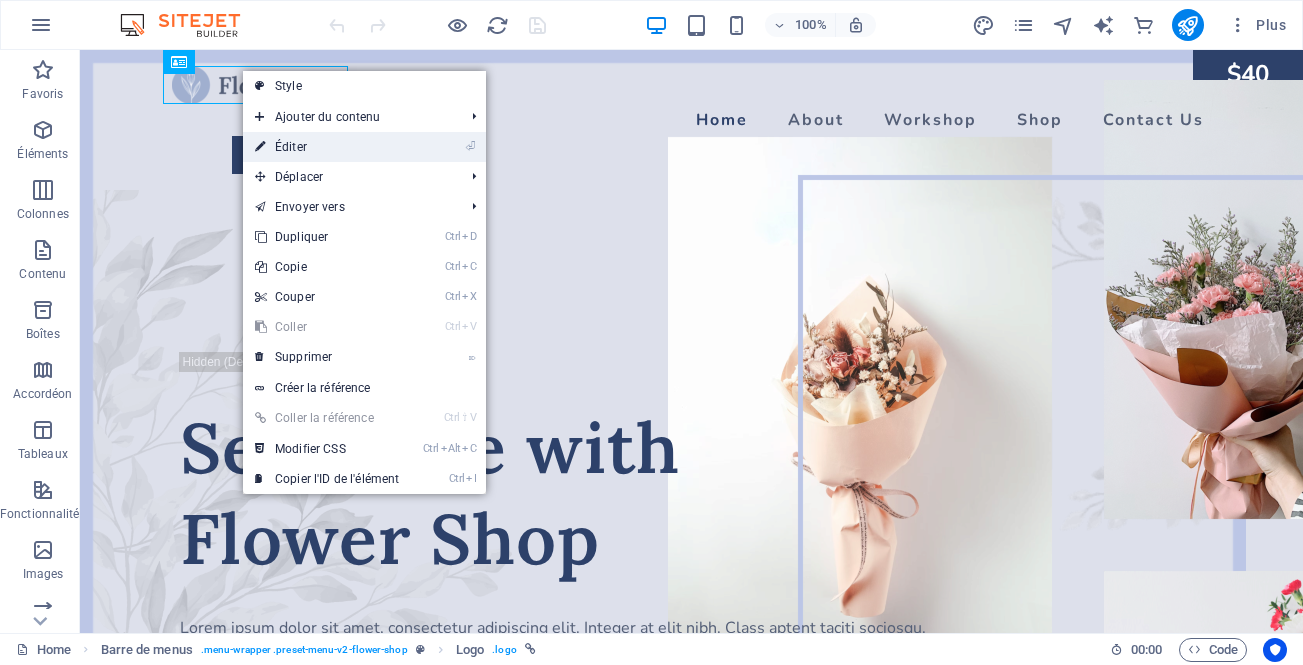 click on "⏎  Éditer" at bounding box center [327, 147] 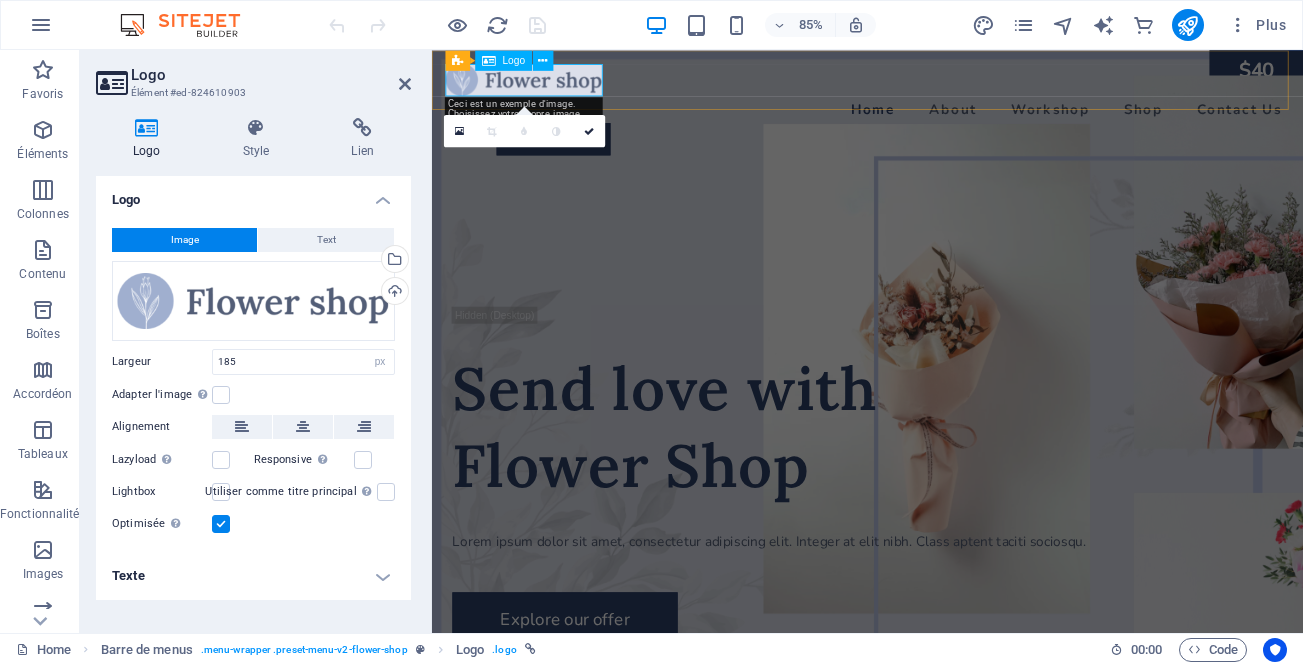 click at bounding box center (944, 85) 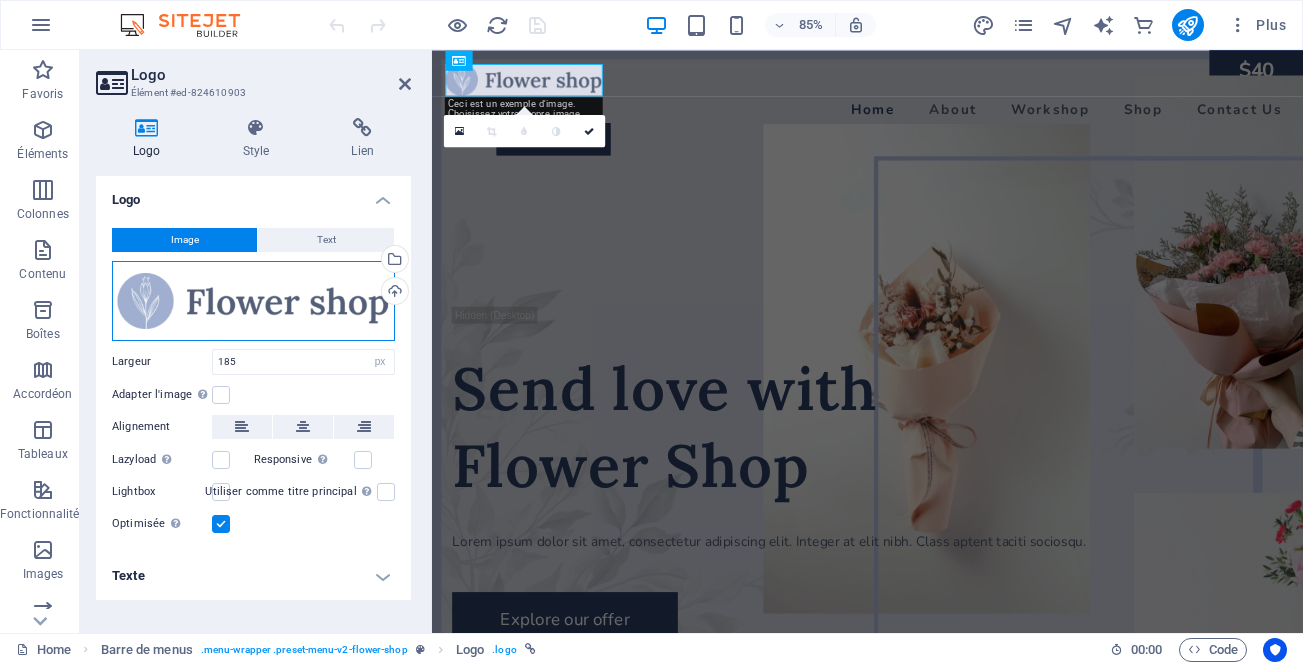 click on "Glissez les fichiers ici, cliquez pour choisir les fichiers ou  sélectionnez les fichiers depuis Fichiers ou depuis notre stock gratuit de photos et de vidéos" at bounding box center [253, 301] 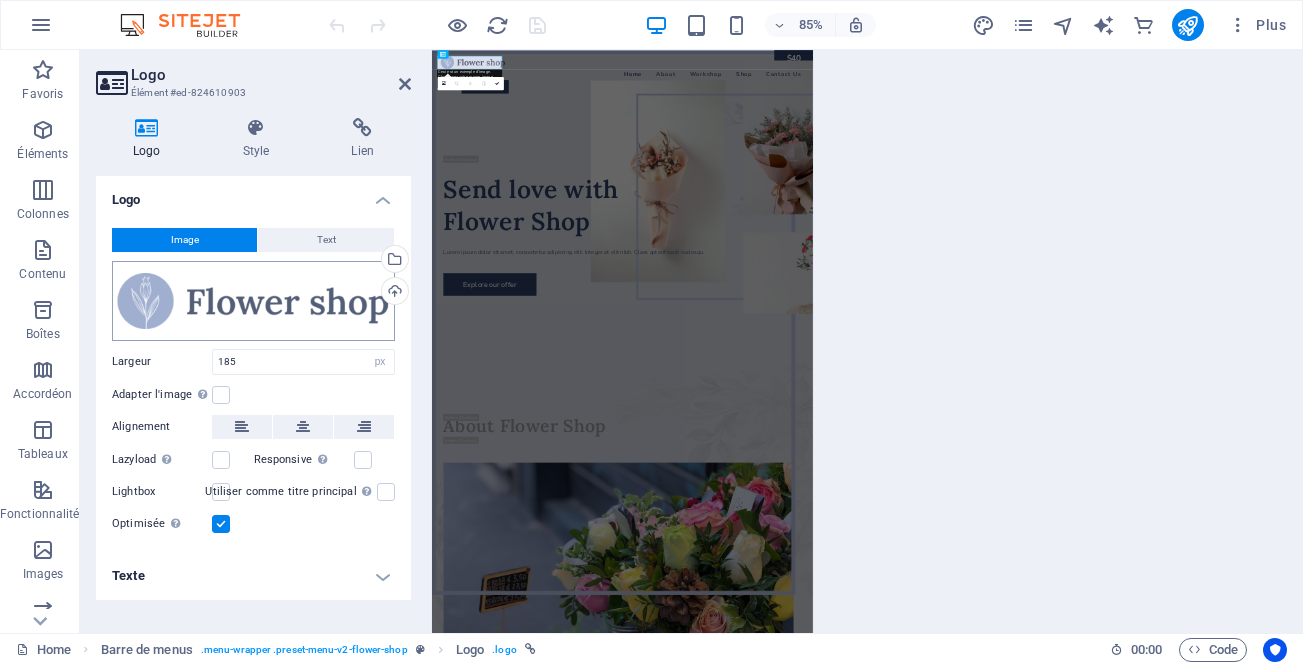 click on "[DOMAIN] Home Favoris Éléments Colonnes Contenu Boîtes Accordéon Tableaux Fonctionnalités Images Slider En-tête Pied de page Formulaires Marketing Collections E-commerce Logo Élément #[ID] Logo Style Lien Logo Image Text Glissez les fichiers ici, cliquez pour choisir les fichiers ou  sélectionnez les fichiers depuis Fichiers ou depuis notre stock gratuit de photos et de vidéos Sélectionnez les fichiers depuis le Gestionnaire de fichiers, les photos du stock ou téléversez un ou plusieurs fichiers Téléverser Largeur 185 Par défaut auto px rem % em vh vw Adapter l'image Adapter automatiquement l'image à une largeur et une hauteur fixes Hauteur Par défaut auto px Alignement Lazyload Charger les images après la page améliore le temps de chargement (vitesse). Responsive Chargez automatiquement des images Retina et les formats optimisés pour les smartphones. Lightbox Optimisée Position 50 px %" at bounding box center (651, 332) 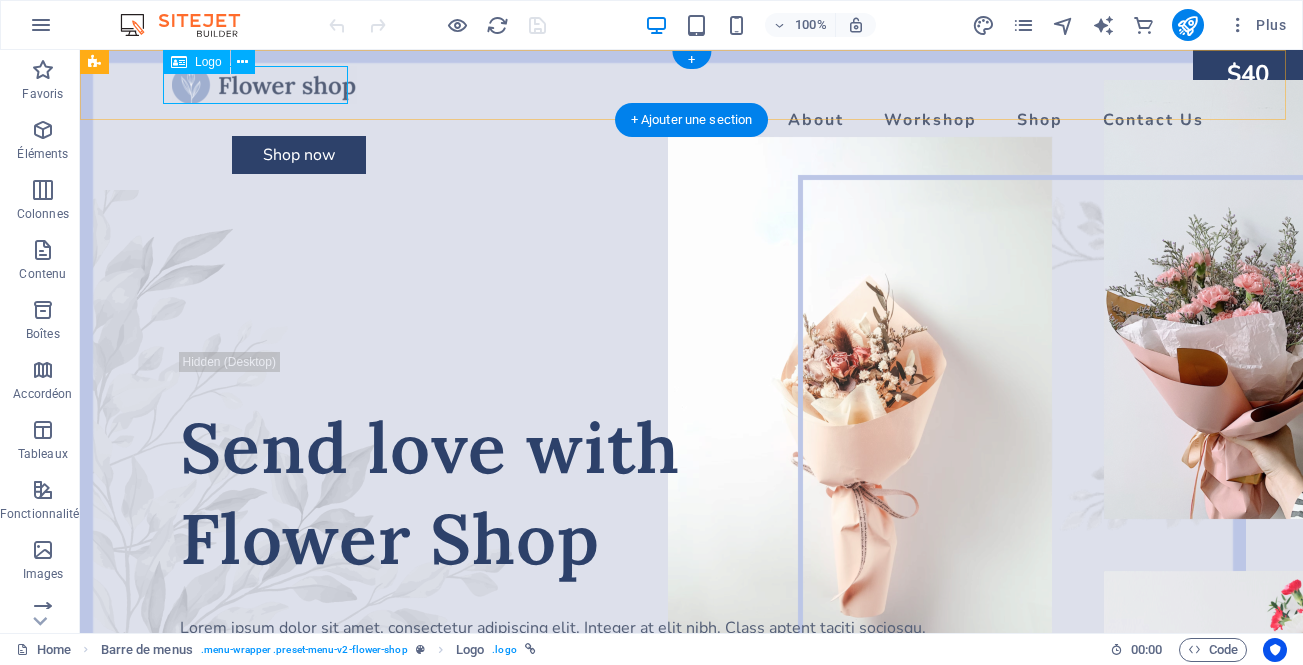 click at bounding box center (692, 85) 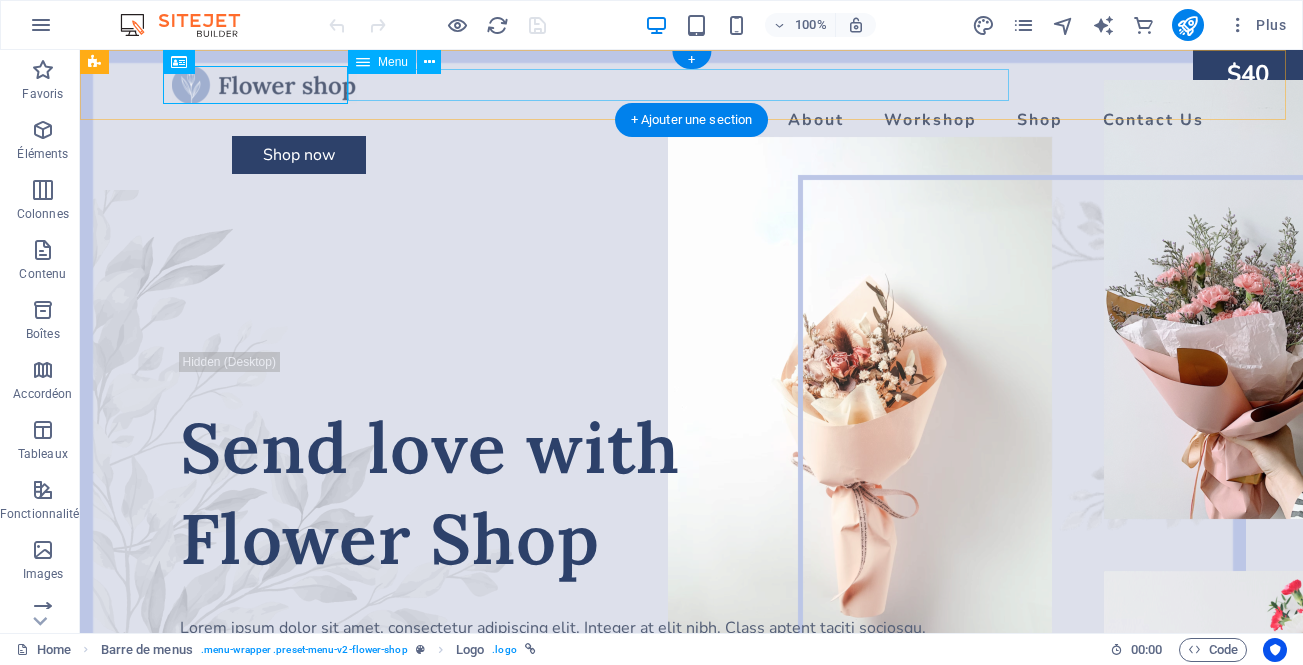 click on "Home About Workshop Shop Contact Us" at bounding box center [692, 120] 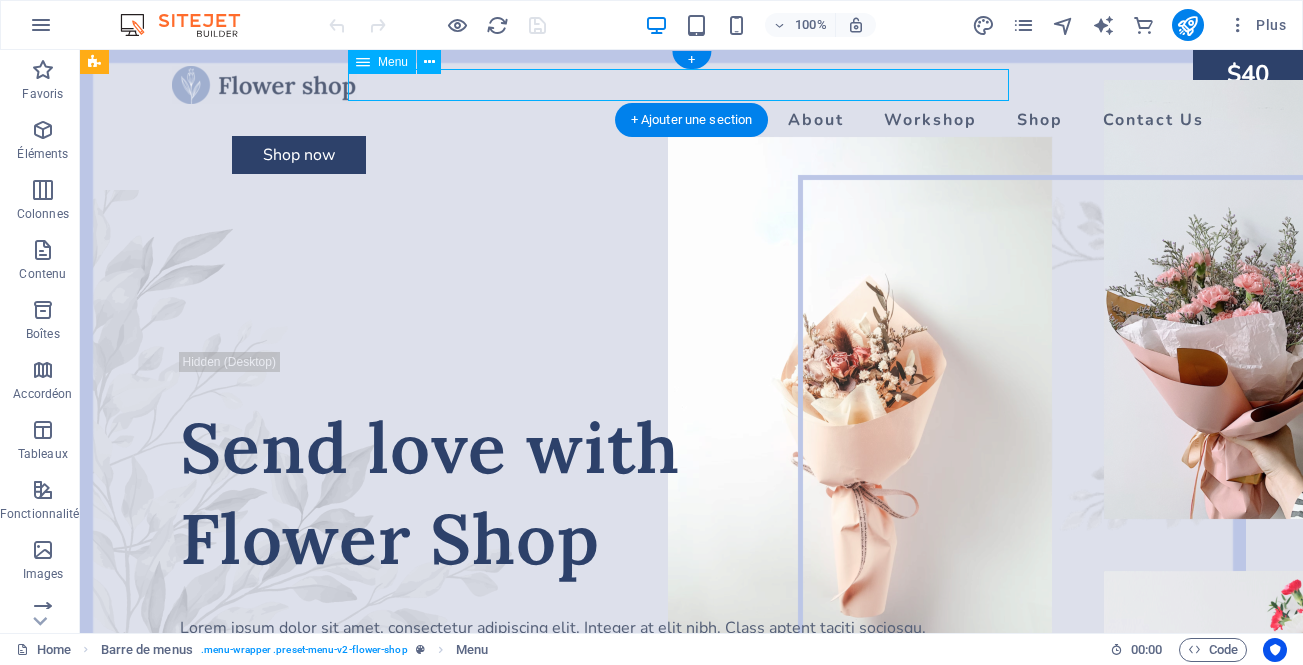 click on "Home About Workshop Shop Contact Us" at bounding box center [692, 120] 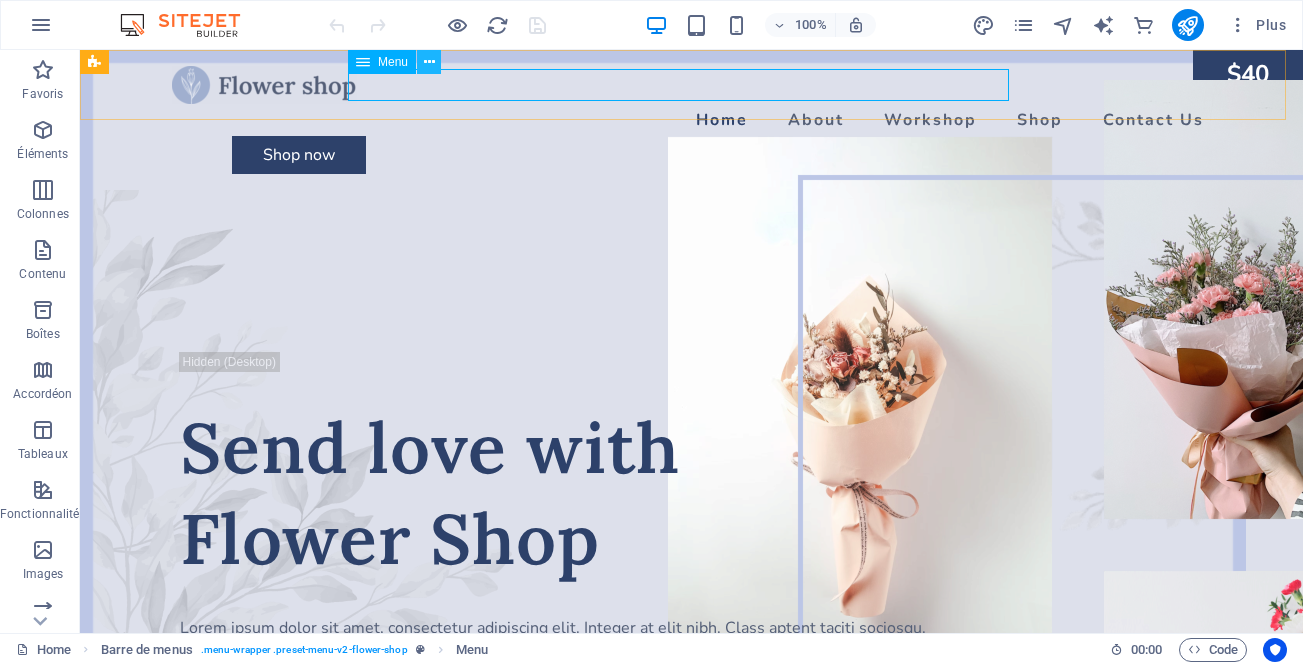 click at bounding box center [429, 62] 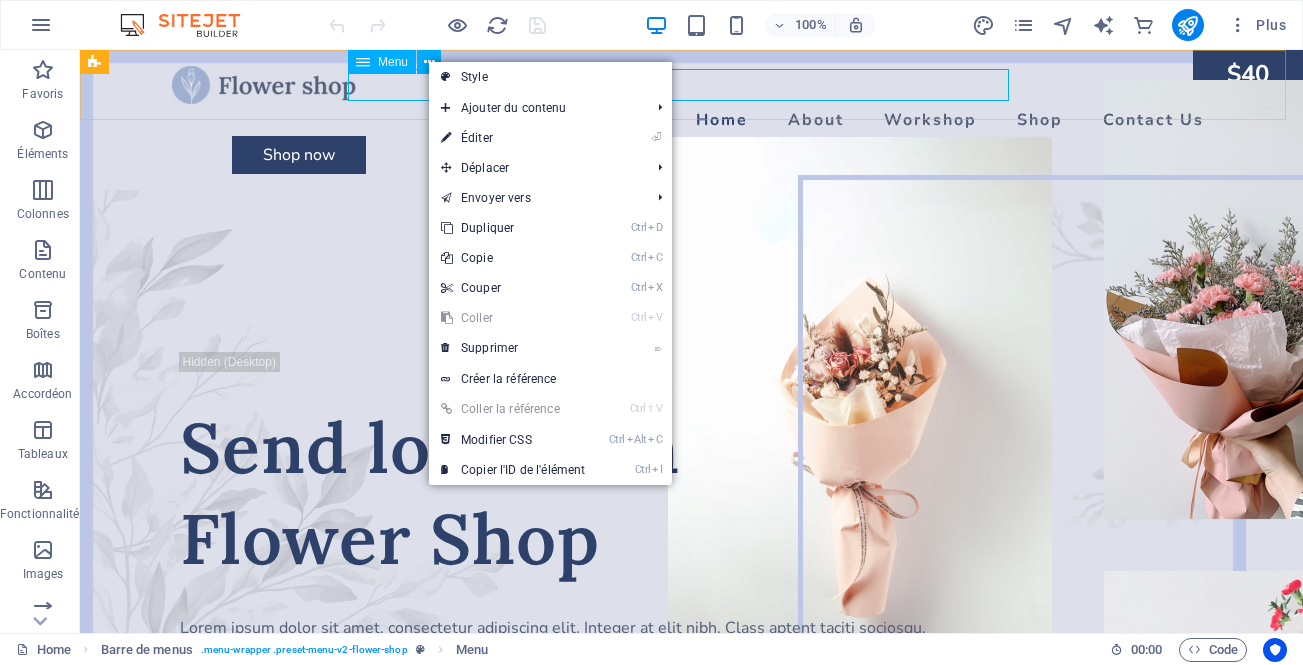 click at bounding box center [363, 62] 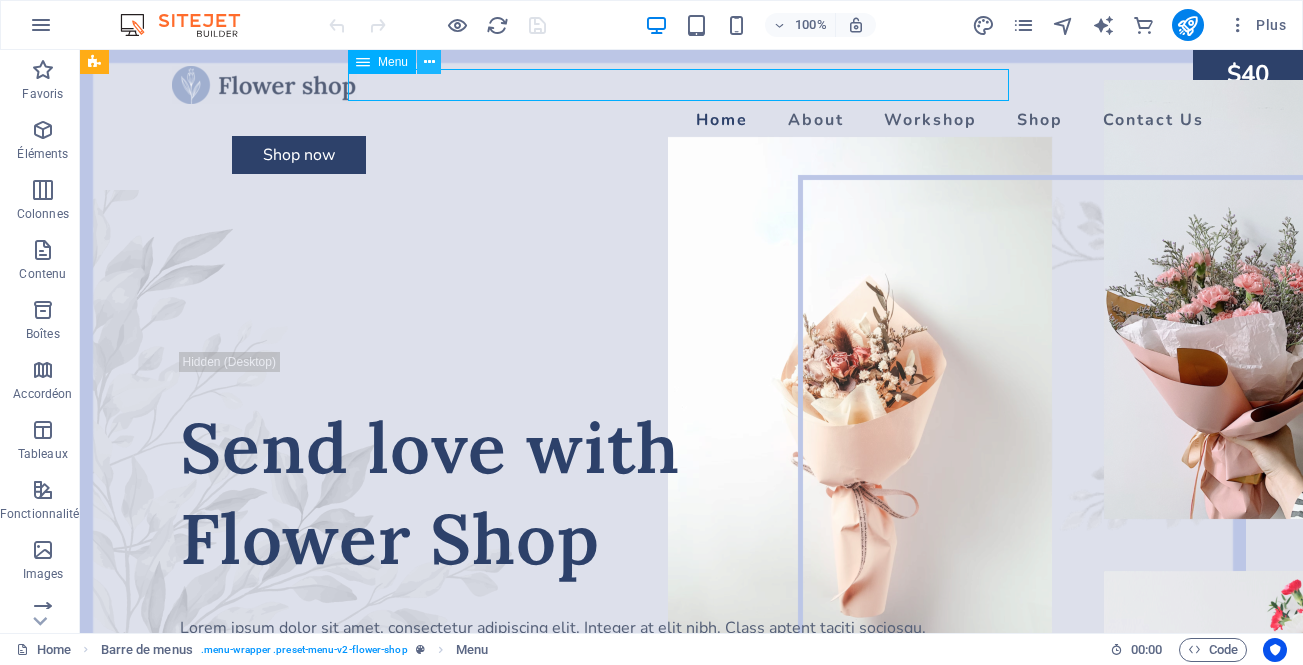 click at bounding box center [429, 62] 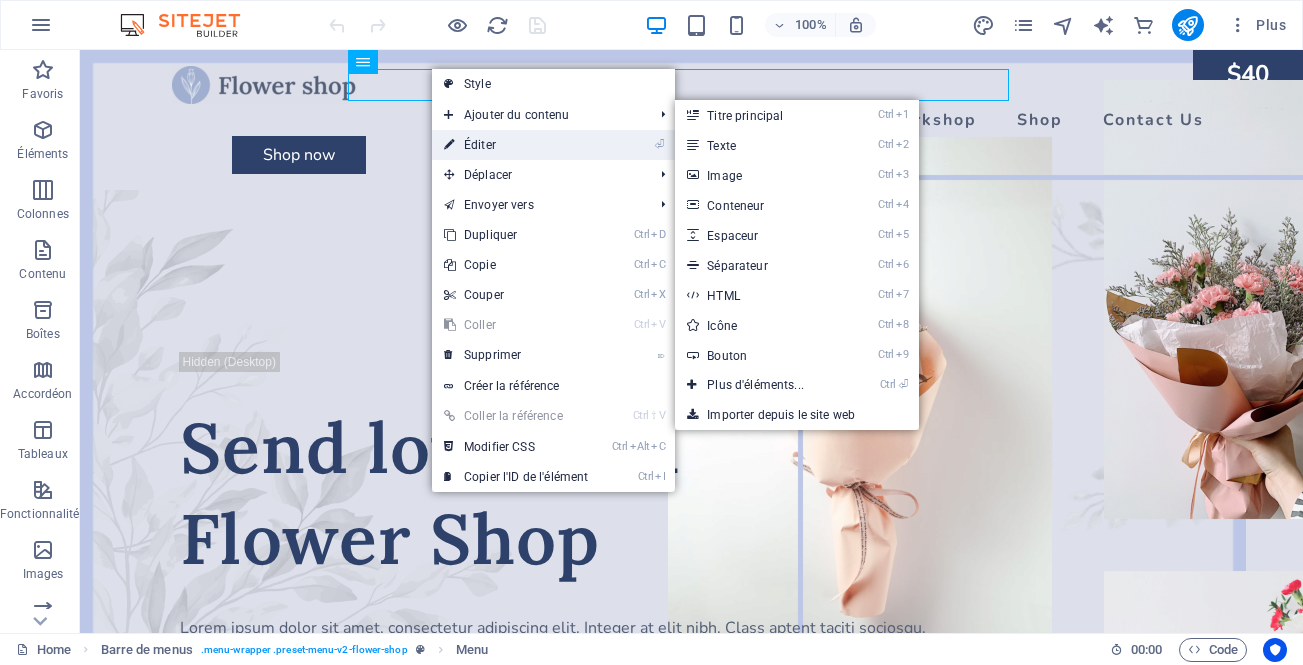 click on "⏎  Éditer" at bounding box center [516, 145] 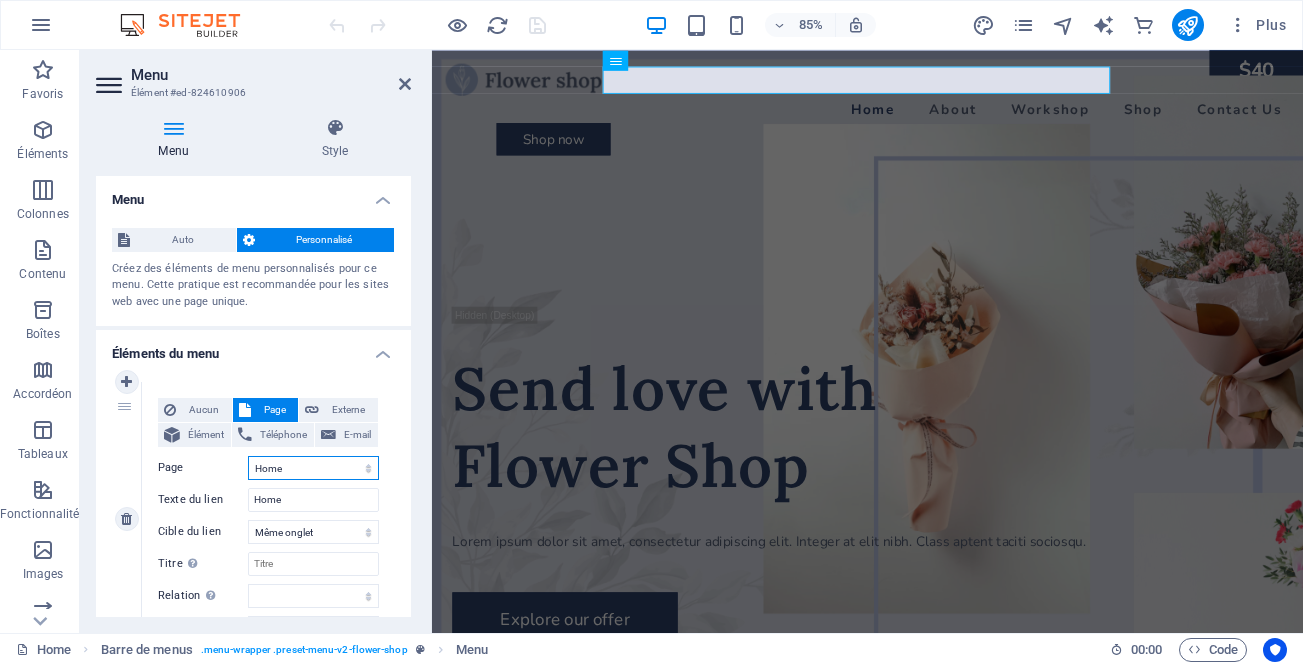 click on "Home About Workshops Shop Contact Legal Notice Privacy" at bounding box center (313, 468) 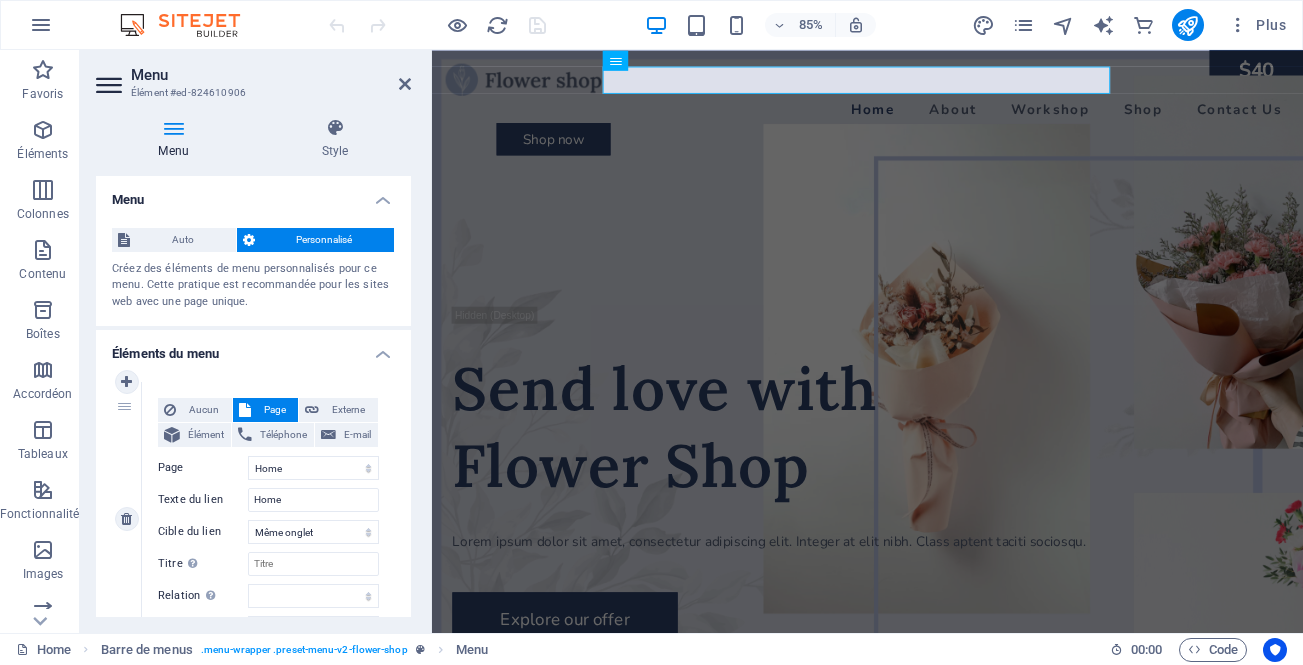 click on "Page" at bounding box center [203, 468] 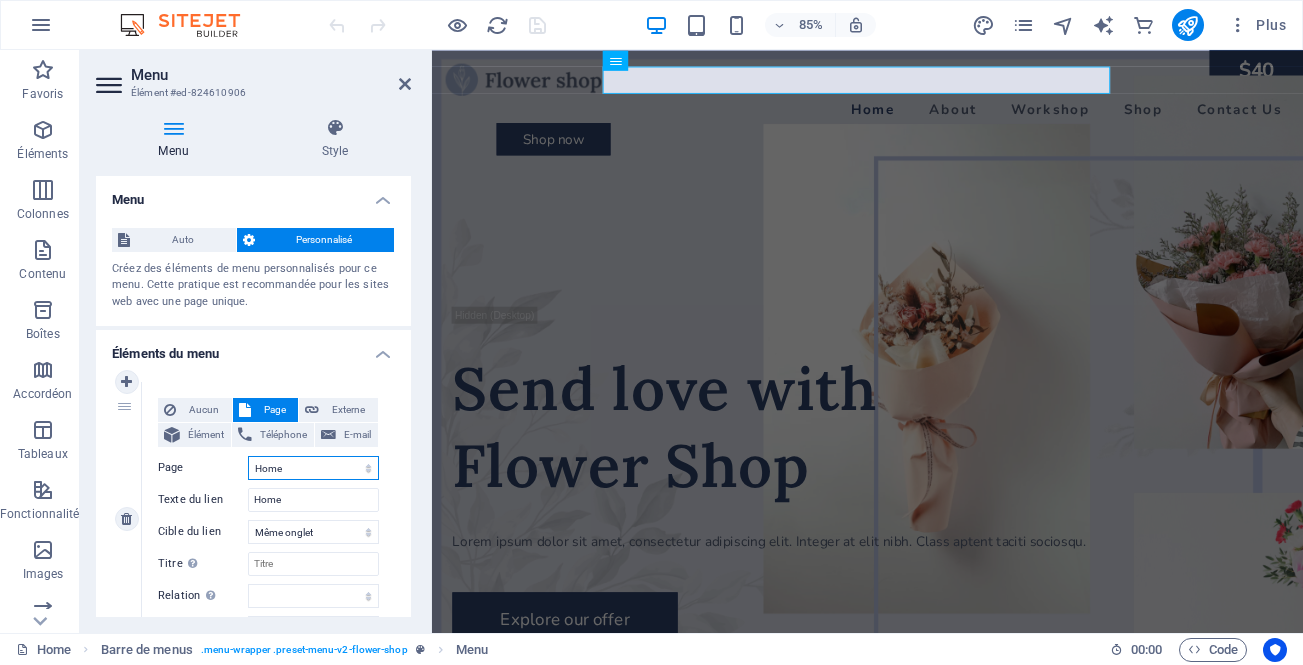 click on "Home About Workshops Shop Contact Legal Notice Privacy" at bounding box center (313, 468) 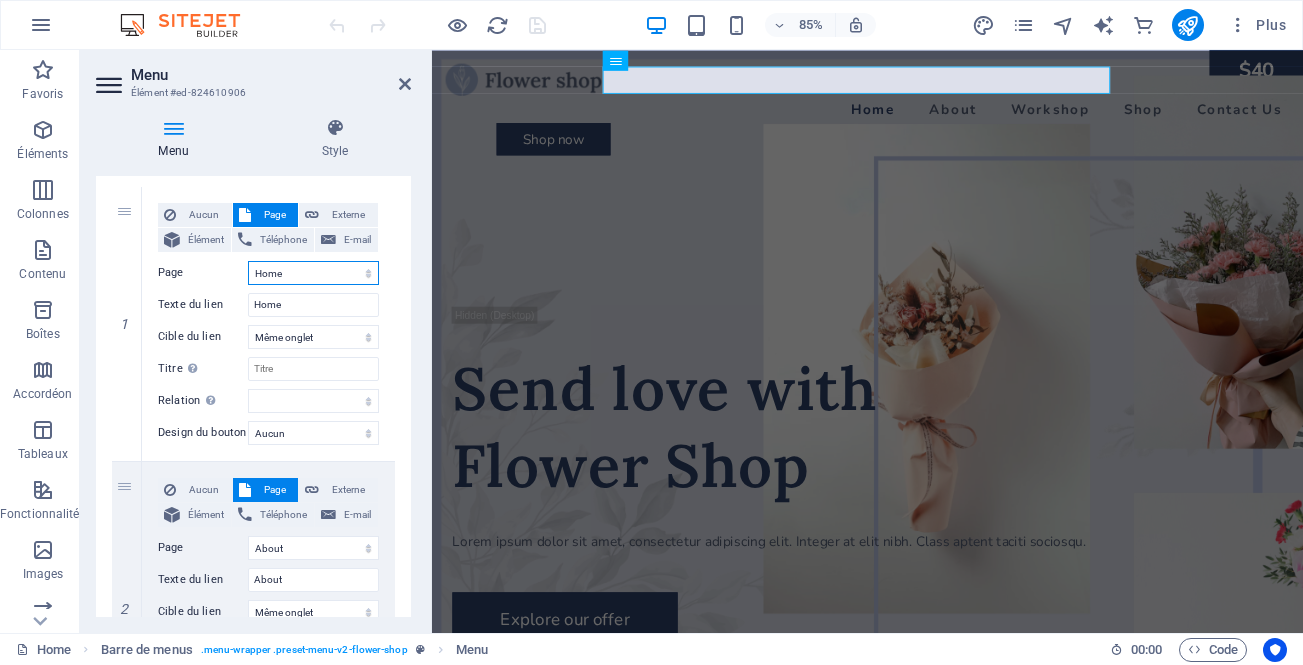 scroll, scrollTop: 198, scrollLeft: 0, axis: vertical 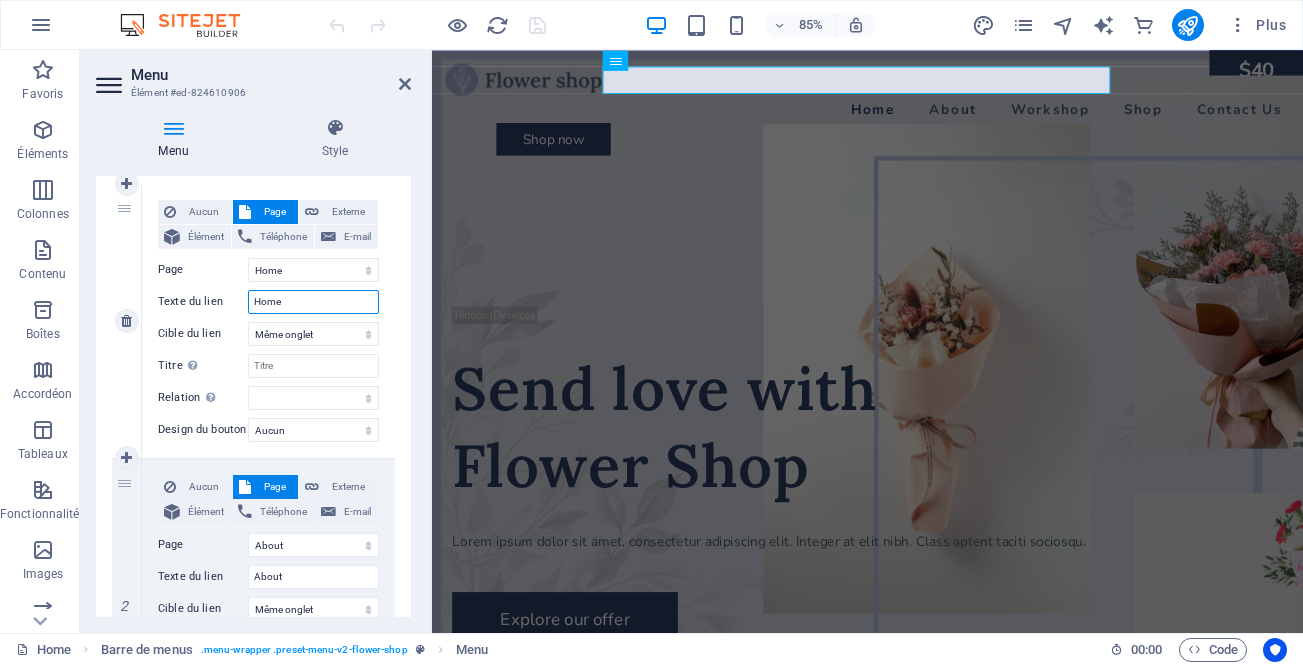 click on "Home" at bounding box center [313, 302] 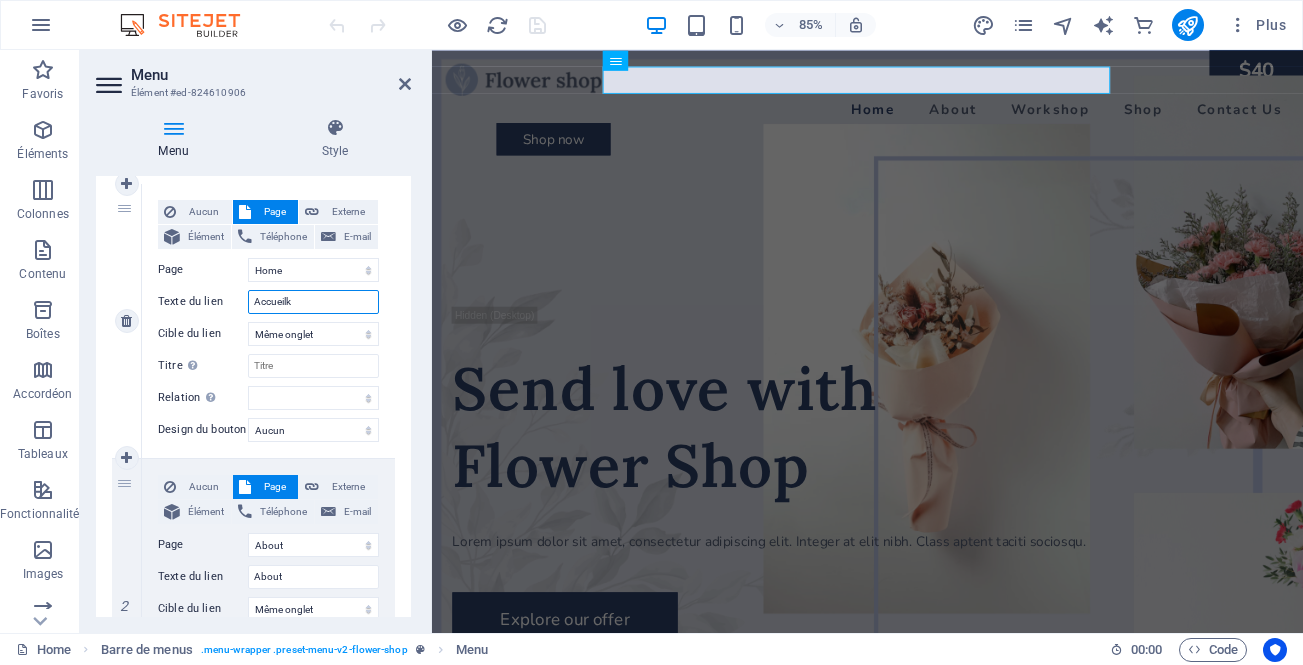 type on "Accueil" 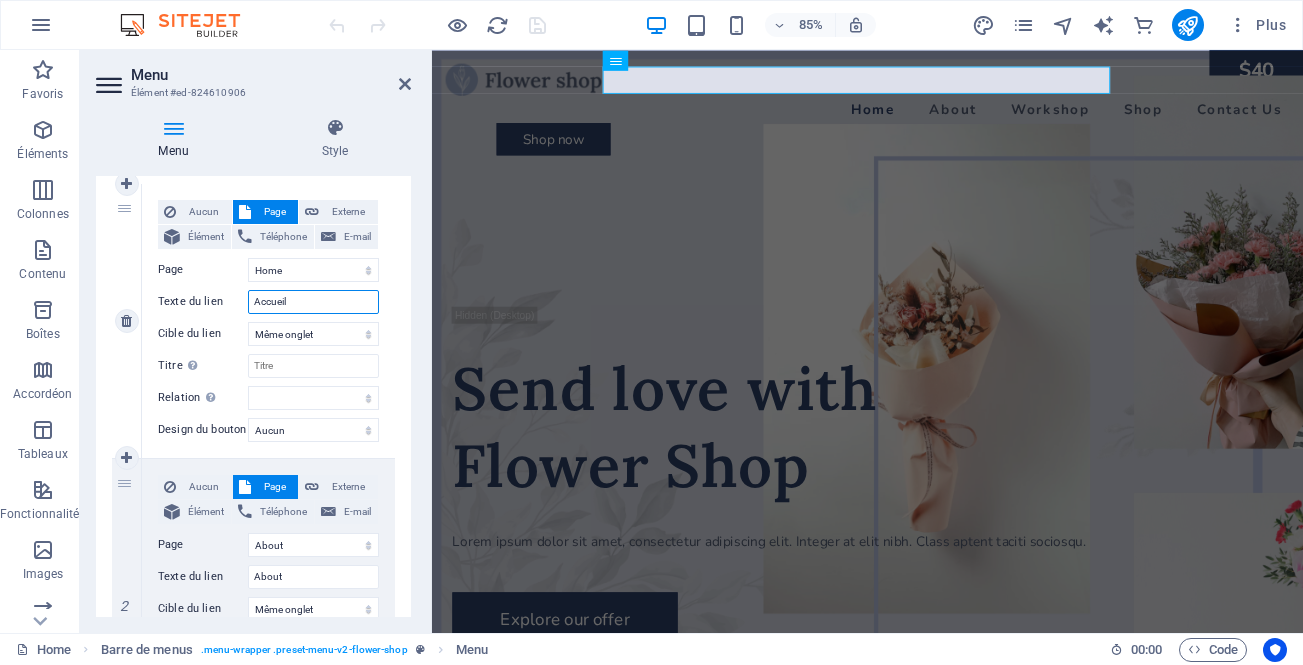 select 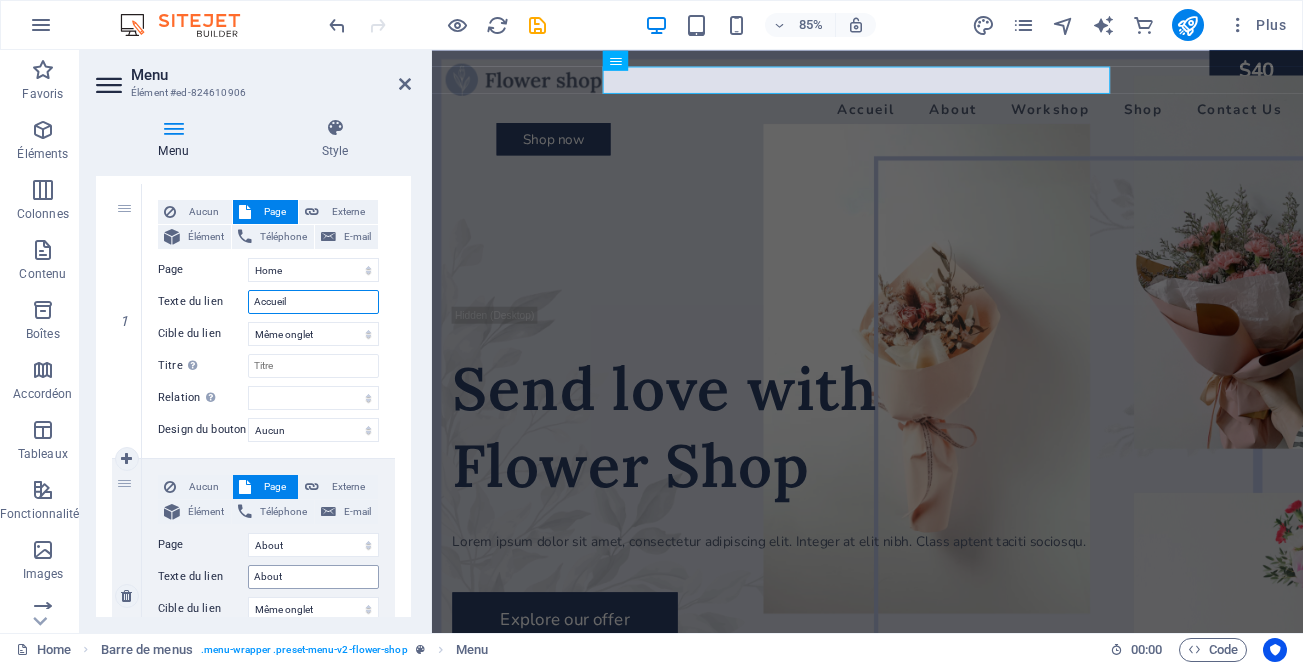 type on "Accueil" 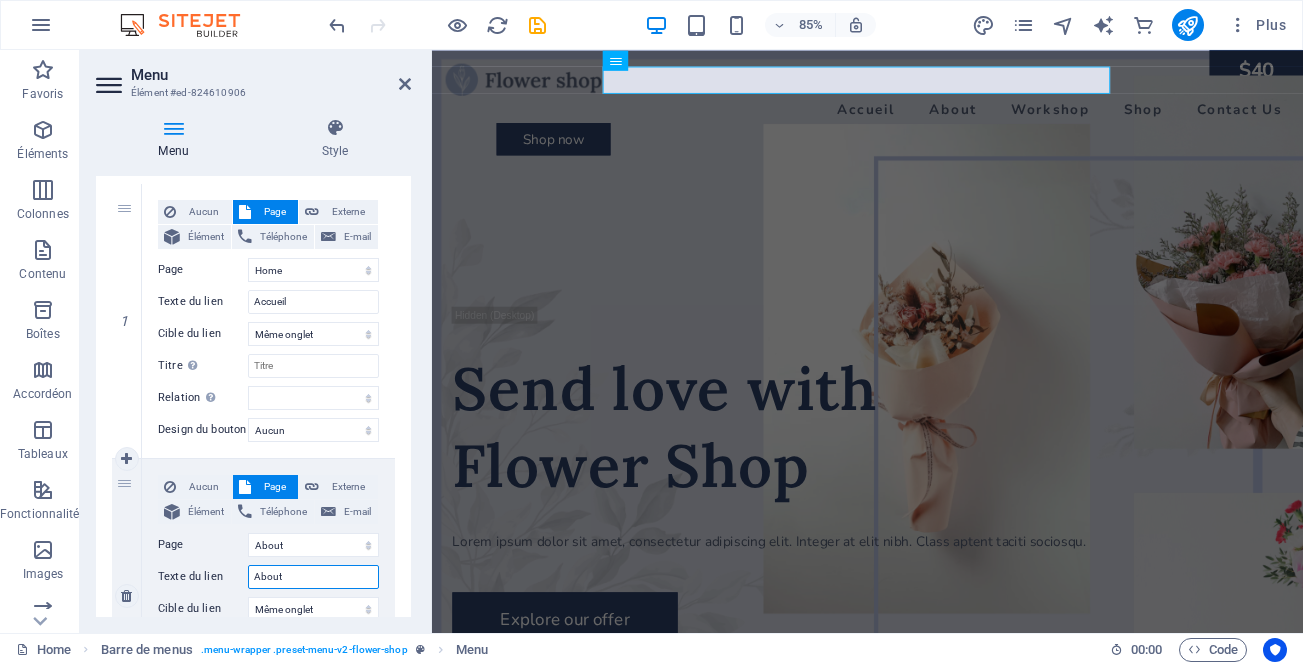 click on "About" at bounding box center [313, 577] 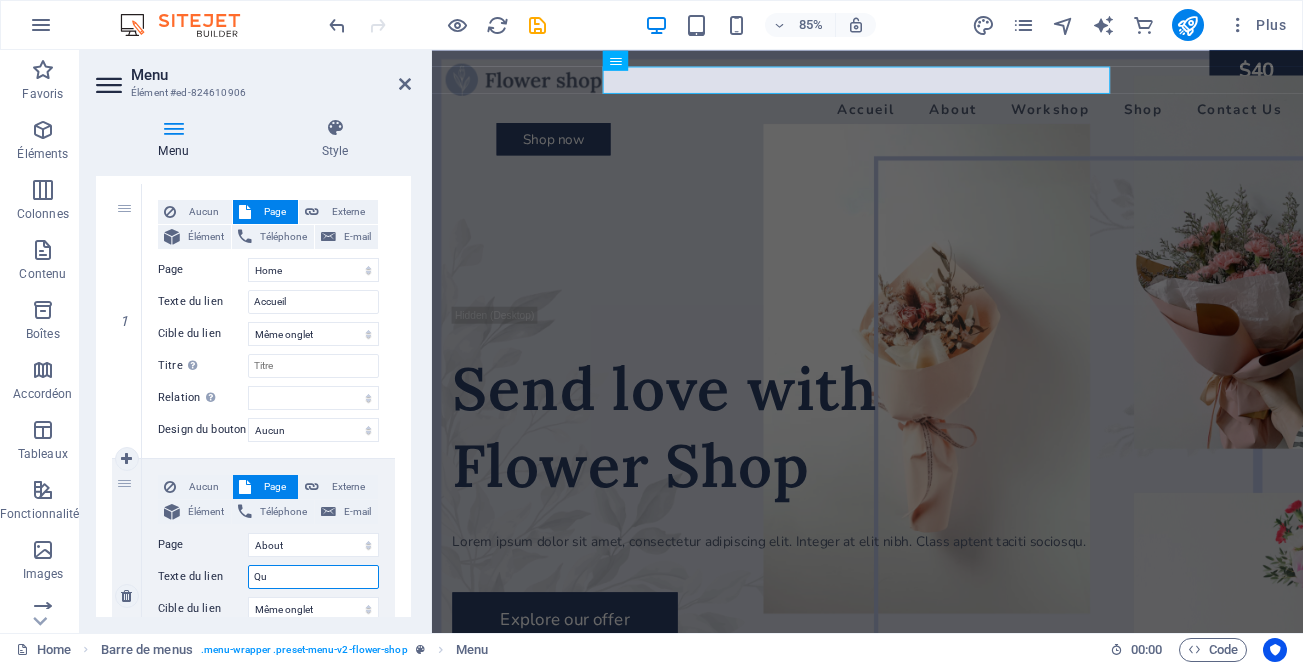 type on "Qui" 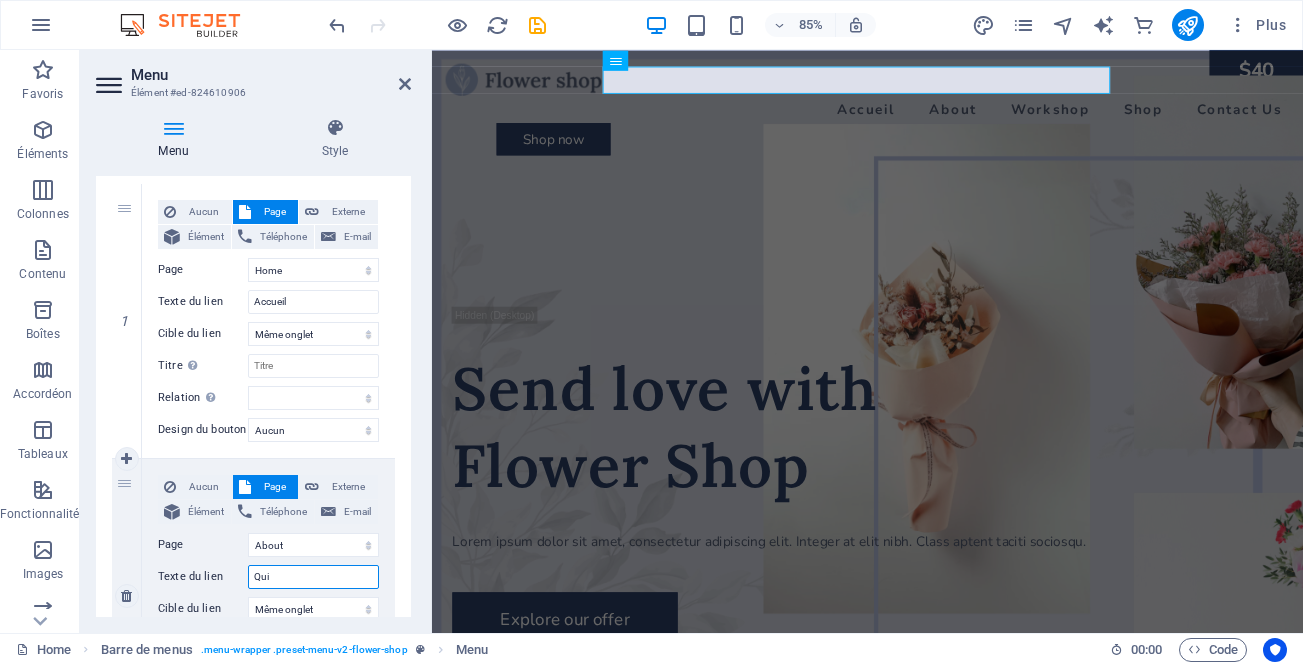 select 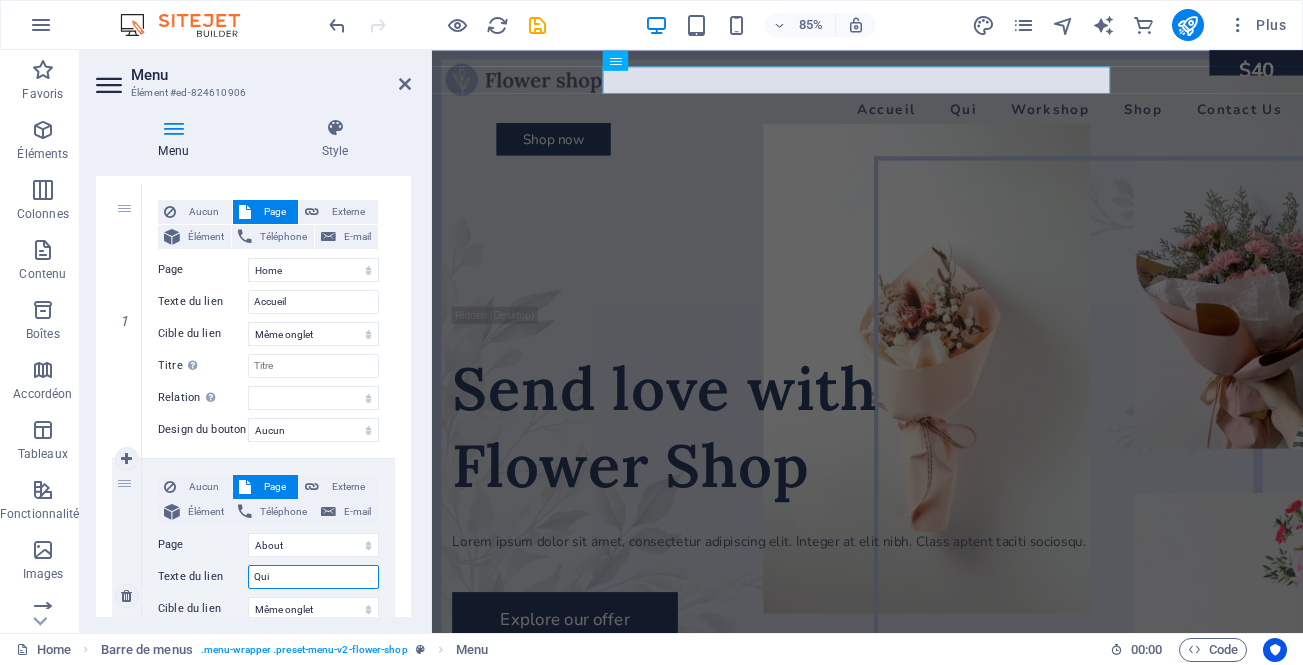 type on "Qui" 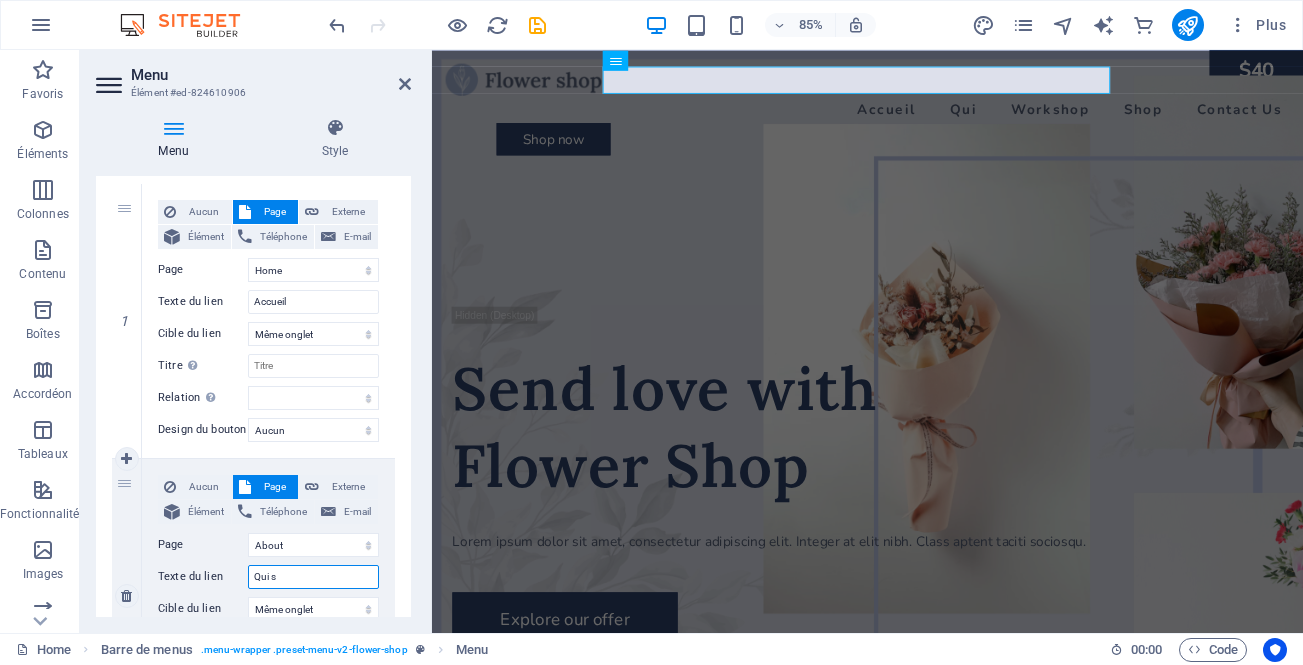 select 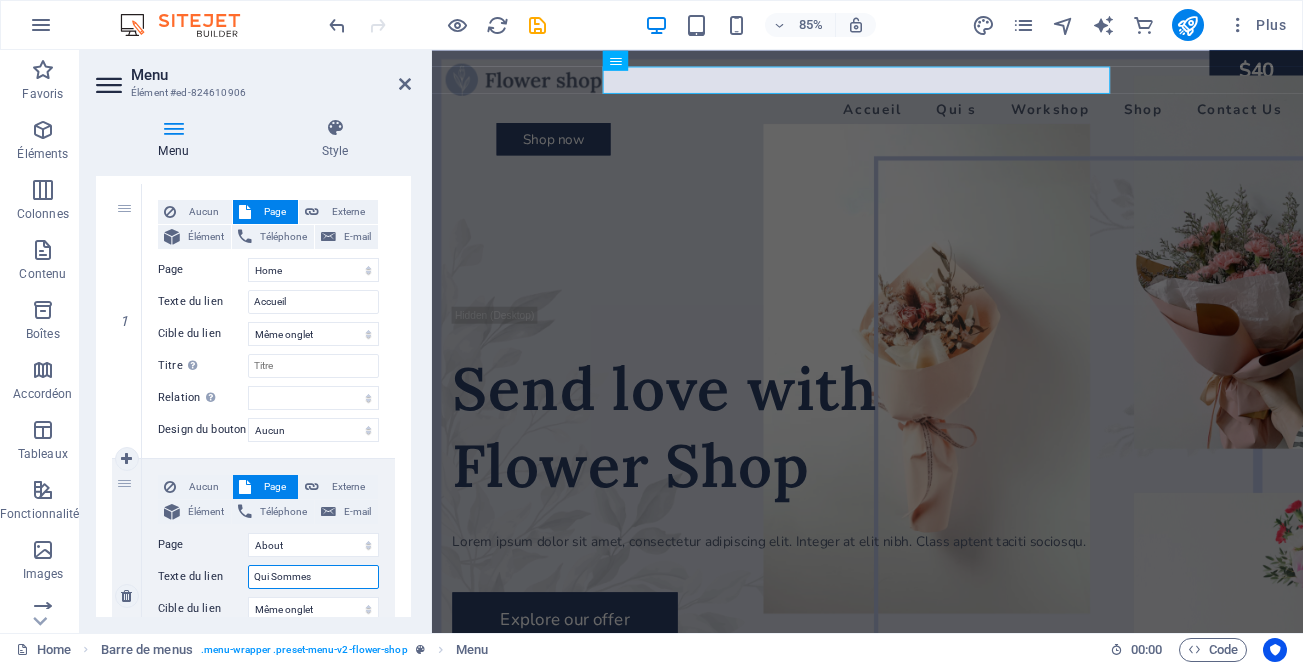 type on "Qui Sommes" 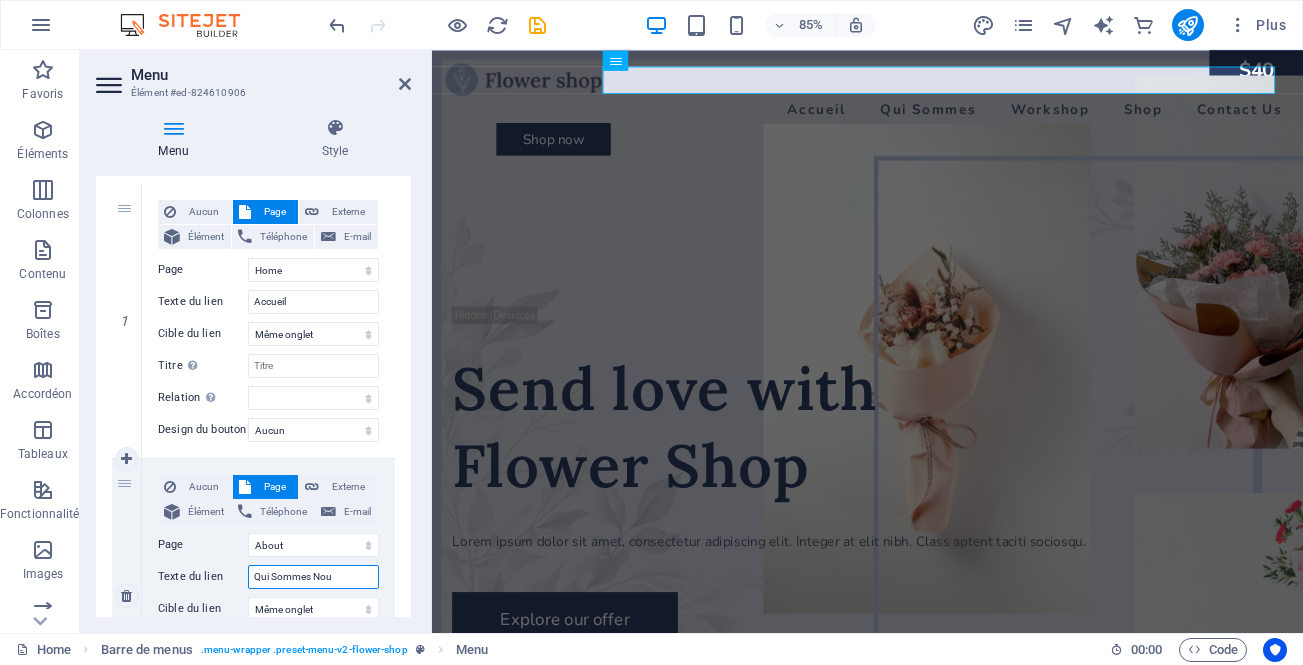 type on "Qui Sommes Nous" 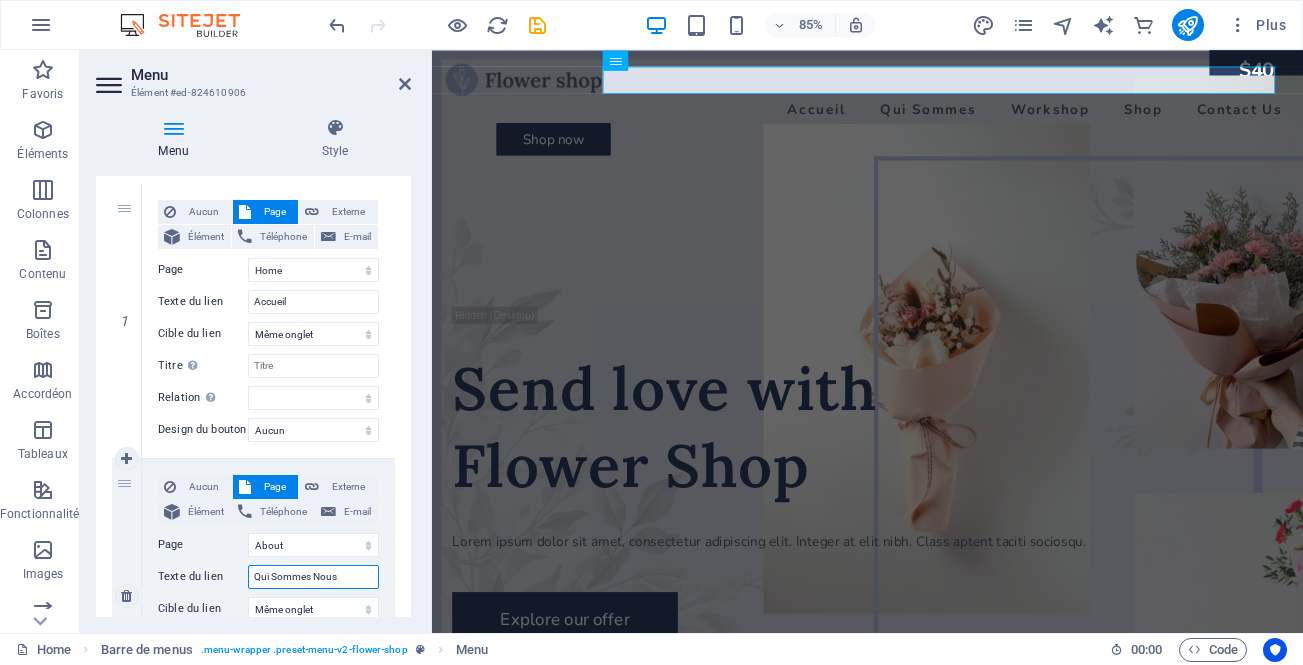 select 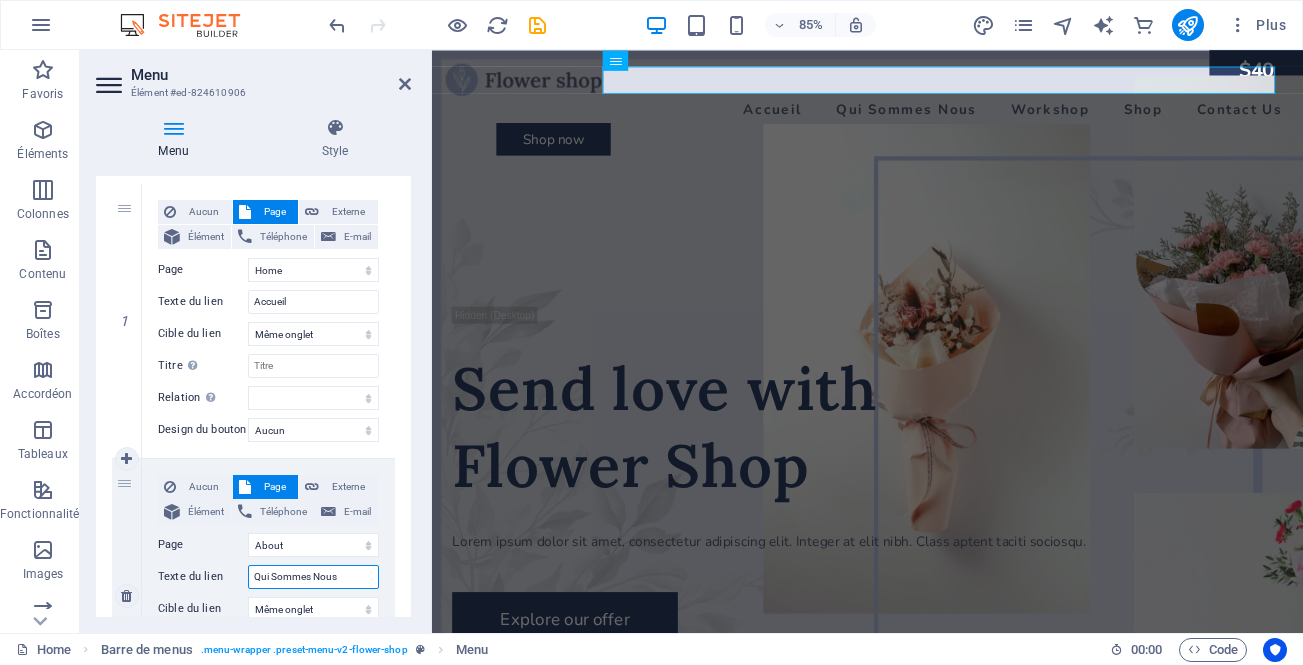 type on "Qui Sommes Nous." 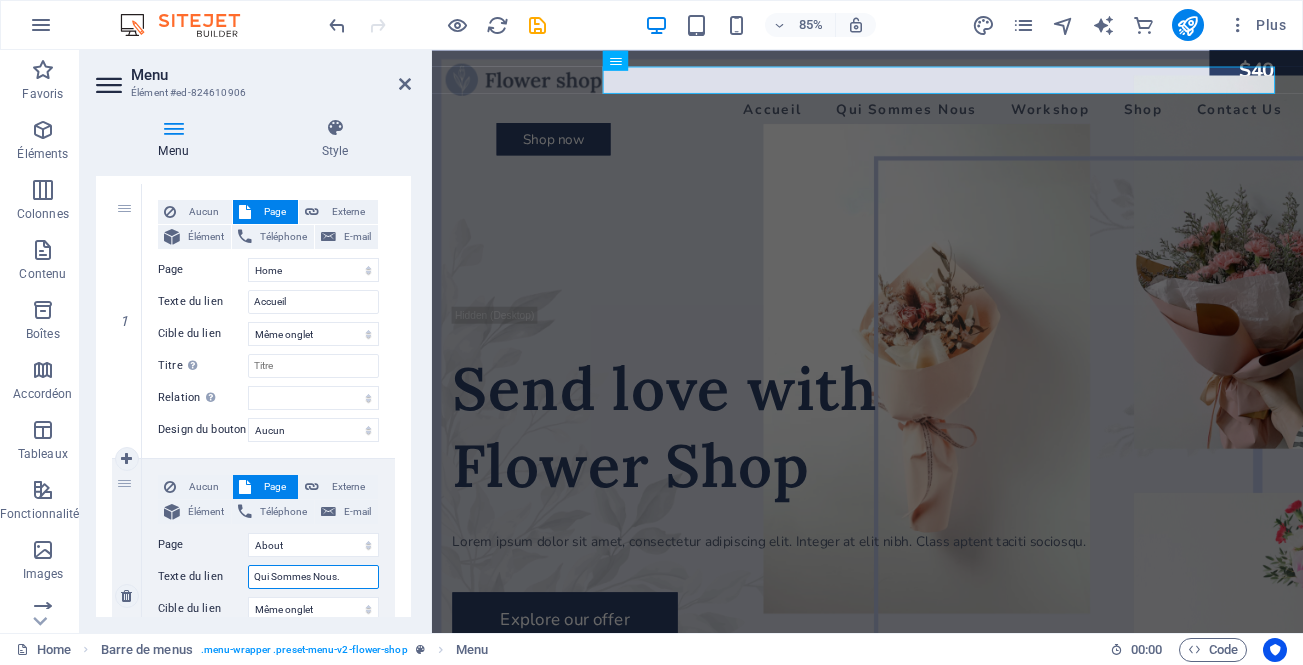select 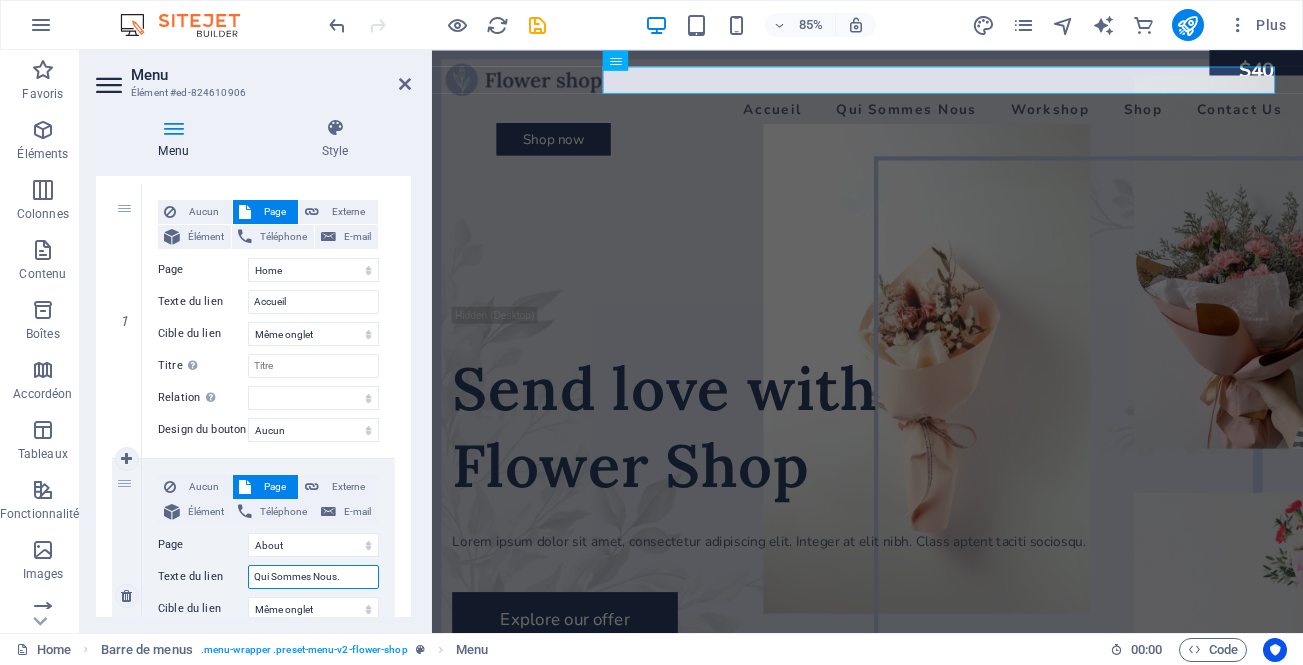 select 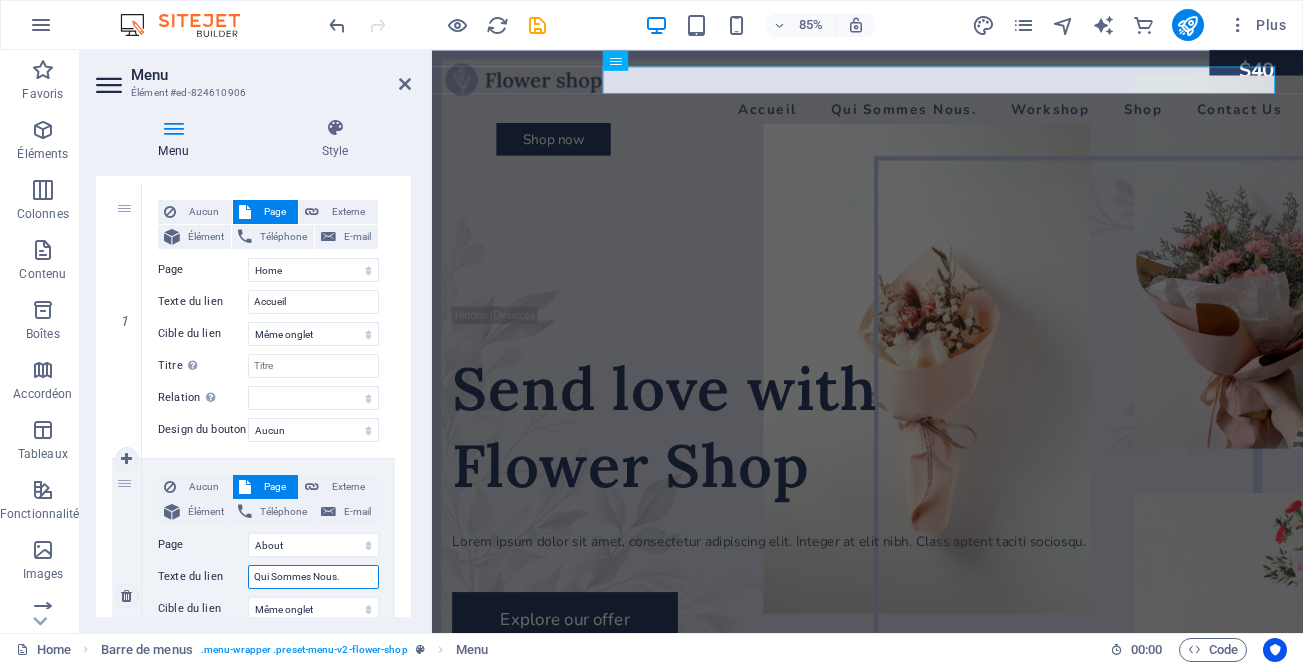 type on "Qui Sommes Nous" 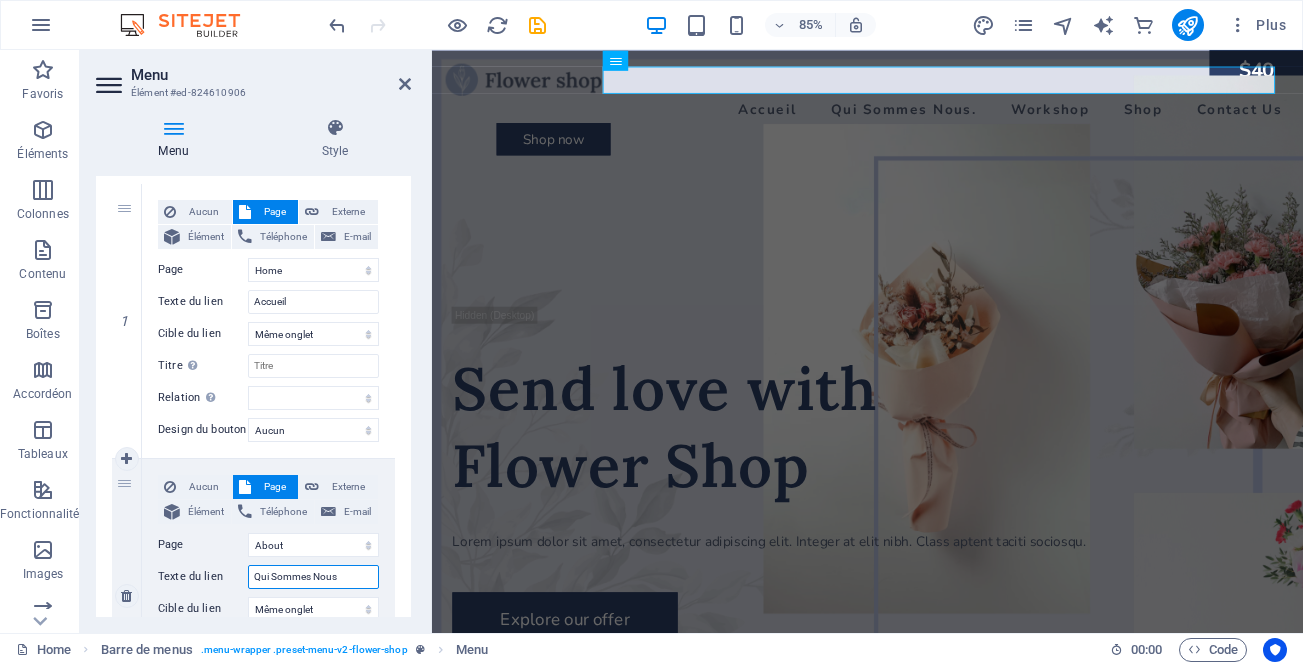 select 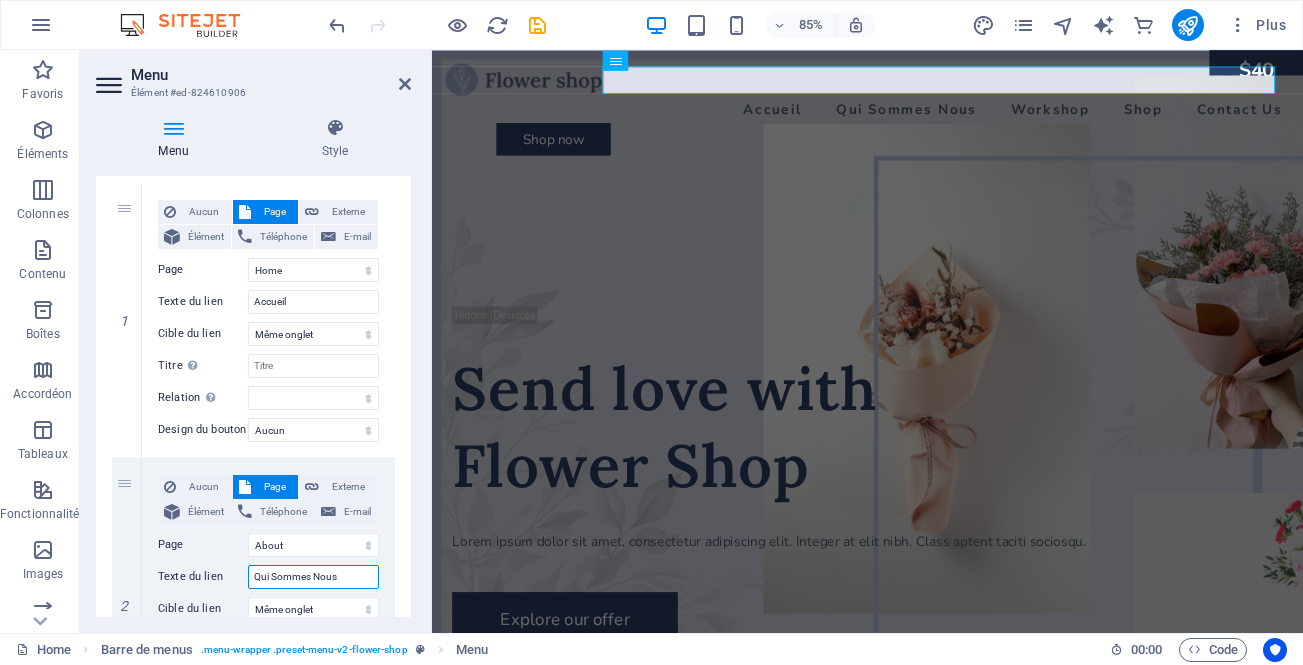 type on "Qui Sommes Nous" 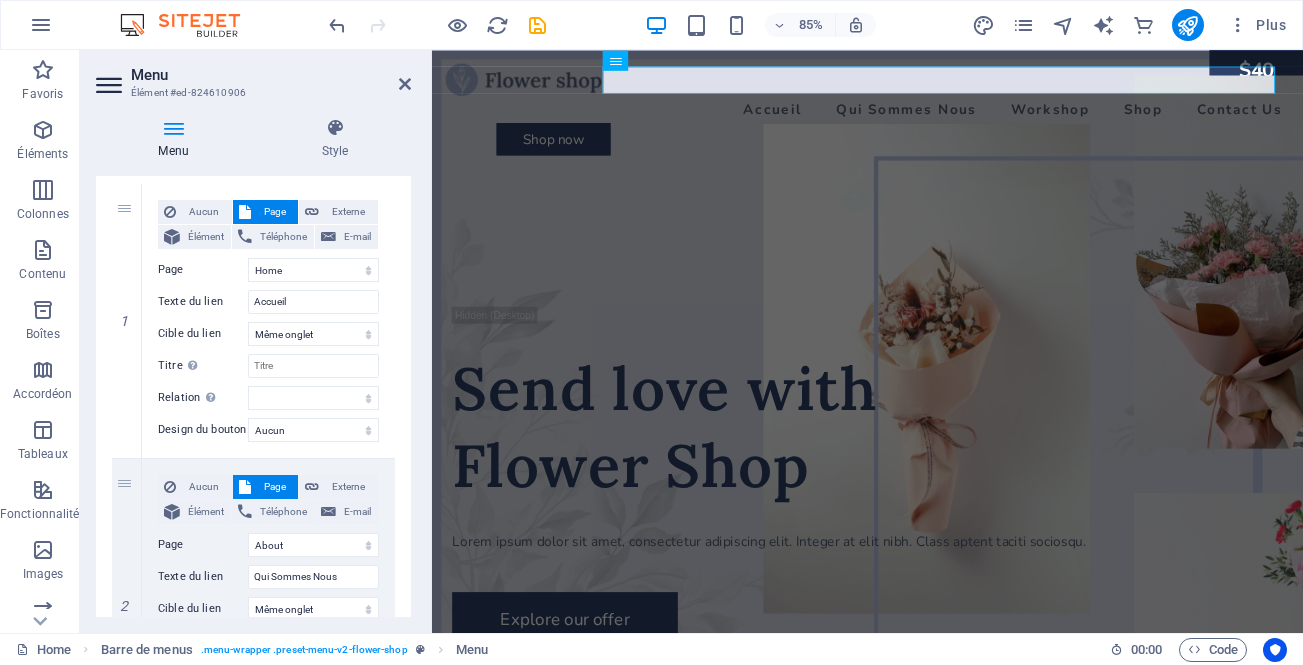 click on "1 Aucun Page Externe Élément Téléphone E-mail Page Home About Workshops Shop Contact Legal Notice Privacy Élément
URL /15872403 Téléphone E-mail Texte du lien Accueil Cible du lien Nouvel onglet Même onglet Superposition Titre Description supplémentaire du lien. Celle-ci doit être différente du texte du lien. Le titre est souvent affiché comme Texte infobulle lorsque la souris passe sur l'élément. Laissez vide en cas de doute. Relation Définit la  relation entre ce lien et la cible du lien . Par exemple, la valeur "nofollow" indique aux moteurs de recherche de ne pas suivre le lien. Vous pouvez le laisser vide. alternate author bookmark external help license next nofollow noreferrer noopener prev search tag Design du bouton Aucun Par défaut Principal Secondaire 2 Aucun Page Externe Élément Téléphone E-mail Page Home About Workshops Shop Contact Legal Notice Privacy Élément
URL /15872406 Téléphone E-mail Texte du lien Qui Sommes Nous help" at bounding box center [253, 871] 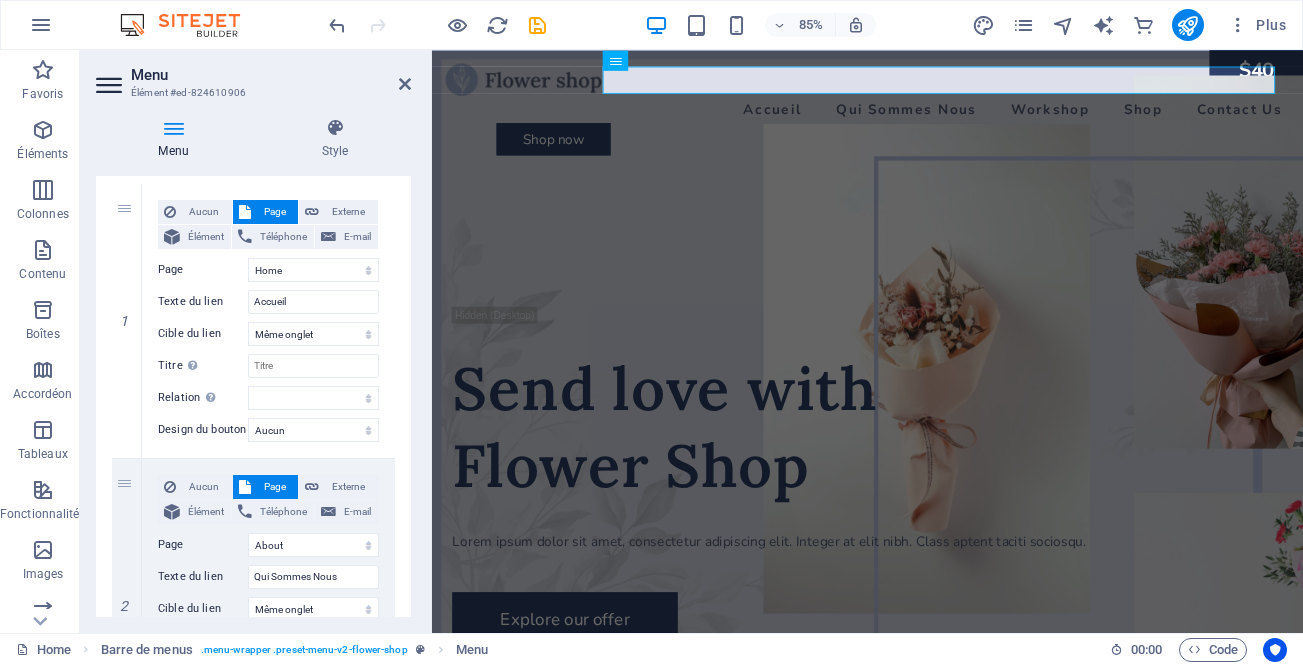 drag, startPoint x: 406, startPoint y: 340, endPoint x: 409, endPoint y: 358, distance: 18.248287 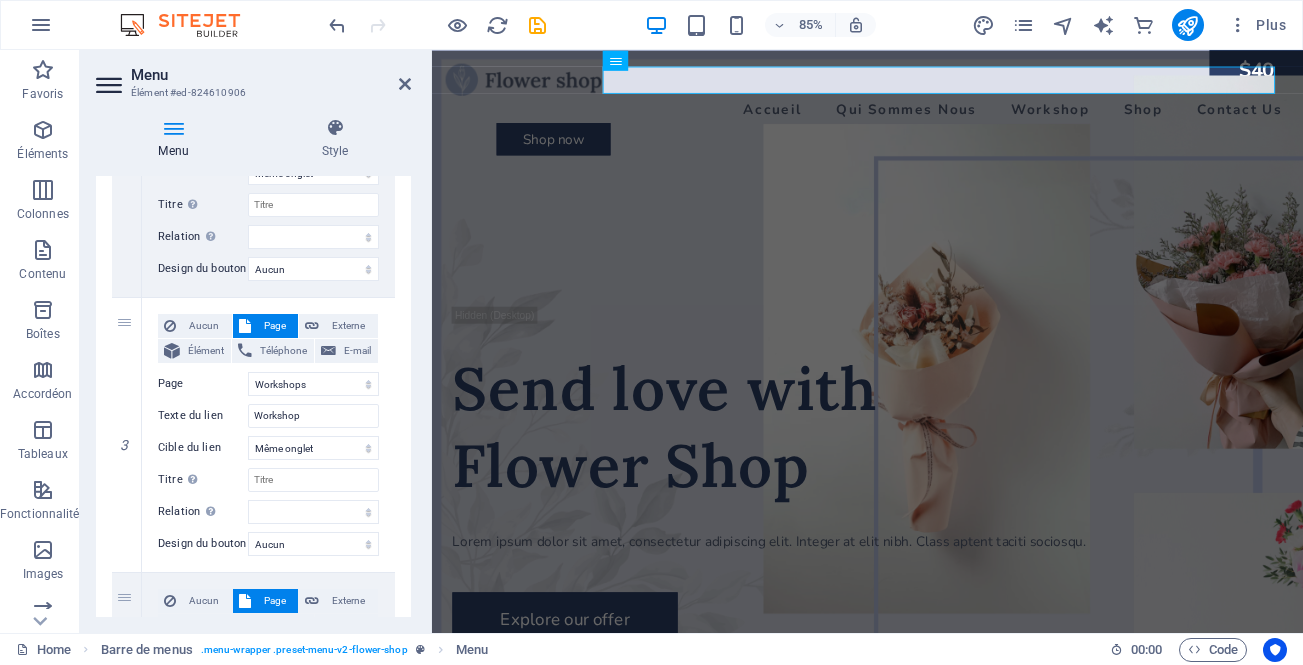 scroll, scrollTop: 637, scrollLeft: 0, axis: vertical 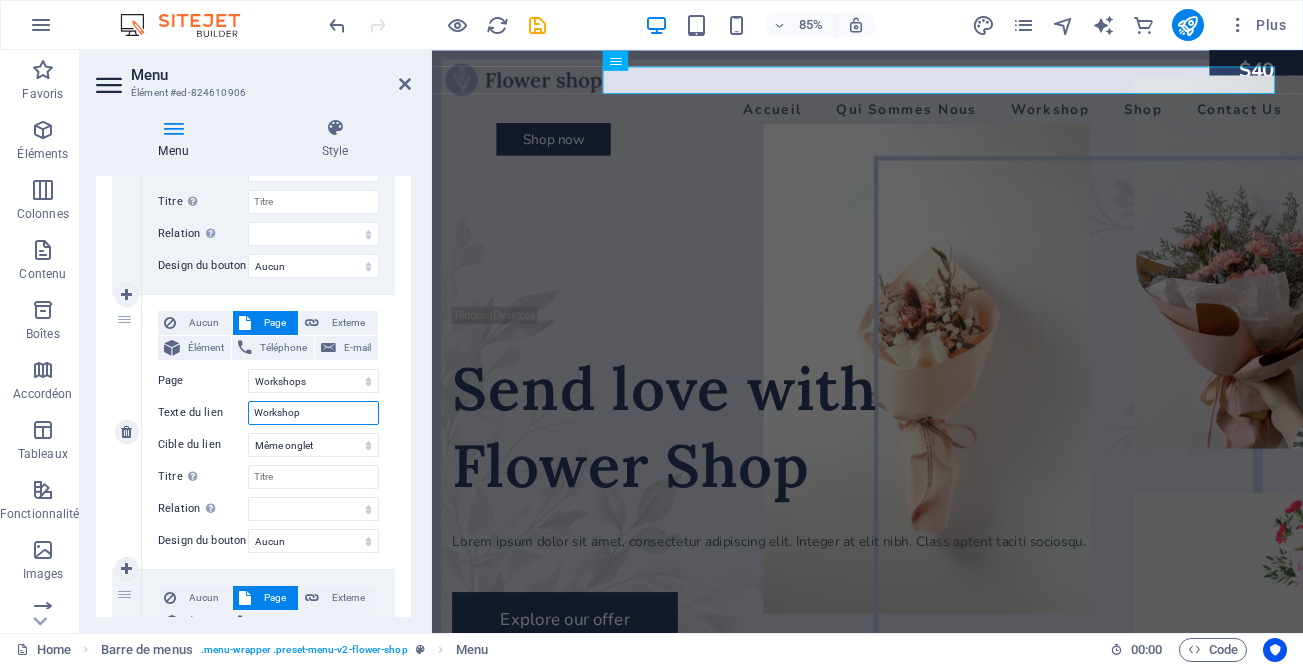 click on "Workshop" at bounding box center (313, 413) 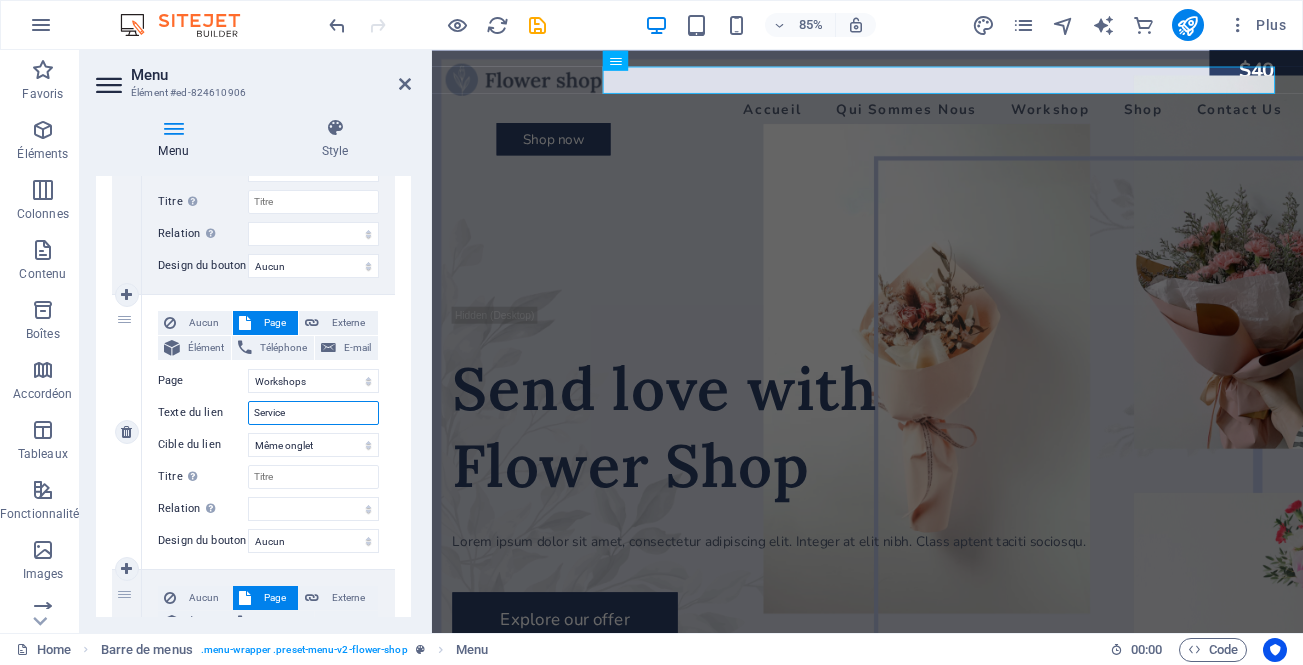 type on "Services" 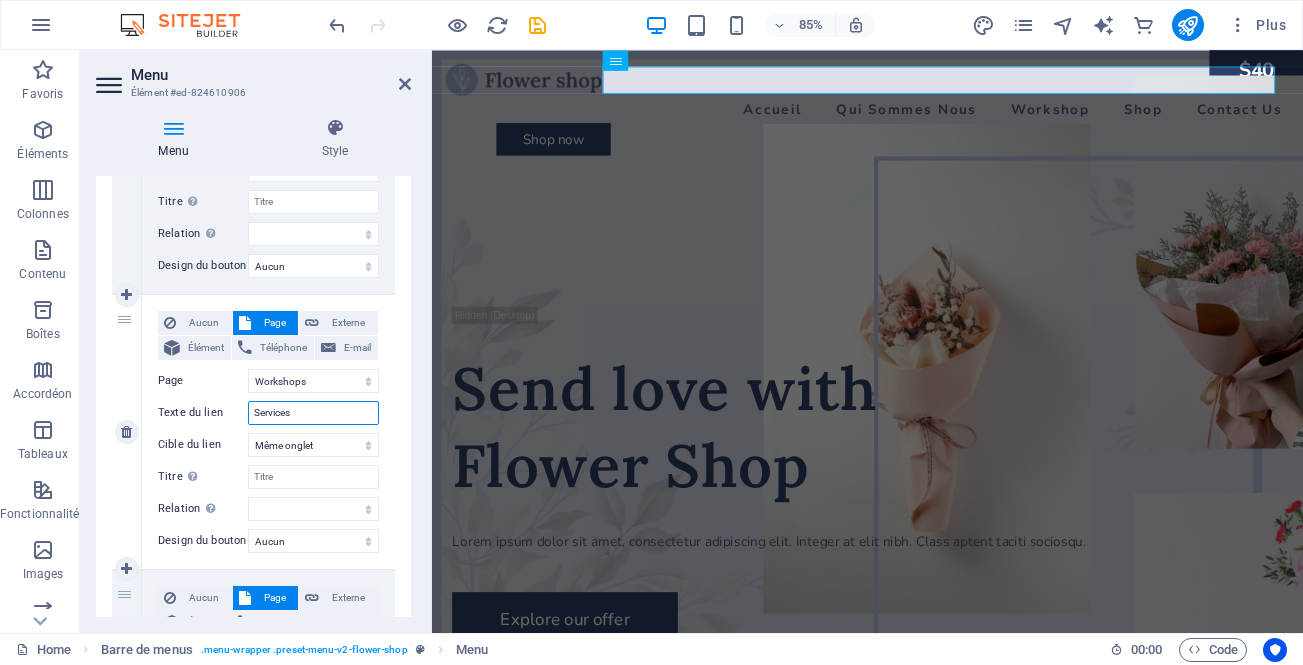 select 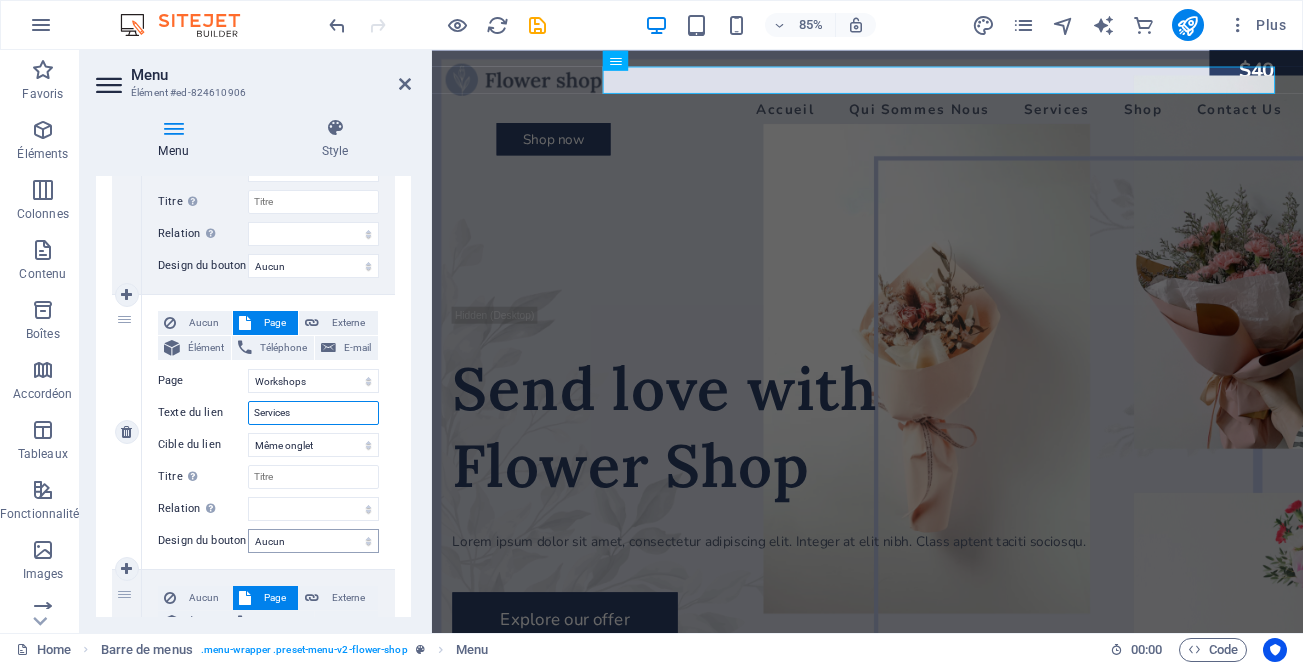 type on "Services" 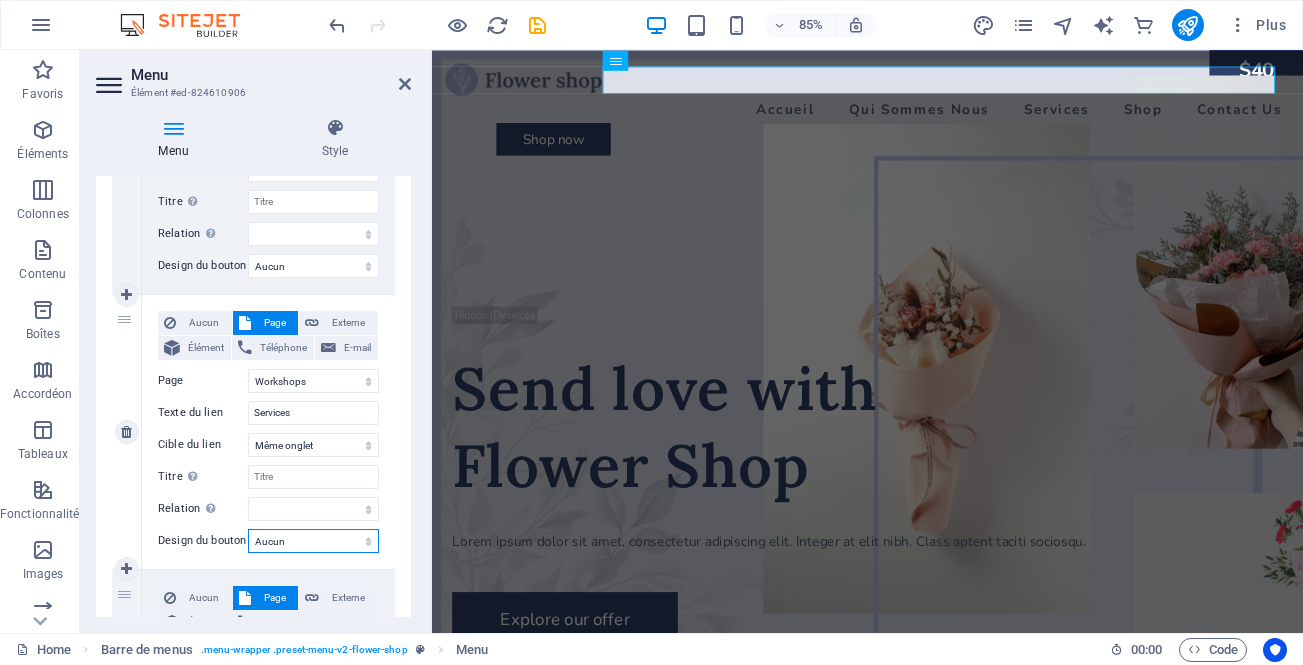 click on "Aucun Par défaut Principal Secondaire" at bounding box center (313, 541) 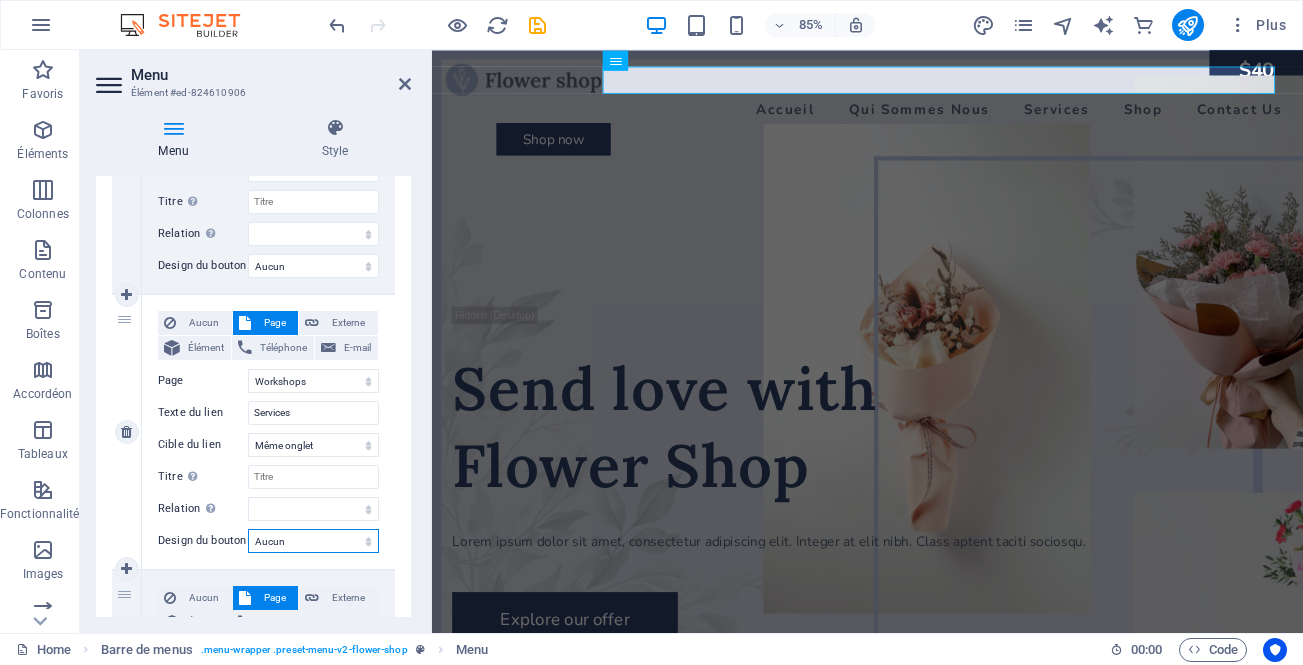 click on "Aucun Par défaut Principal Secondaire" at bounding box center [313, 541] 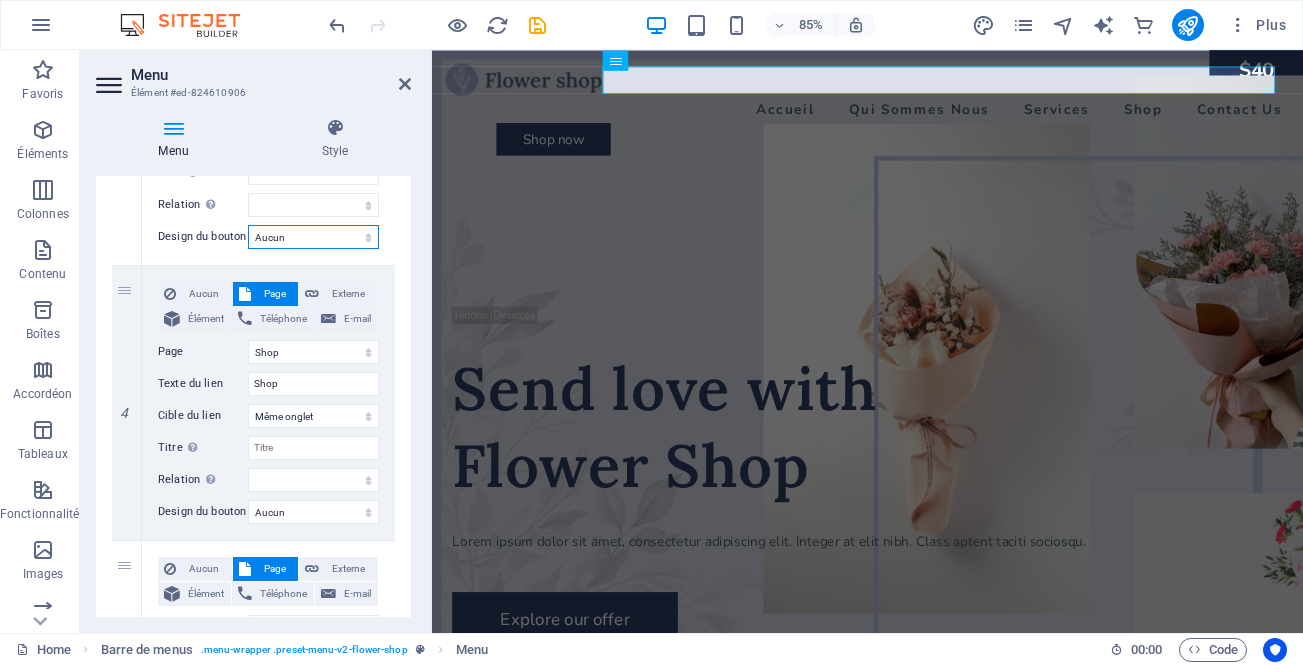 scroll, scrollTop: 945, scrollLeft: 0, axis: vertical 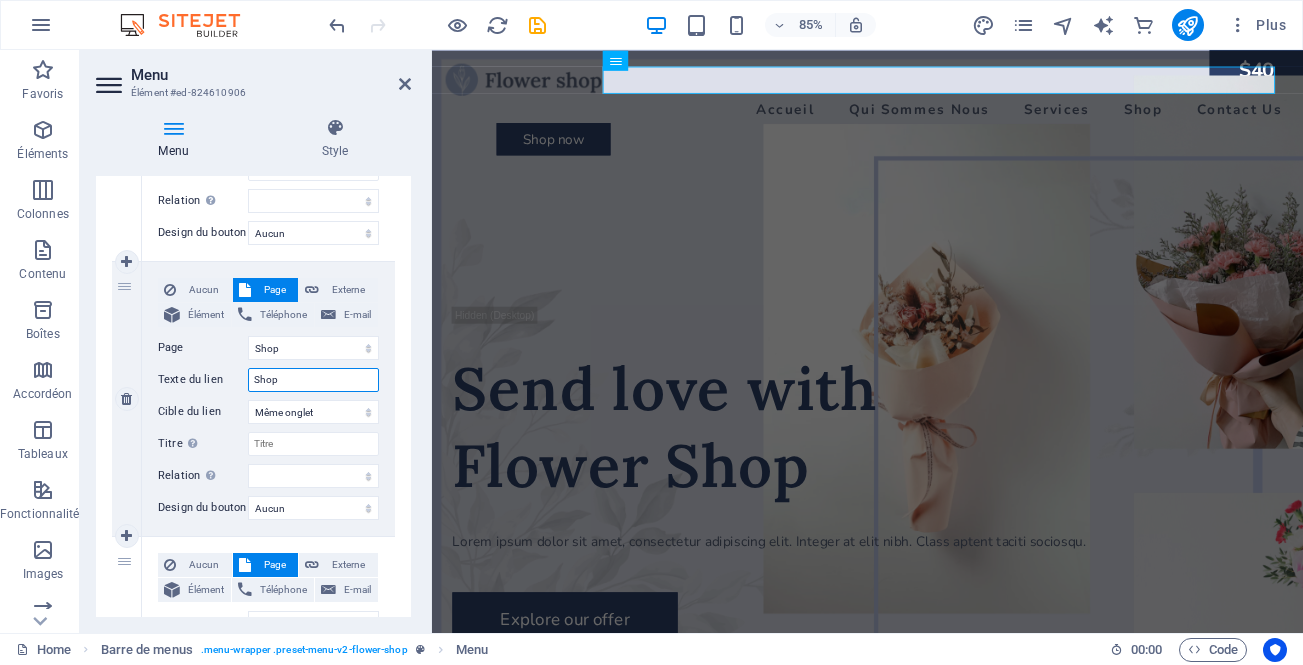 click on "Shop" at bounding box center [313, 380] 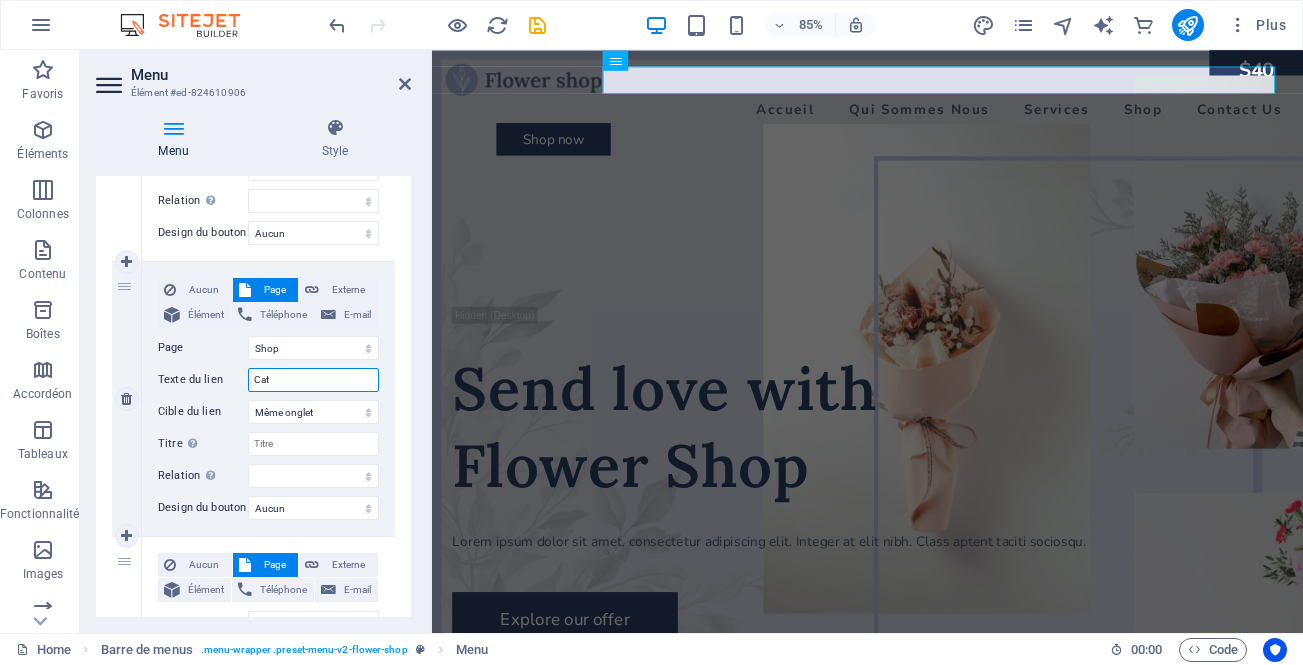 type on "Cata" 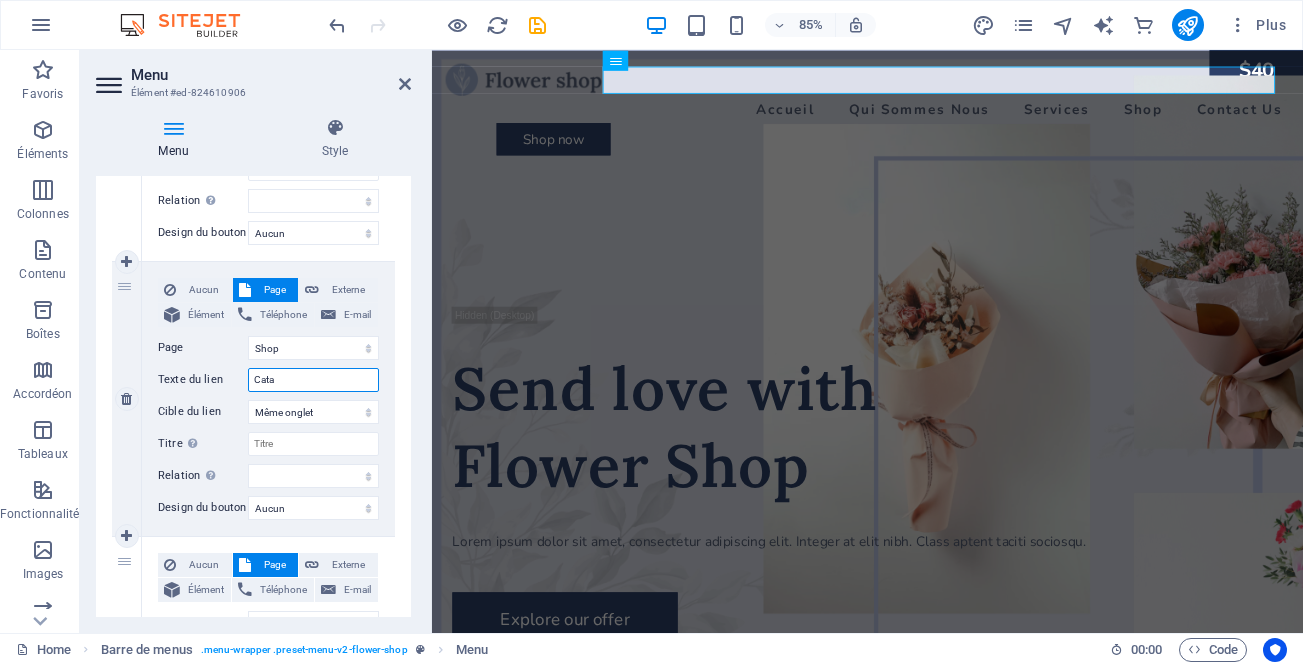 select 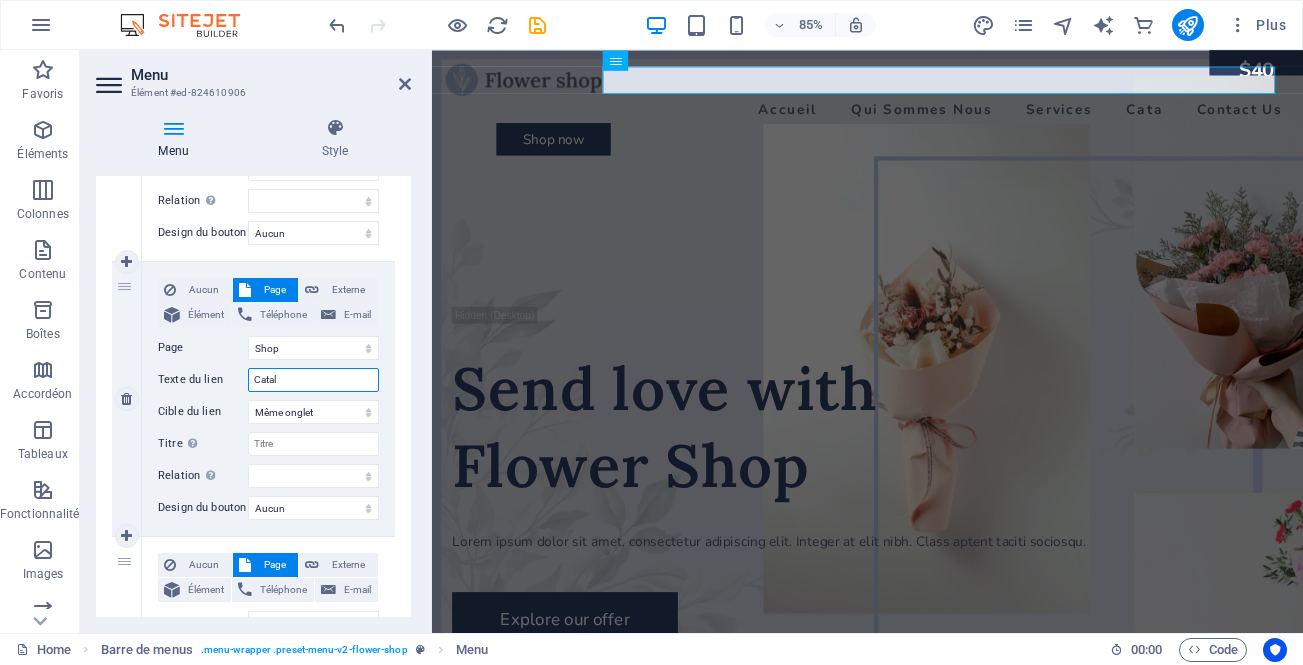 type on "Catalo" 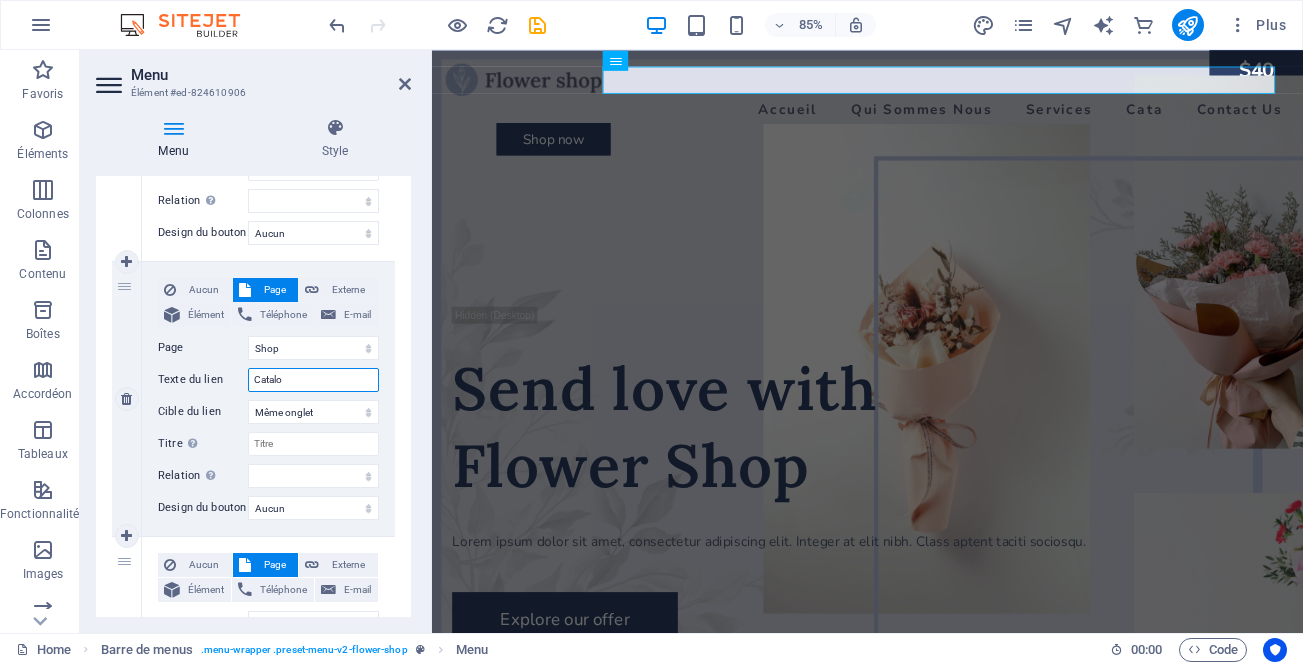 select 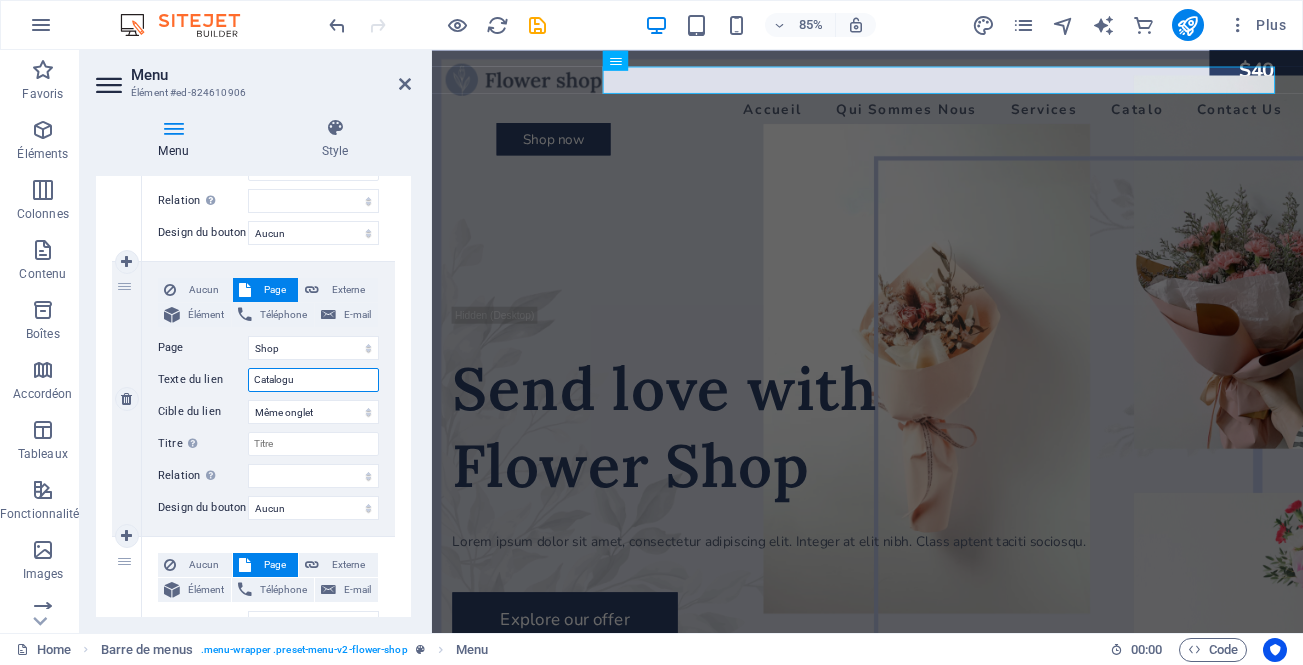 type on "Catalogue" 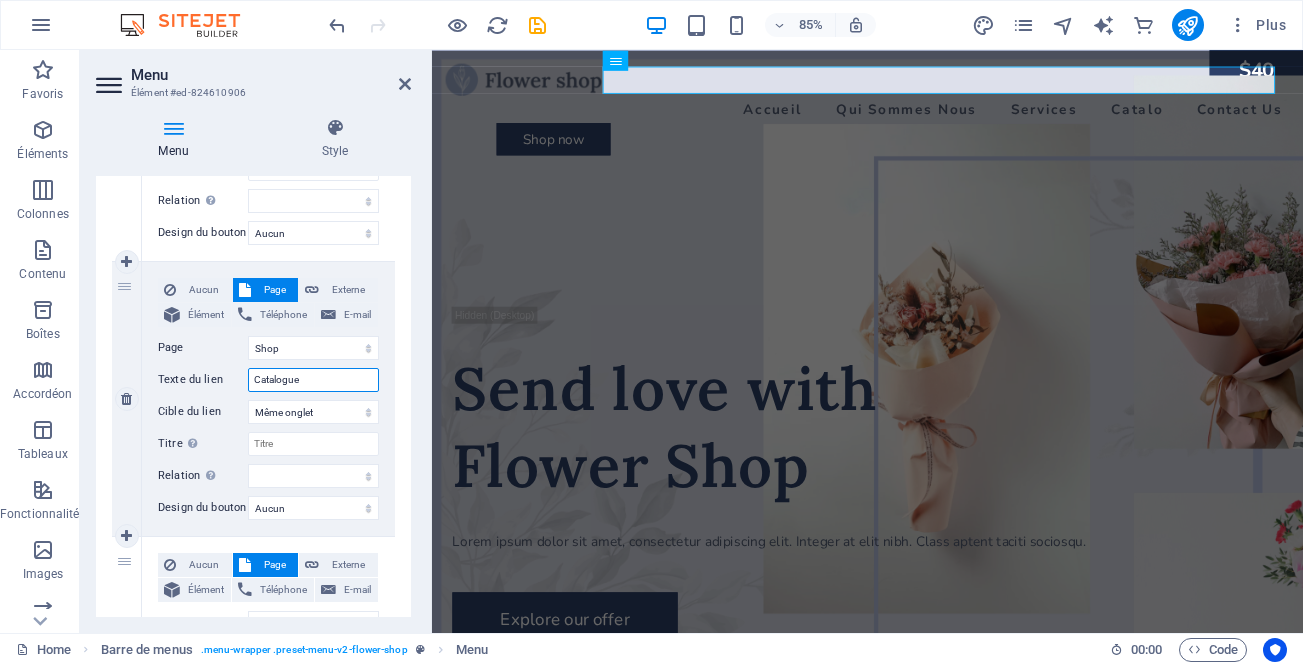 select 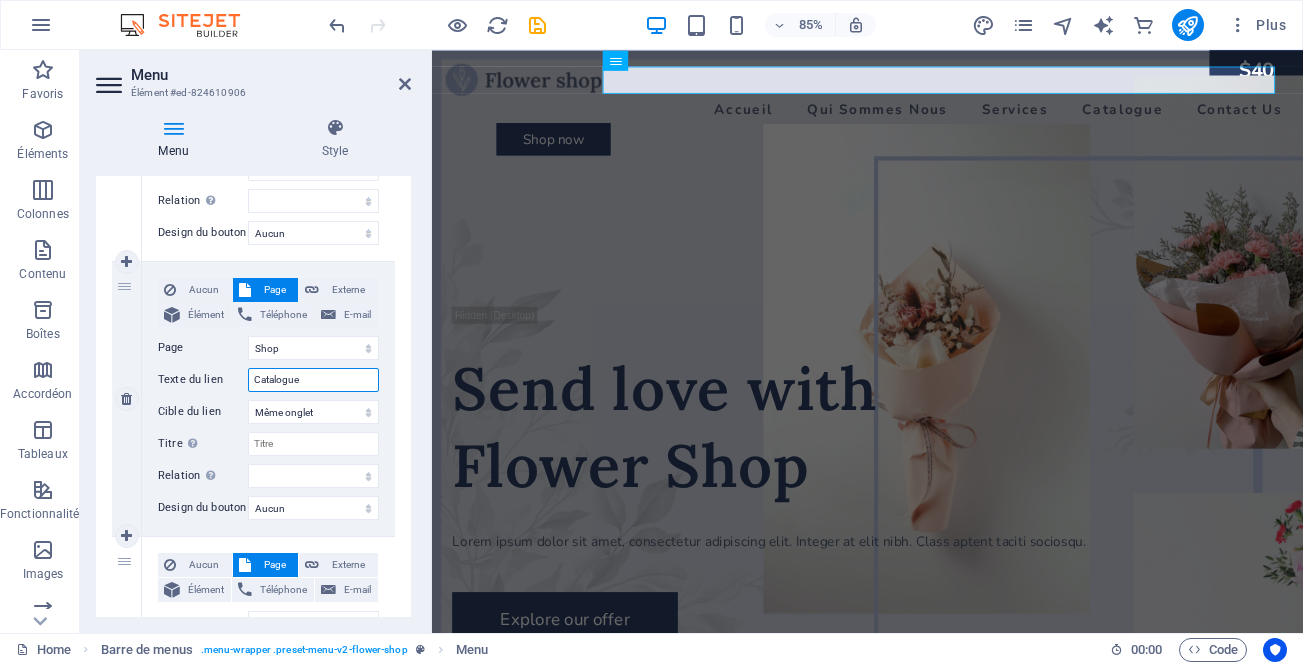 type on "Catalogues" 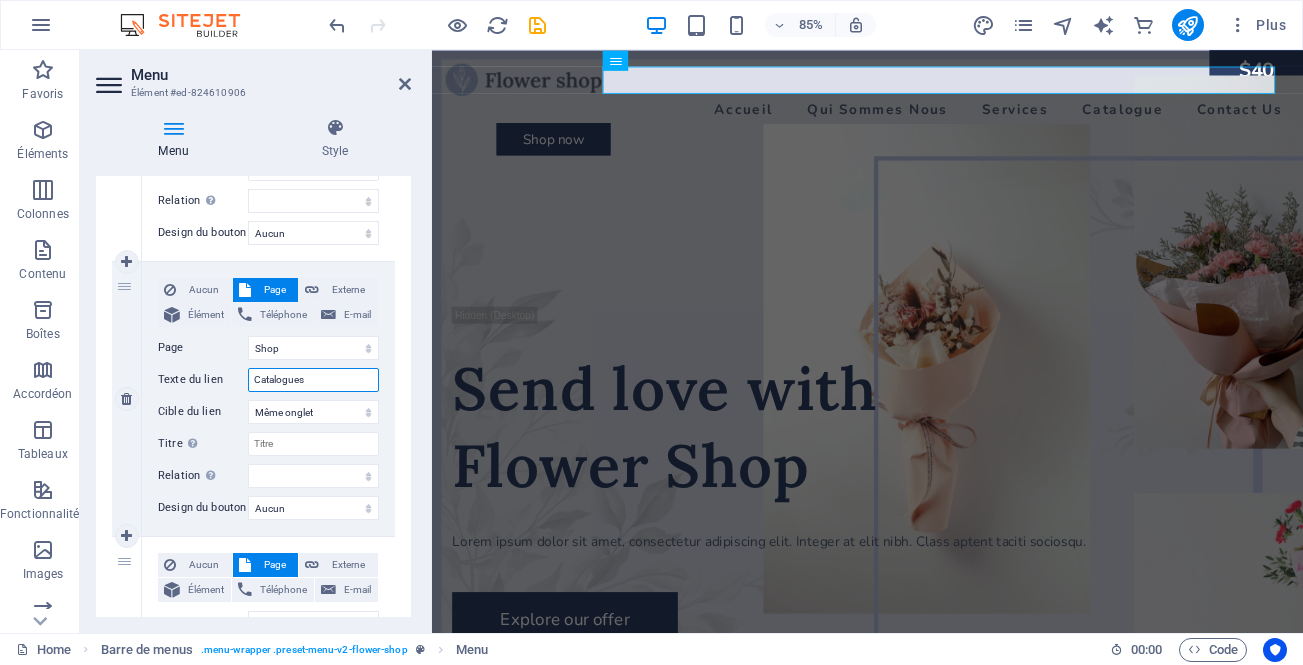 select 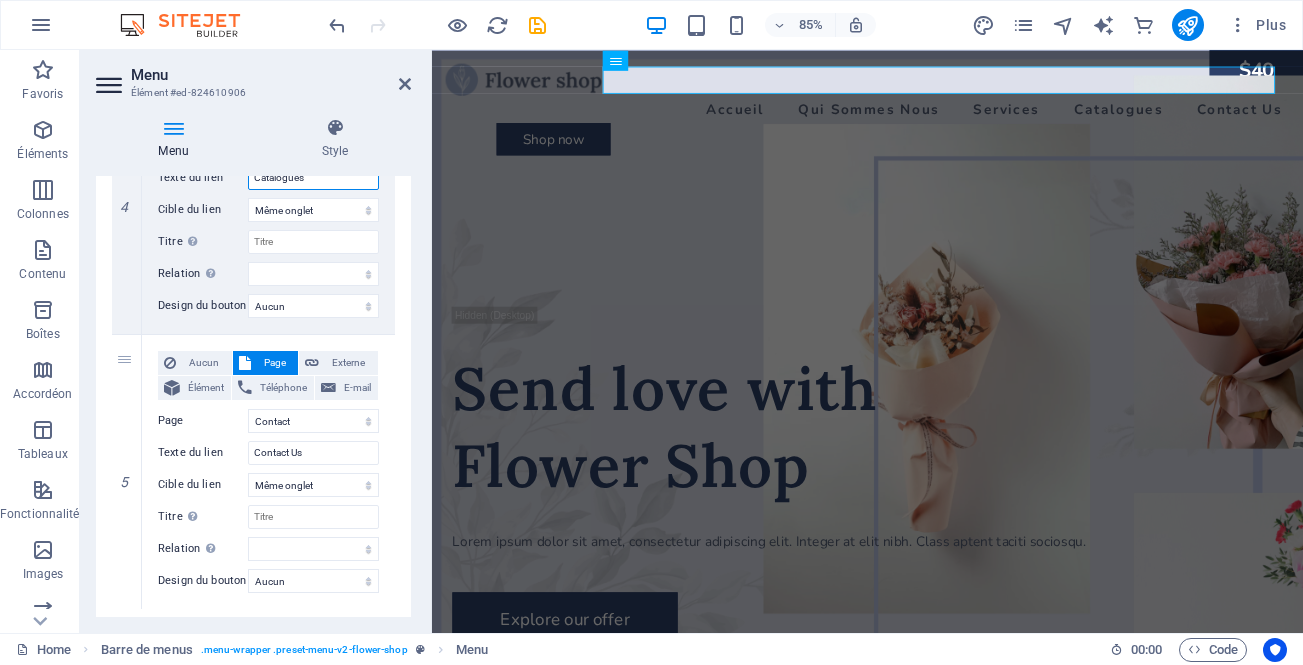 scroll, scrollTop: 1155, scrollLeft: 0, axis: vertical 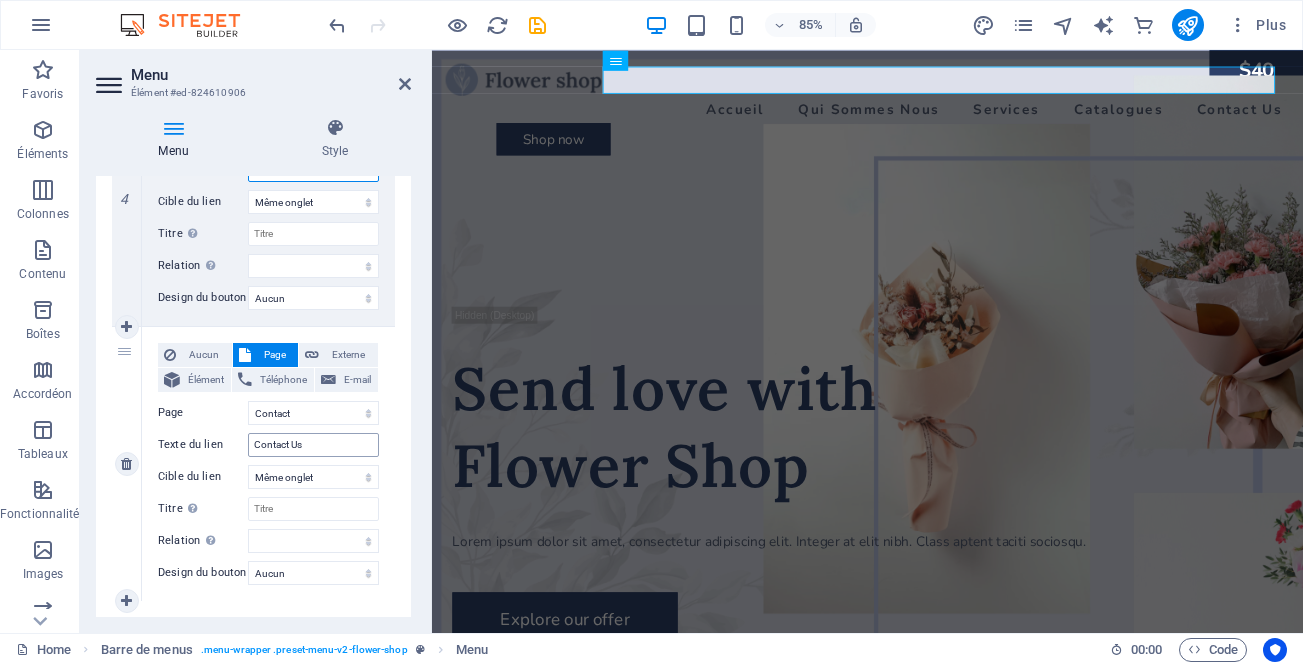 type on "Catalogues" 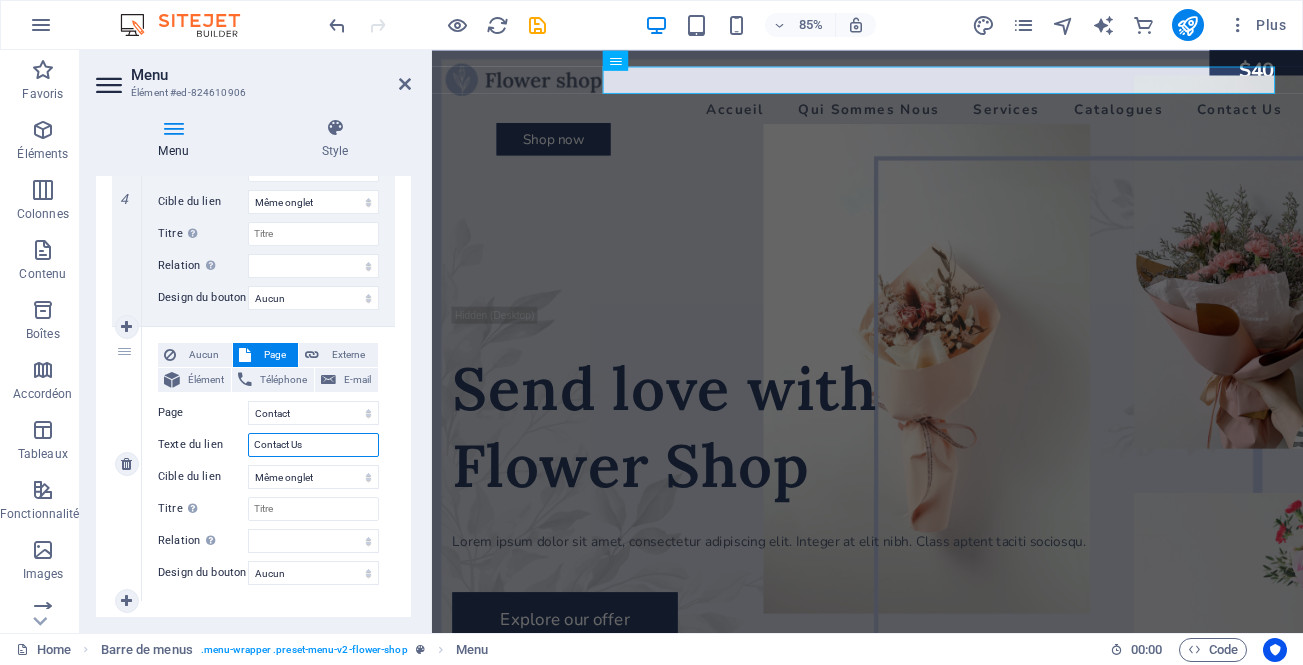 click on "Contact Us" at bounding box center (313, 445) 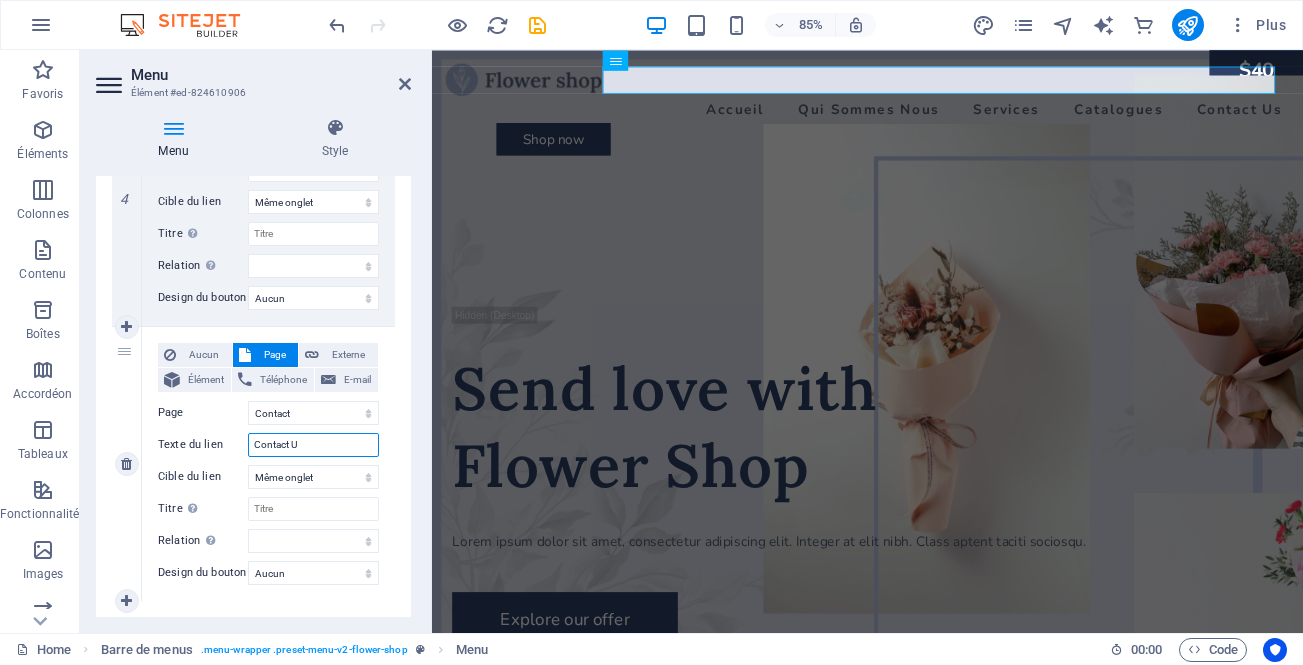 type on "Contact" 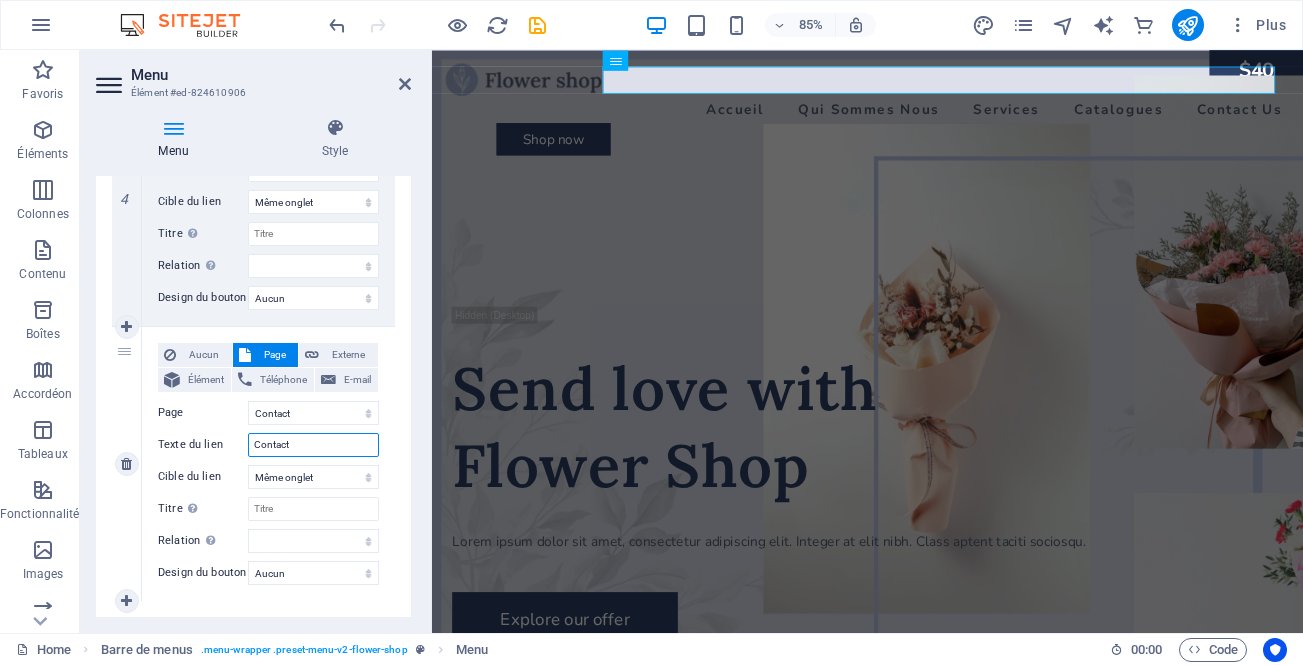 select 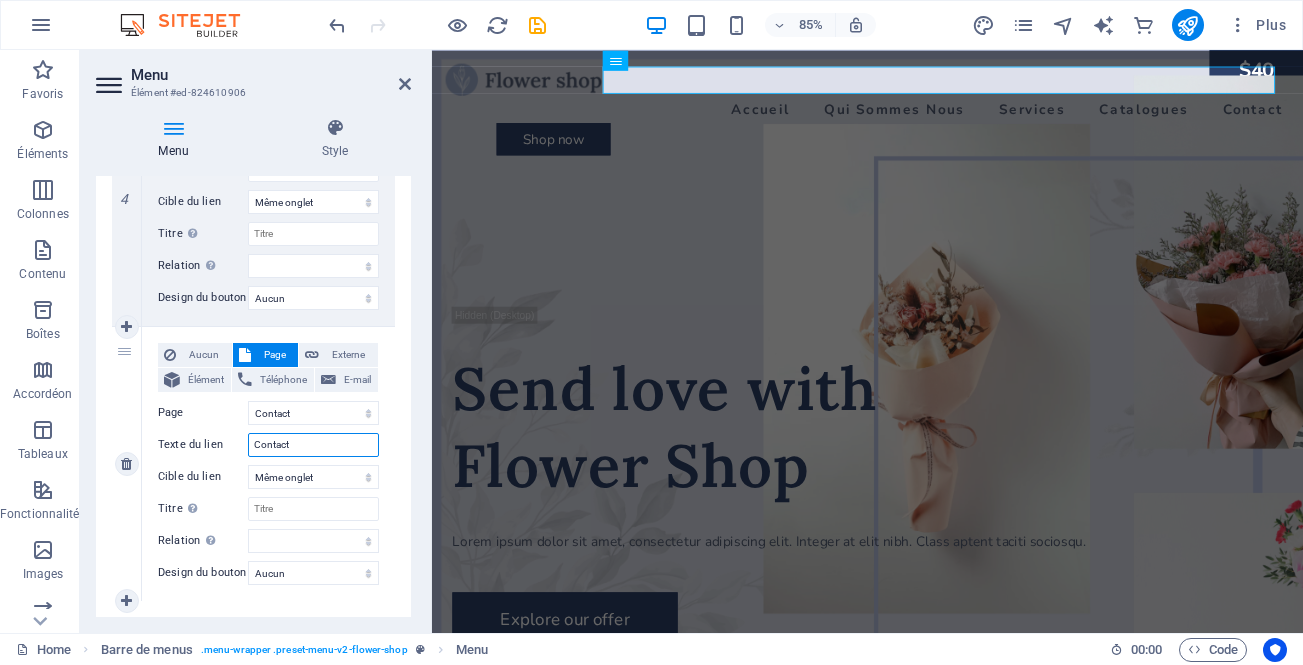 type on "Contact" 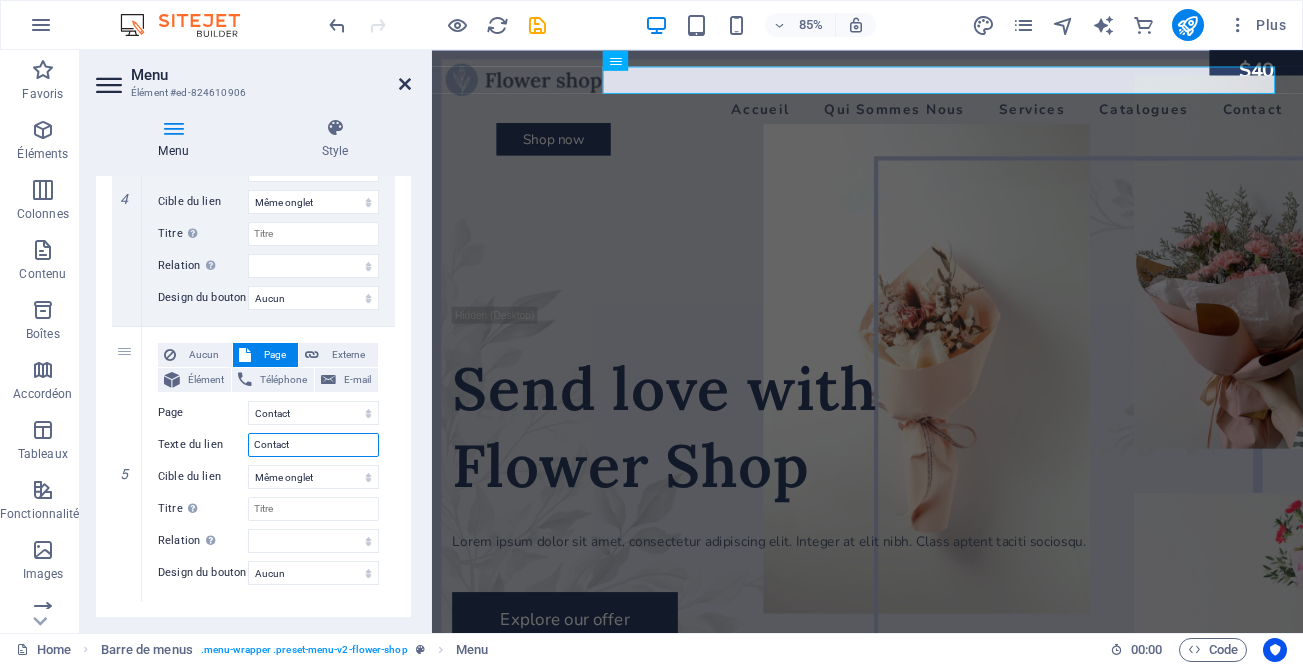 type on "Contact" 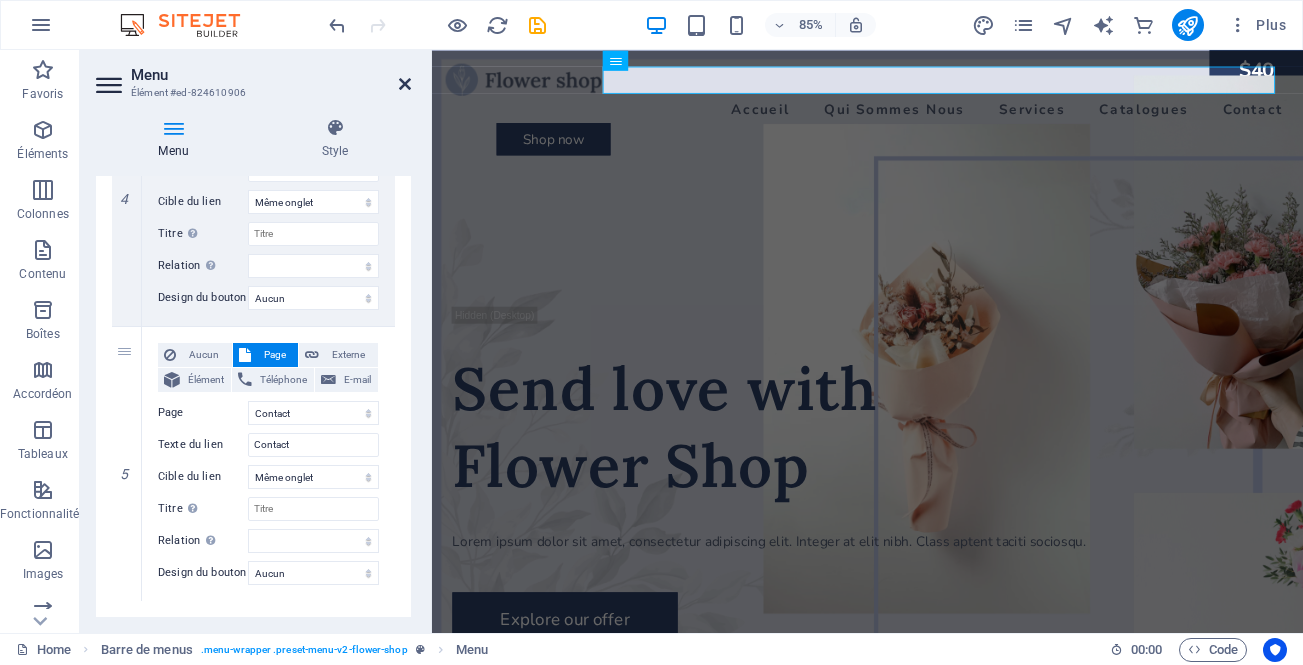 click at bounding box center (405, 84) 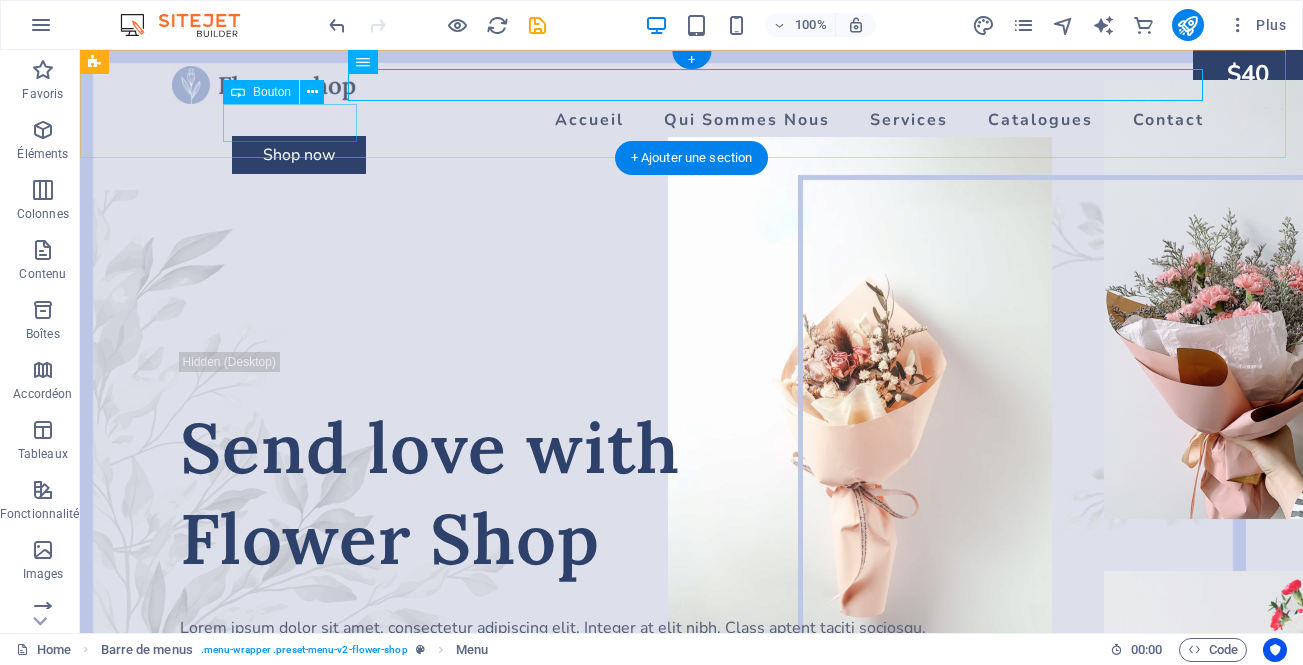 click on "Shop now" at bounding box center [722, 155] 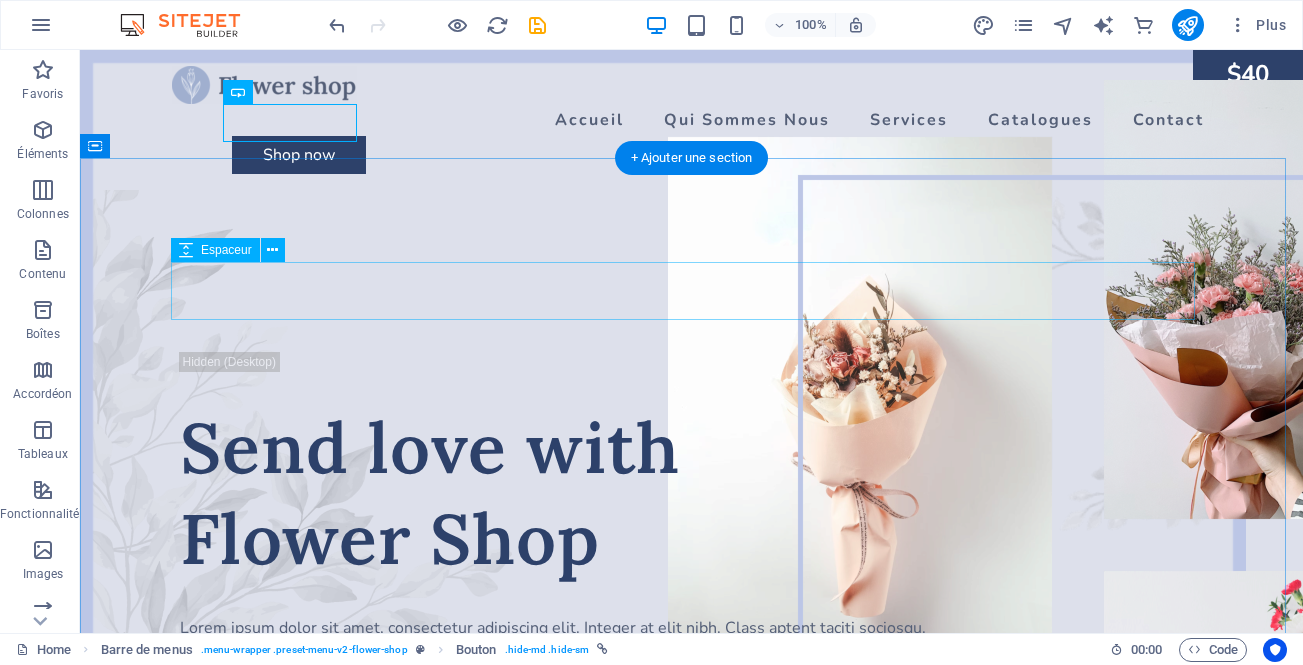 click at bounding box center [692, 323] 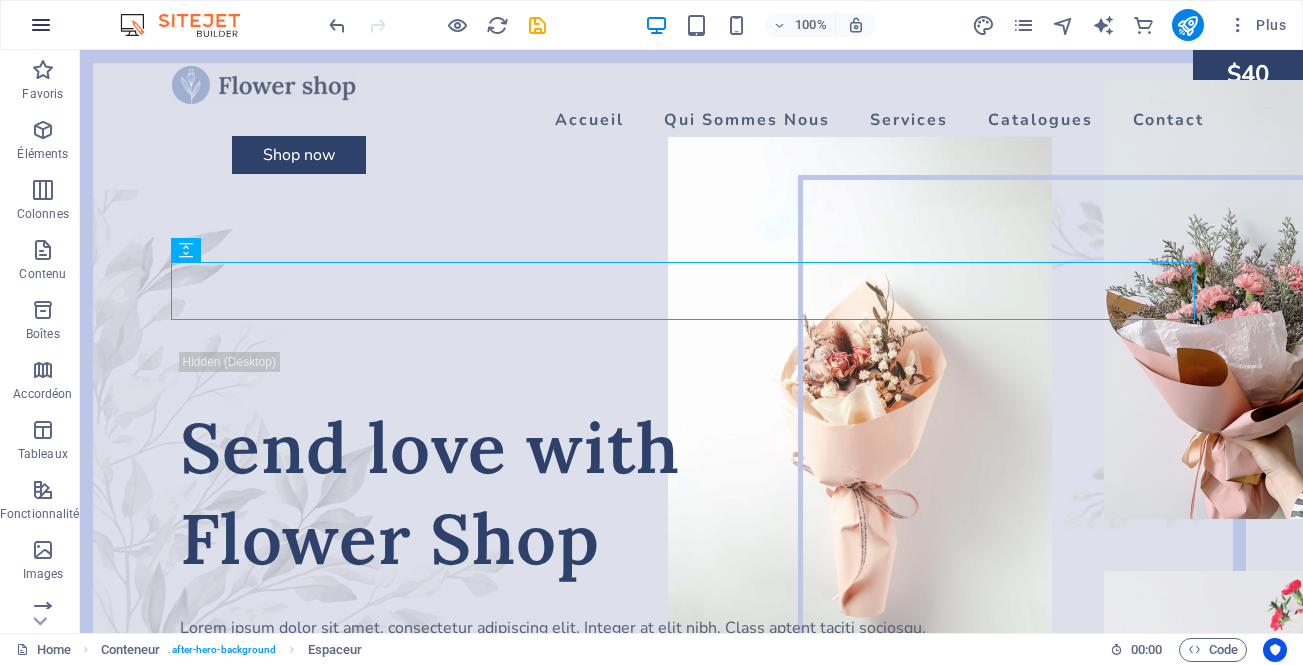 click at bounding box center (41, 25) 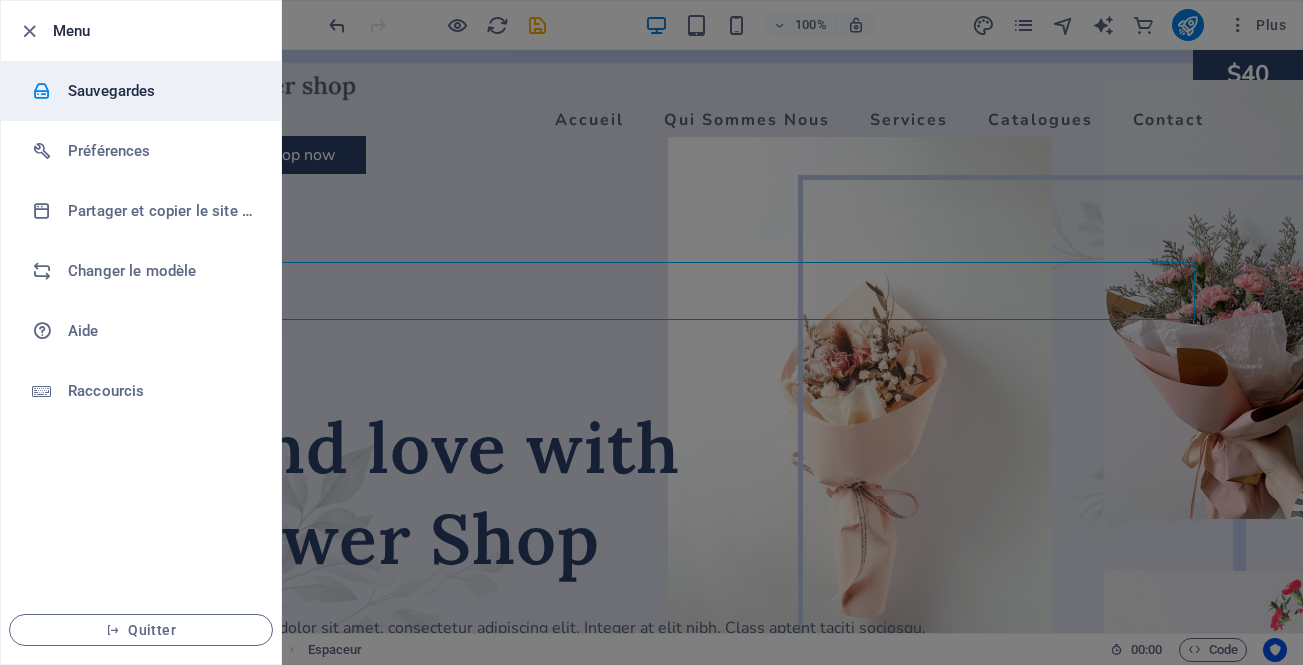 click on "Sauvegardes" at bounding box center (160, 91) 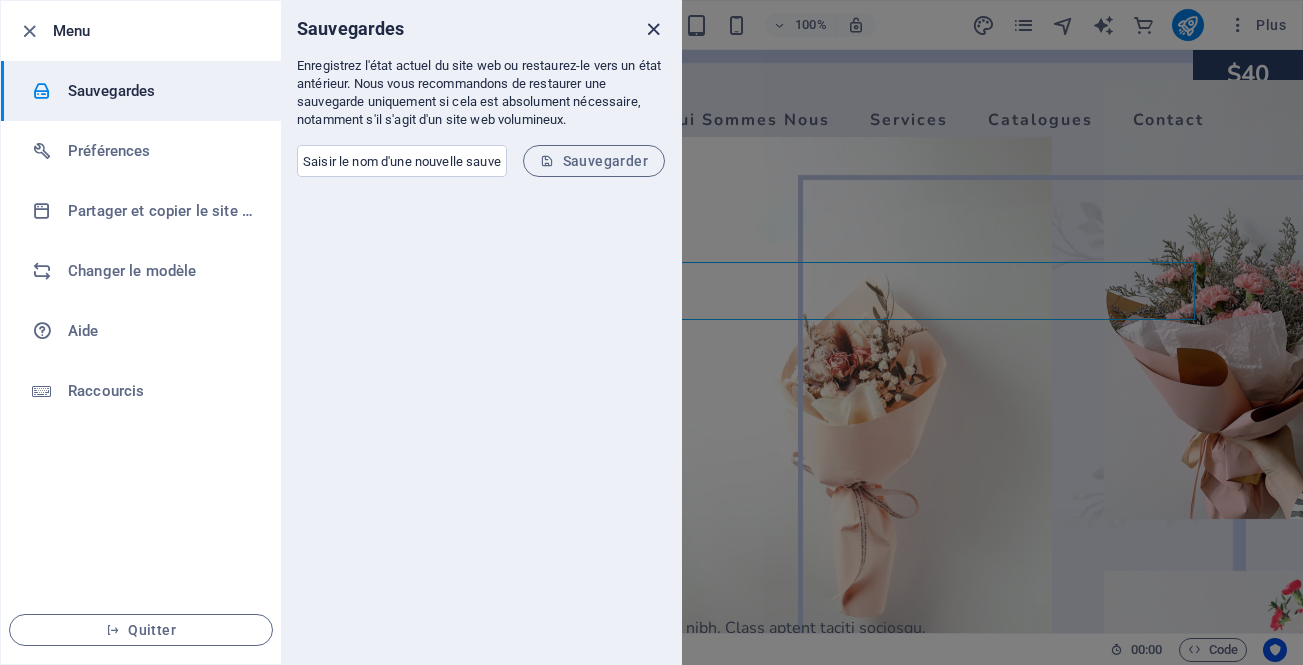 click at bounding box center (653, 29) 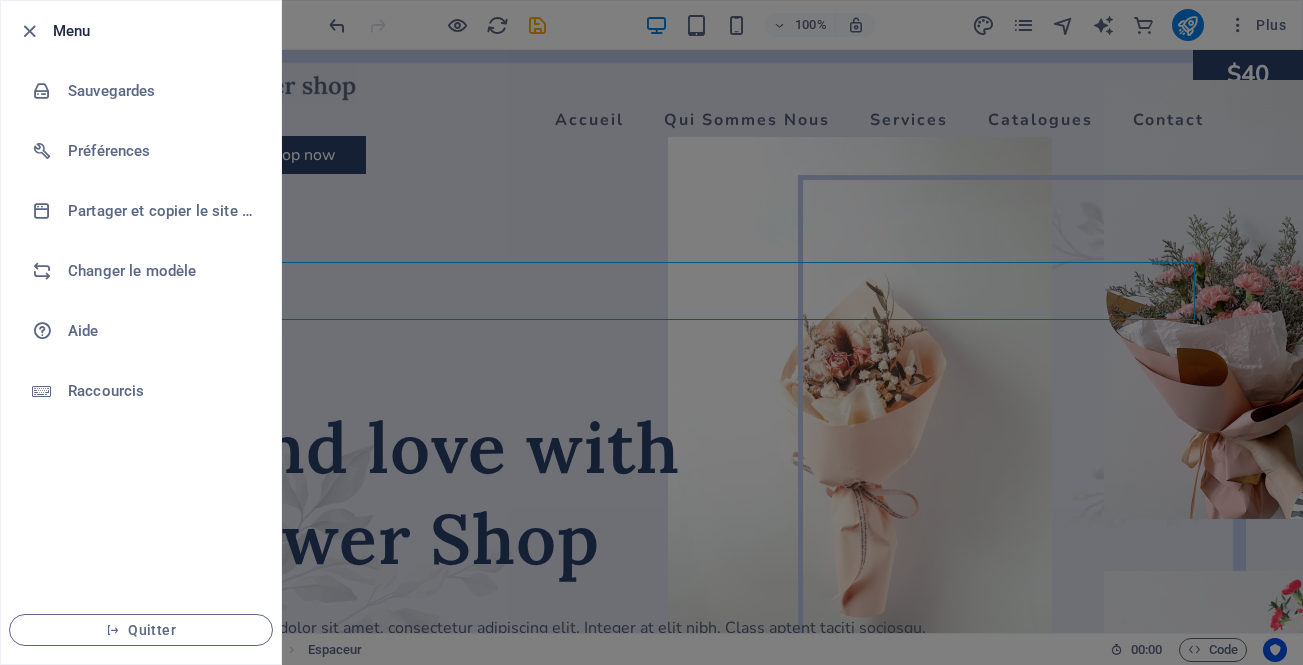 click at bounding box center (651, 332) 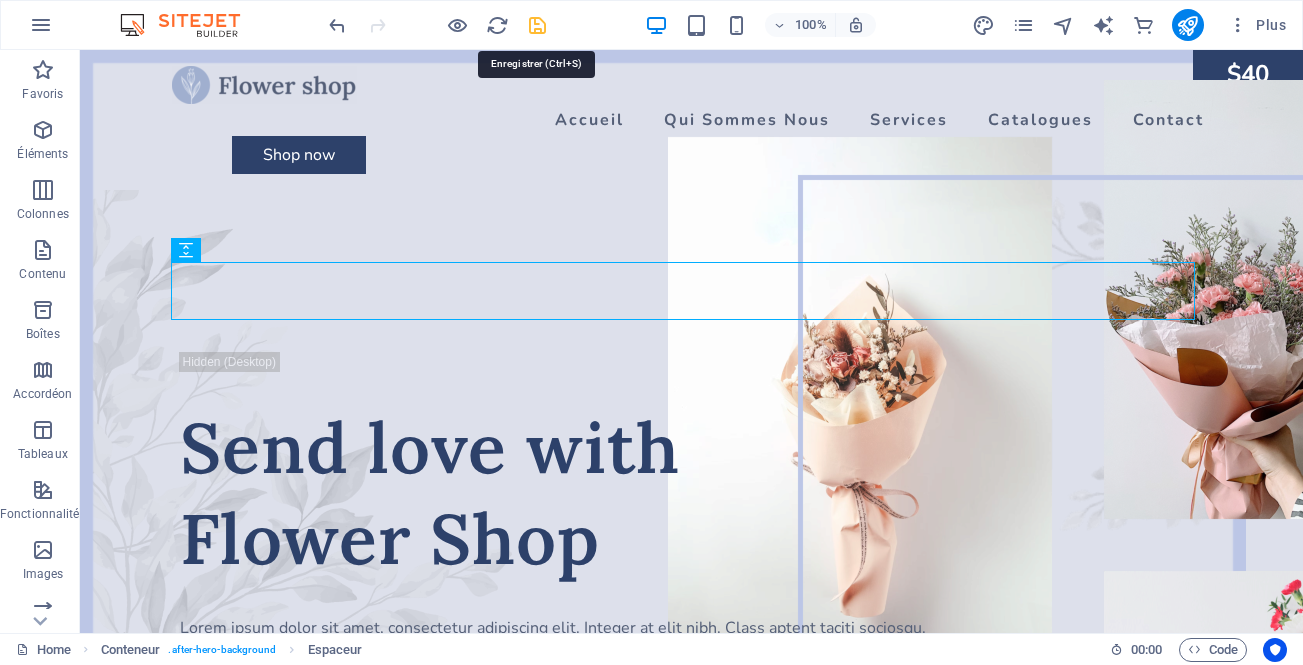 click at bounding box center [537, 25] 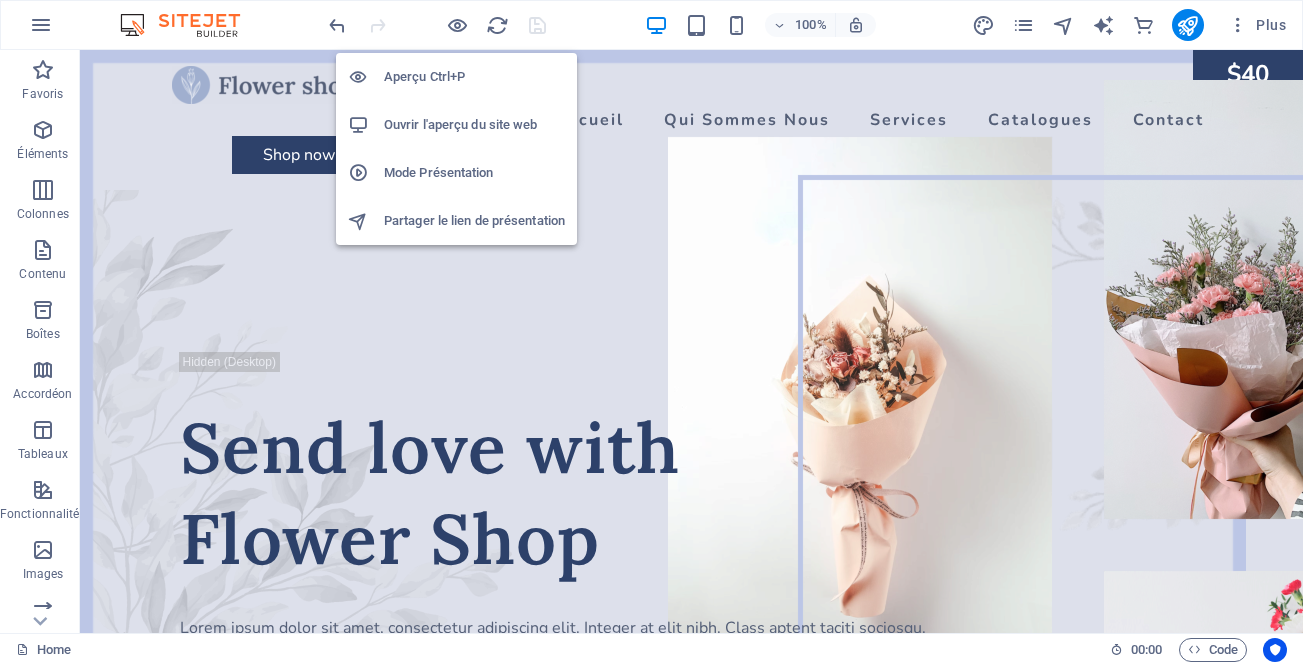 click on "Aperçu Ctrl+P" at bounding box center [474, 77] 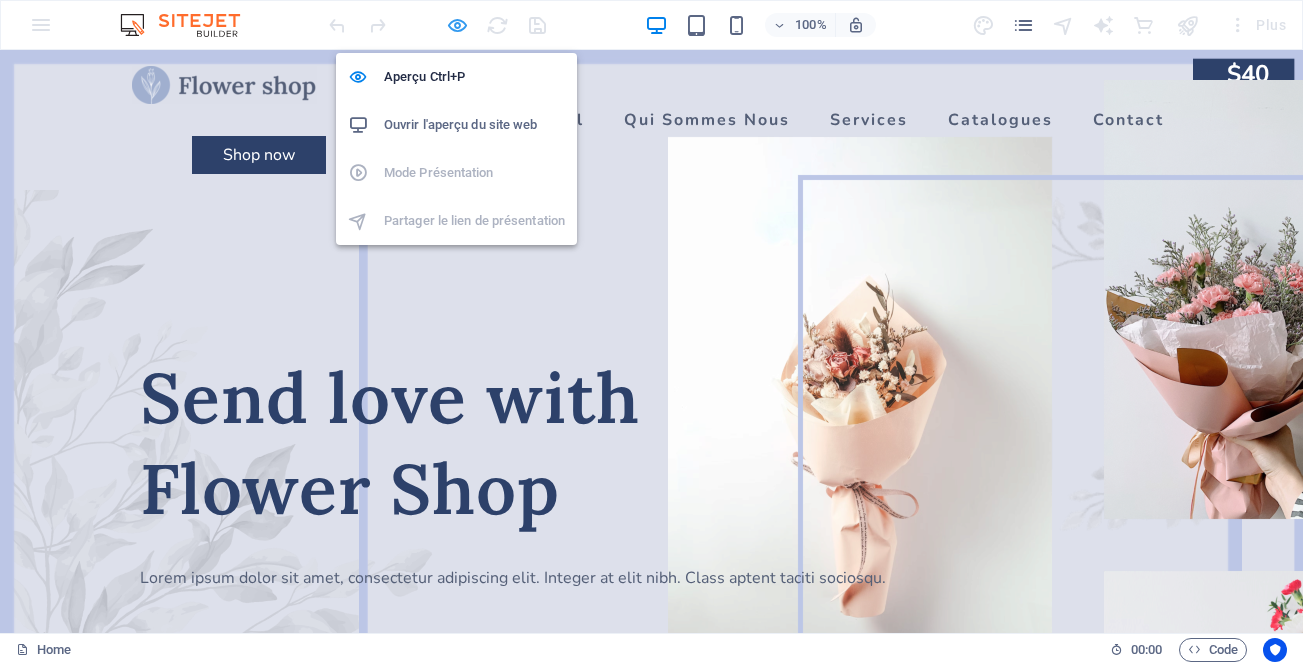 click at bounding box center [457, 25] 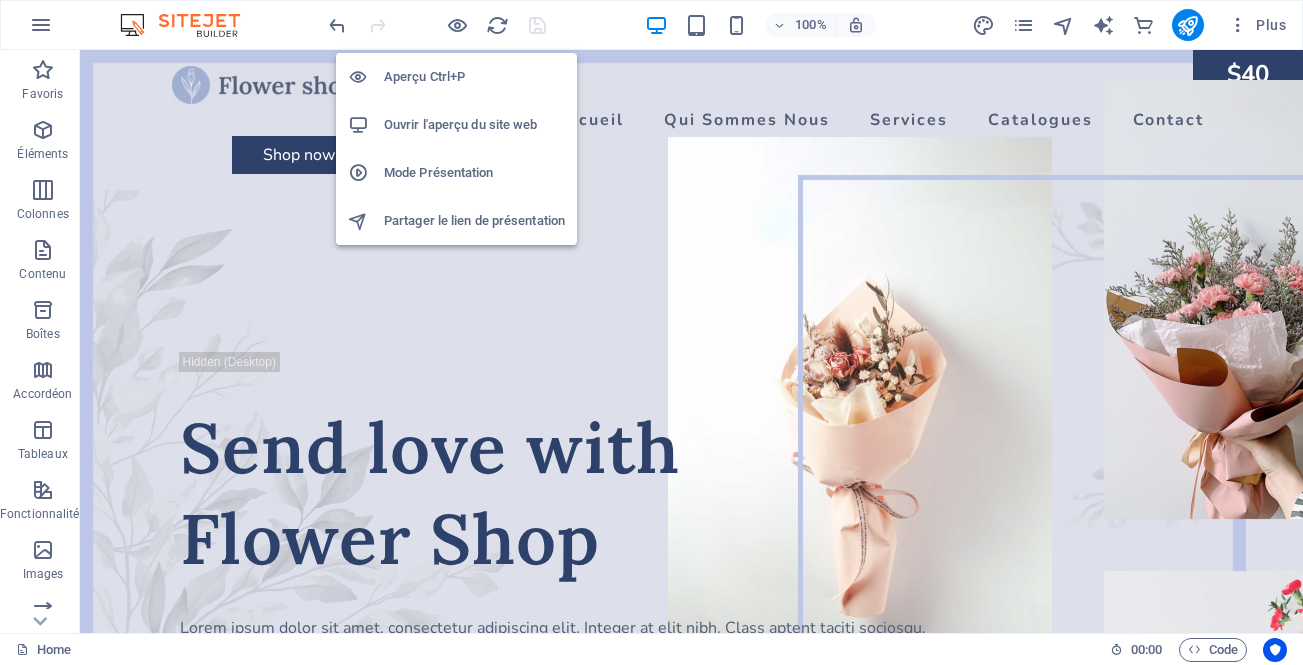 click on "Ouvrir l'aperçu du site web" at bounding box center [474, 125] 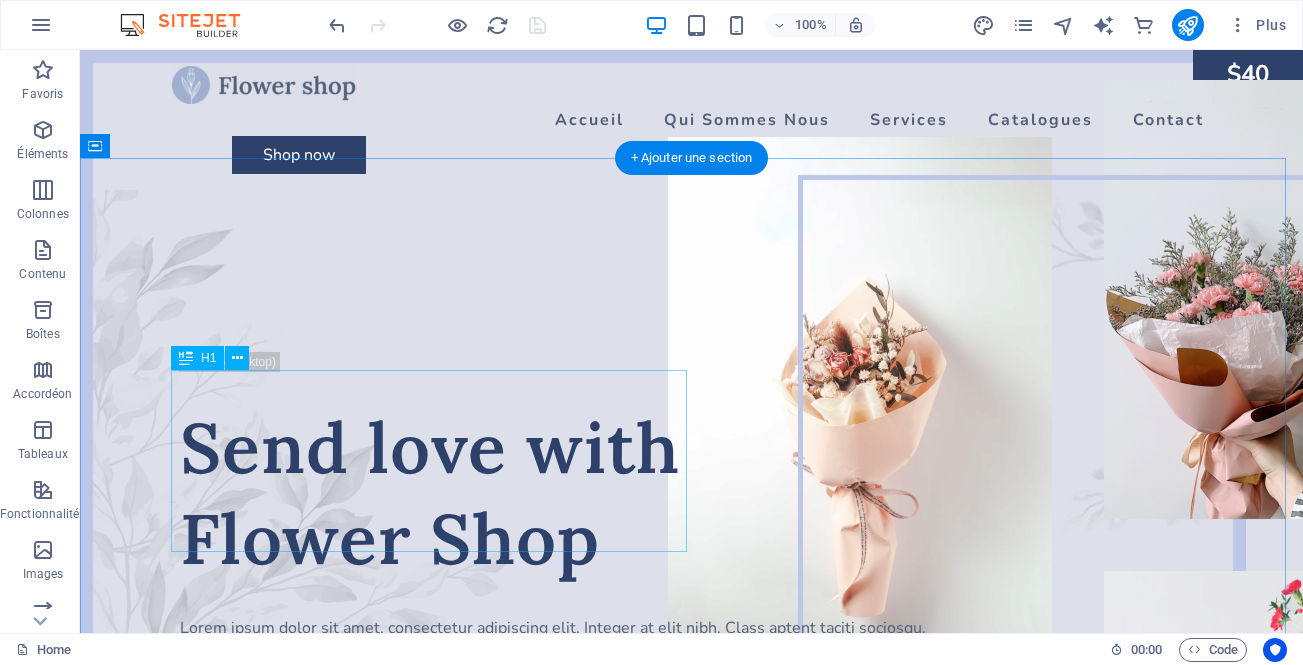 click on "Send love with Flower Shop" at bounding box center [692, 493] 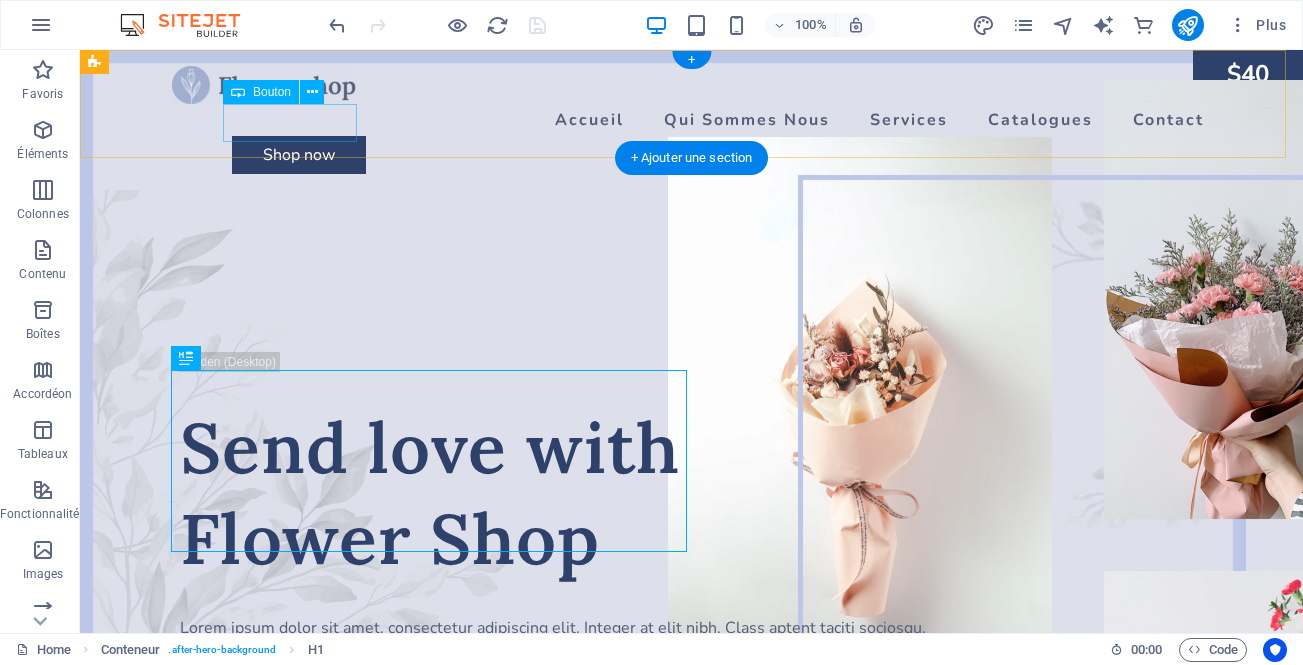 click on "Shop now" at bounding box center (722, 155) 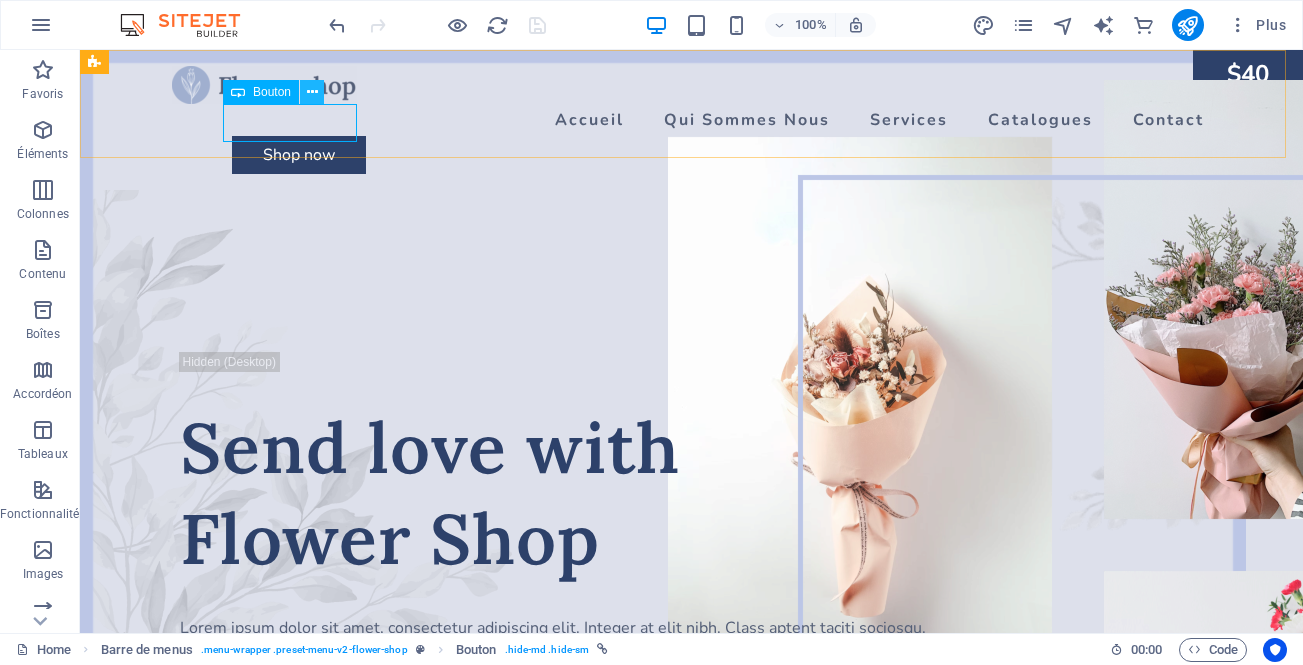 click at bounding box center (312, 92) 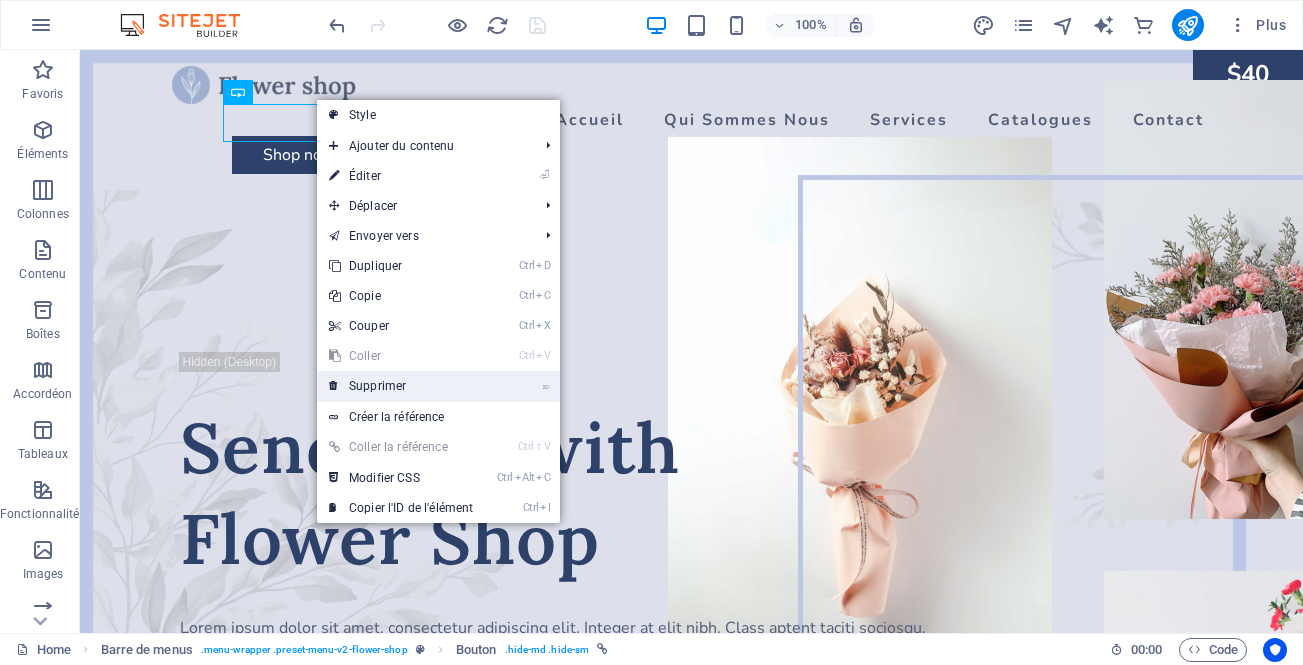 click on "⌦  Supprimer" at bounding box center [401, 386] 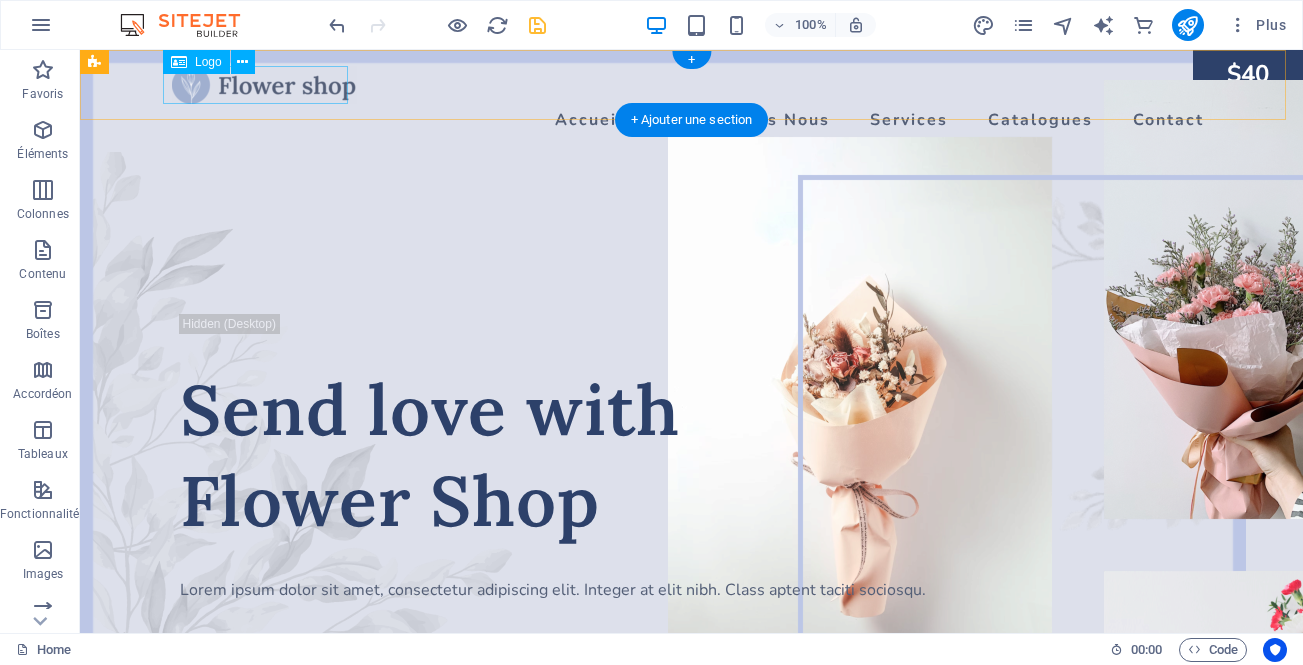 click at bounding box center [692, 85] 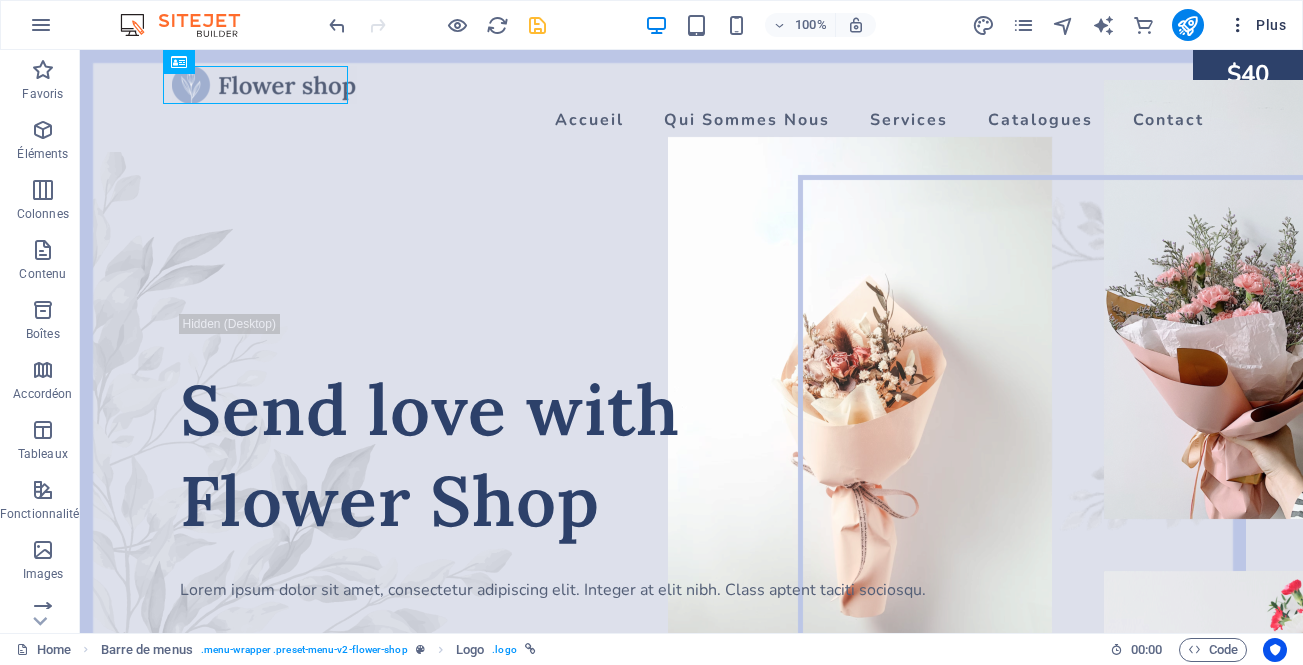 click at bounding box center (1238, 25) 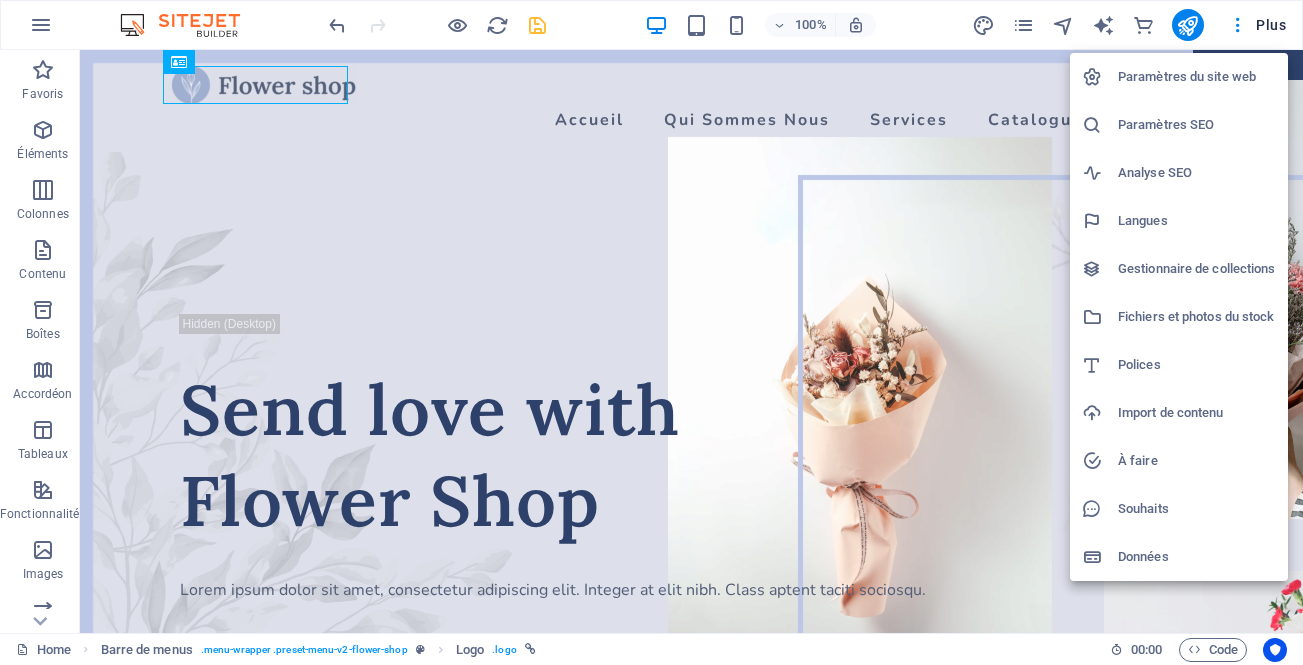 click at bounding box center [651, 332] 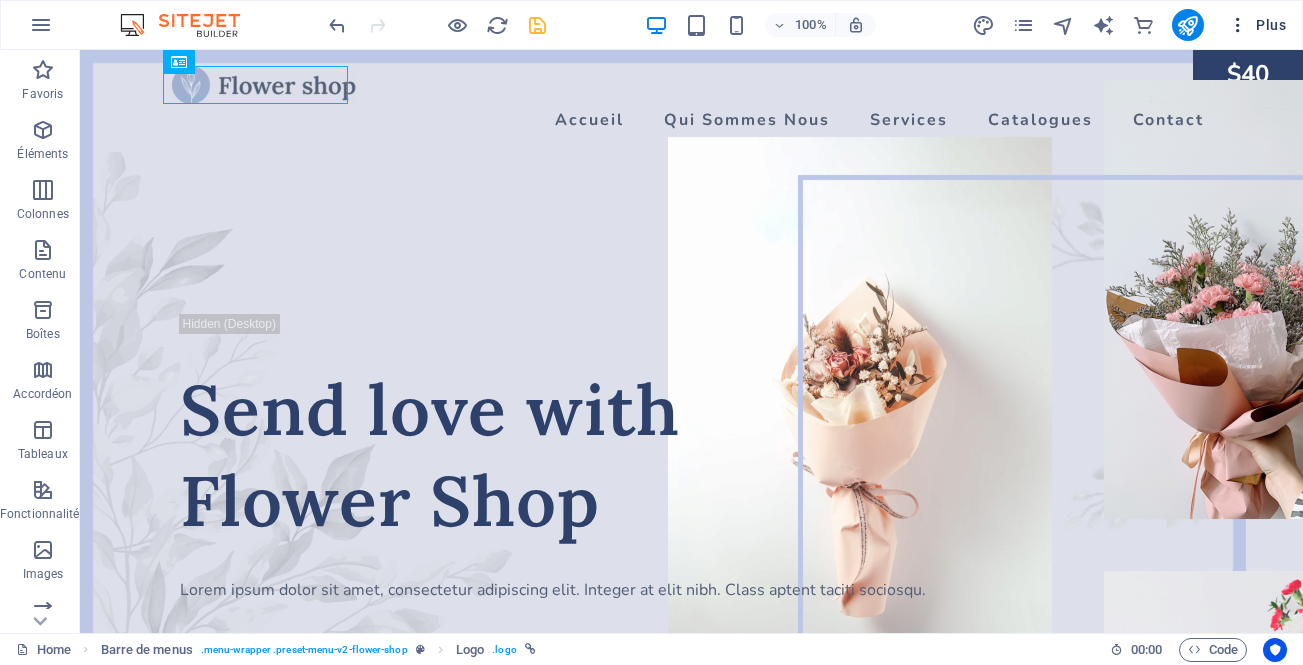 click on "Plus" at bounding box center (1257, 25) 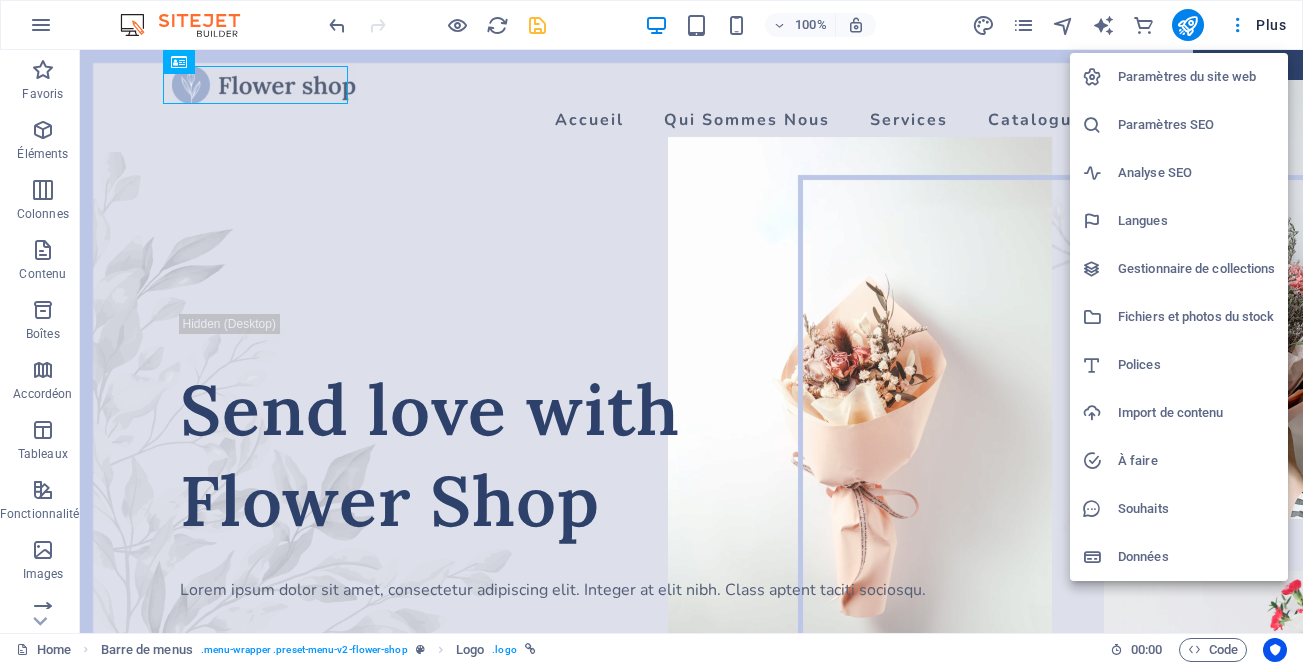 click at bounding box center (651, 332) 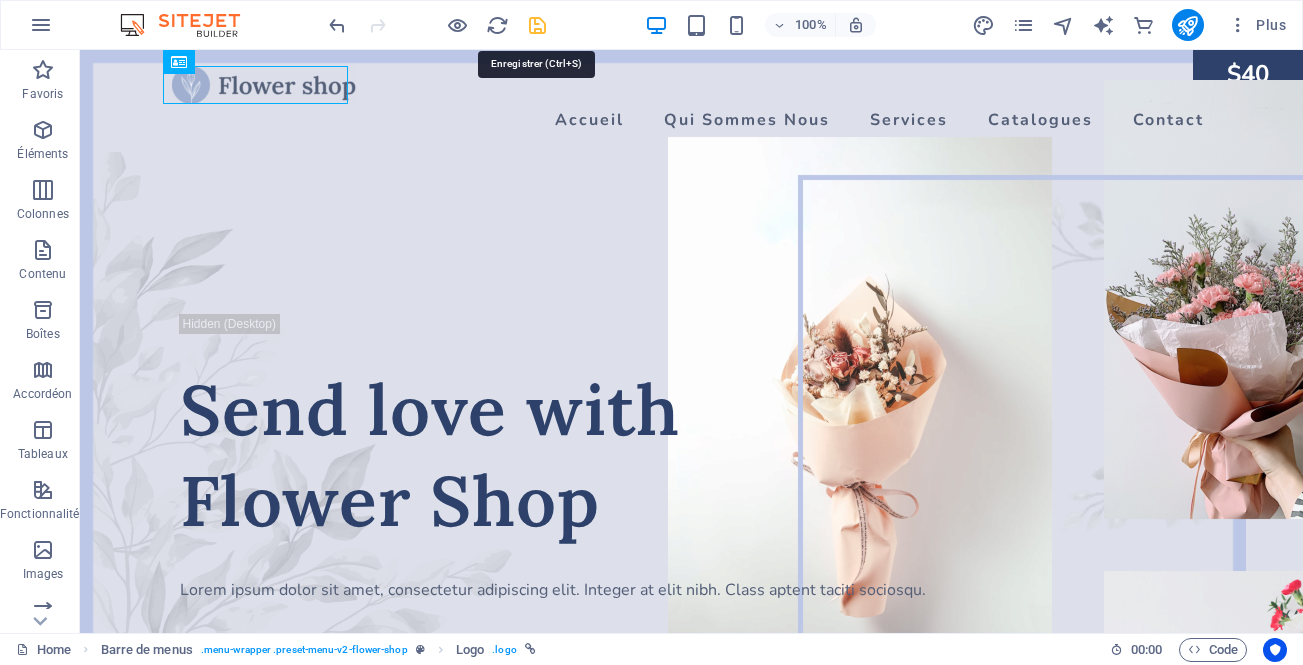 click at bounding box center (537, 25) 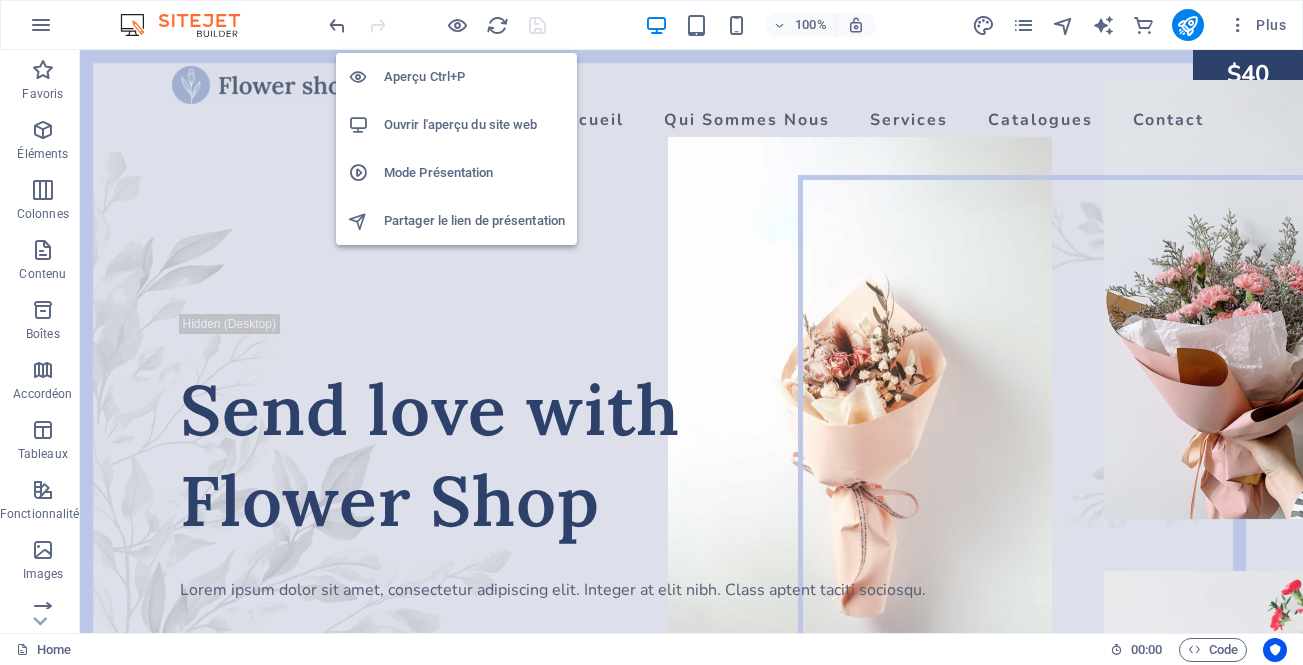 click on "Partager le lien de présentation" at bounding box center (474, 221) 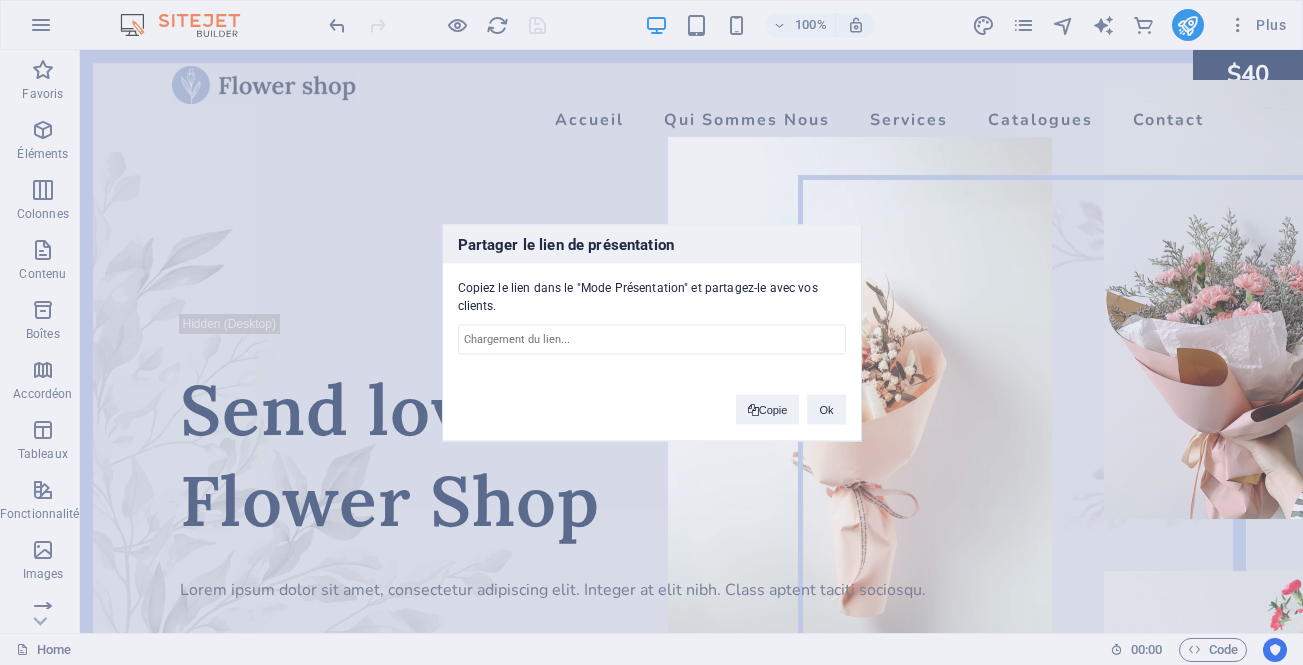 type on "https://cms.sitehub.io/presentation/2023193/9cff4ade63547c5358f53e374ebadcba4aa52047c4c752696b10e5a7fd6034d4" 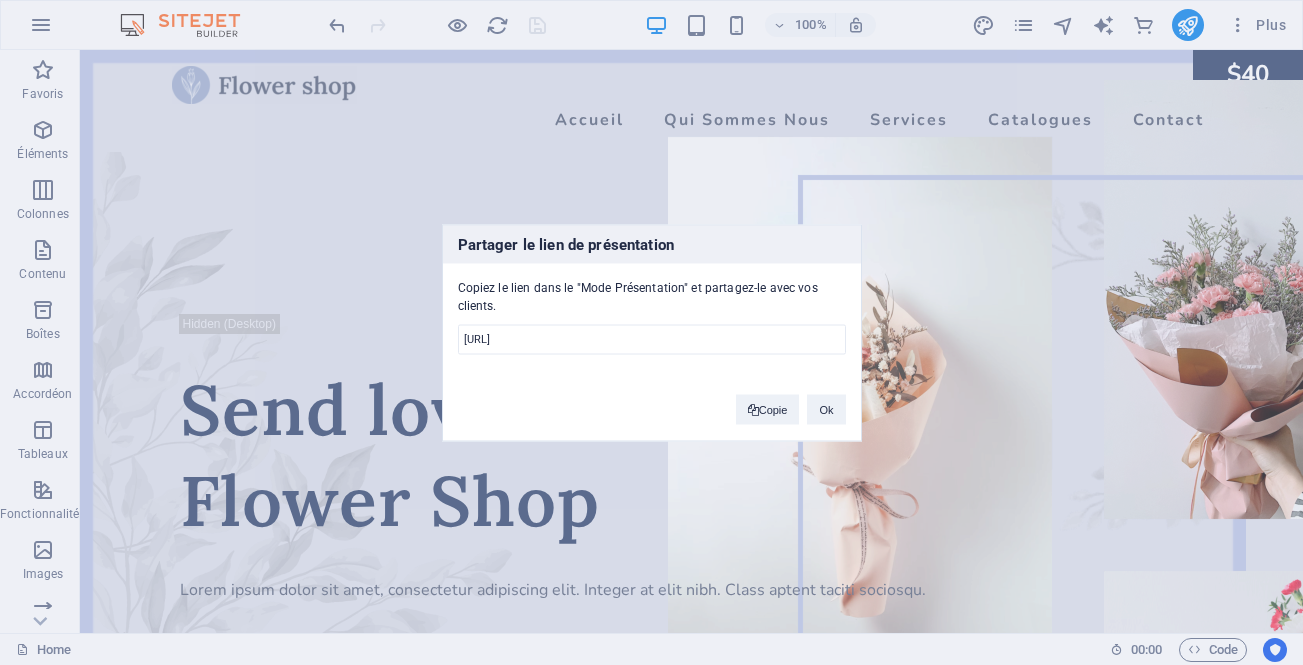 click on "Partager le lien de présentation Copiez le lien dans le "Mode Présentation" et partagez-le avec vos clients.
https://cms.sitehub.io/presentation/2023193/9cff4ade63547c5358f53e374ebadcba4aa52047c4c752696b10e5a7fd6034d4
Lien copié
Copie Ok" at bounding box center (651, 332) 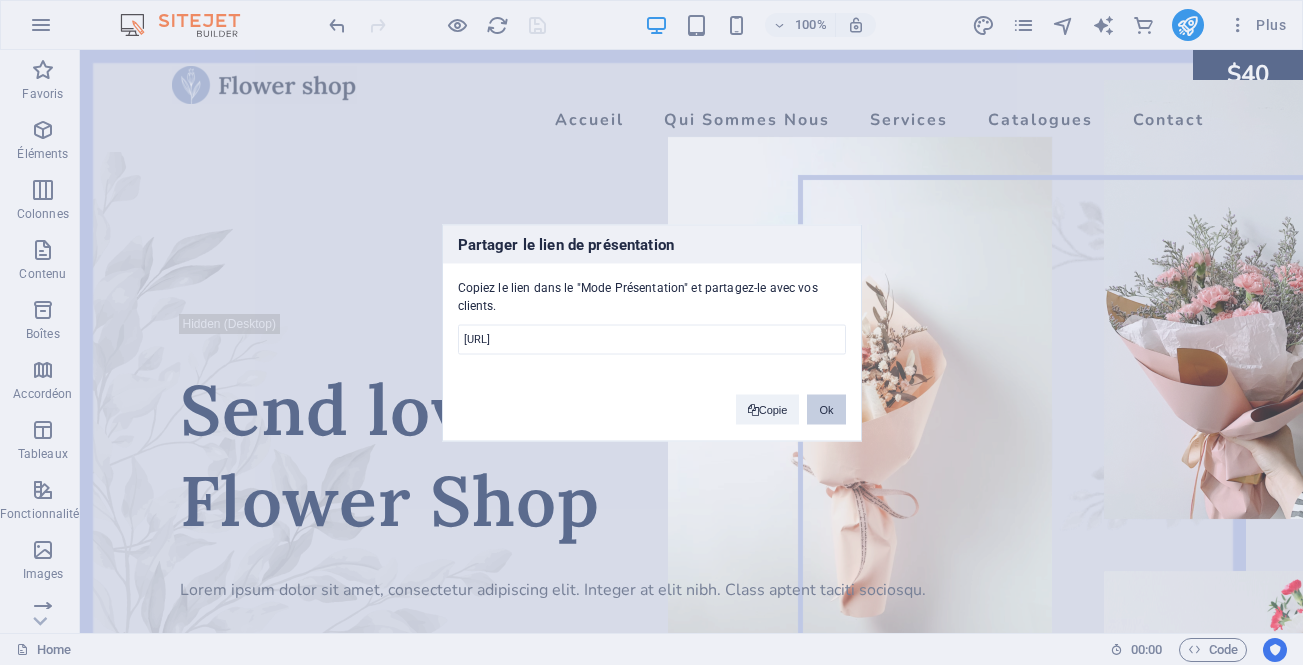 click on "Ok" at bounding box center (826, 409) 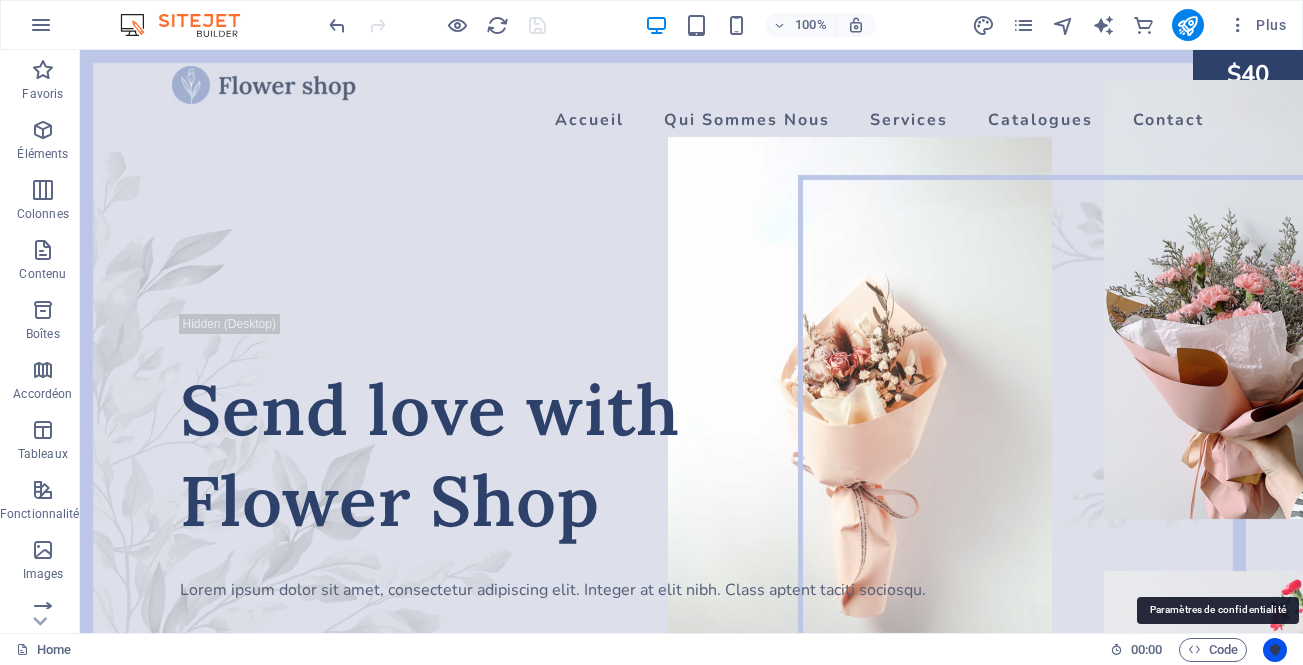 click at bounding box center (1275, 650) 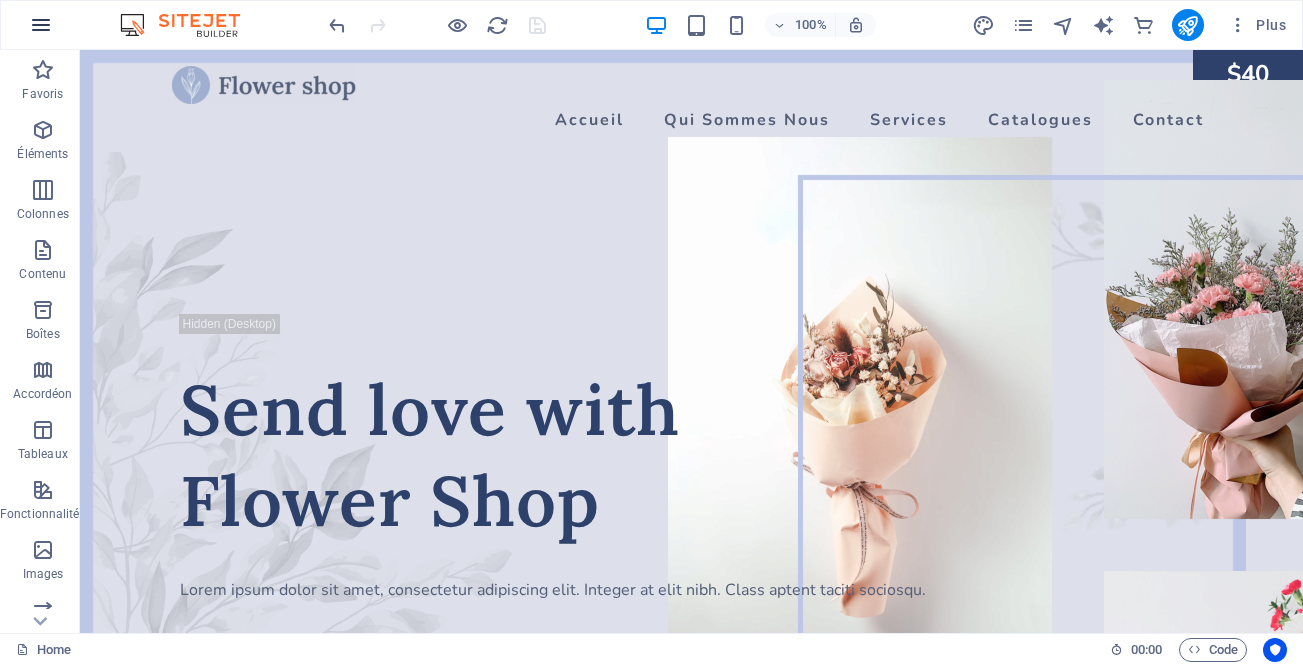click at bounding box center (41, 25) 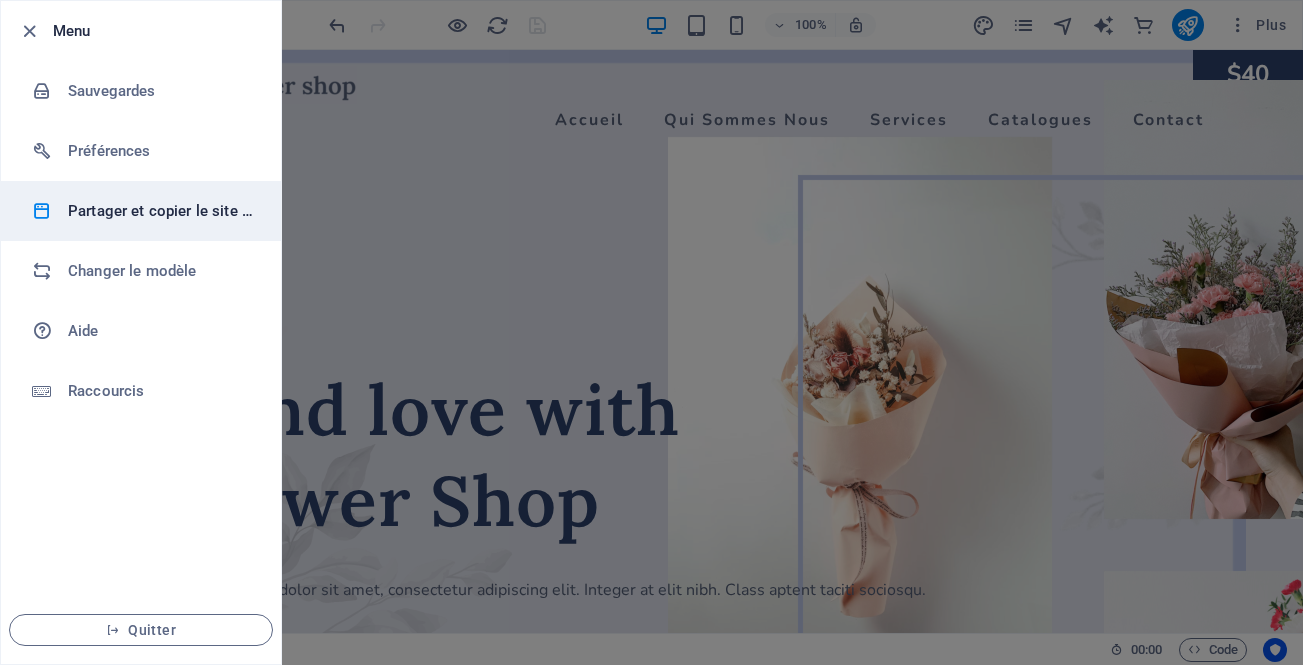 click on "Partager et copier le site web" at bounding box center [160, 211] 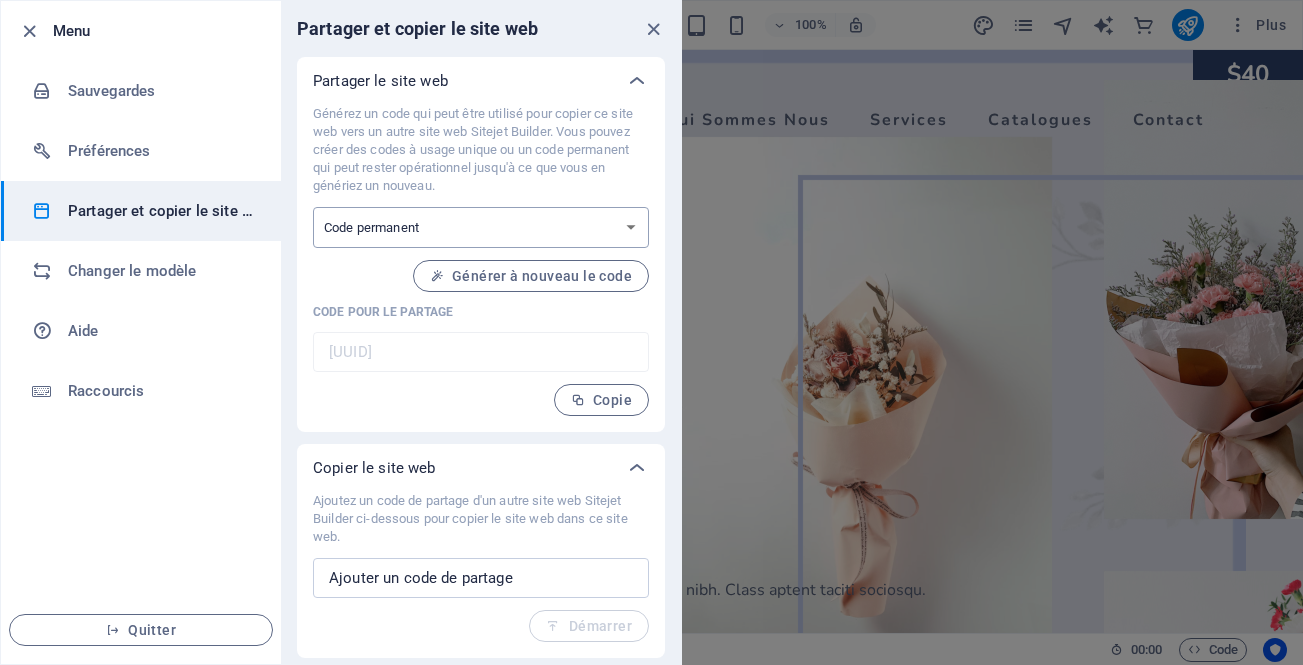 click on "Code à usage unique Code permanent" at bounding box center [481, 227] 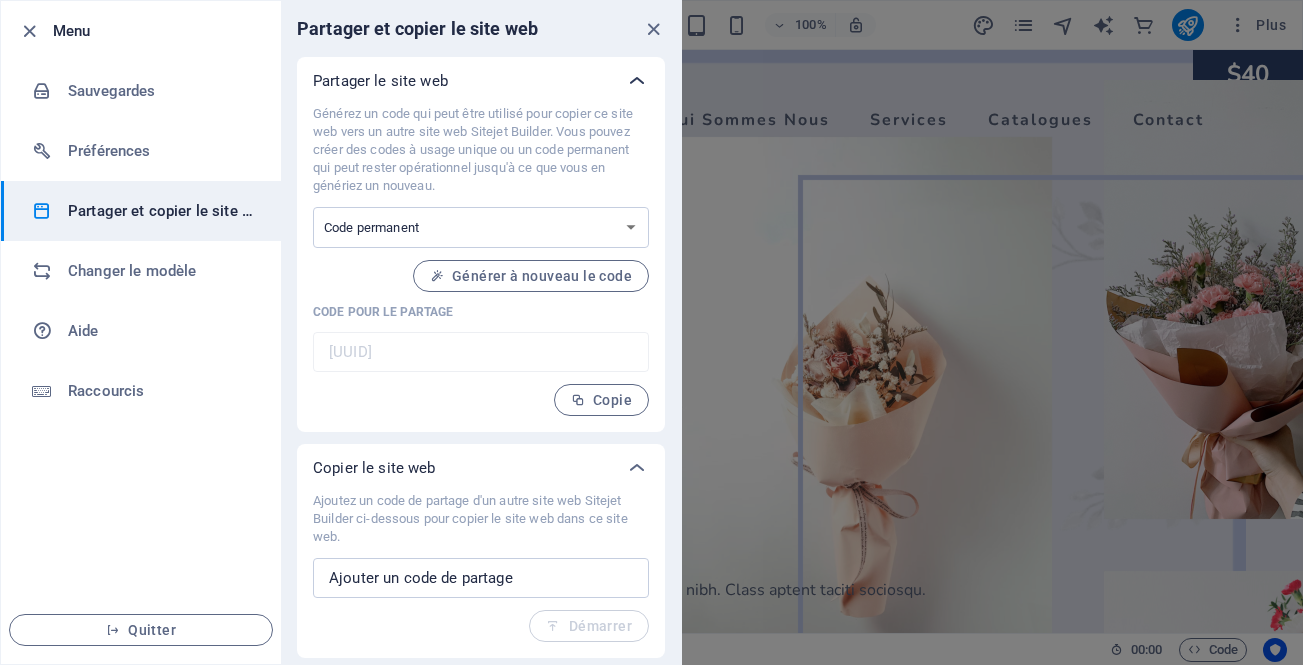 click at bounding box center [637, 81] 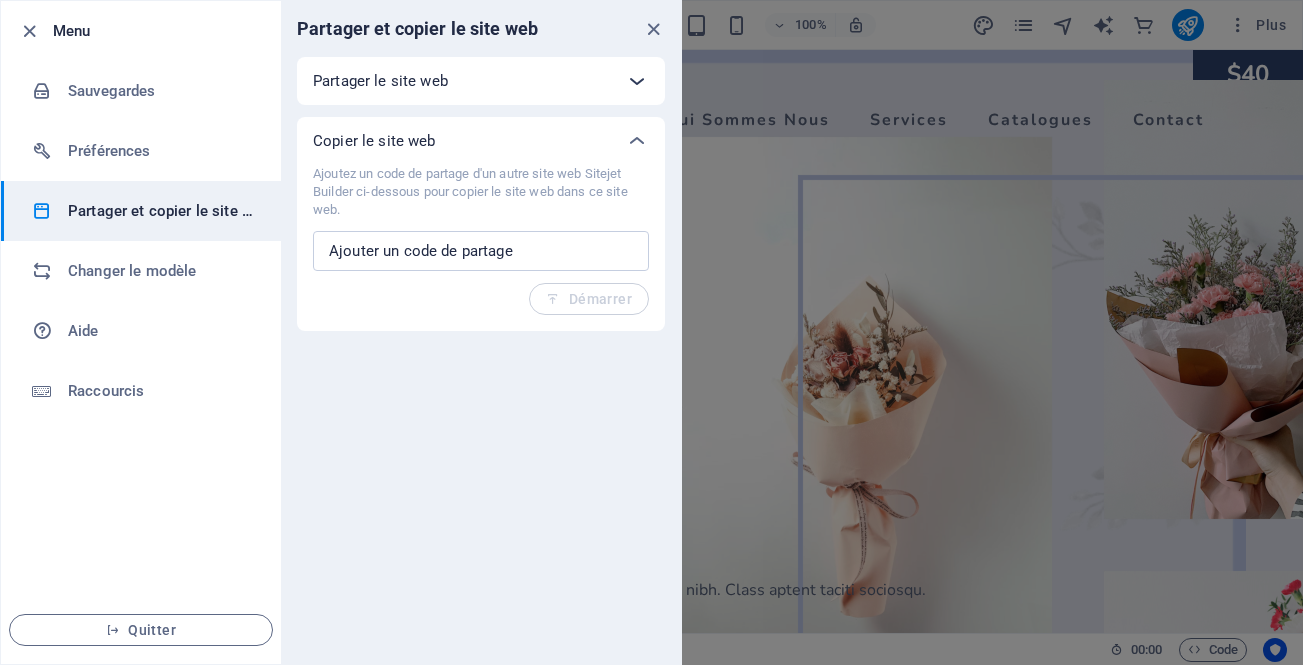 click at bounding box center (637, 81) 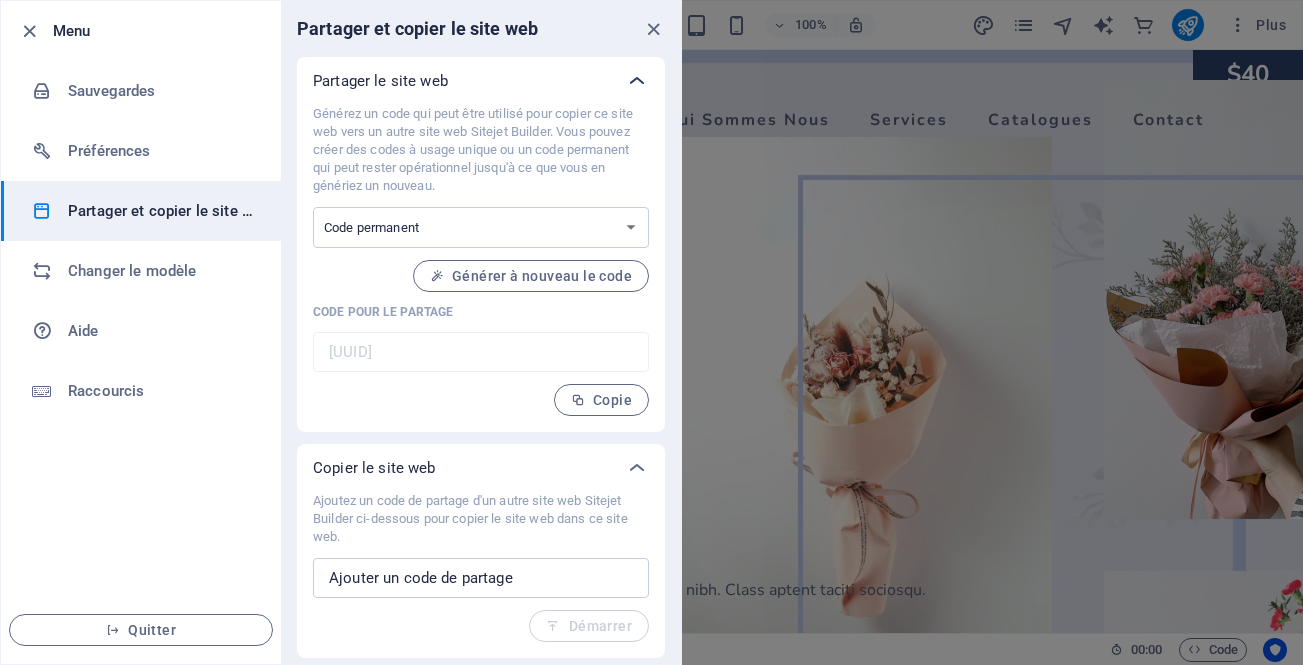 click at bounding box center [637, 81] 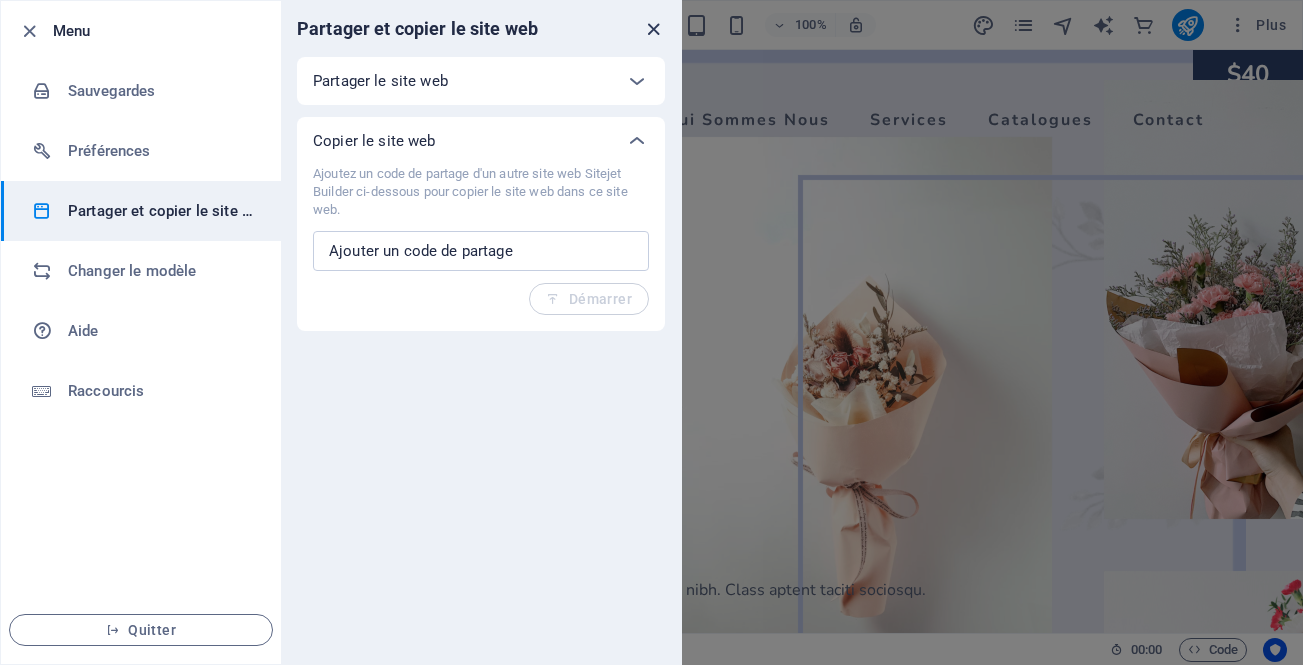 click at bounding box center (653, 29) 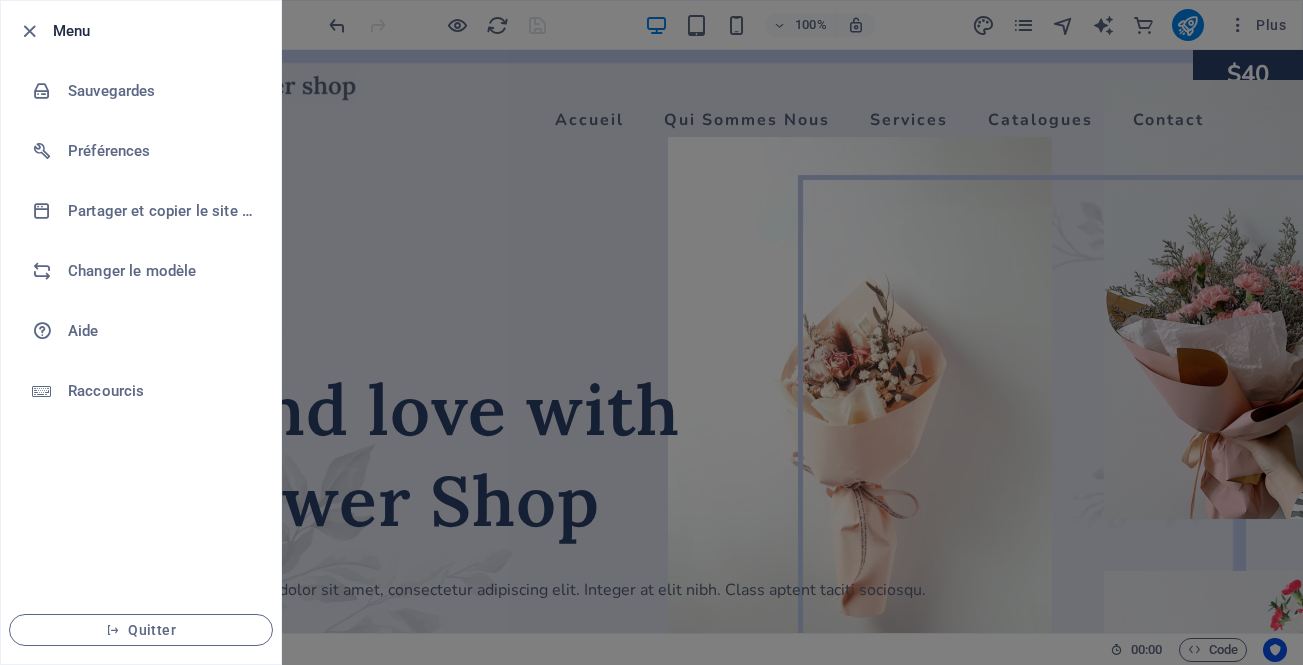 click at bounding box center [651, 332] 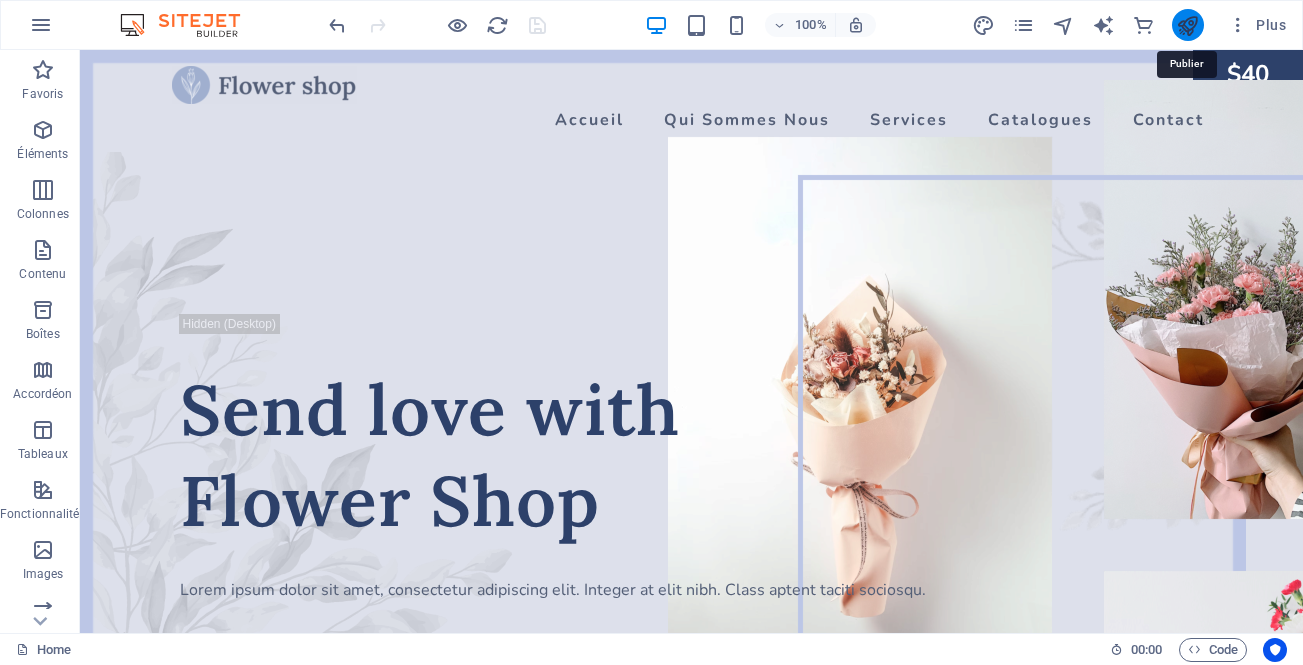 click at bounding box center (1187, 25) 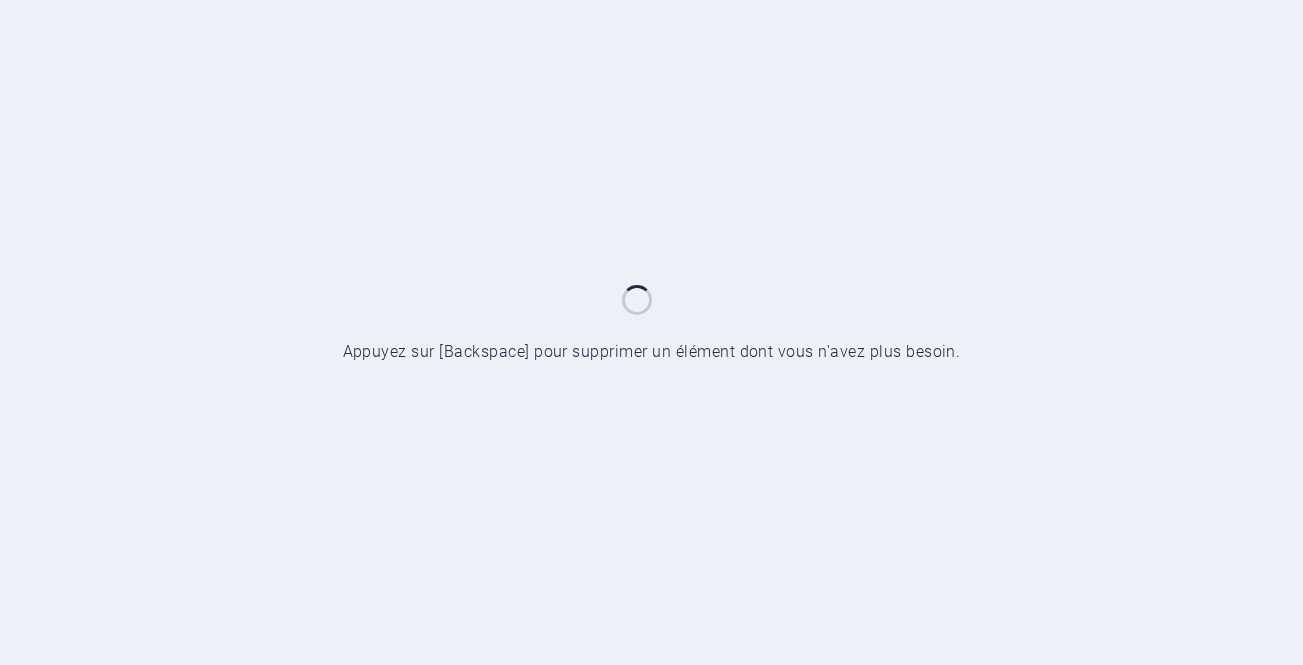 scroll, scrollTop: 0, scrollLeft: 0, axis: both 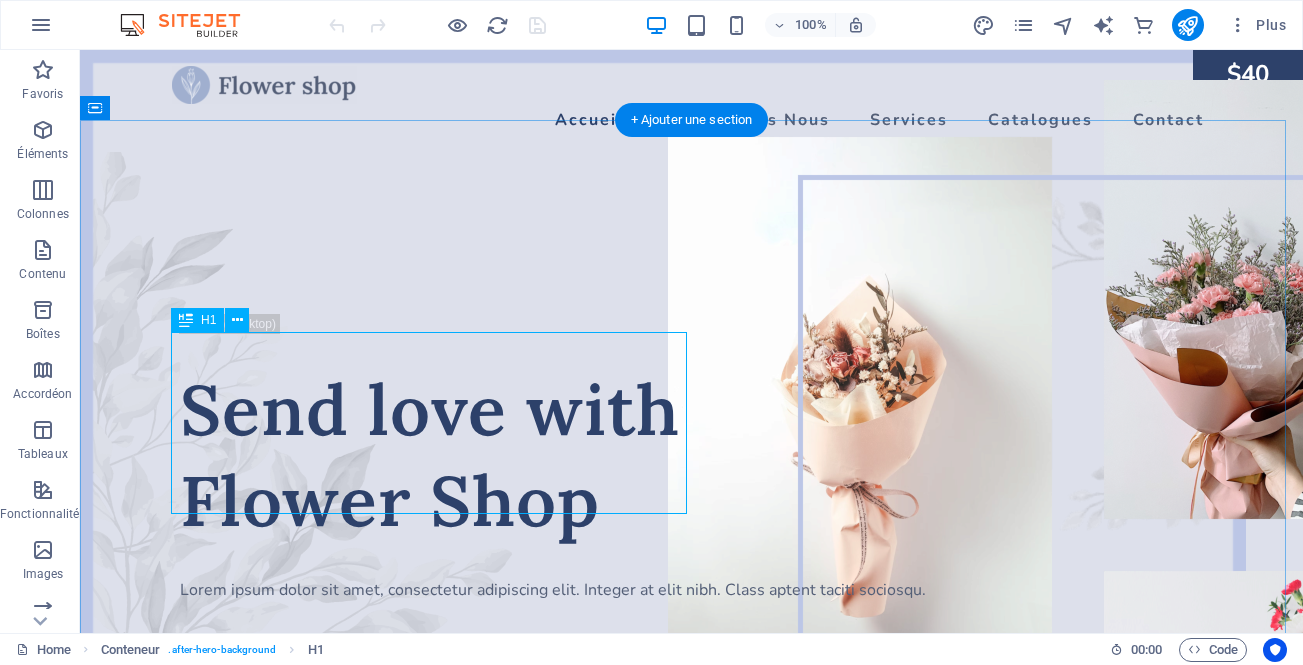 click on "Send love with Flower Shop" at bounding box center (692, 455) 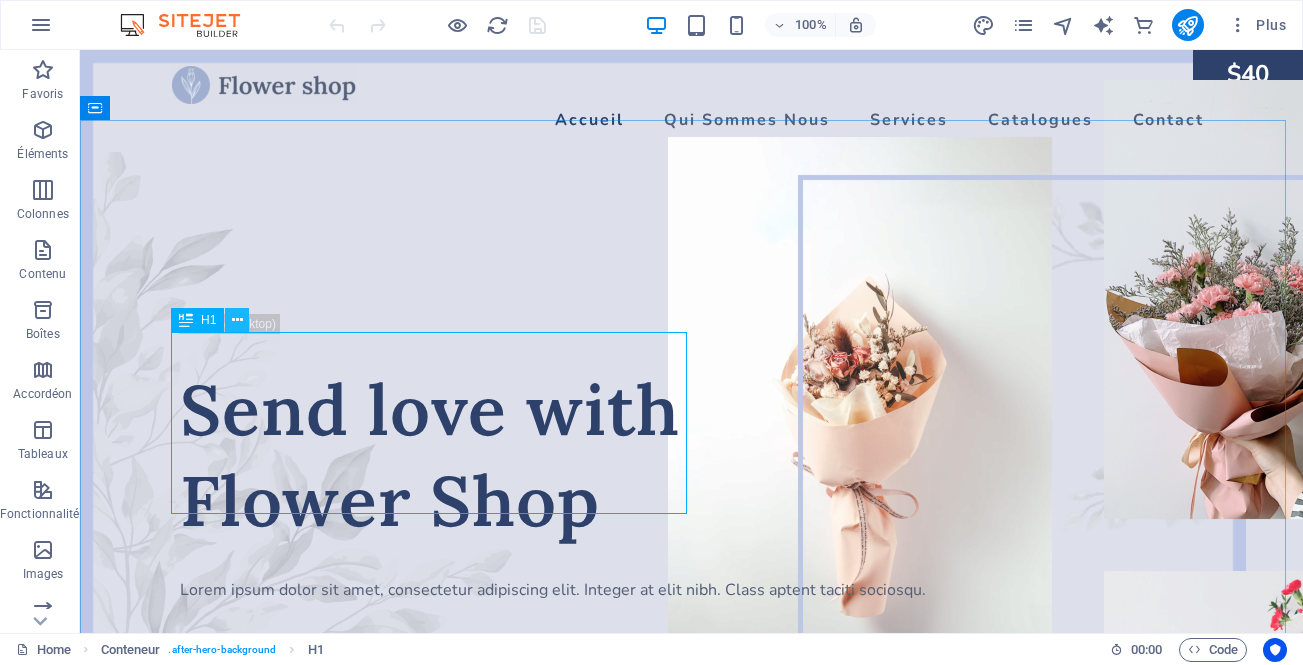 click at bounding box center (237, 320) 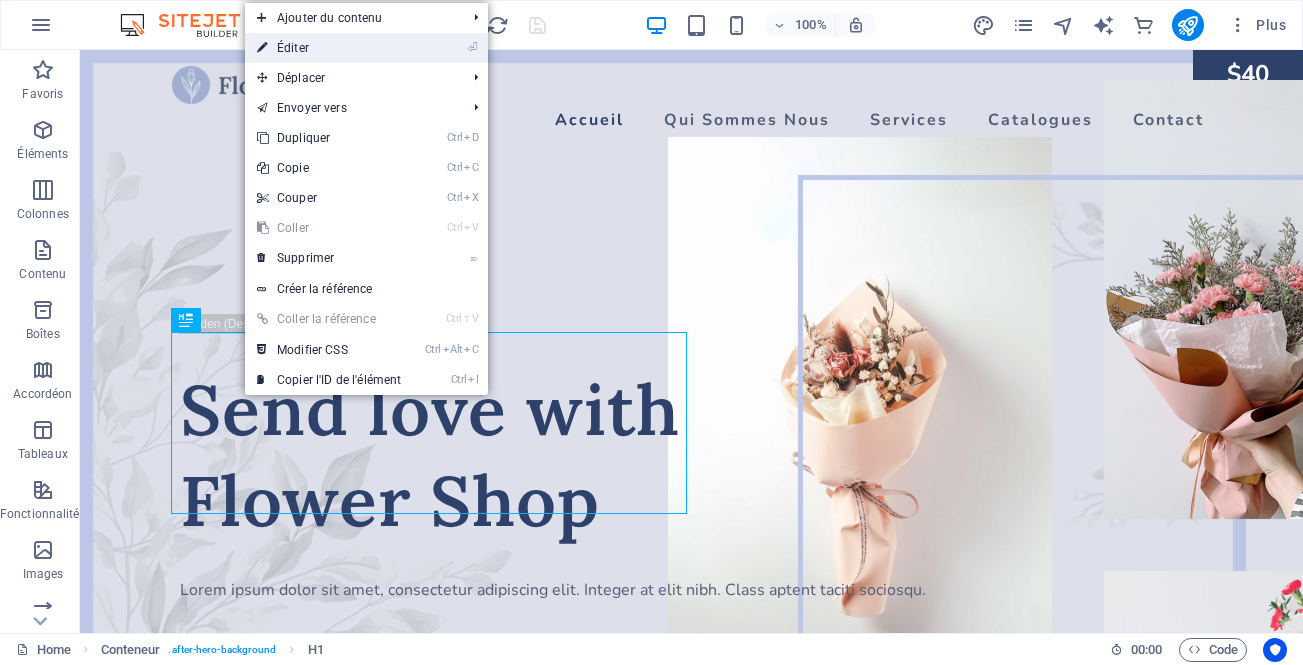 click on "⏎  Éditer" at bounding box center [329, 48] 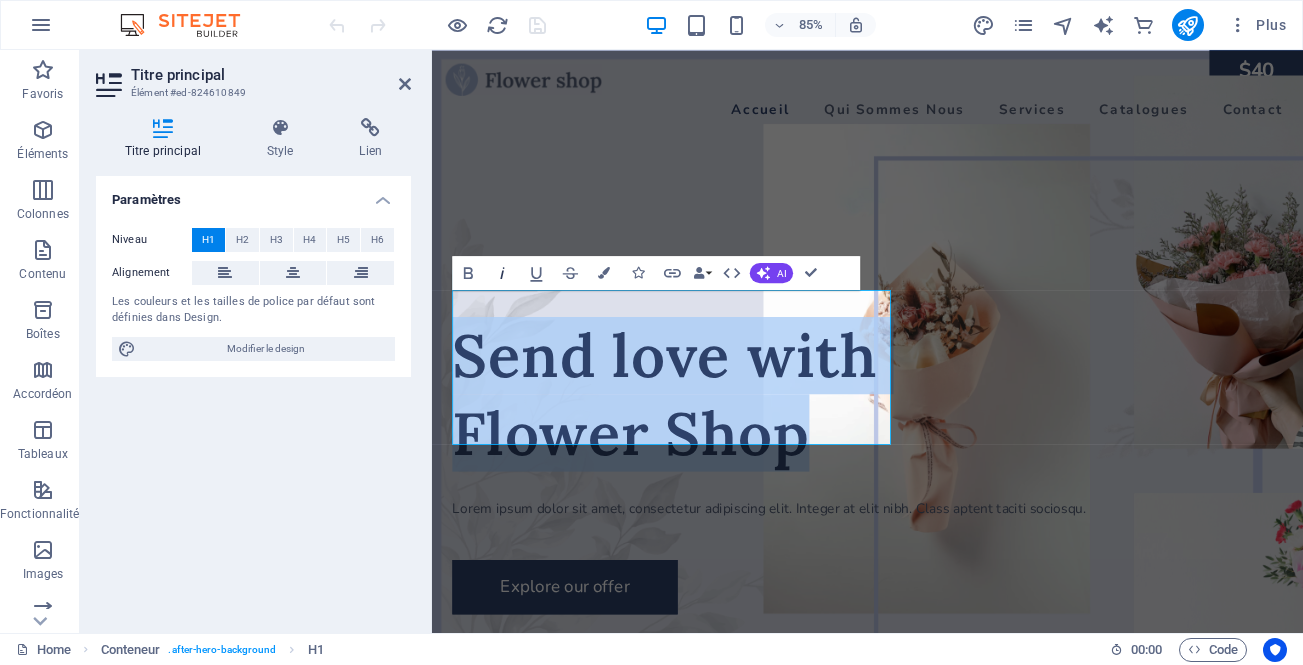 type 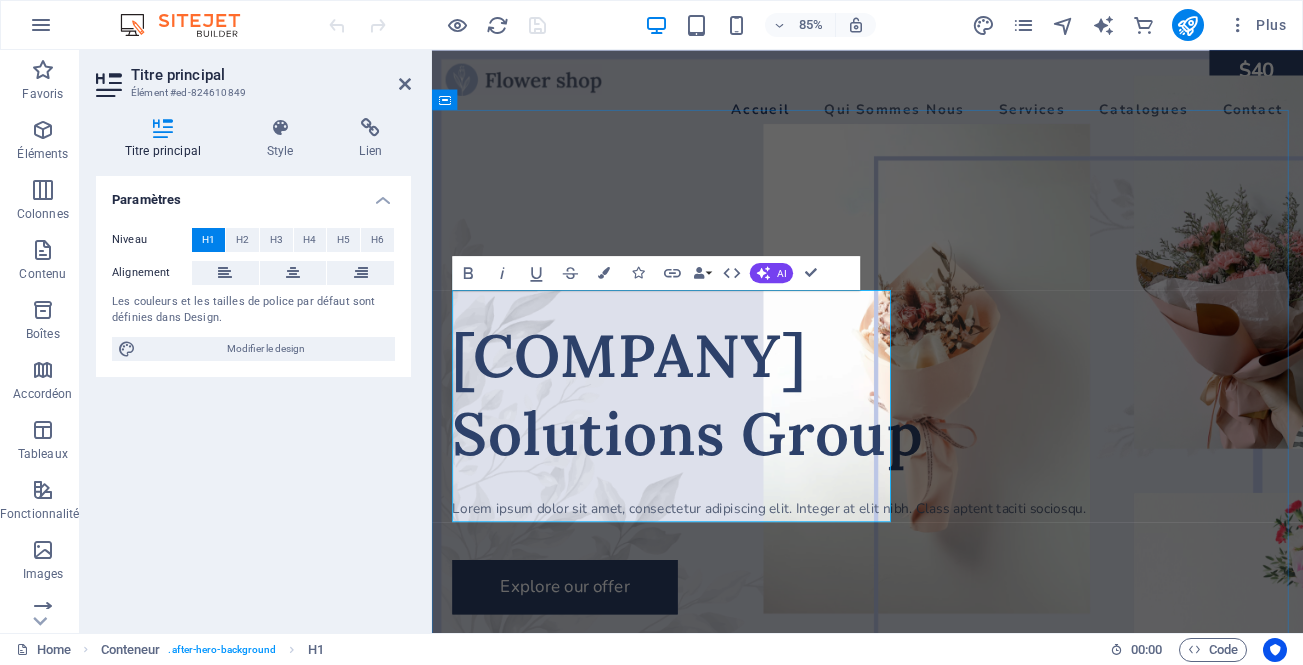 click on "Youneshouse  ‌Solutions Group" at bounding box center (944, 455) 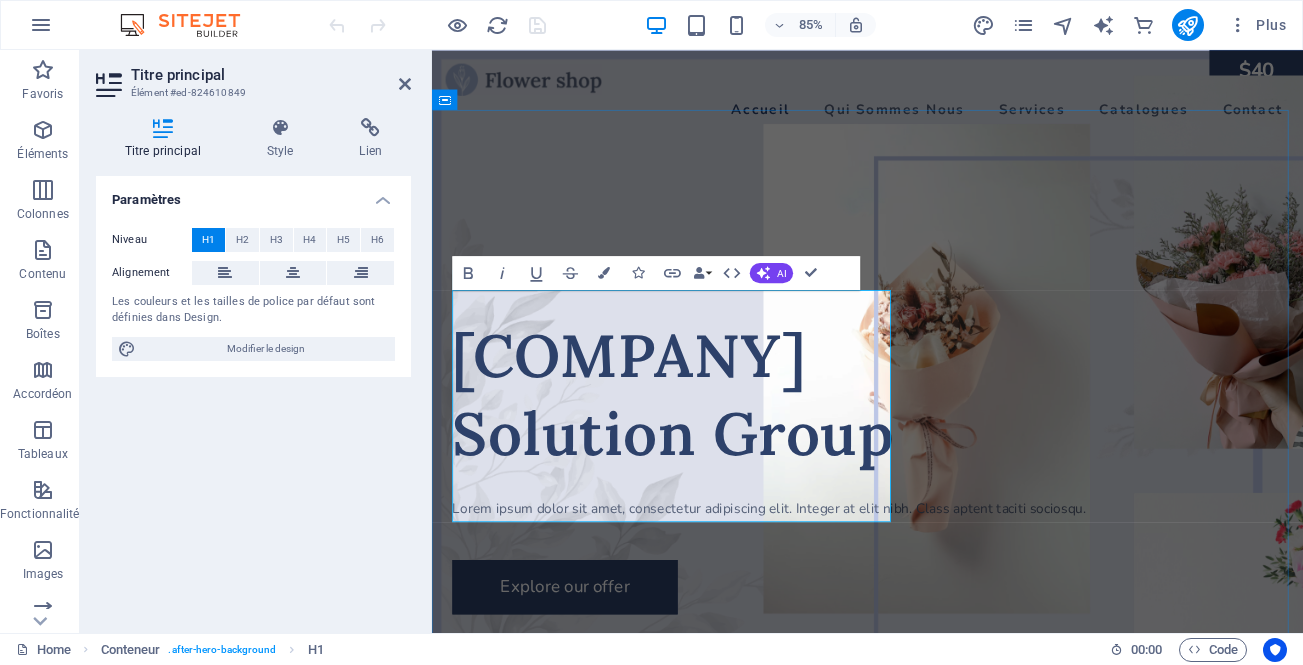 click on "Youneshouse  ‌Solution Group" at bounding box center [944, 455] 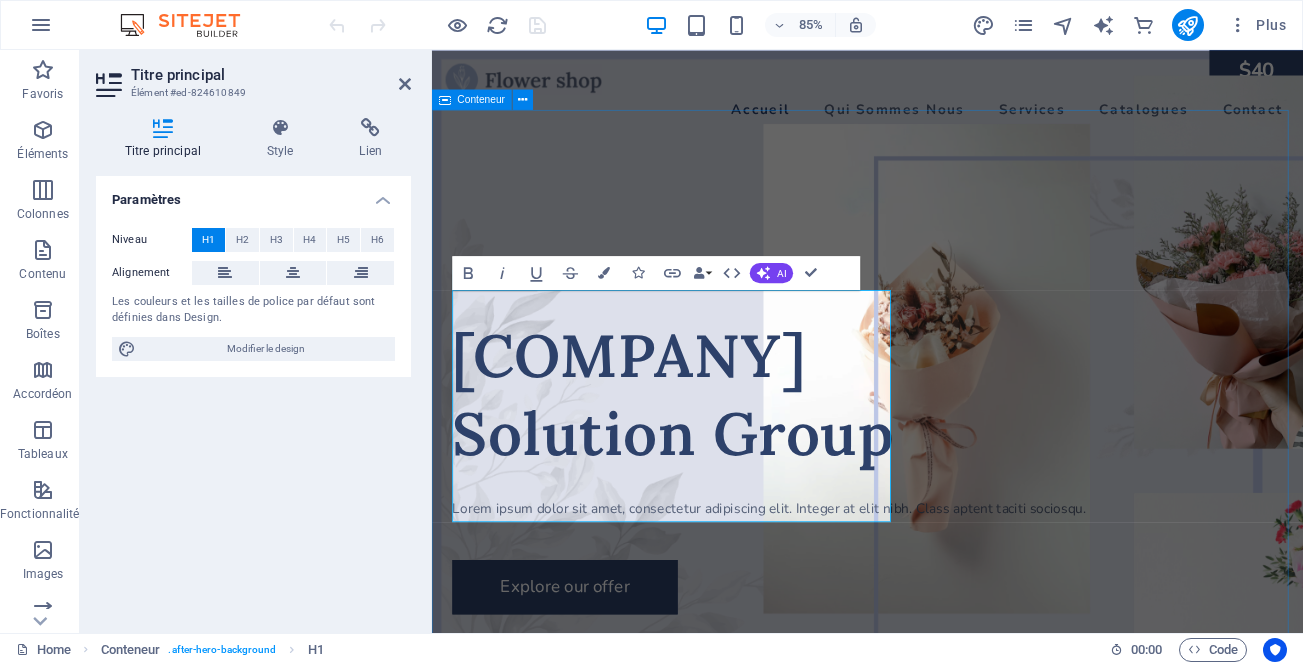 click on "Youneshouse  ‌Solution Group Lorem ipsum dolor sit amet, consectetur adipiscing elit. Integer at elit nibh. Class aptent taciti sociosqu. Explore our offer About Flower Shop About Flower Shop Lorem ipsum dolor sit amet, consectetur adipiscing elit. Integer at elit nibh. Class aptent taciti sociosqu ad litora torquent per conubia nostra, per inceptos himenaeos. Curabitur auctor velit non urna semper lacinia. Interdum et malesuada fames ac ante ipsum primis in faucibus. Nulla ut pellentesque ante, vitae blandit dui." at bounding box center (944, 1556) 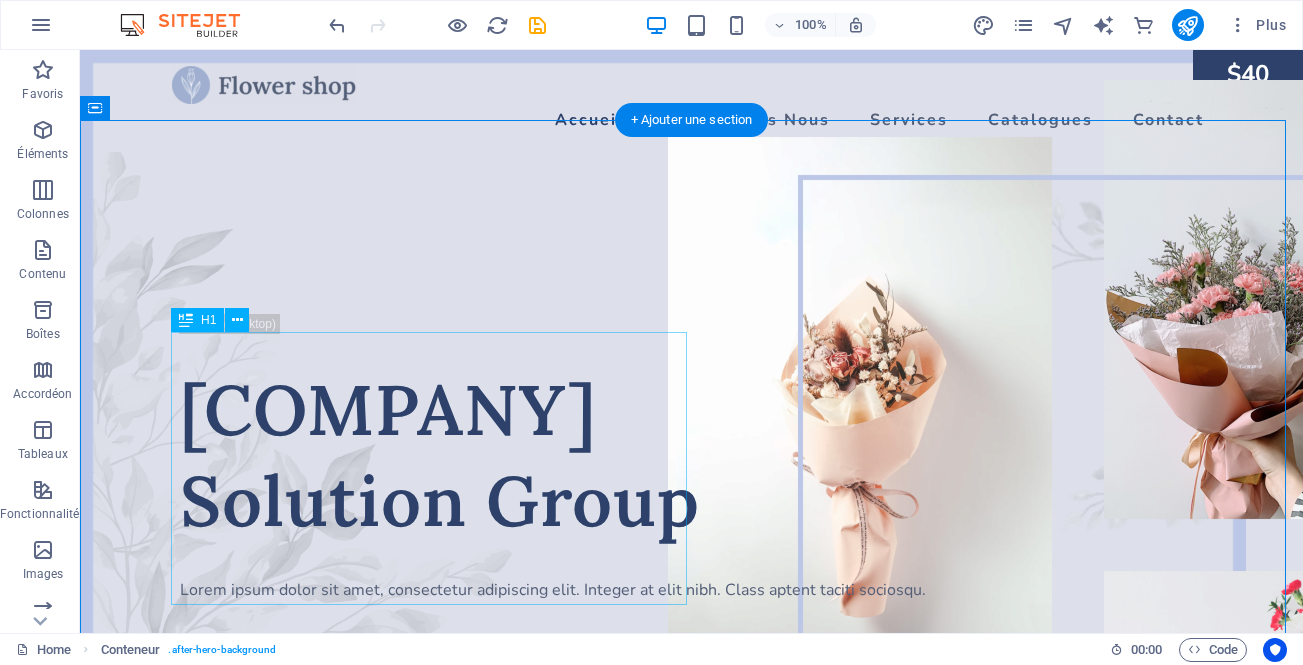 click on "Youneshouse  Solution Group" at bounding box center [692, 455] 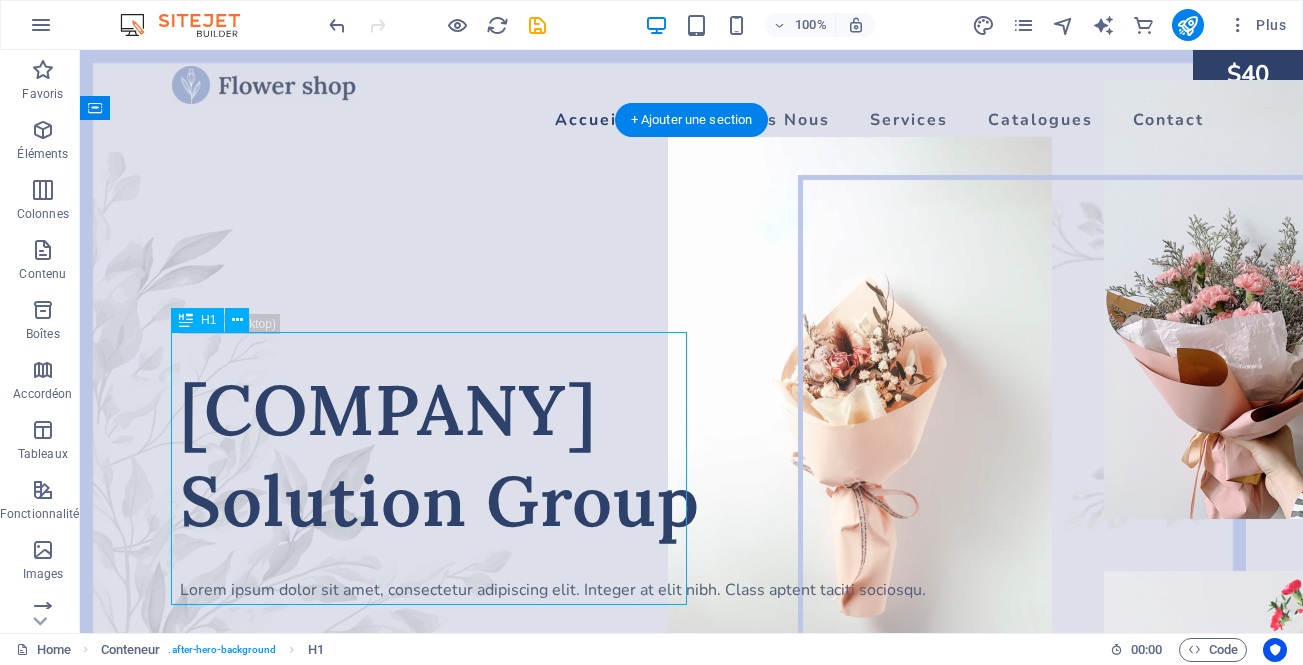 click on "Youneshouse  Solution Group" at bounding box center [692, 455] 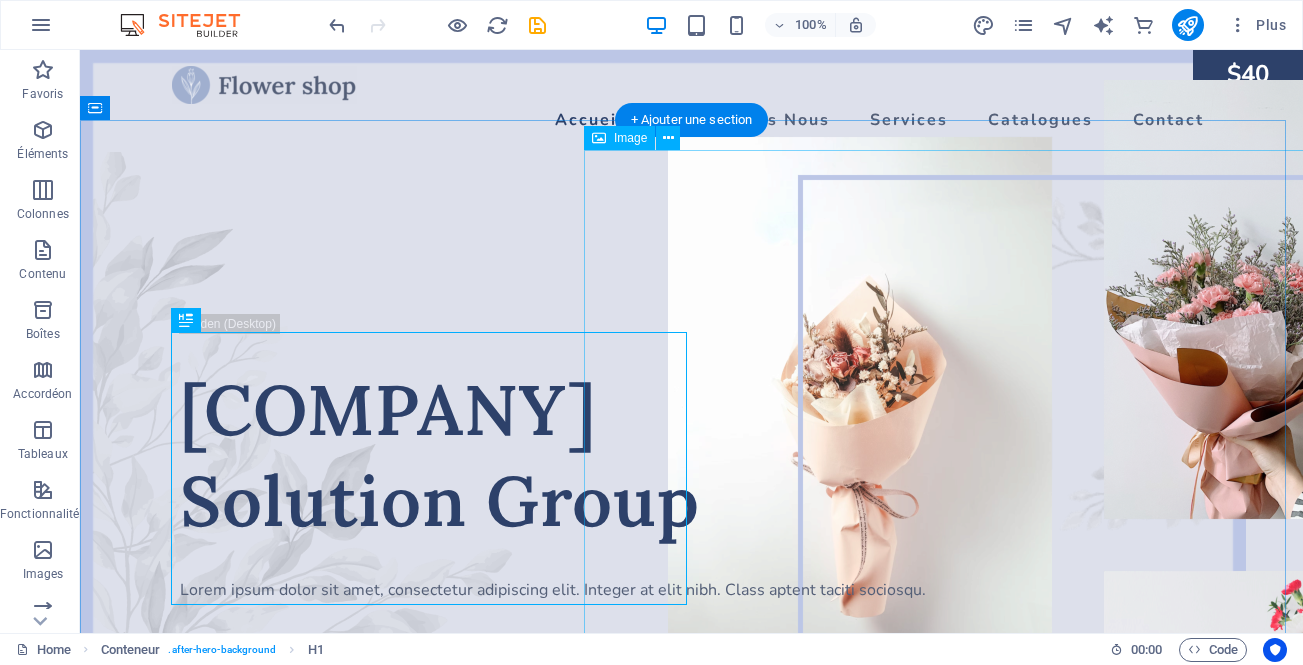 click at bounding box center (1060, 442) 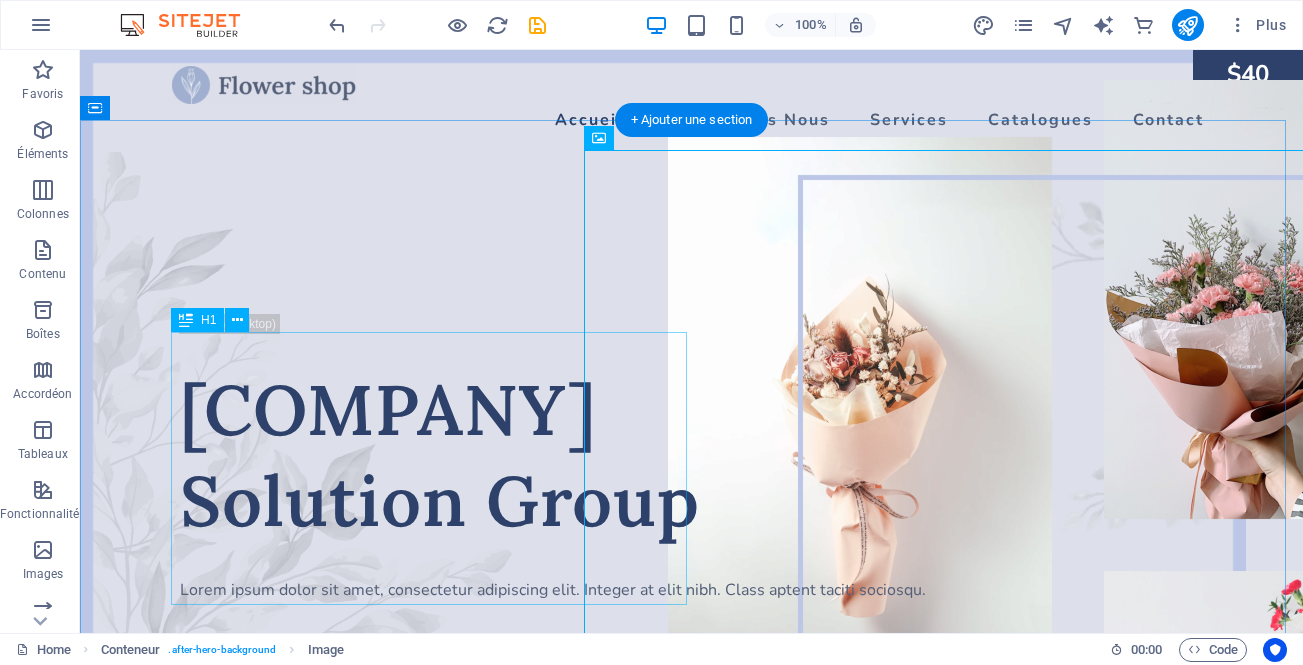click on "Youneshouse  Solution Group" at bounding box center (692, 455) 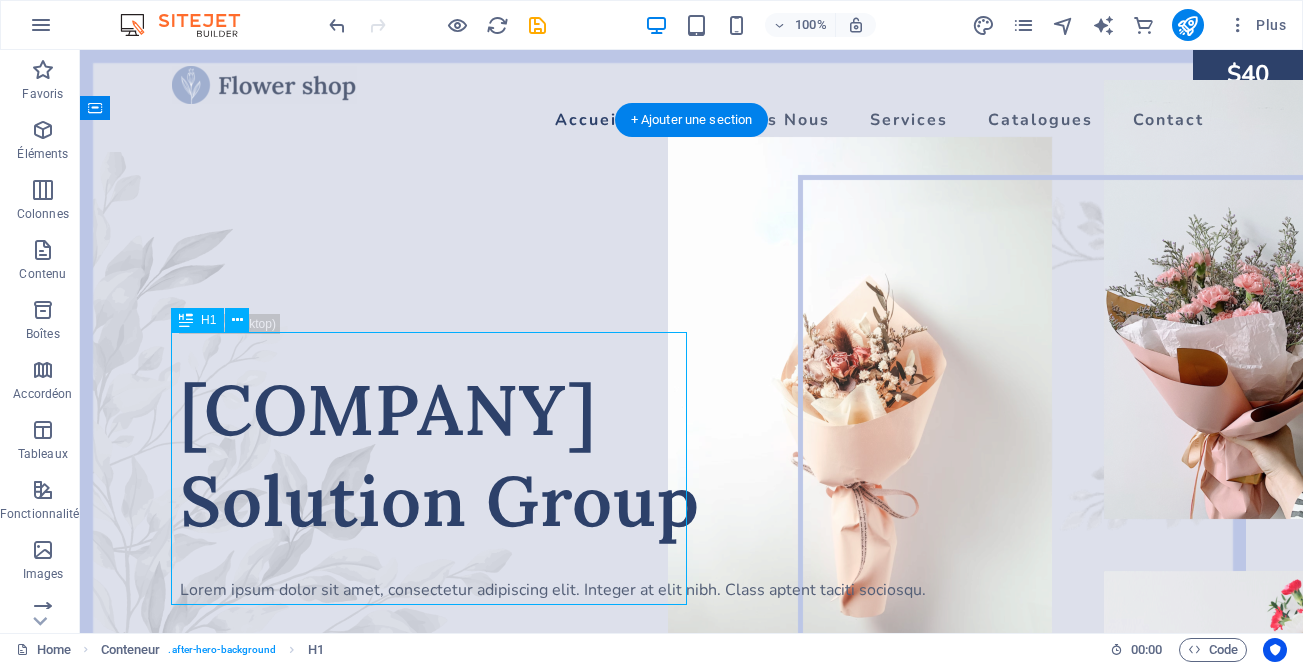 click on "Youneshouse  Solution Group" at bounding box center (692, 455) 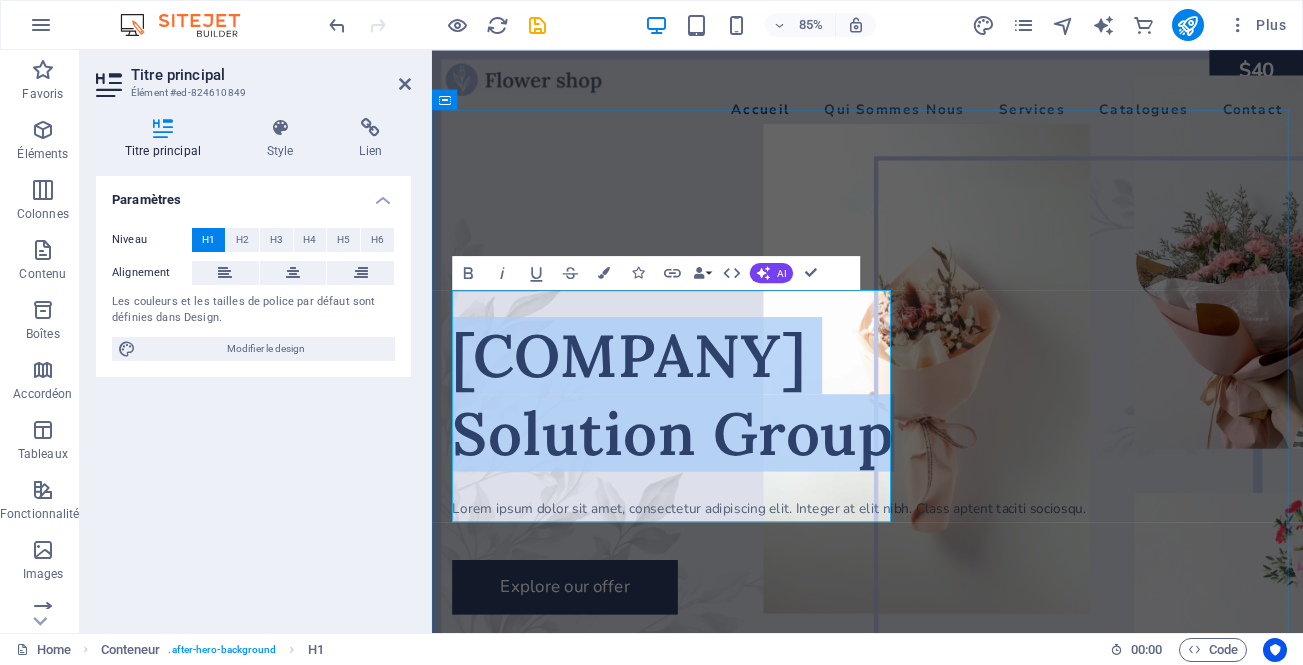 click on "Youneshouse  Solution Group" at bounding box center [944, 455] 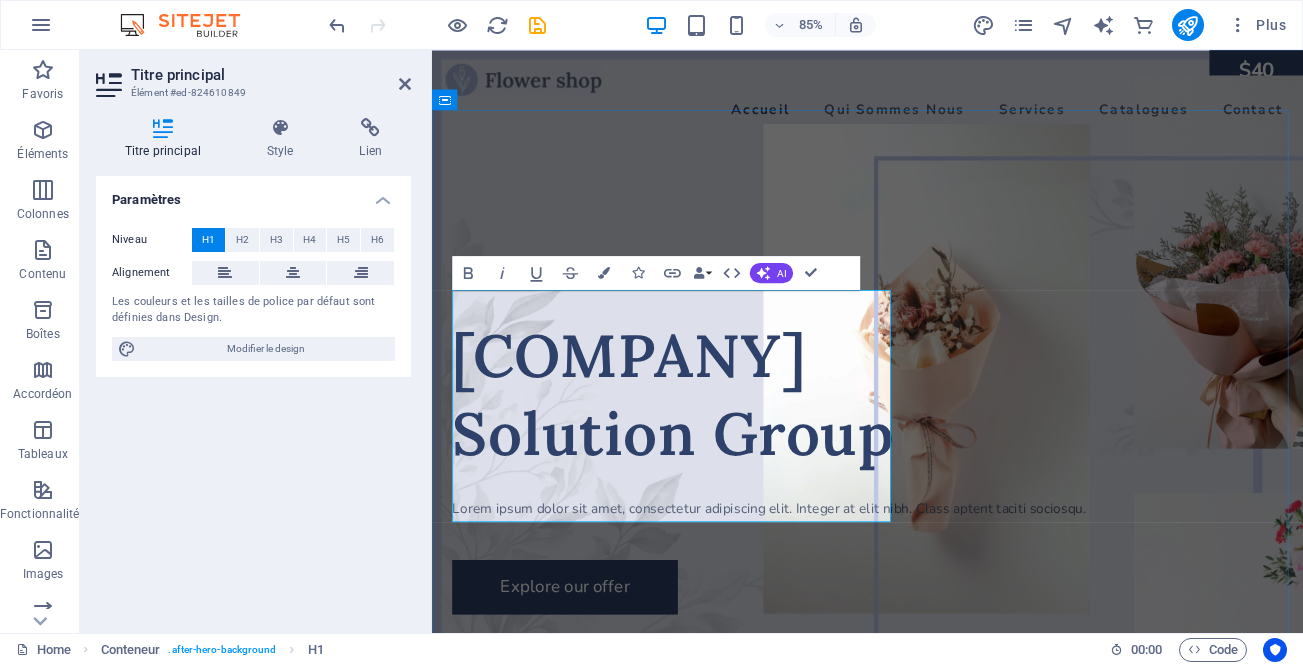 drag, startPoint x: 747, startPoint y: 455, endPoint x: 759, endPoint y: 460, distance: 13 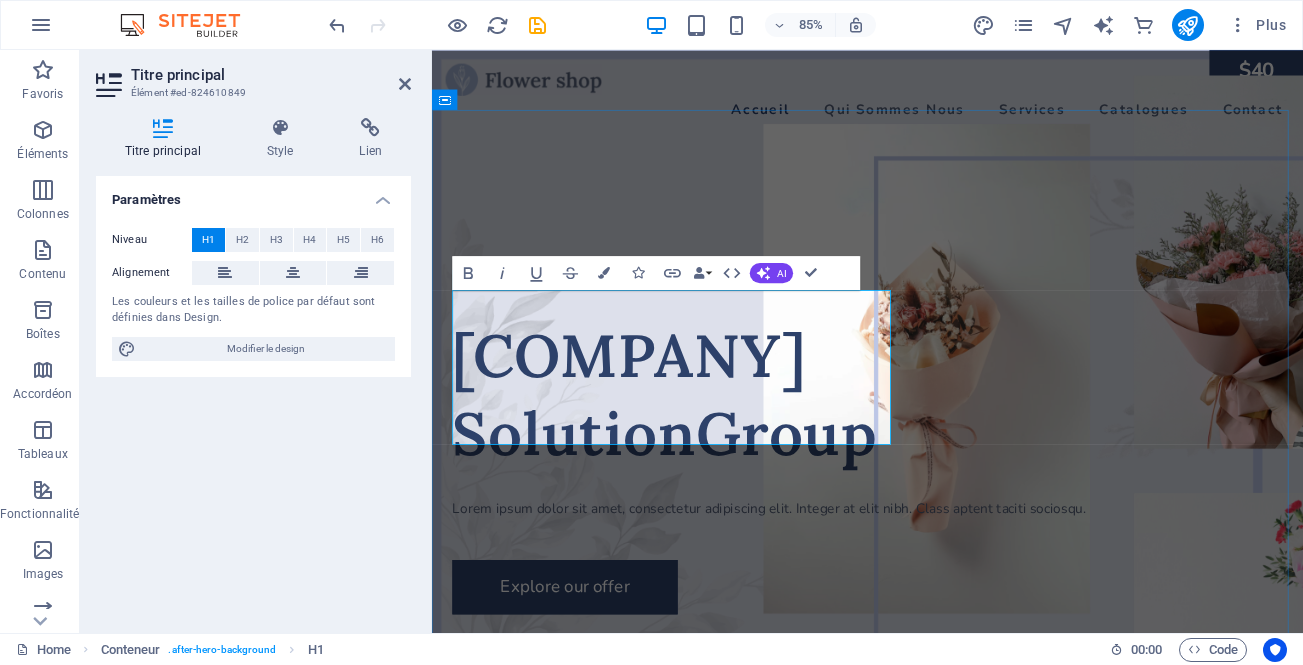type 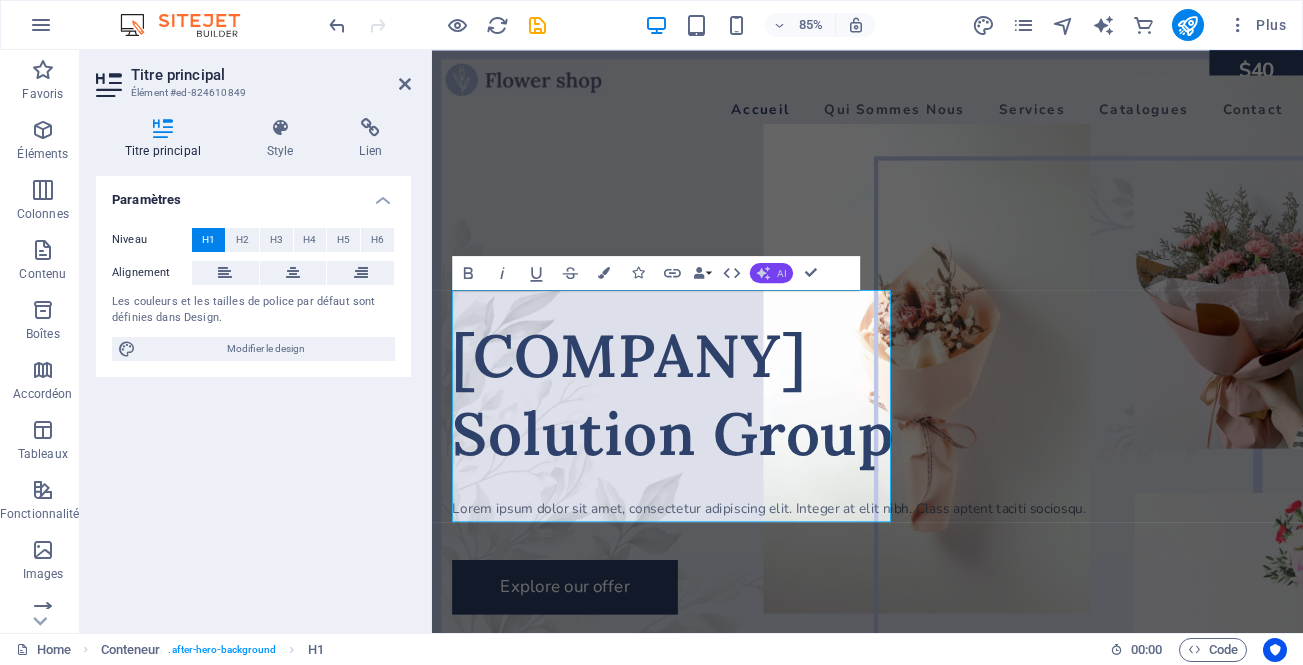click on "AI" at bounding box center (781, 273) 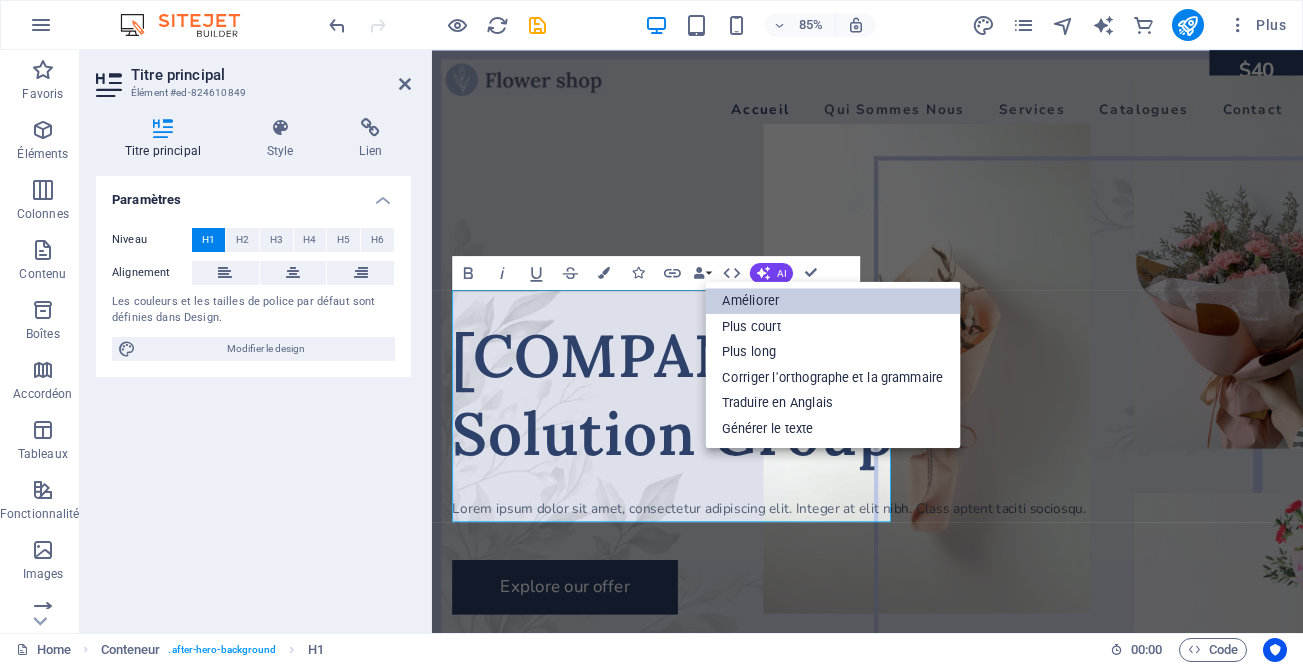 click on "Améliorer" at bounding box center [832, 301] 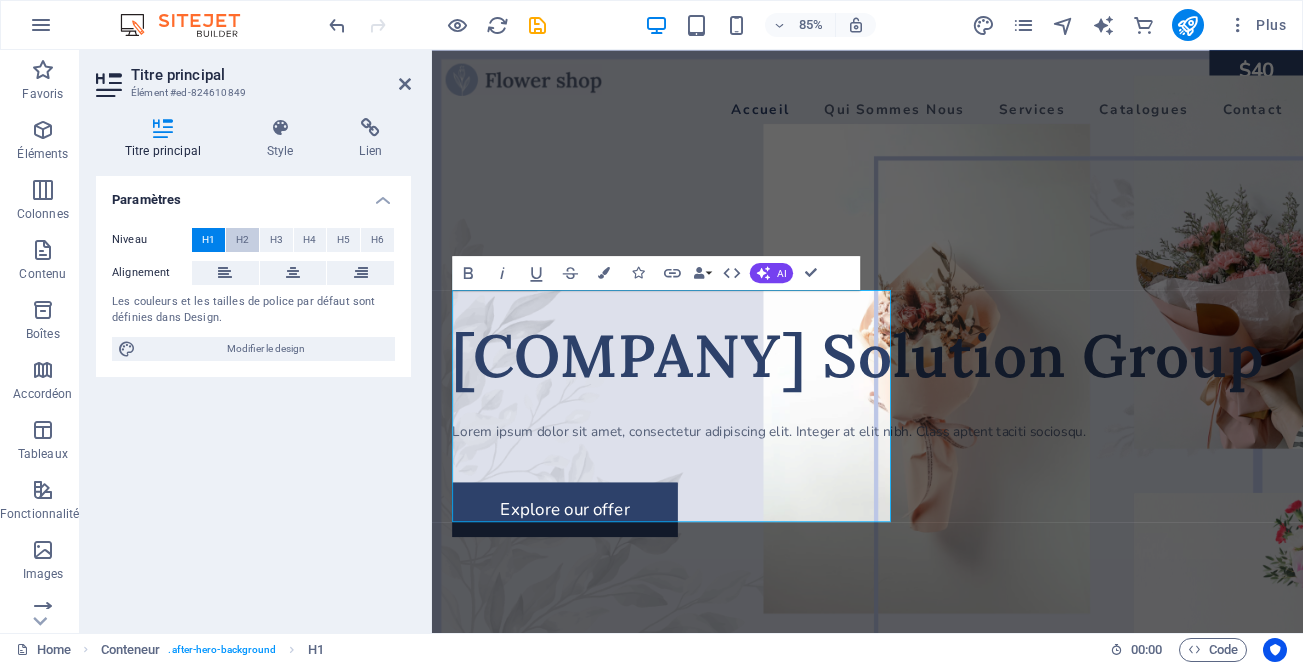 click on "H2" at bounding box center (242, 240) 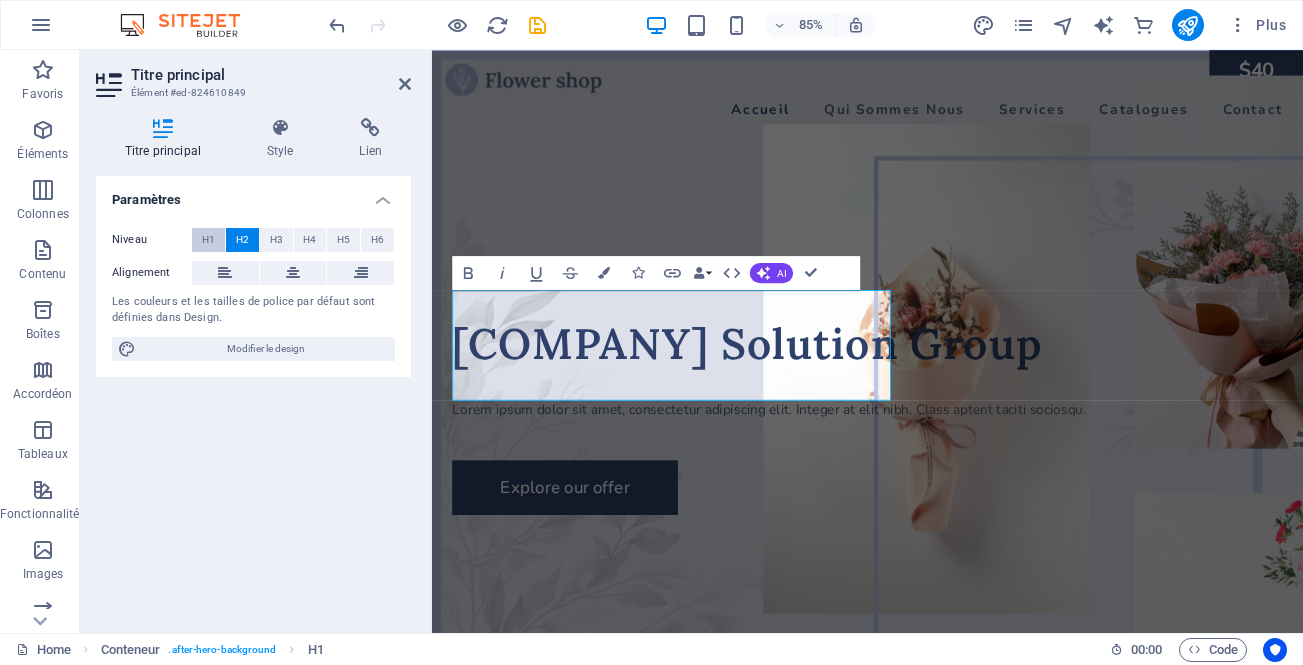 click on "H1" at bounding box center (208, 240) 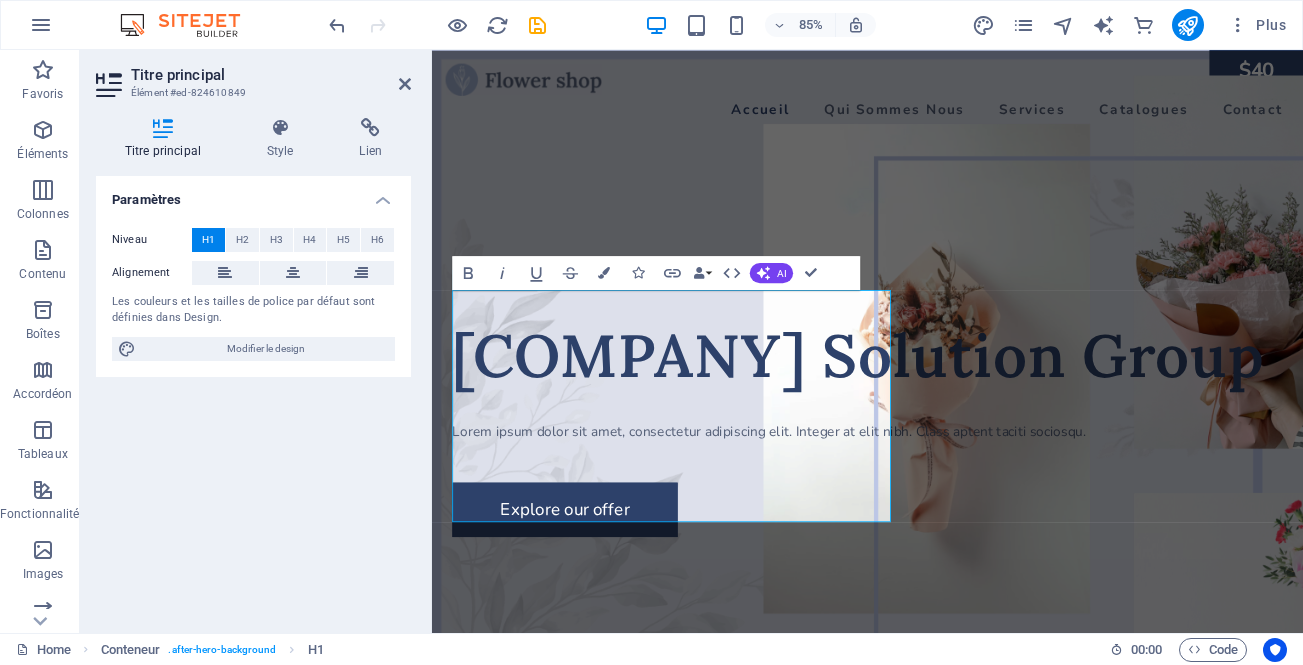 click on "H1" at bounding box center (208, 240) 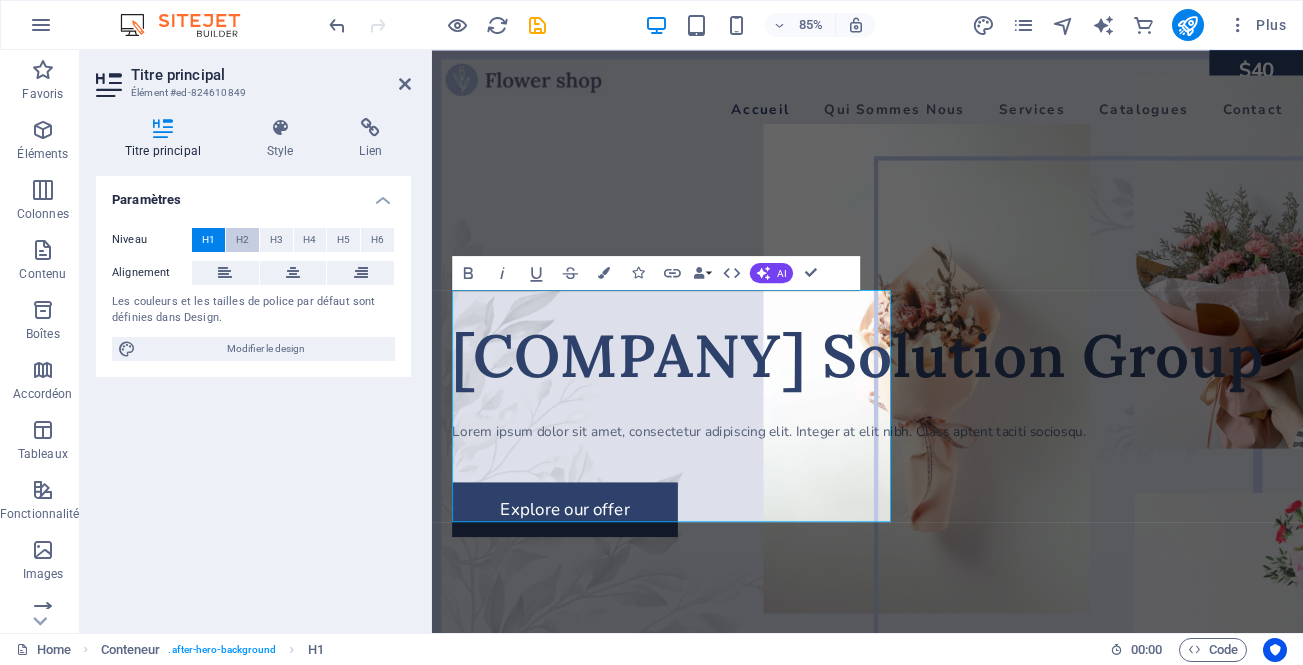 click on "H2" at bounding box center (242, 240) 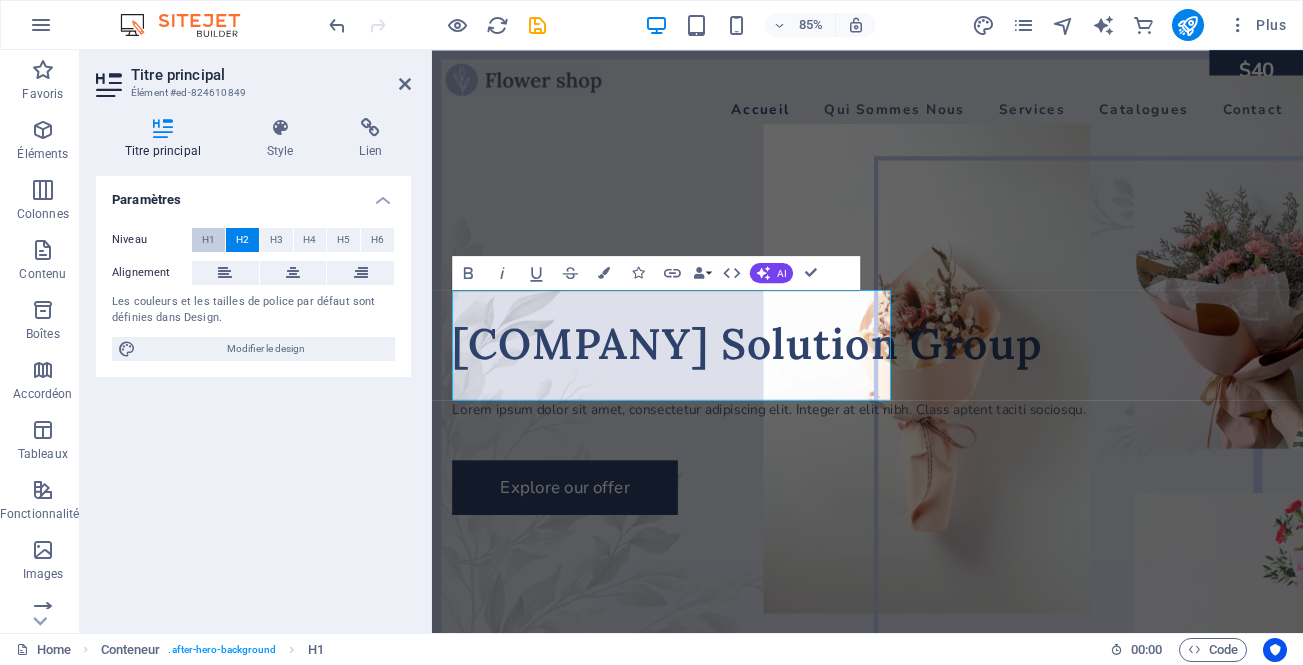 click on "H1" at bounding box center (208, 240) 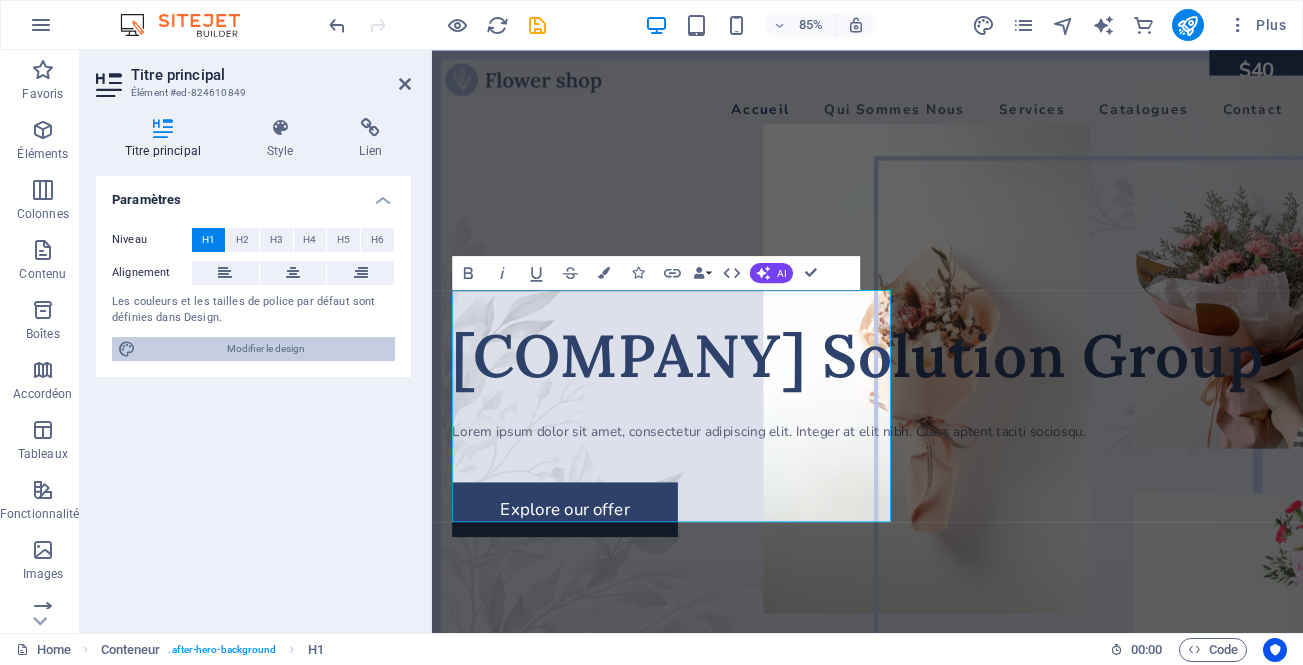 click on "Modifier le design" at bounding box center (265, 349) 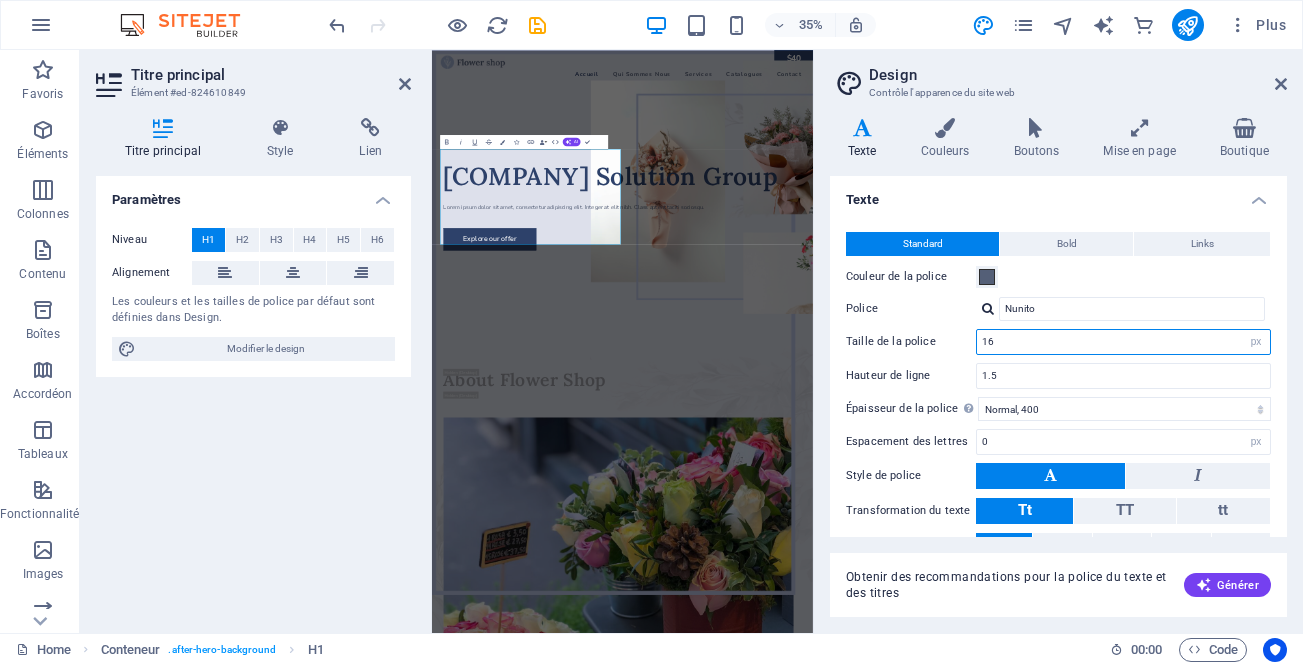 click on "16" at bounding box center (1123, 342) 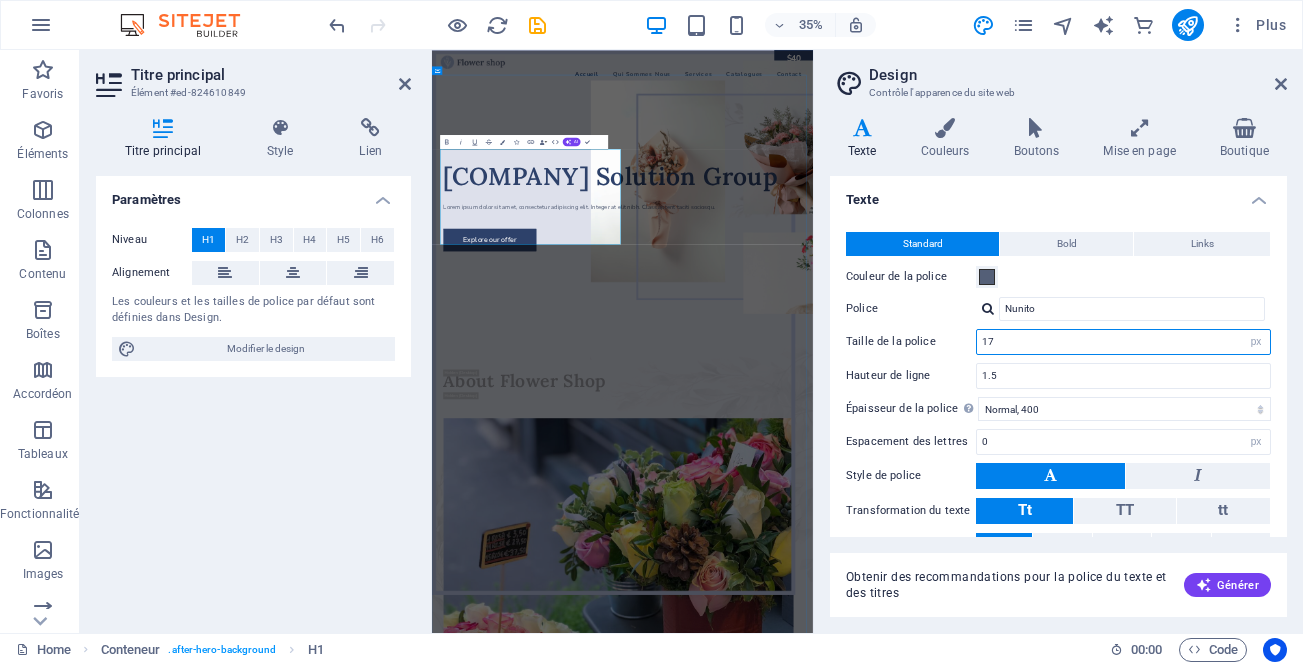 type on "17" 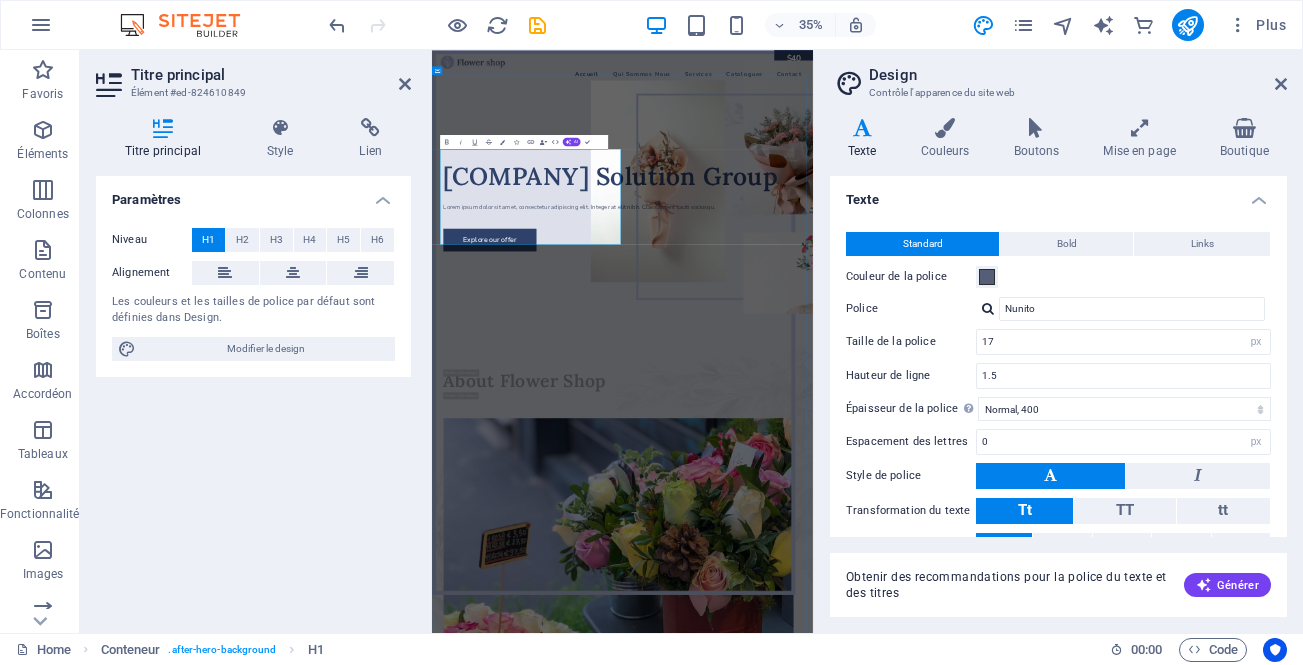 click on "Younes House Solution Group" at bounding box center [977, 409] 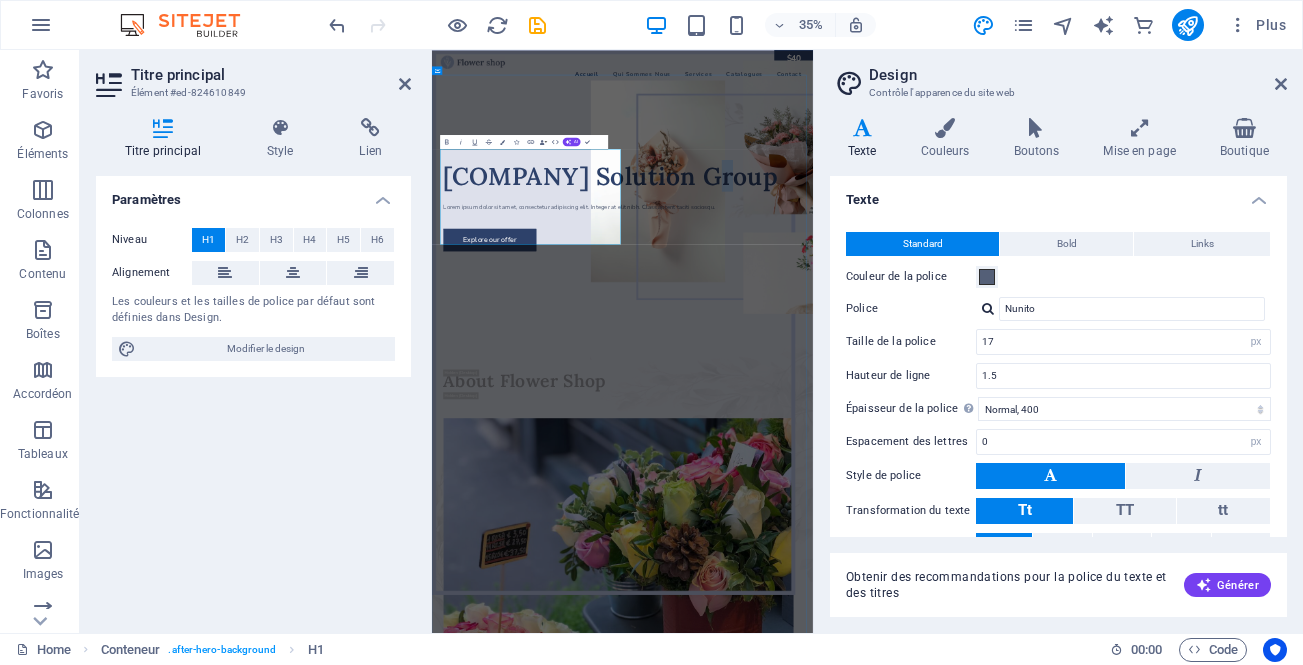 click on "Younehouse Solution Group" at bounding box center [977, 409] 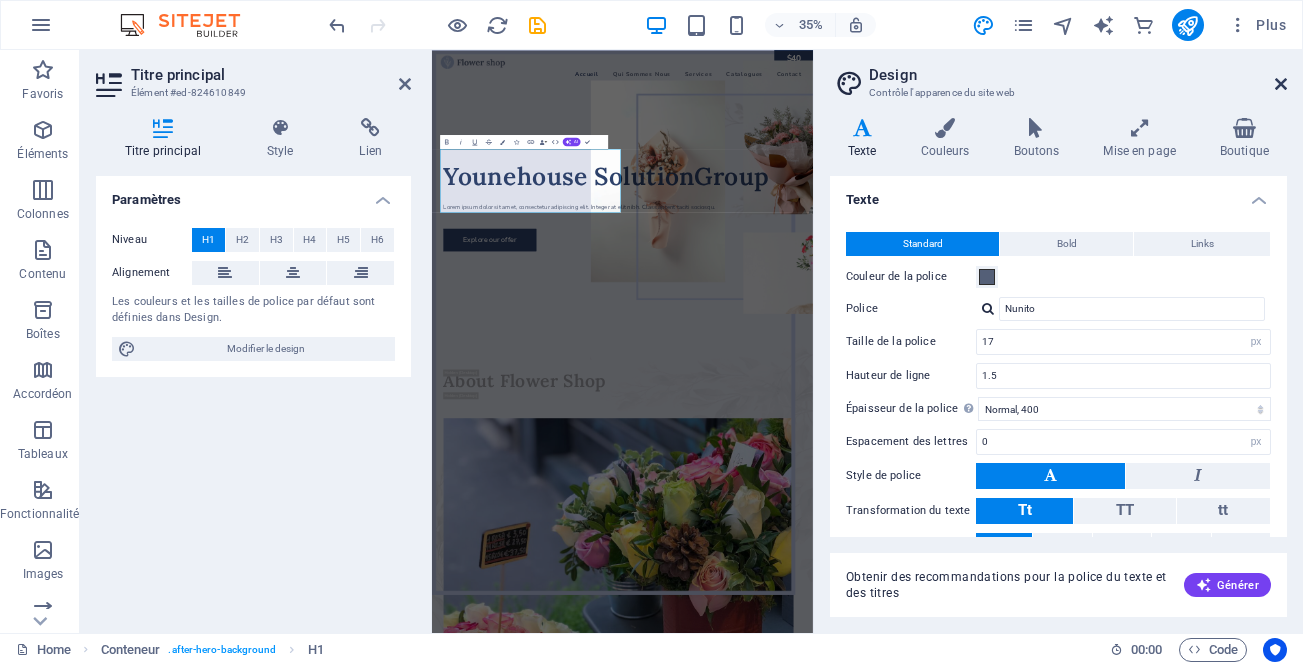 click at bounding box center [1281, 84] 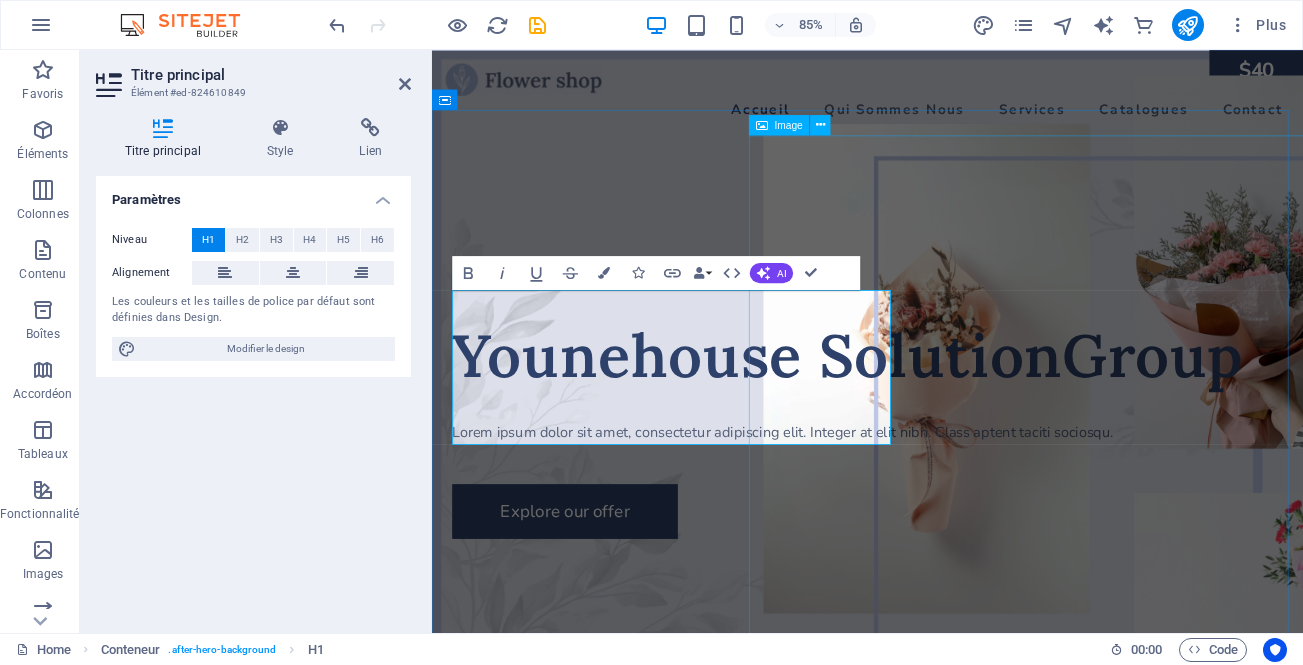 click at bounding box center [1214, 442] 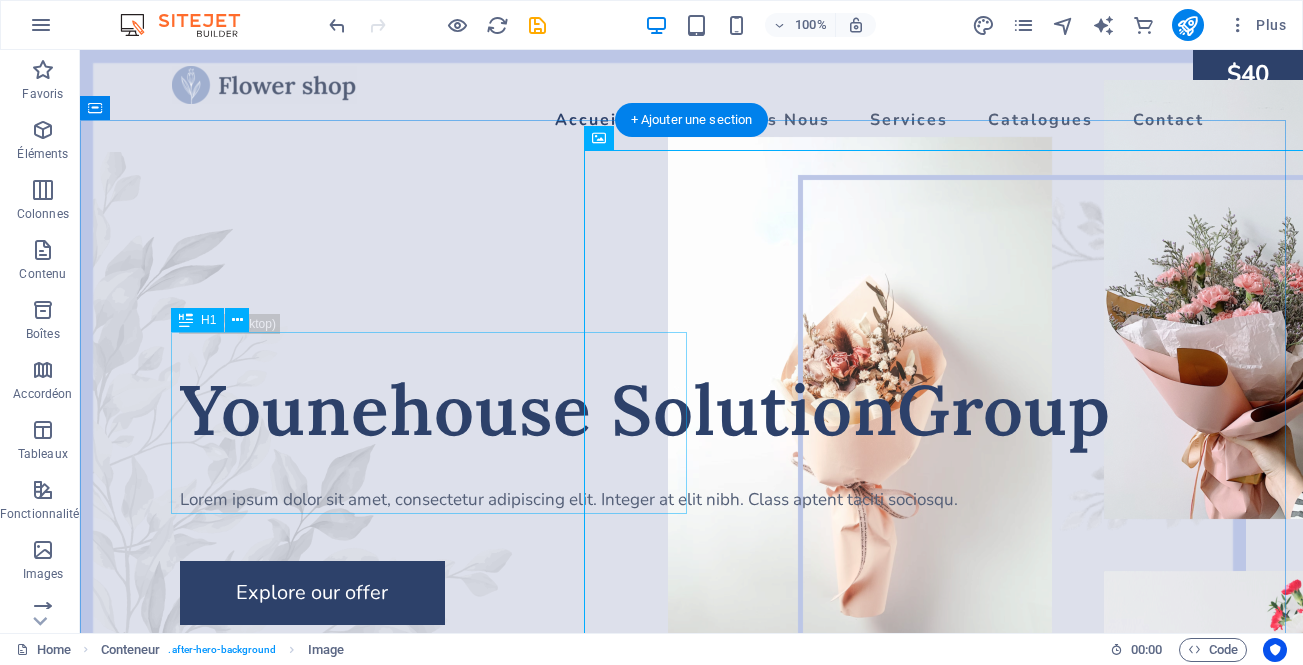 click on "Younehouse SolutionGroup" at bounding box center (692, 409) 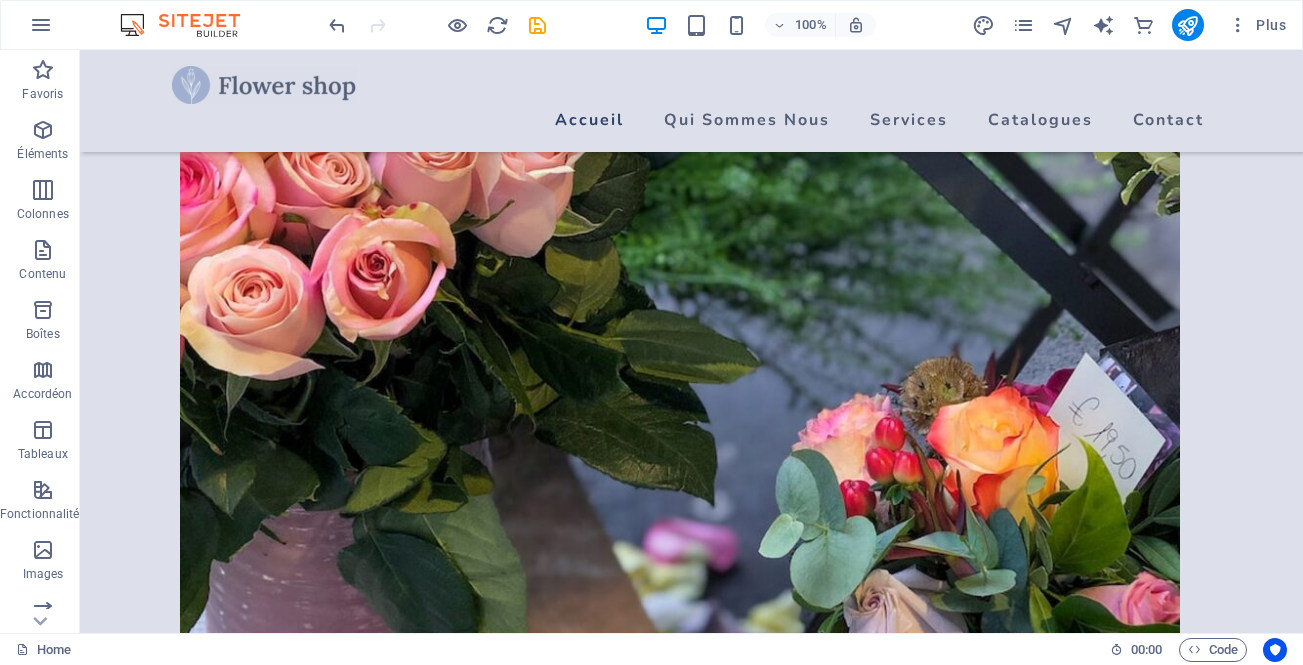 scroll, scrollTop: 1868, scrollLeft: 0, axis: vertical 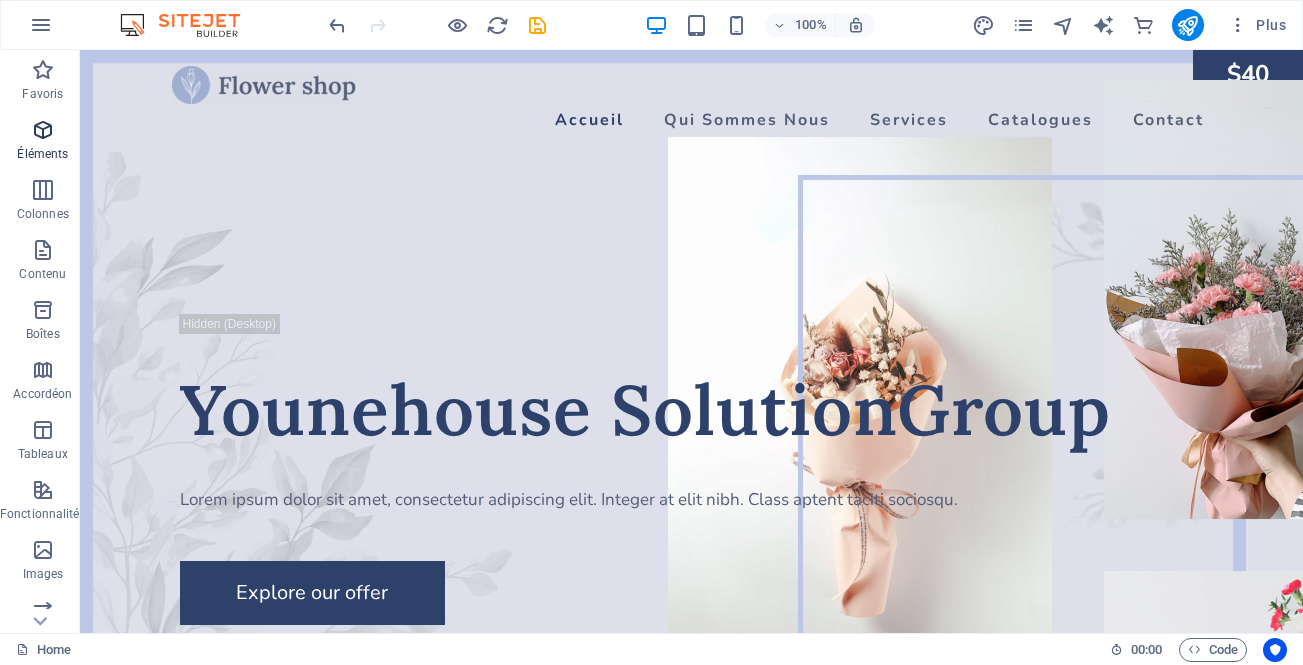 click at bounding box center [43, 130] 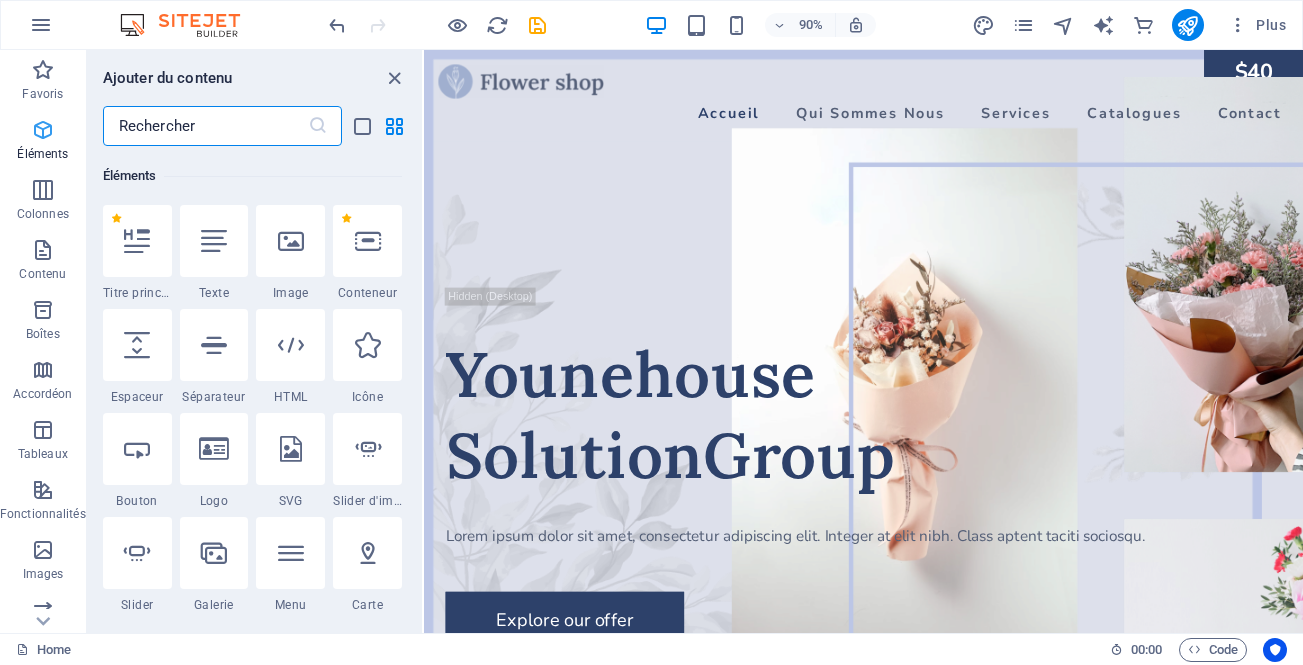 scroll, scrollTop: 213, scrollLeft: 0, axis: vertical 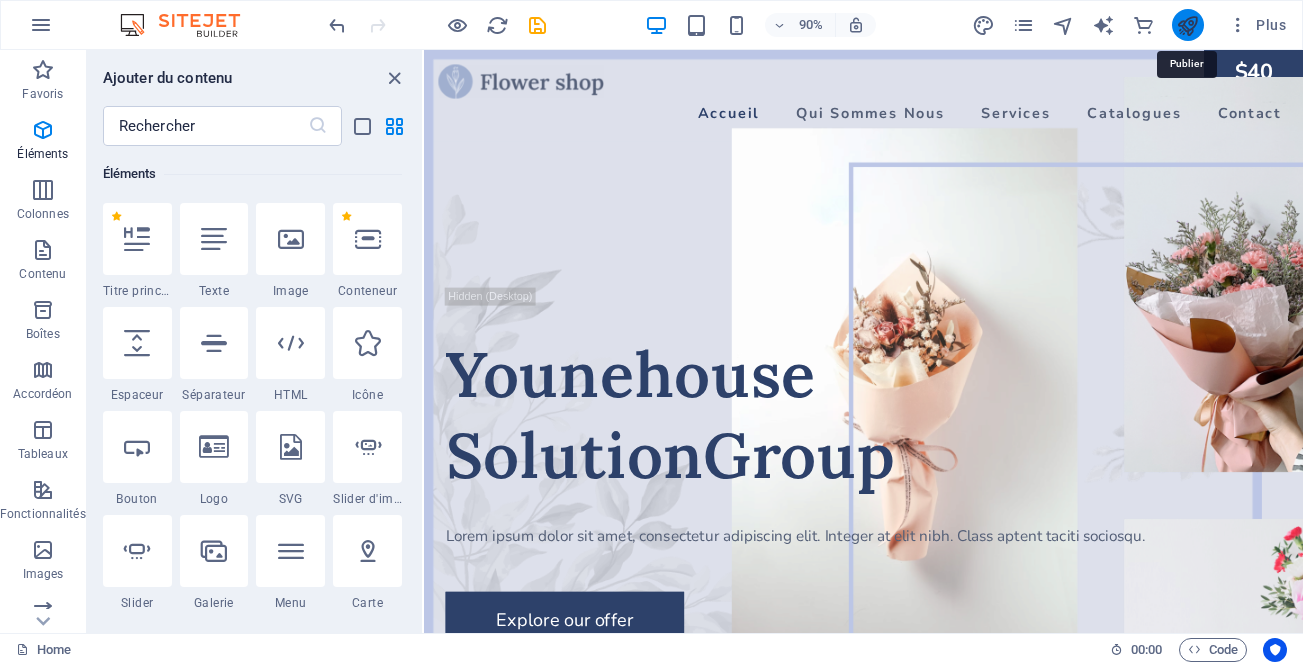 click at bounding box center [1187, 25] 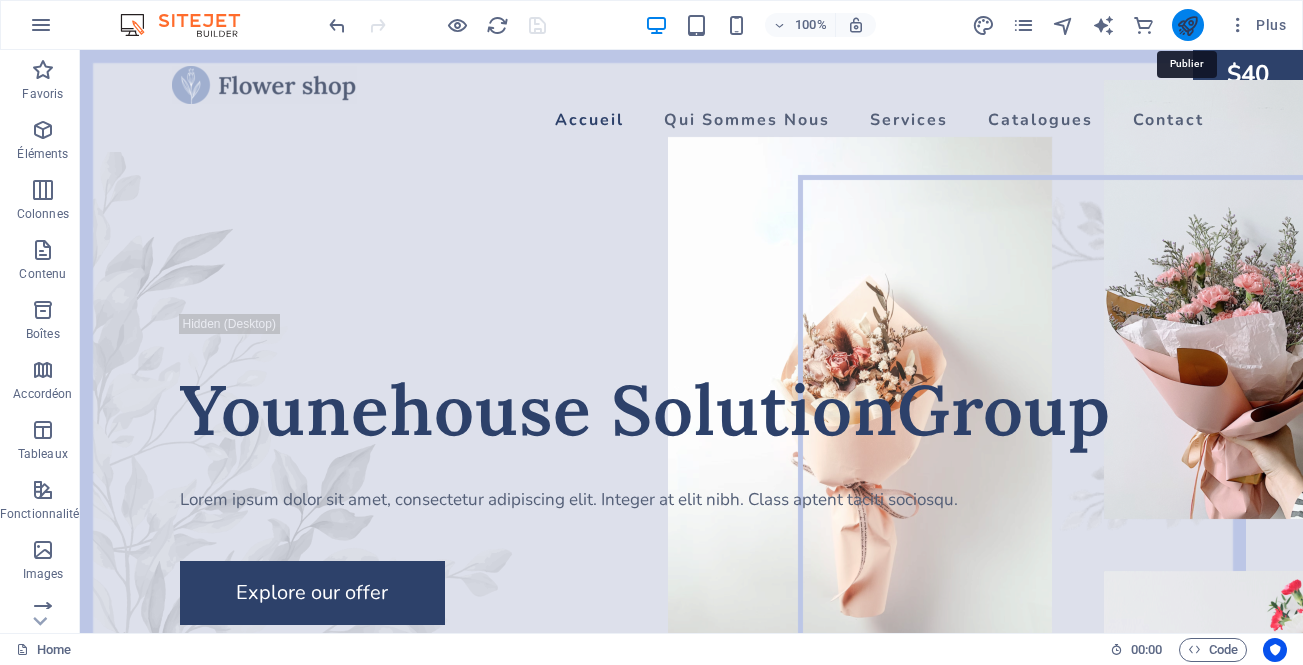 click at bounding box center [1187, 25] 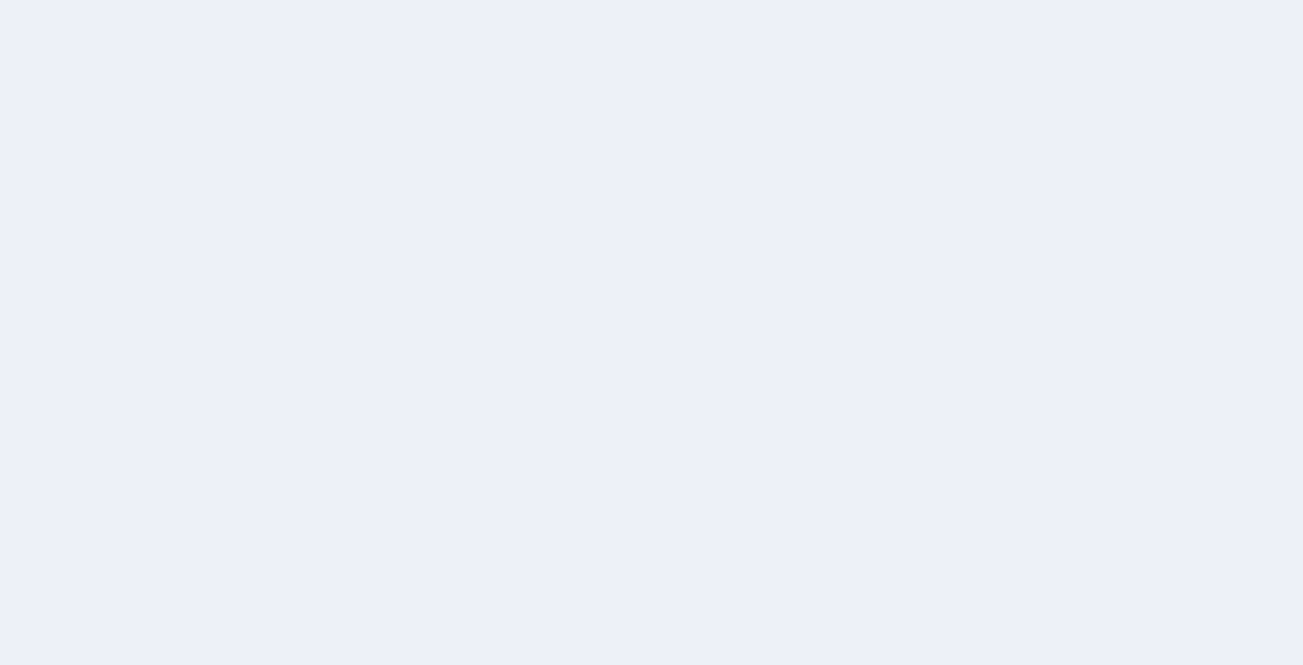 scroll, scrollTop: 0, scrollLeft: 0, axis: both 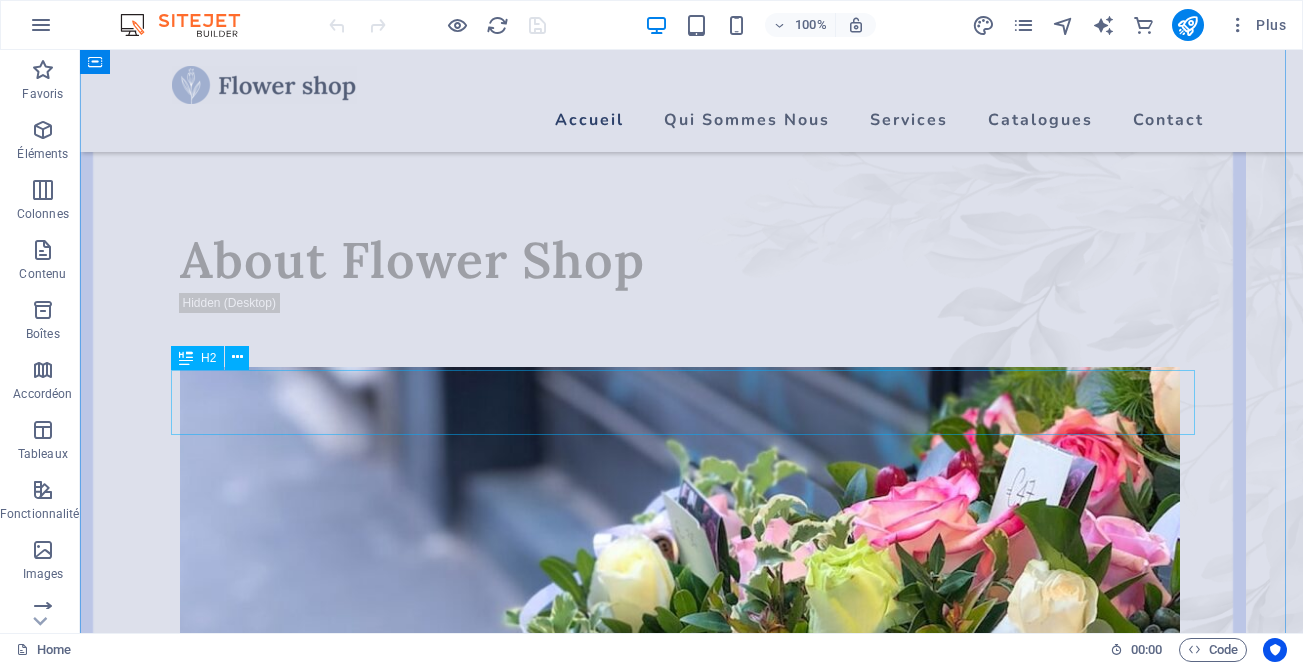 click on "About Flower Shop" at bounding box center [692, 260] 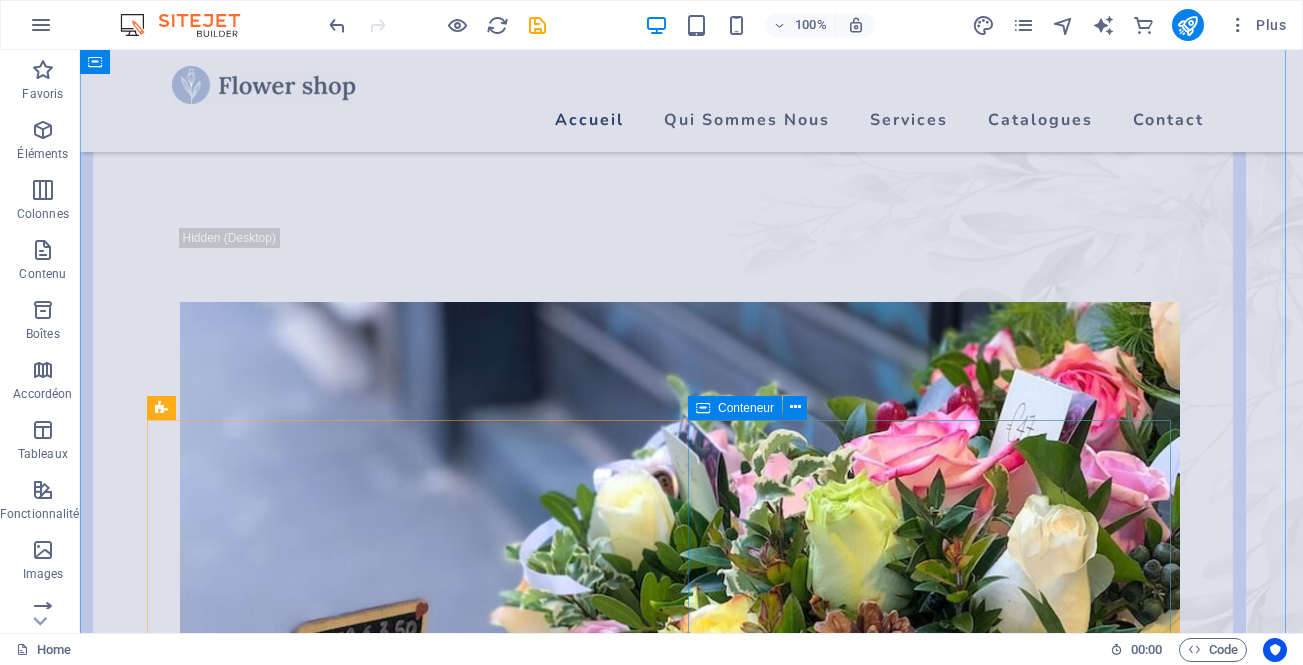 click on "About Flower Shop Lorem ipsum dolor sit amet, consectetur adipiscing elit. Integer at elit nibh. Class aptent taciti sociosqu ad litora torquent per conubia nostra, per inceptos himenaeos. Curabitur auctor velit non urna semper lacinia. Interdum et malesuada fames ac ante ipsum primis in faucibus. Nulla ut pellentesque ante, vitae blandit dui." at bounding box center [668, 1955] 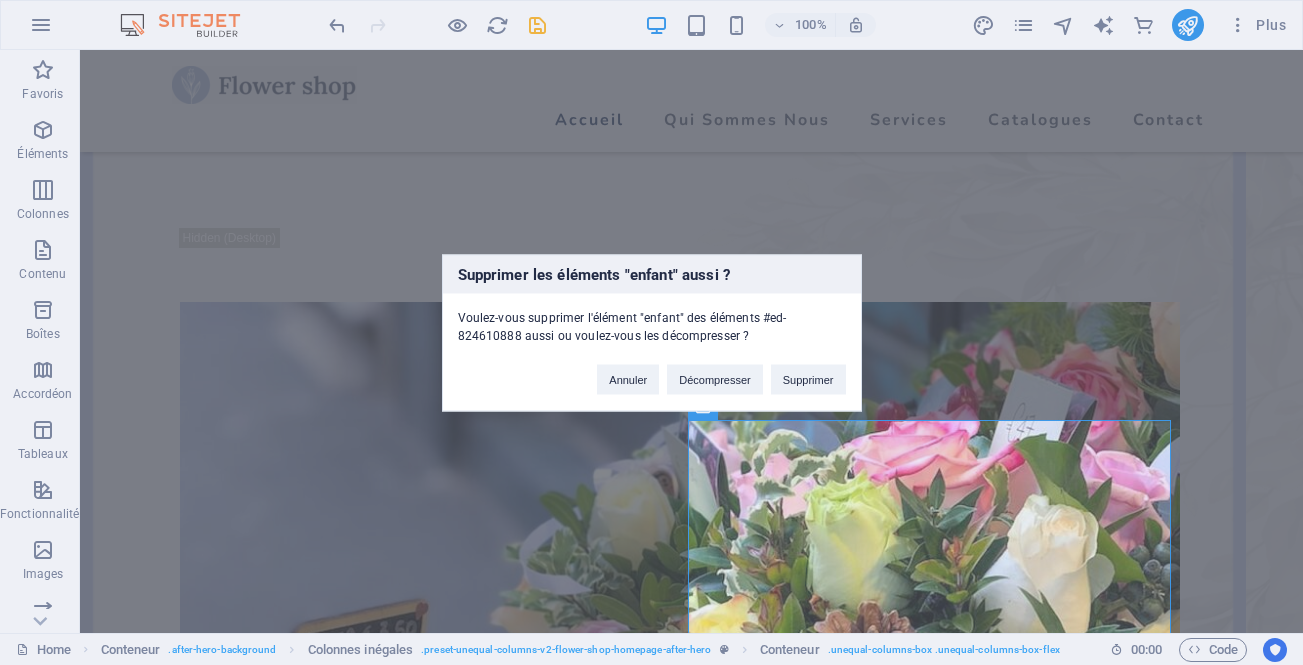 type 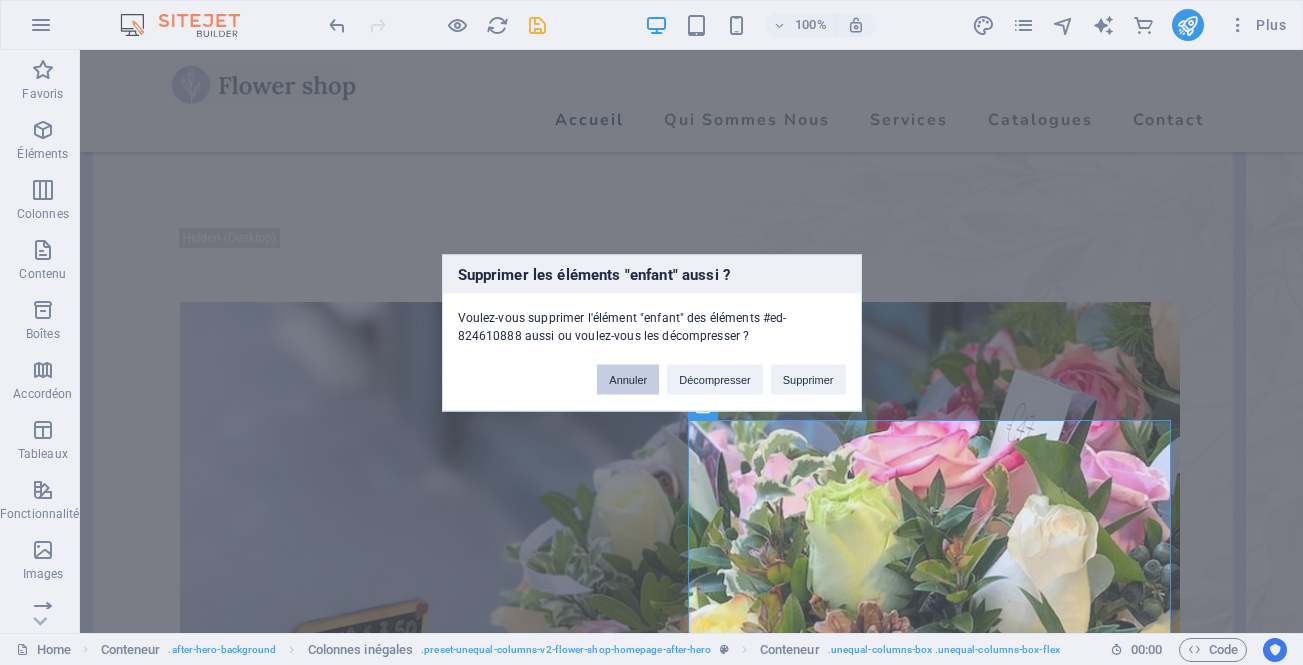 click on "Annuler" at bounding box center (628, 379) 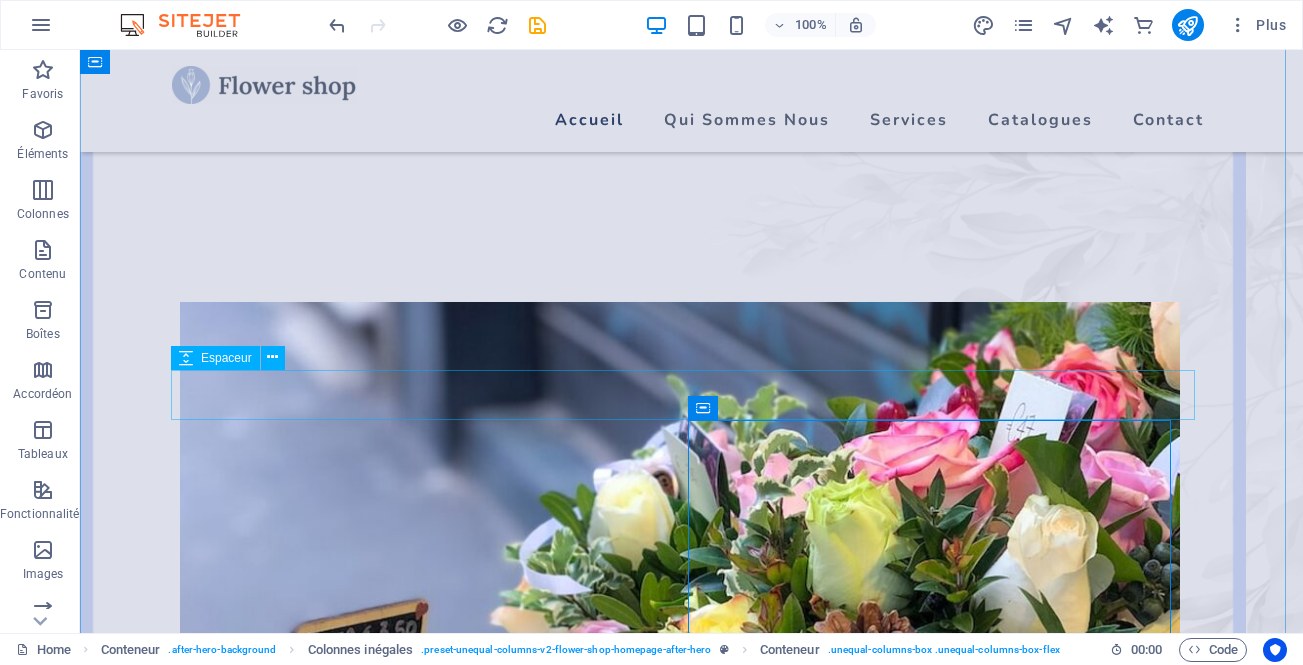 click at bounding box center (692, 253) 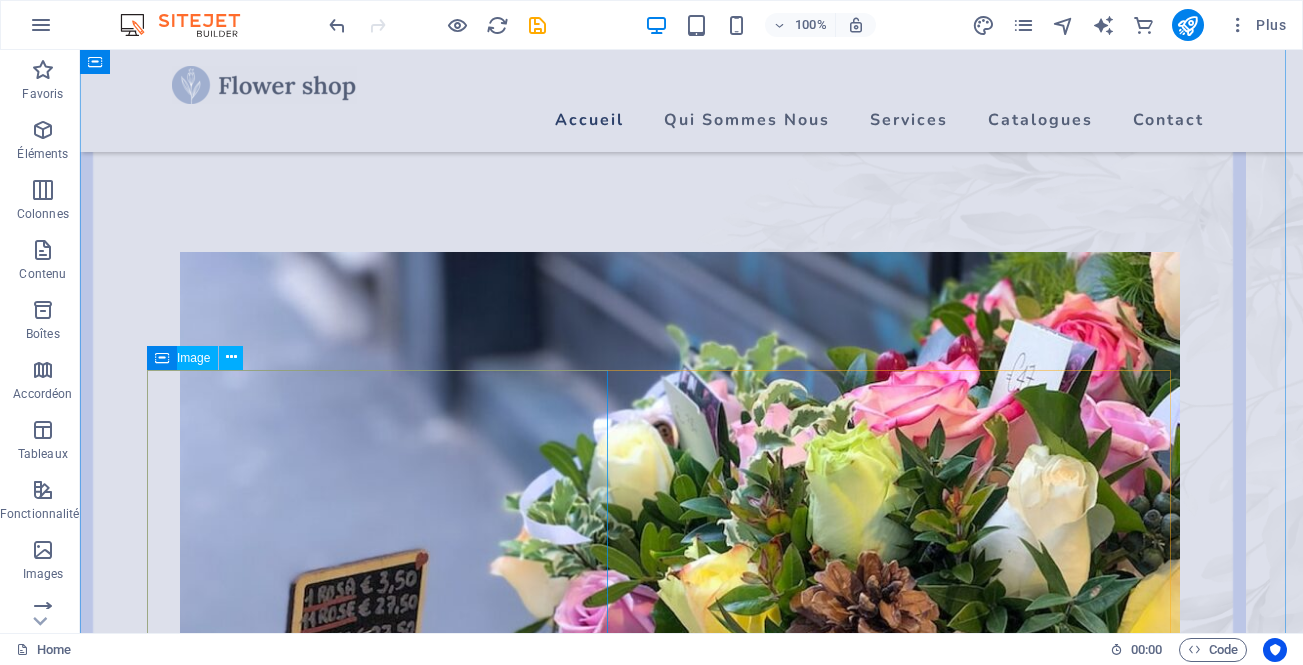 click at bounding box center [691, 221] 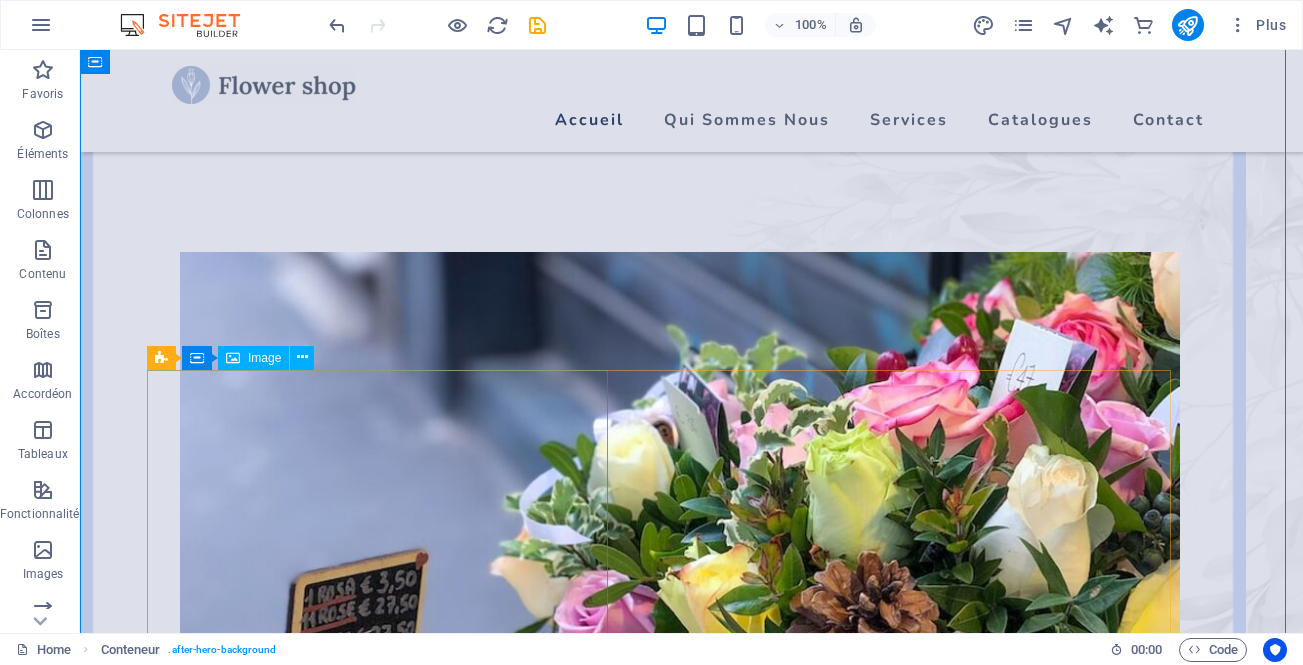 click at bounding box center [691, 221] 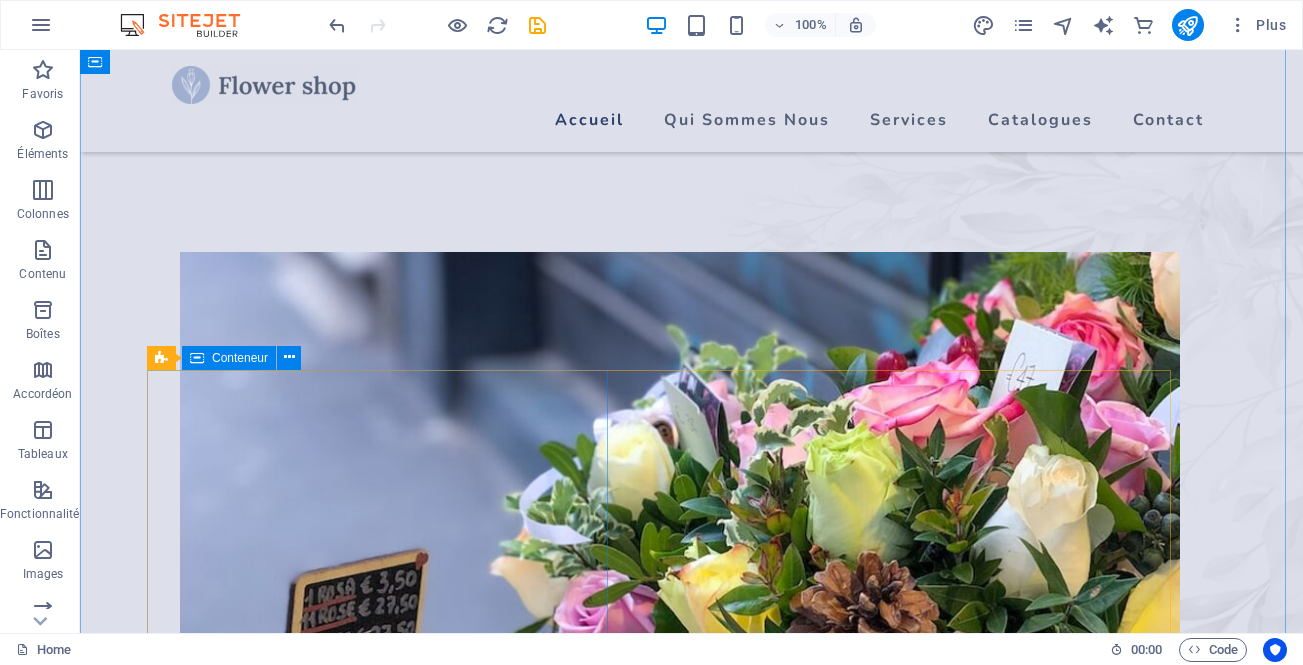 click at bounding box center (668, 990) 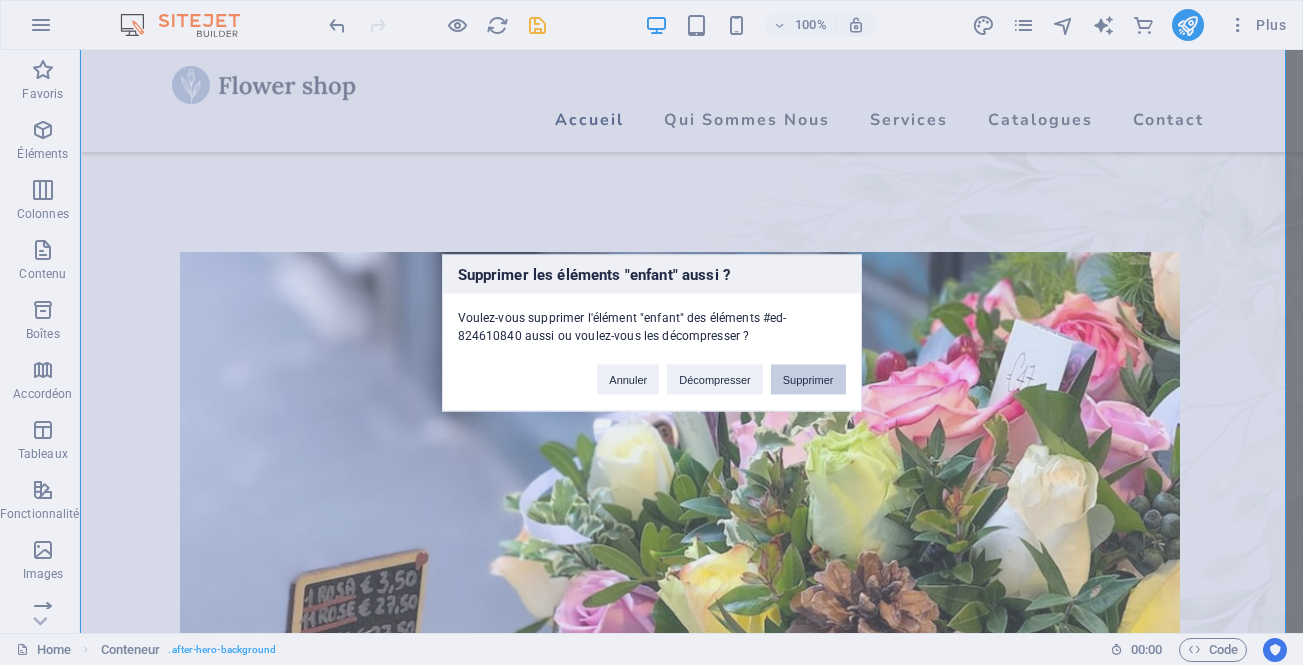 drag, startPoint x: 794, startPoint y: 382, endPoint x: 711, endPoint y: 336, distance: 94.89468 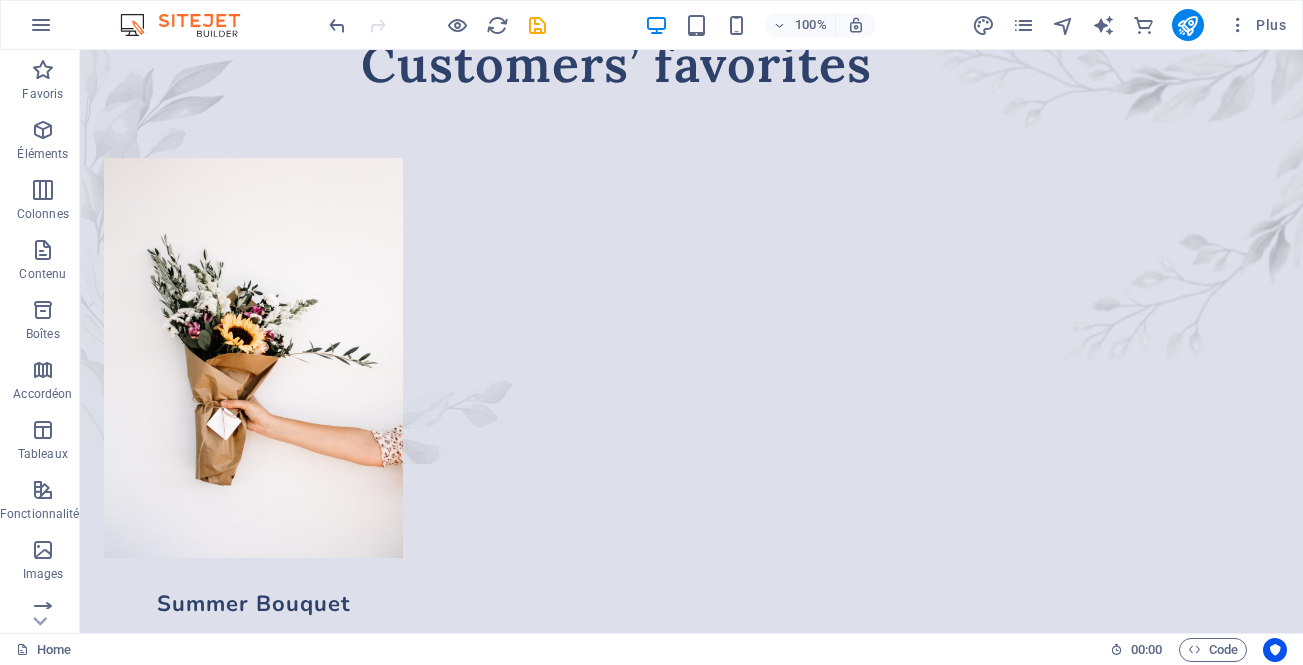 scroll, scrollTop: 0, scrollLeft: 0, axis: both 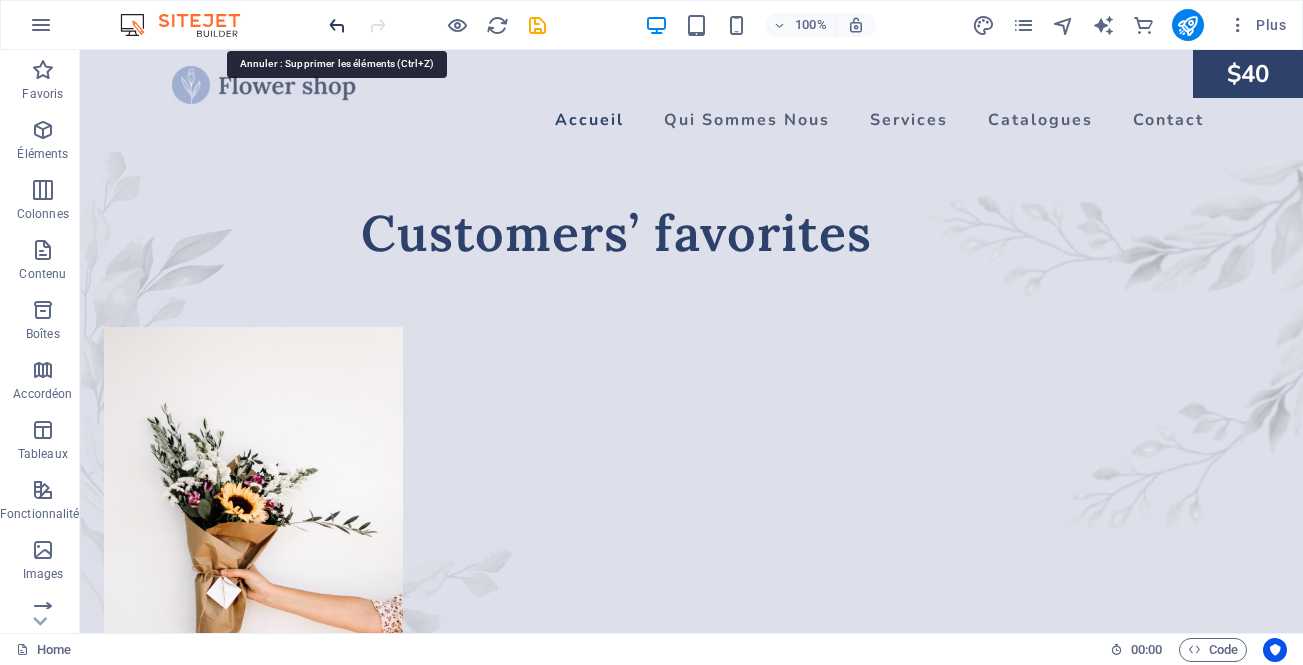 click at bounding box center [337, 25] 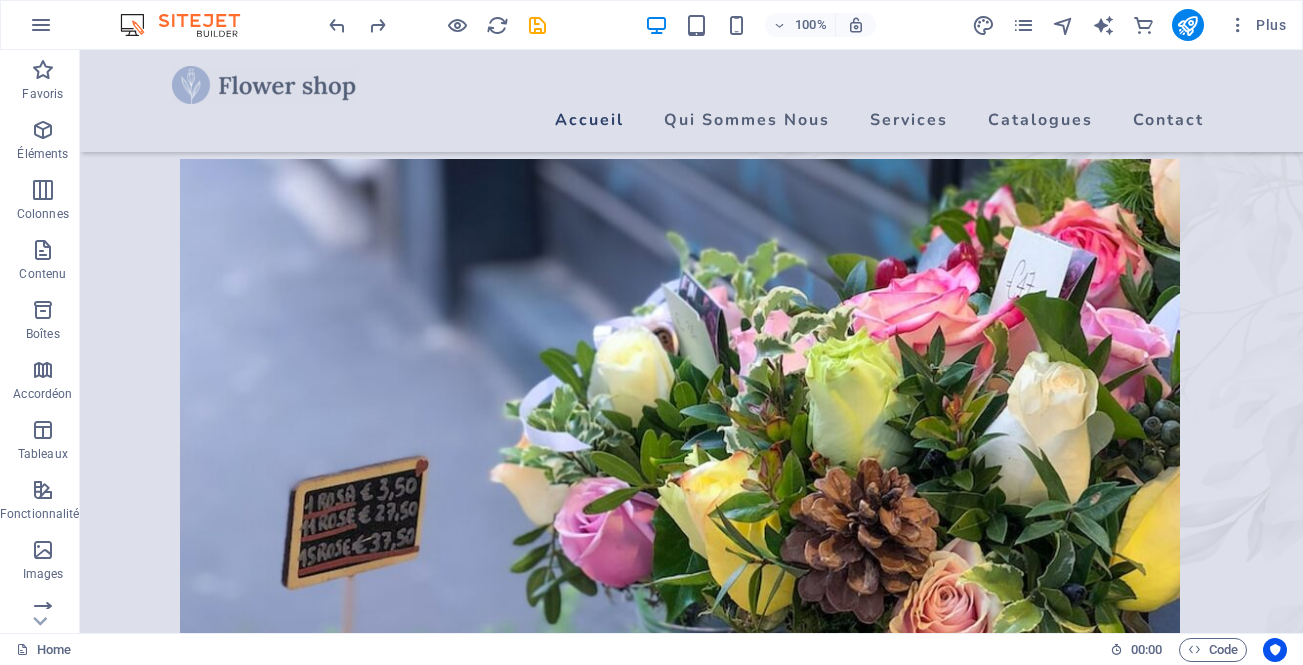 scroll, scrollTop: 822, scrollLeft: 0, axis: vertical 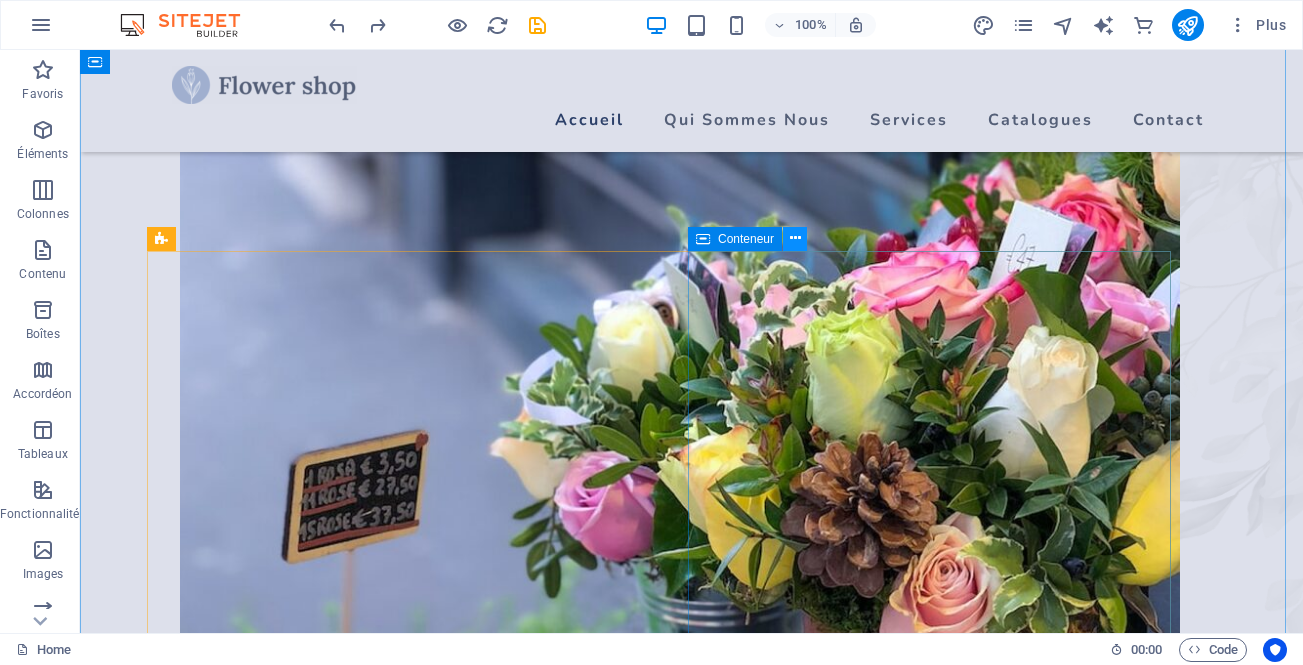 click at bounding box center [795, 238] 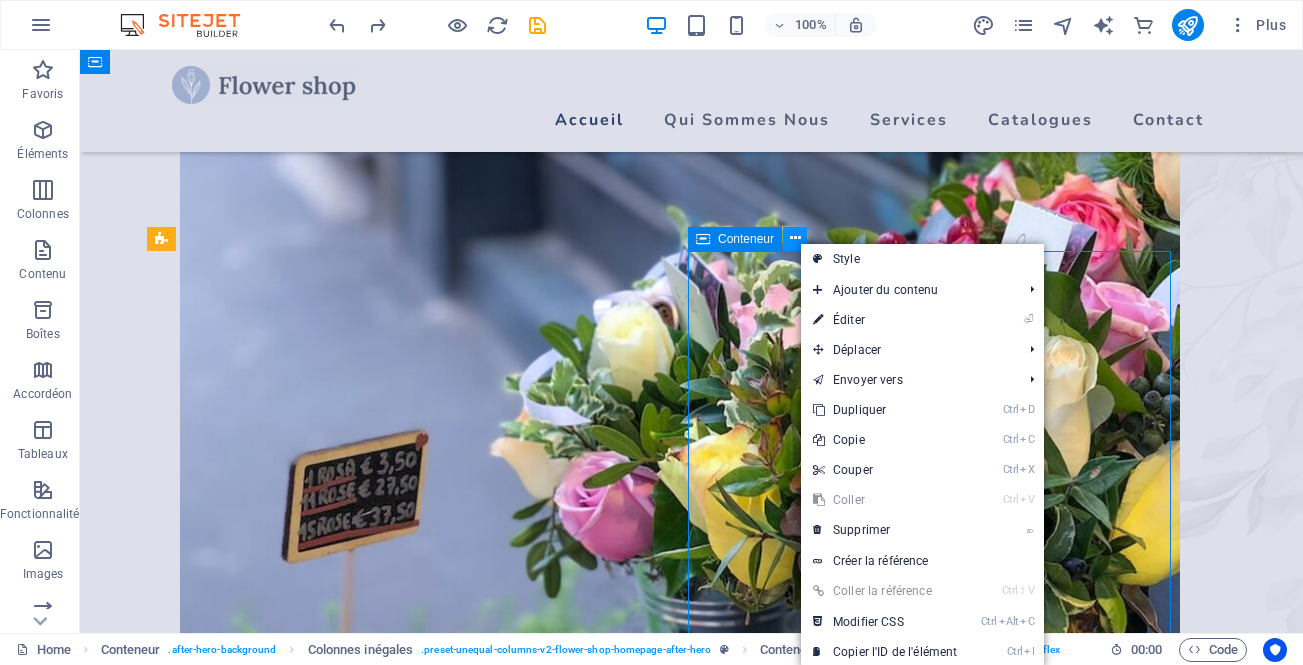 click at bounding box center (795, 238) 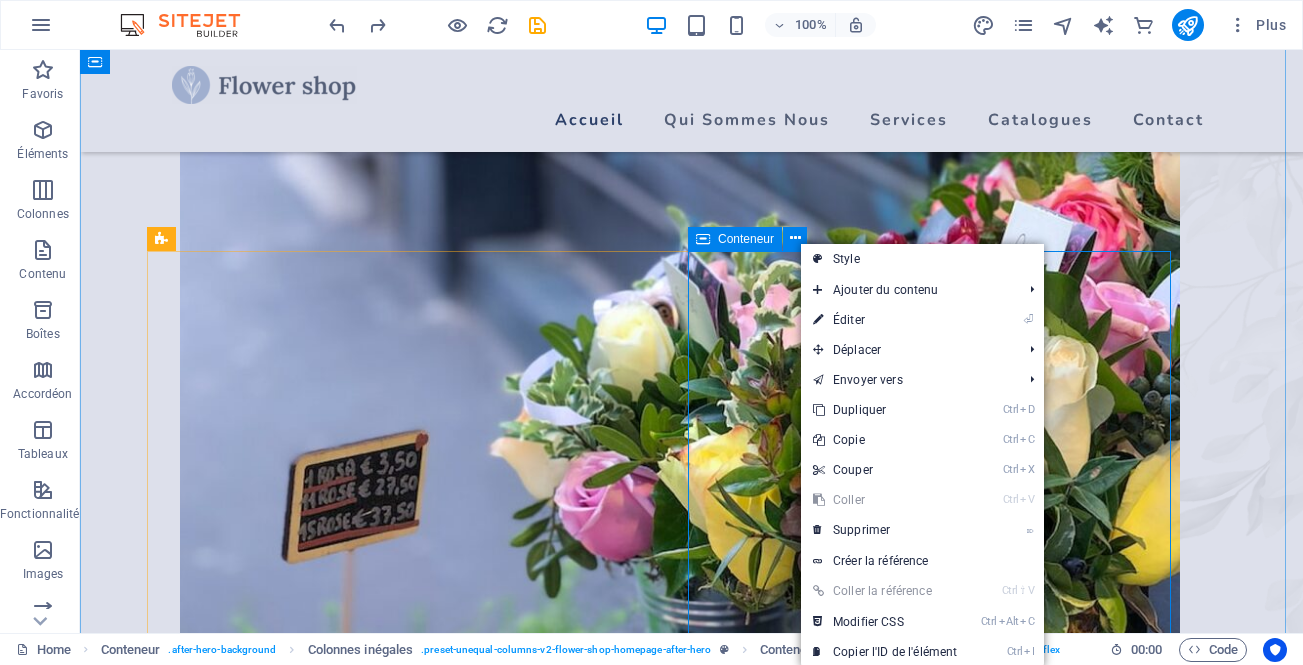 click on "About Flower Shop Lorem ipsum dolor sit amet, consectetur adipiscing elit. Integer at elit nibh. Class aptent taciti sociosqu ad litora torquent per conubia nostra, per inceptos himenaeos. Curabitur auctor velit non urna semper lacinia. Interdum et malesuada fames ac ante ipsum primis in faucibus. Nulla ut pellentesque ante, vitae blandit dui." at bounding box center (668, 1786) 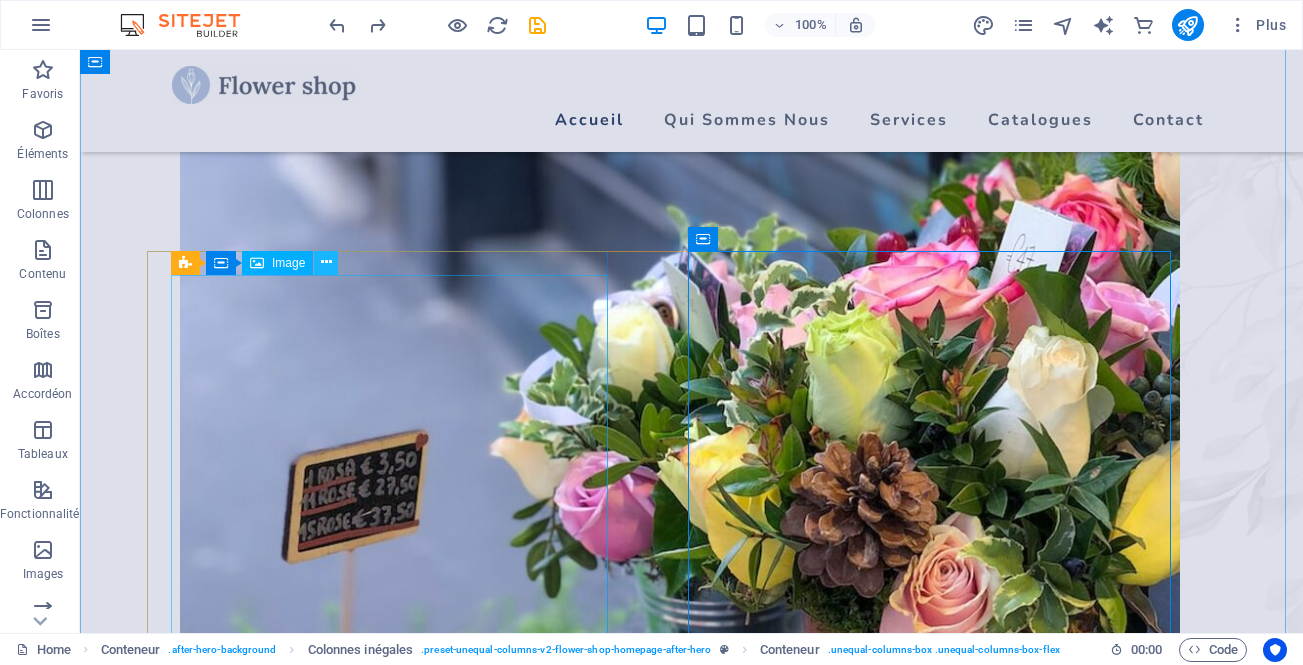 click at bounding box center (326, 262) 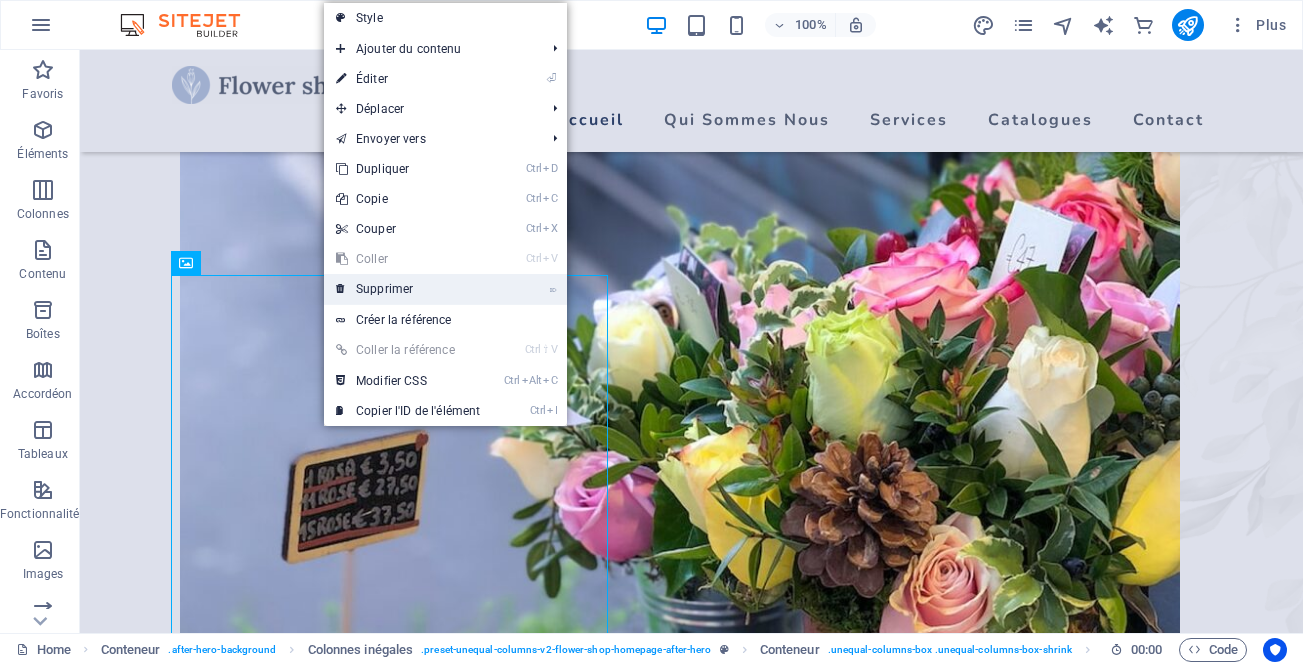 click on "⌦  Supprimer" at bounding box center [408, 289] 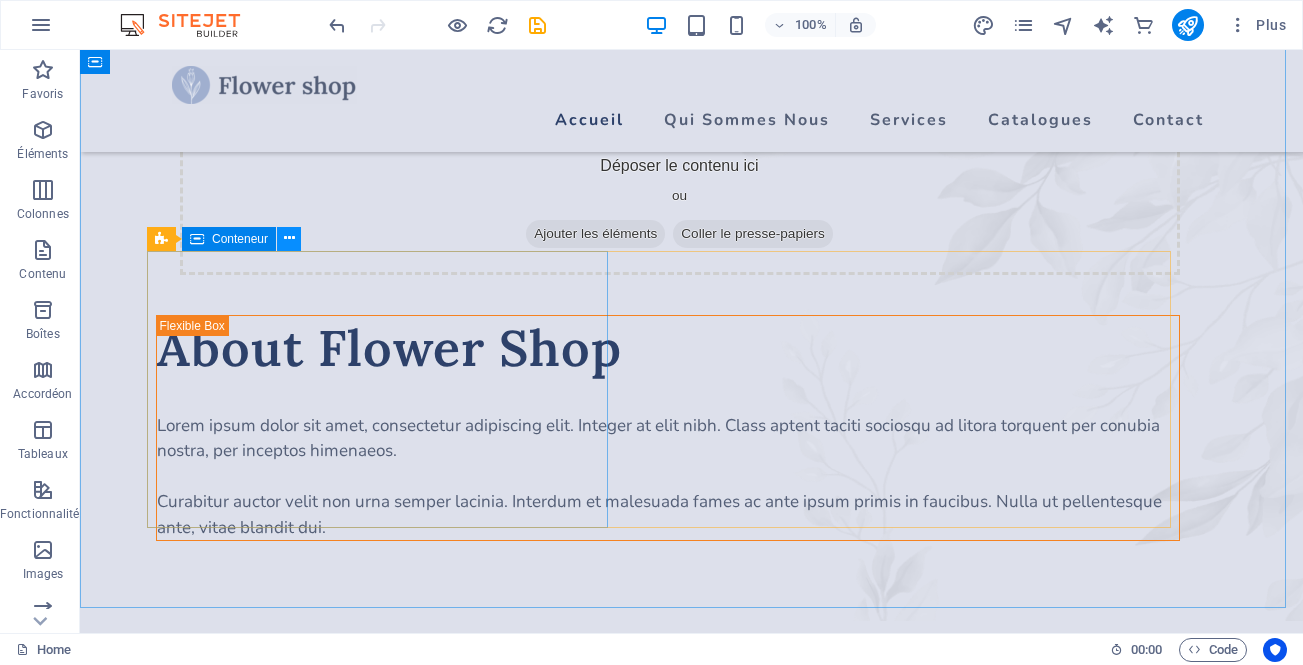 click at bounding box center (289, 238) 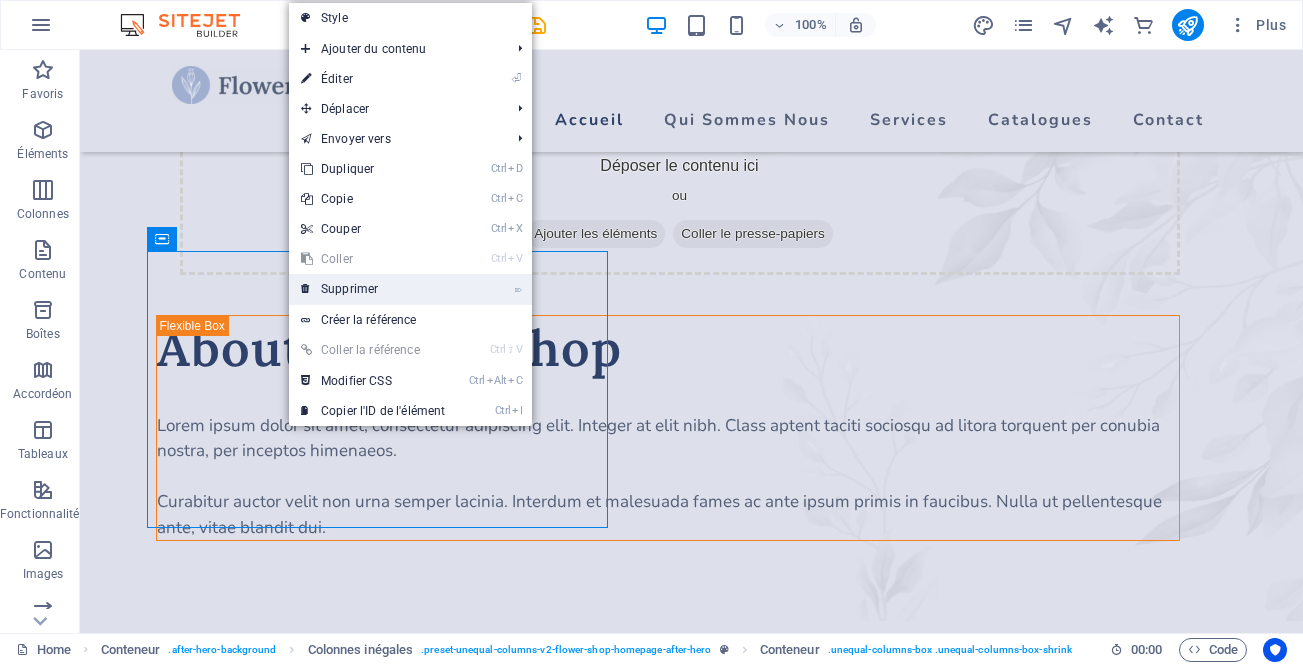 click on "⌦  Supprimer" at bounding box center [373, 289] 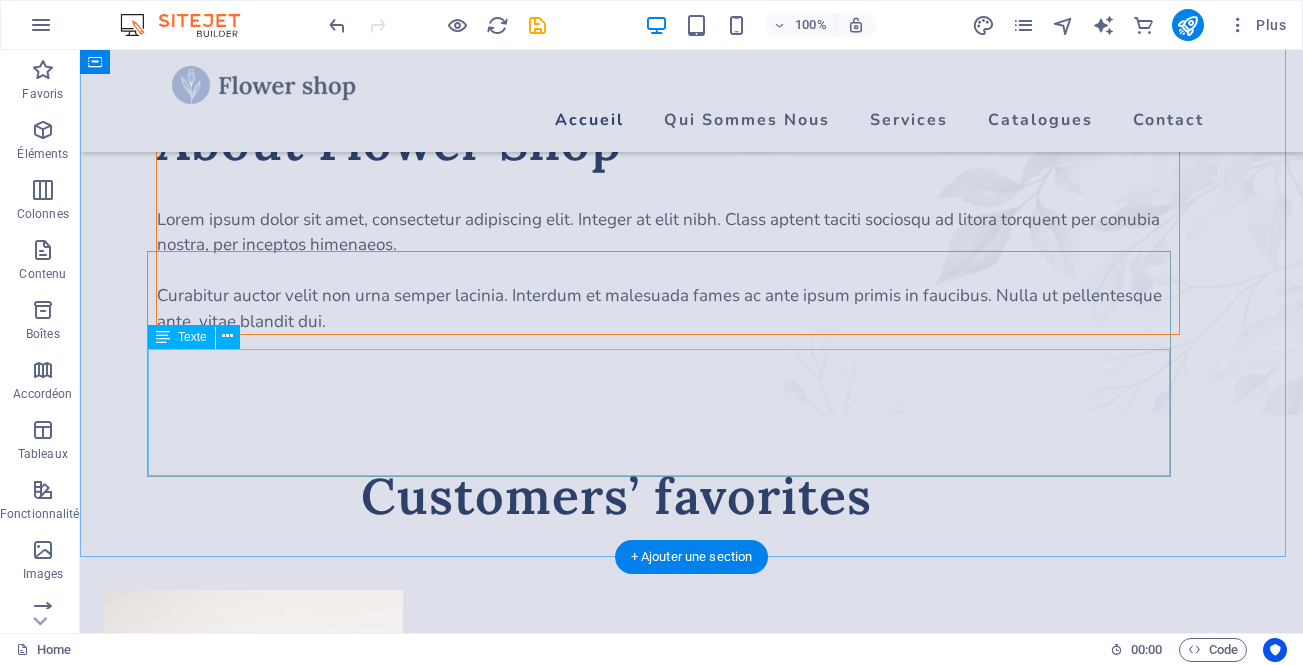 click on "Lorem ipsum dolor sit amet, consectetur adipiscing elit. Integer at elit nibh. Class aptent taciti sociosqu ad litora torquent per conubia nostra, per inceptos himenaeos. Curabitur auctor velit non urna semper lacinia. Interdum et malesuada fames ac ante ipsum primis in faucibus. Nulla ut pellentesque ante, vitae blandit dui." at bounding box center (668, 271) 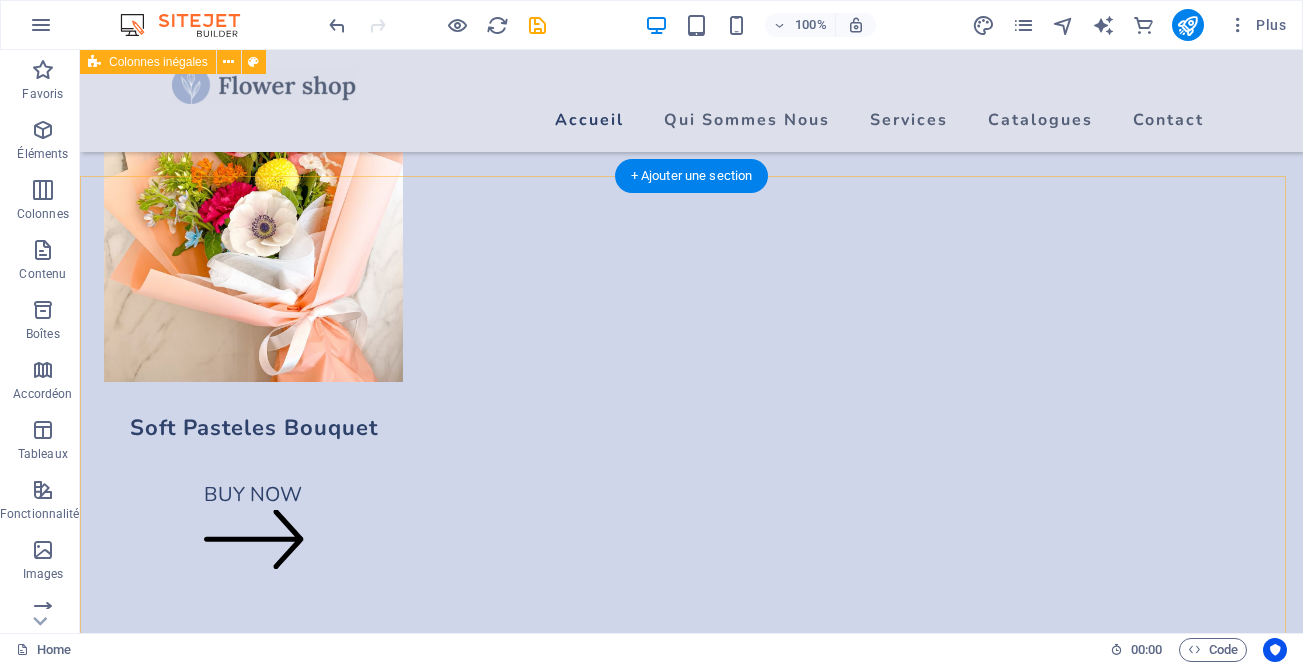 scroll, scrollTop: 2057, scrollLeft: 0, axis: vertical 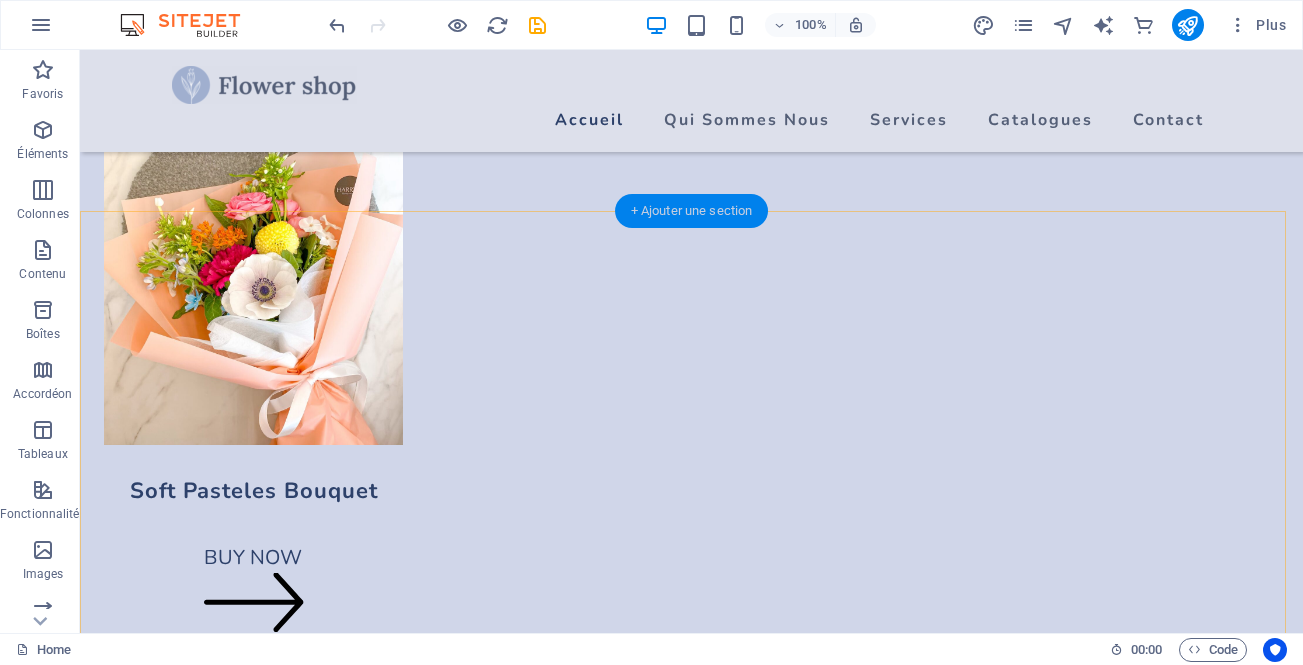 drag, startPoint x: 687, startPoint y: 215, endPoint x: 262, endPoint y: 166, distance: 427.81537 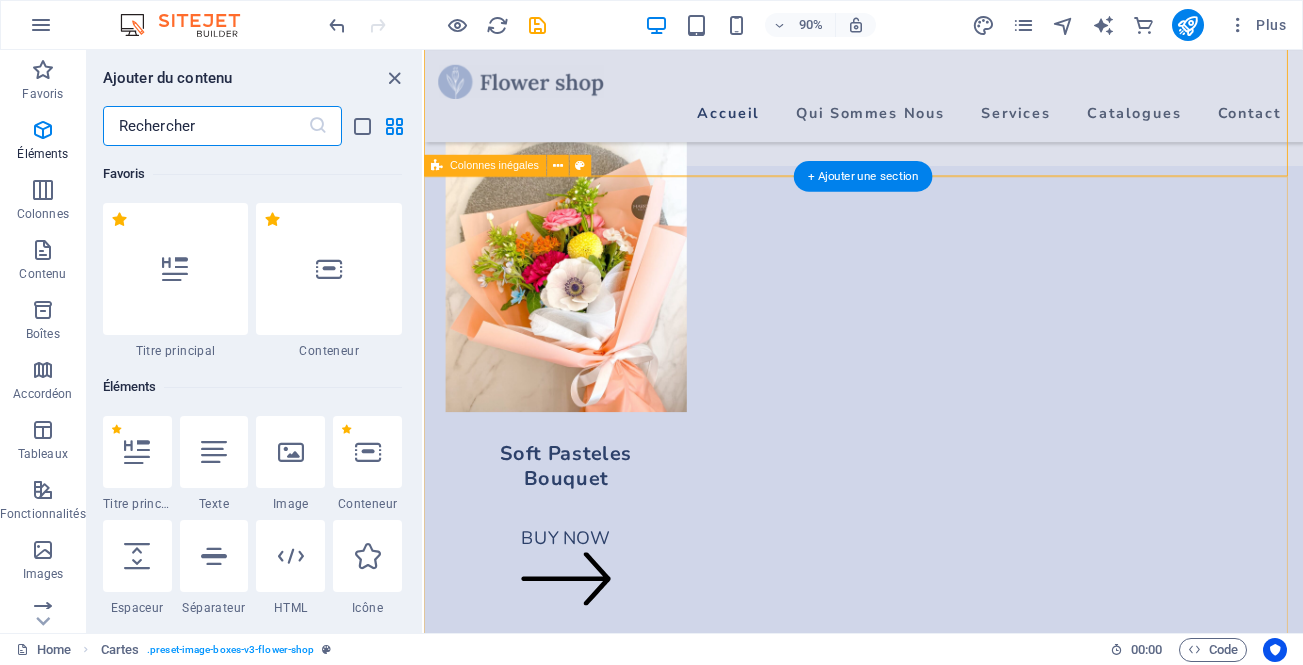 scroll, scrollTop: 3499, scrollLeft: 0, axis: vertical 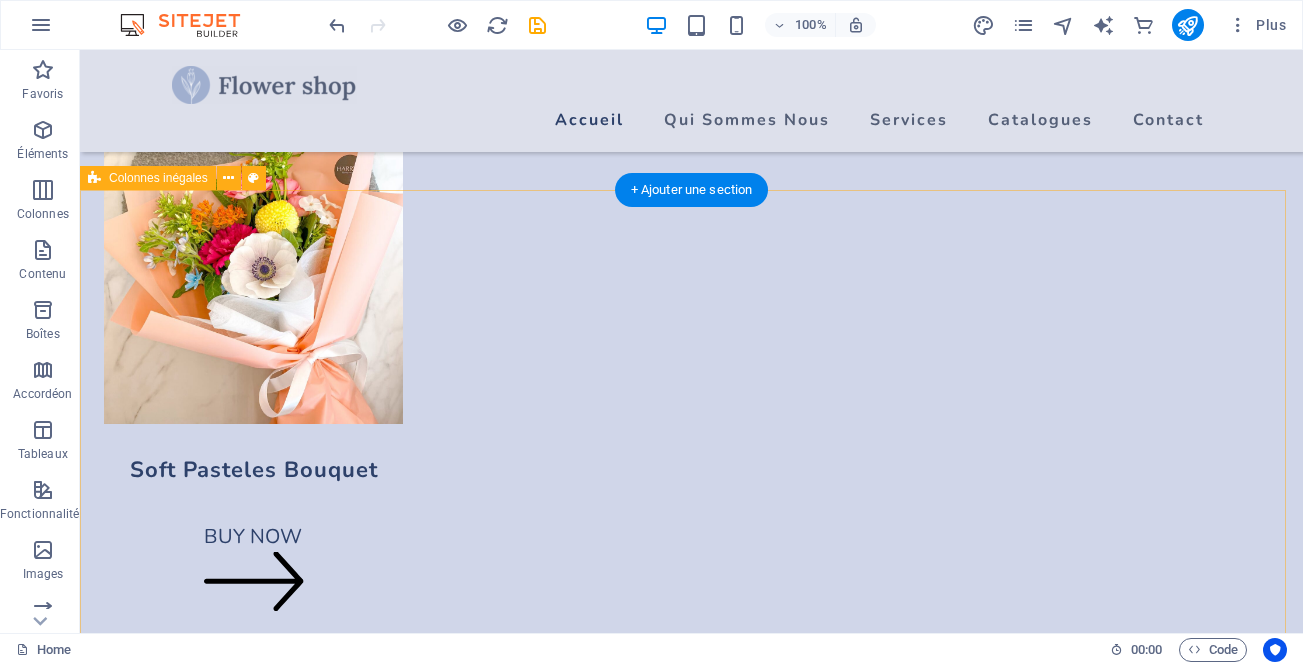 click on "This month in our workshop: Flower box Lorem ipsum dolor sit amet, consectetur adipiscing elit. Integer at elit nibh. Class aptent taciti sociosqu ad litora torquent. January 20th, 06:00 pm
Book for $30 Lorem ipsum dolor sit amet, consectetur adipiscing elit. Integer at elit nibh. Class aptent taciti sociosqu ad litora torquent. January 20th, 06:00 pm
Book for $30" at bounding box center (691, 2312) 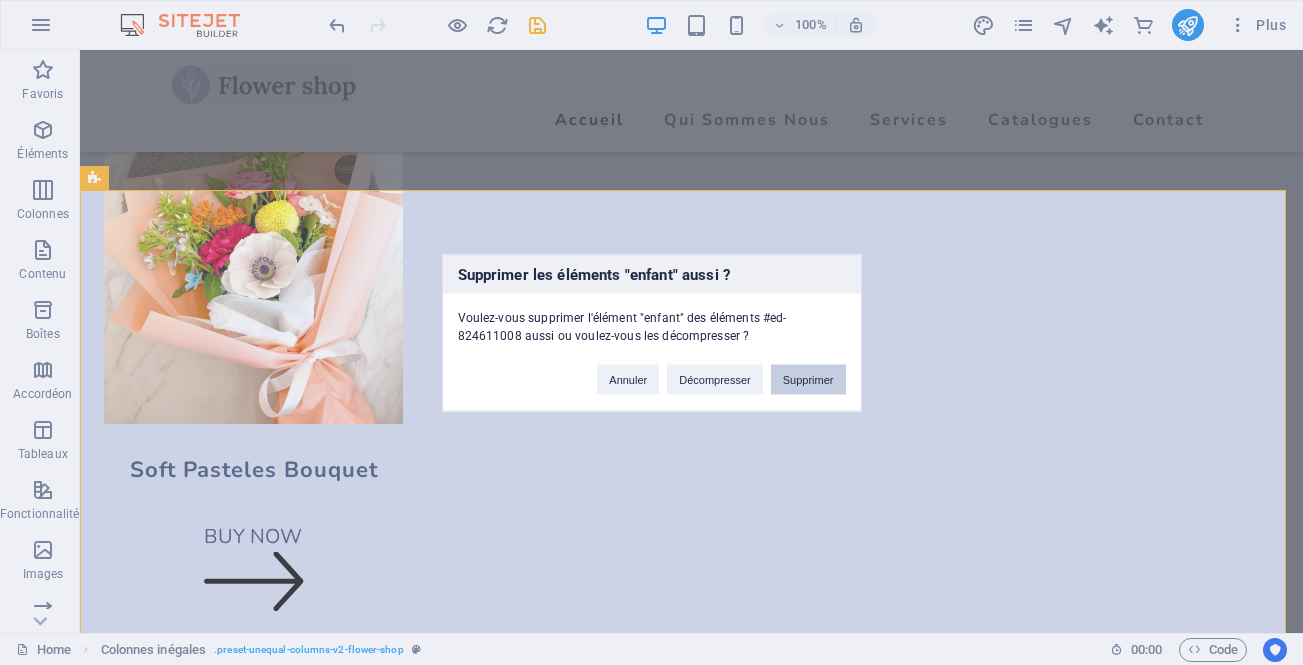 click on "Supprimer" at bounding box center (808, 379) 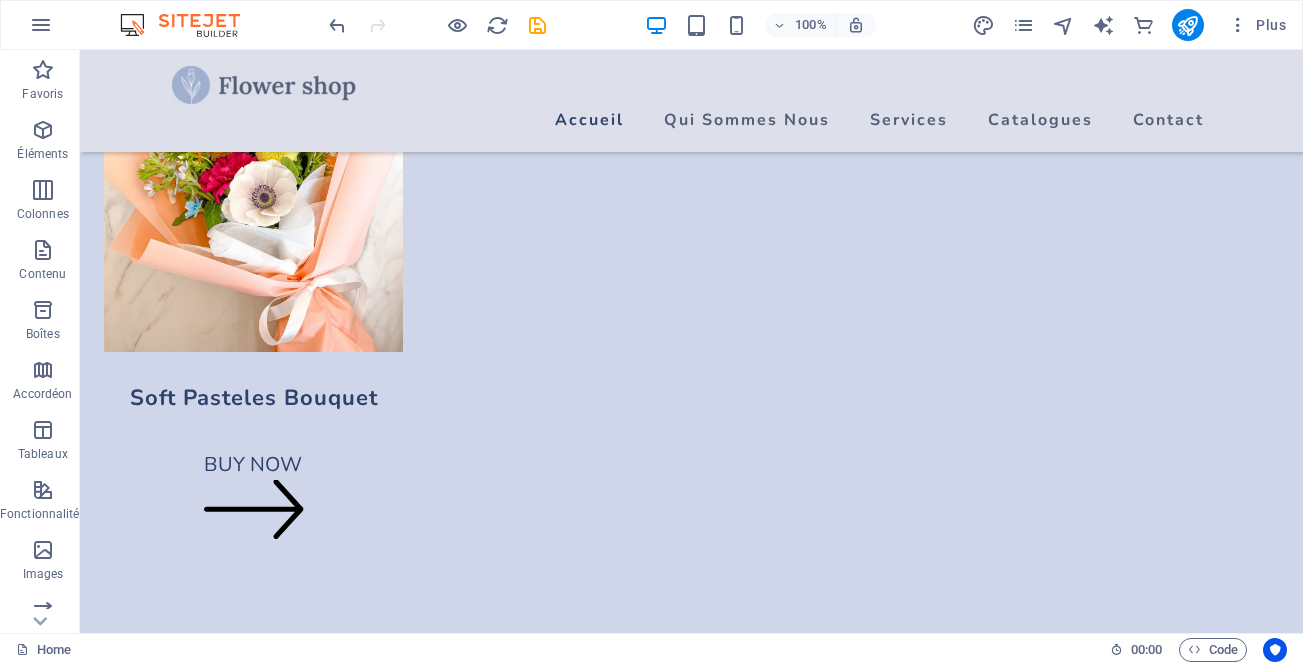 scroll, scrollTop: 2161, scrollLeft: 0, axis: vertical 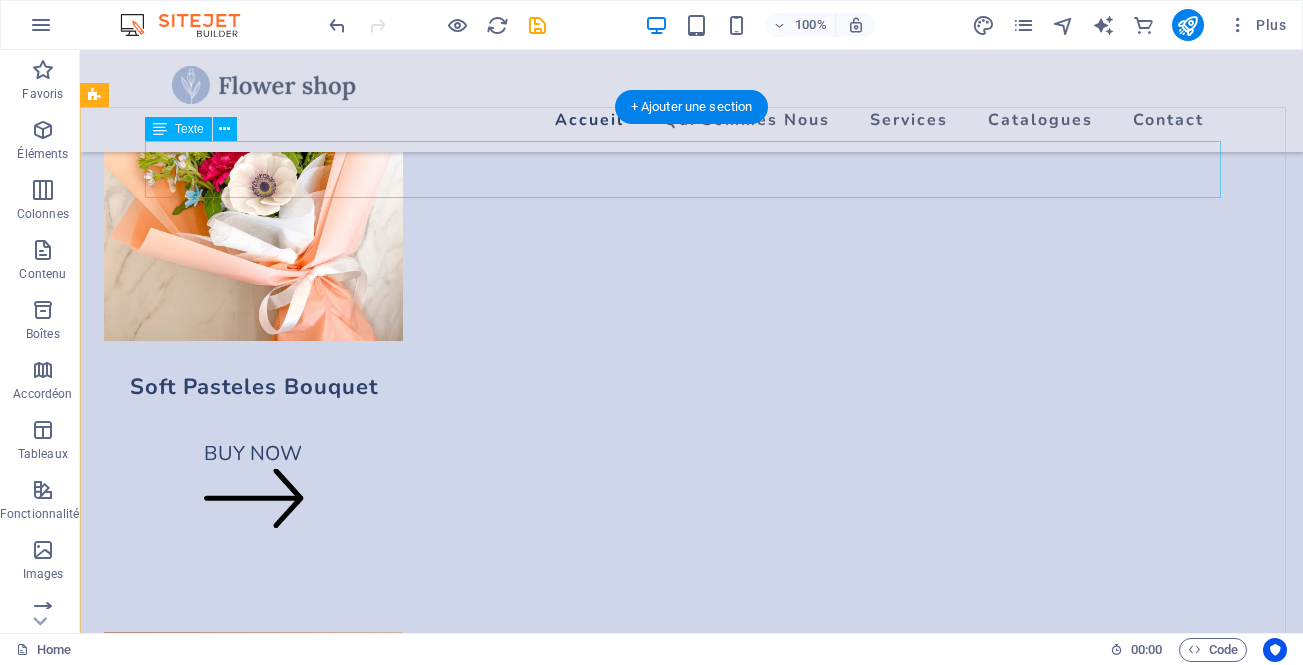click on "Upcoming workshops:" at bounding box center [616, 1505] 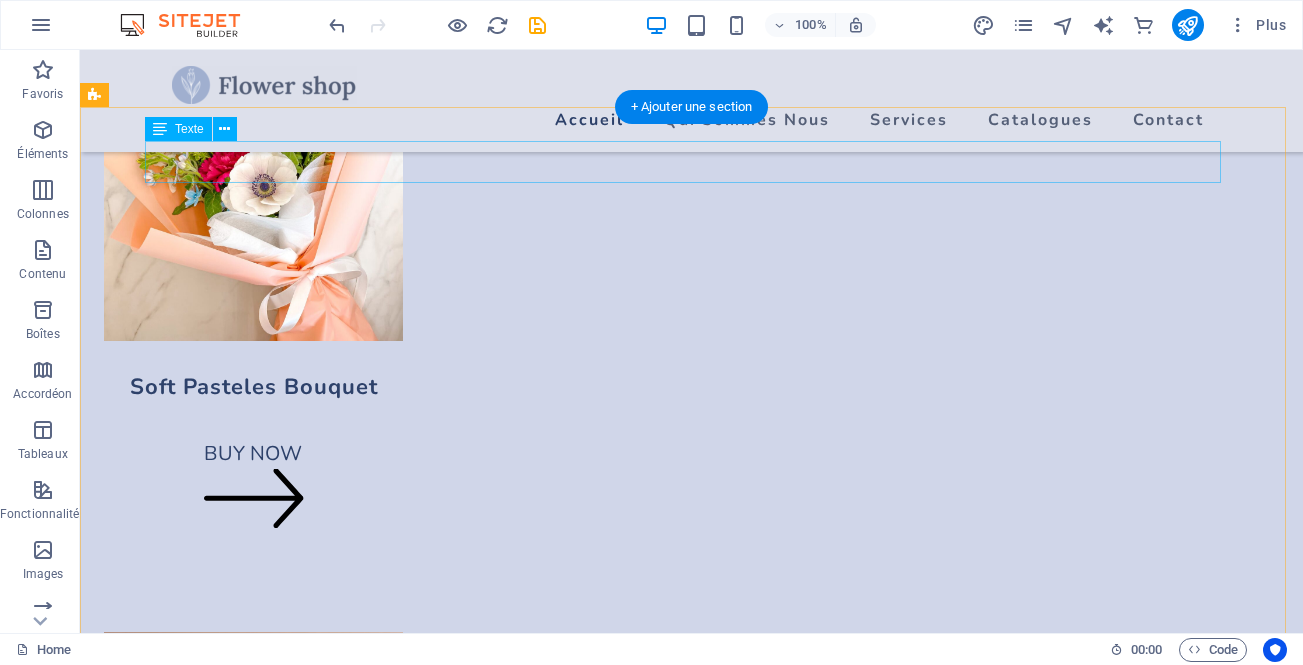 click on "Upcoming workshops:" at bounding box center [616, 1498] 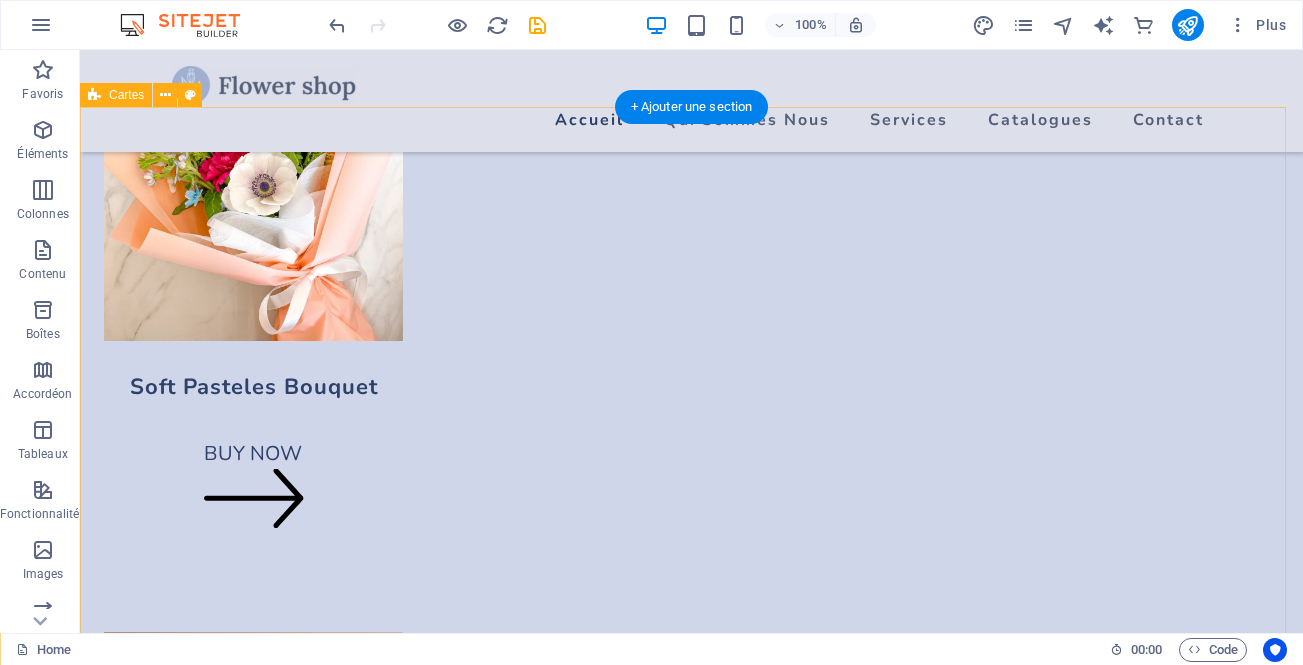 click on "Upcoming workshops:
Wreath workshop Basic floral workshop Bouquet workshop Terrarium workshop Explore workshops" at bounding box center (691, 2120) 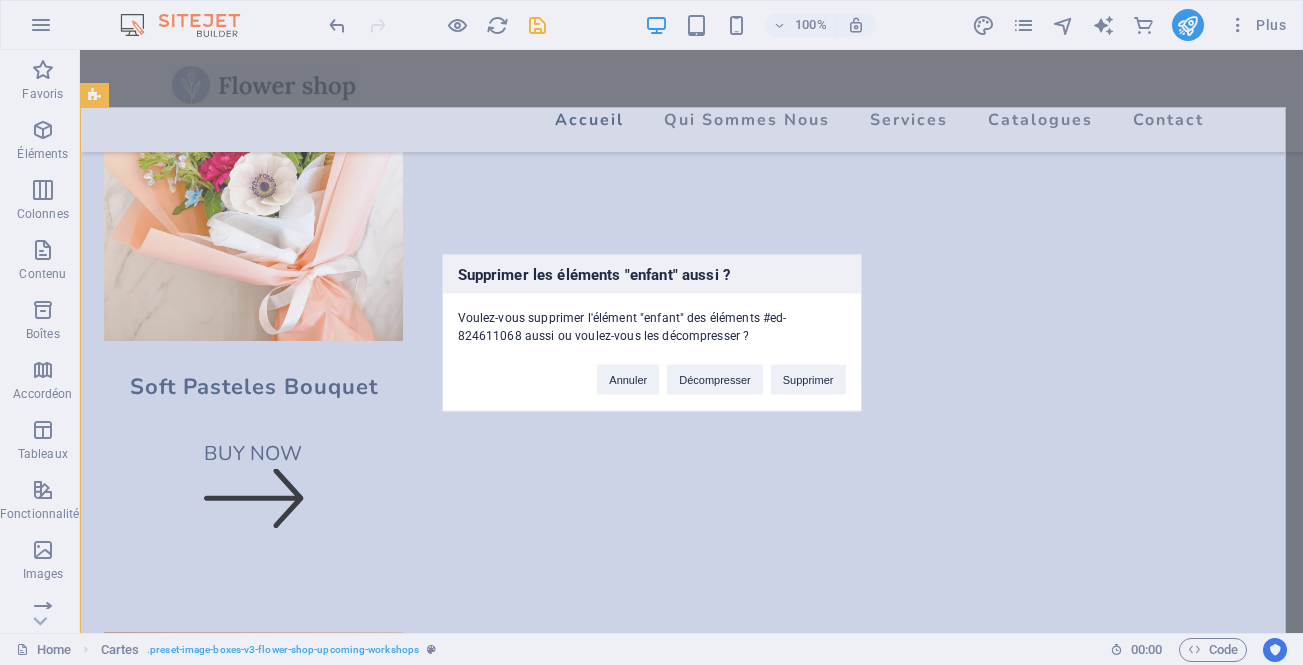 type 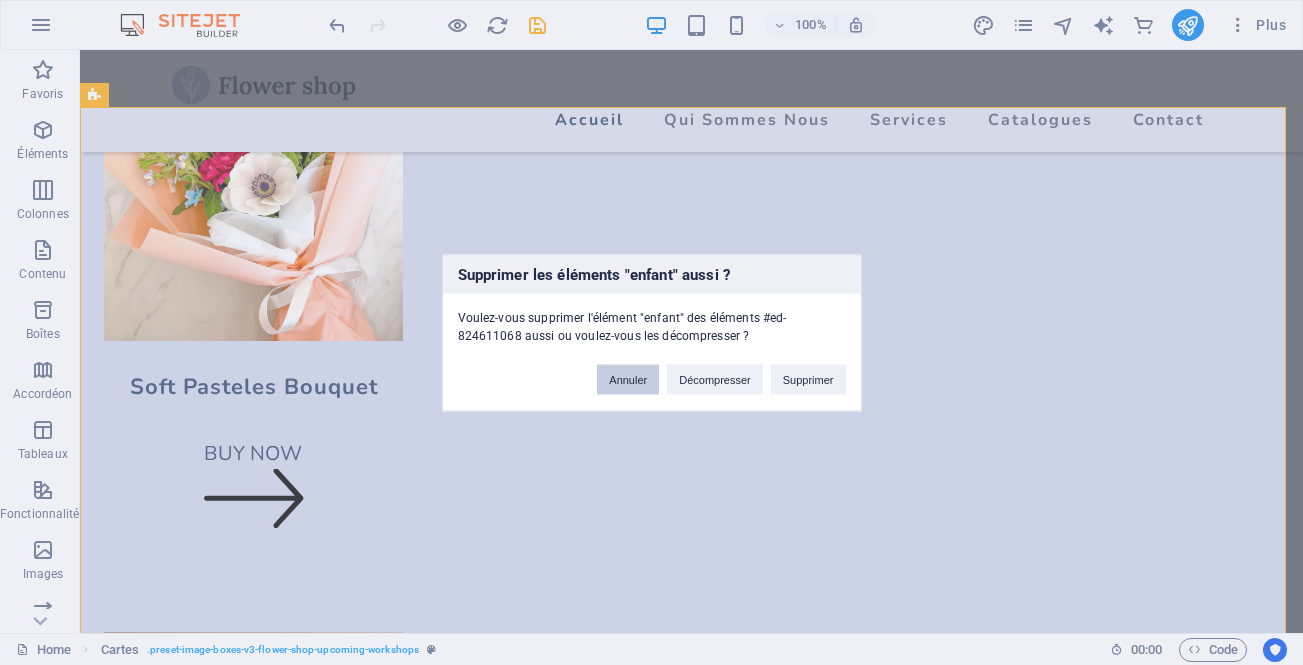 click on "Annuler" at bounding box center [628, 379] 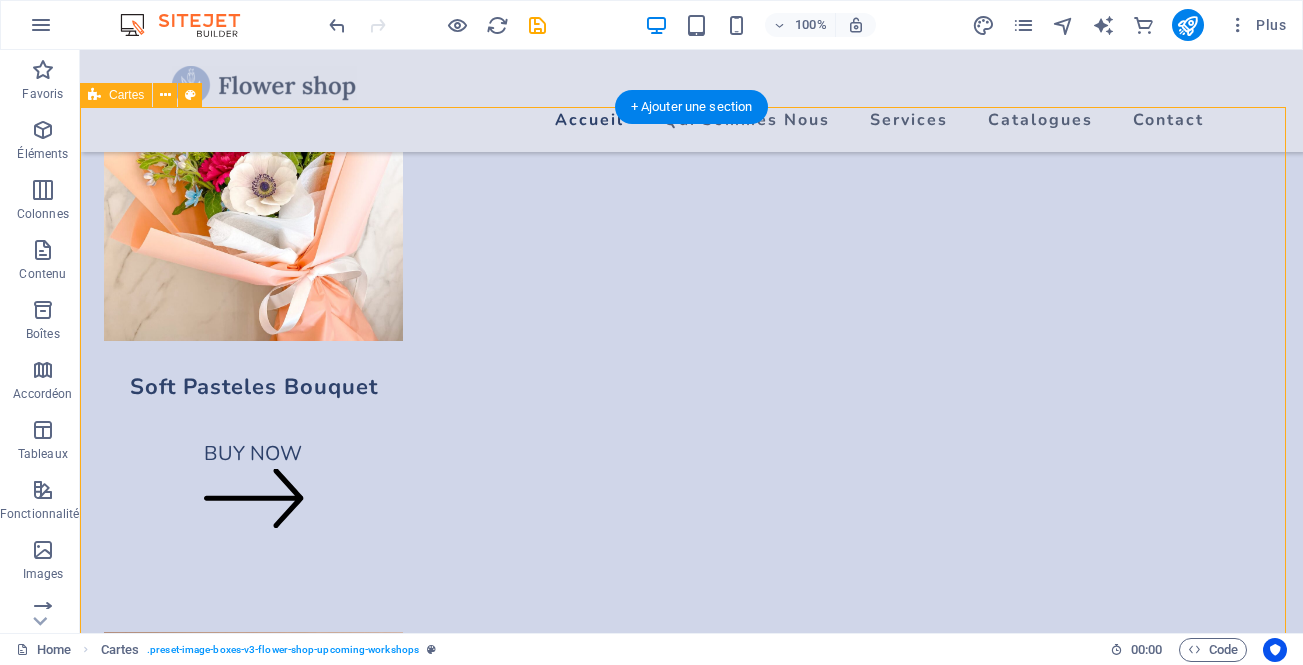 click on "Upcoming workshops:
Wreath workshop Basic floral workshop Bouquet workshop Terrarium workshop Explore workshops" at bounding box center [691, 2120] 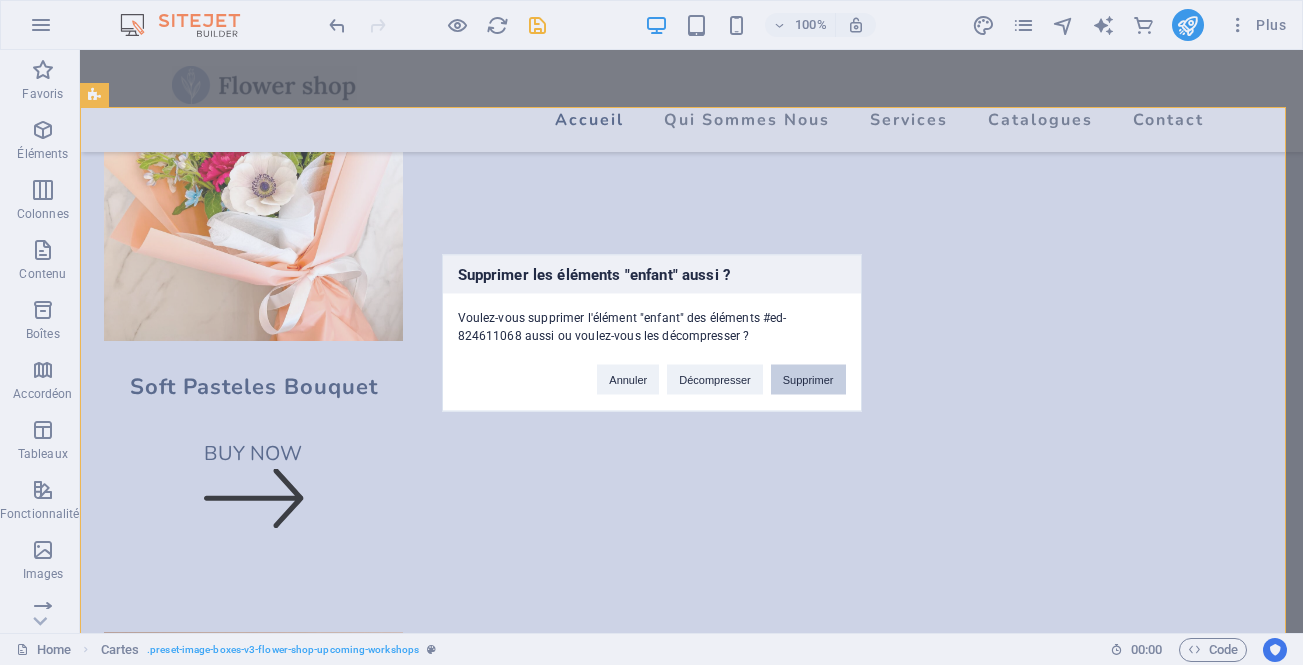 type 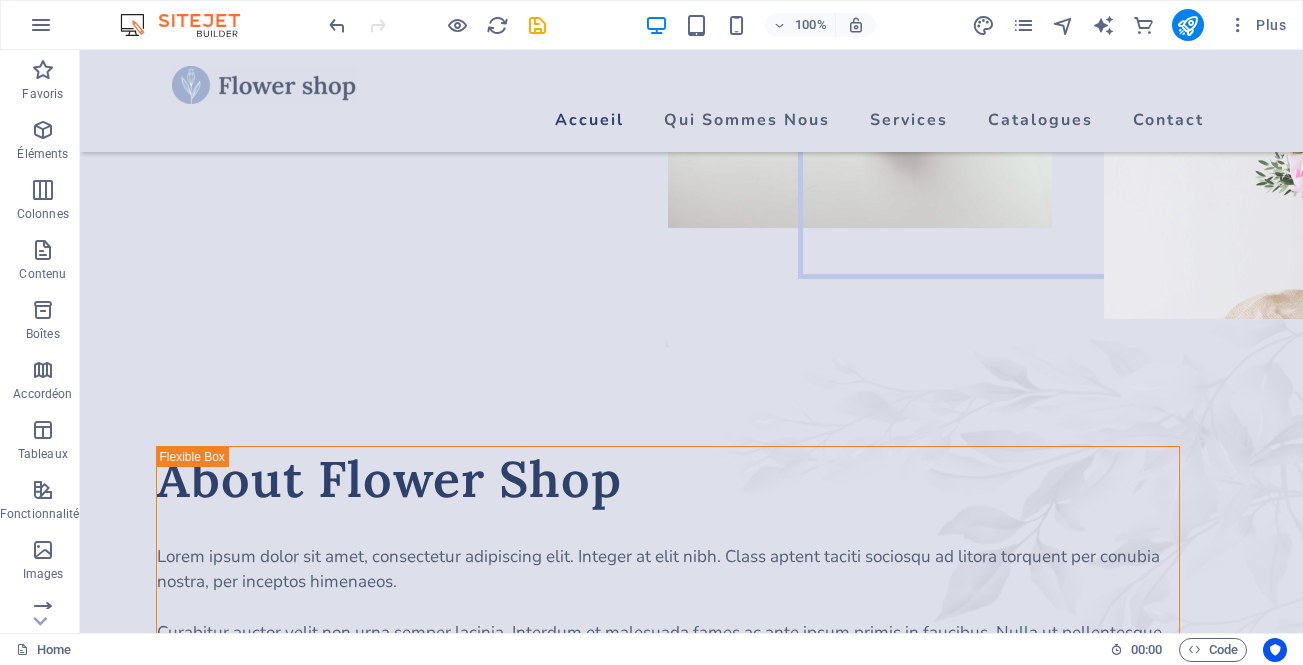 scroll, scrollTop: 476, scrollLeft: 0, axis: vertical 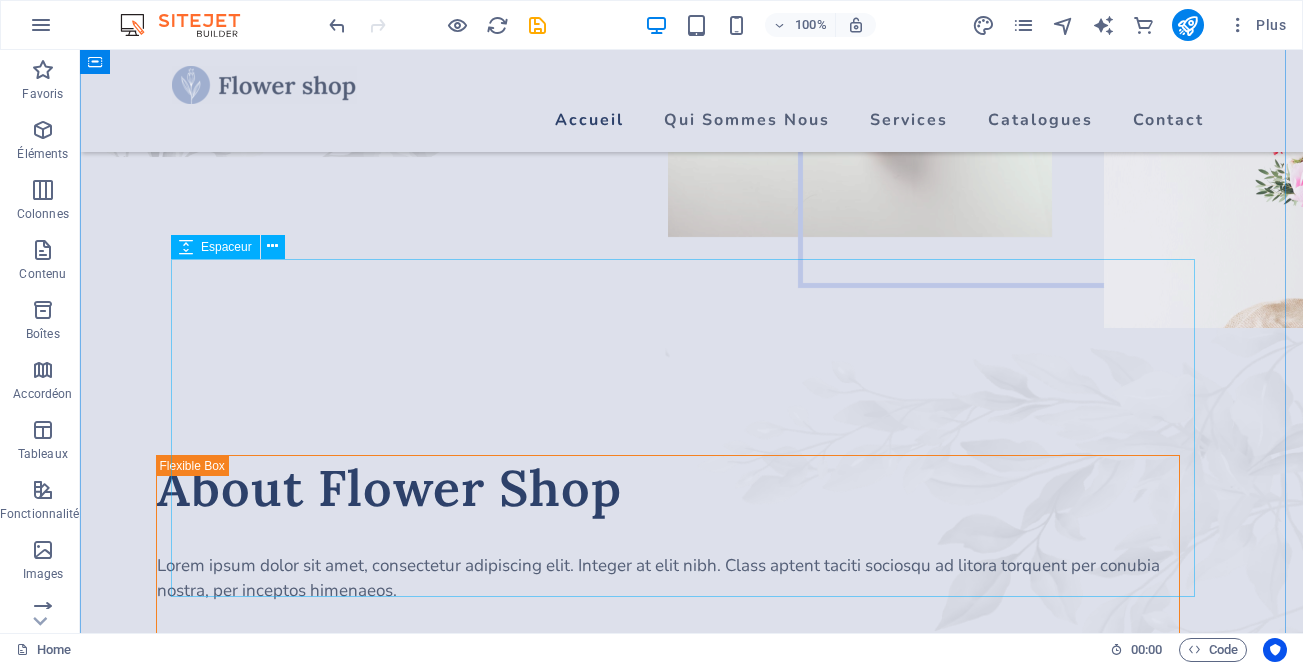 click at bounding box center [692, 286] 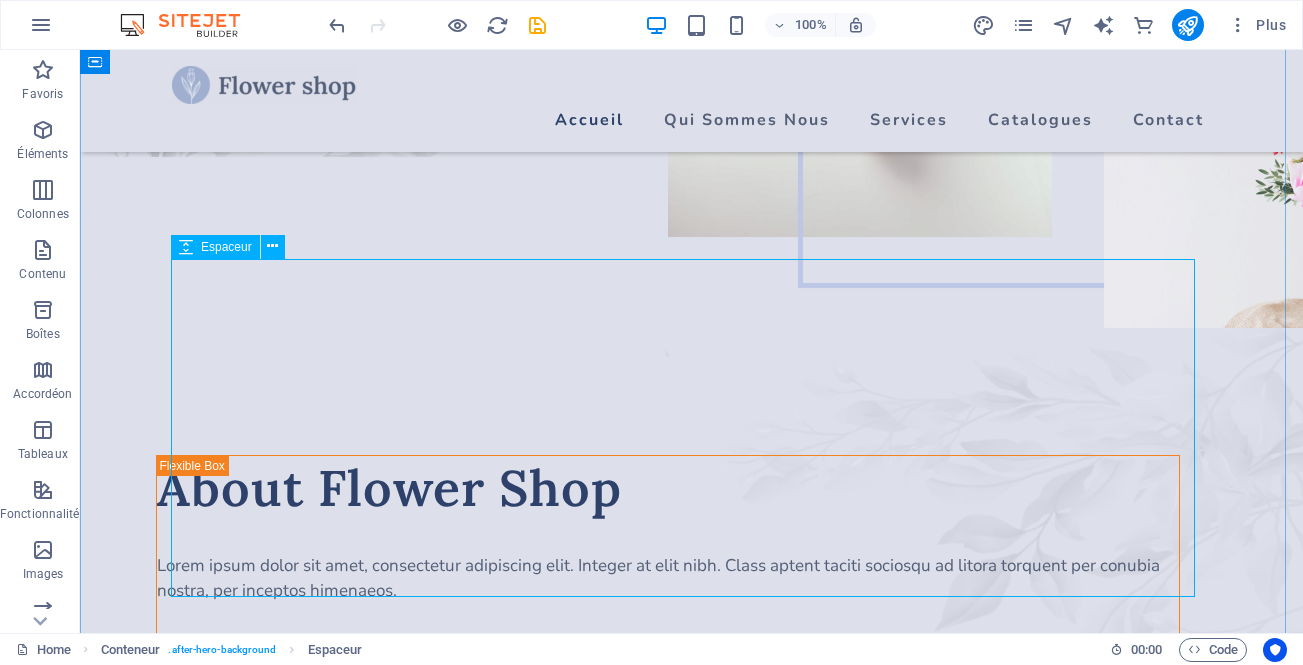 click on "Espaceur" at bounding box center [215, 247] 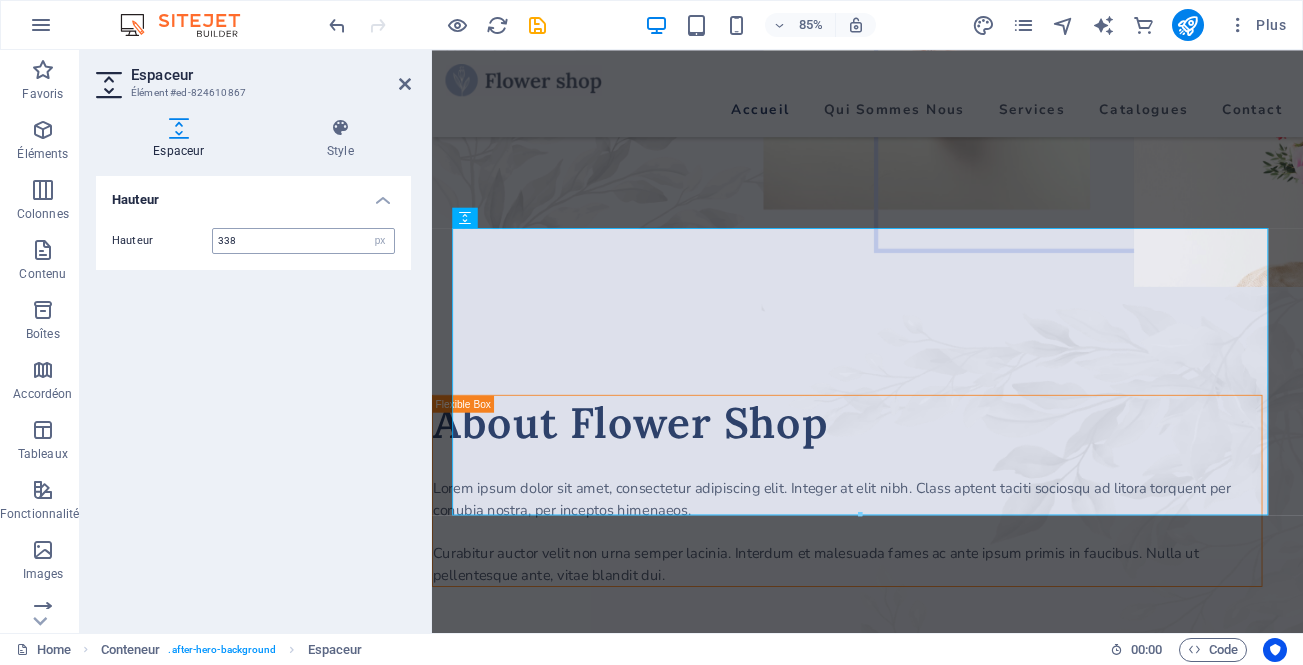 click on "338" at bounding box center (303, 241) 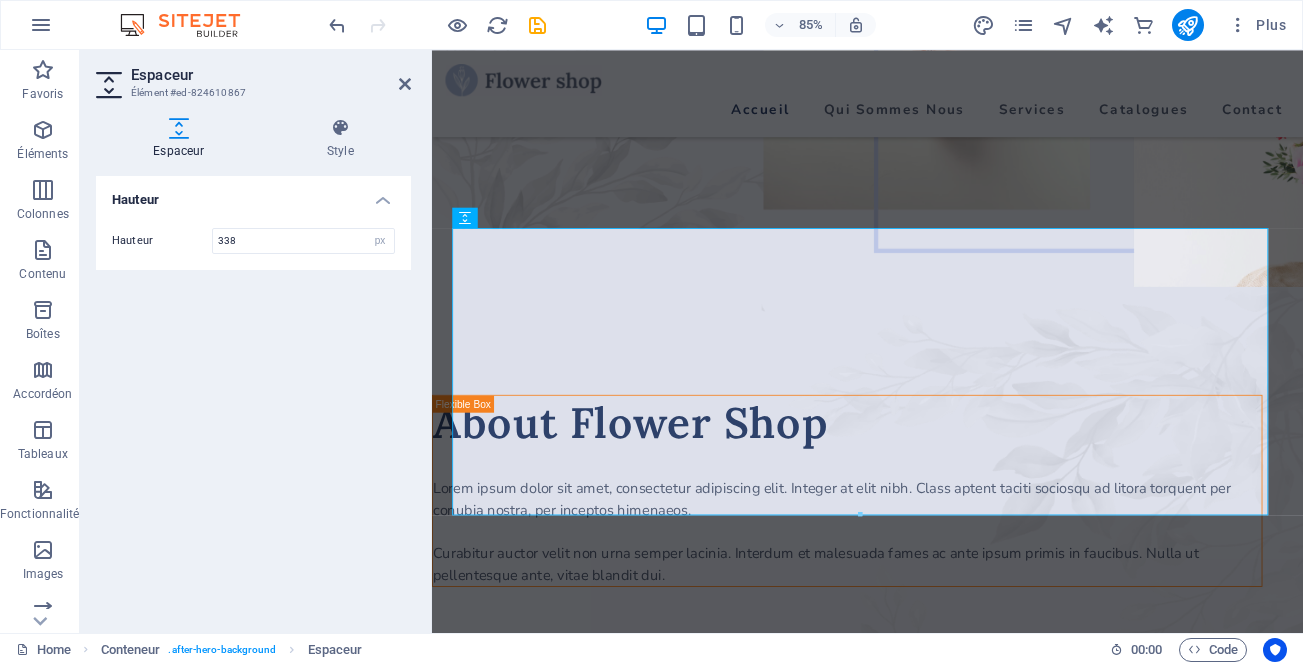 drag, startPoint x: 224, startPoint y: 246, endPoint x: 189, endPoint y: 247, distance: 35.014282 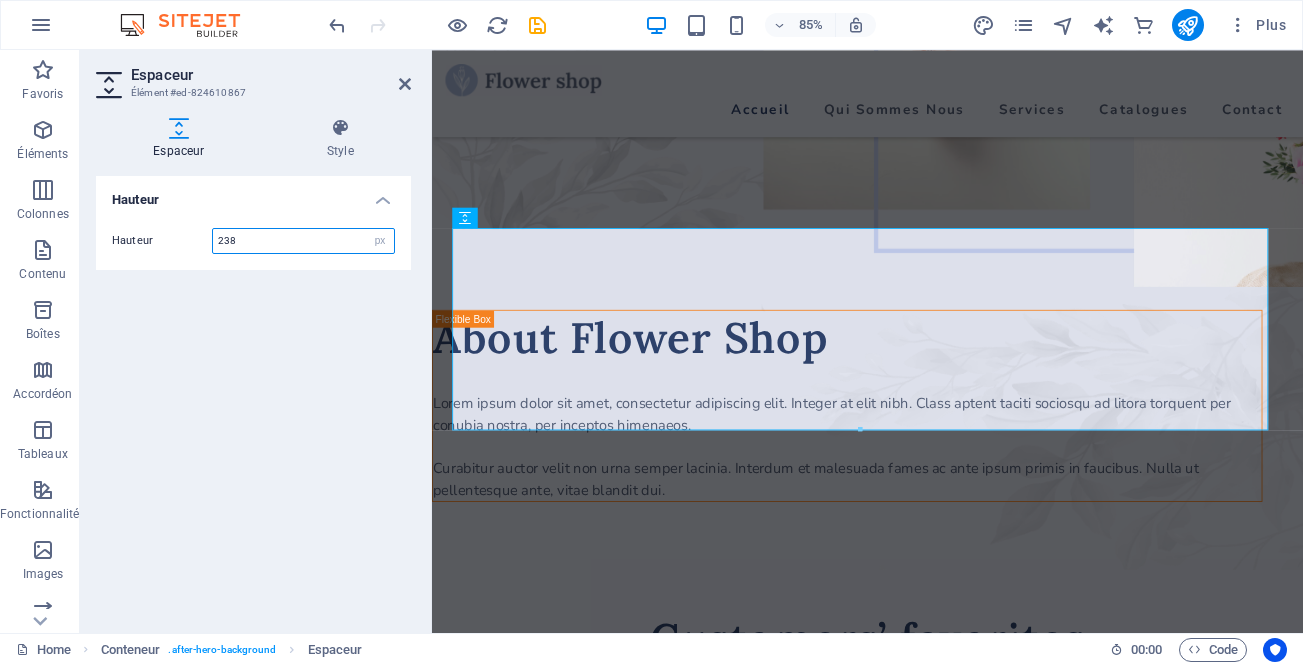drag, startPoint x: 224, startPoint y: 239, endPoint x: 152, endPoint y: 247, distance: 72.443085 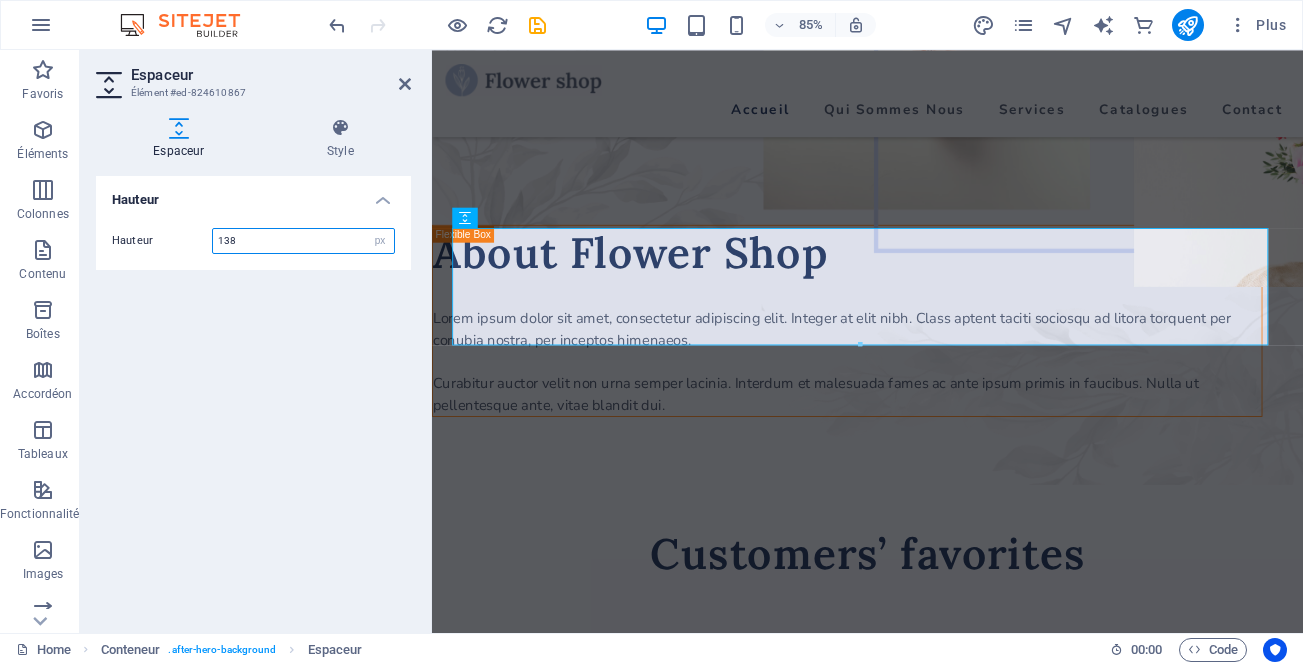 drag, startPoint x: 220, startPoint y: 241, endPoint x: 176, endPoint y: 247, distance: 44.407207 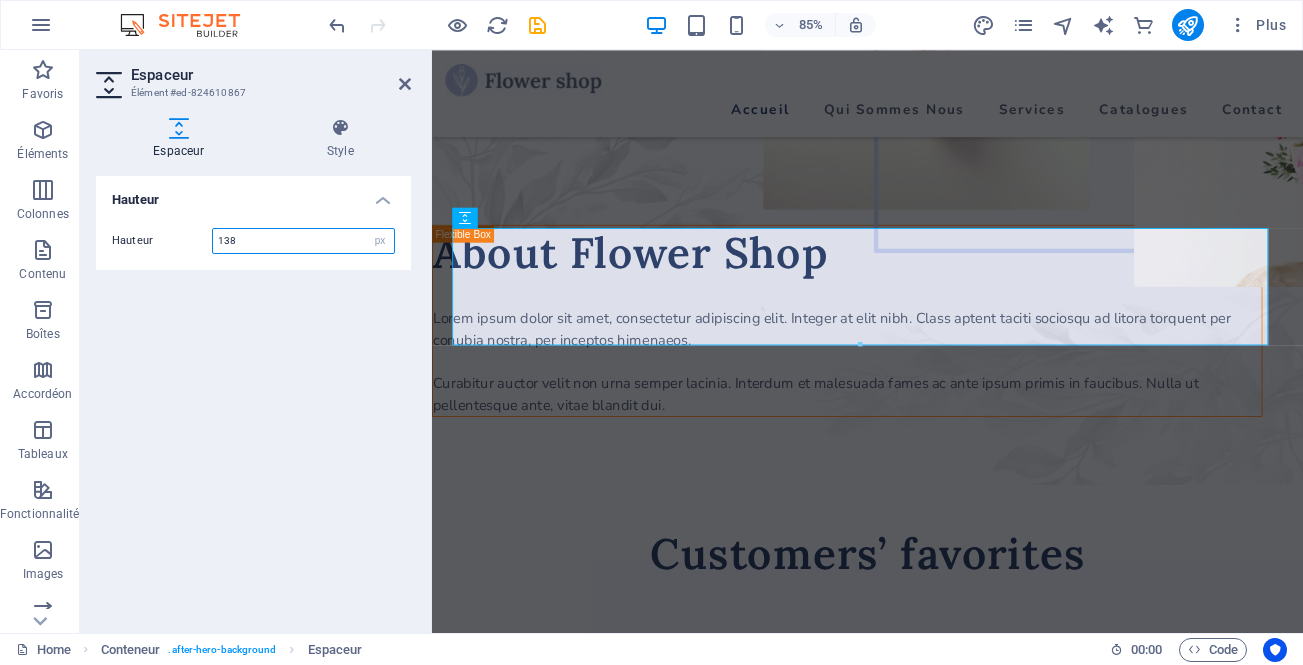 drag, startPoint x: 227, startPoint y: 236, endPoint x: 193, endPoint y: 243, distance: 34.713108 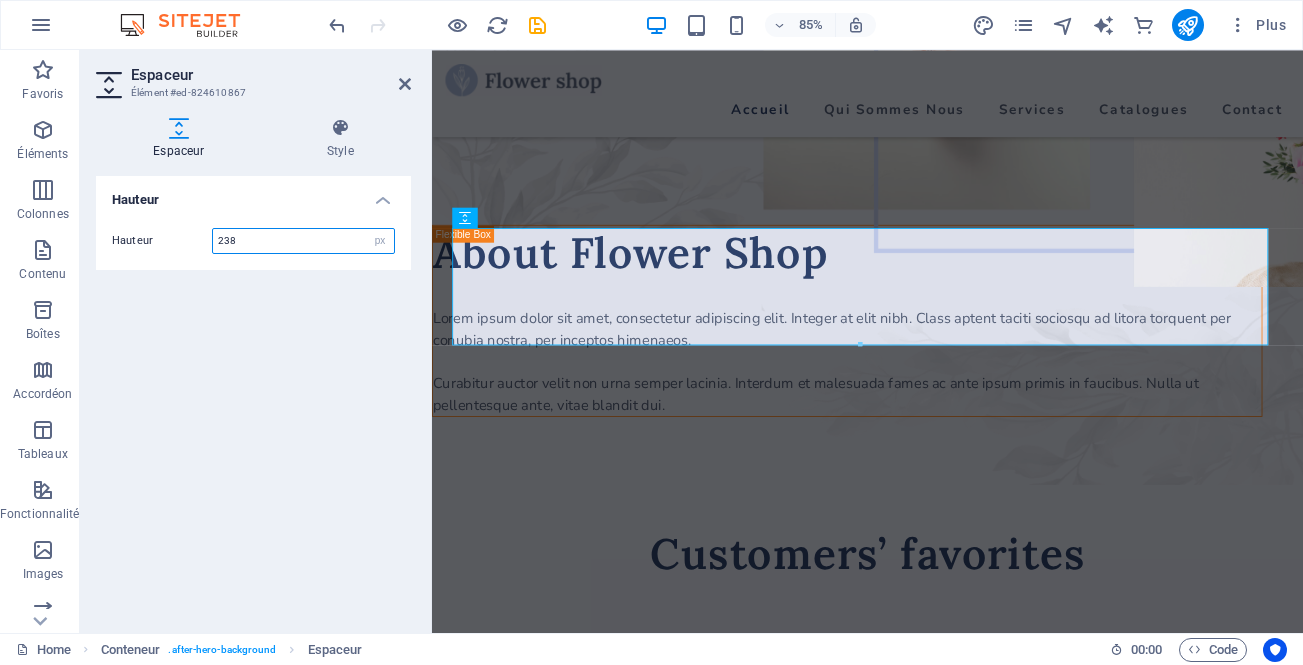 type on "238" 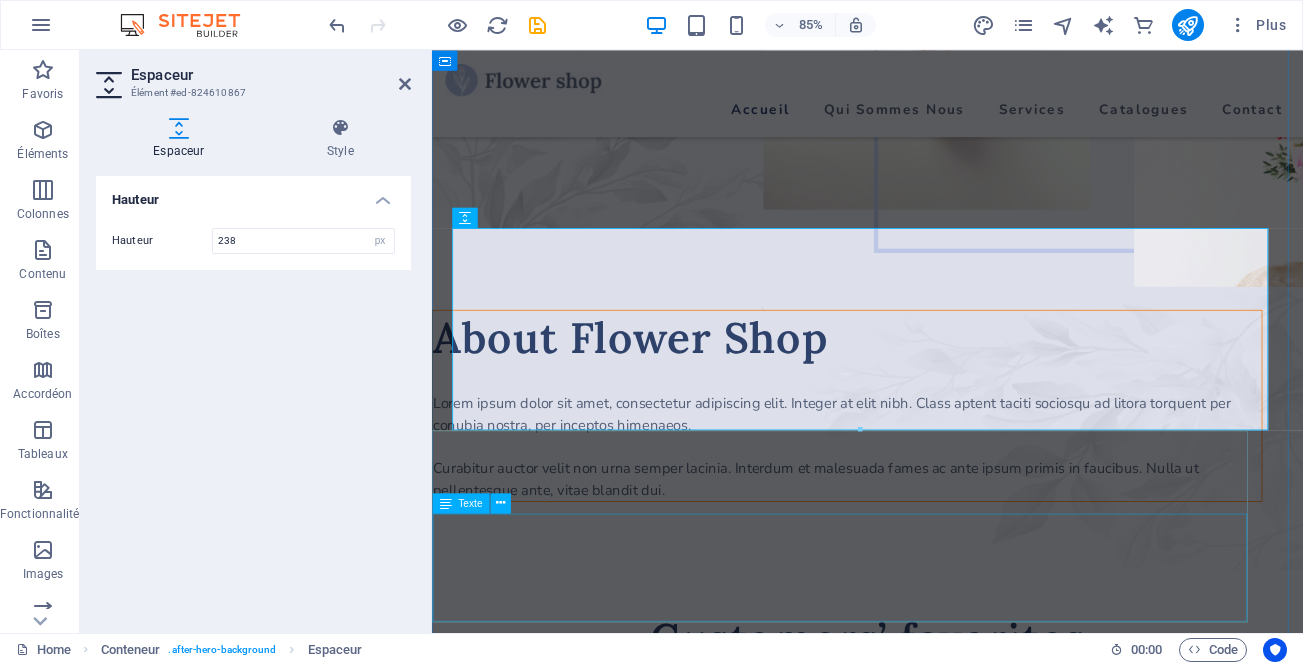 click on "Lorem ipsum dolor sit amet, consectetur adipiscing elit. Integer at elit nibh. Class aptent taciti sociosqu ad litora torquent per conubia nostra, per inceptos himenaeos. Curabitur auctor velit non urna semper lacinia. Interdum et malesuada fames ac ante ipsum primis in faucibus. Nulla ut pellentesque ante, vitae blandit dui." at bounding box center [920, 517] 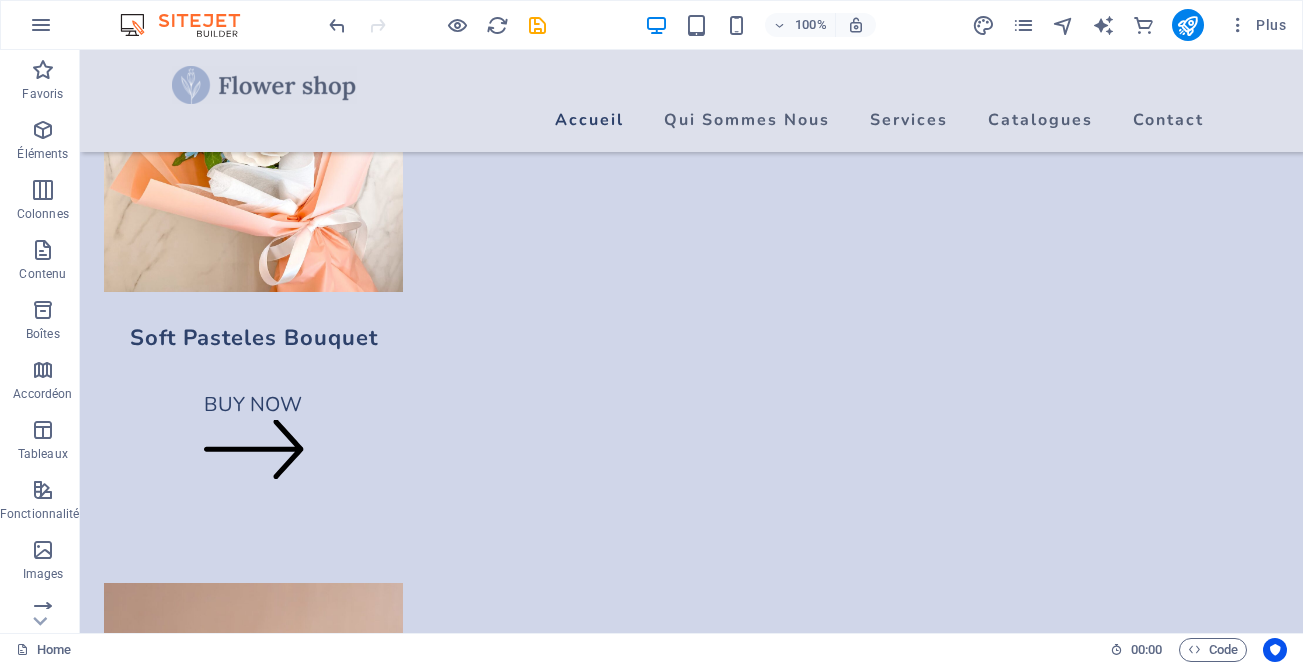 scroll, scrollTop: 2119, scrollLeft: 0, axis: vertical 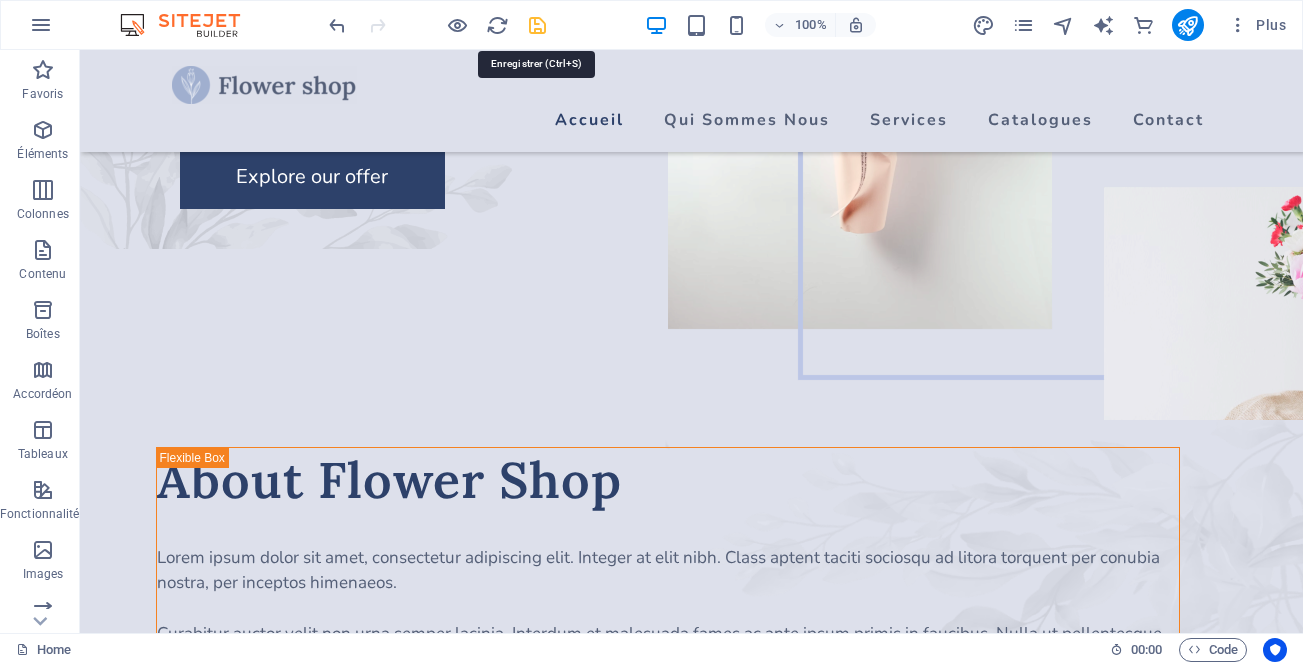 click at bounding box center (537, 25) 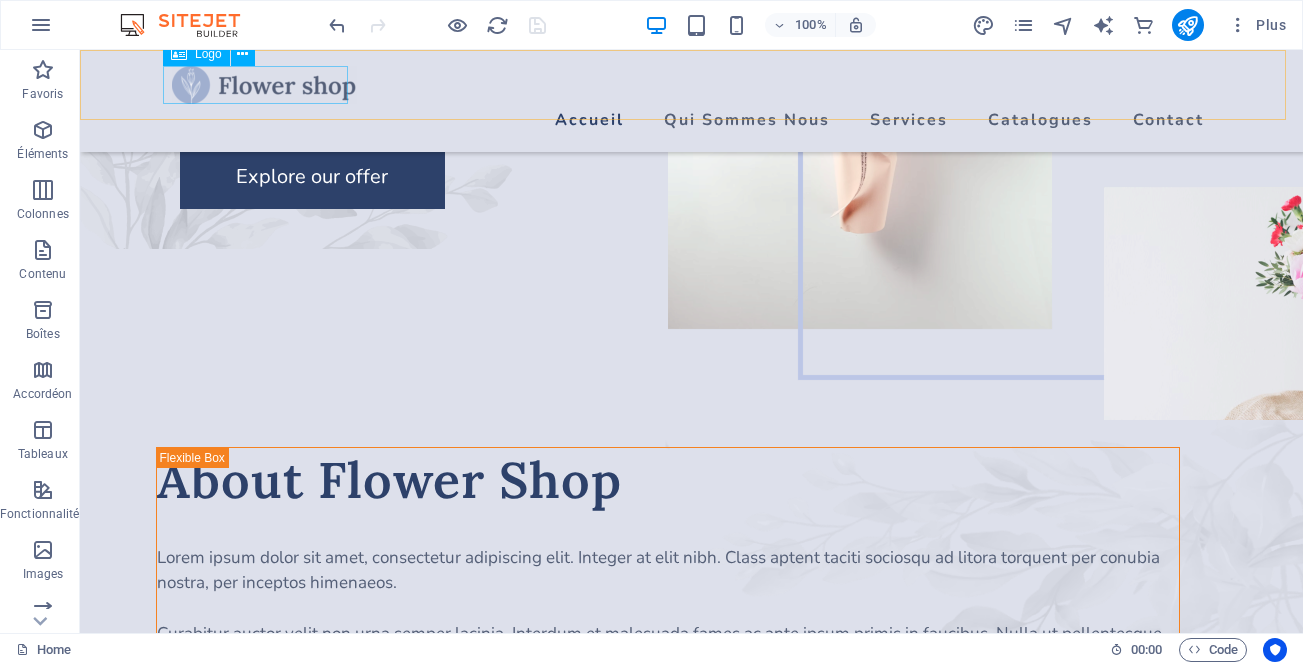 click at bounding box center (692, 85) 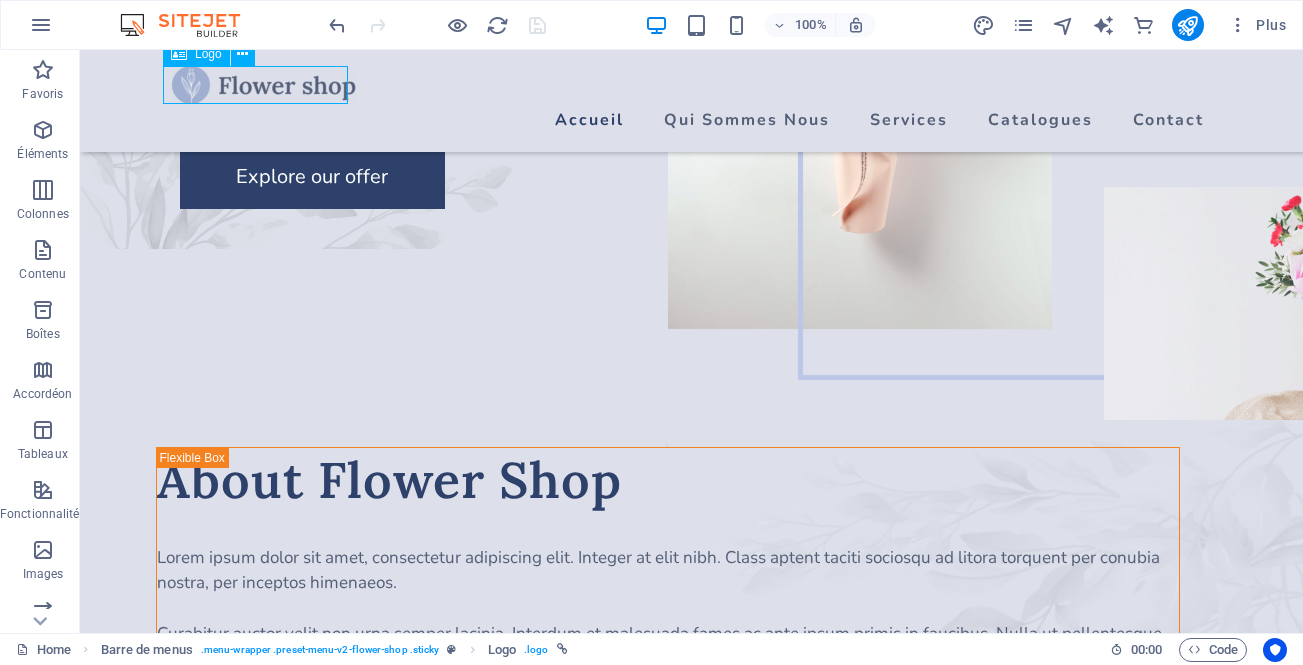 click at bounding box center (692, 85) 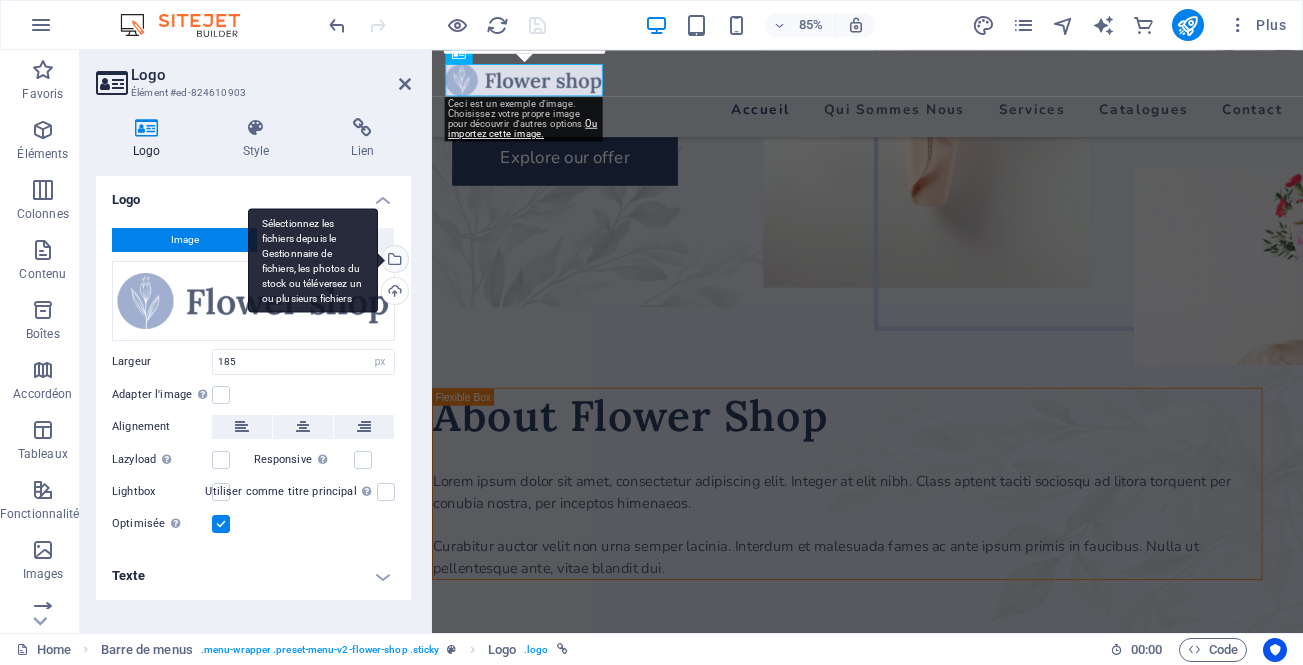 click on "Sélectionnez les fichiers depuis le Gestionnaire de fichiers, les photos du stock ou téléversez un ou plusieurs fichiers" at bounding box center [393, 261] 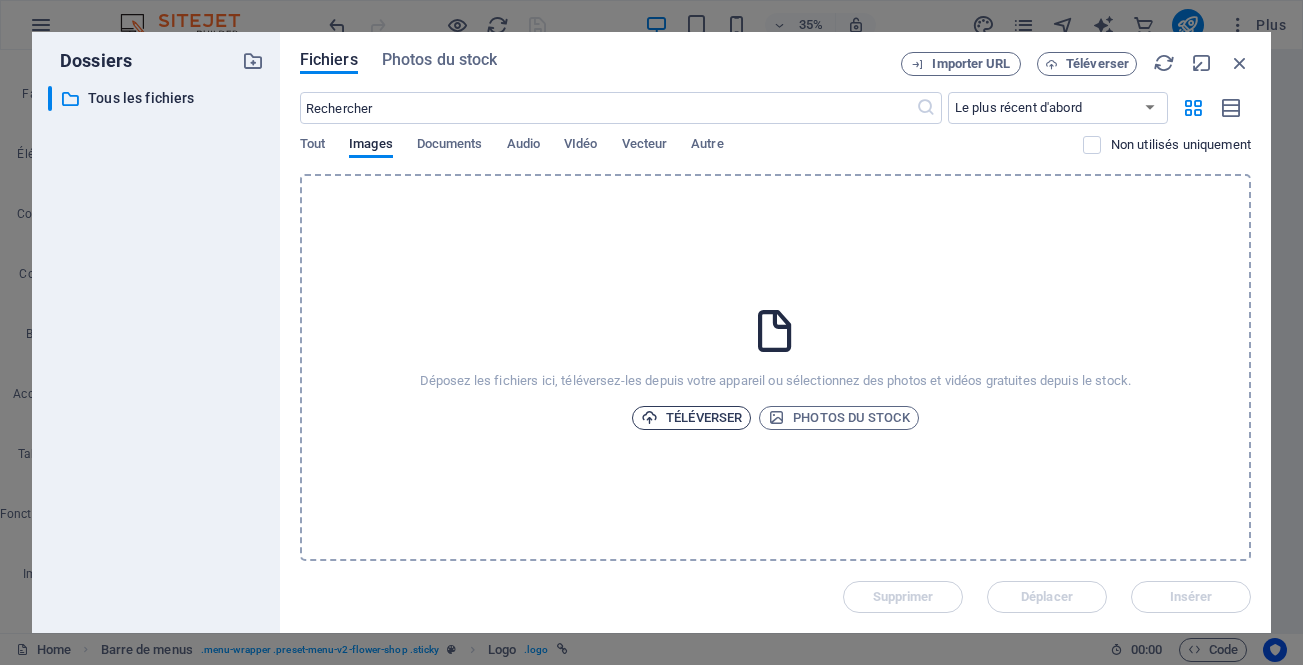 click on "Téléverser" at bounding box center (691, 418) 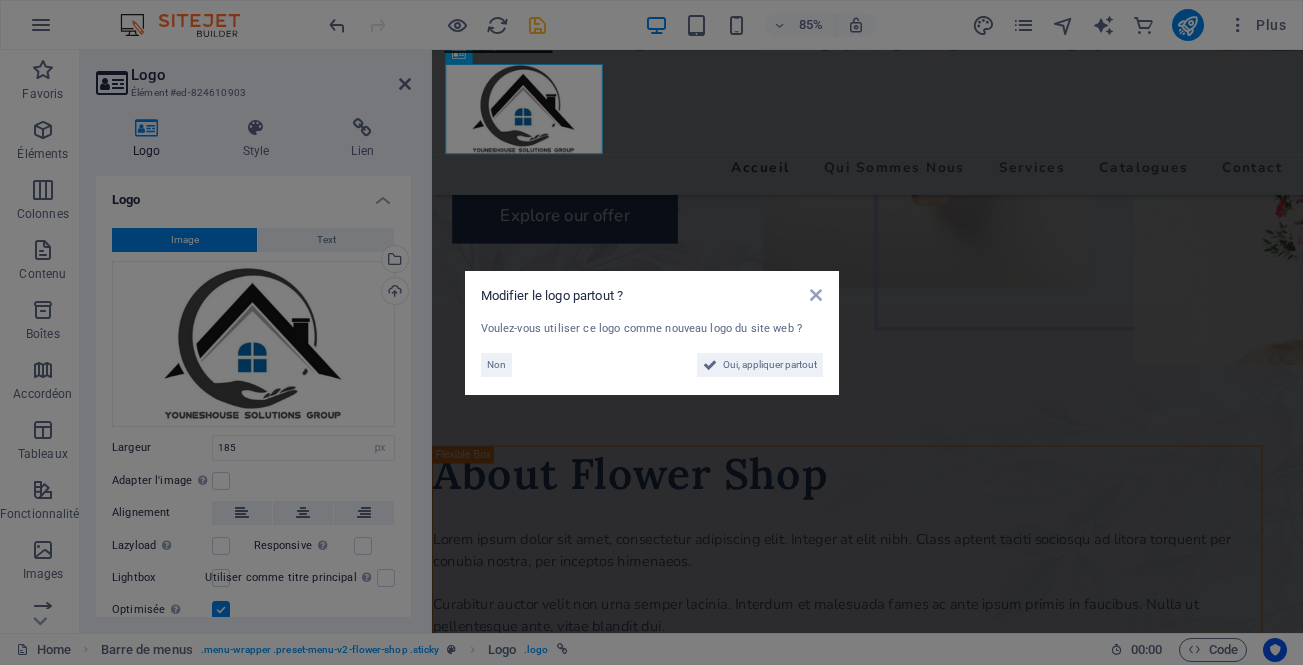 scroll, scrollTop: 452, scrollLeft: 0, axis: vertical 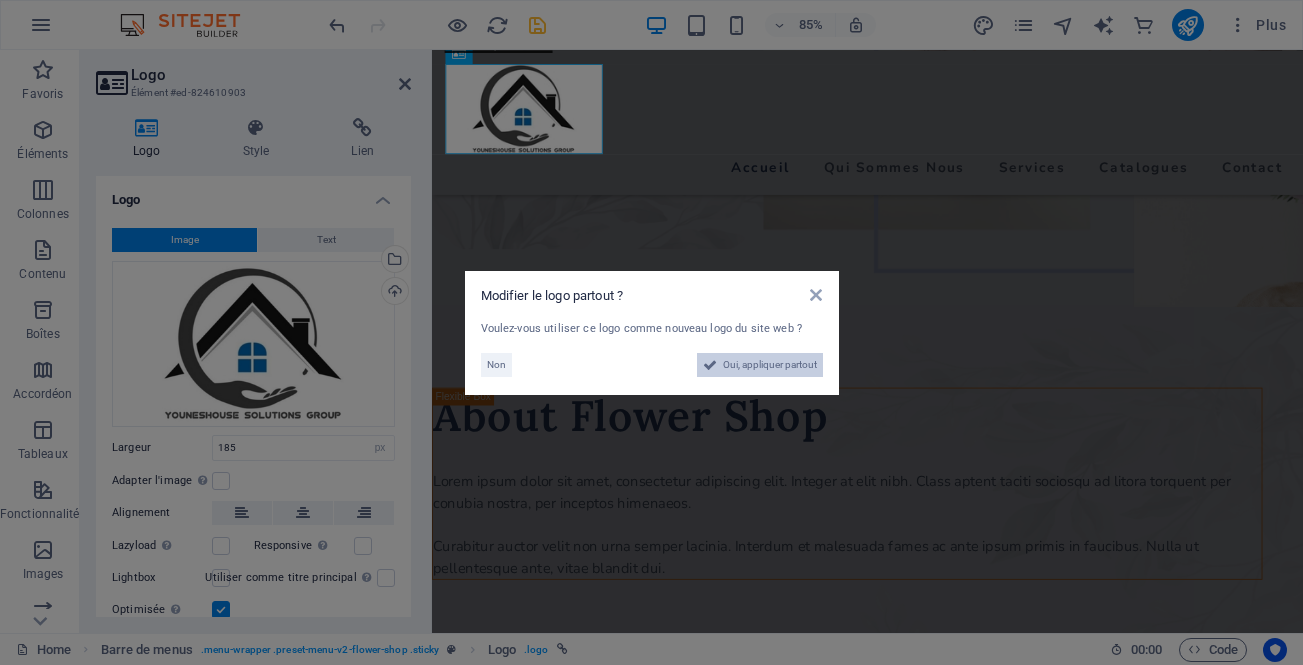 click at bounding box center (710, 365) 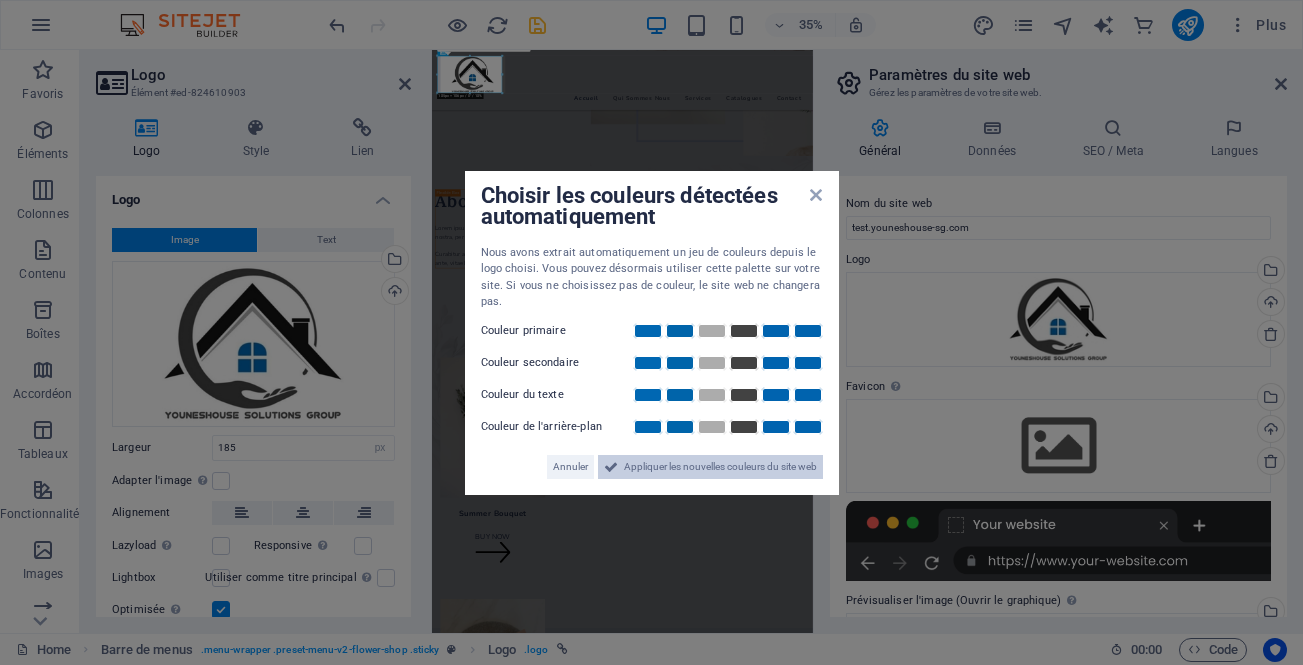 click on "Appliquer les nouvelles couleurs du site web" at bounding box center [720, 467] 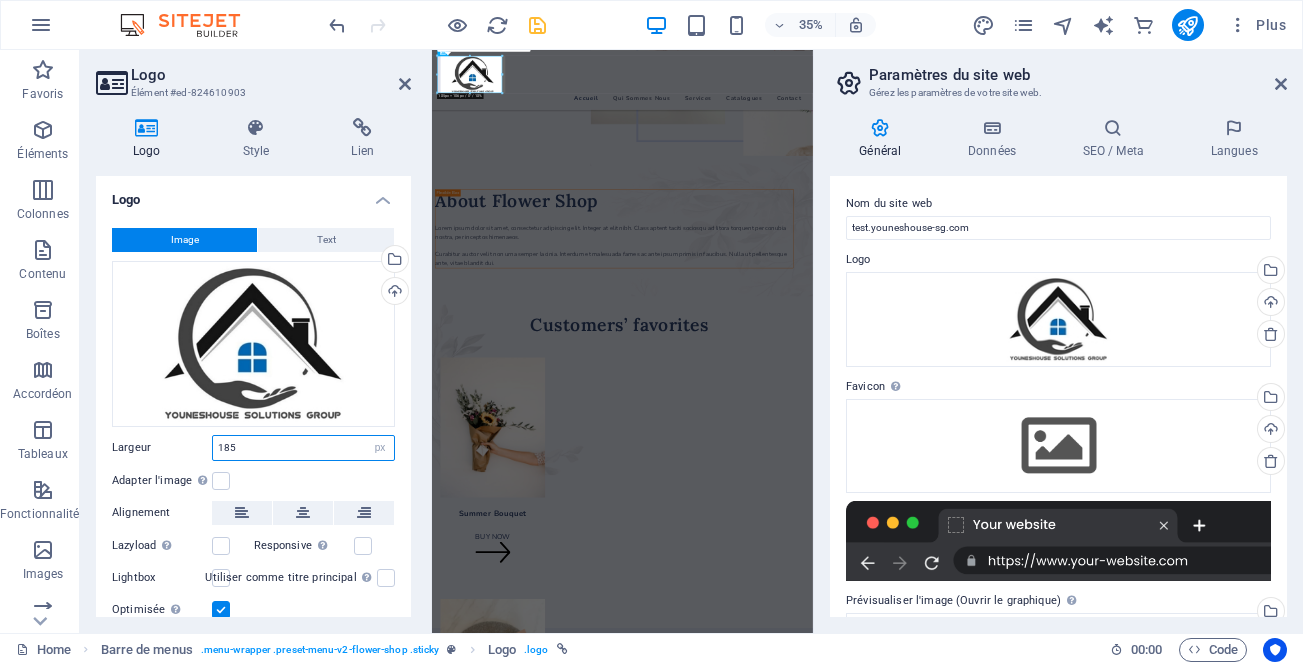 click on "185" at bounding box center [303, 448] 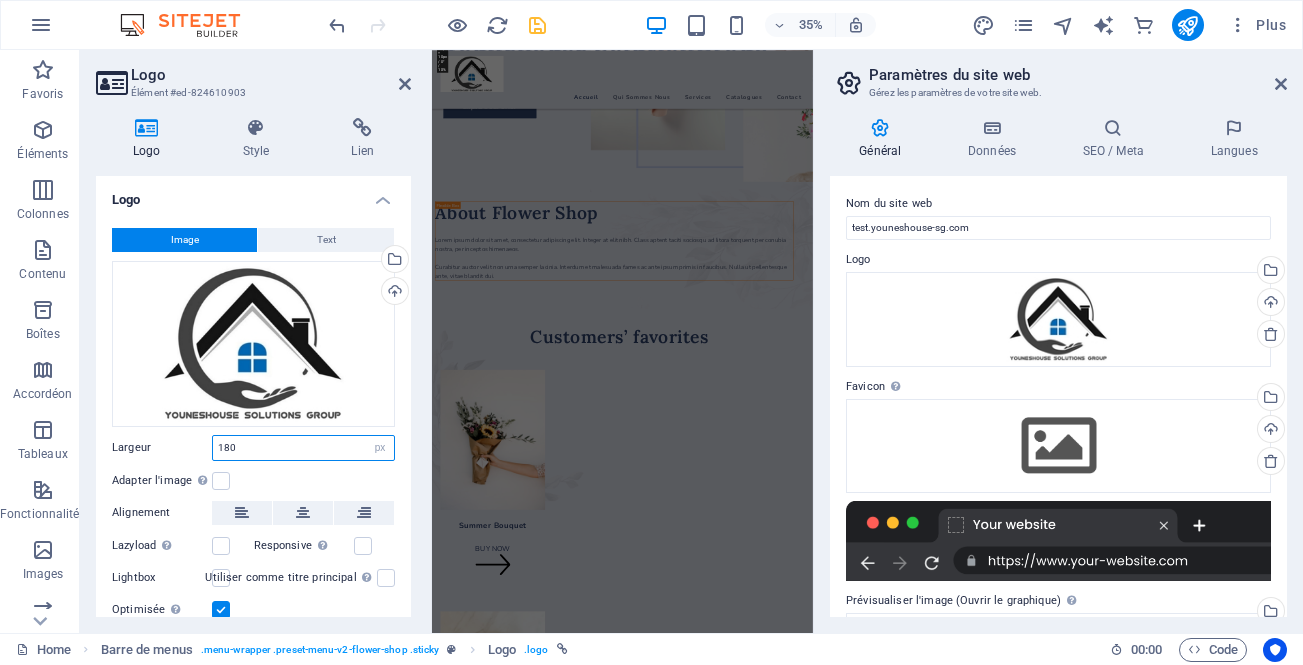 scroll, scrollTop: 449, scrollLeft: 0, axis: vertical 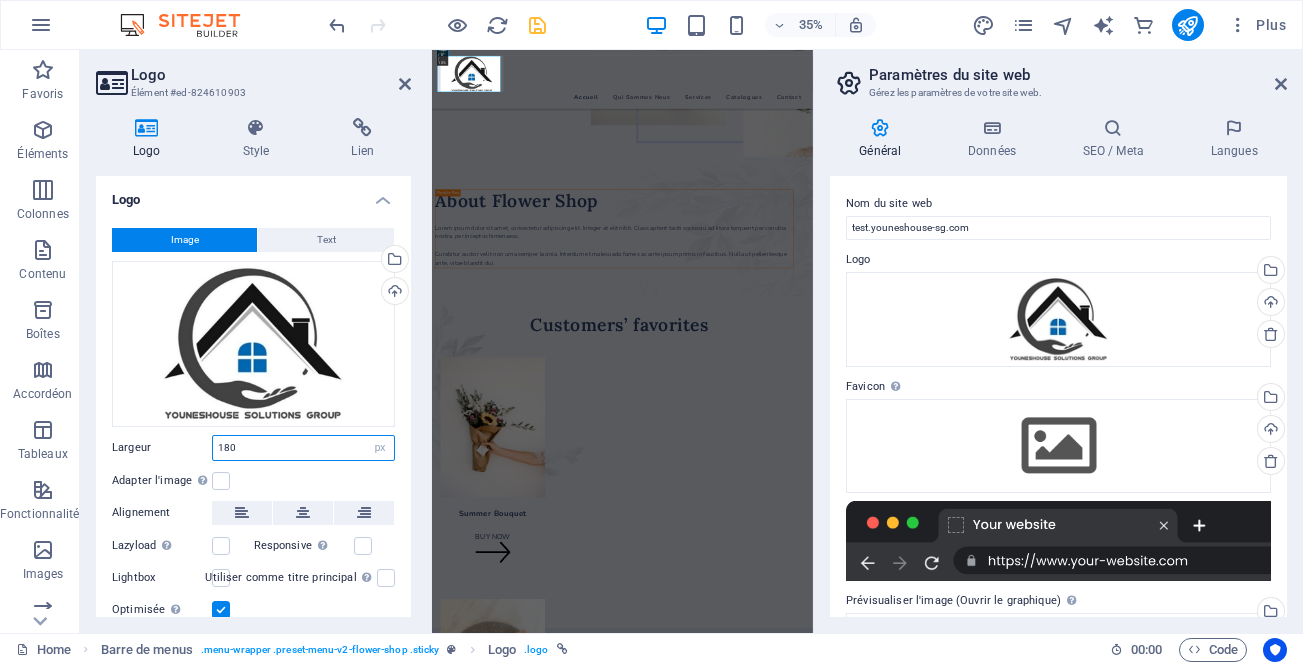 type on "180" 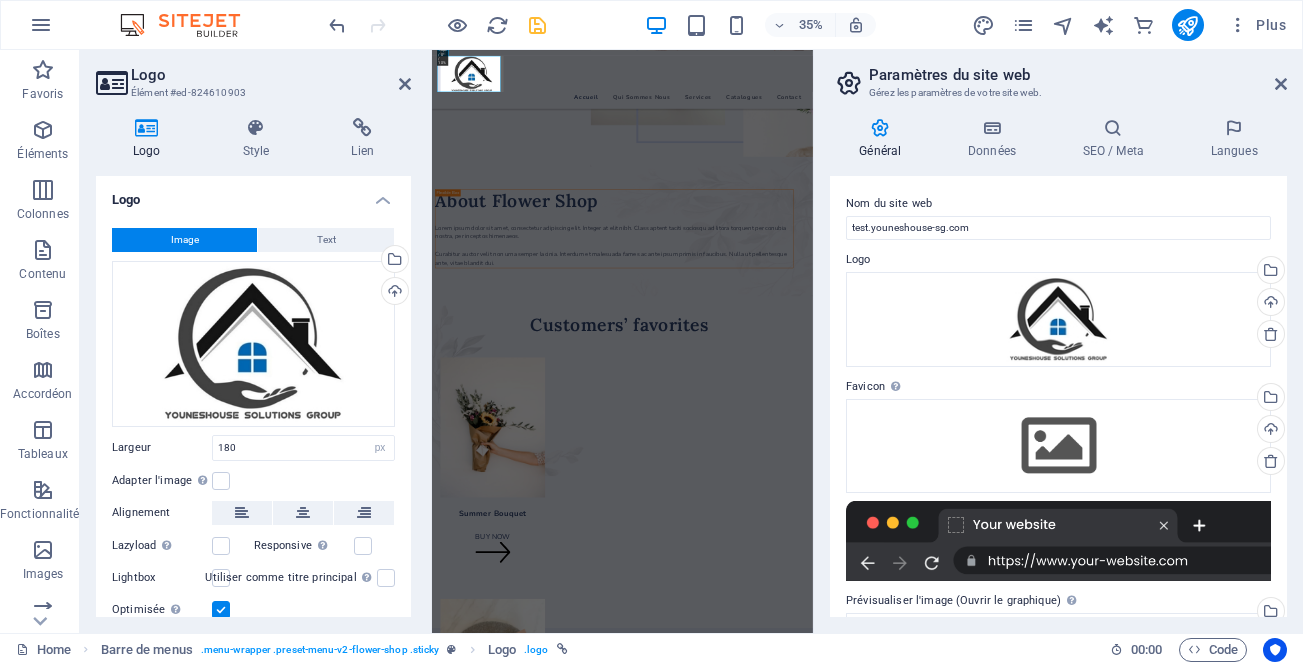 click on "Image Text Glissez les fichiers ici, cliquez pour choisir les fichiers ou  sélectionnez les fichiers depuis Fichiers ou depuis notre stock gratuit de photos et de vidéos Sélectionnez les fichiers depuis le Gestionnaire de fichiers, les photos du stock ou téléversez un ou plusieurs fichiers Téléverser Largeur 180 Par défaut auto px rem % em vh vw Adapter l'image Adapter automatiquement l'image à une largeur et une hauteur fixes Hauteur Par défaut auto px Alignement Lazyload Charger les images après la page améliore le temps de chargement (vitesse). Responsive Chargez automatiquement des images Retina et les formats optimisés pour les smartphones. Lightbox Utiliser comme titre principal Cette image sera incluse dans une balise titre H1. Utile pour donner au texte alternatif le poids d'un titre H1, par ex. pour le logo. Ne pas cocher si incertain. Optimisée Les images sont compressées pour améliorer la vitesse de la page. Position Direction Personnalisé Décalage X 50 px rem % vh vw Décalage Y" at bounding box center [253, 425] 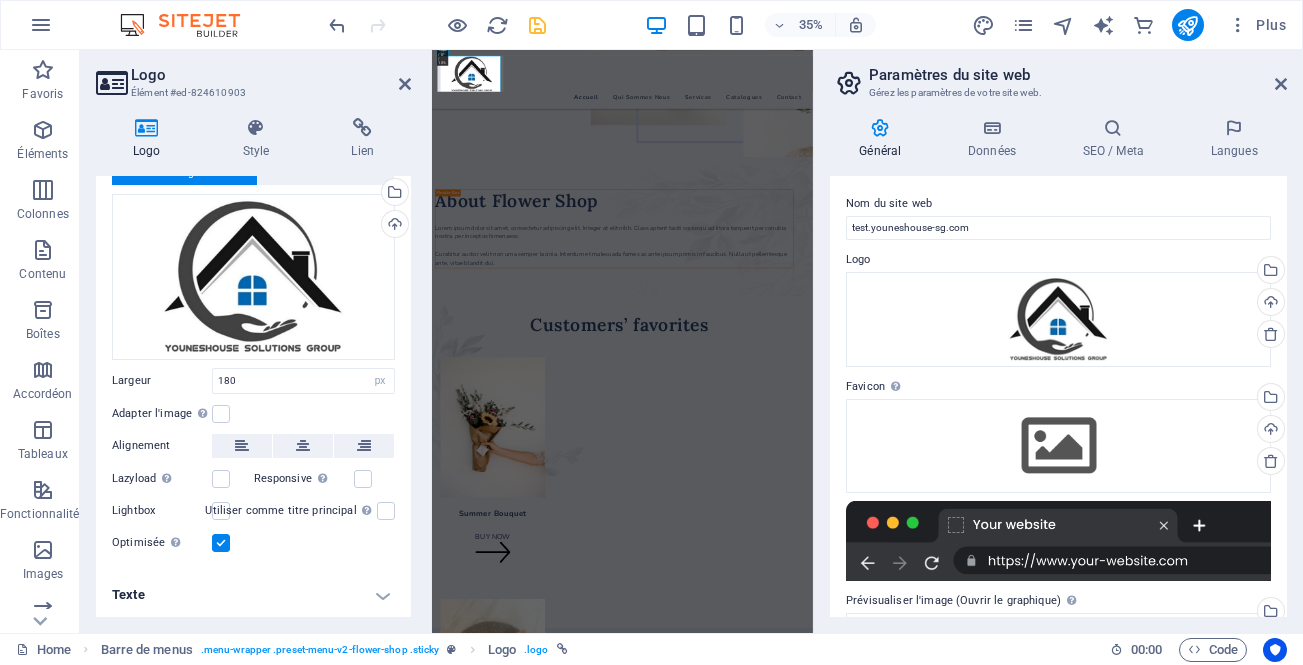 scroll, scrollTop: 0, scrollLeft: 0, axis: both 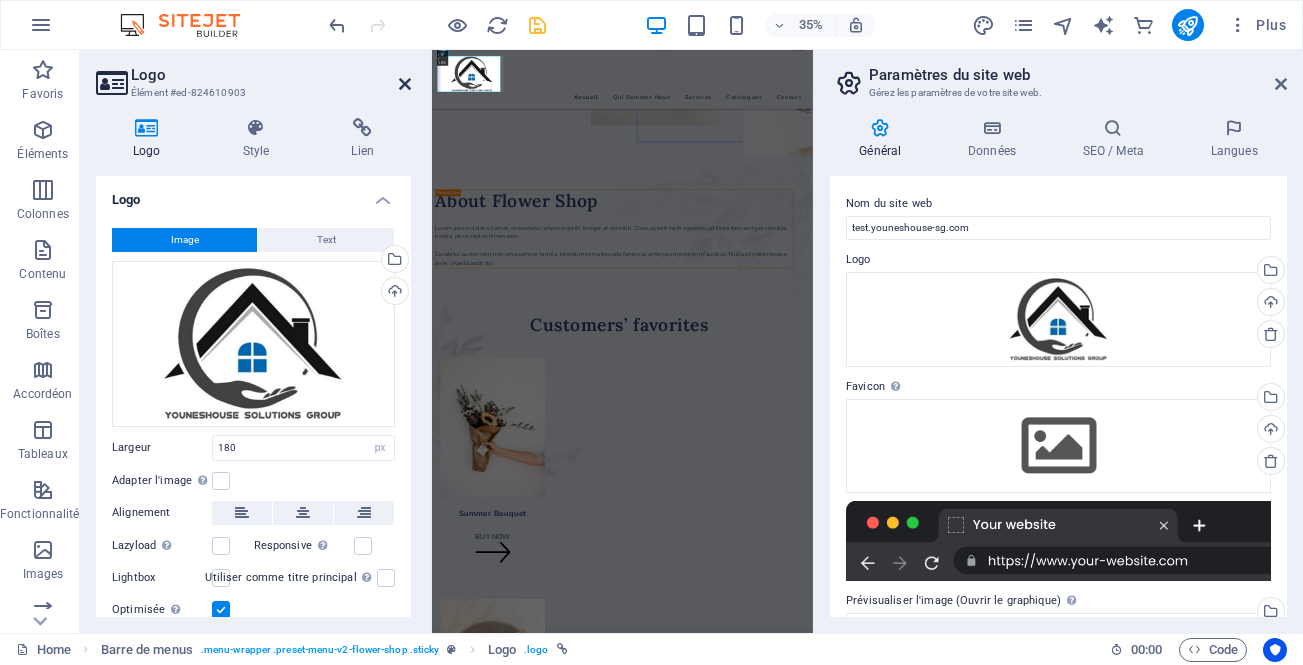 click at bounding box center [405, 84] 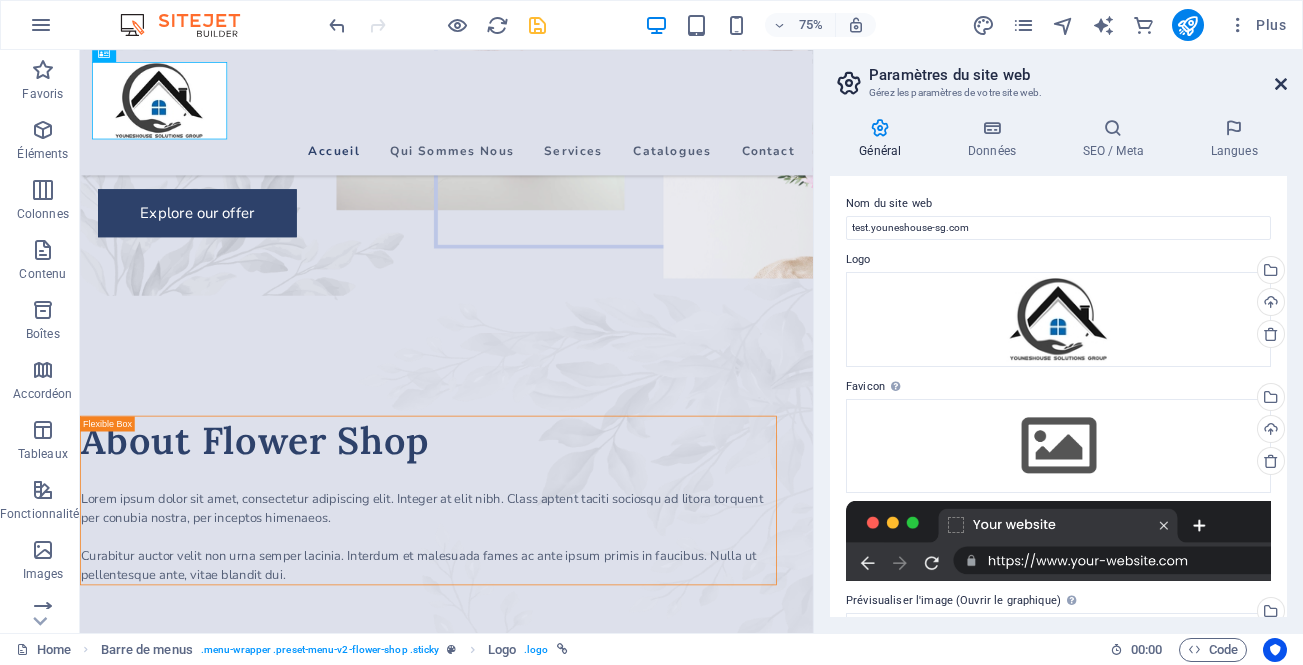 click at bounding box center [1281, 84] 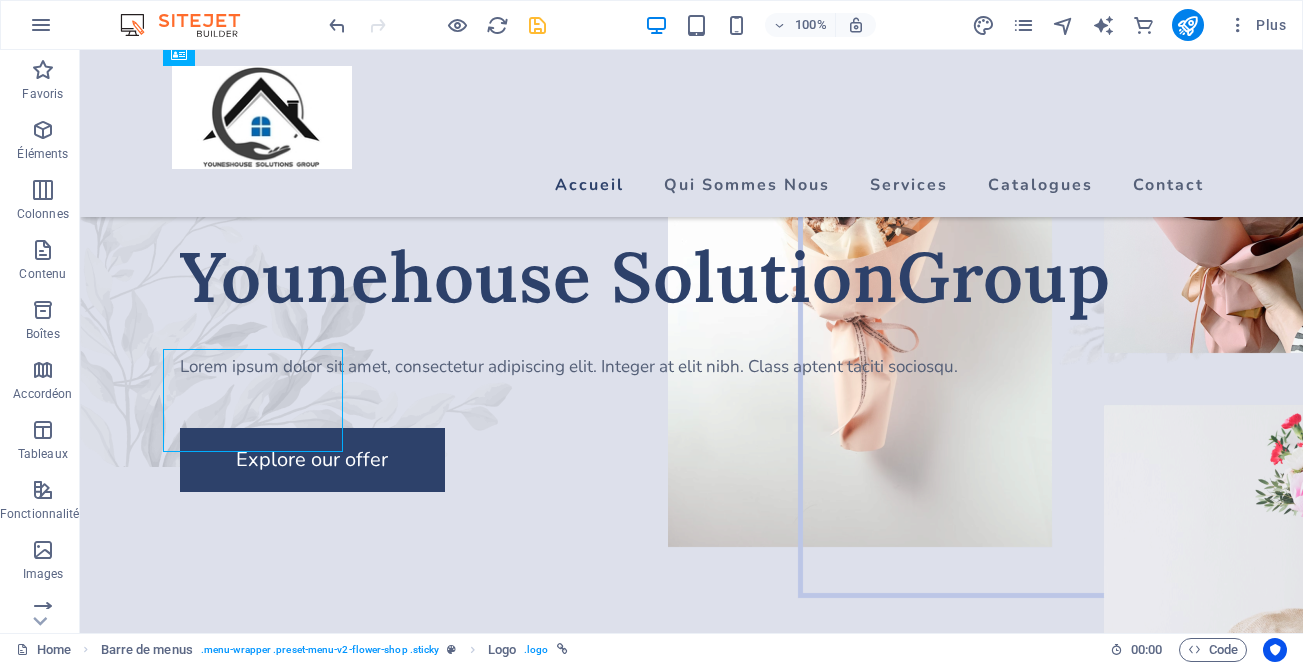 scroll, scrollTop: 148, scrollLeft: 0, axis: vertical 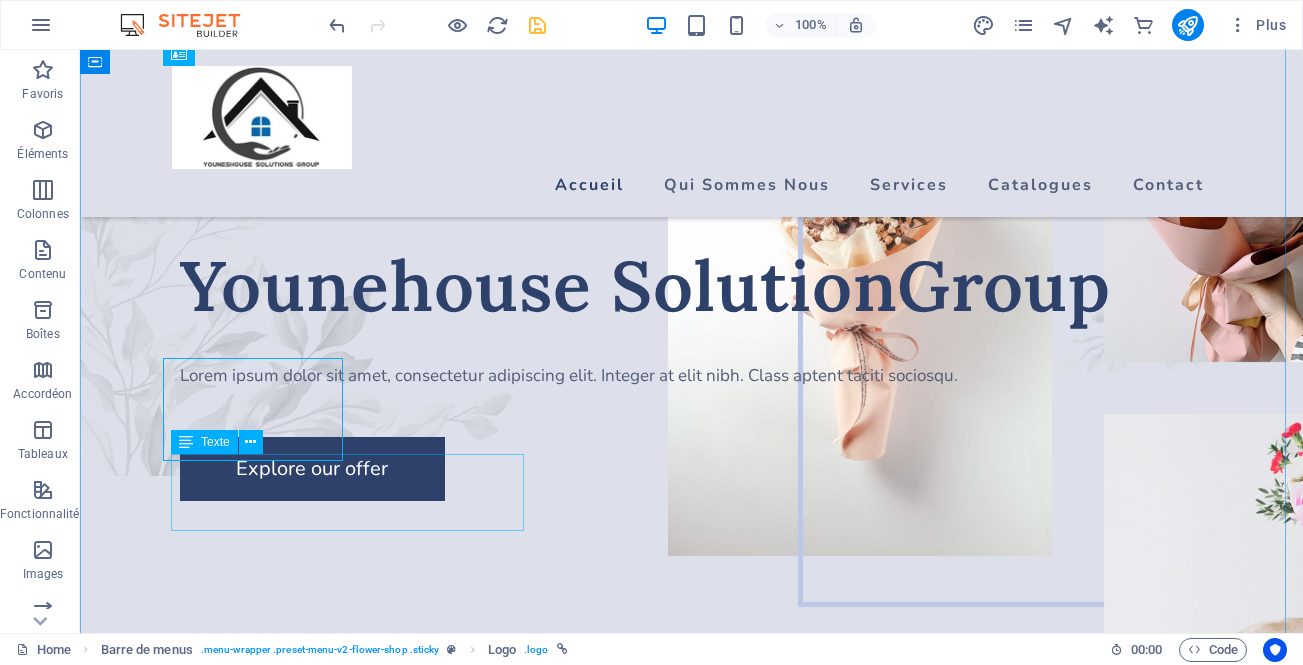 click on "Lorem ipsum dolor sit amet, consectetur adipiscing elit. Integer at elit nibh. Class aptent taciti sociosqu." at bounding box center (692, 376) 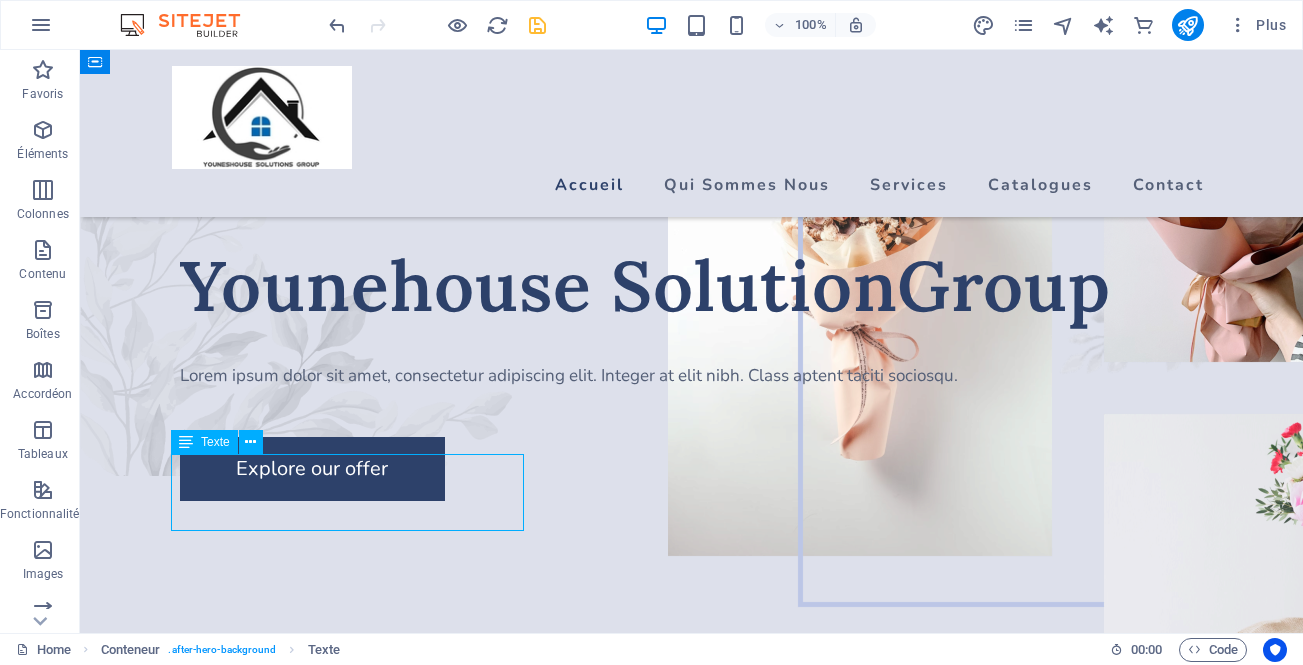 click on "Lorem ipsum dolor sit amet, consectetur adipiscing elit. Integer at elit nibh. Class aptent taciti sociosqu." at bounding box center (692, 376) 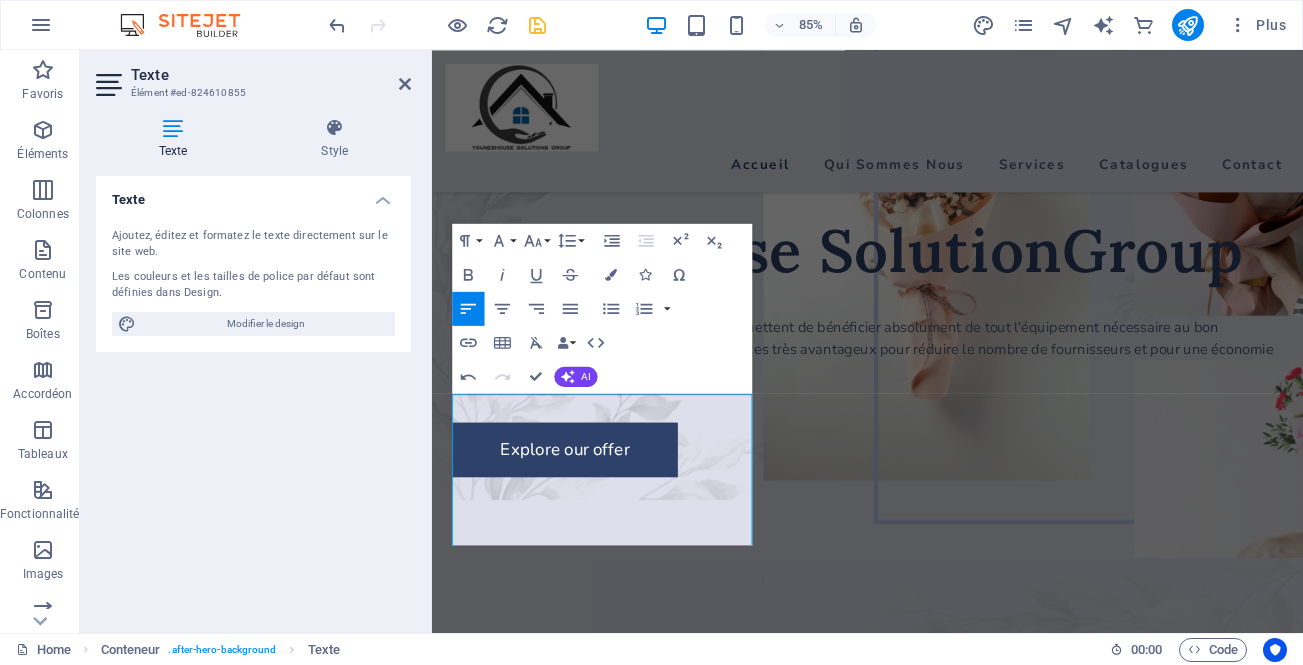 scroll, scrollTop: 4692, scrollLeft: 3, axis: both 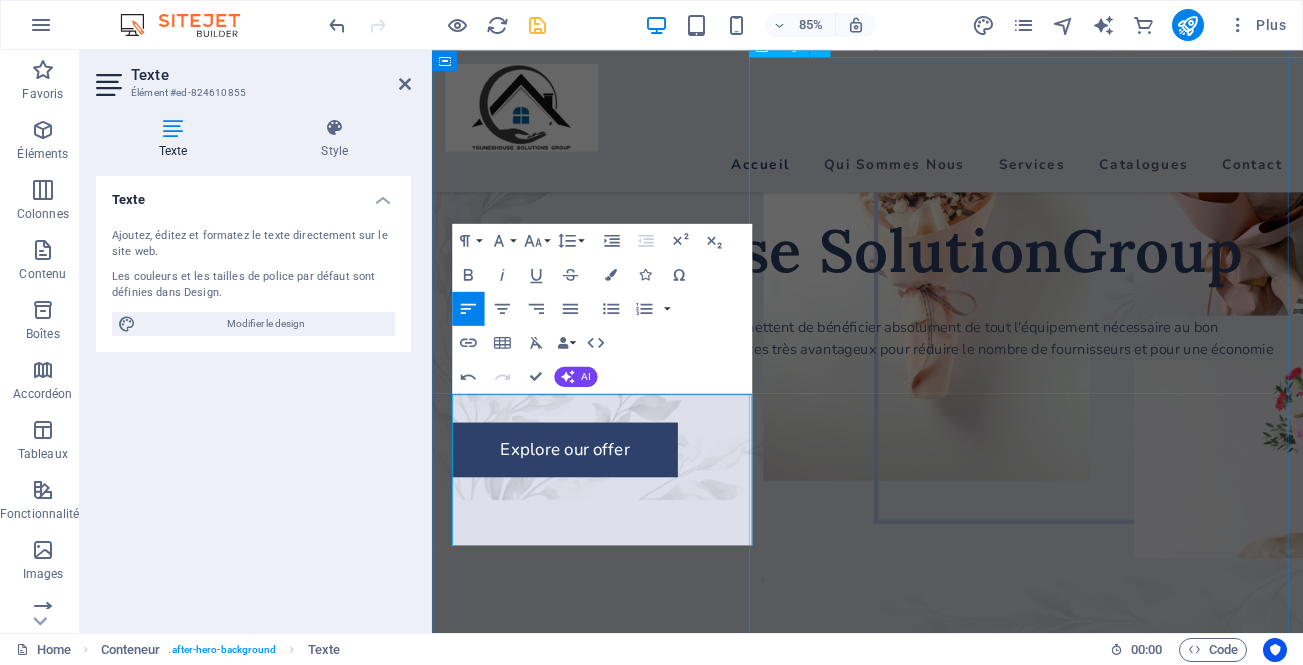 click at bounding box center (1214, 285) 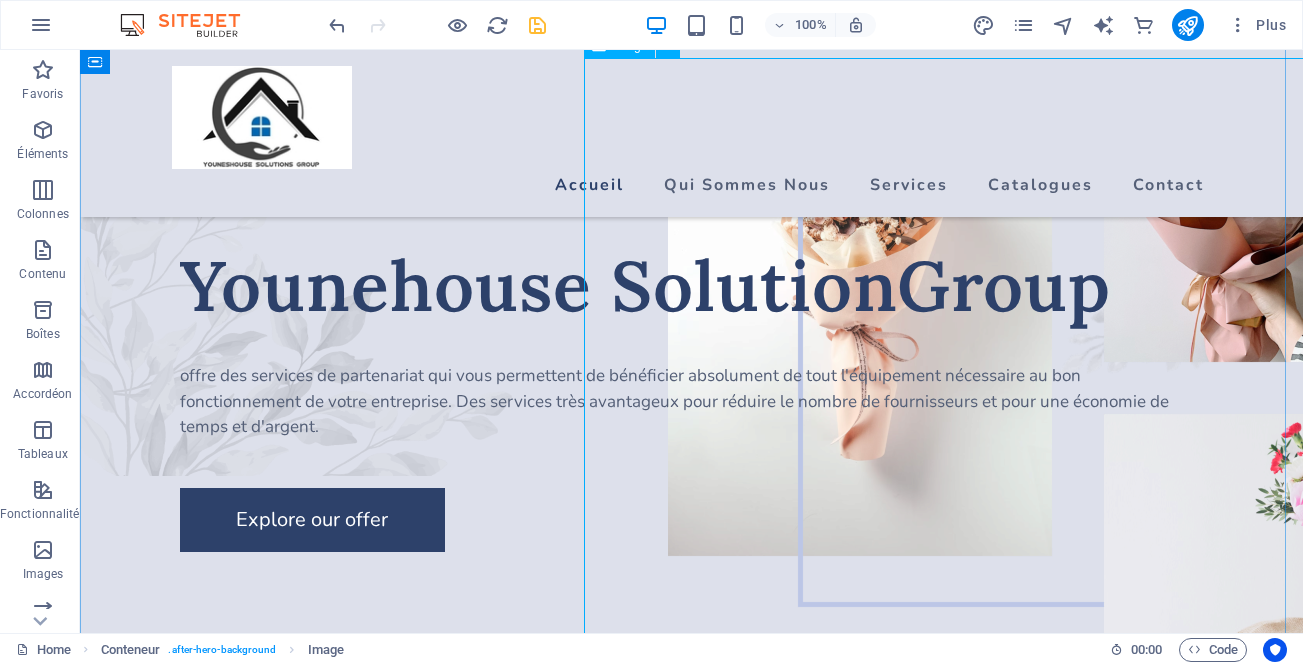 click at bounding box center [1060, 285] 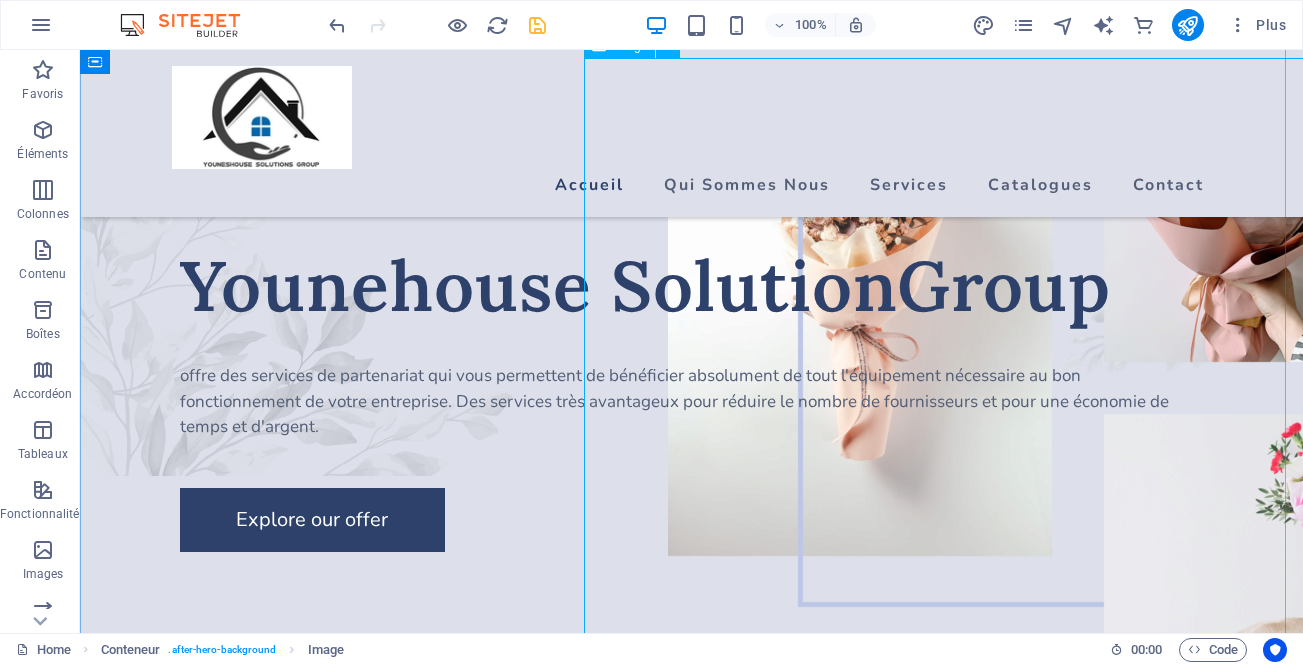select on "px" 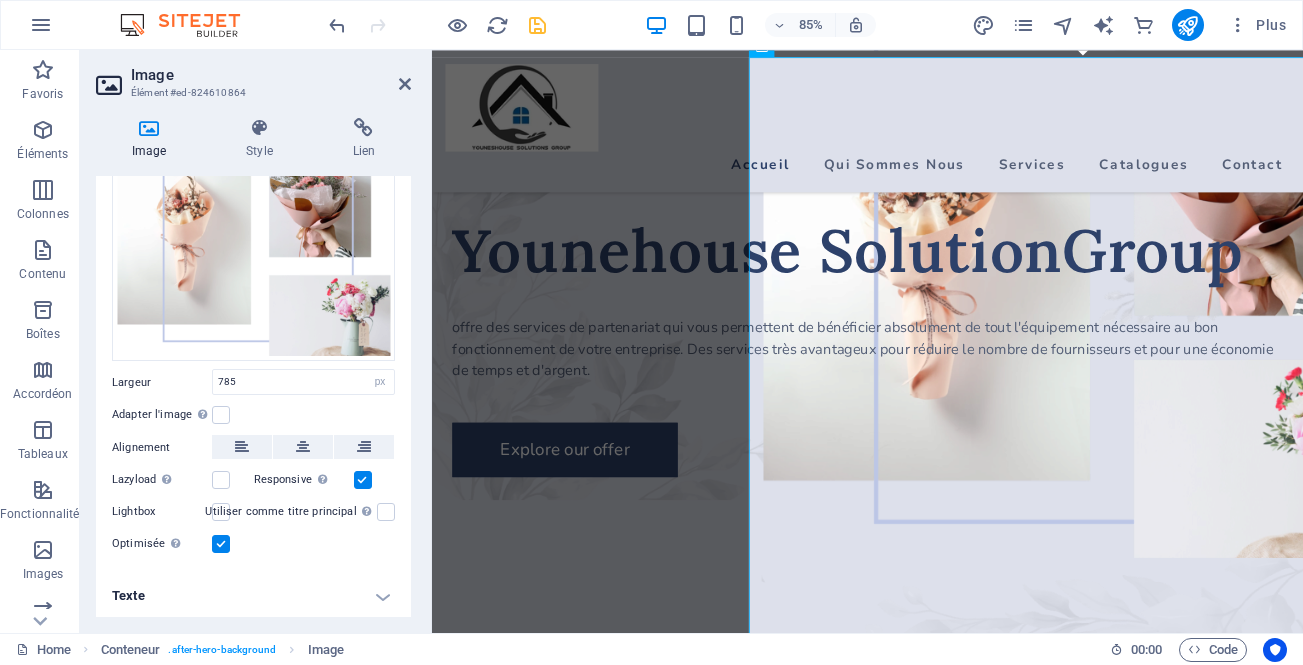 scroll, scrollTop: 0, scrollLeft: 0, axis: both 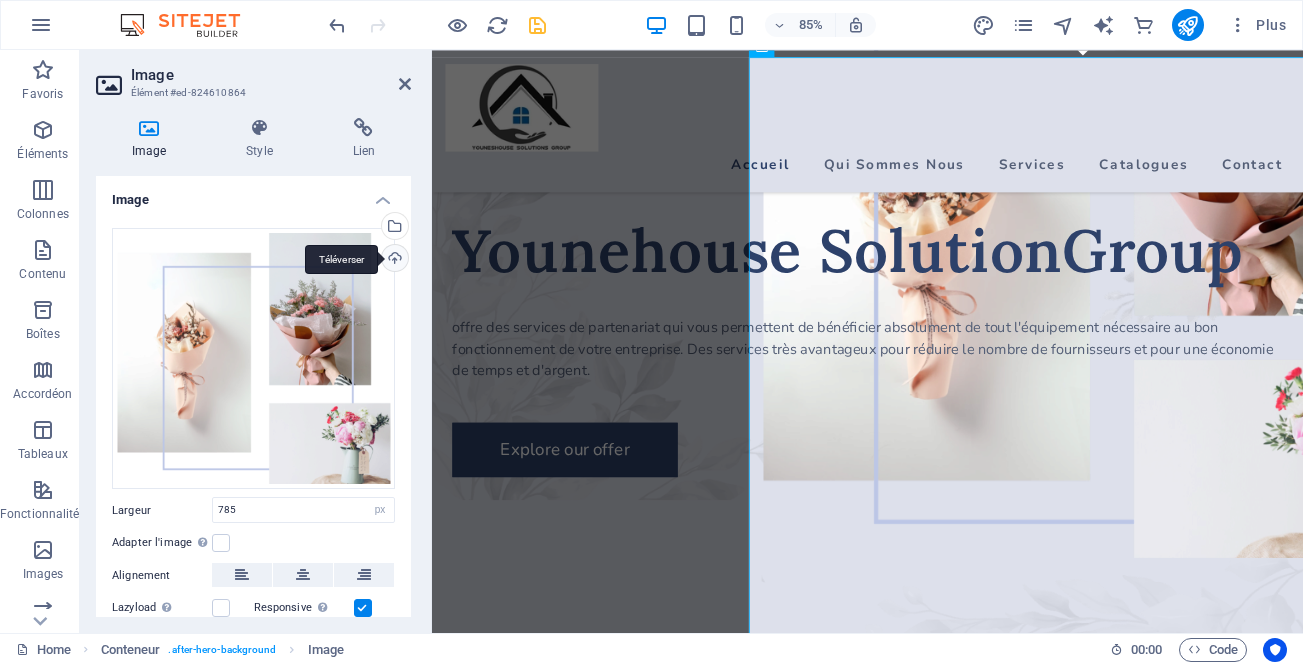 click on "Téléverser" at bounding box center [393, 260] 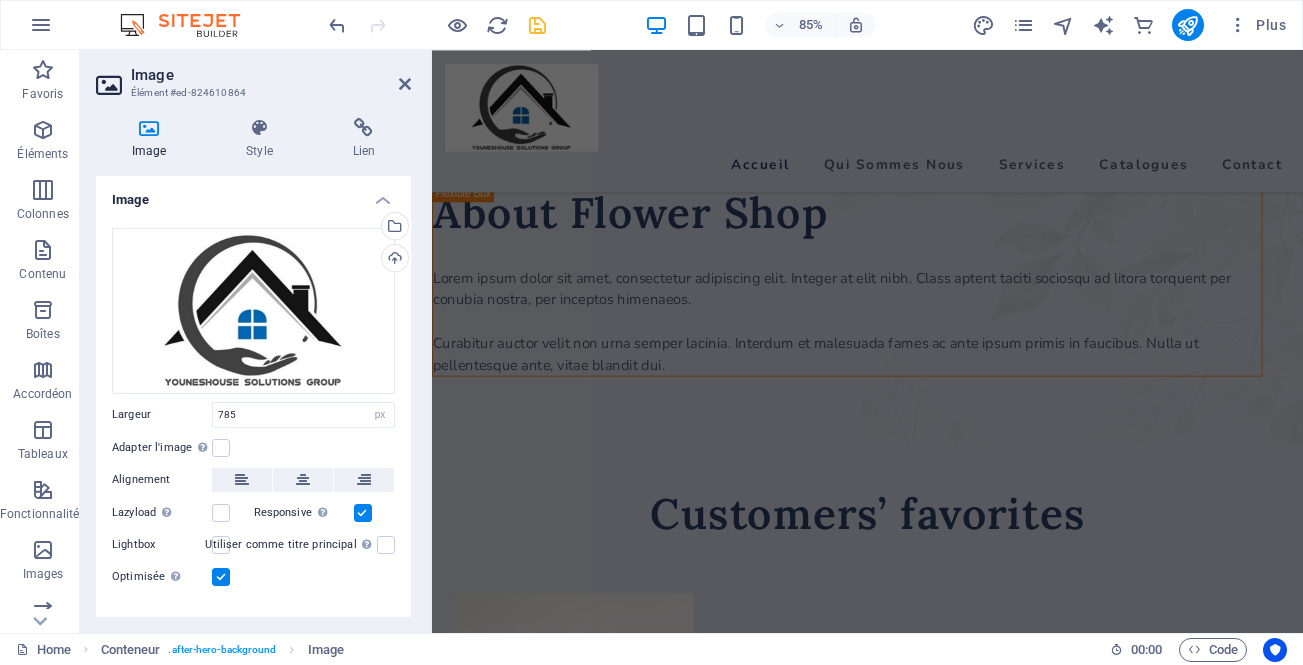 scroll, scrollTop: 1321, scrollLeft: 0, axis: vertical 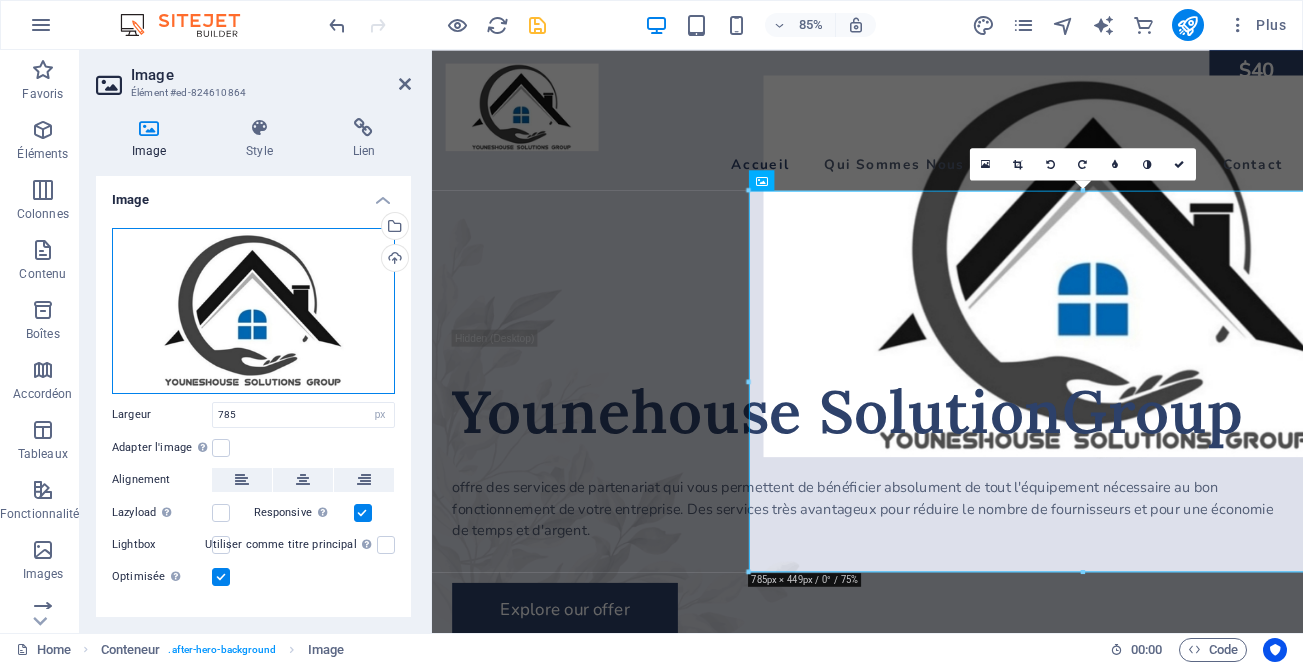 click on "Glissez les fichiers ici, cliquez pour choisir les fichiers ou  sélectionnez les fichiers depuis Fichiers ou depuis notre stock gratuit de photos et de vidéos" at bounding box center [253, 311] 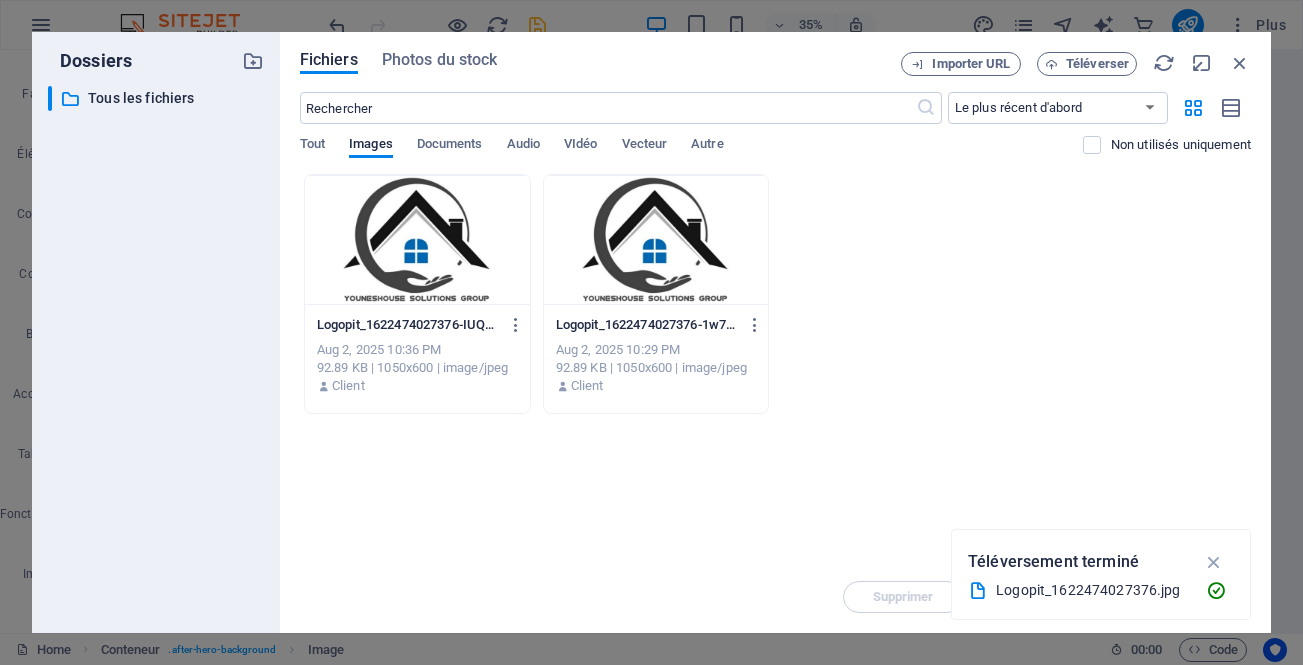 click at bounding box center (656, 240) 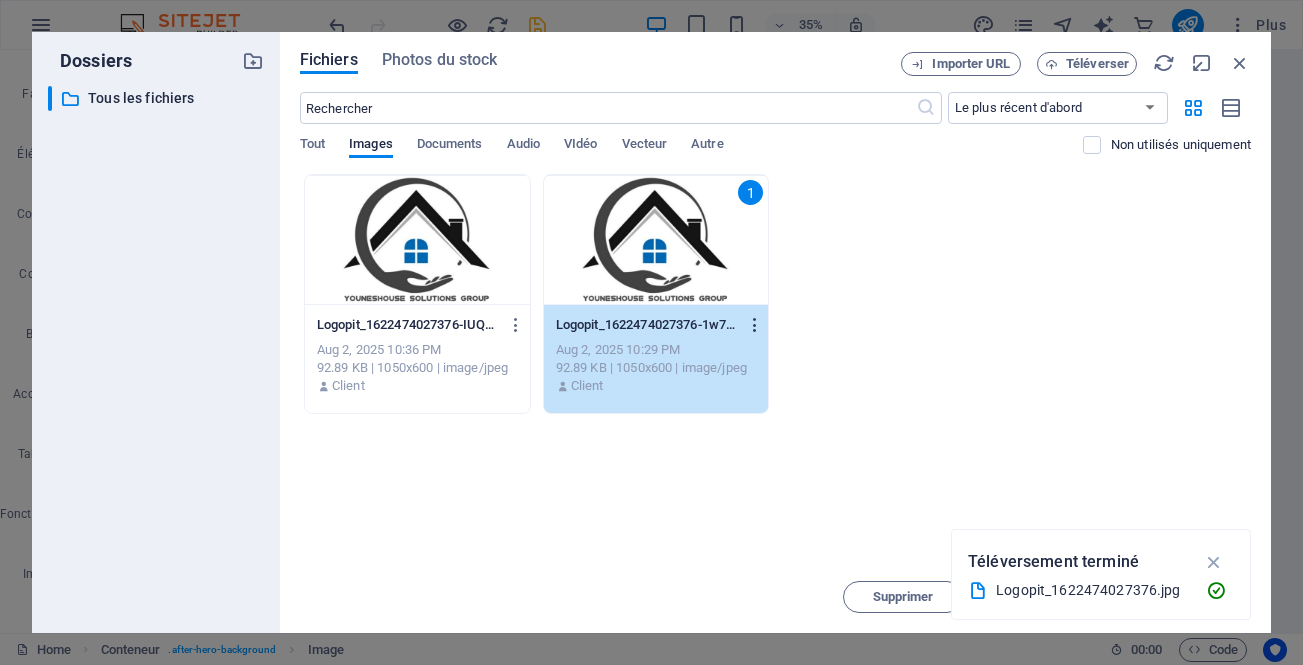 click at bounding box center (755, 325) 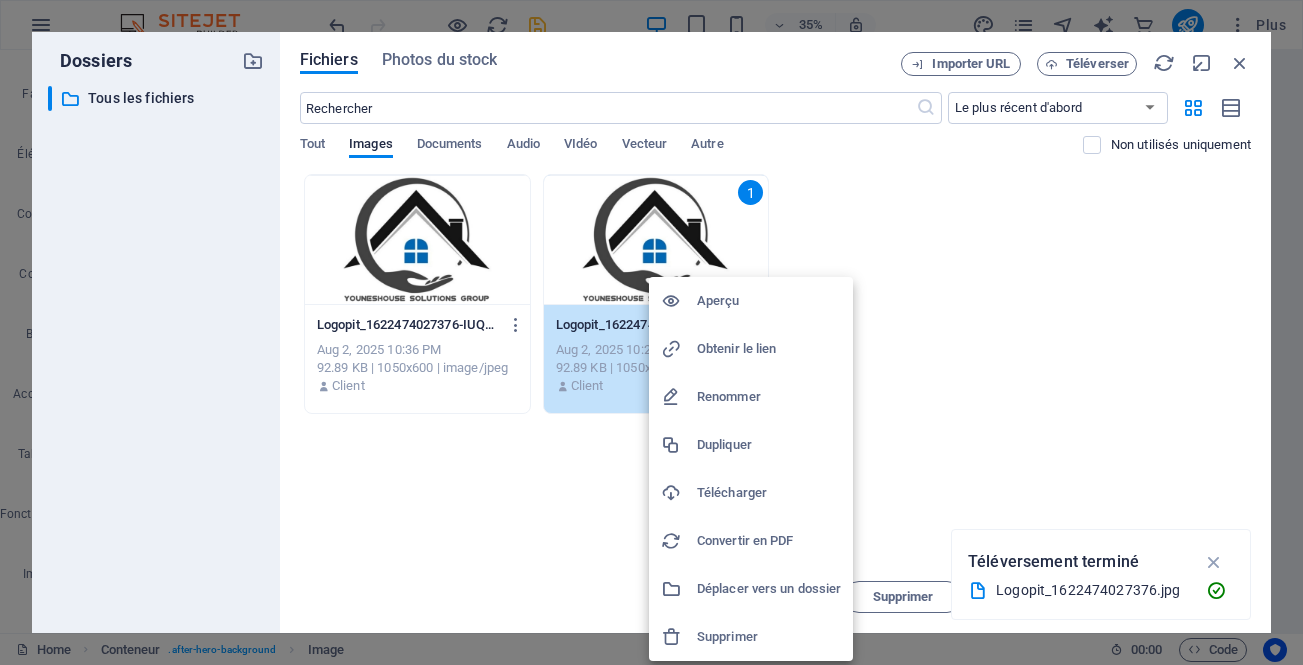 click at bounding box center [651, 332] 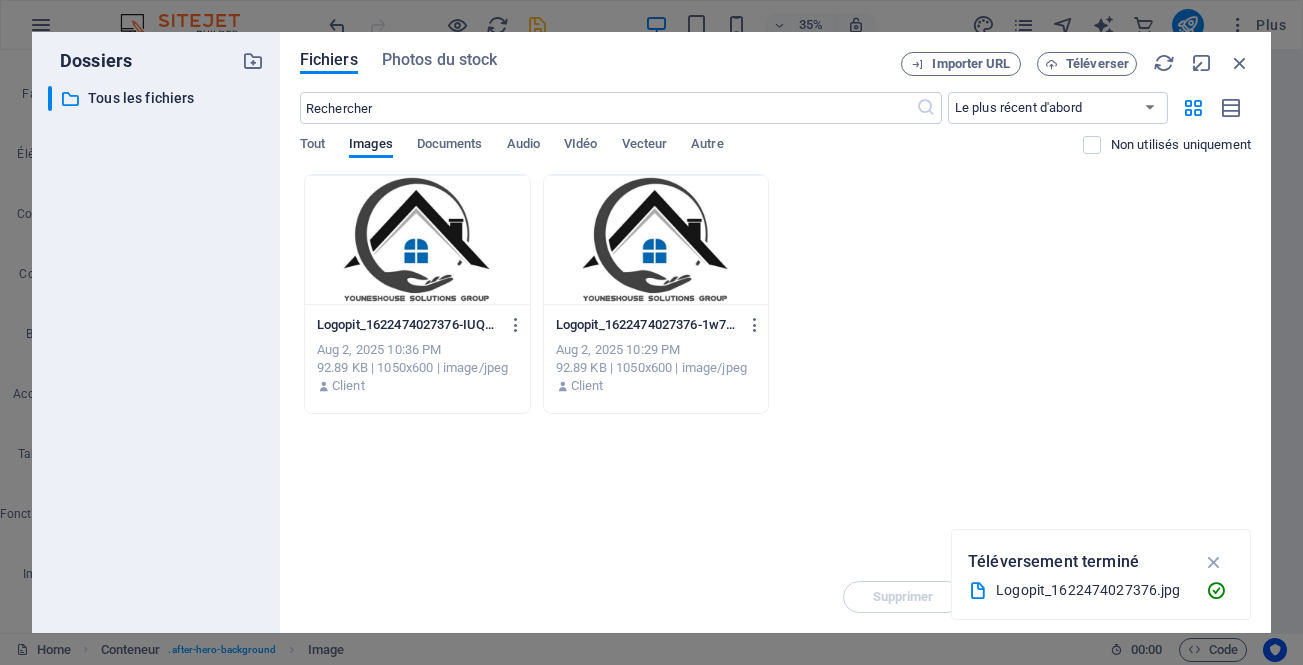 click at bounding box center (656, 240) 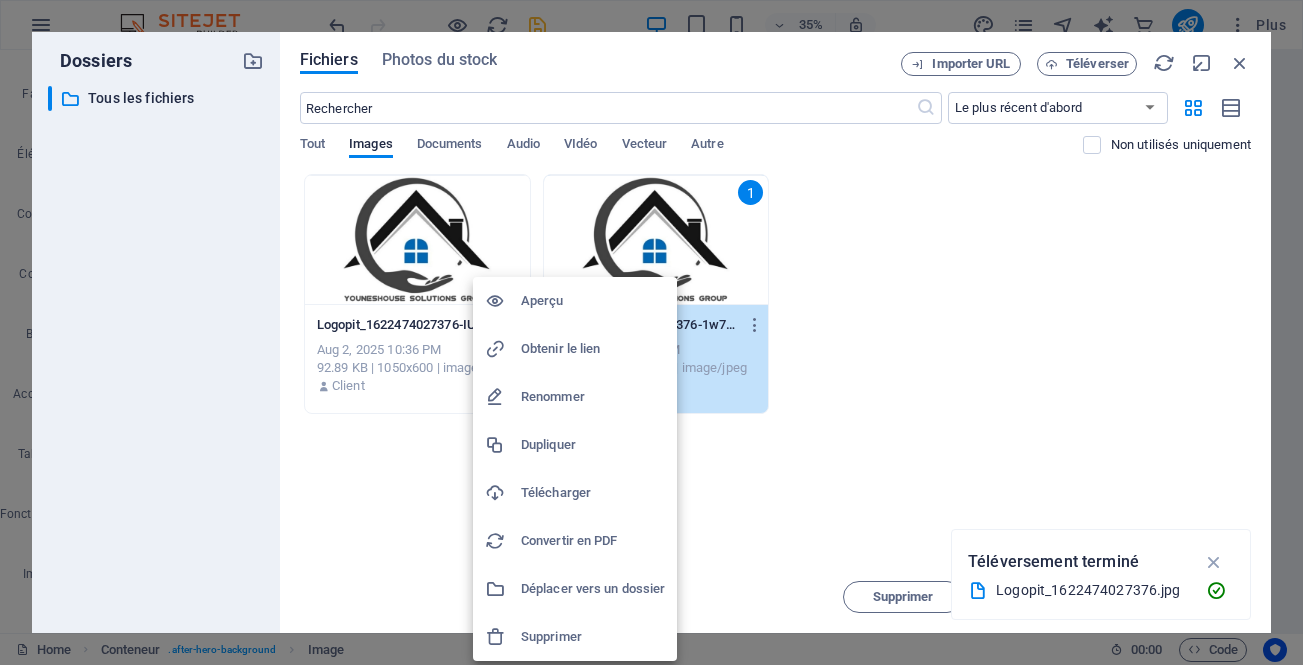 type 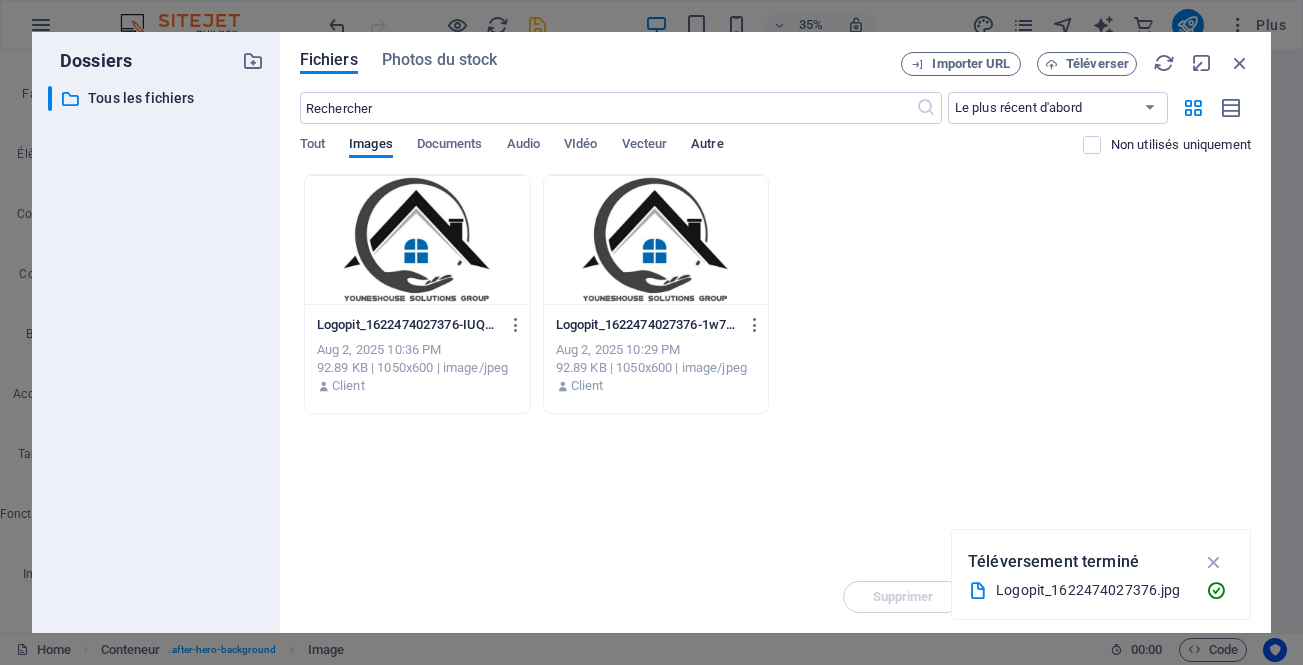 click on "Autre" at bounding box center [707, 146] 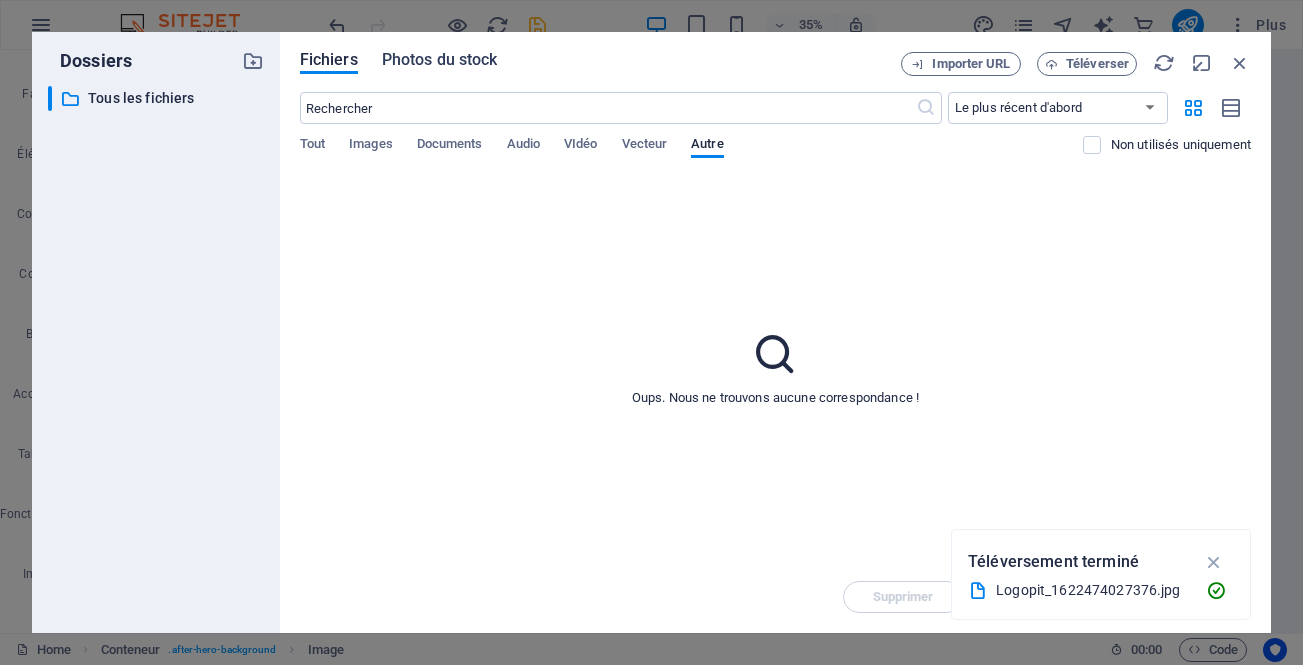 click on "Photos du stock" at bounding box center [440, 60] 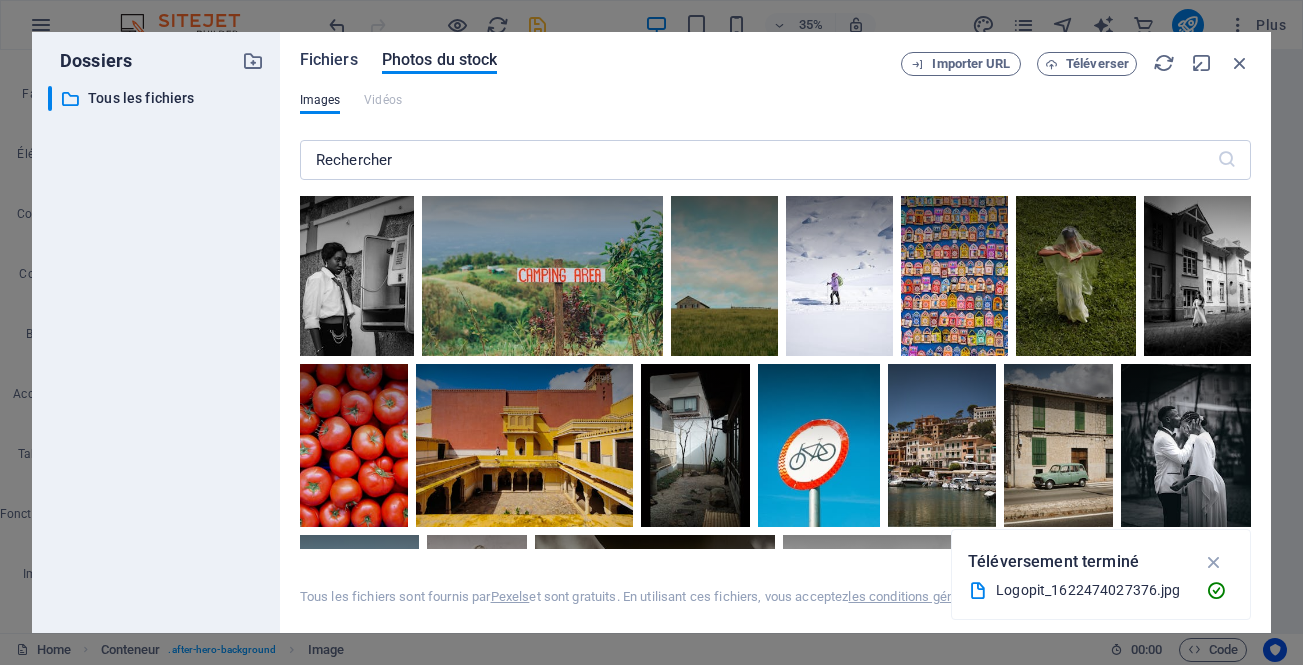 click on "Fichiers" at bounding box center [329, 60] 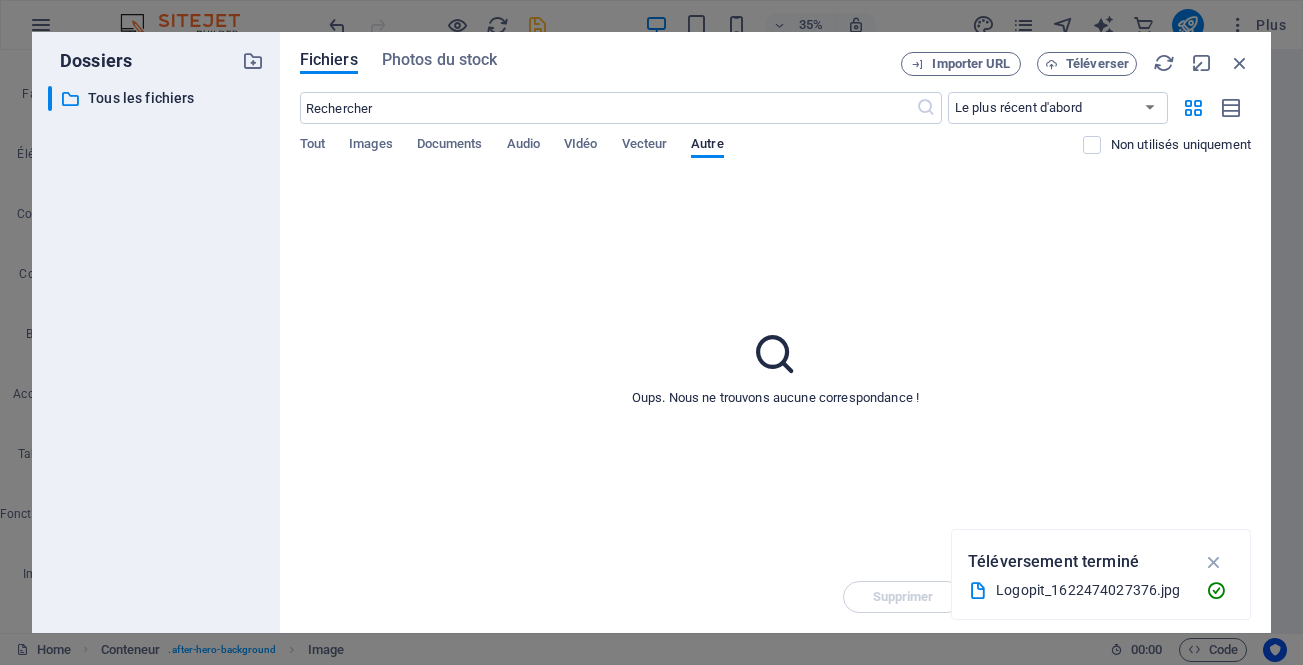 drag, startPoint x: 1070, startPoint y: 248, endPoint x: 796, endPoint y: 304, distance: 279.6641 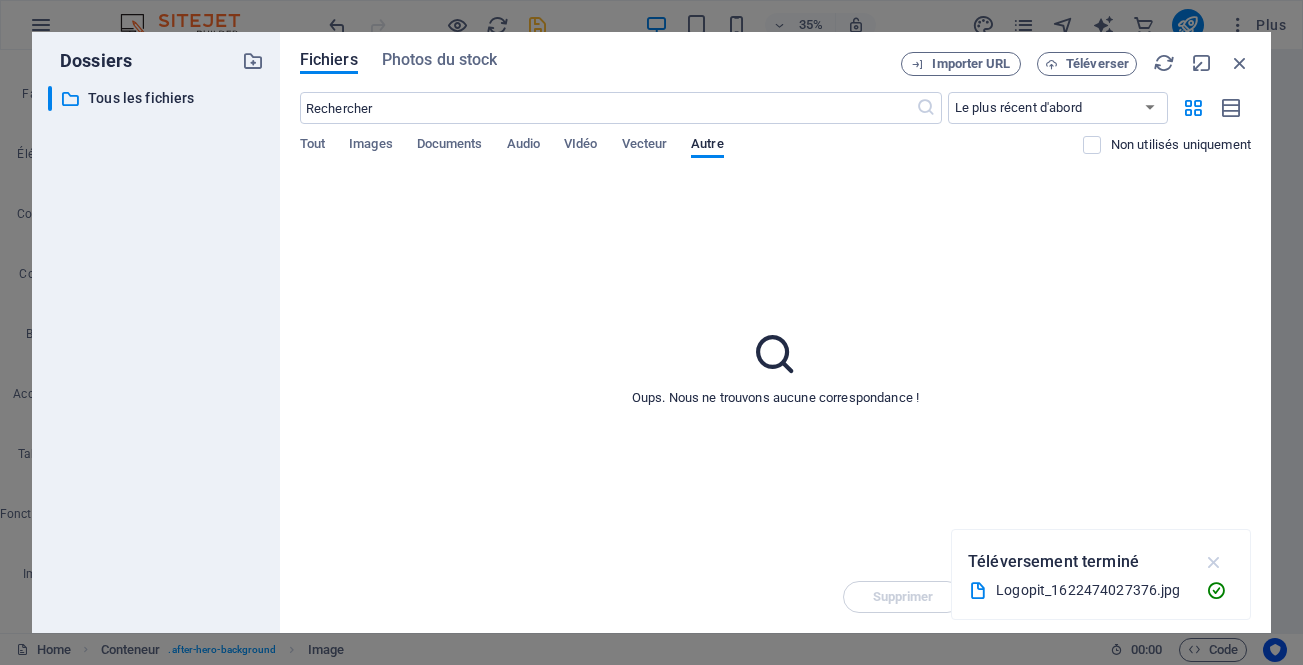 click at bounding box center [1214, 562] 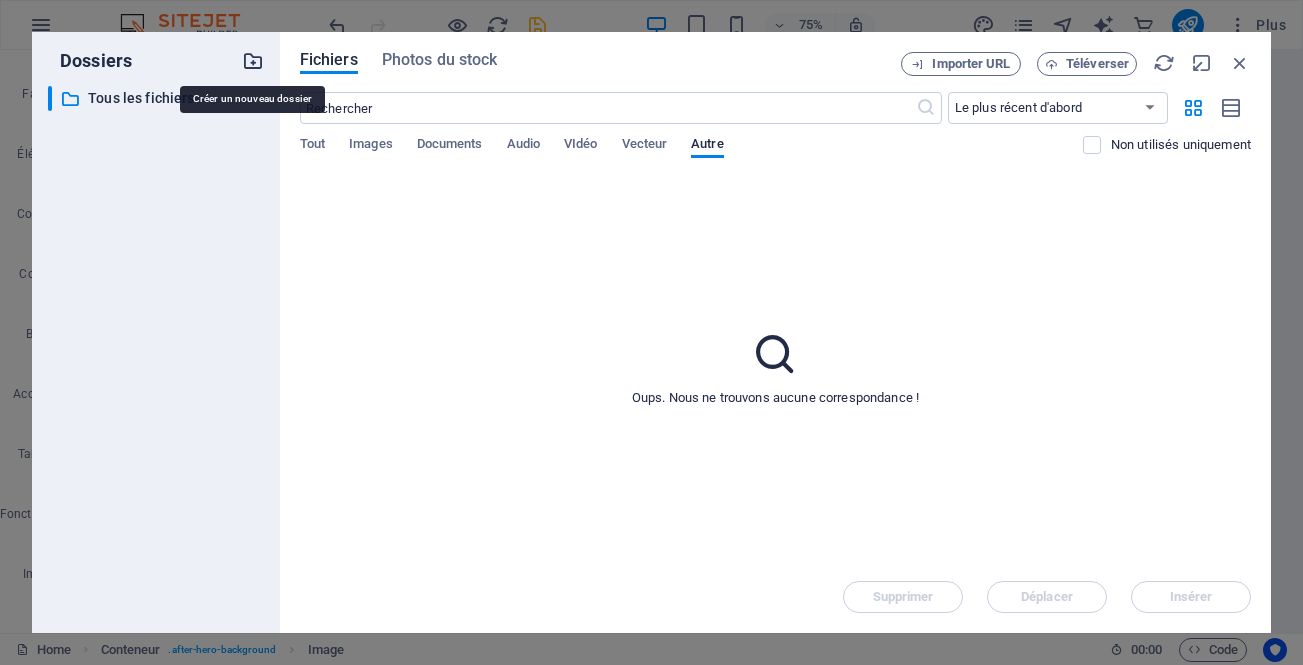 click at bounding box center (253, 61) 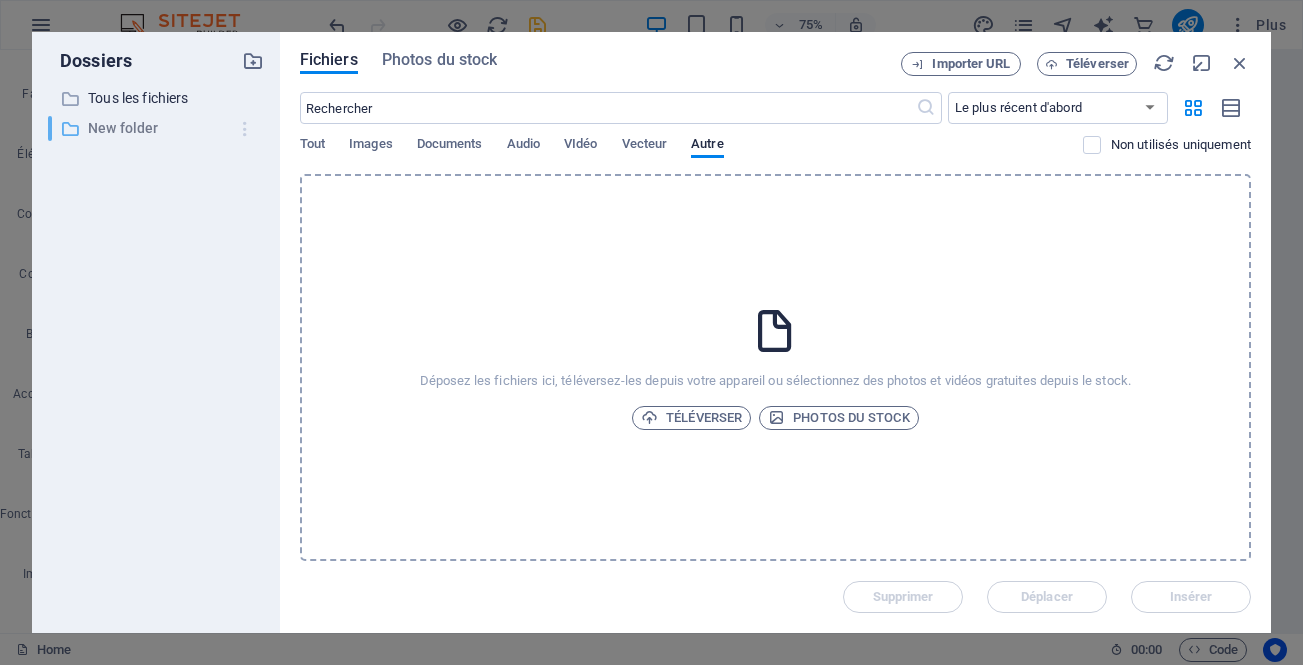 click at bounding box center [245, 129] 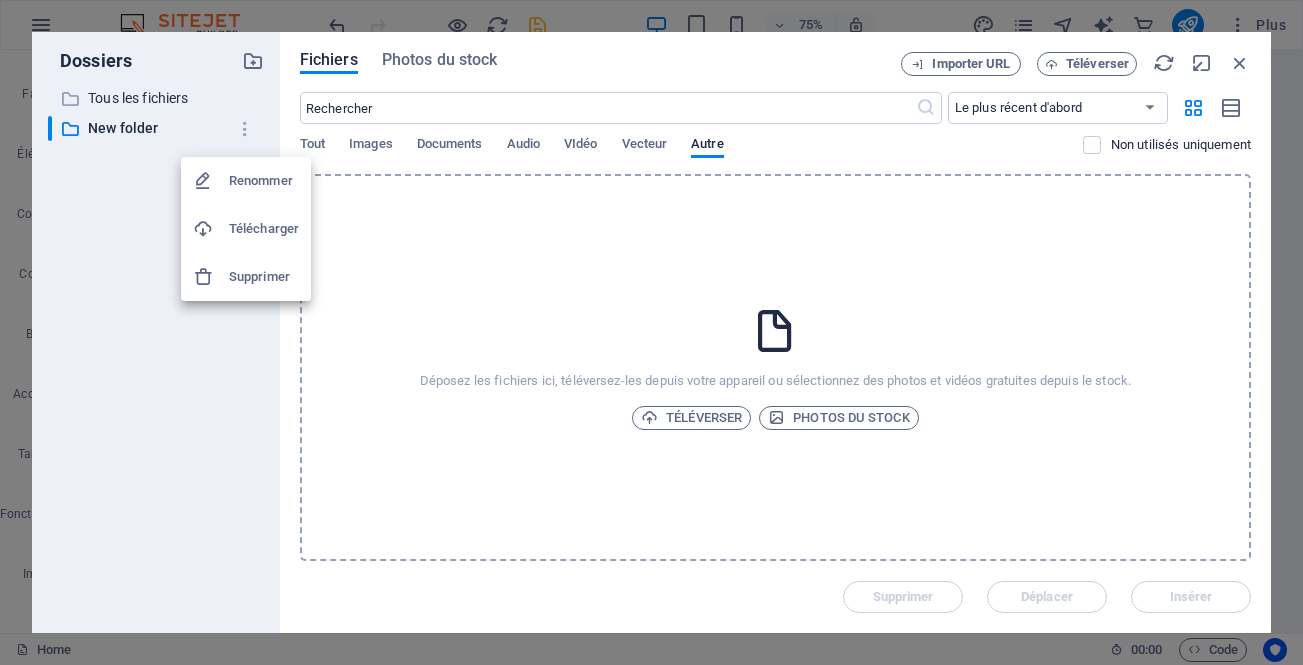 click on "Supprimer" at bounding box center (264, 277) 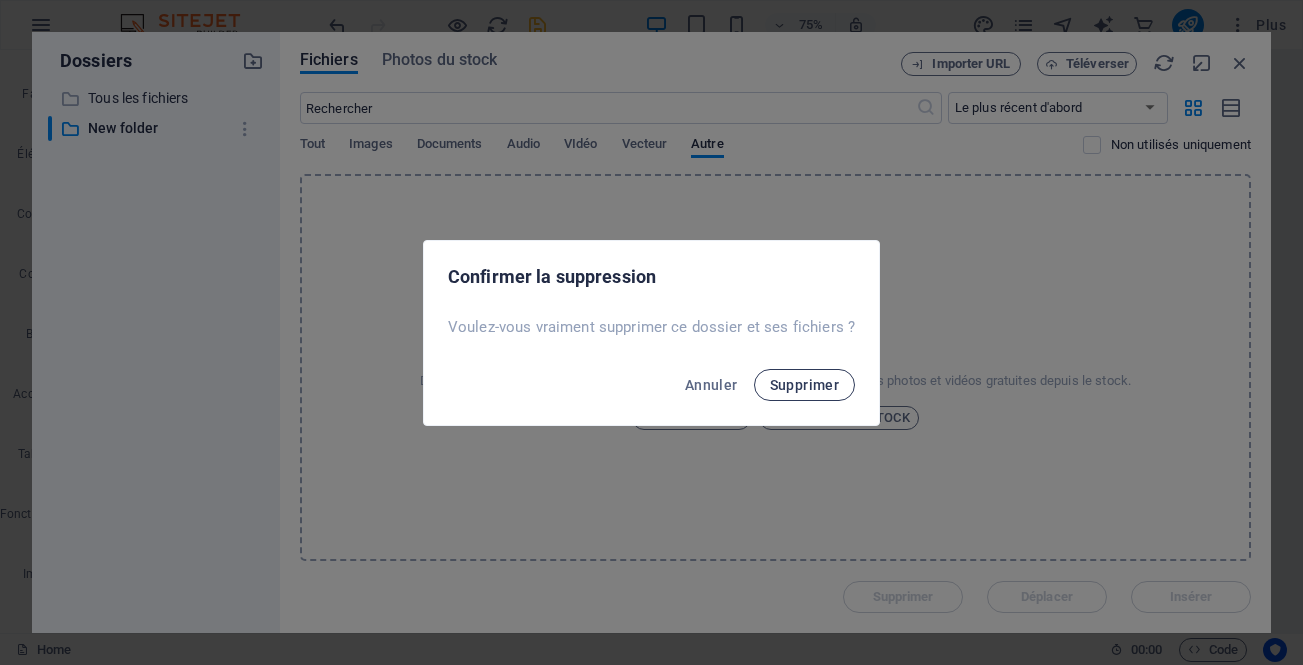 click on "Supprimer" at bounding box center [805, 385] 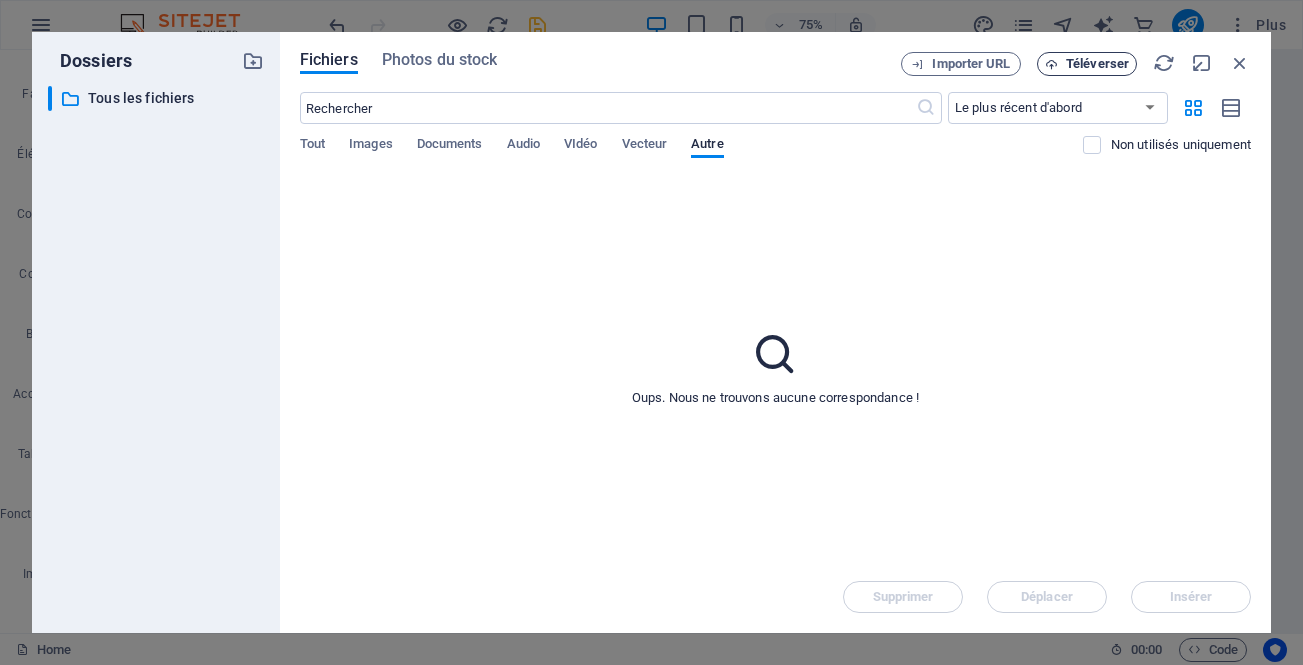 click on "Téléverser" at bounding box center (1097, 64) 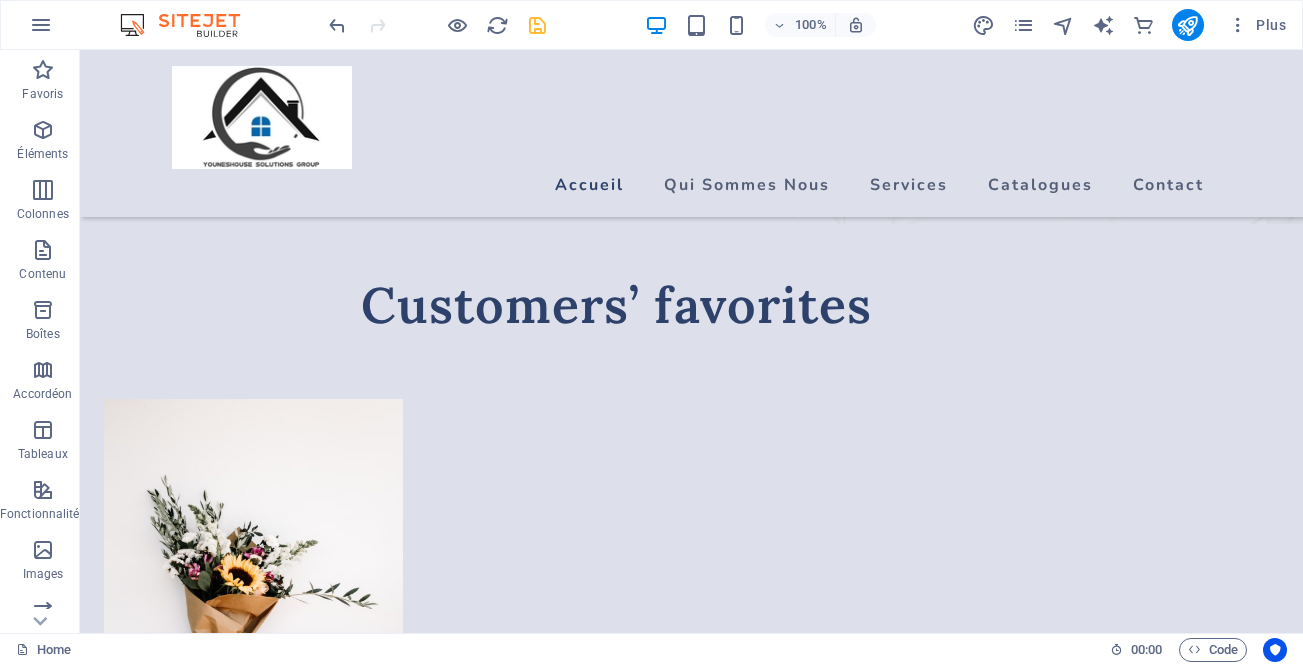scroll, scrollTop: 0, scrollLeft: 0, axis: both 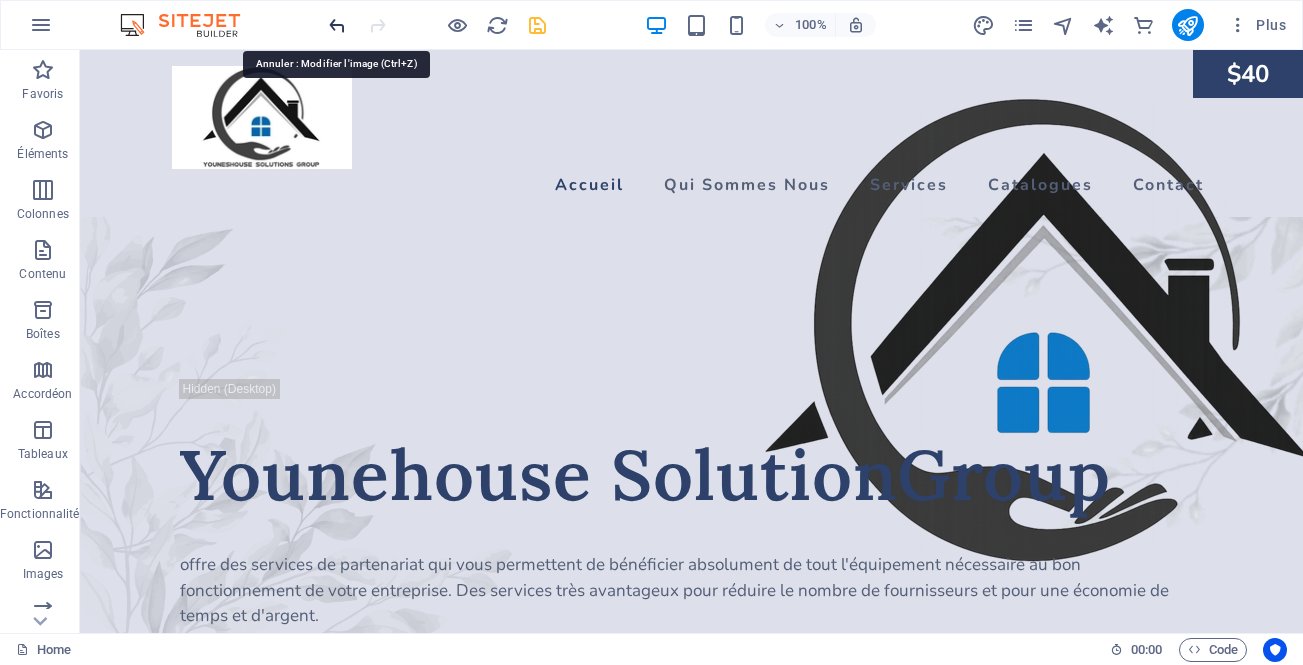click at bounding box center (337, 25) 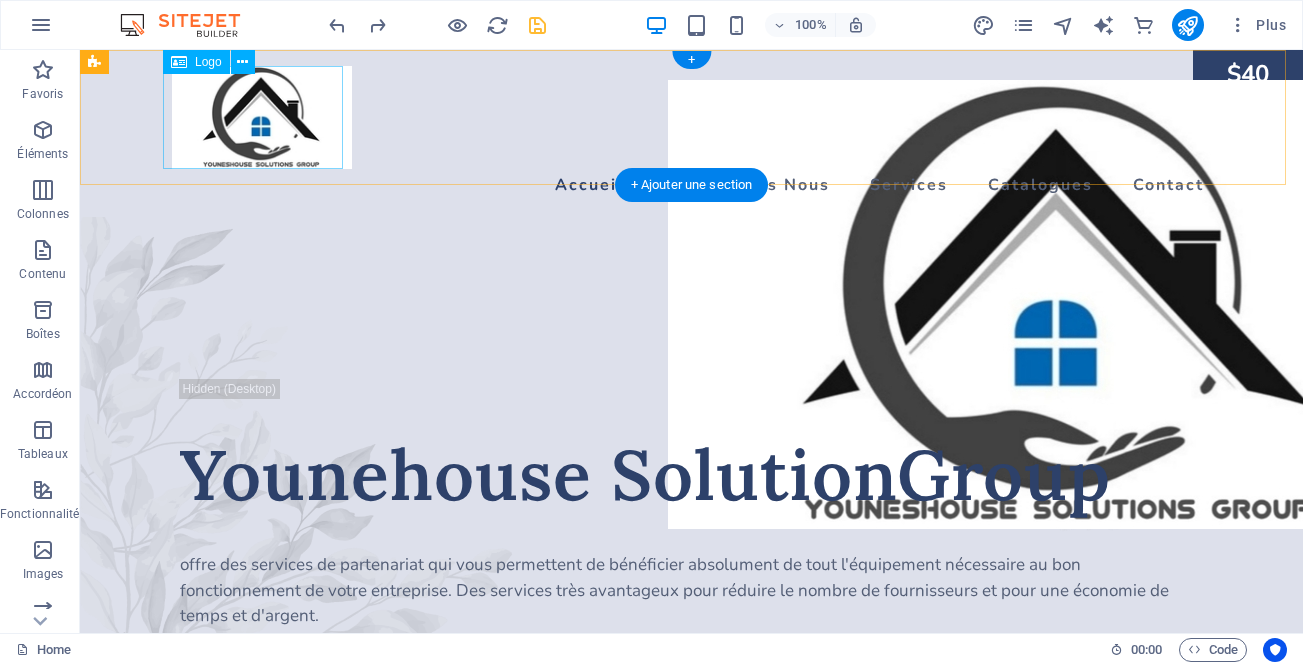 click at bounding box center [692, 117] 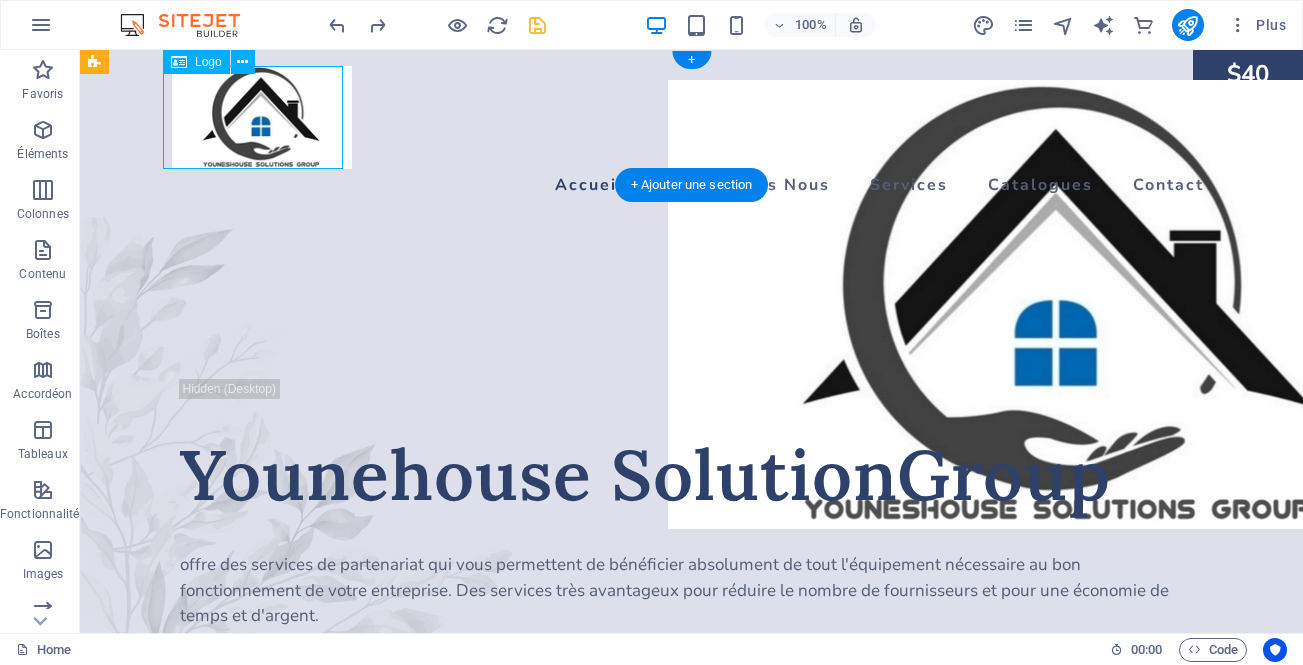 click at bounding box center [692, 117] 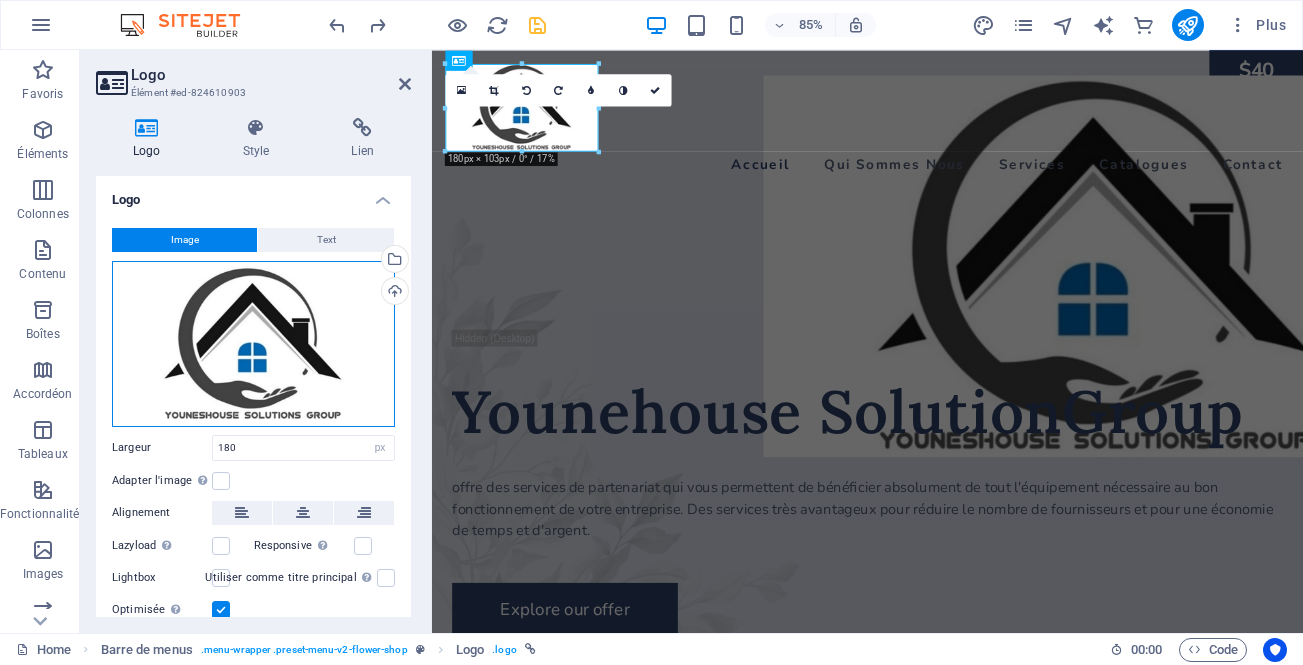 click on "Glissez les fichiers ici, cliquez pour choisir les fichiers ou  sélectionnez les fichiers depuis Fichiers ou depuis notre stock gratuit de photos et de vidéos" at bounding box center [253, 344] 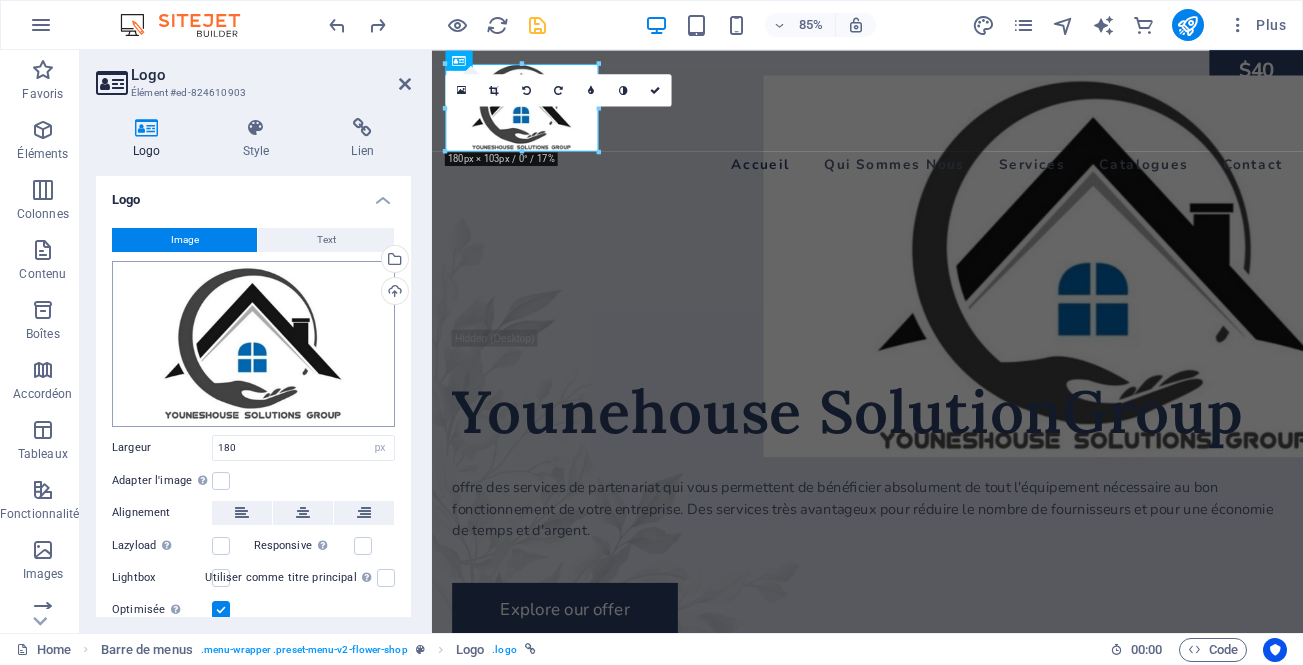 click on "test.youneshouse-sg.com Home Favoris Éléments Colonnes Contenu Boîtes Accordéon Tableaux Fonctionnalités Images Slider En-tête Pied de page Formulaires Marketing Collections E-commerce Logo Élément #ed-824610903 Logo Style Lien Logo Image Text Glissez les fichiers ici, cliquez pour choisir les fichiers ou  sélectionnez les fichiers depuis Fichiers ou depuis notre stock gratuit de photos et de vidéos Sélectionnez les fichiers depuis le Gestionnaire de fichiers, les photos du stock ou téléversez un ou plusieurs fichiers Téléverser Largeur 180 Par défaut auto px rem % em vh vw Adapter l'image Adapter automatiquement l'image à une largeur et une hauteur fixes Hauteur Par défaut auto px Alignement Lazyload Charger les images après la page améliore le temps de chargement (vitesse). Responsive Chargez automatiquement des images Retina et les formats optimisés pour les smartphones. Lightbox Optimisée Position 50 px %" at bounding box center [651, 332] 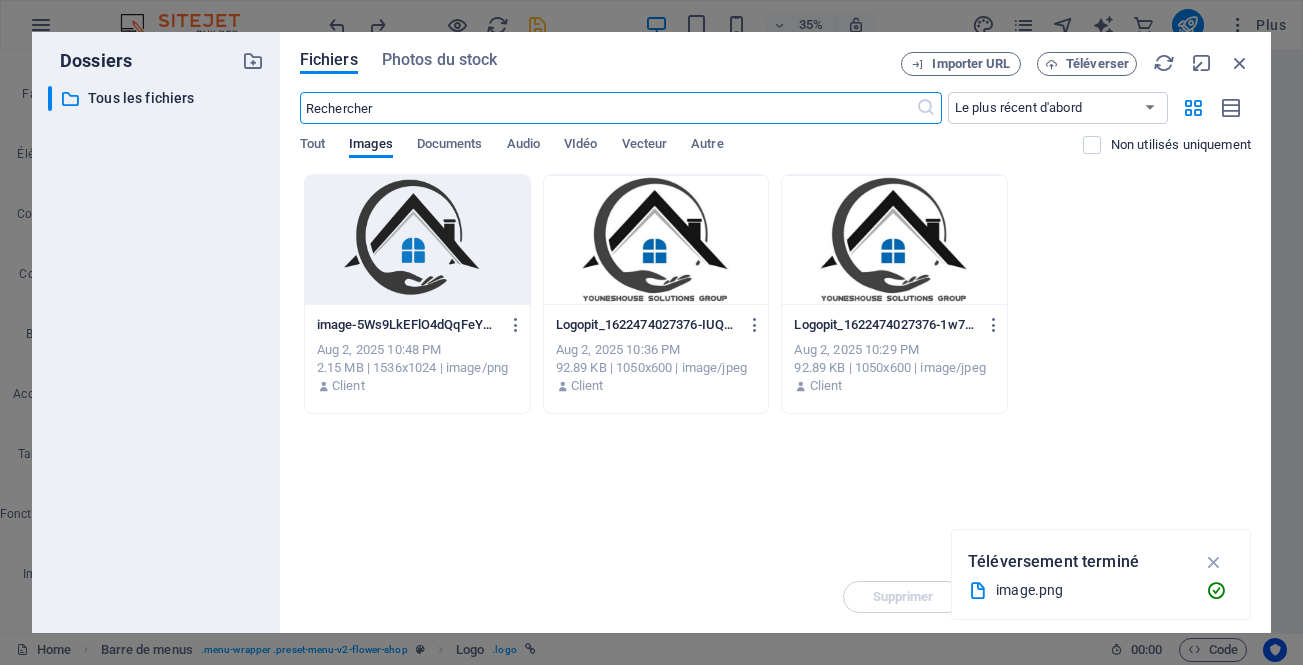 click at bounding box center [417, 240] 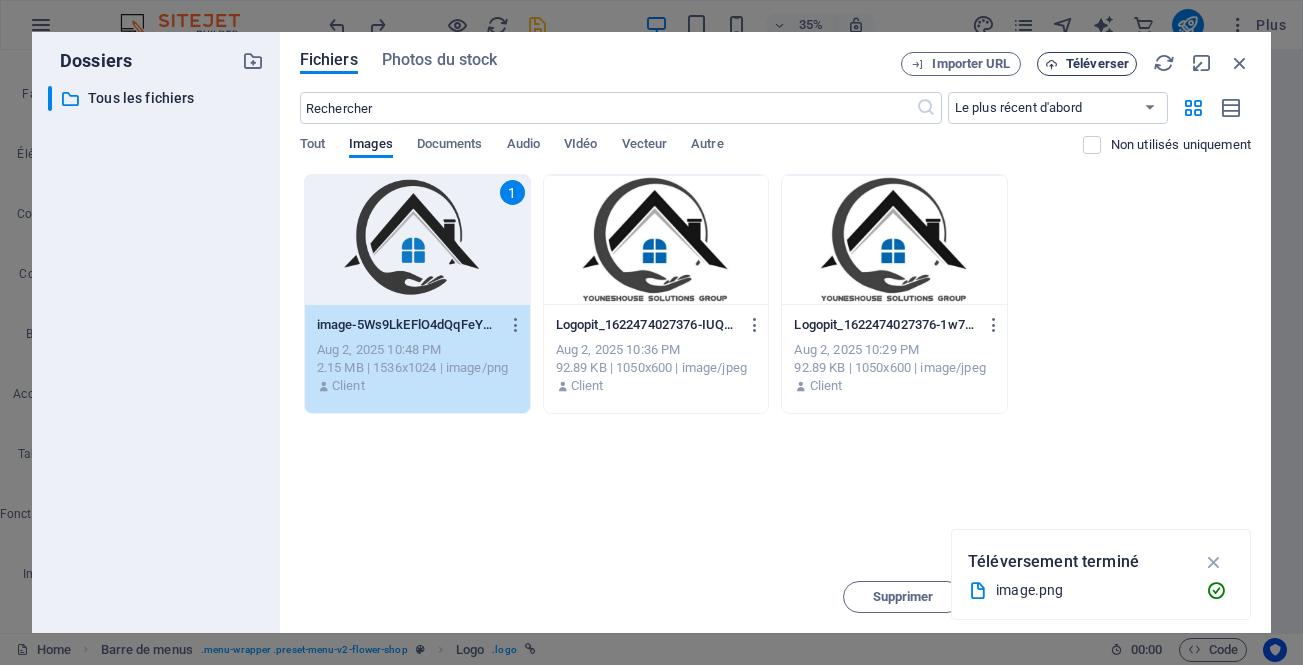 click on "Téléverser" at bounding box center [1097, 64] 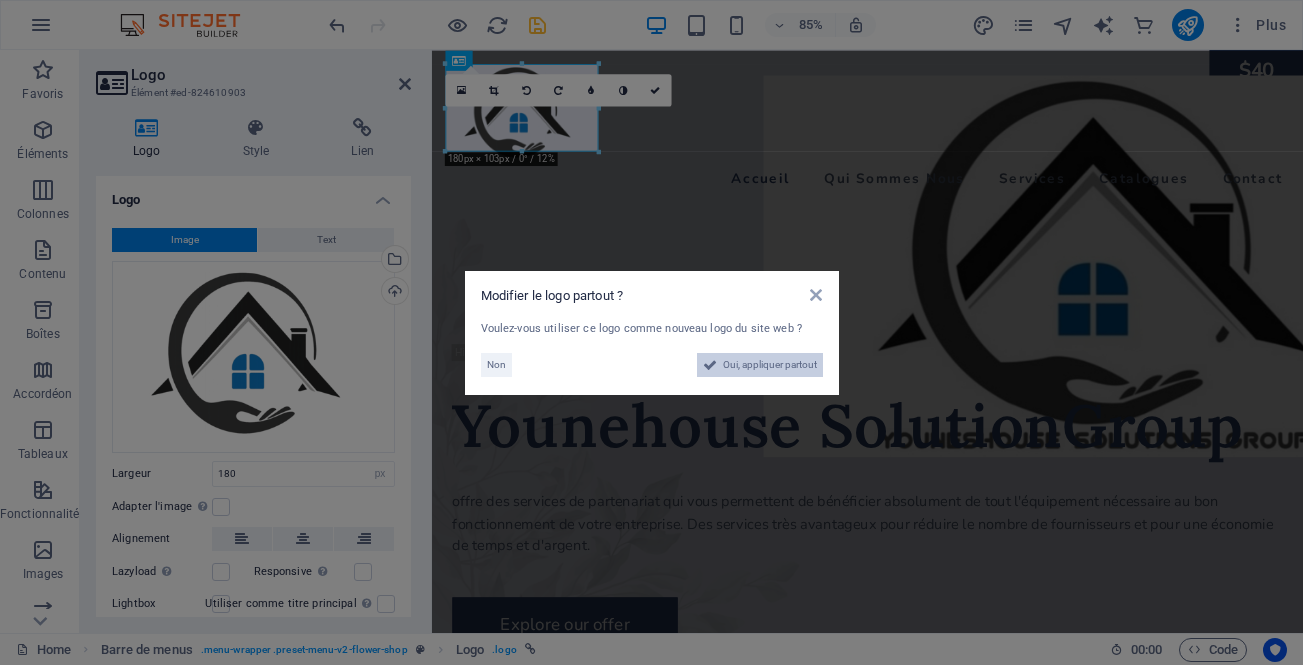 click at bounding box center (710, 365) 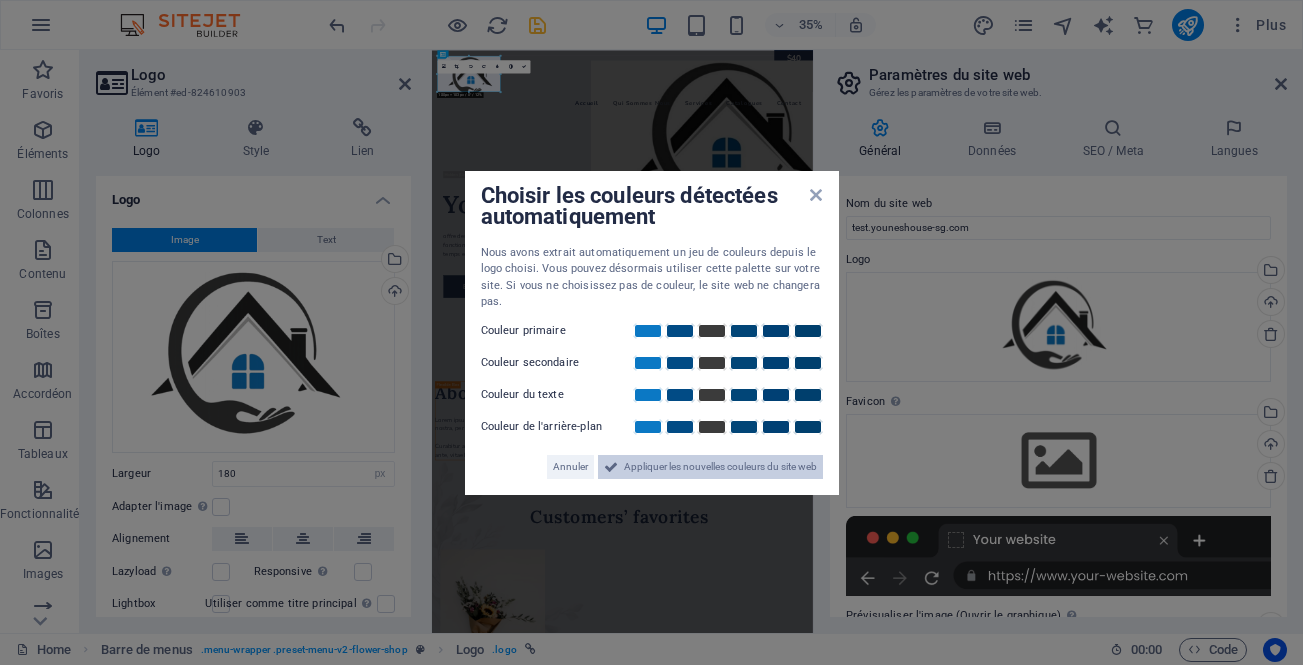 click on "Appliquer les nouvelles couleurs du site web" at bounding box center (710, 467) 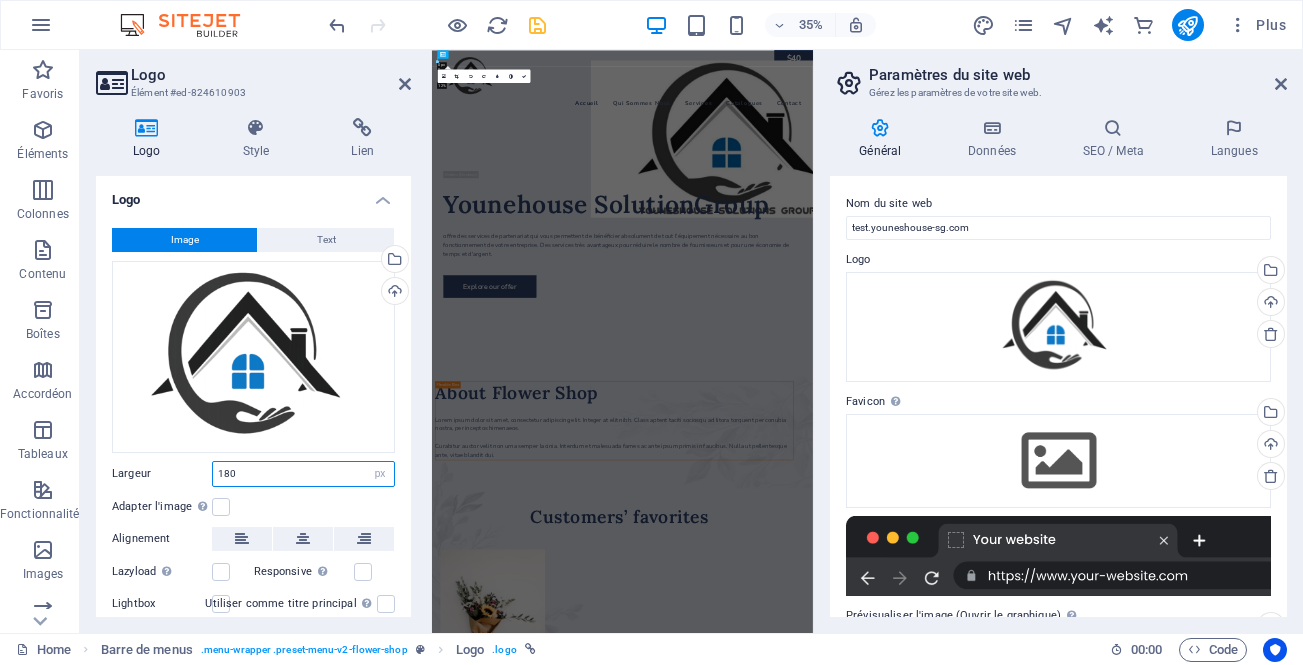 click on "180" at bounding box center [303, 474] 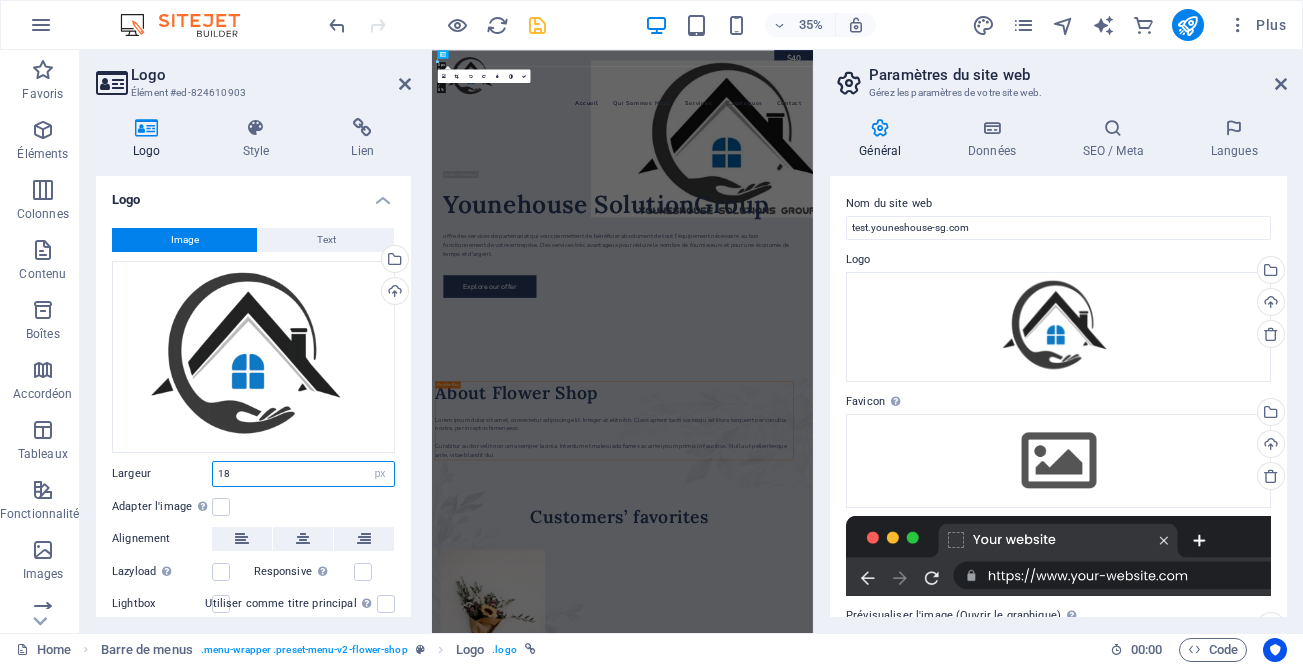 type on "1" 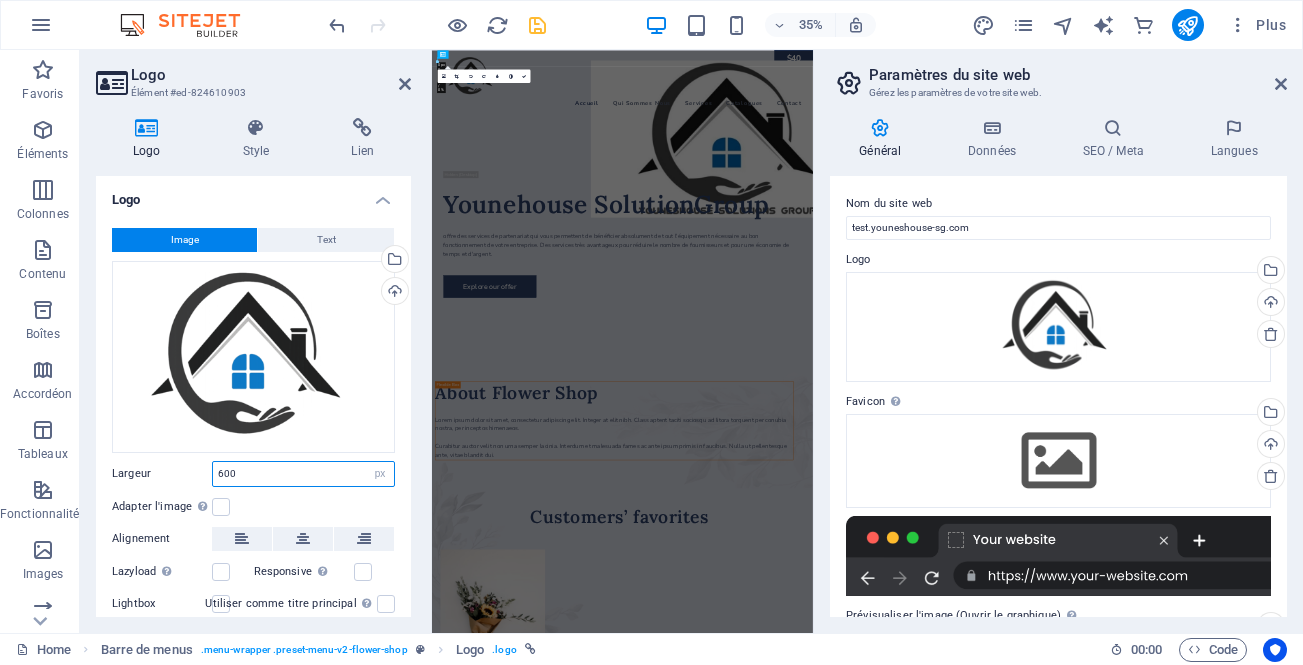 type on "600" 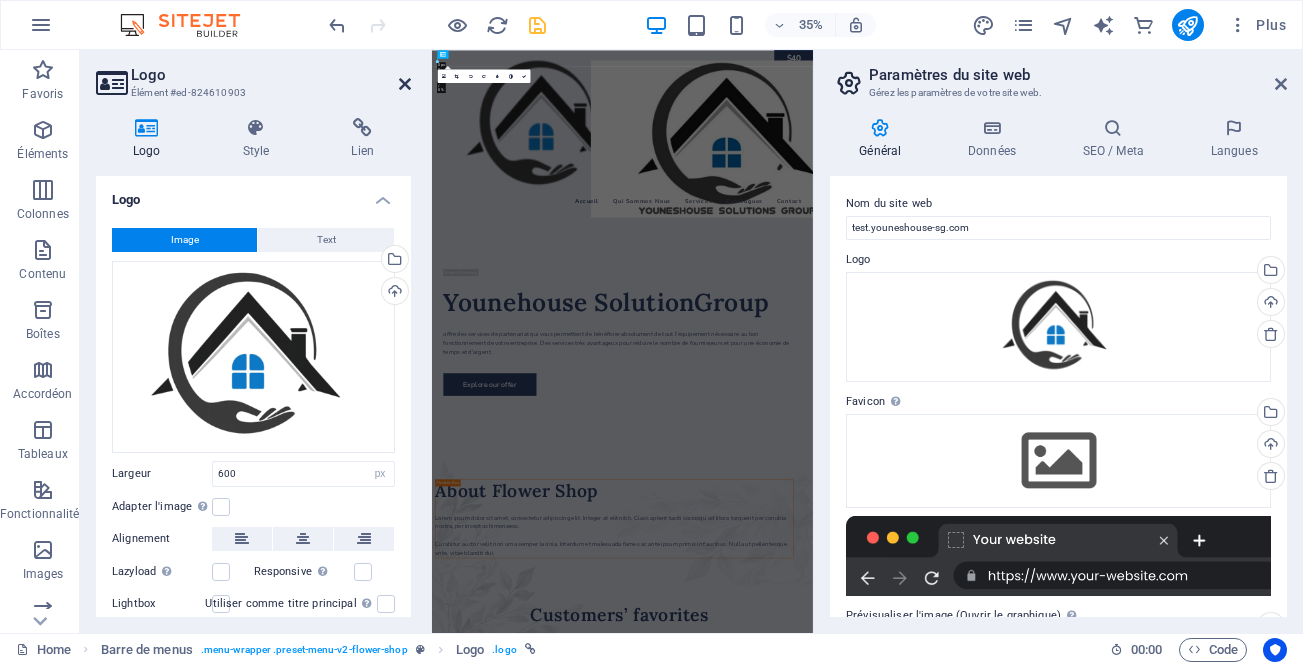 click at bounding box center [405, 84] 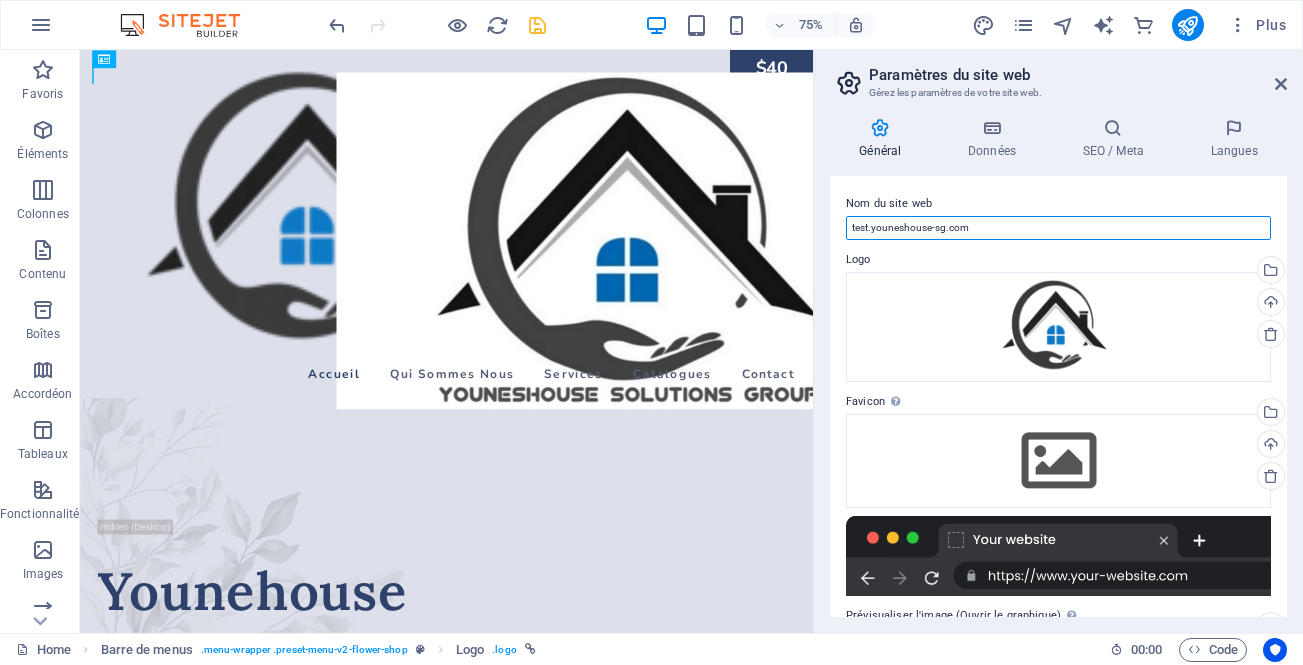 click on "test.youneshouse-sg.com" at bounding box center (1058, 228) 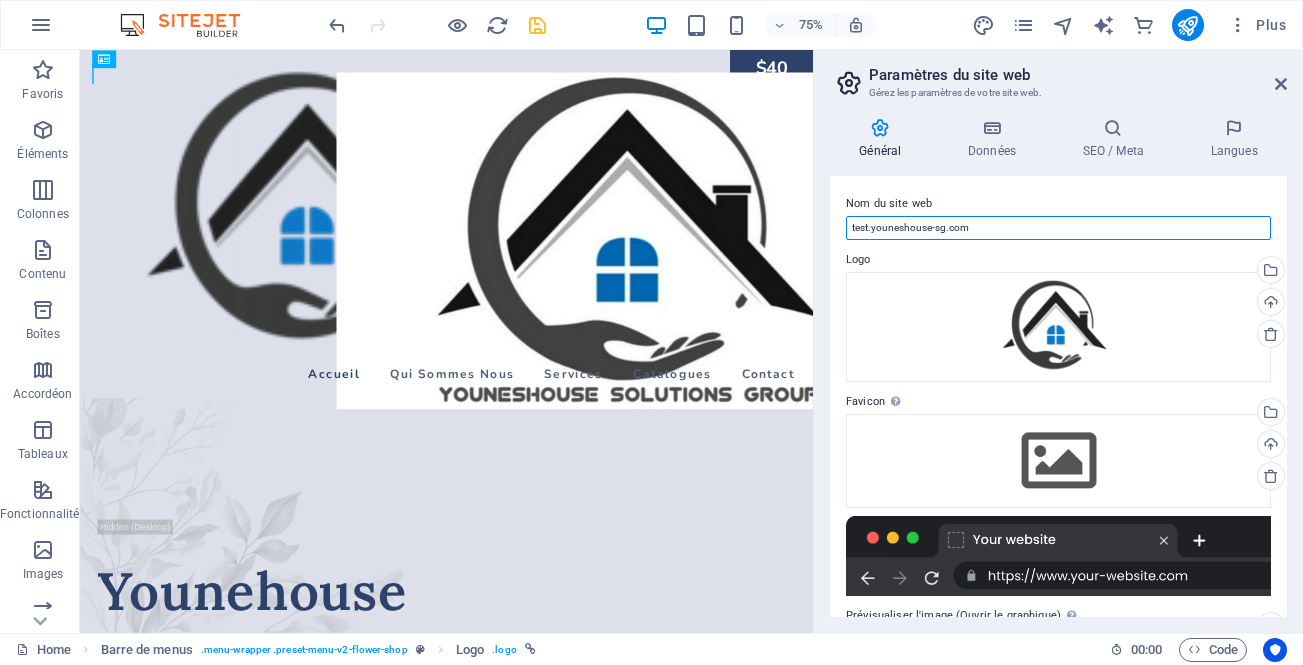 type on "y" 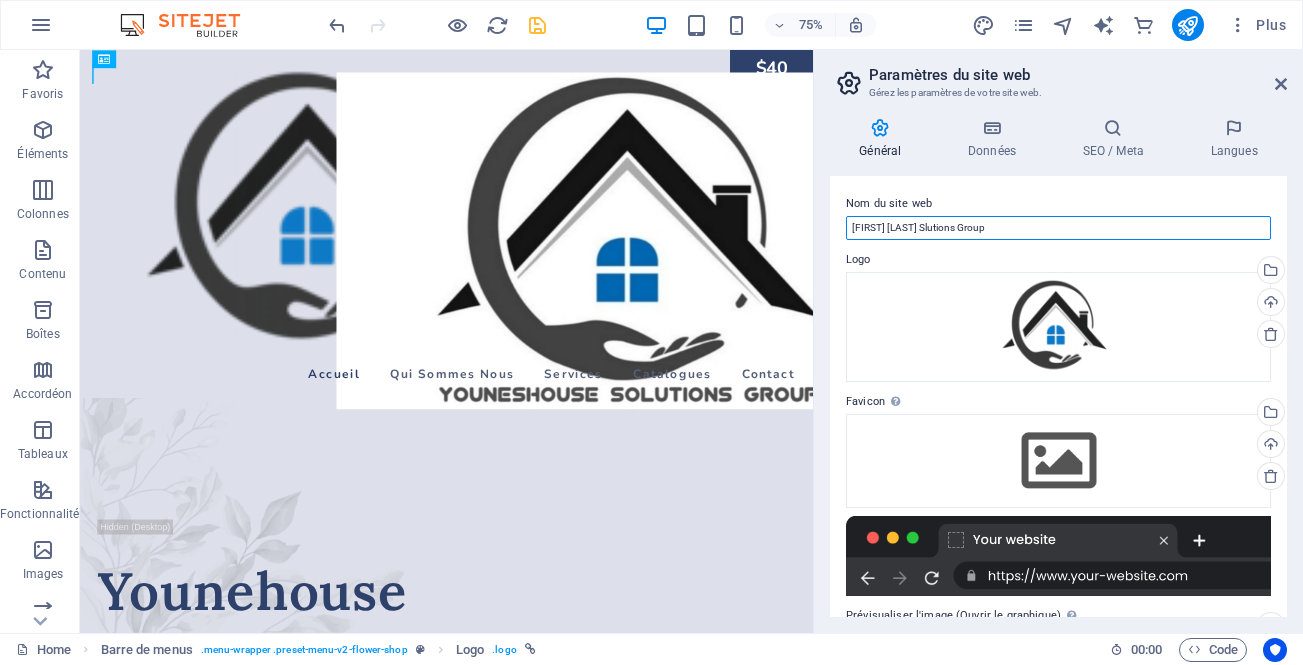 click on "Youneshouse Slutions Group" at bounding box center (1058, 228) 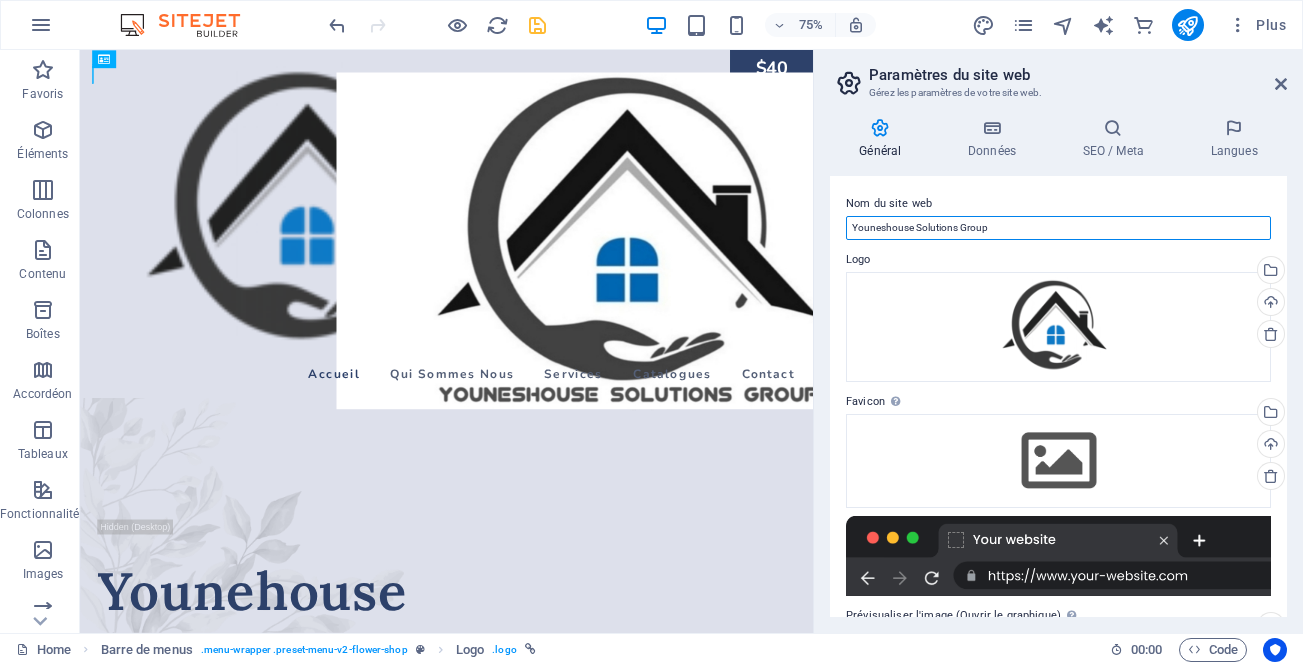 type on "Youneshouse Solutions Group" 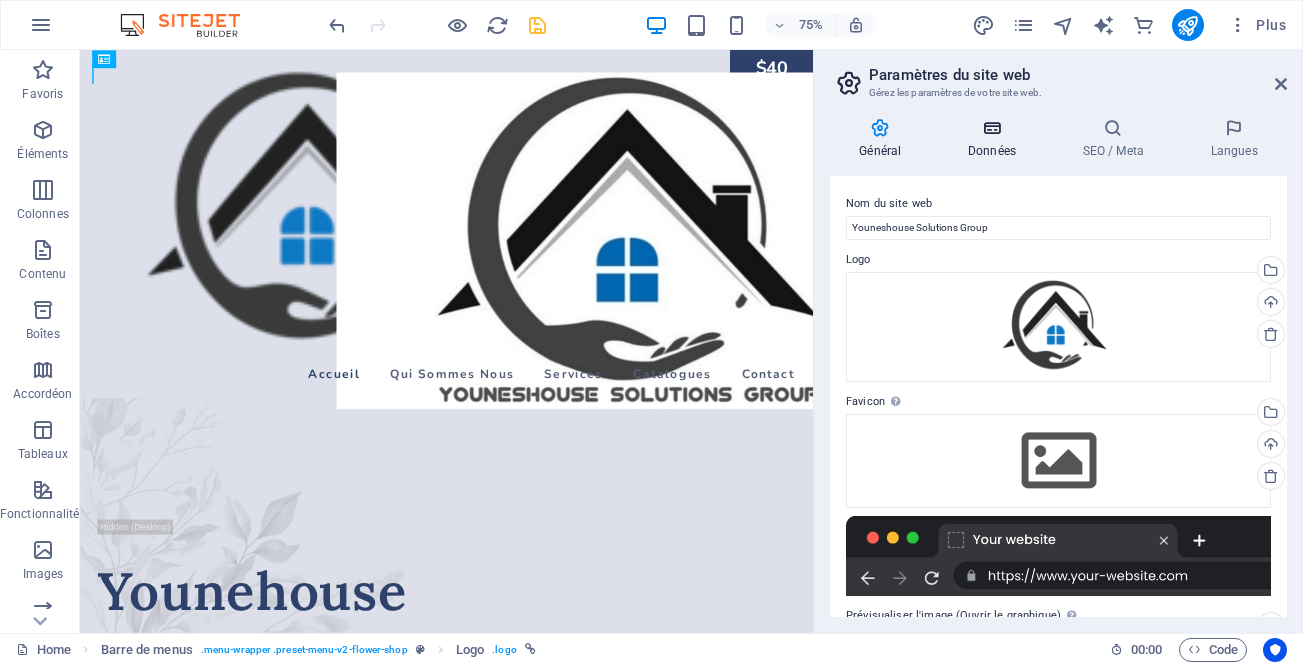 click on "Données" at bounding box center [996, 139] 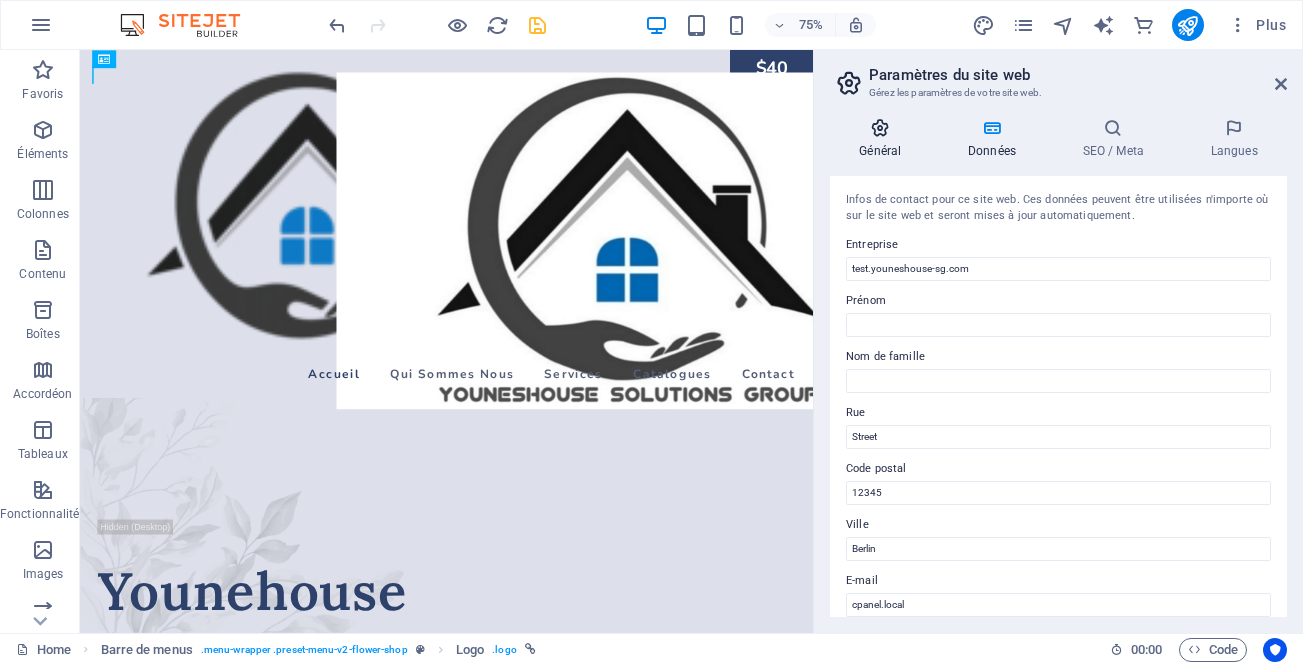 click on "Général" at bounding box center [884, 139] 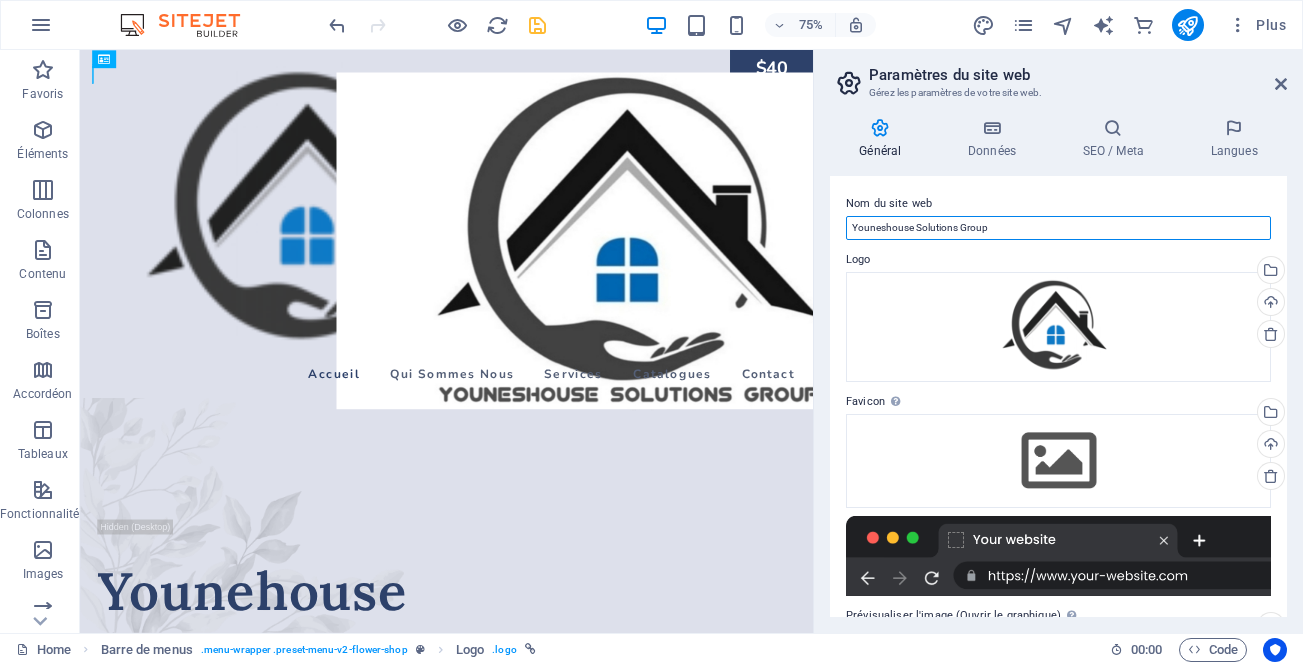 click on "Youneshouse Solutions Group" at bounding box center (1058, 228) 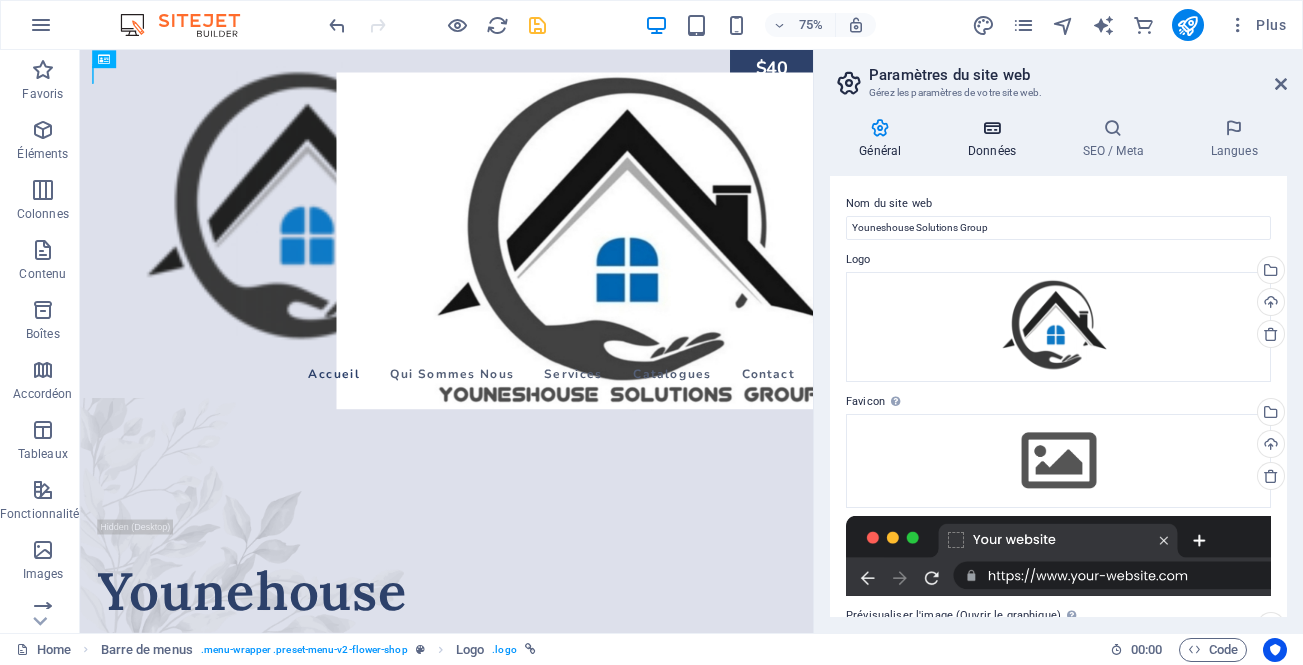 click on "Données" at bounding box center [996, 139] 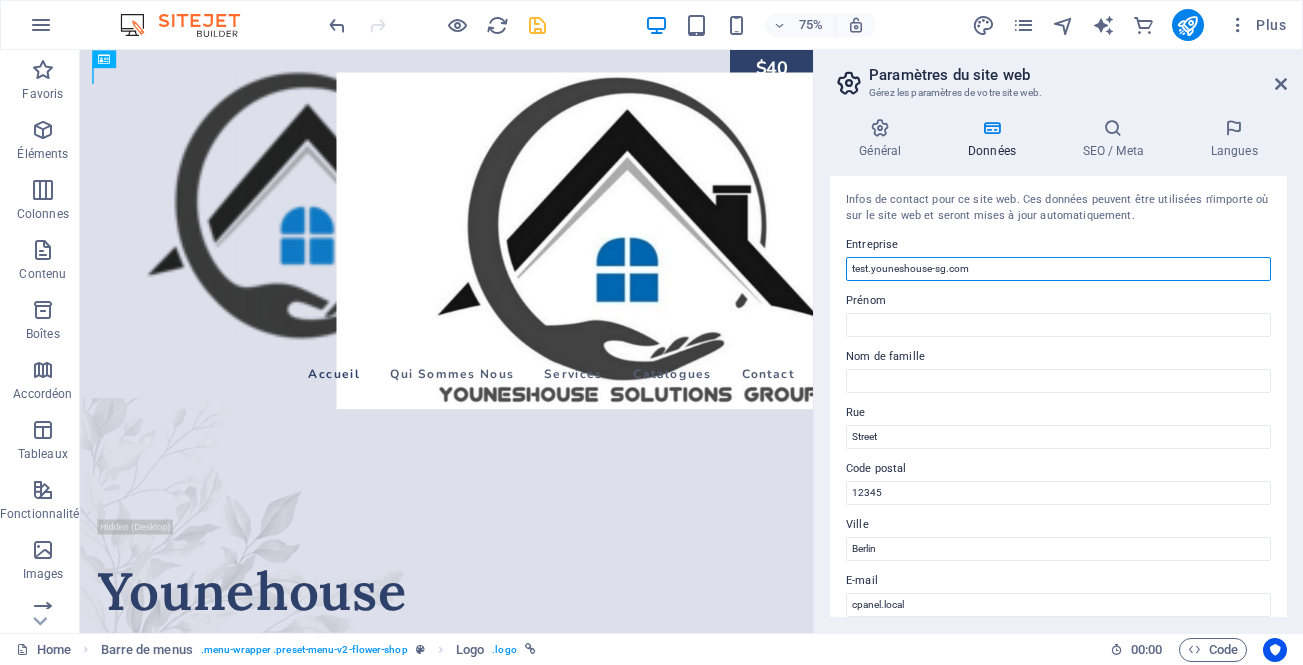 click on "test.youneshouse-sg.com" at bounding box center [1058, 269] 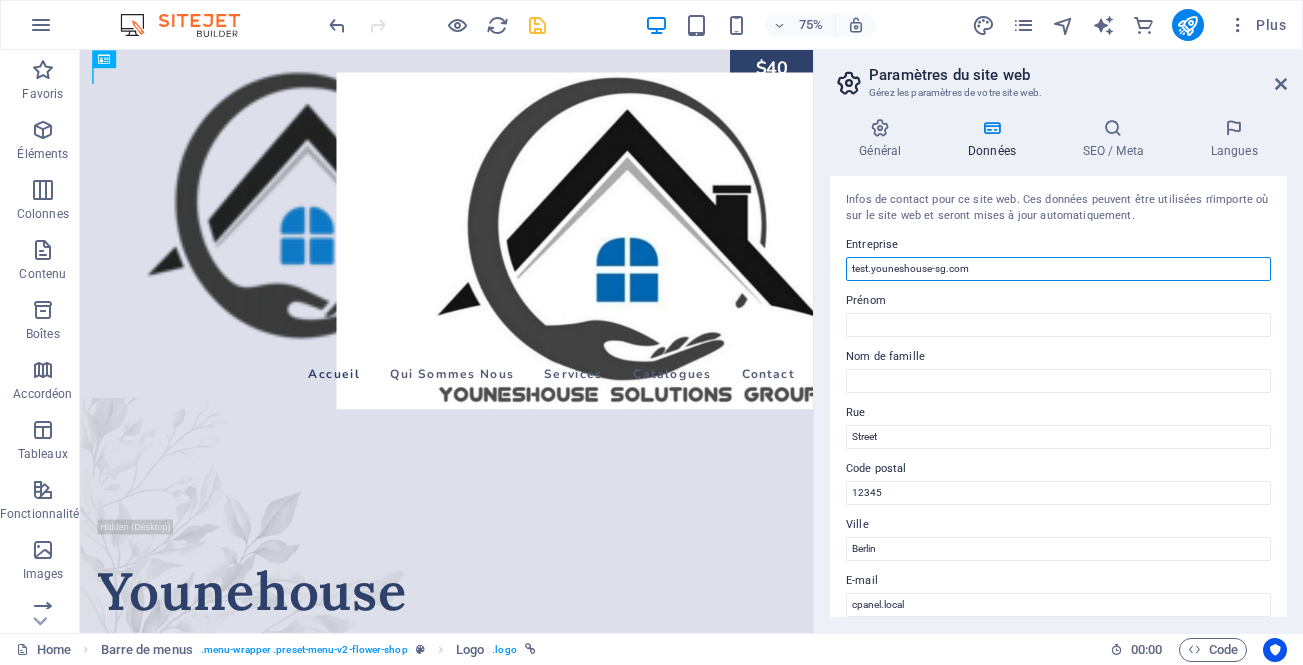 paste on "Youneshouse Solutions Group" 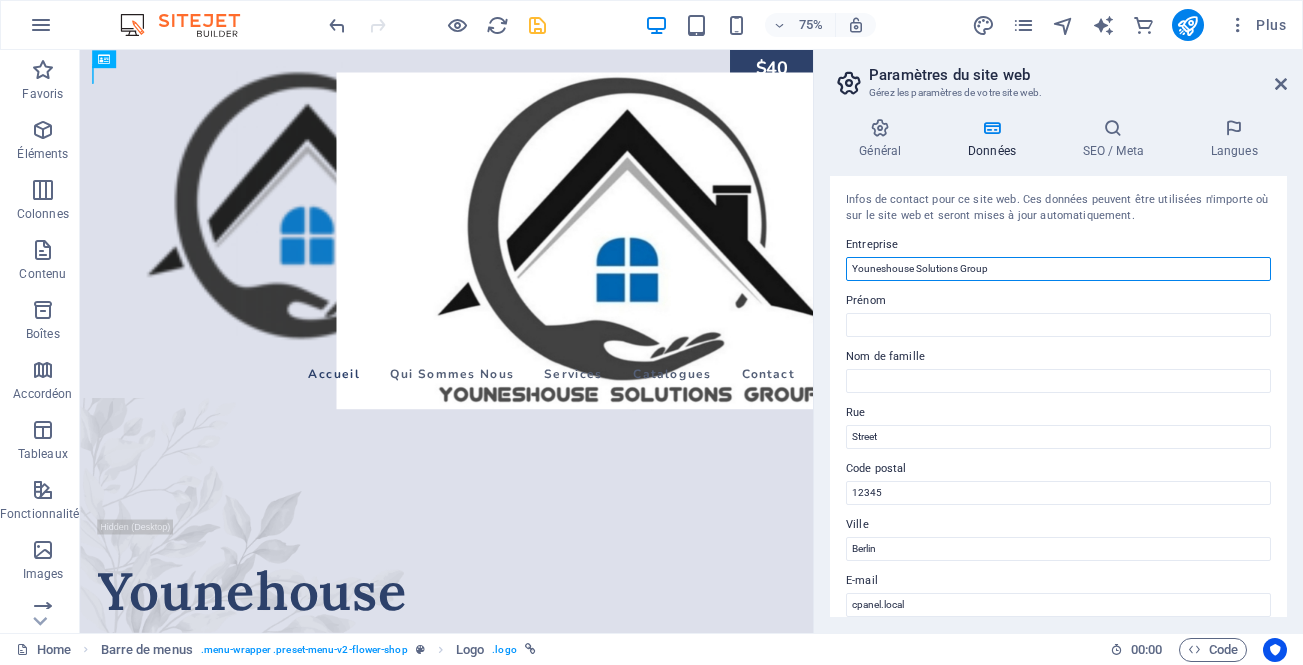 type on "Youneshouse Solutions Group" 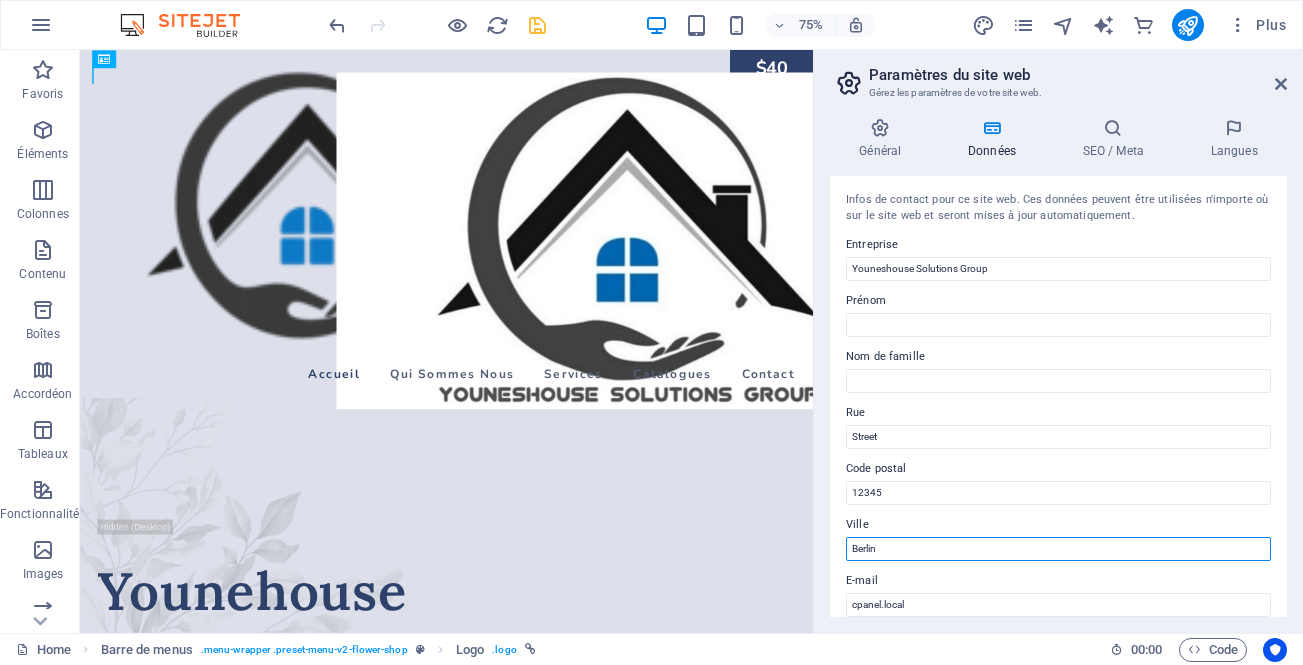 click on "Berlin" at bounding box center (1058, 549) 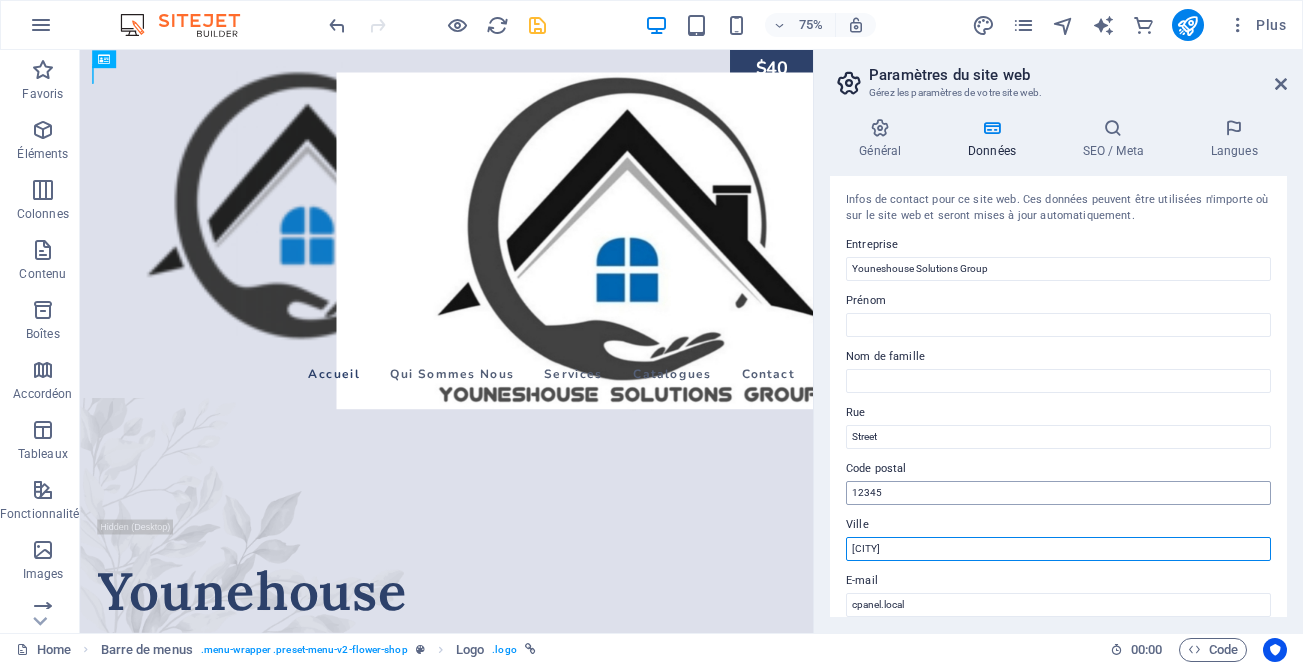 type on "[CITY]" 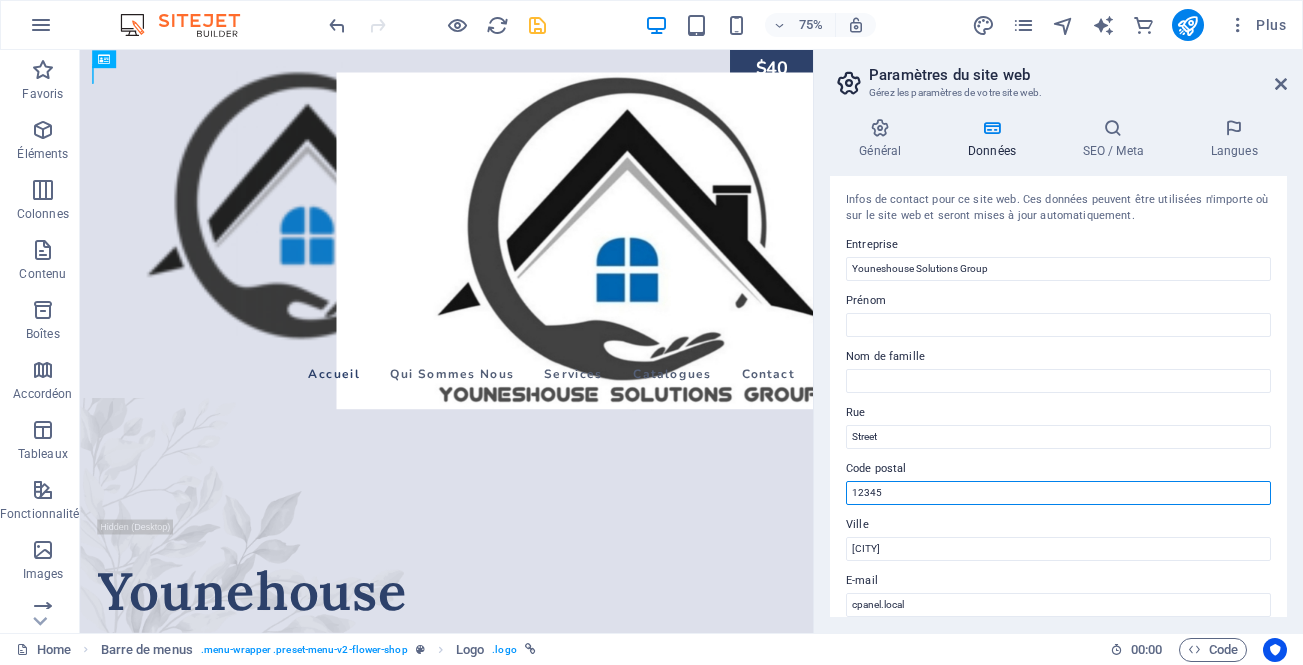 click on "12345" at bounding box center [1058, 493] 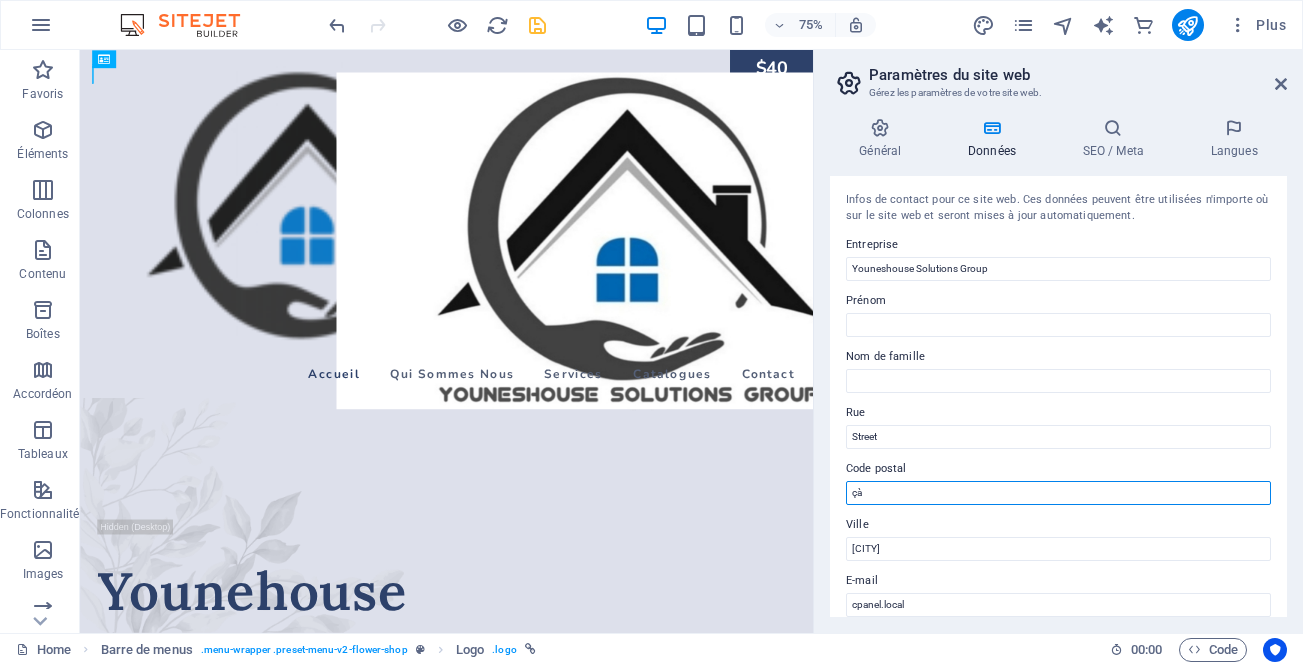 type on "ç" 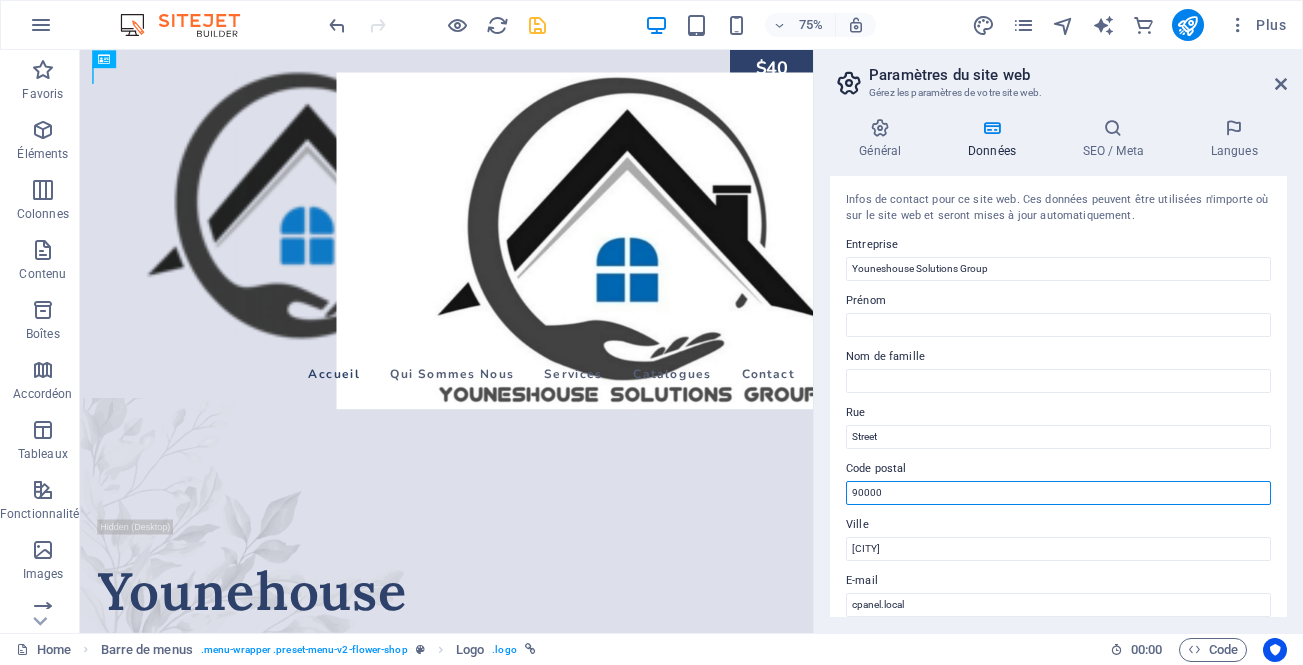 type on "90000" 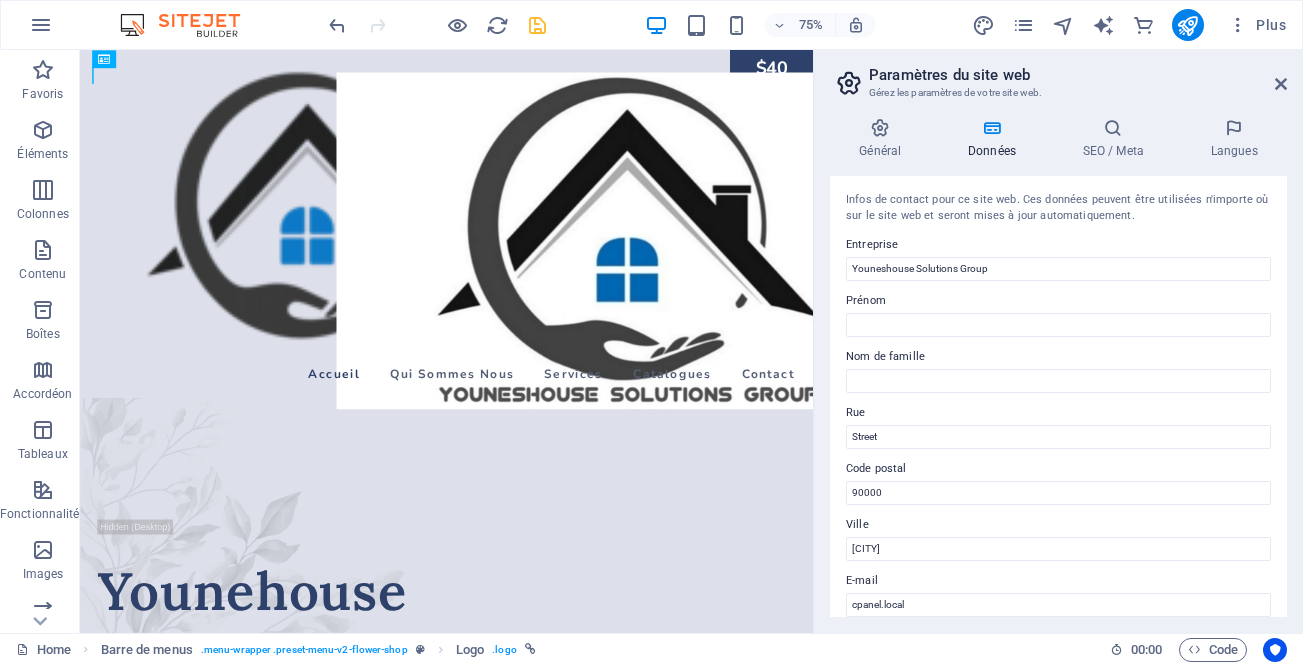 click on "Général  Données  SEO / Meta  Langues Nom du site web Youneshouse Solutions Group Logo Glissez les fichiers ici, cliquez pour choisir les fichiers ou  sélectionnez les fichiers depuis Fichiers ou depuis notre stock gratuit de photos et de vidéos Sélectionnez les fichiers depuis le Gestionnaire de fichiers, les photos du stock ou téléversez un ou plusieurs fichiers Téléverser Favicon Définissez ici la favicon de votre site web. Une favicon est une petite icône affichée dans l'onglet du navigateur à côté du titre du site web. Elle permet aux visiteurs d'identifier votre site web. Glissez les fichiers ici, cliquez pour choisir les fichiers ou  sélectionnez les fichiers depuis Fichiers ou depuis notre stock gratuit de photos et de vidéos Sélectionnez les fichiers depuis le Gestionnaire de fichiers, les photos du stock ou téléversez un ou plusieurs fichiers Téléverser Prévisualiser l'image (Ouvrir le graphique) Glissez les fichiers ici, cliquez pour choisir les fichiers ou  Téléverser AI" at bounding box center [1058, 367] 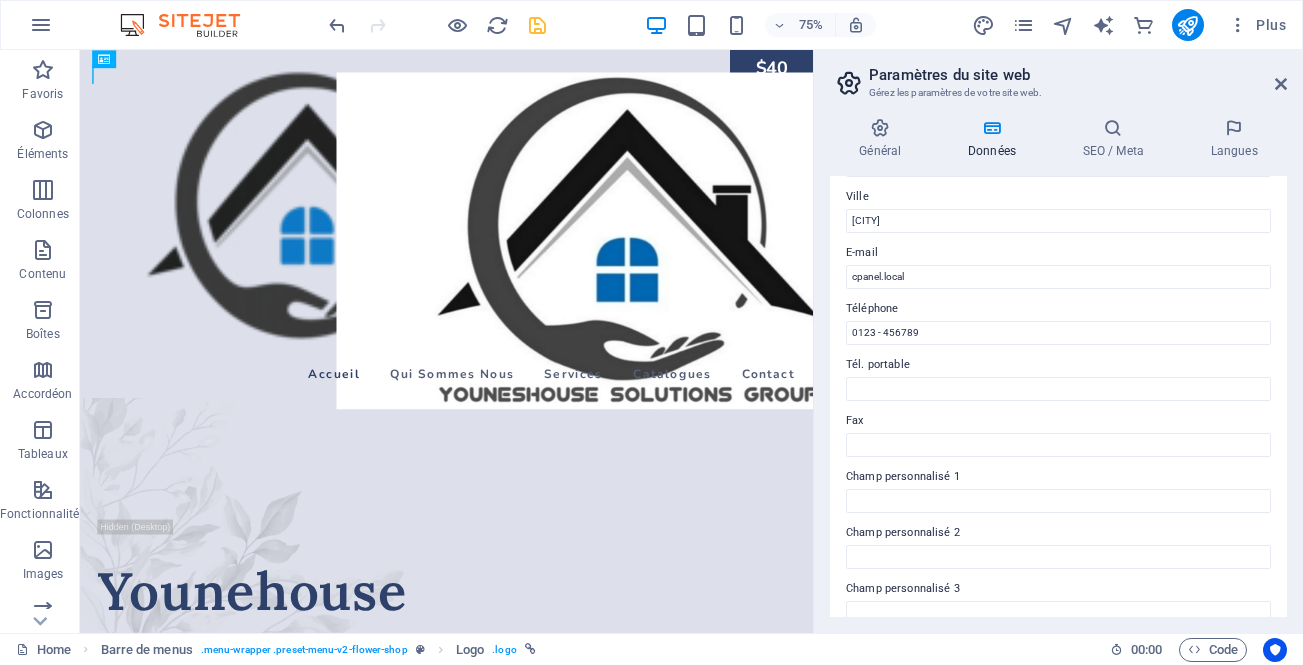 scroll, scrollTop: 344, scrollLeft: 0, axis: vertical 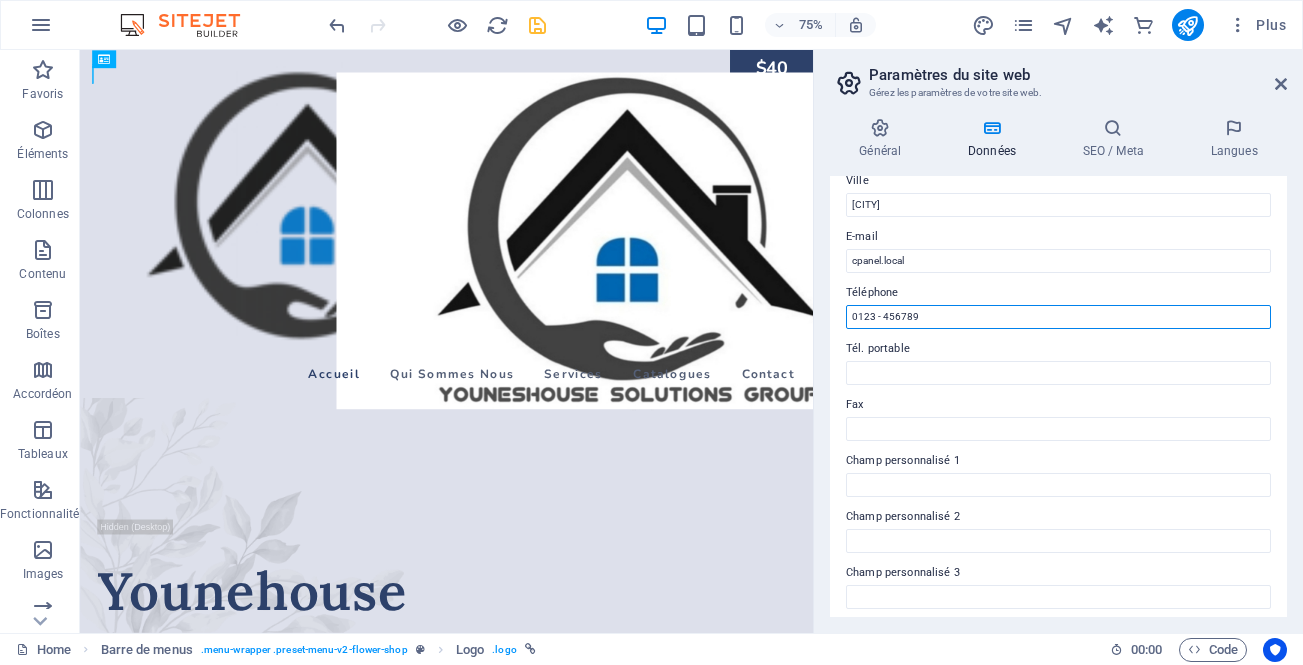 click on "0123 - 456789" at bounding box center [1058, 317] 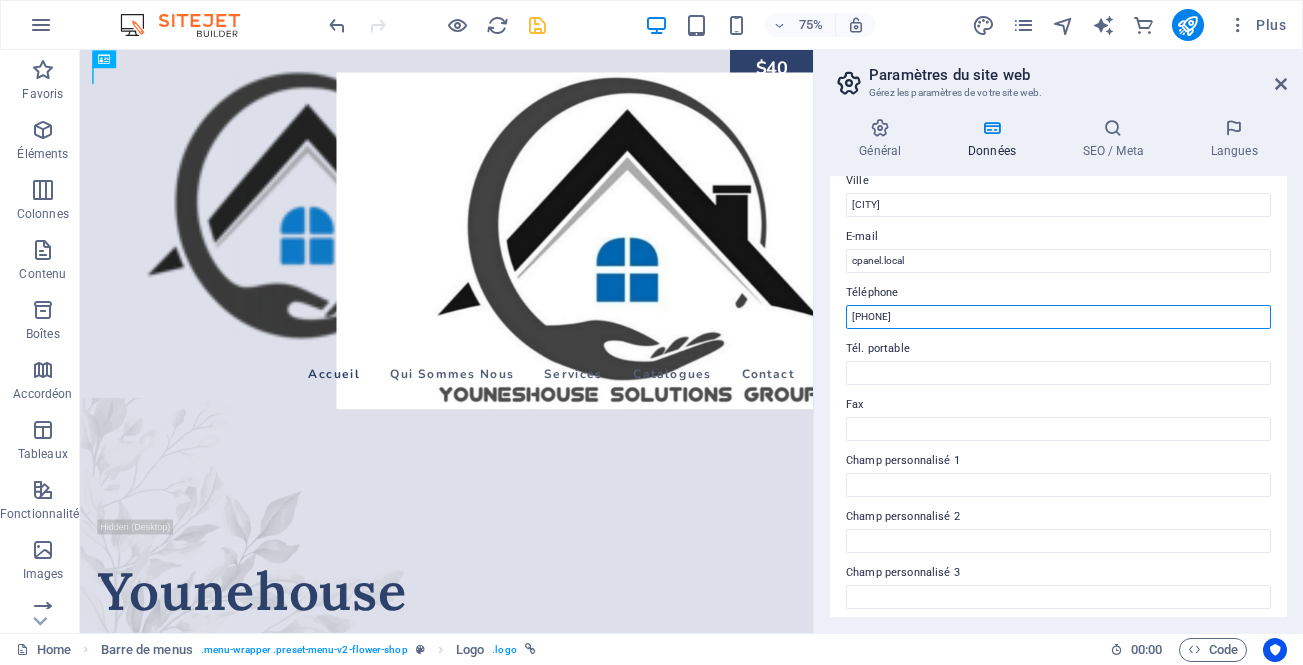 click on "0661-" at bounding box center (1058, 317) 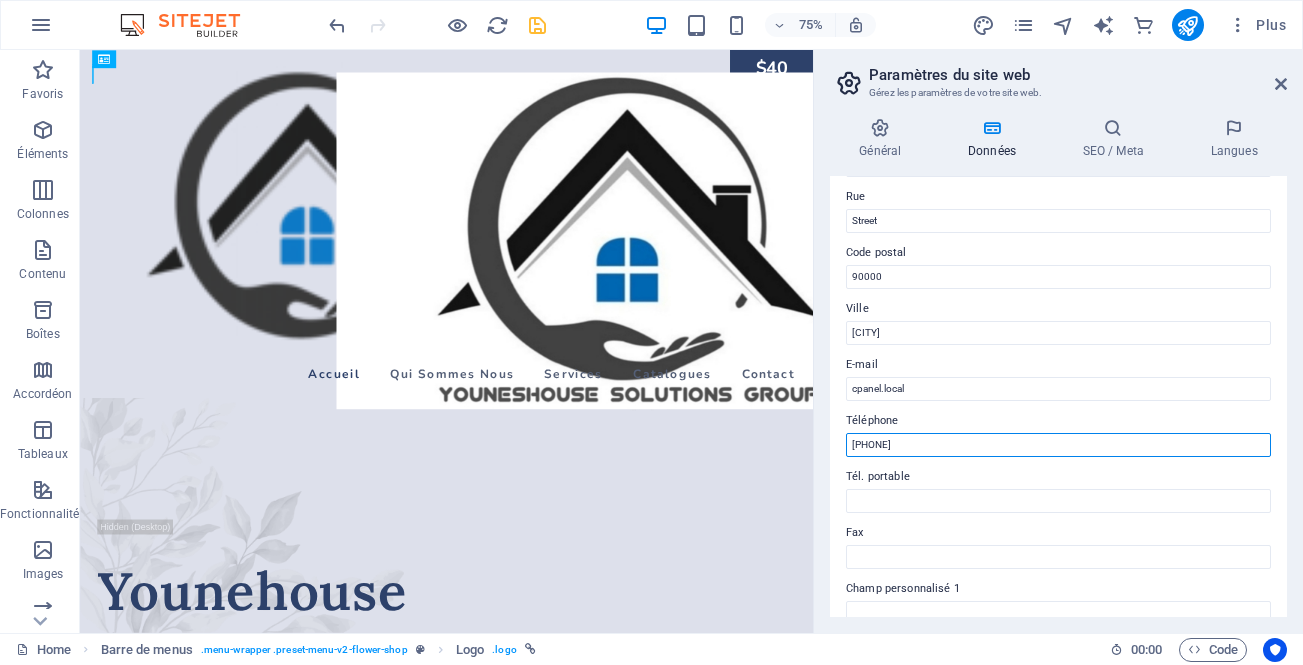 scroll, scrollTop: 118, scrollLeft: 0, axis: vertical 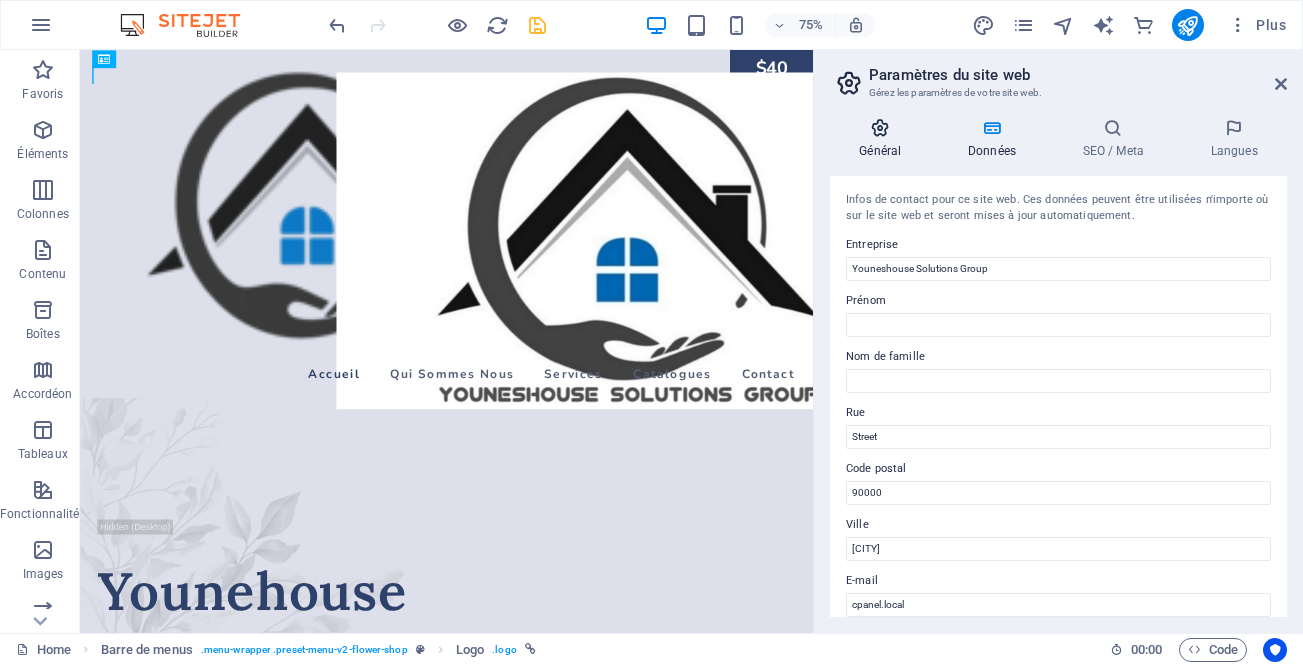 type on "[PHONE]" 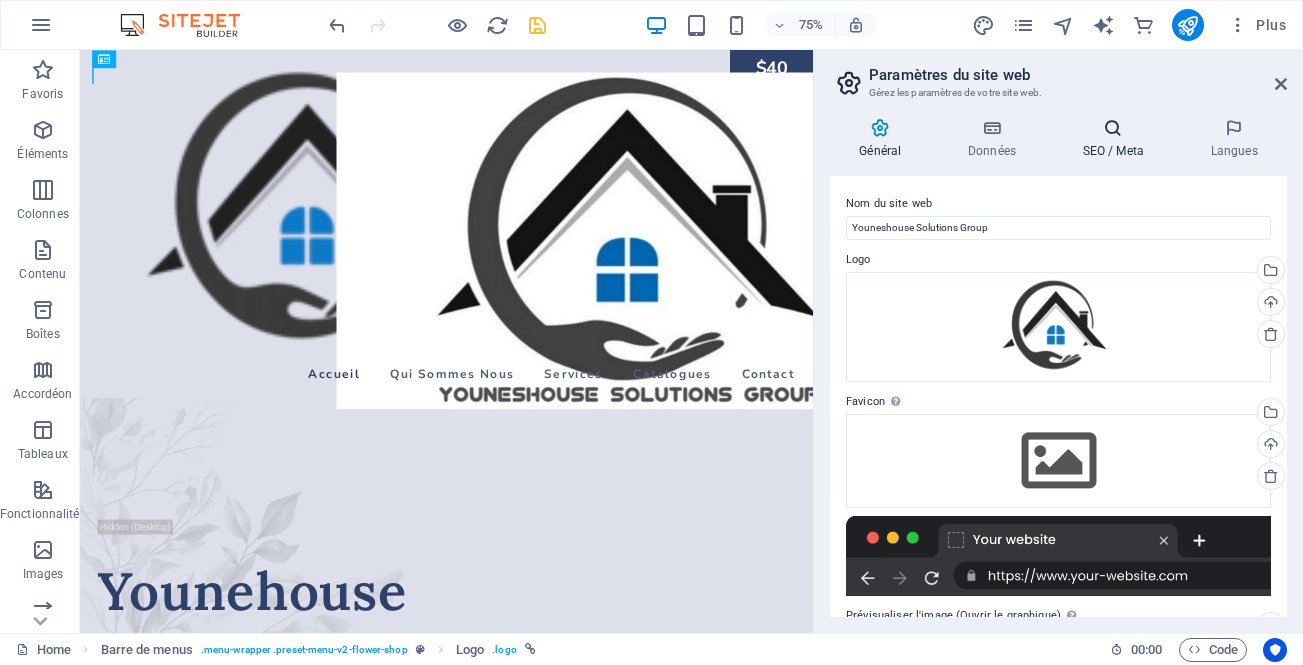 click at bounding box center [1113, 128] 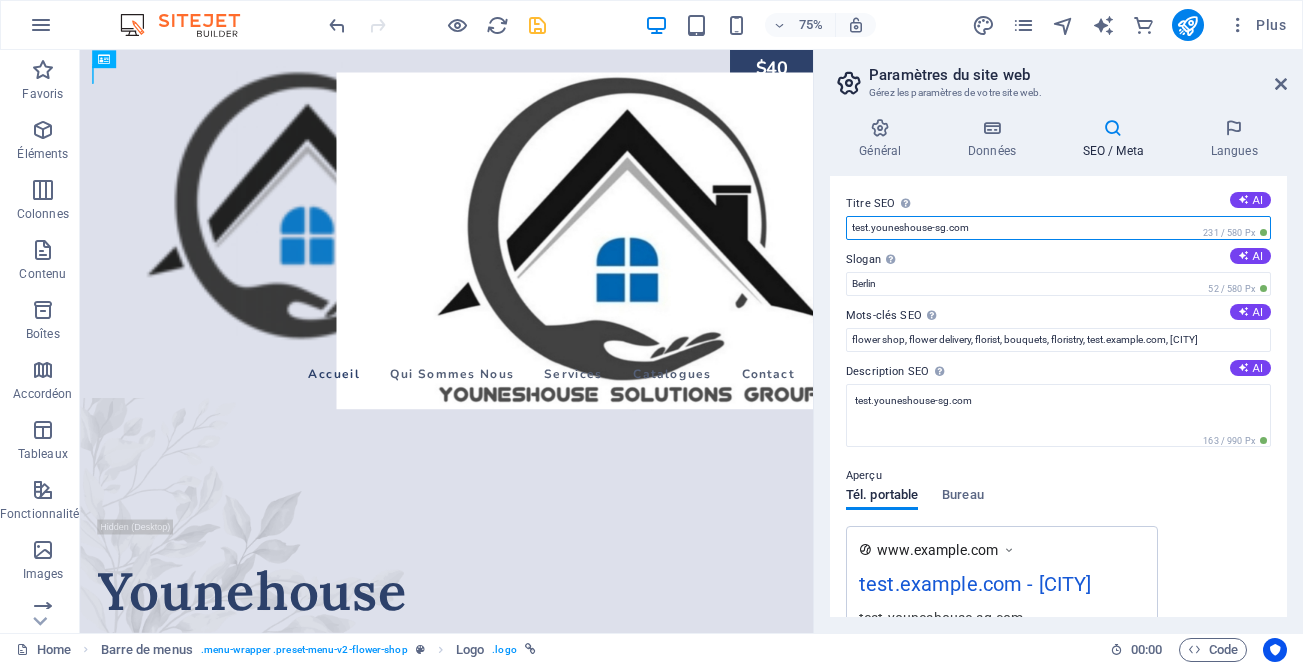 click on "test.youneshouse-sg.com" at bounding box center (1058, 228) 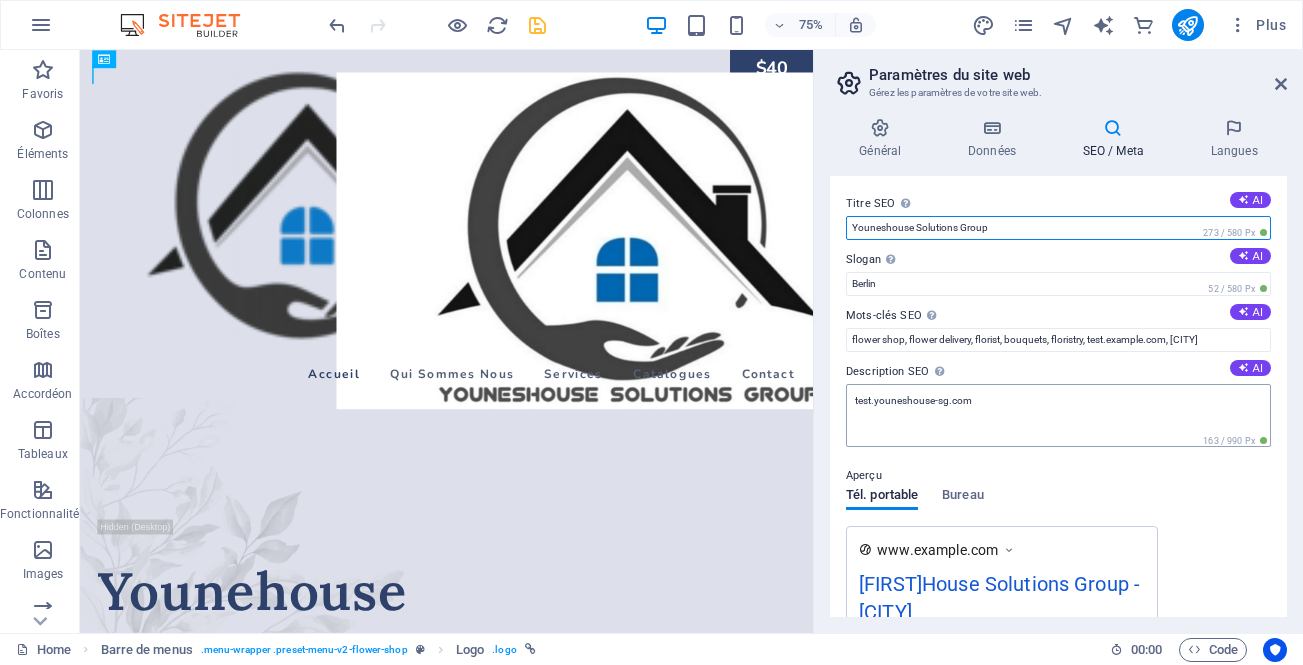 type on "Youneshouse Solutions Group" 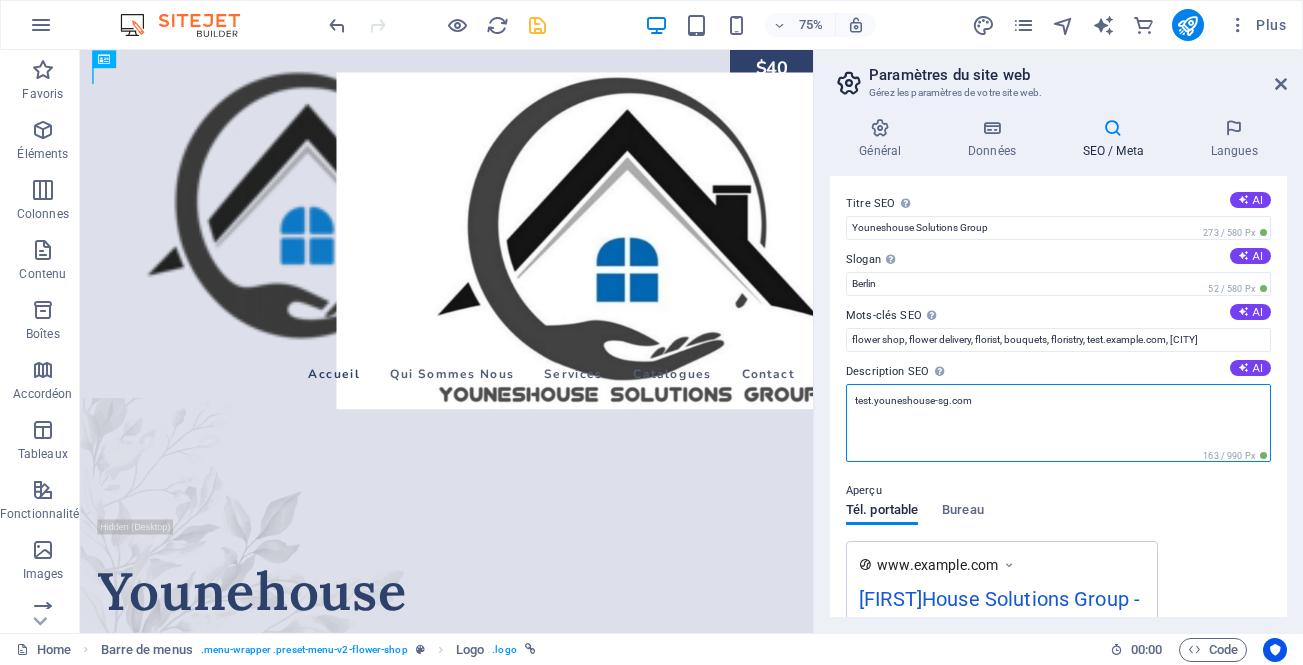 click on "test.youneshouse-sg.com" at bounding box center [1058, 423] 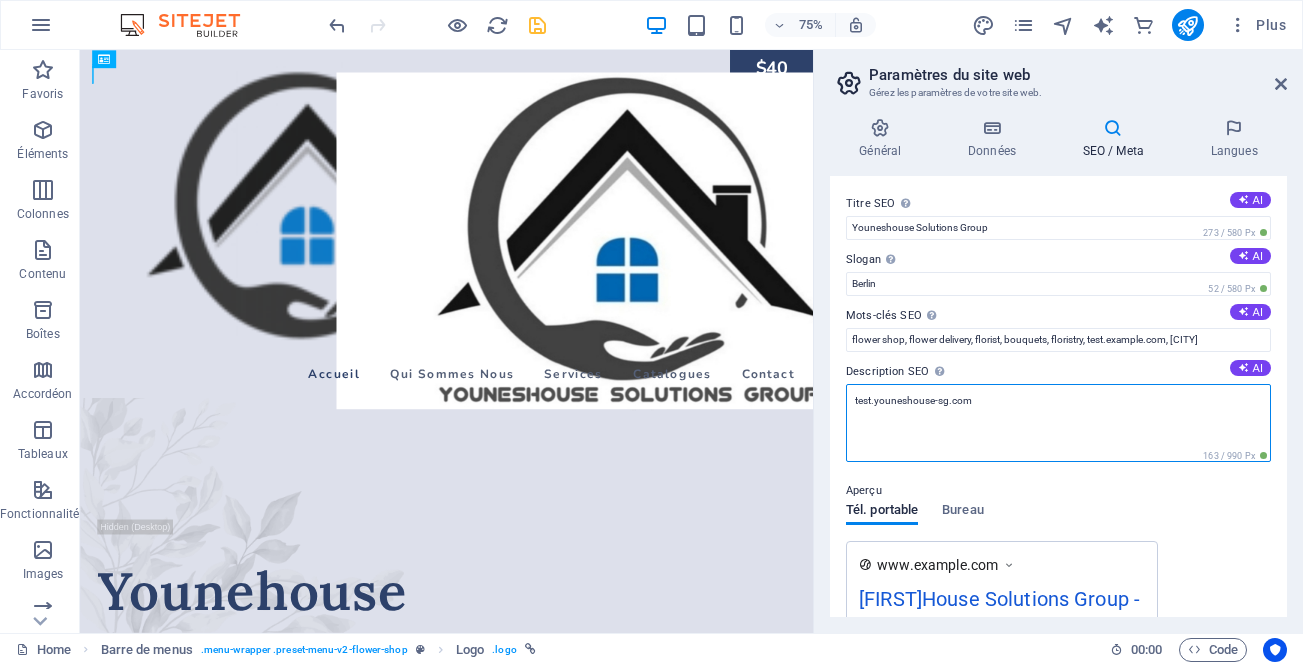 paste on "Youneshouse Solutions Group" 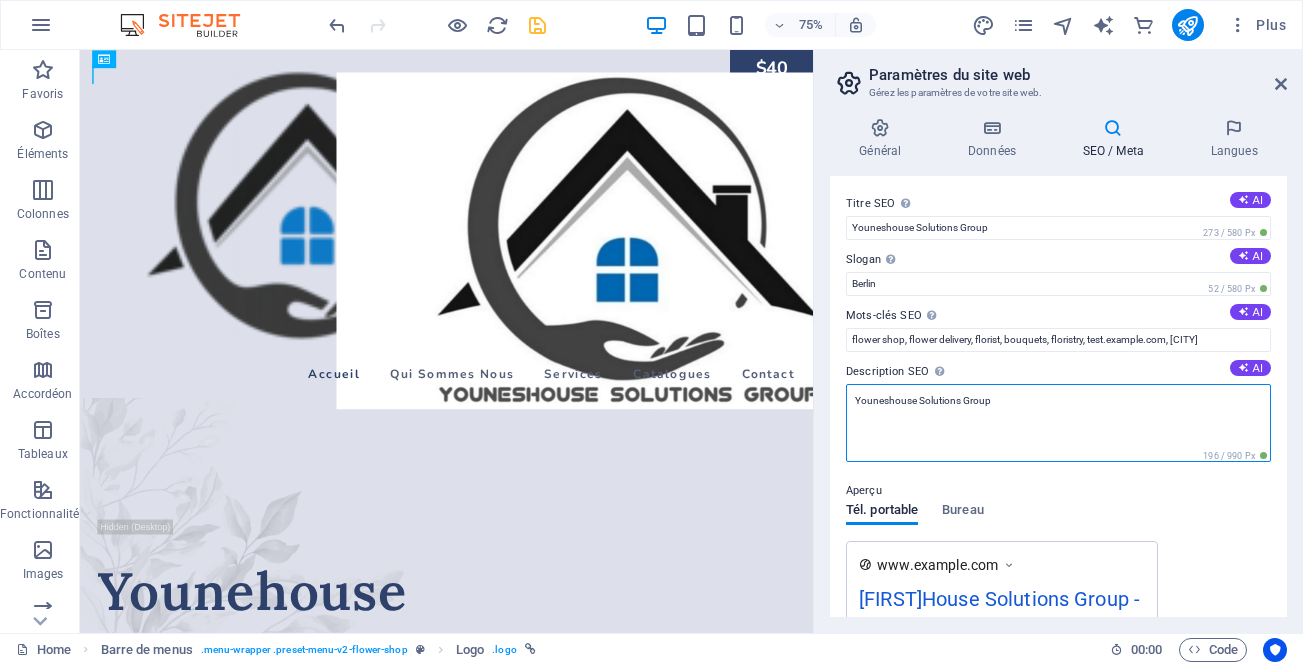 type on "Youneshouse Solutions Group" 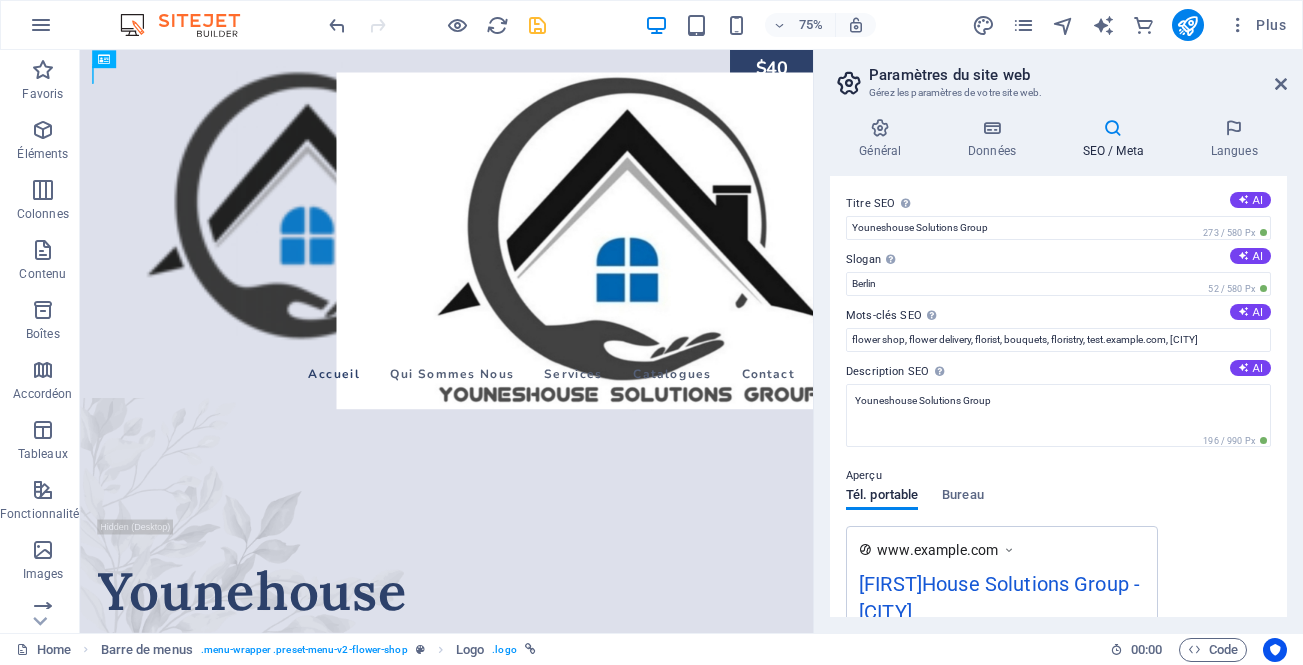 drag, startPoint x: 1287, startPoint y: 330, endPoint x: 1287, endPoint y: 349, distance: 19 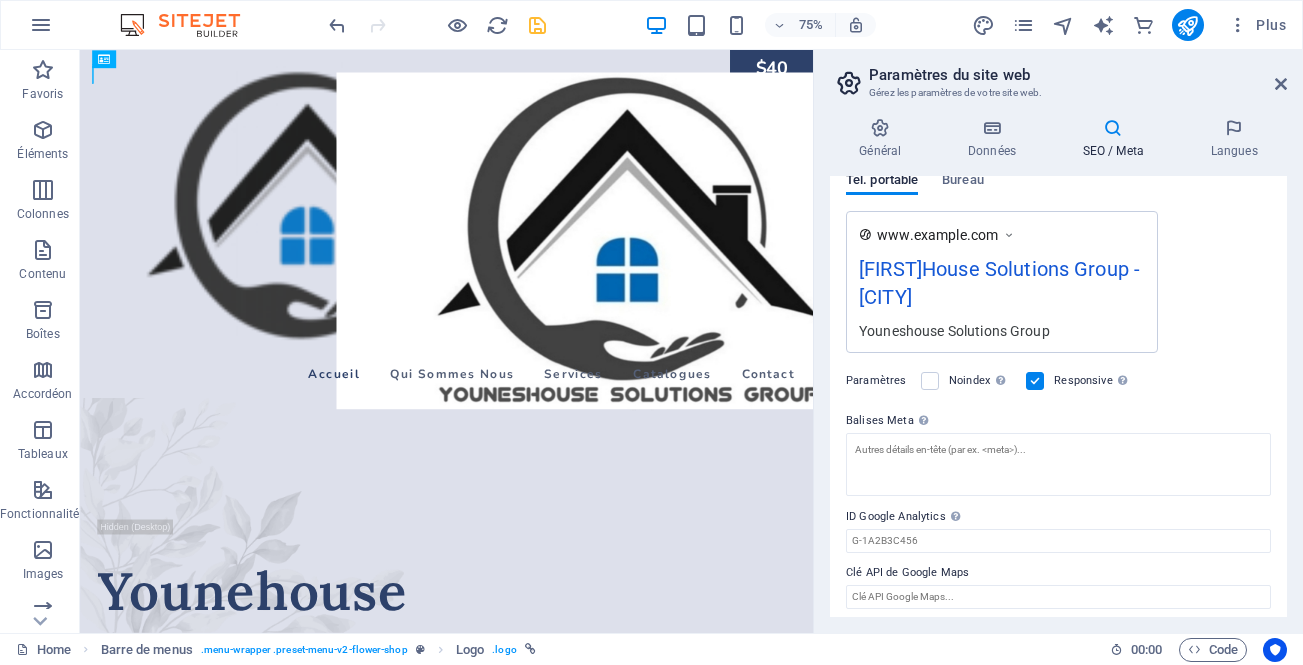 scroll, scrollTop: 323, scrollLeft: 0, axis: vertical 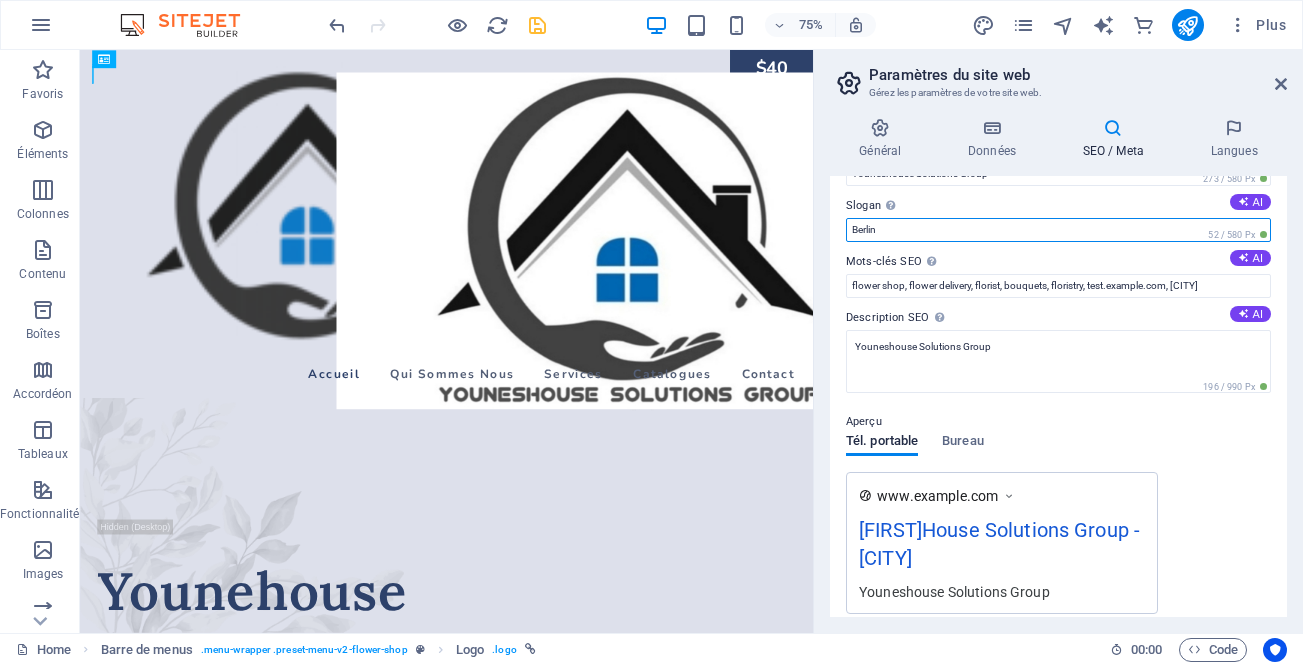 click on "Berlin" at bounding box center [1058, 230] 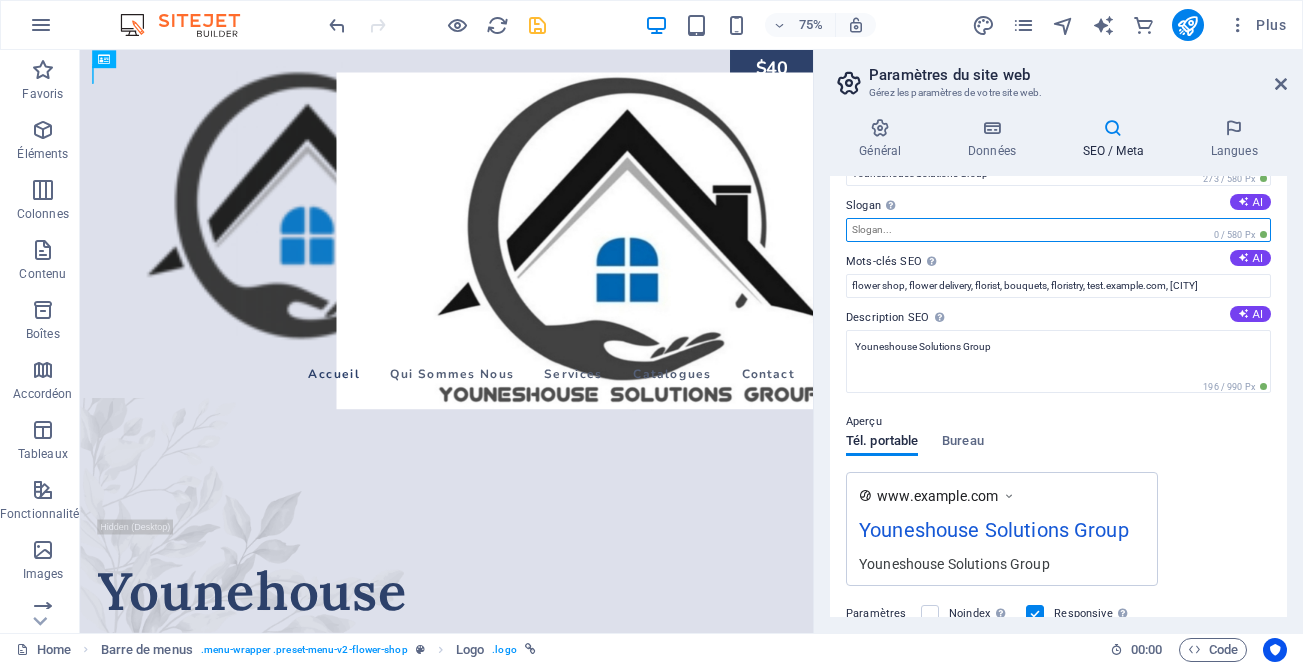 paste on "Fournitures industrielles et des Équipements de Protection Individuelle (EPI)" 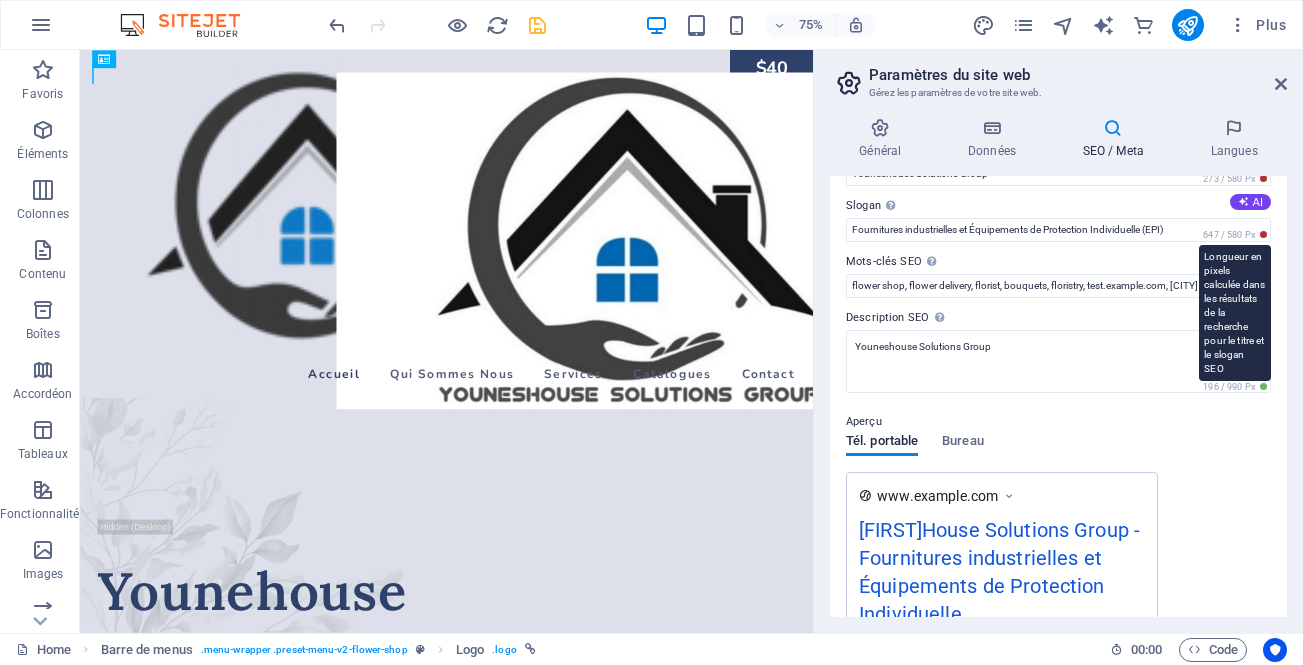 click on "647 / 580 Px" at bounding box center (1235, 235) 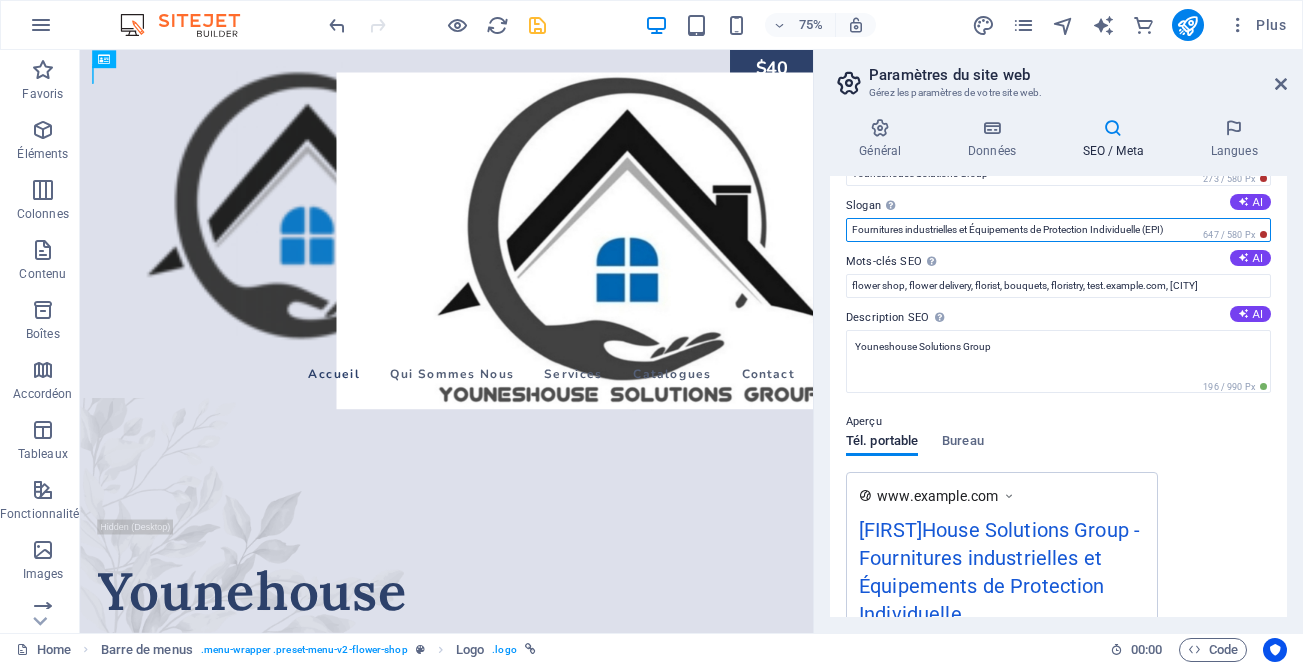 click on "Fournitures industrielles et Équipements de Protection Individuelle (EPI)" at bounding box center (1058, 230) 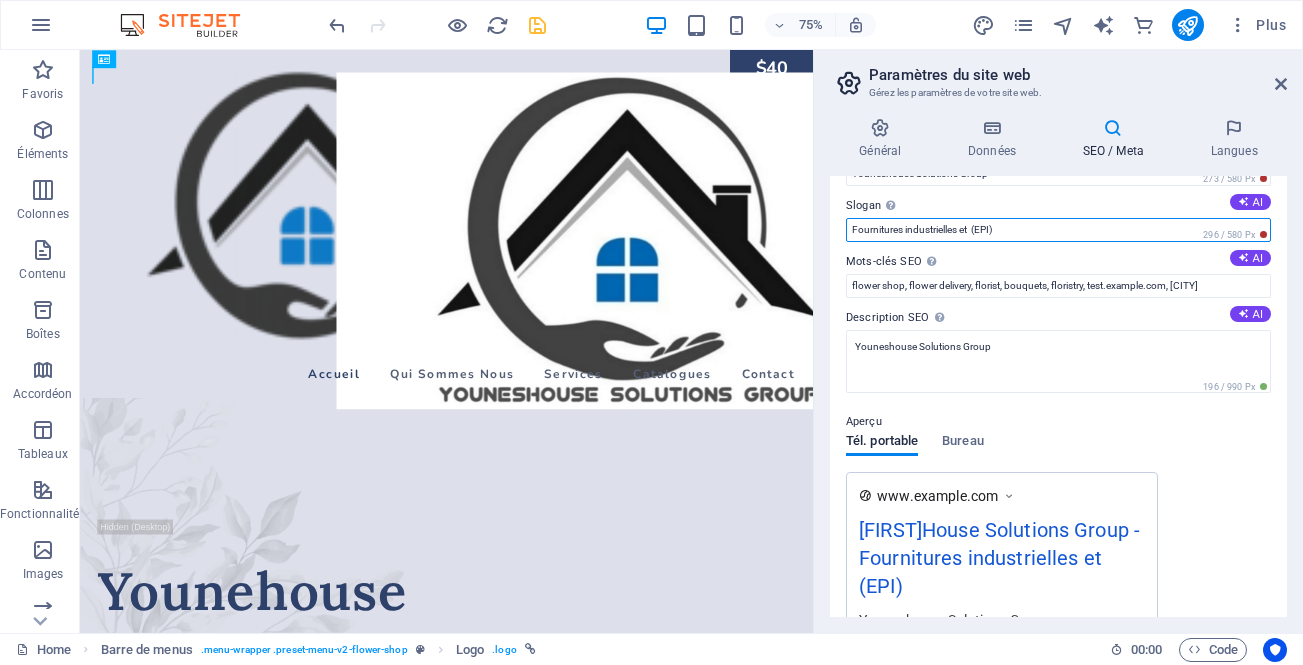 click on "Fournitures industrielles et  (EPI)" at bounding box center [1058, 230] 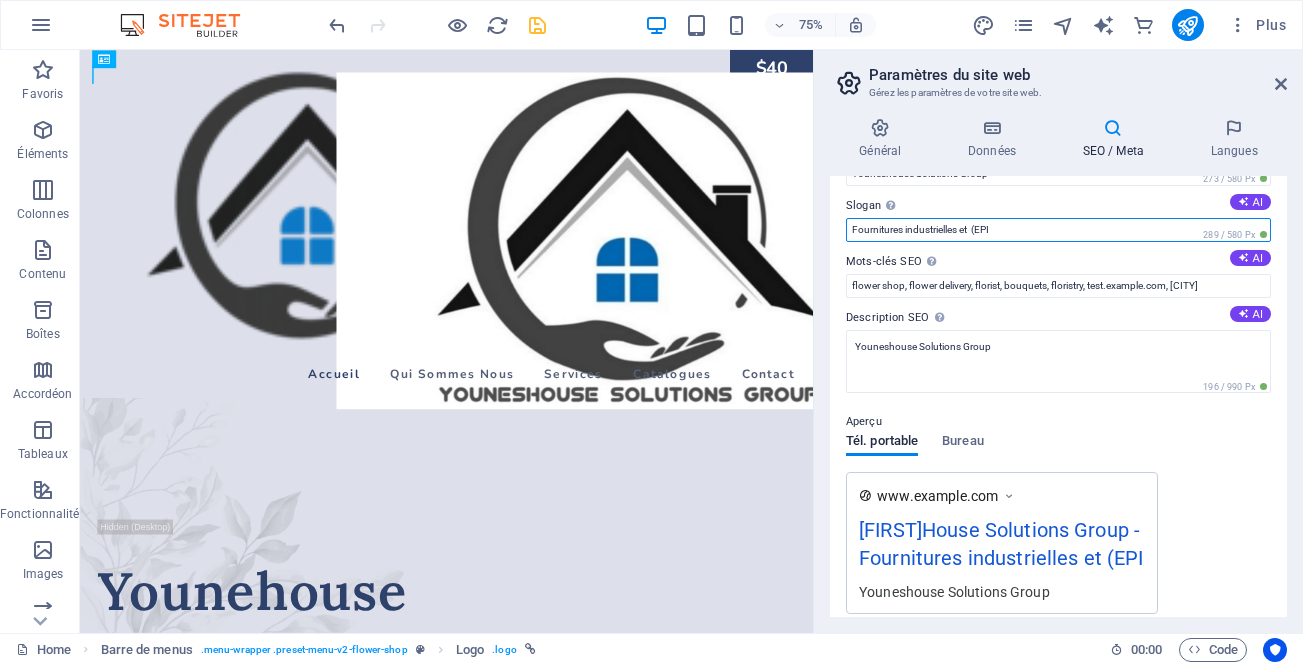 click on "Fournitures industrielles et  (EPI" at bounding box center (1058, 230) 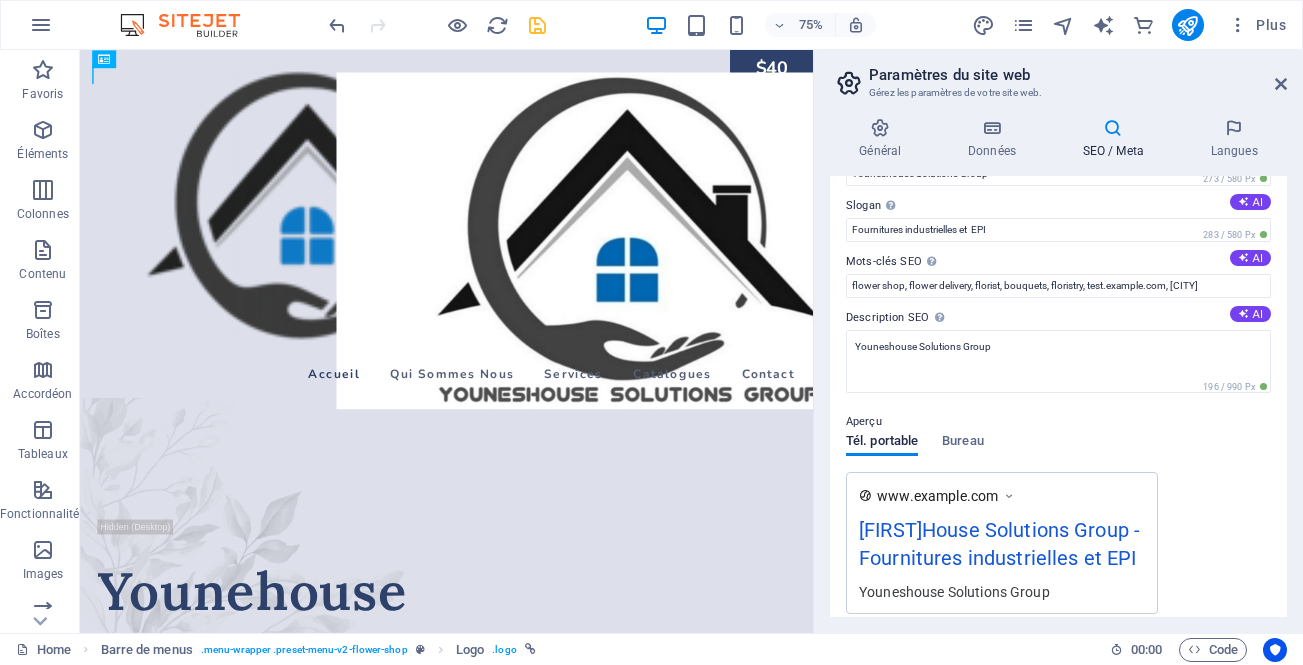 click on "Titre SEO Titre du site web. Optez pour un titre qui se démarque dans les résultats des moteurs de recherche. AI Youneshouse Solutions Group 273 / 580 Px Slogan Le slogan de votre site web. AI Fournitures industrielles et  EPI 283 / 580 Px Mots-clés SEO Liste de mots-clés séparés par des virgules et représentant votre site web. AI flower shop, flower delivery, florist, bouquets, floristry, test.youneshouse-sg.com, Berlin Description SEO Décrit le contenu de votre site web. C'est essentiel pour les moteurs de recherche et le SEO ! AI Youneshouse Solutions Group 196 / 990 Px Aperçu Tél. portable Bureau www.example.com Youneshouse Solutions Group - Fournitures industrielles et  EPI Youneshouse Solutions Group  Paramètres Noindex Indiquez aux moteurs de recherche d'exclure ce site web des résultats de recherche. Responsive Détermine si le site web doit être responsive selon la résolution de l'écran. Balises Meta ID Google Analytics Clé API de Google Maps" at bounding box center [1058, 396] 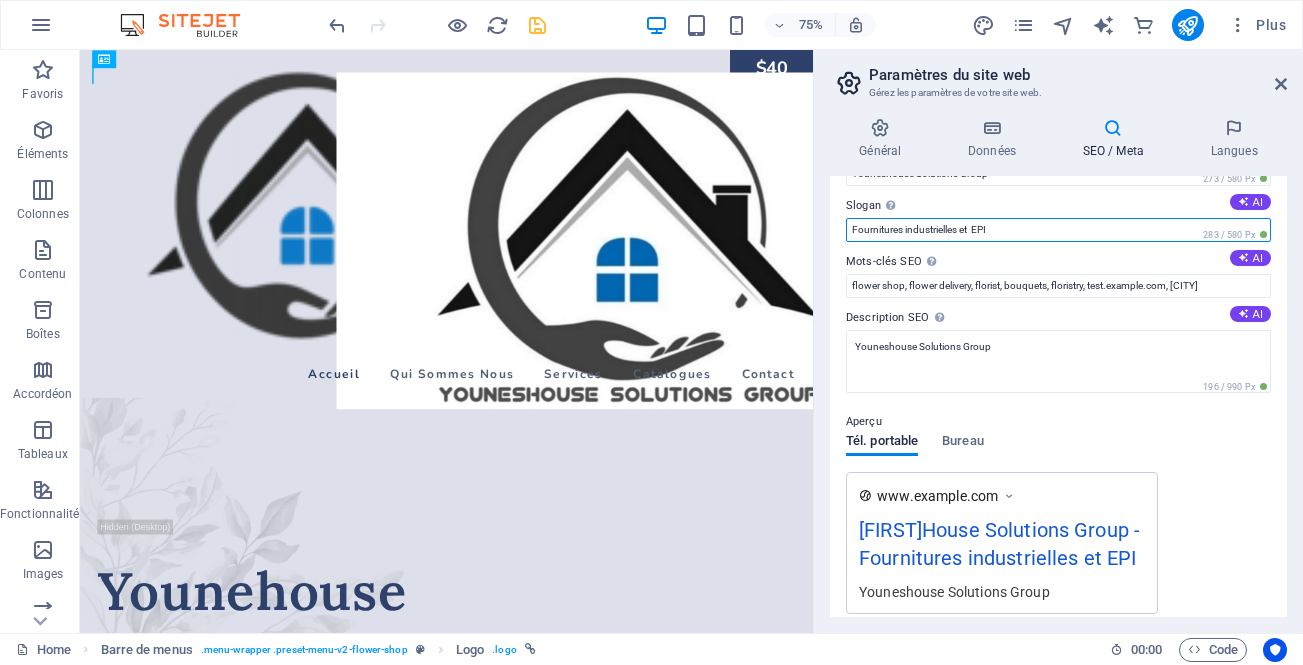 click on "Fournitures industrielles et  EPI" at bounding box center [1058, 230] 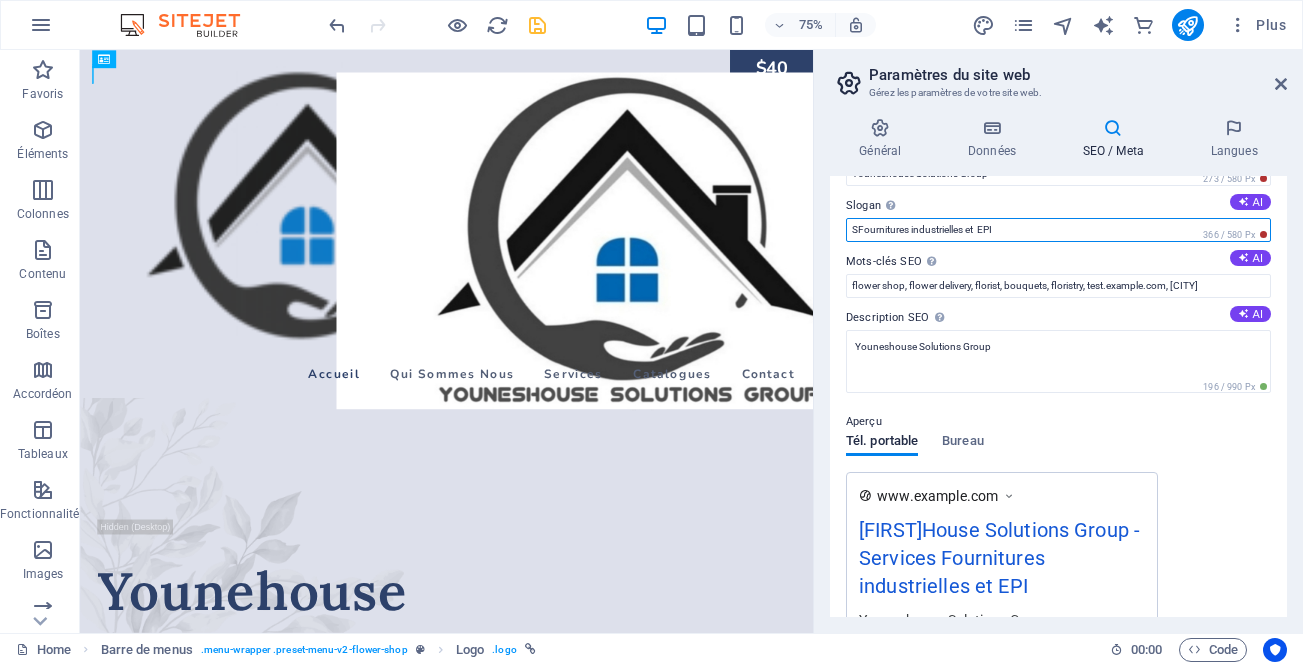 type on "Fournitures industrielles et  EPI" 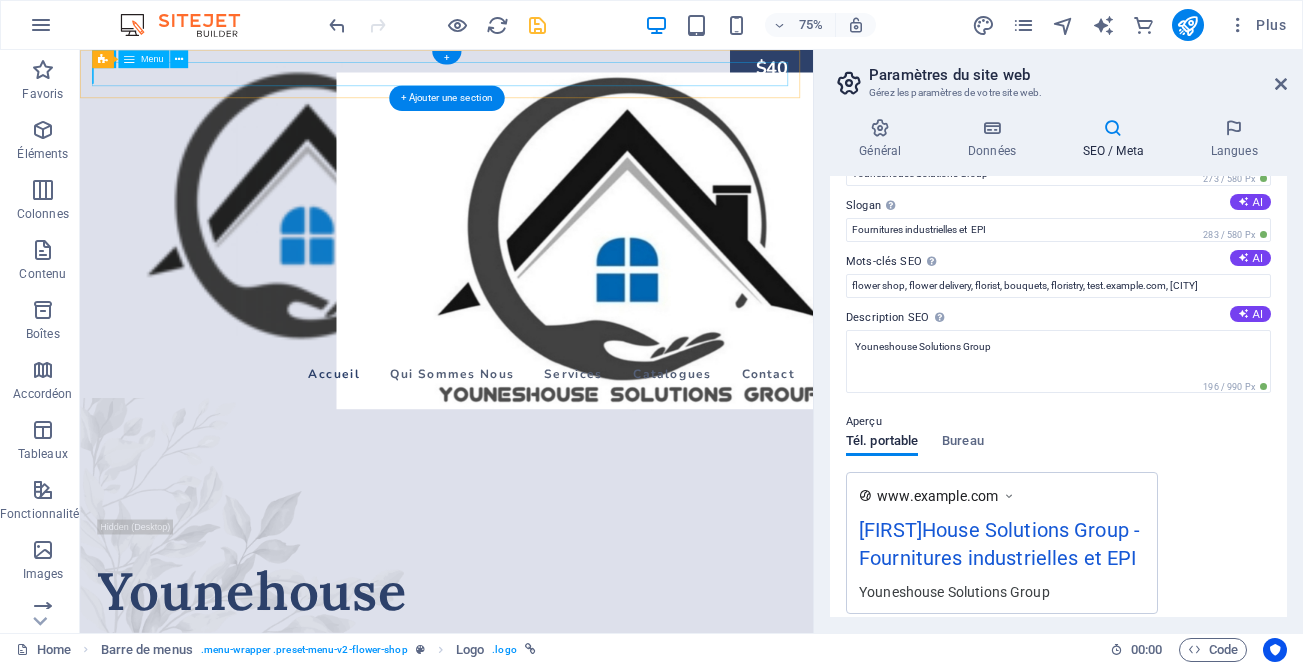 click on "Accueil Qui Sommes Nous Services Catalogues Contact" at bounding box center (568, 482) 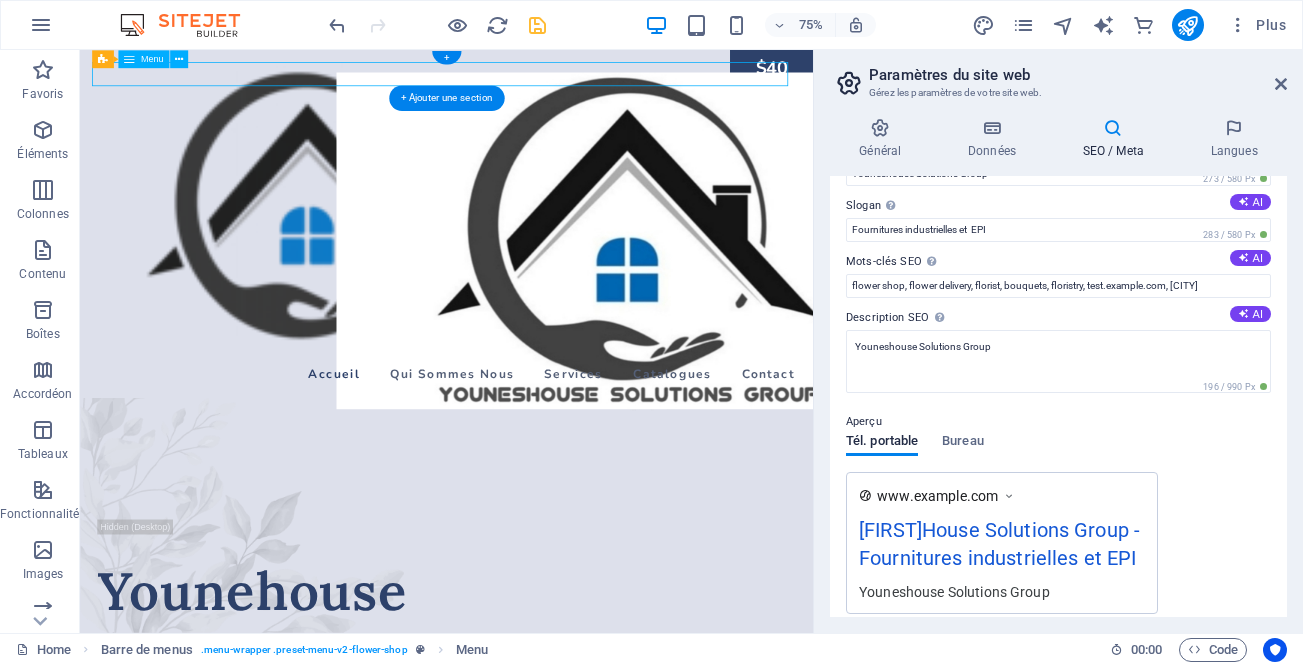 click on "Accueil Qui Sommes Nous Services Catalogues Contact" at bounding box center [568, 482] 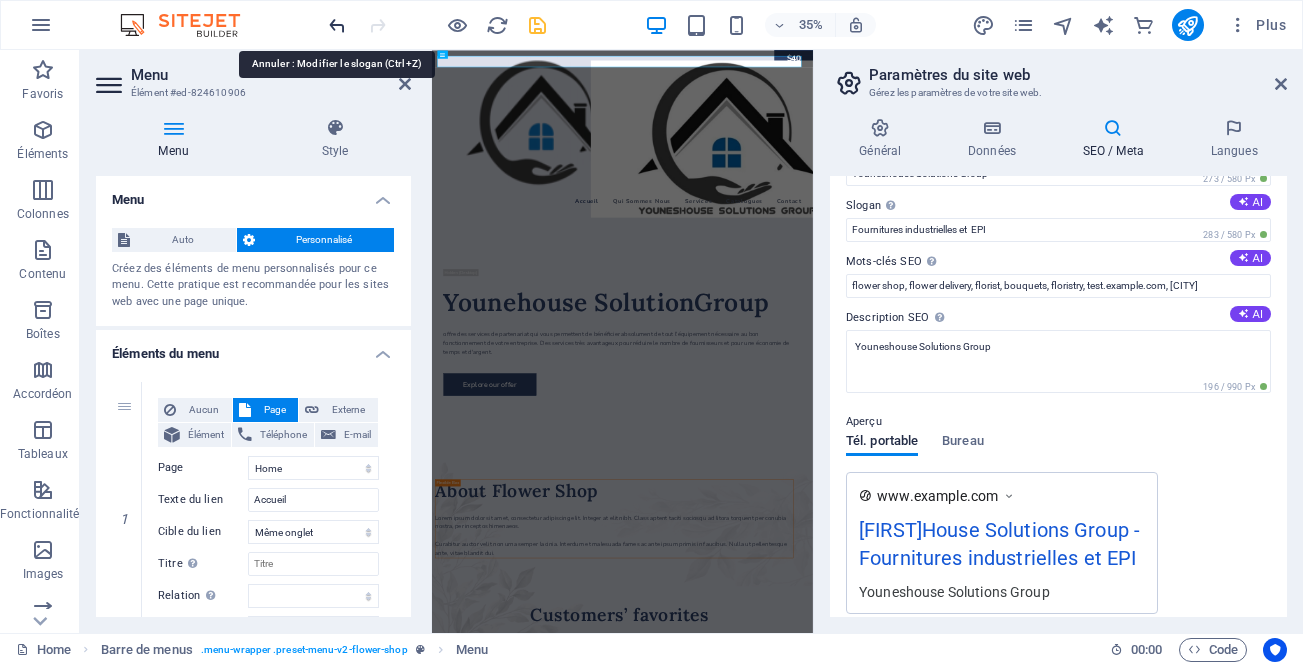 click at bounding box center [337, 25] 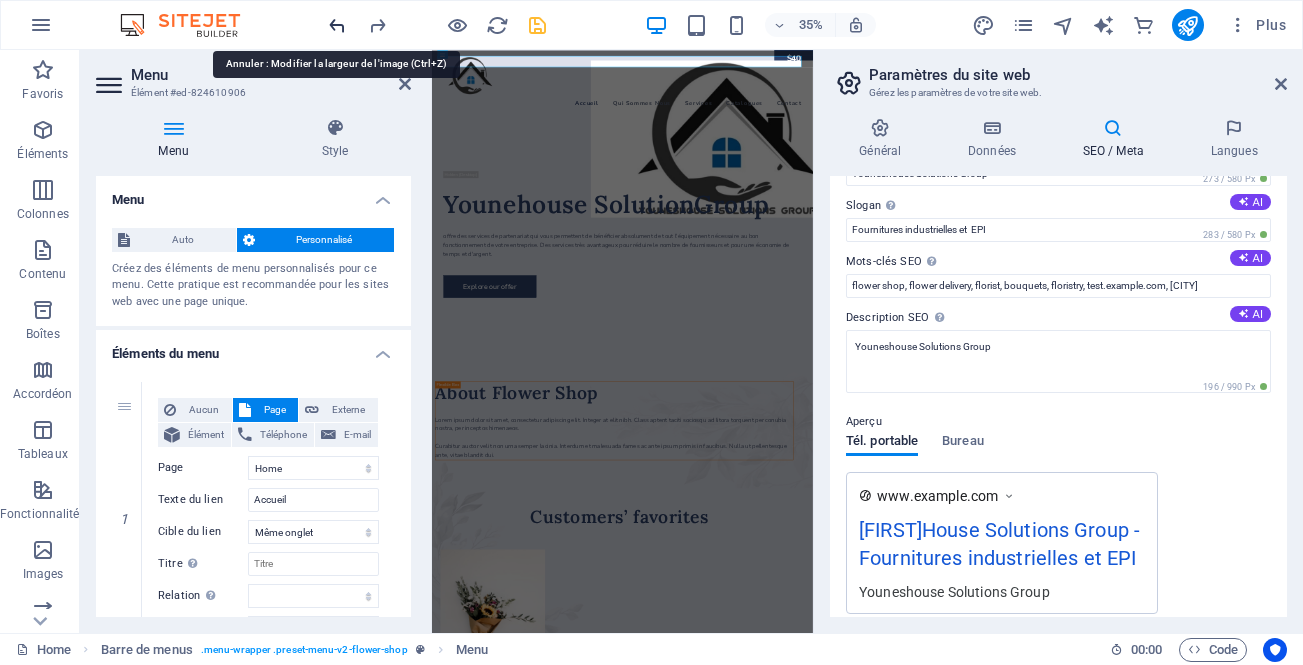 click at bounding box center [337, 25] 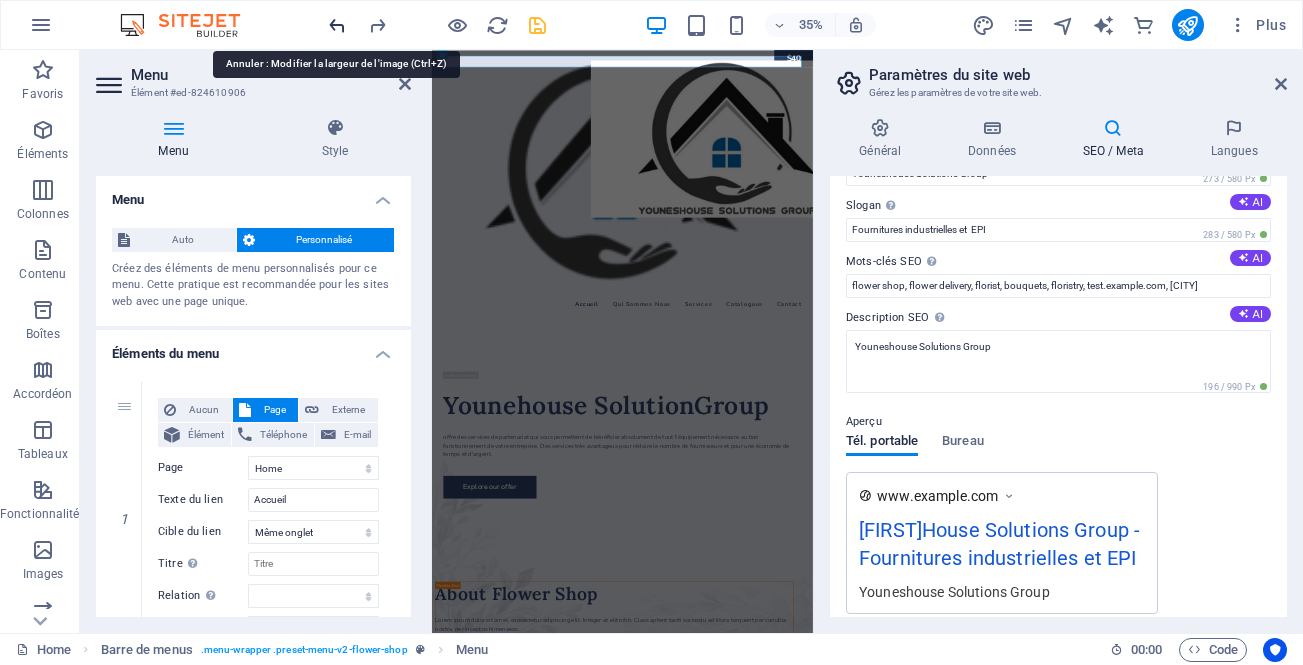 click at bounding box center (337, 25) 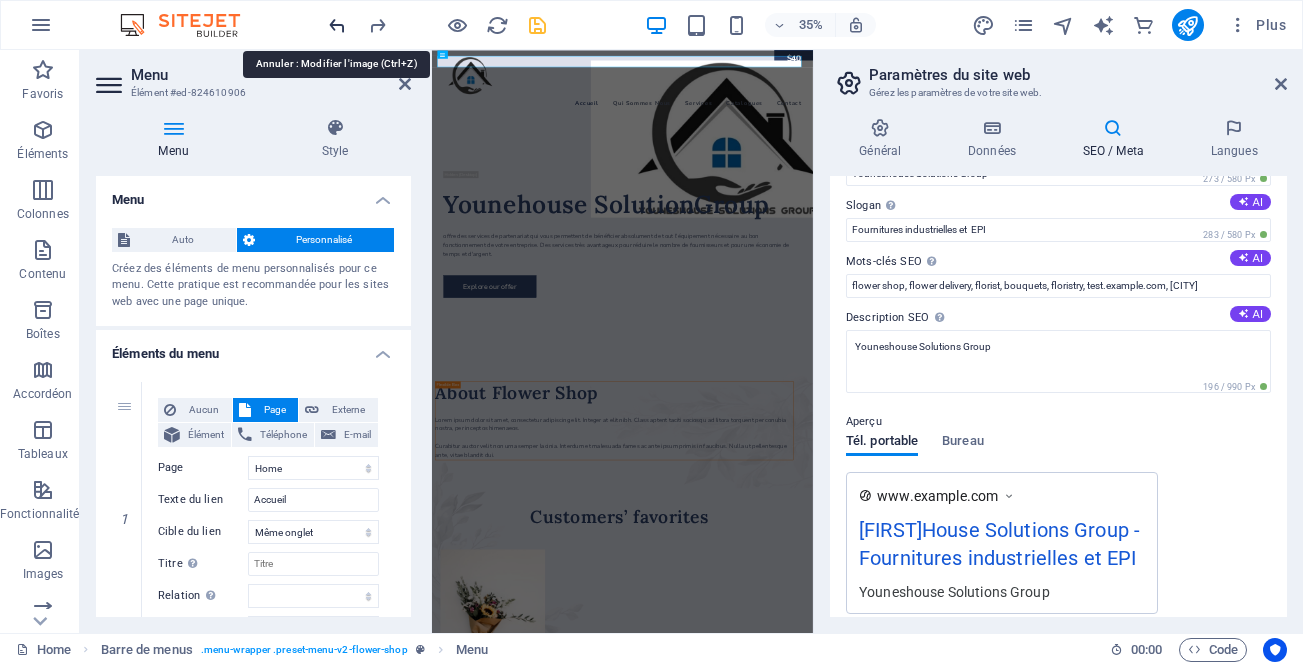 click at bounding box center [337, 25] 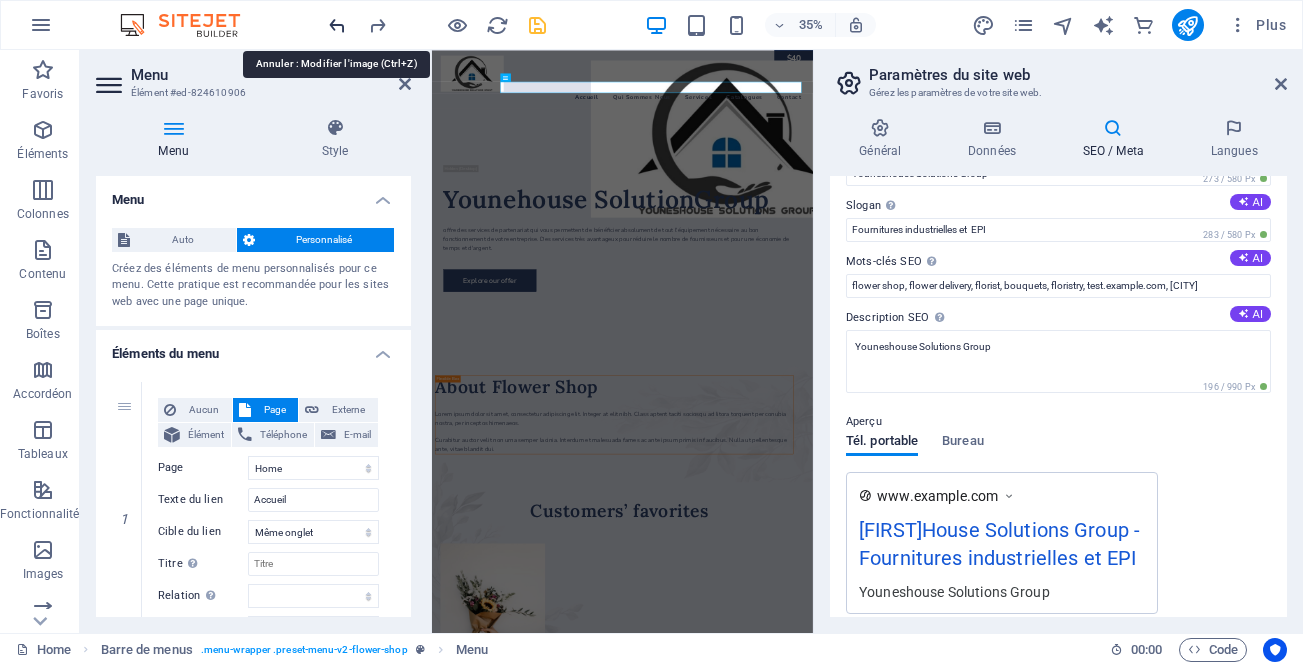 click at bounding box center [337, 25] 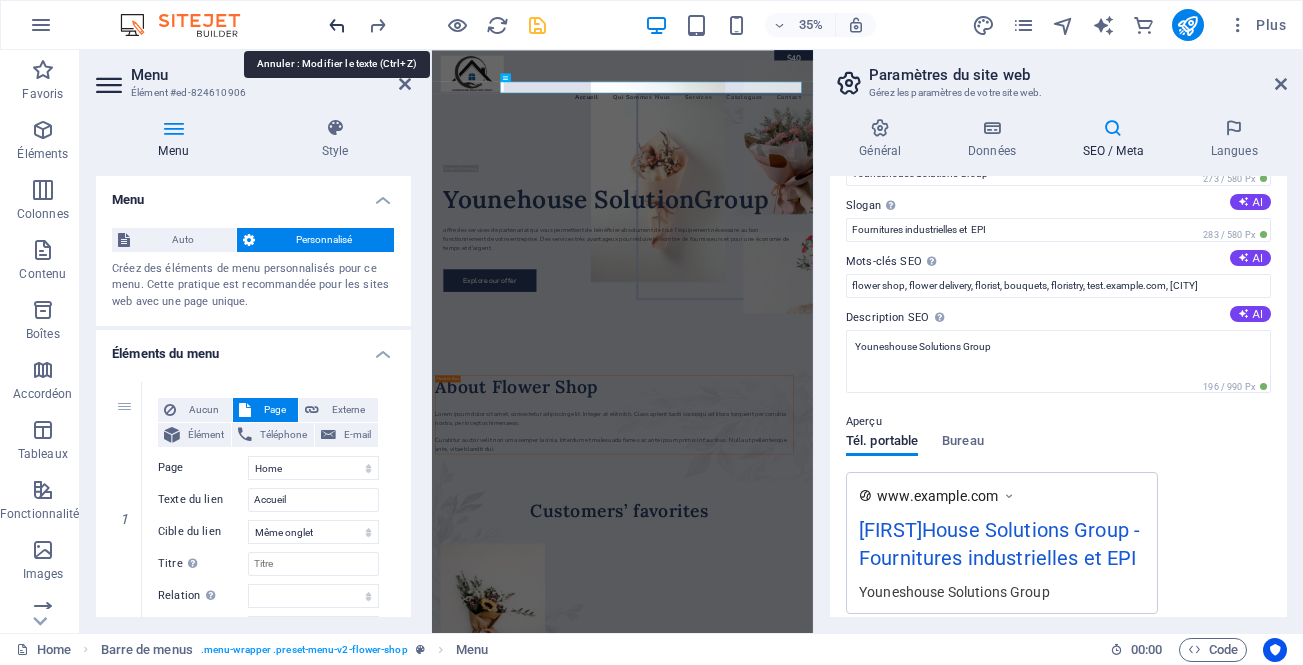 click at bounding box center (337, 25) 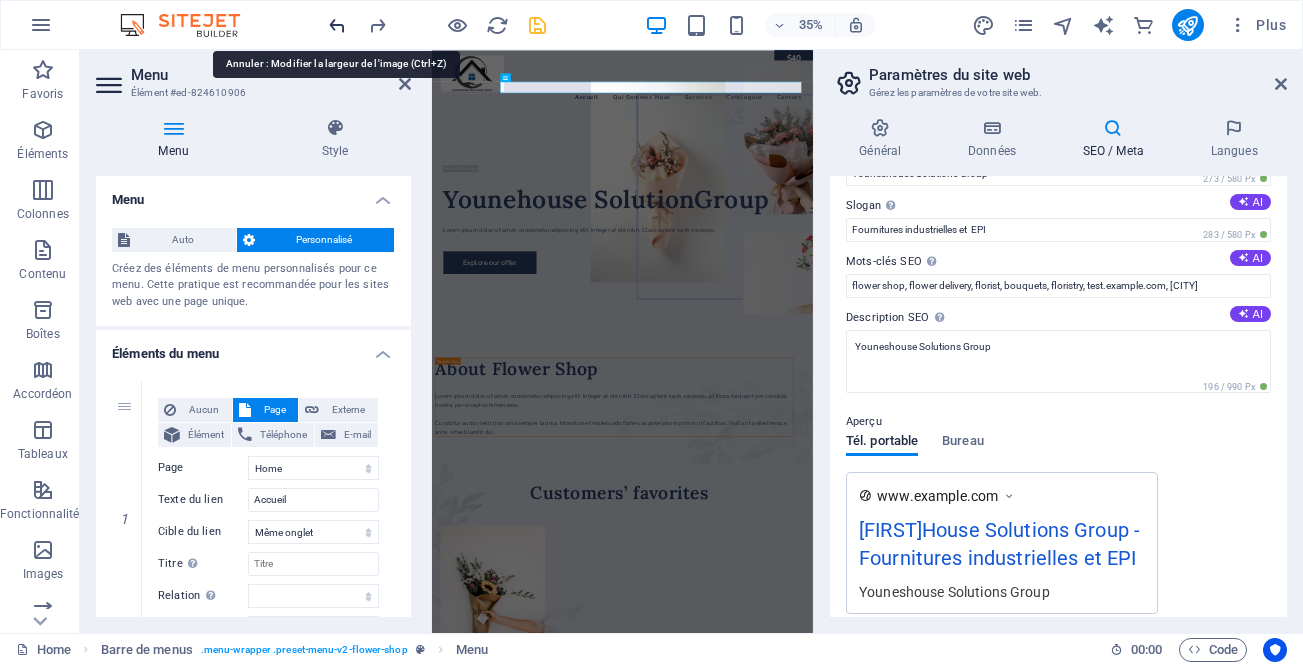 click at bounding box center [337, 25] 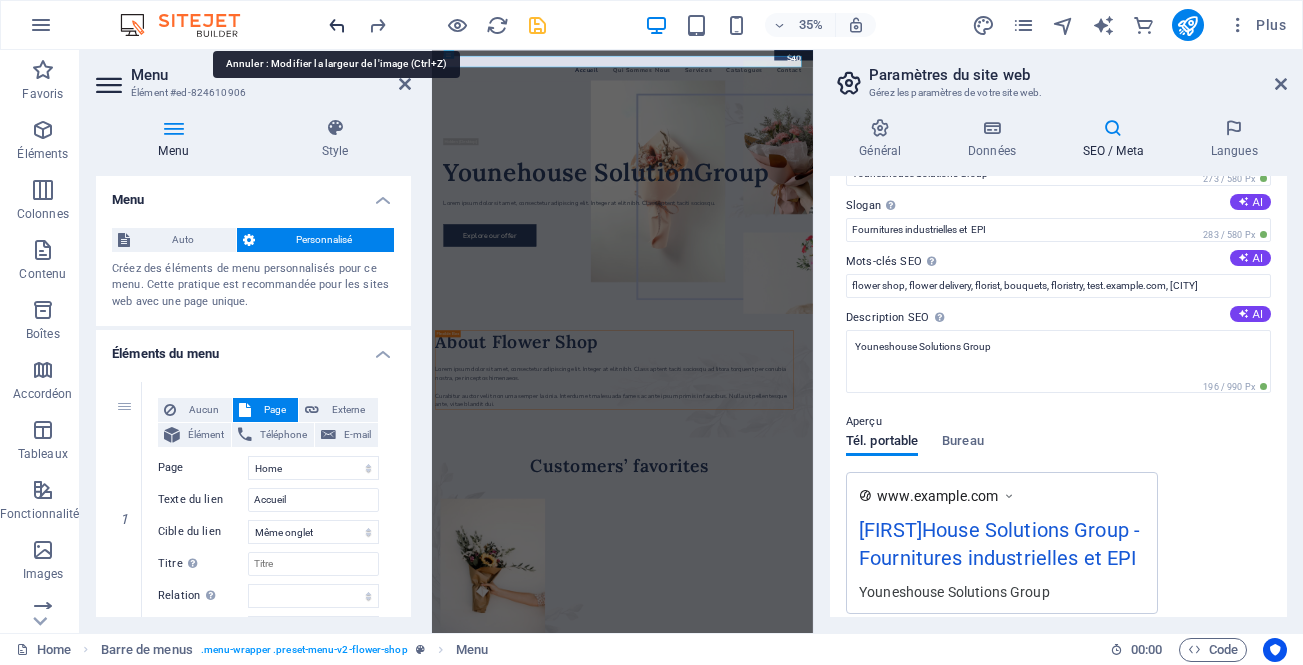 click at bounding box center [337, 25] 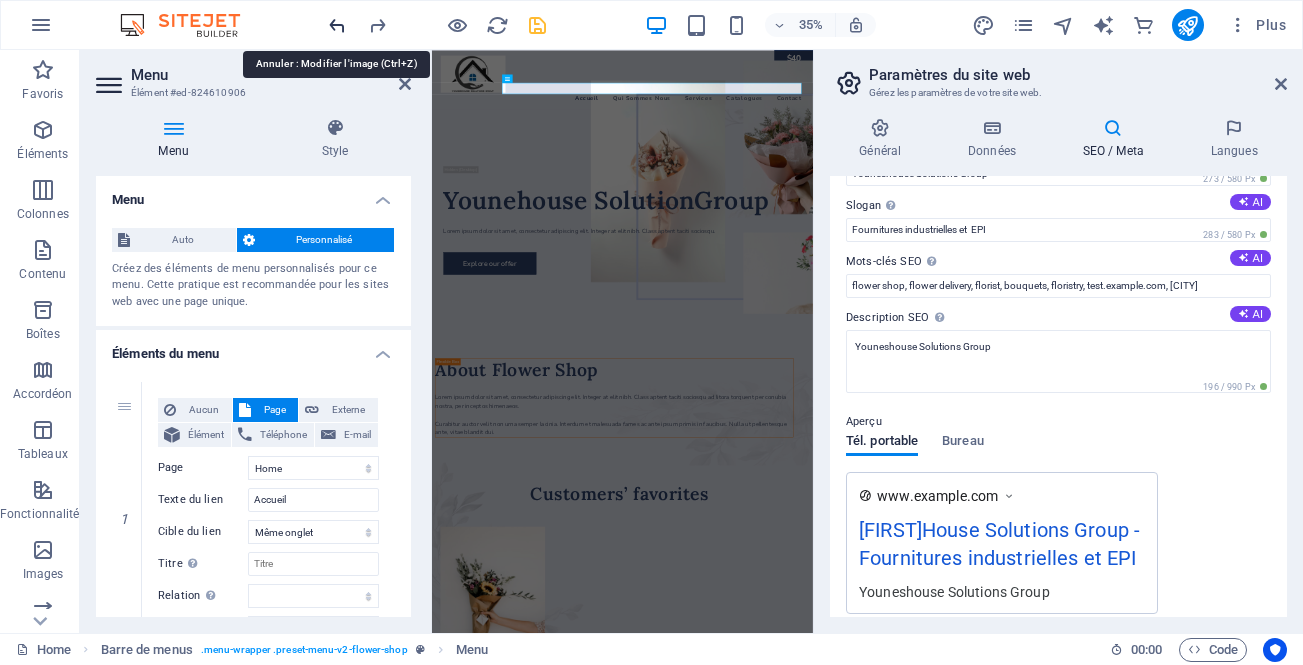 click at bounding box center (337, 25) 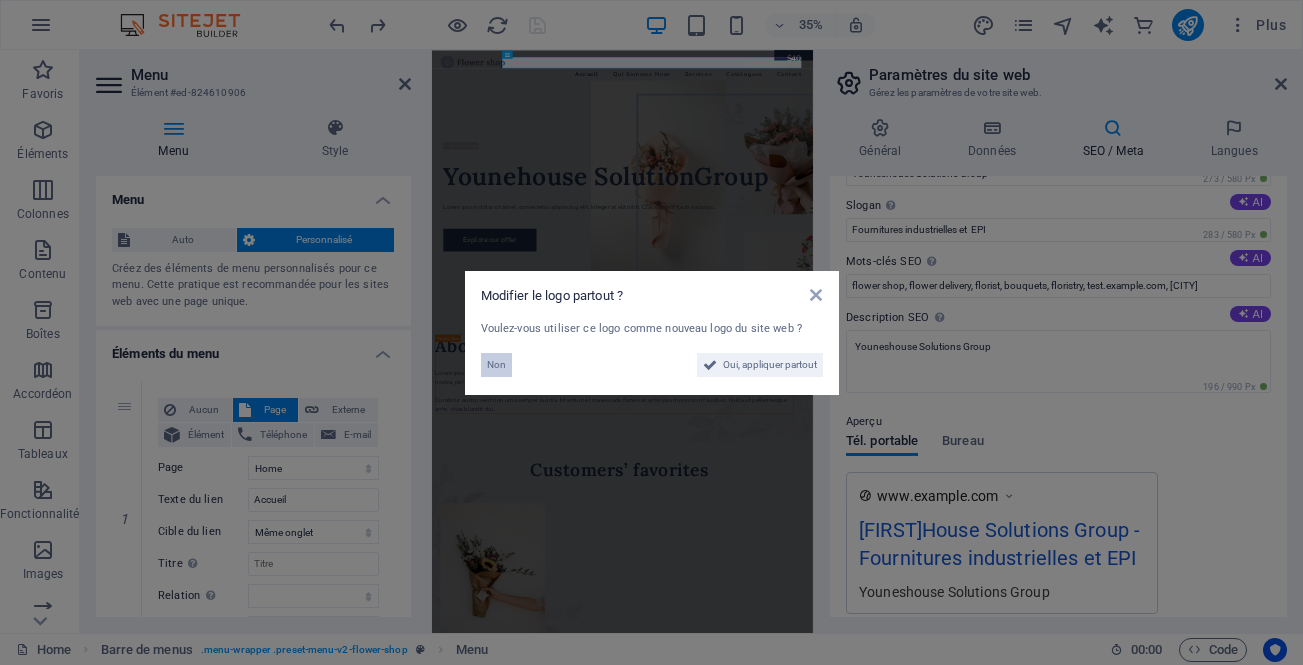 click on "Non" at bounding box center [496, 365] 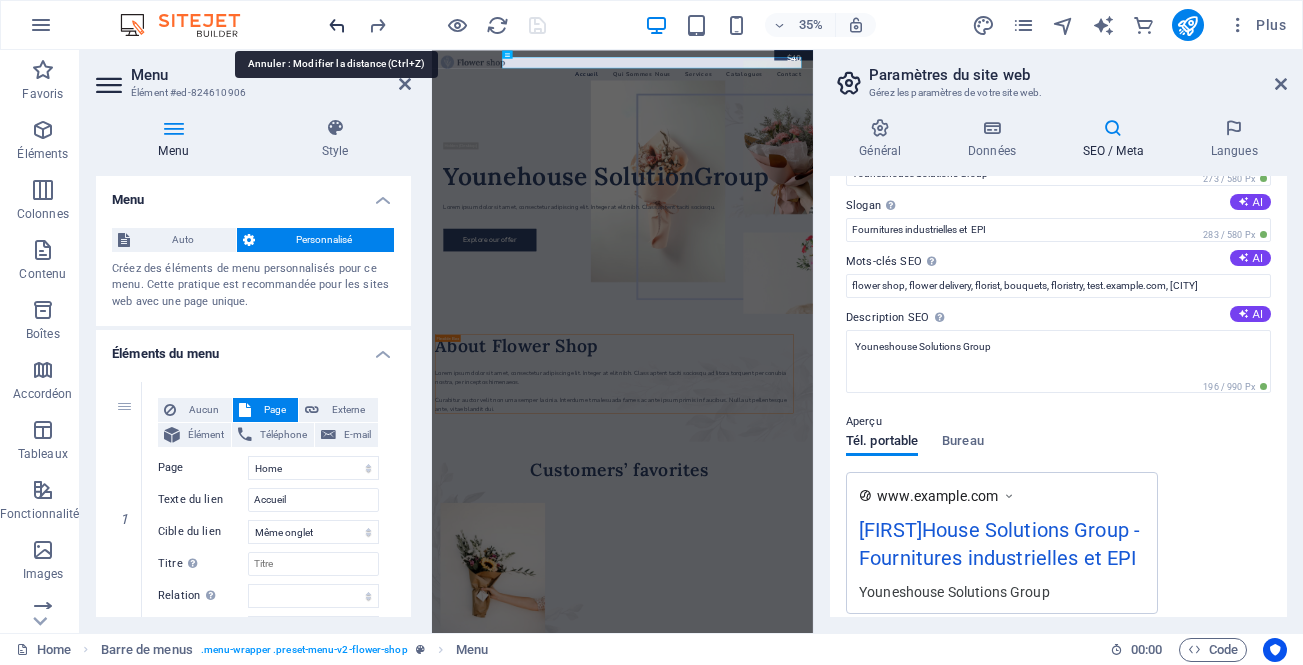 click at bounding box center [337, 25] 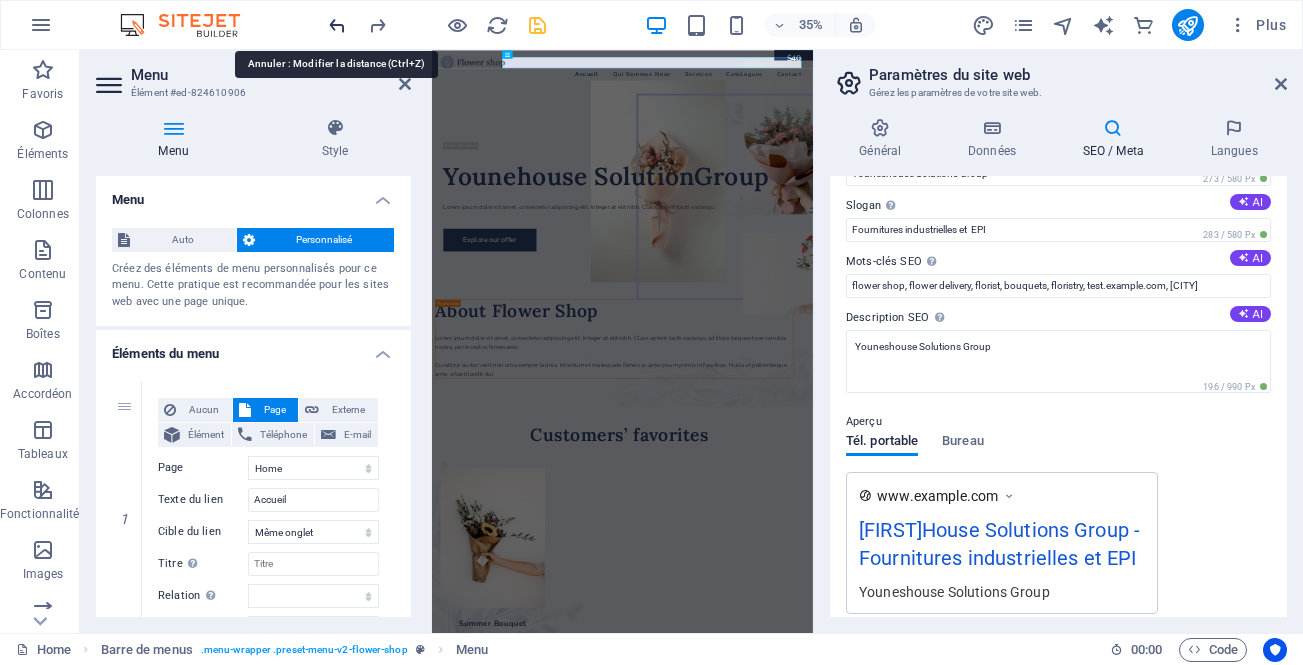 click at bounding box center (337, 25) 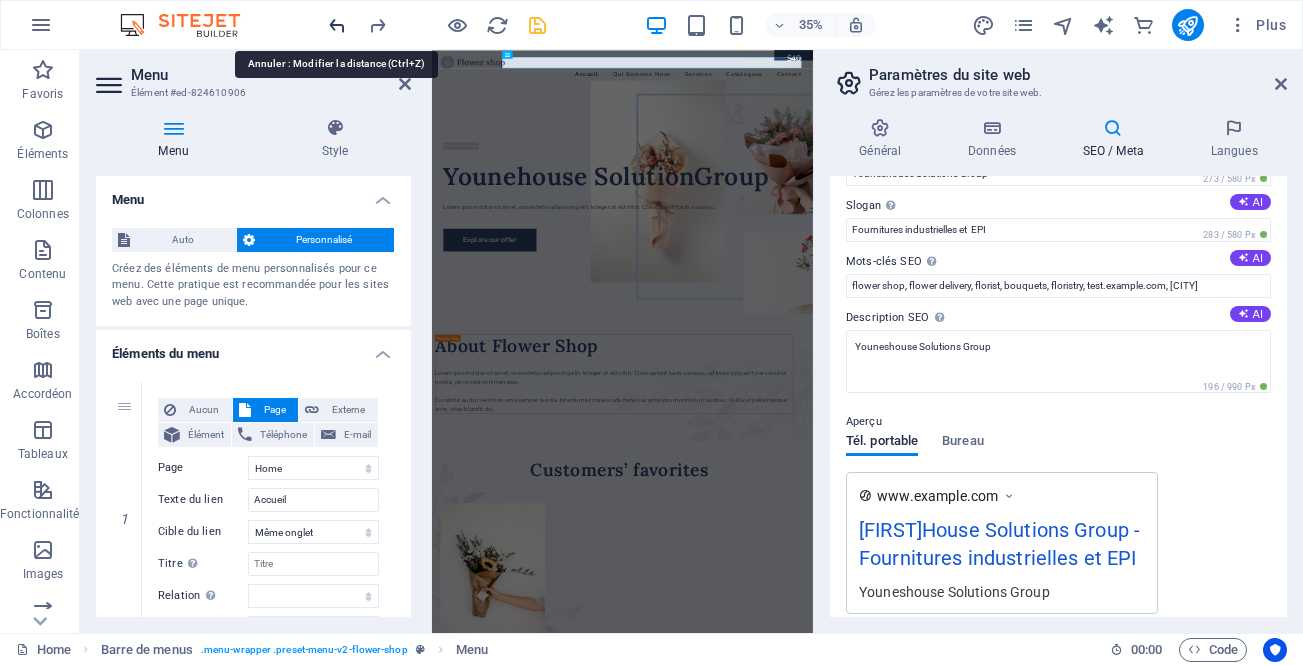 click at bounding box center (337, 25) 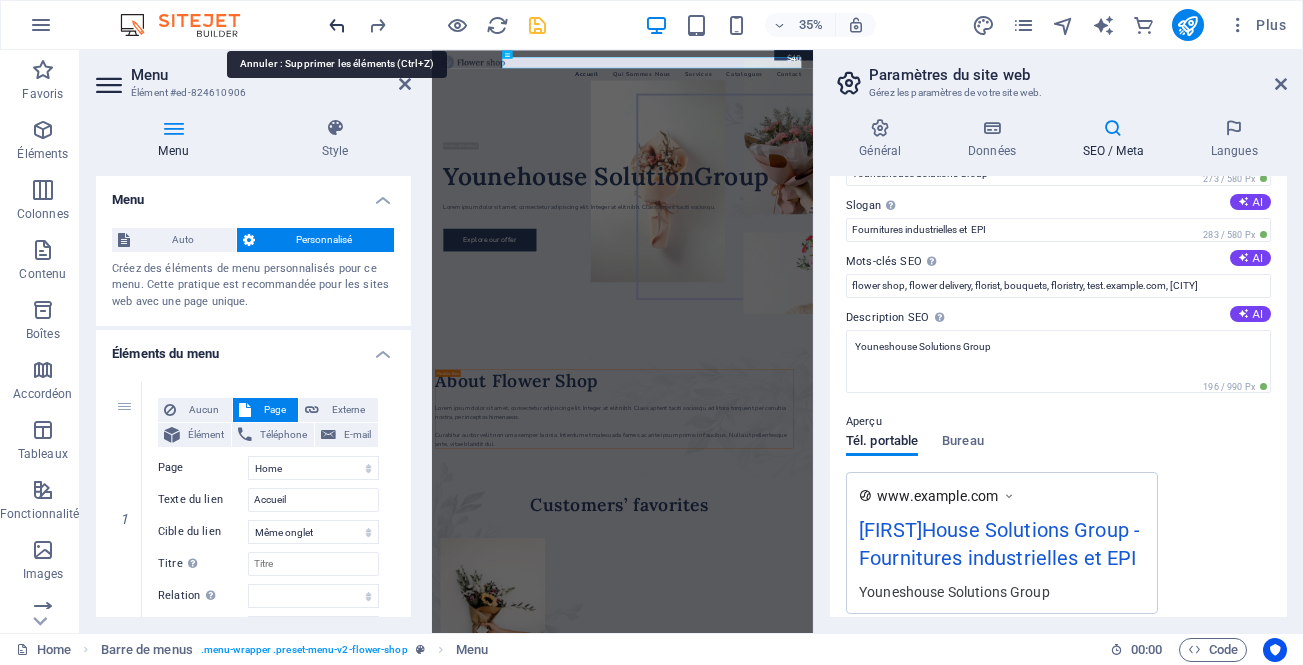 click at bounding box center (337, 25) 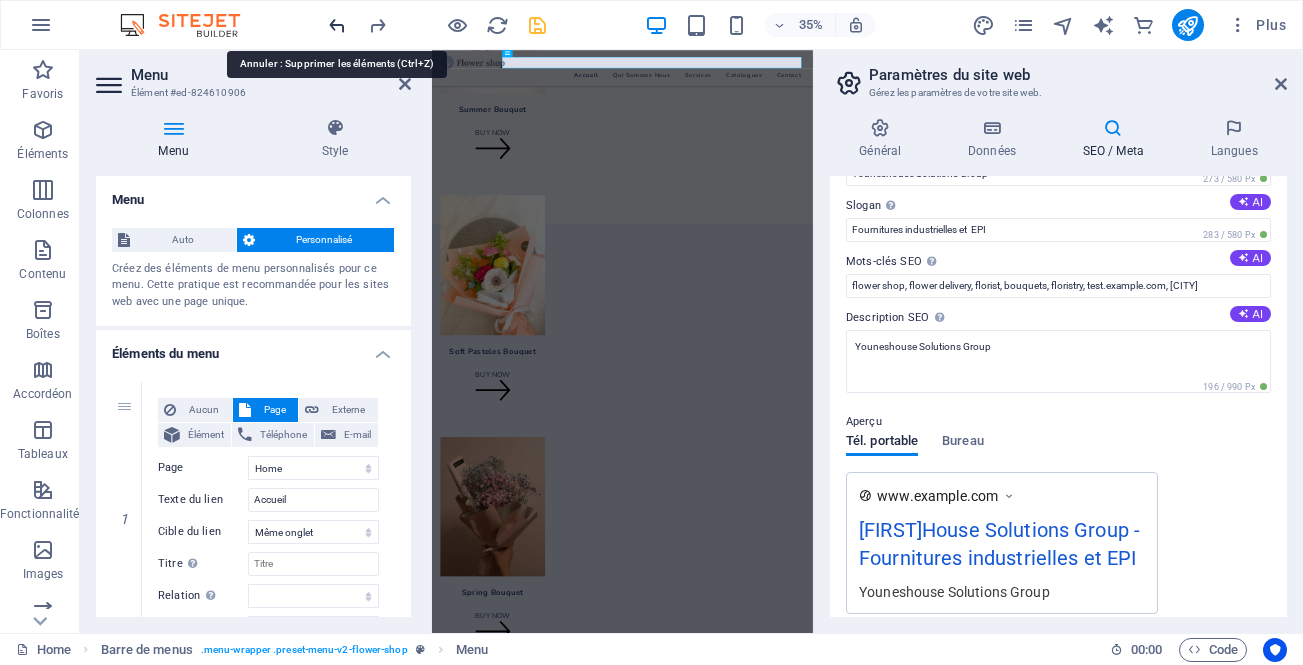 scroll, scrollTop: 1673, scrollLeft: 0, axis: vertical 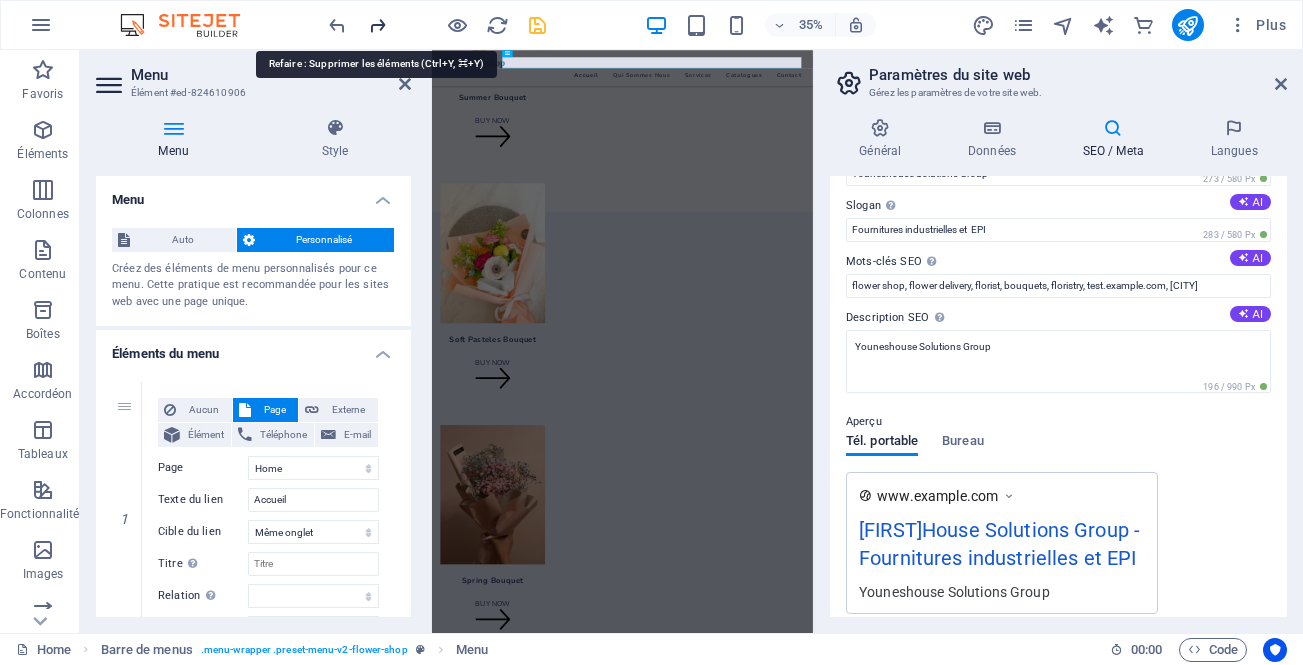 click at bounding box center [377, 25] 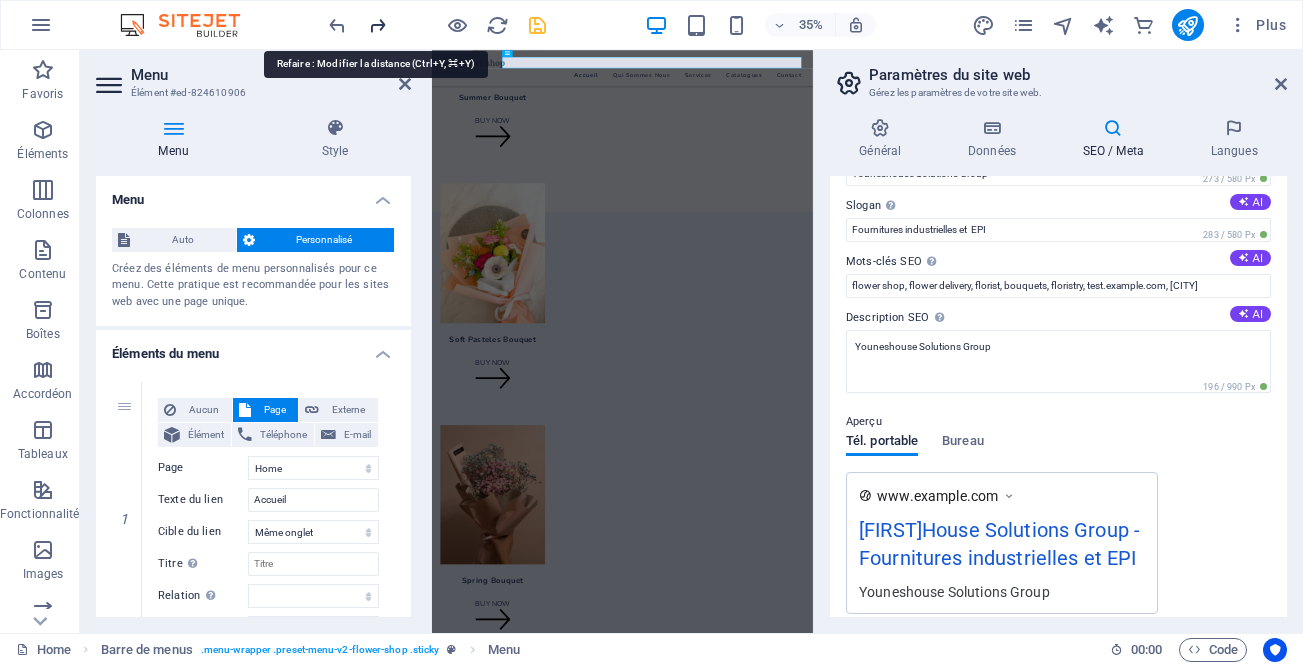 click at bounding box center [377, 25] 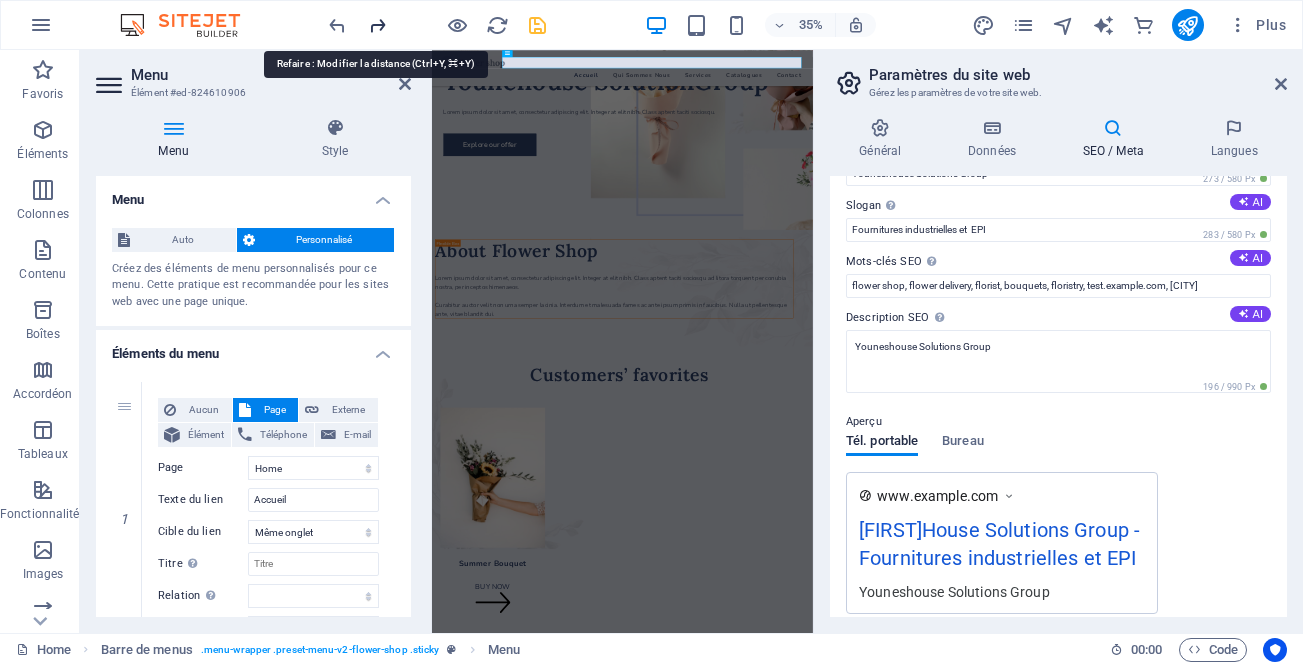 scroll, scrollTop: 0, scrollLeft: 0, axis: both 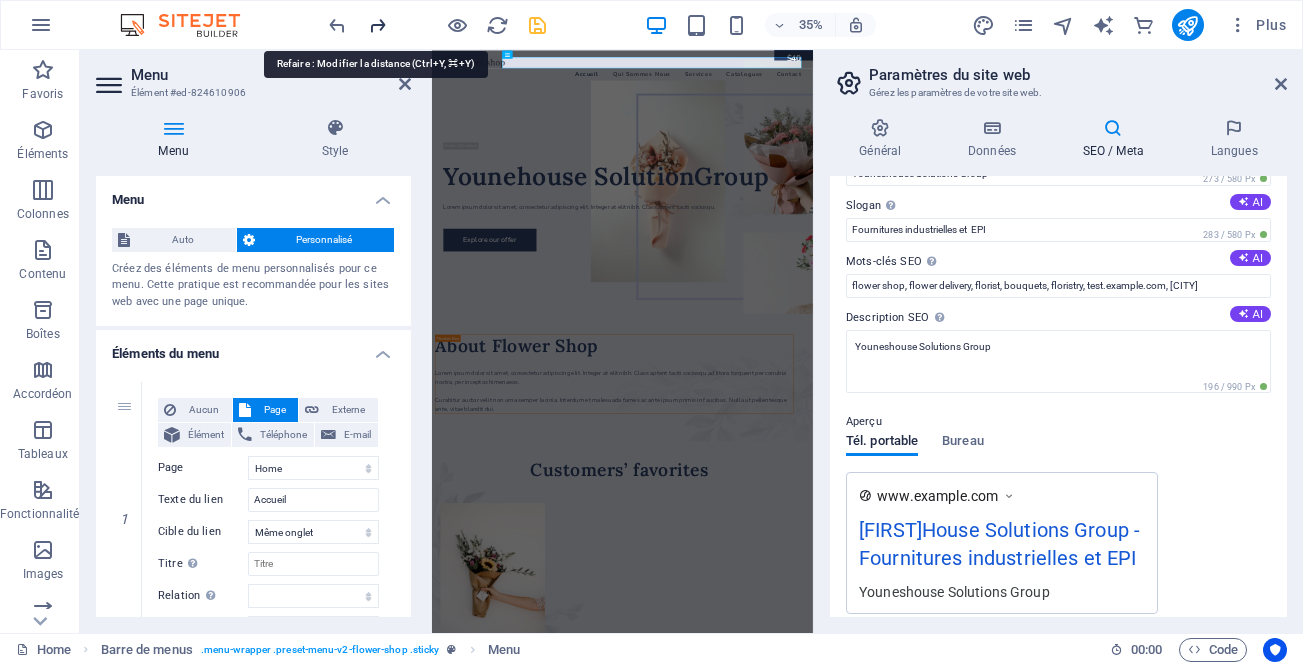 click at bounding box center (377, 25) 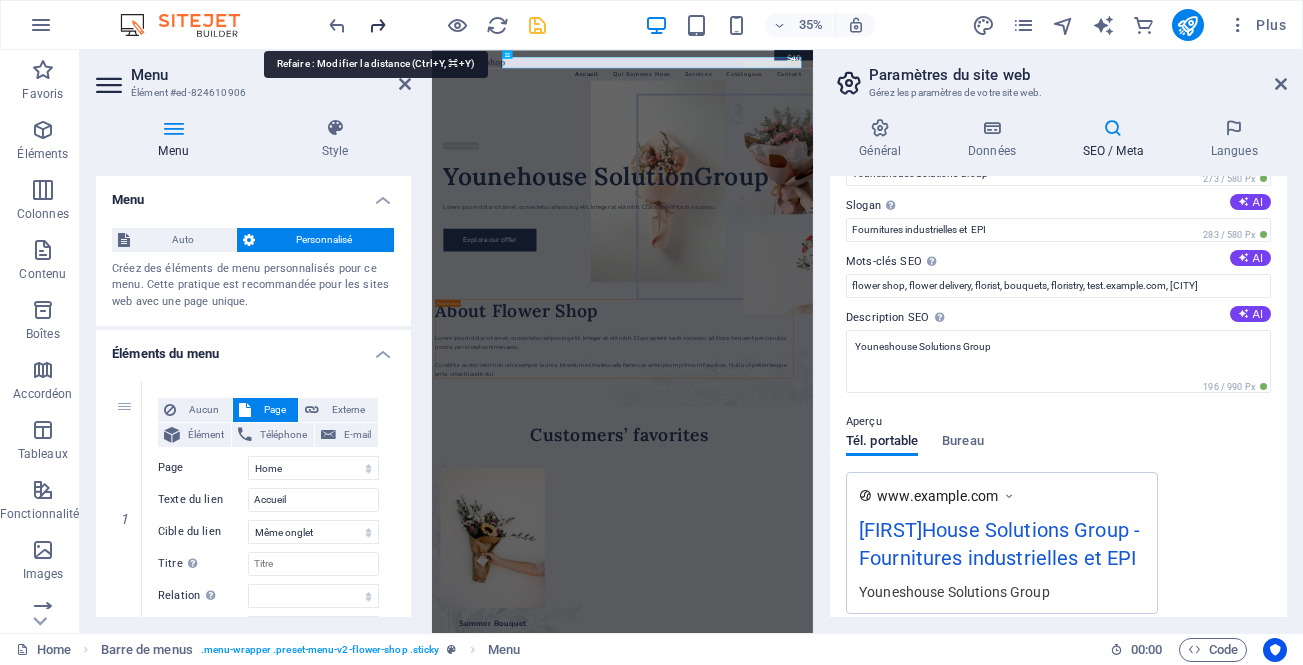 click at bounding box center [377, 25] 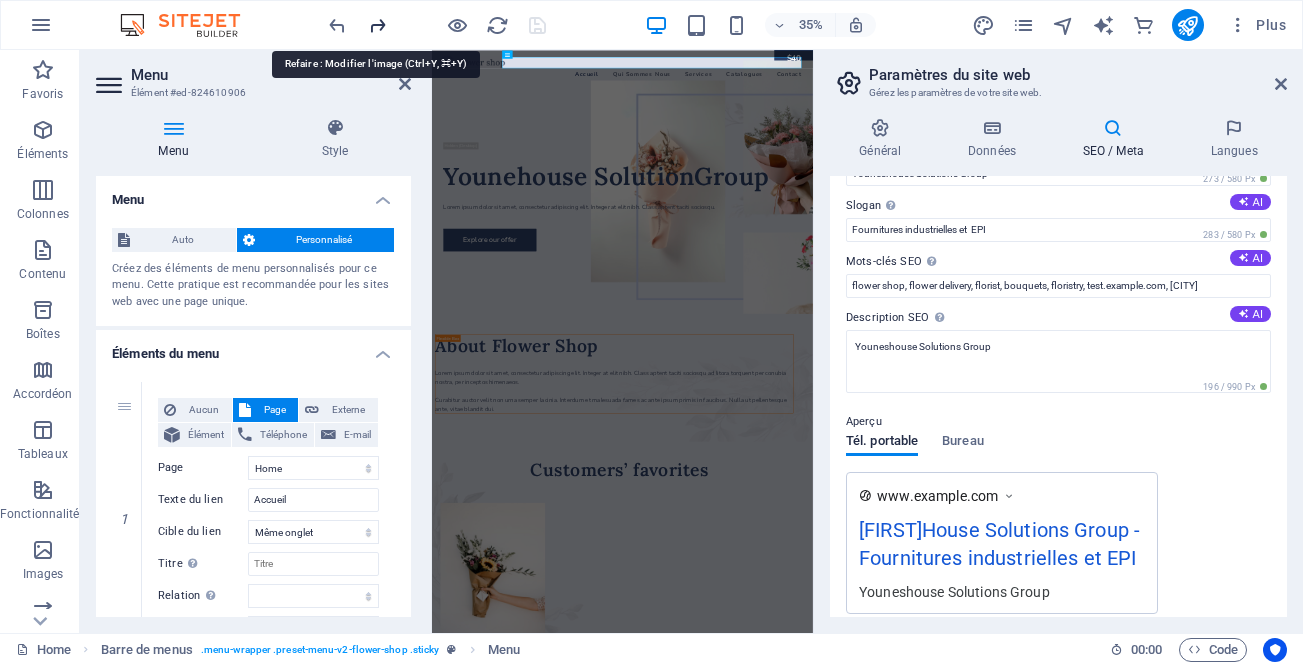 click at bounding box center (377, 25) 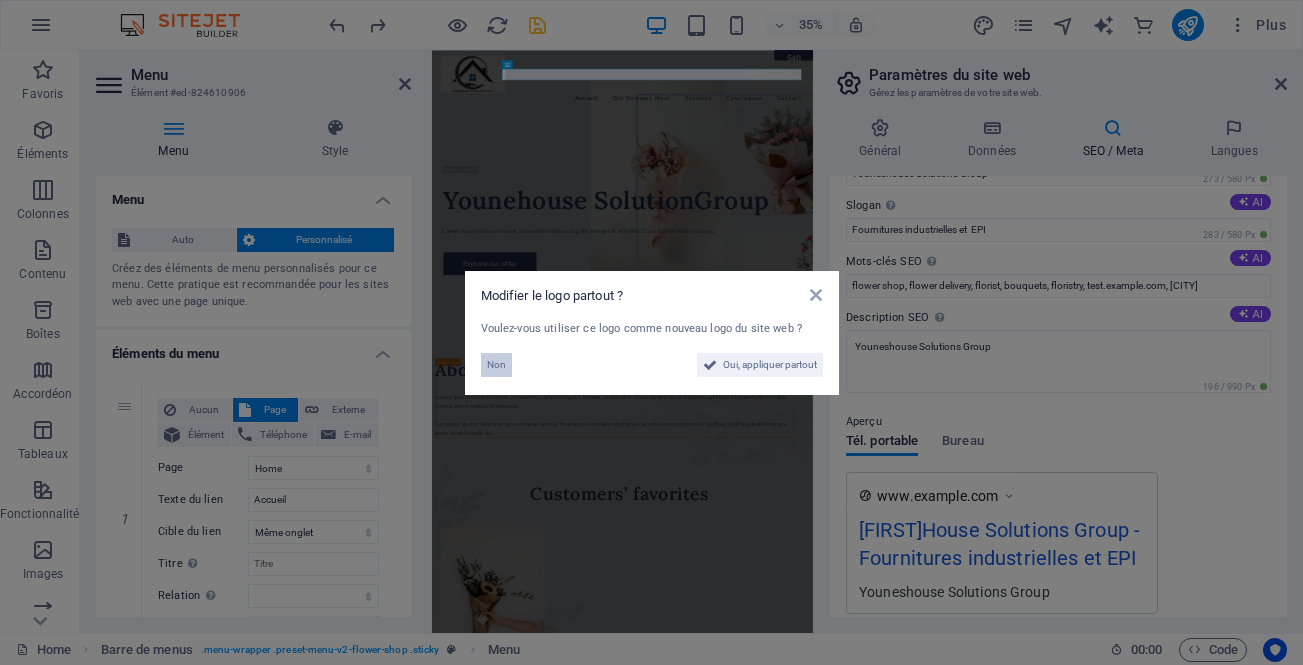 click on "Non" at bounding box center (496, 365) 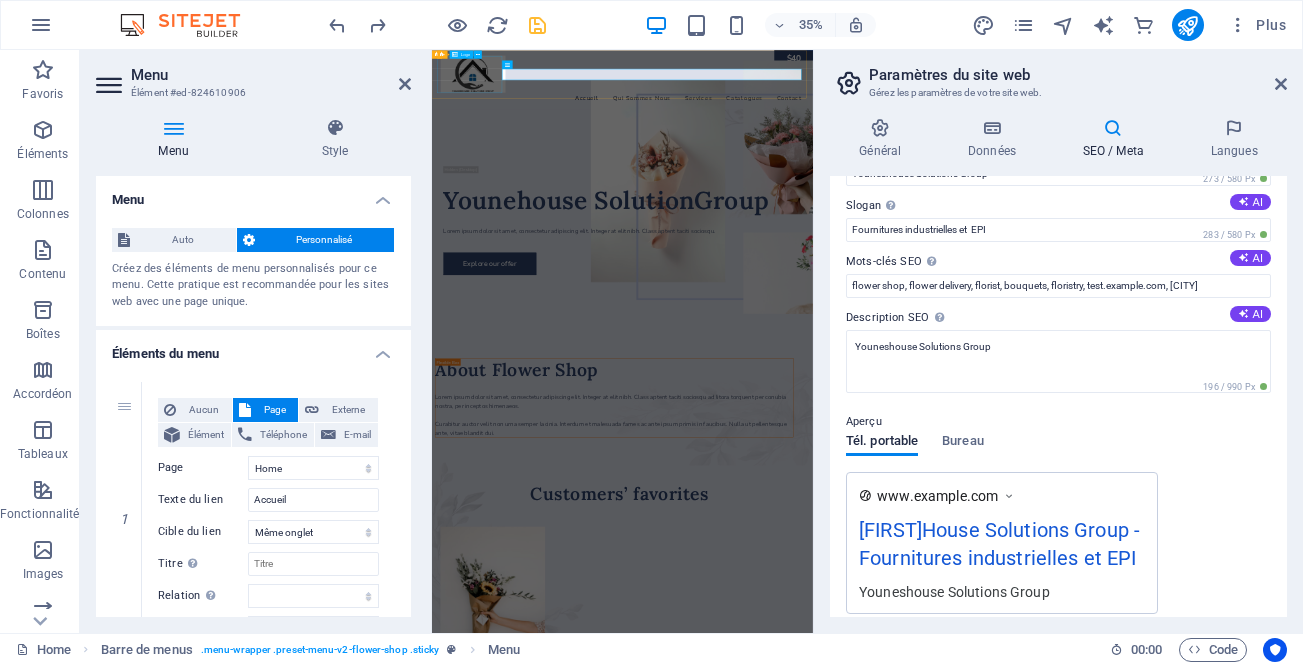 click at bounding box center (977, 119) 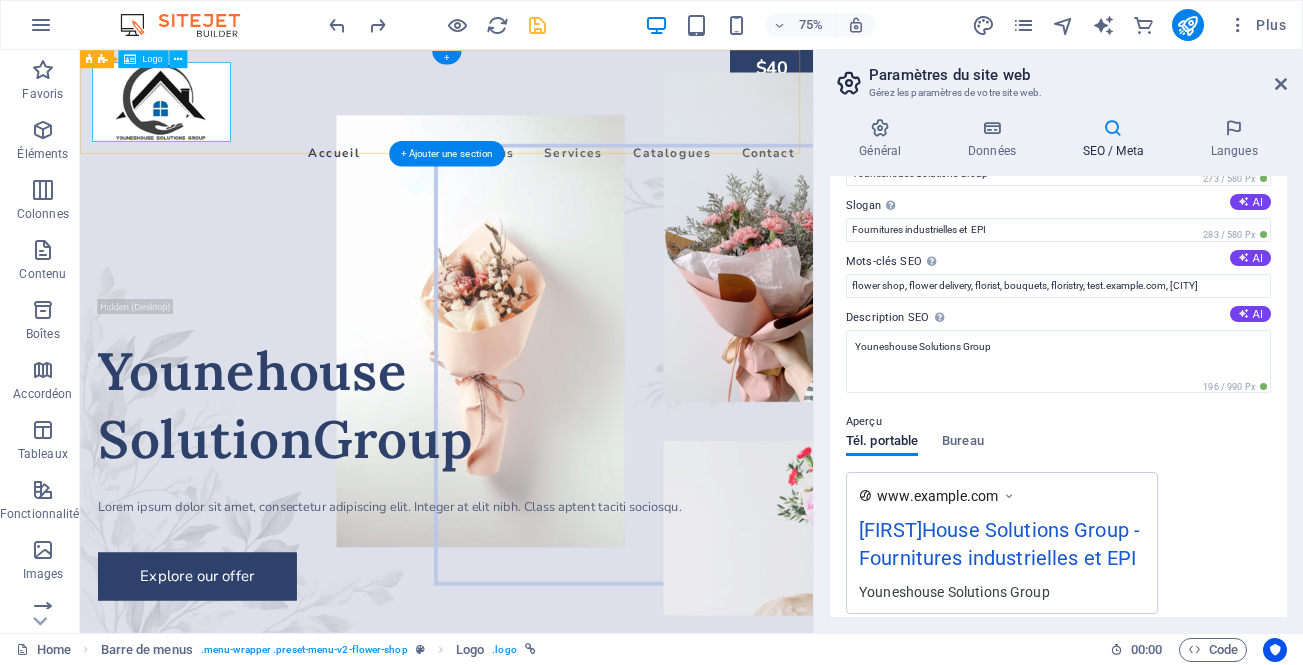 click at bounding box center [568, 119] 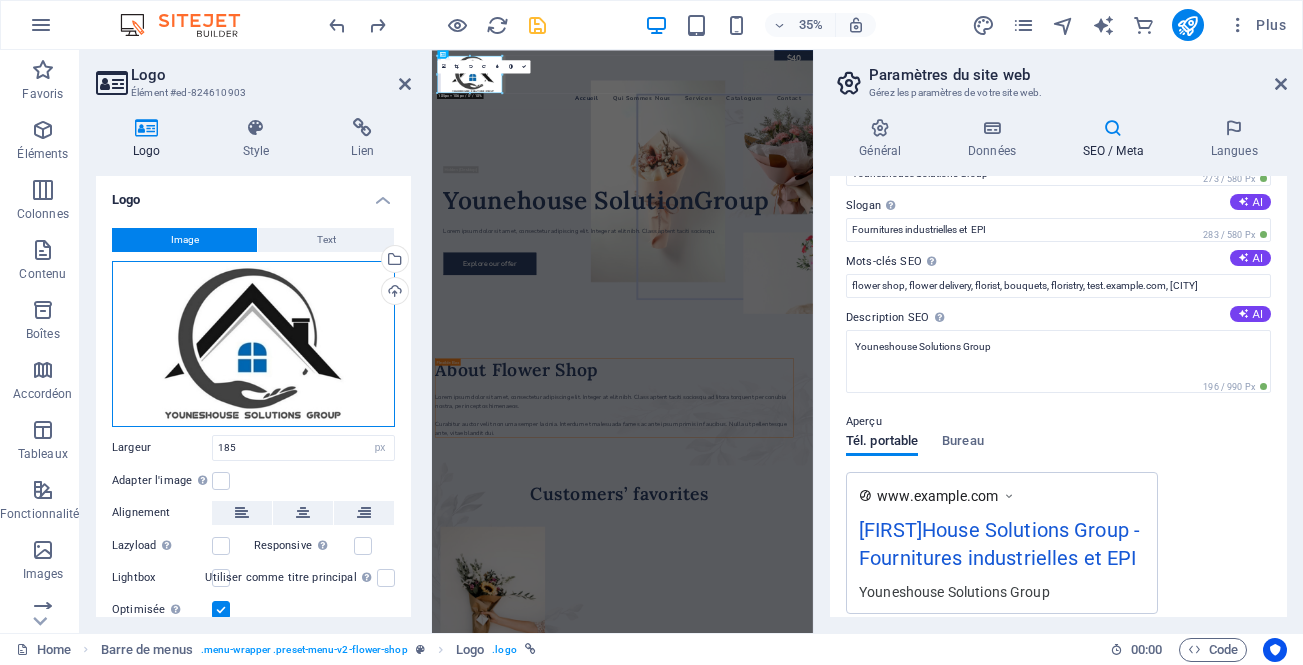 click on "Glissez les fichiers ici, cliquez pour choisir les fichiers ou  sélectionnez les fichiers depuis Fichiers ou depuis notre stock gratuit de photos et de vidéos" at bounding box center [253, 344] 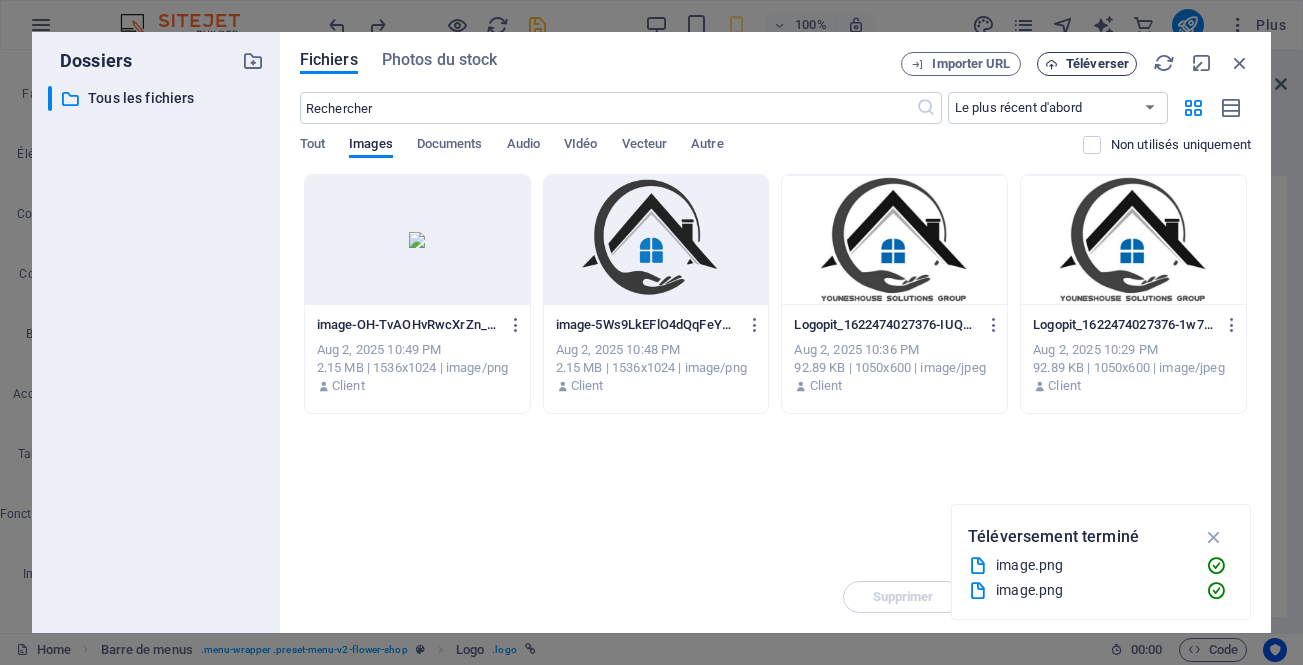 click on "Téléverser" at bounding box center (1097, 64) 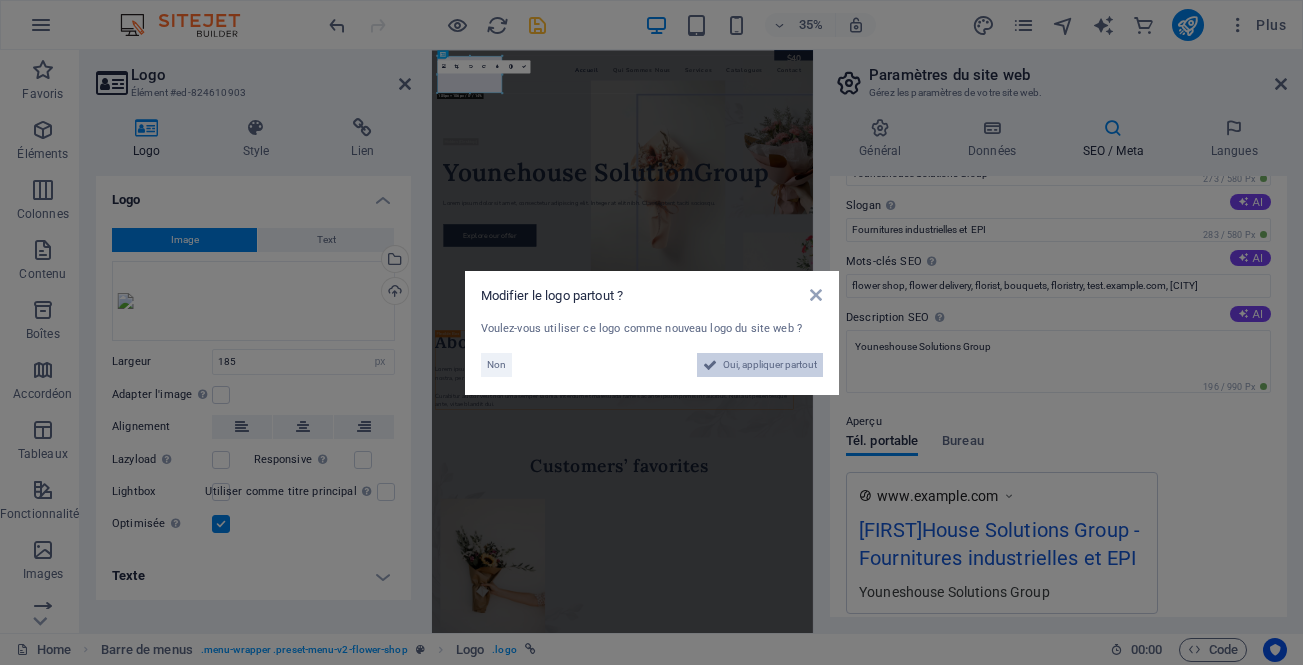 click on "Oui, appliquer partout" at bounding box center [770, 365] 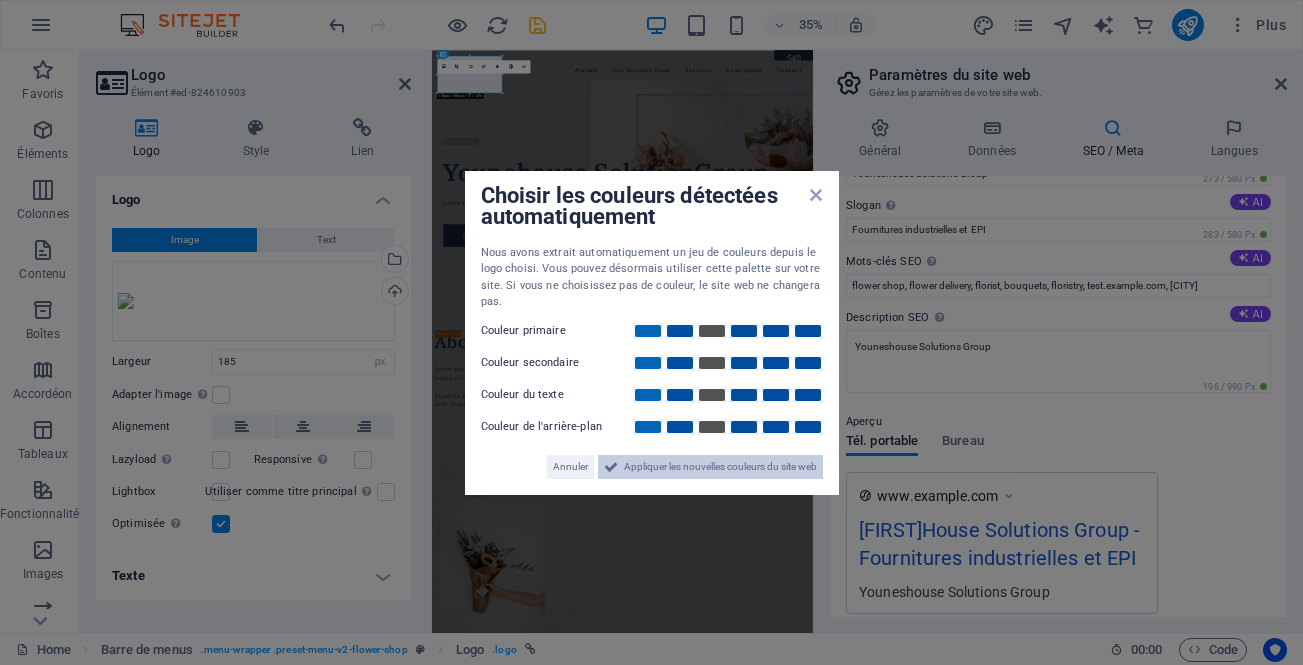 click on "Appliquer les nouvelles couleurs du site web" at bounding box center [720, 467] 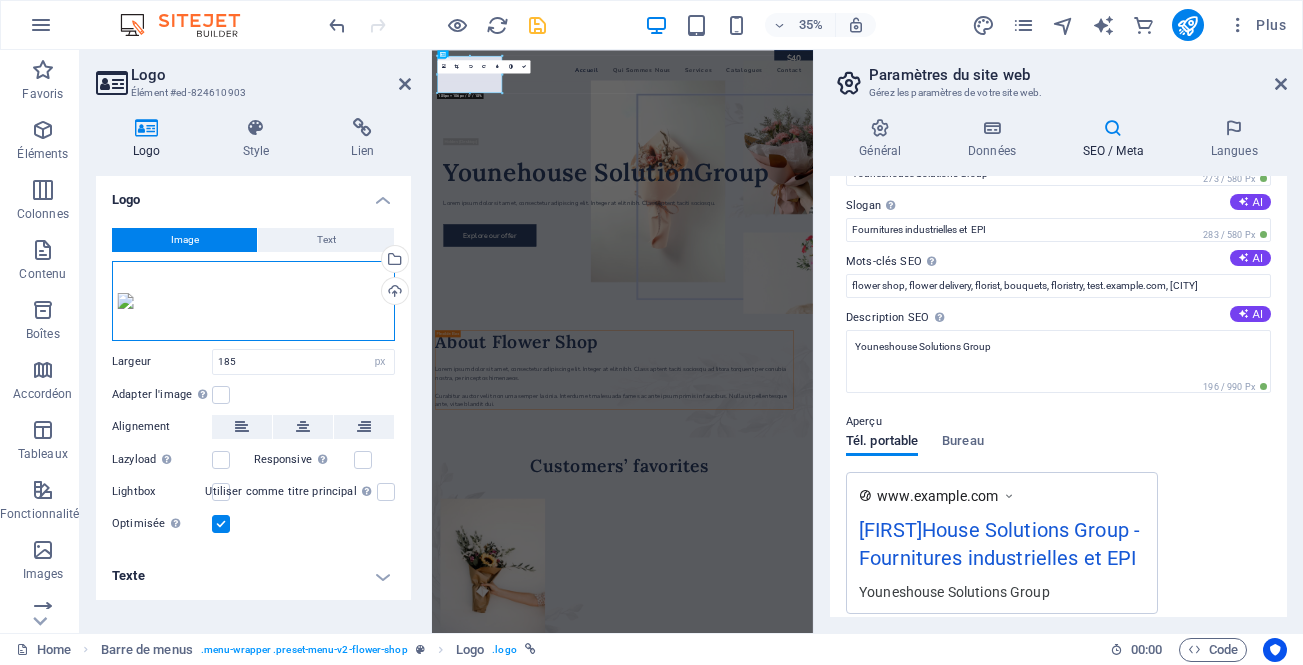 click on "Glissez les fichiers ici, cliquez pour choisir les fichiers ou  sélectionnez les fichiers depuis Fichiers ou depuis notre stock gratuit de photos et de vidéos" at bounding box center (253, 301) 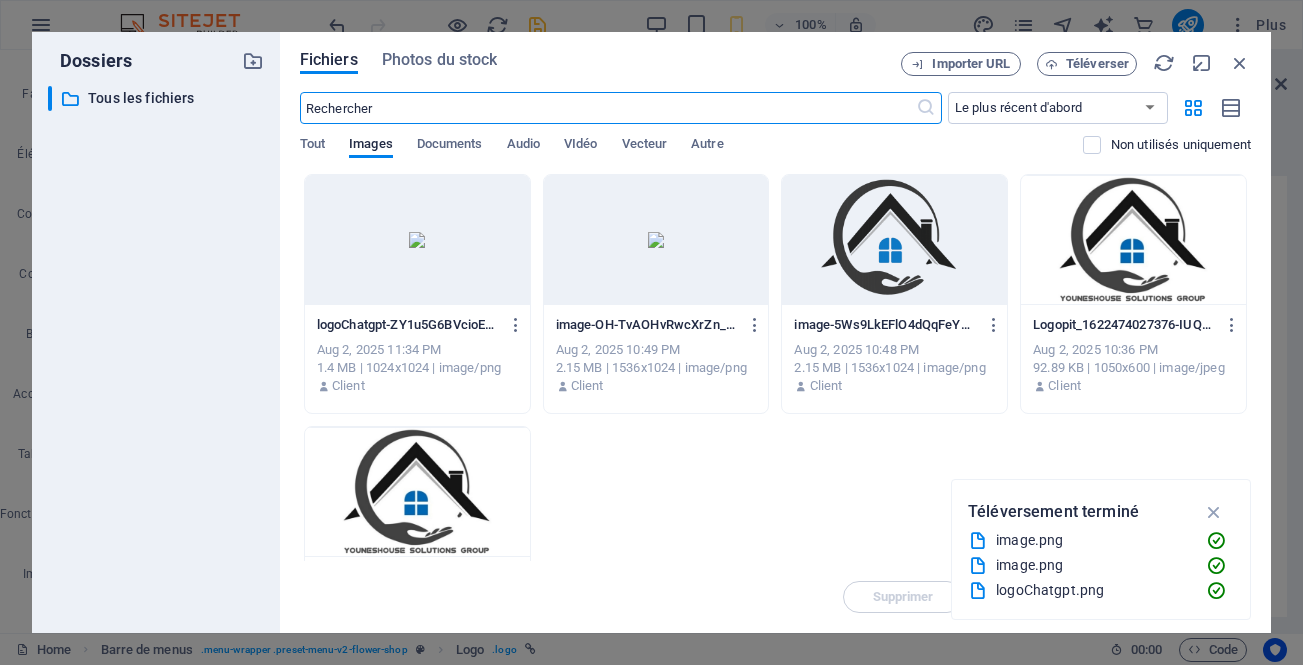 click at bounding box center (417, 240) 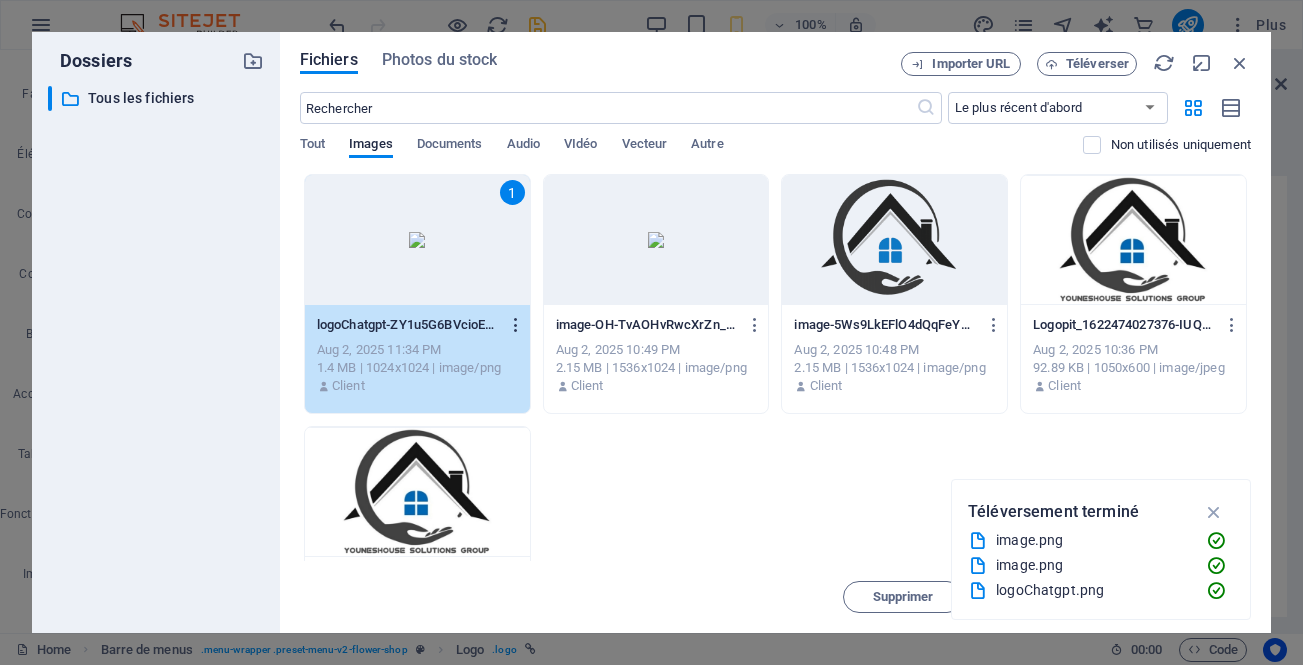 click at bounding box center (516, 325) 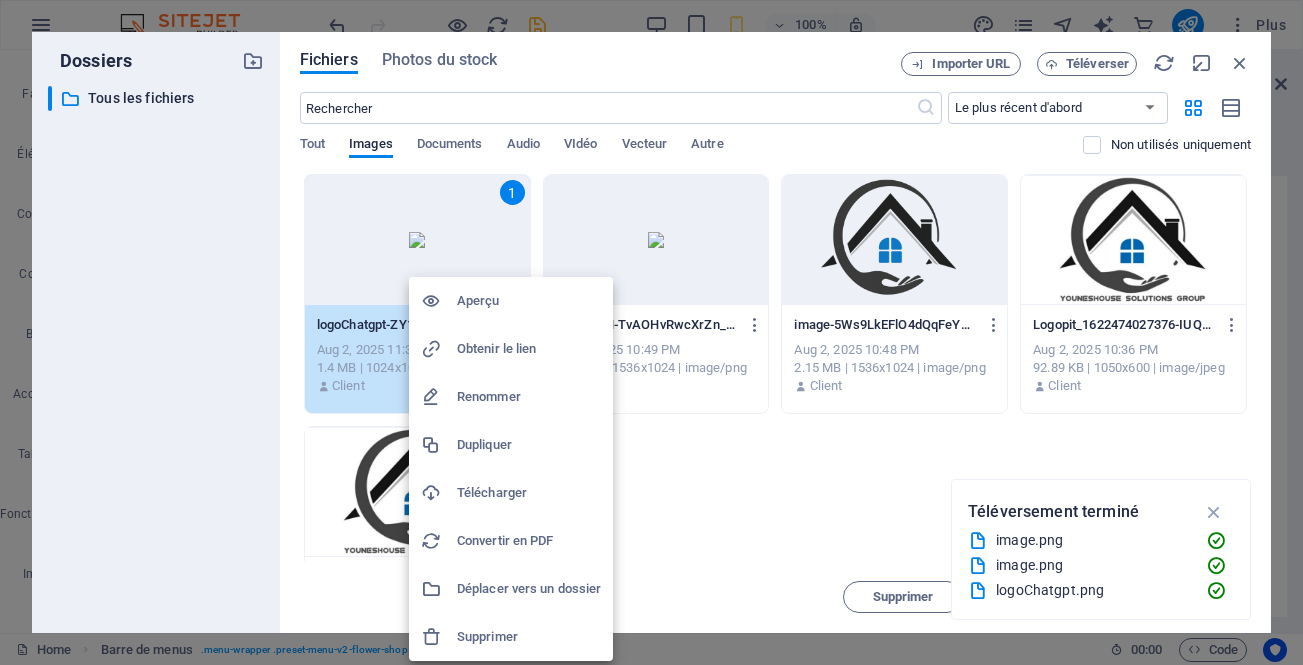 click at bounding box center [651, 332] 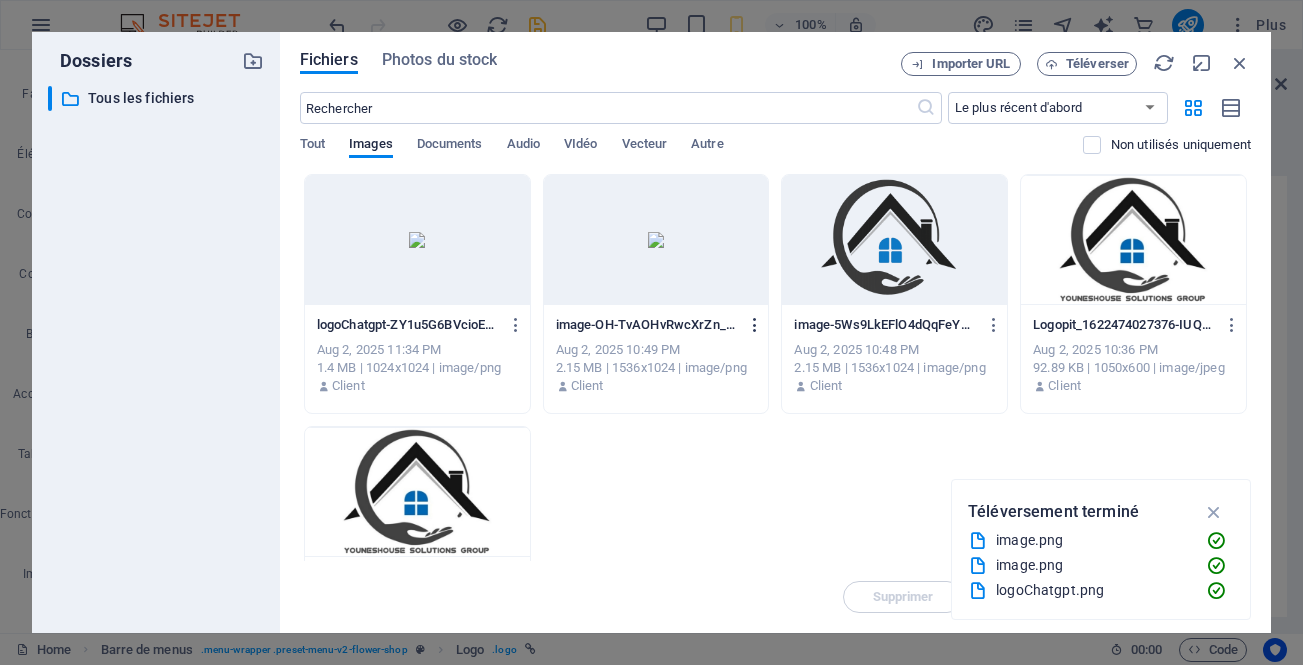 click at bounding box center (755, 325) 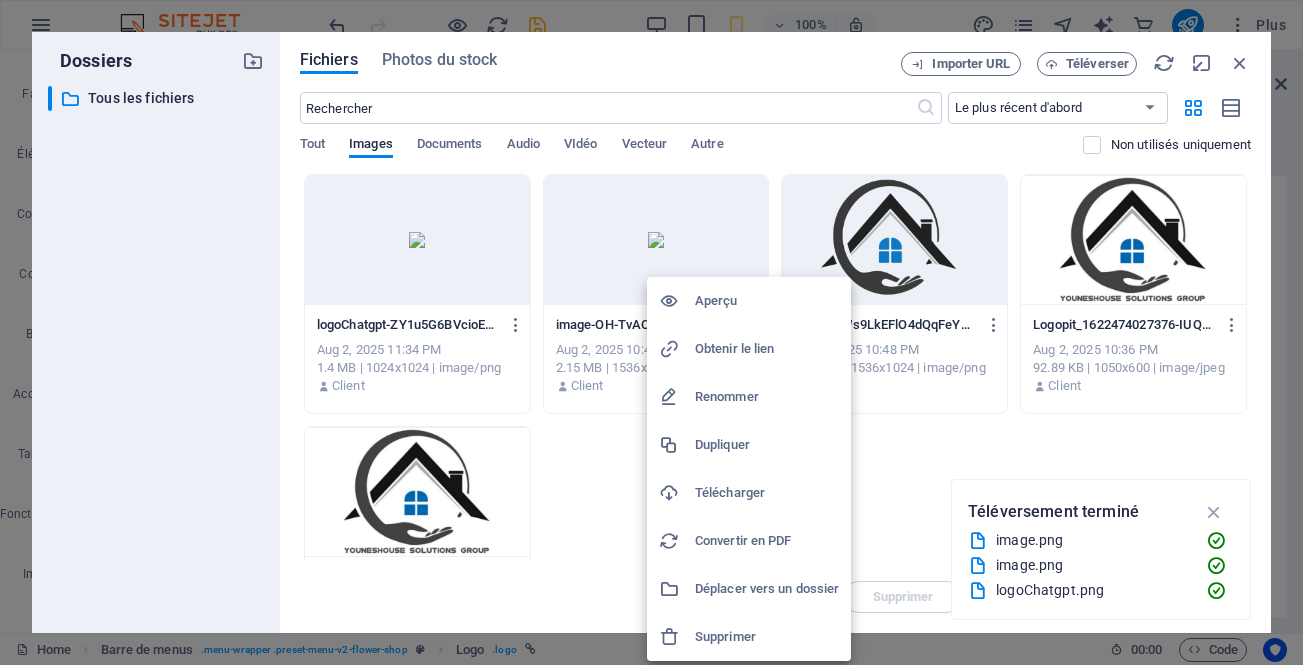 click at bounding box center [651, 332] 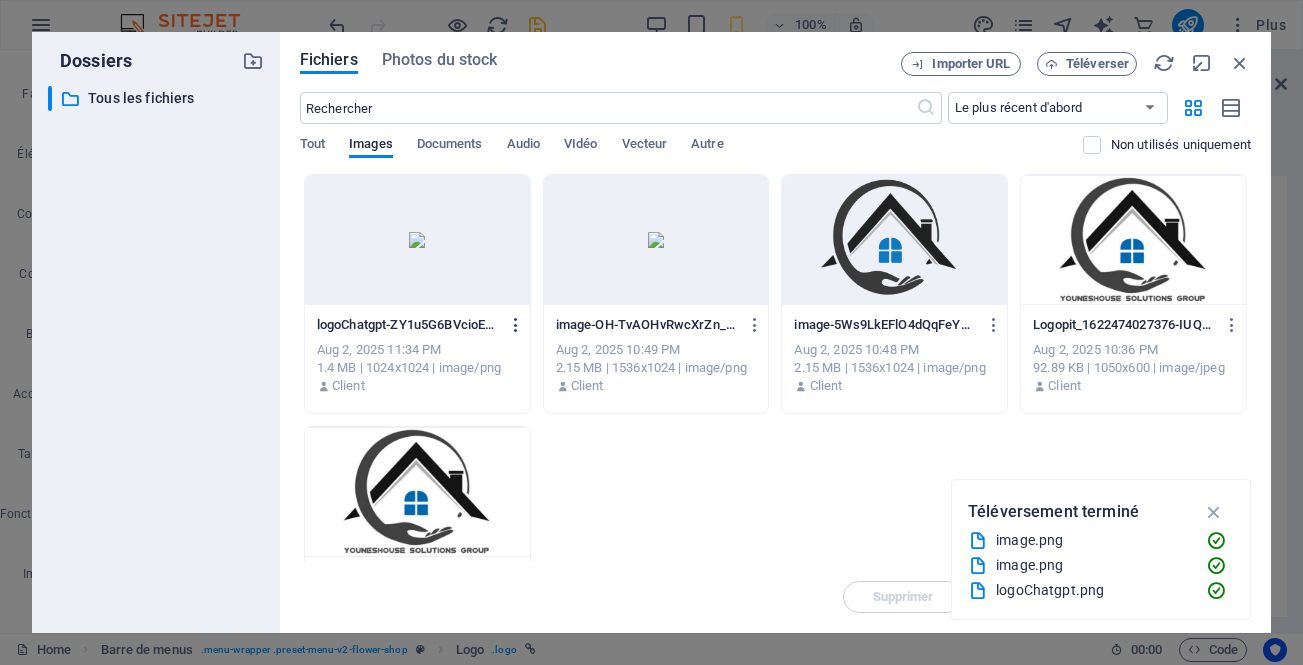 click at bounding box center [516, 325] 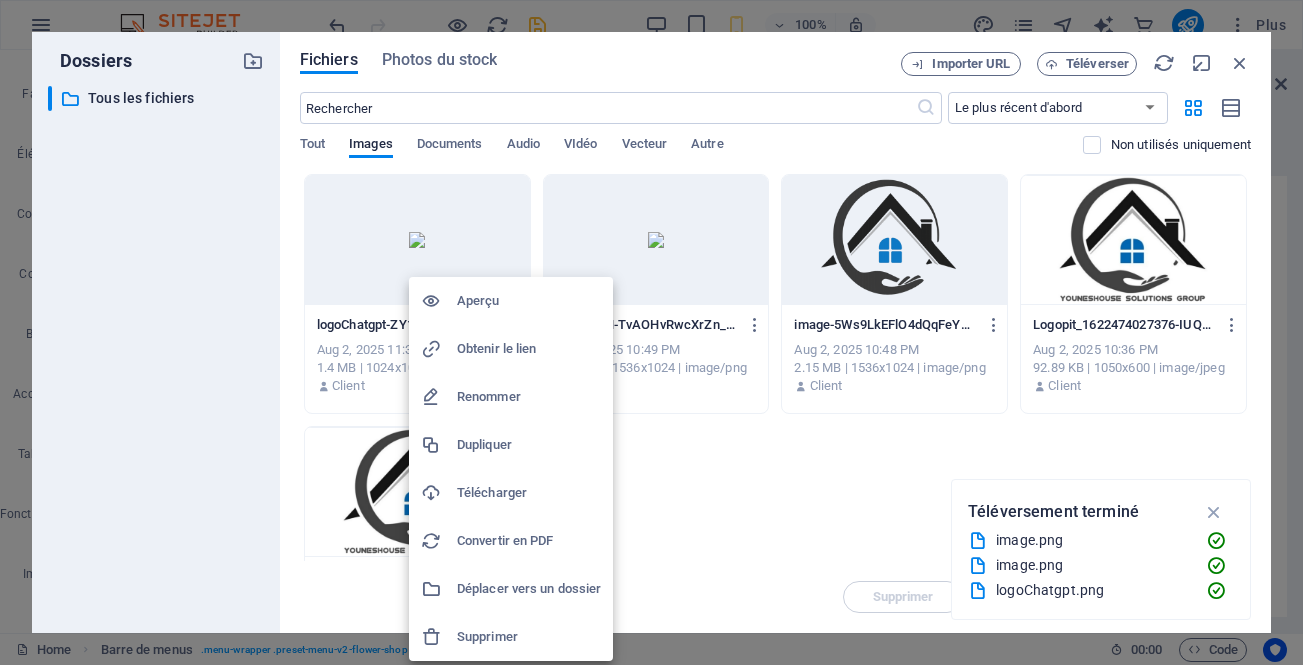 click at bounding box center (651, 332) 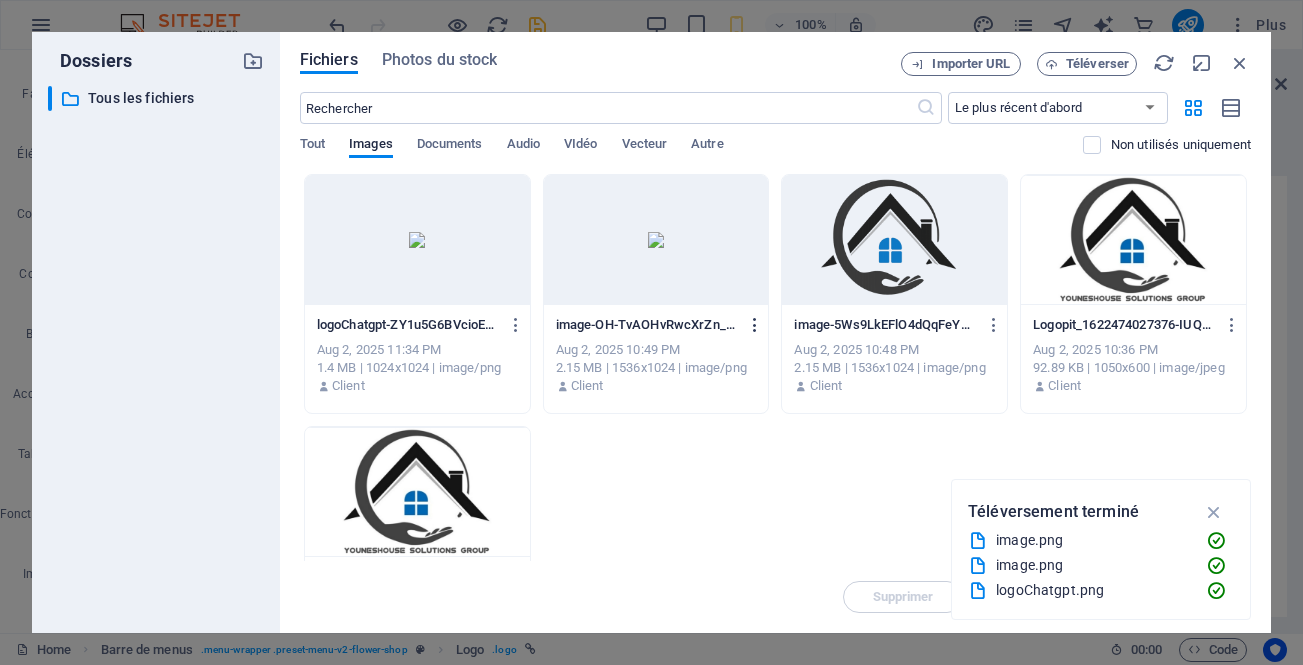 click at bounding box center [755, 325] 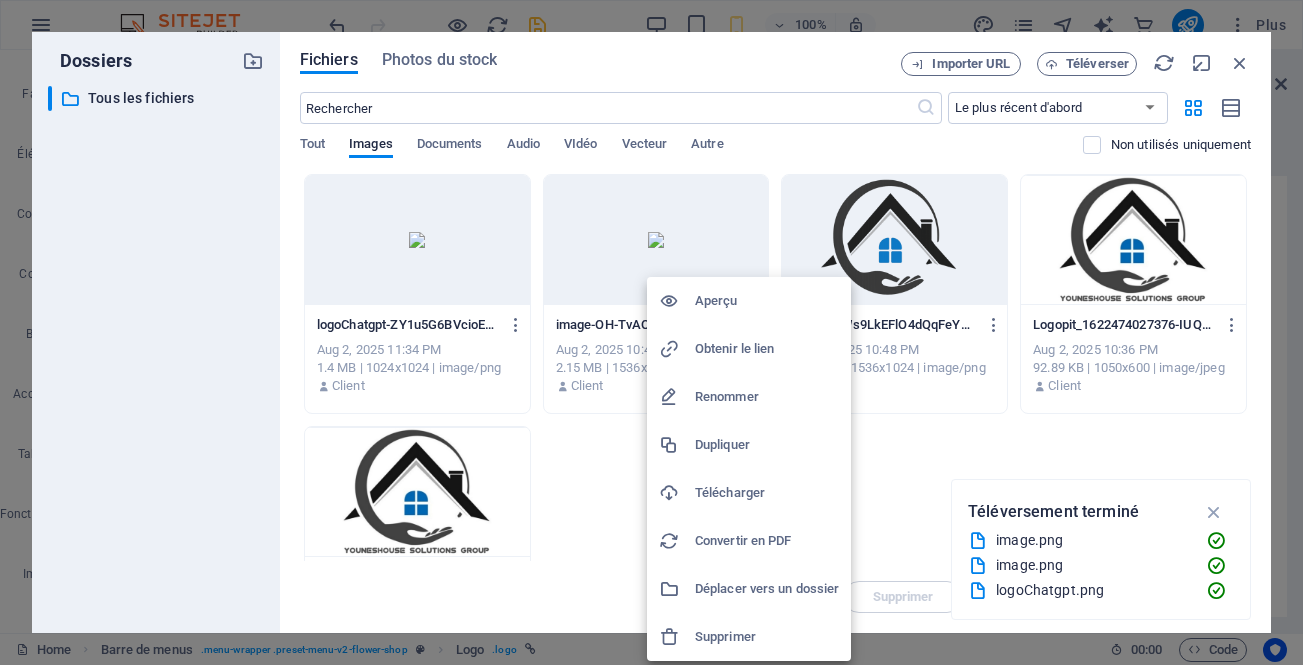 click at bounding box center [651, 332] 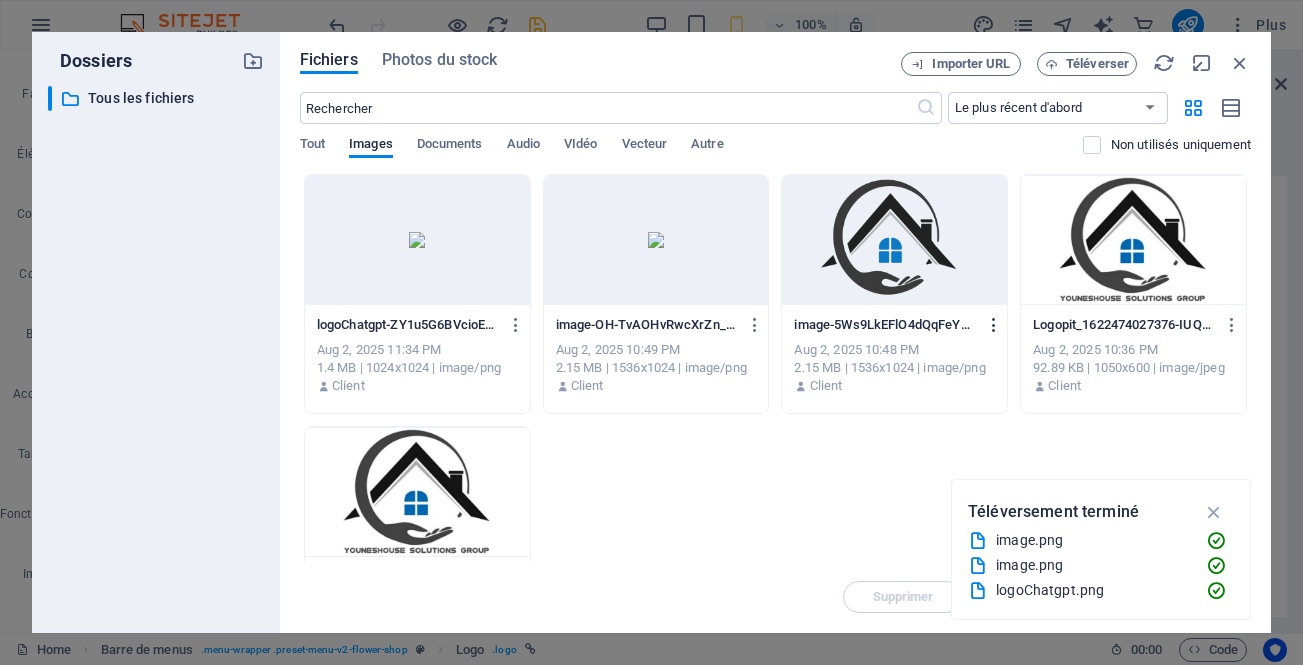 click at bounding box center (994, 325) 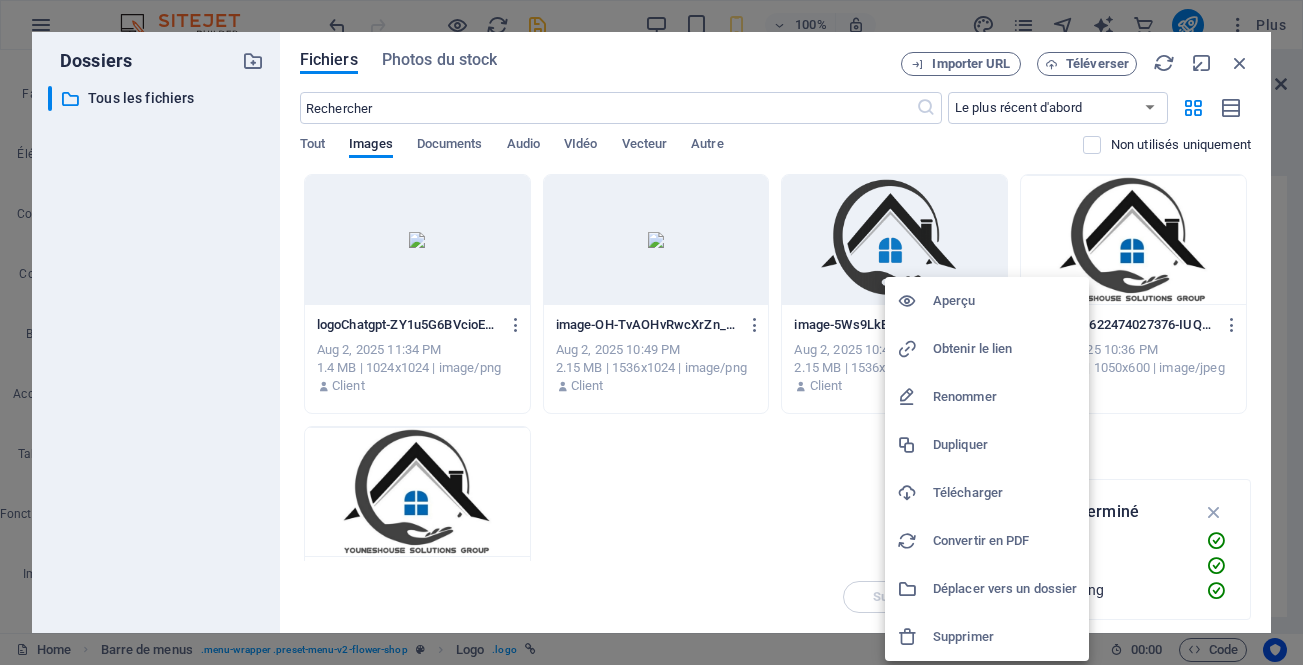 click at bounding box center (651, 332) 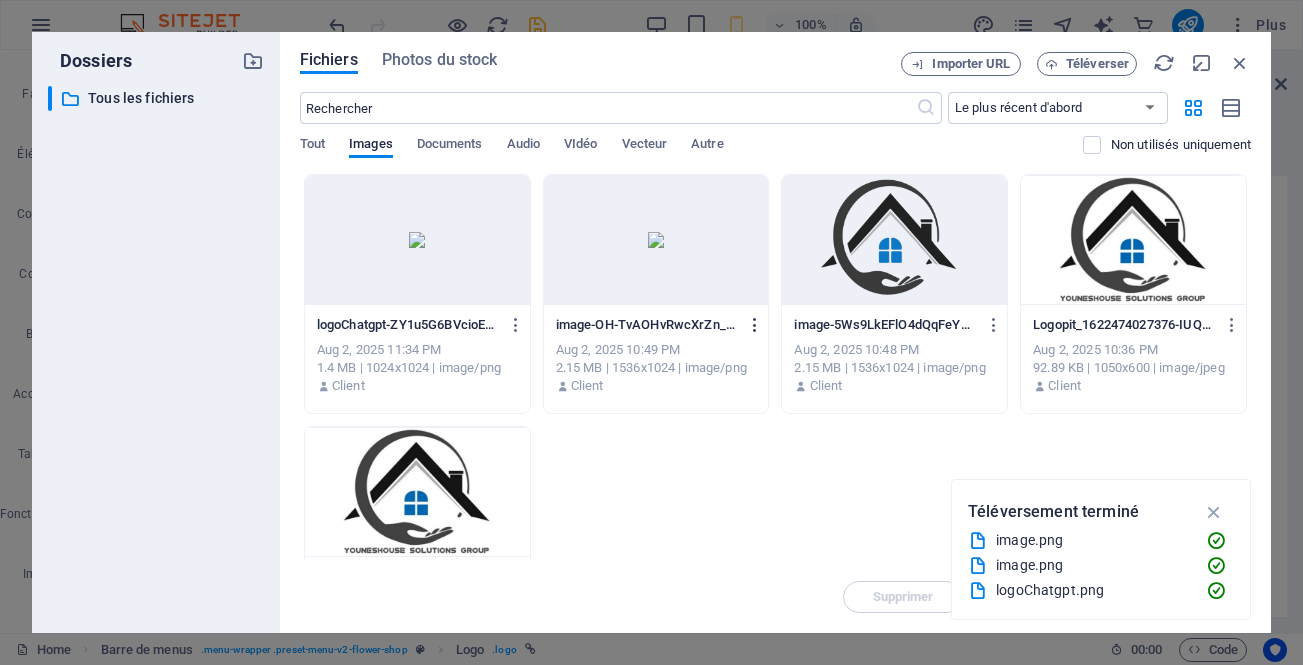 click at bounding box center (755, 325) 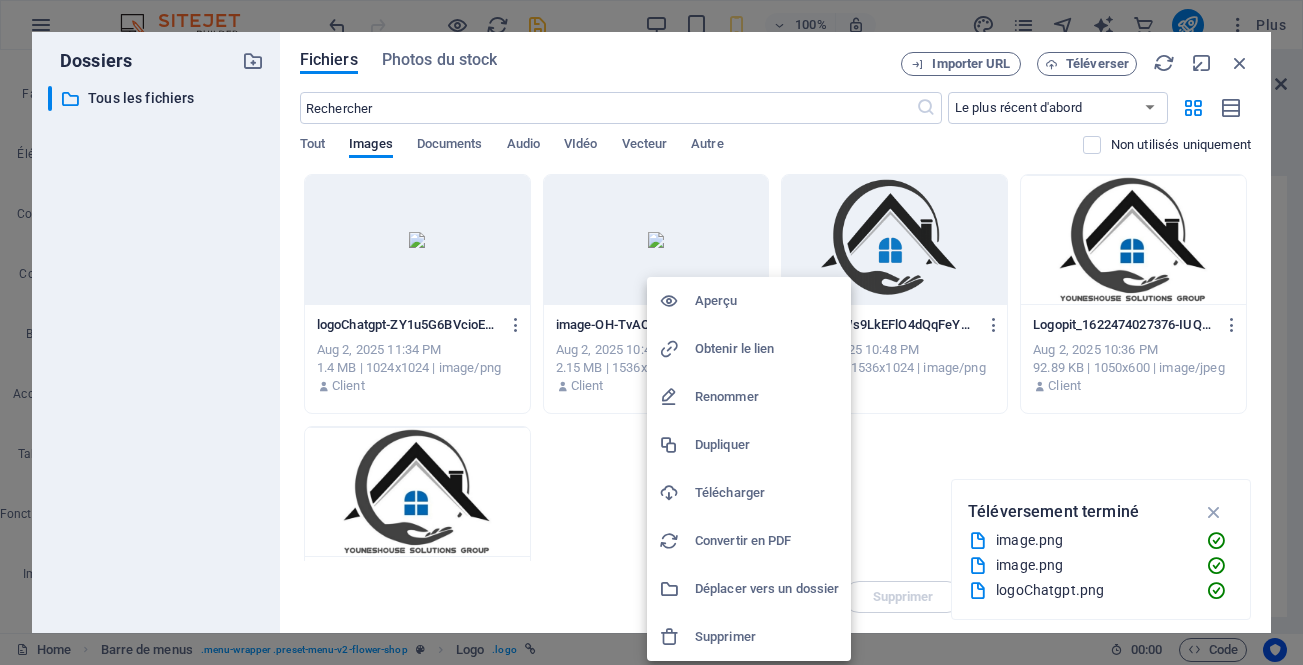 click on "Supprimer" at bounding box center [767, 637] 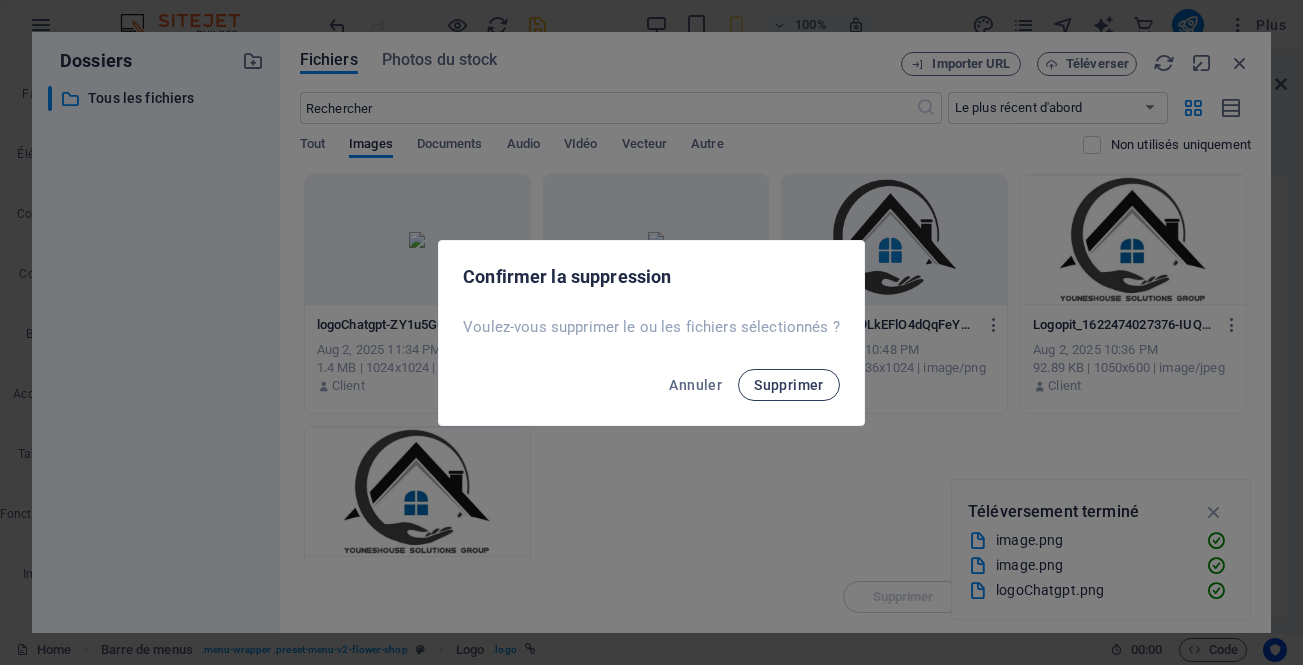 click on "Supprimer" at bounding box center (789, 385) 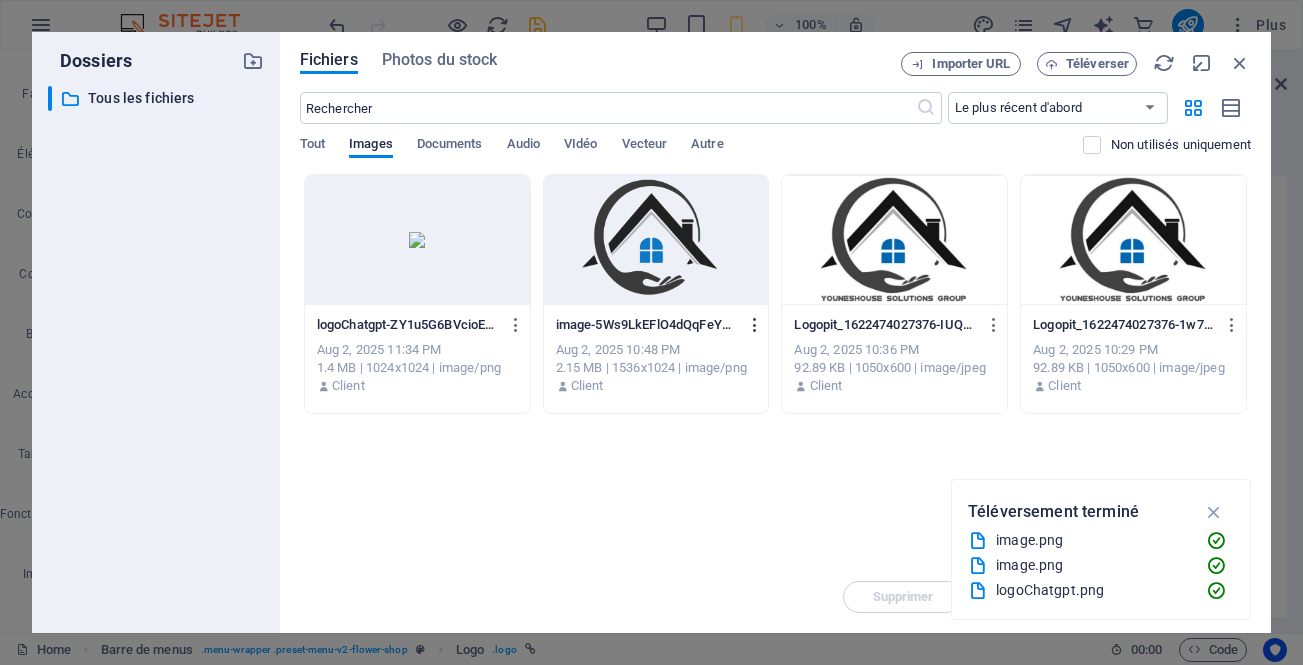 click at bounding box center [755, 325] 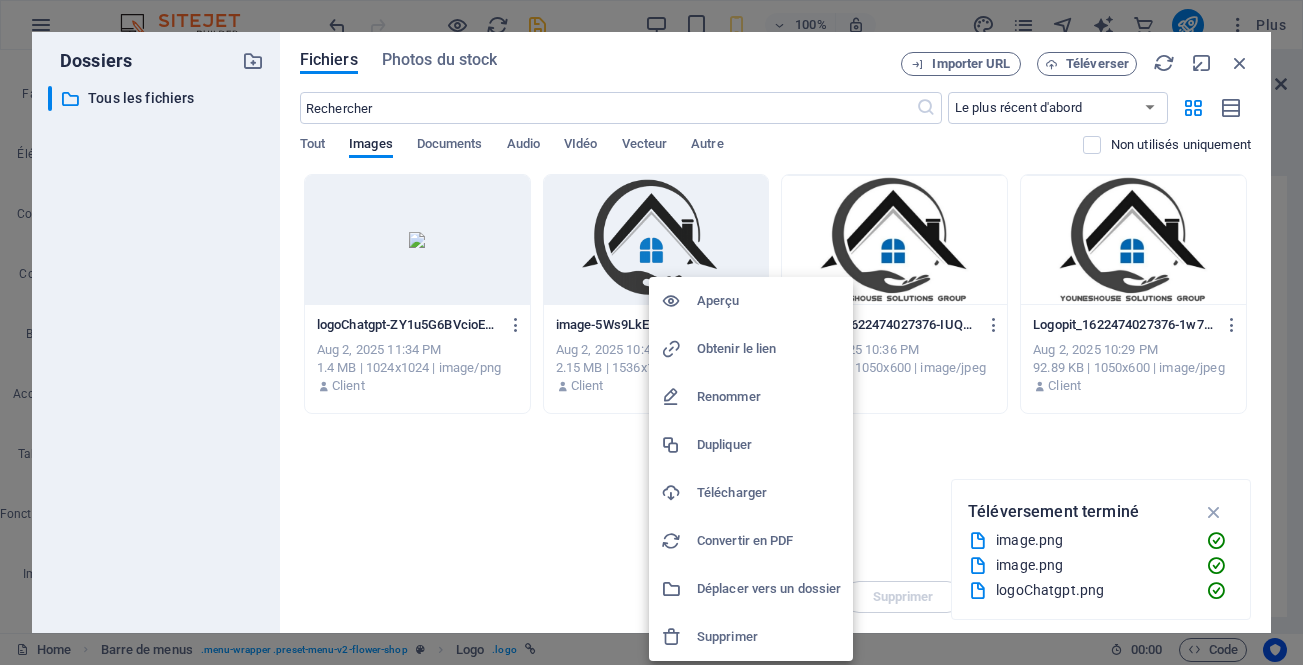 click on "Supprimer" at bounding box center (769, 637) 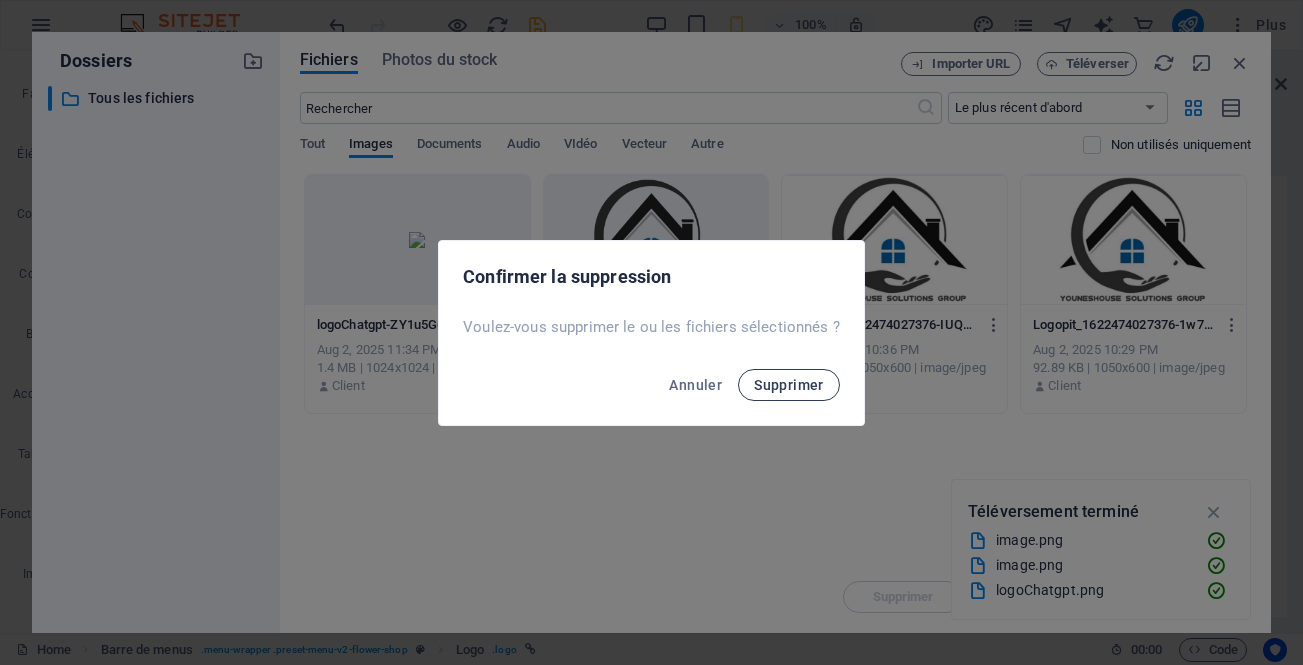 click on "Supprimer" at bounding box center [789, 385] 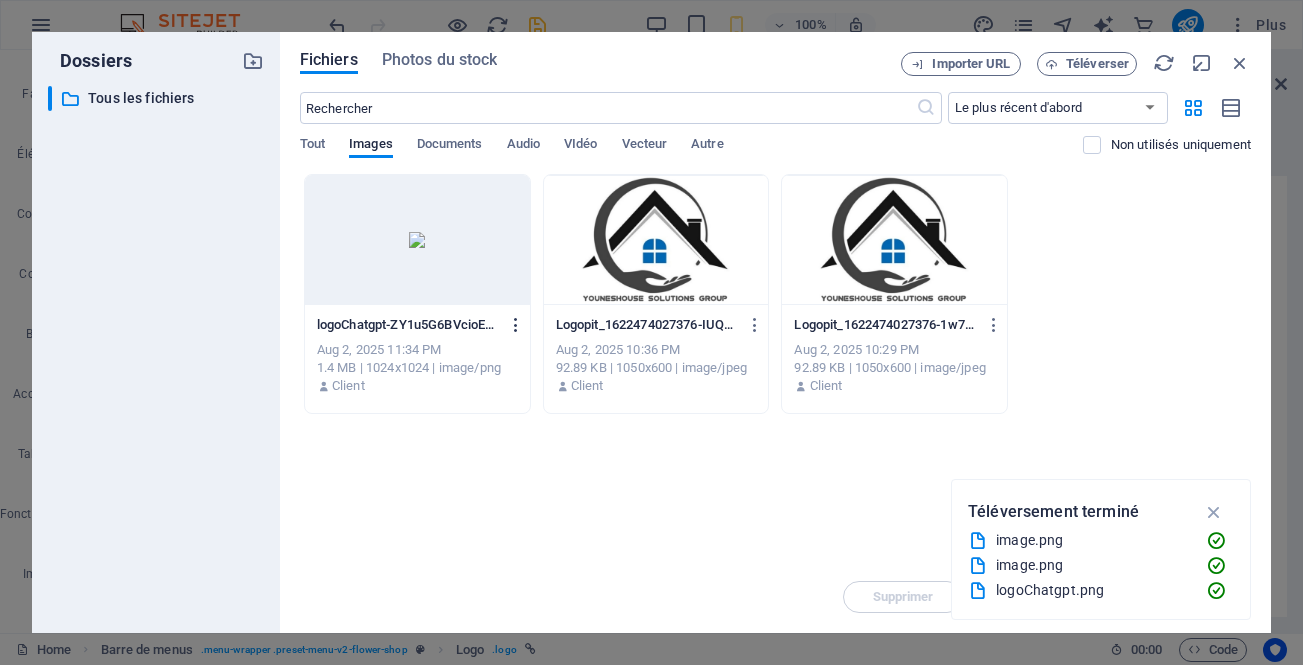 click at bounding box center [516, 325] 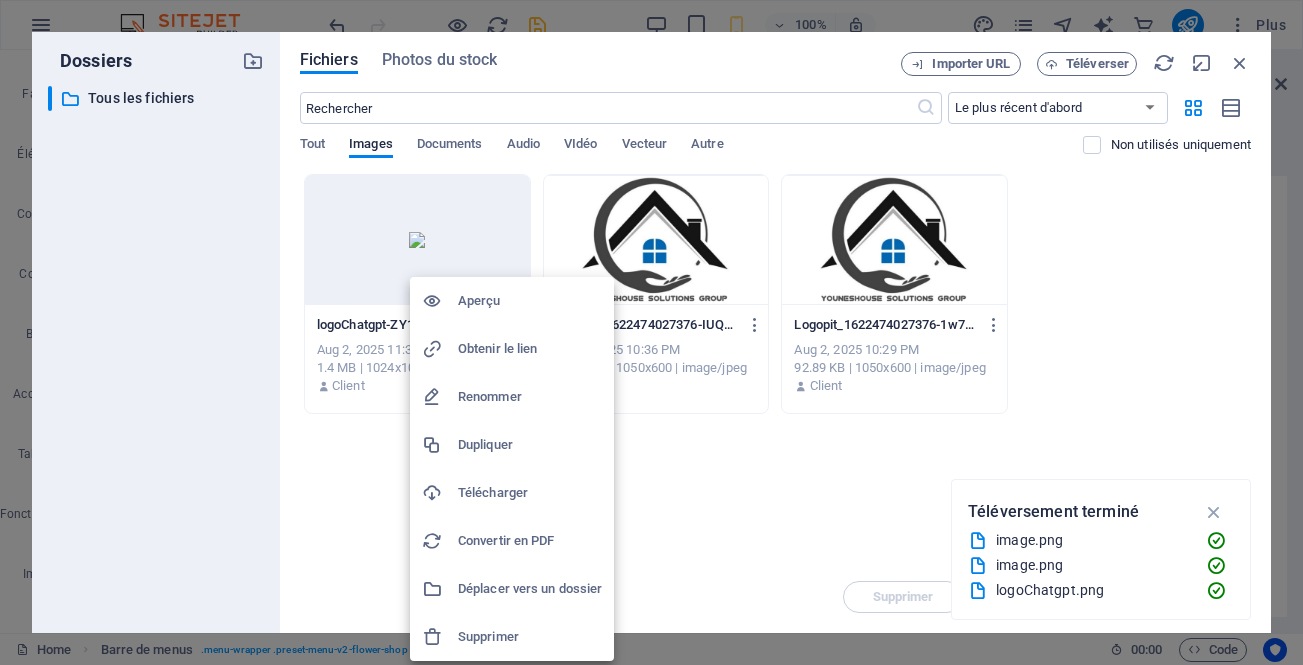 click at bounding box center [651, 332] 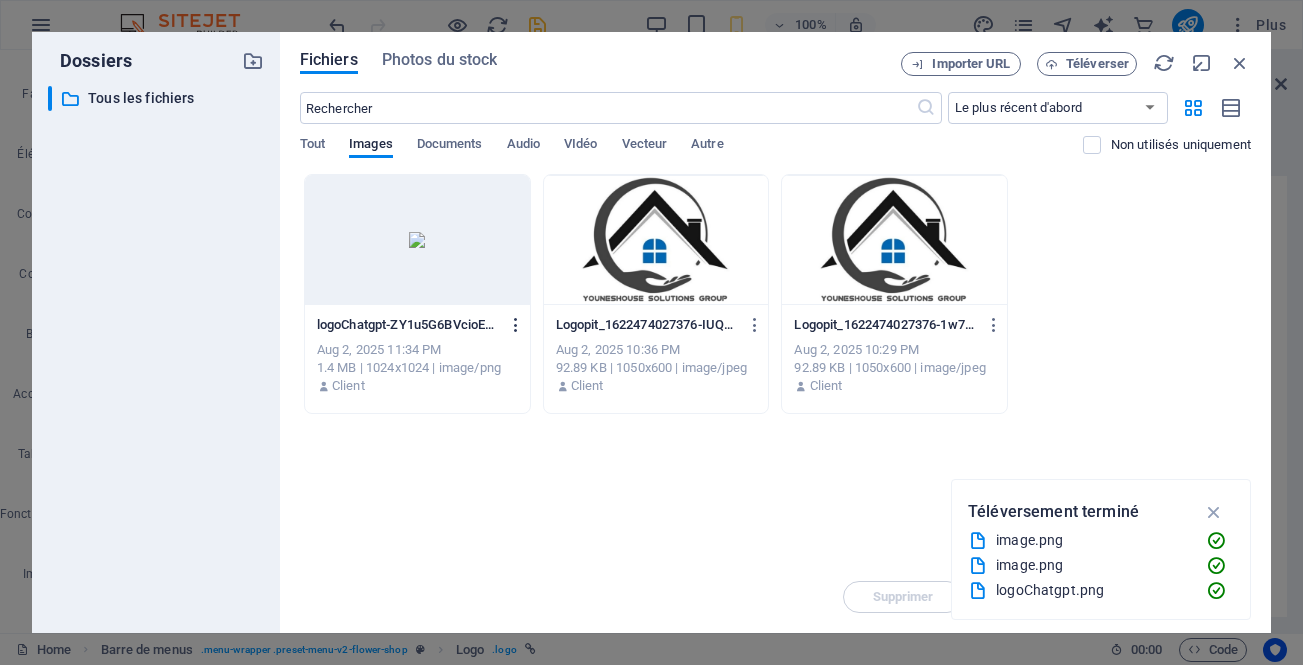 click at bounding box center [516, 325] 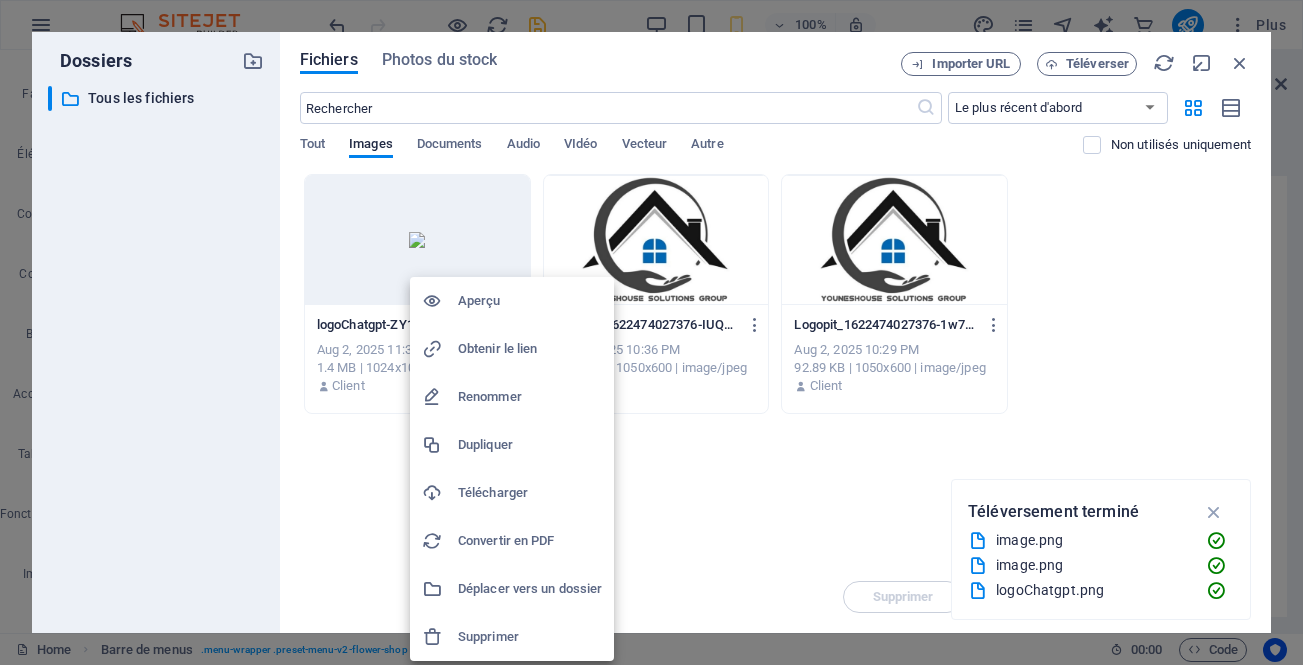 click on "Supprimer" at bounding box center (530, 637) 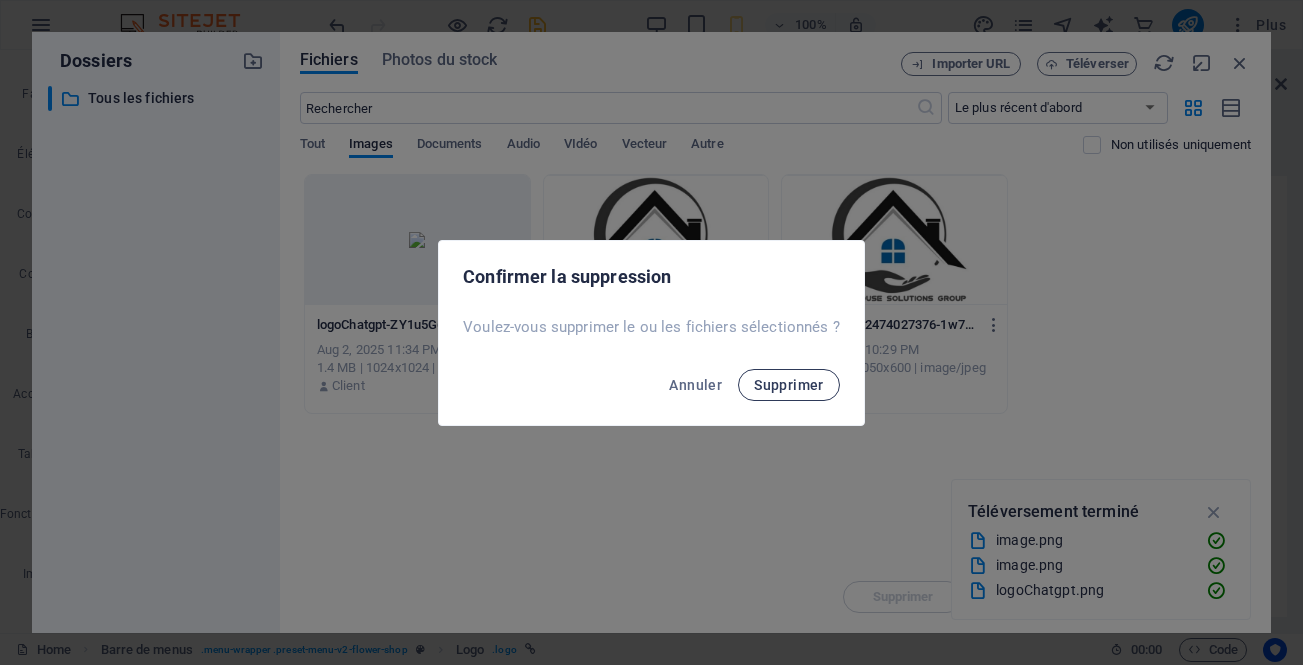 click on "Supprimer" at bounding box center [789, 385] 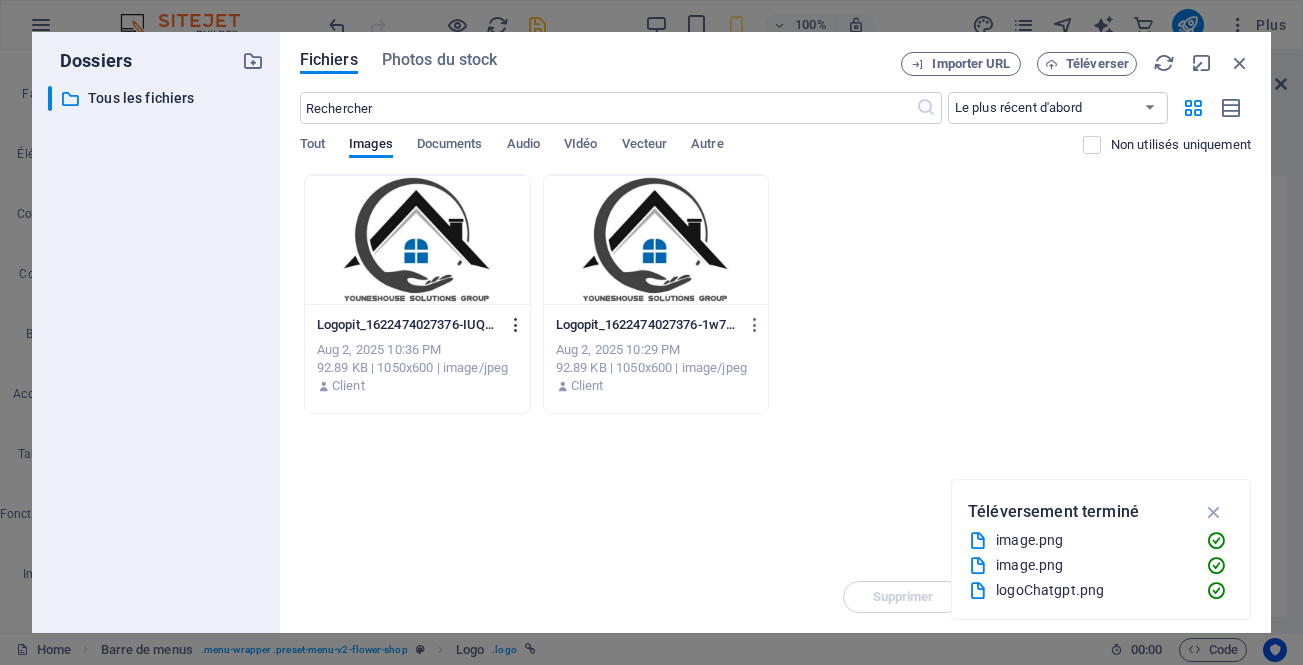 click at bounding box center [516, 325] 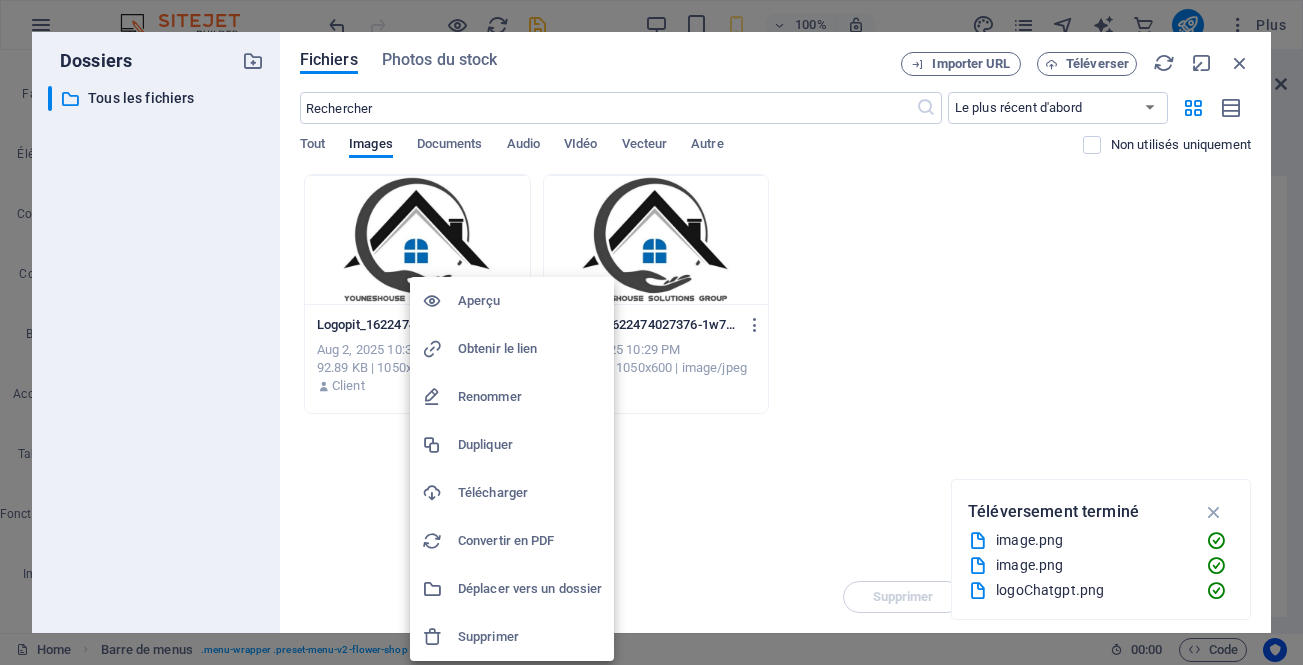 click on "Supprimer" at bounding box center (530, 637) 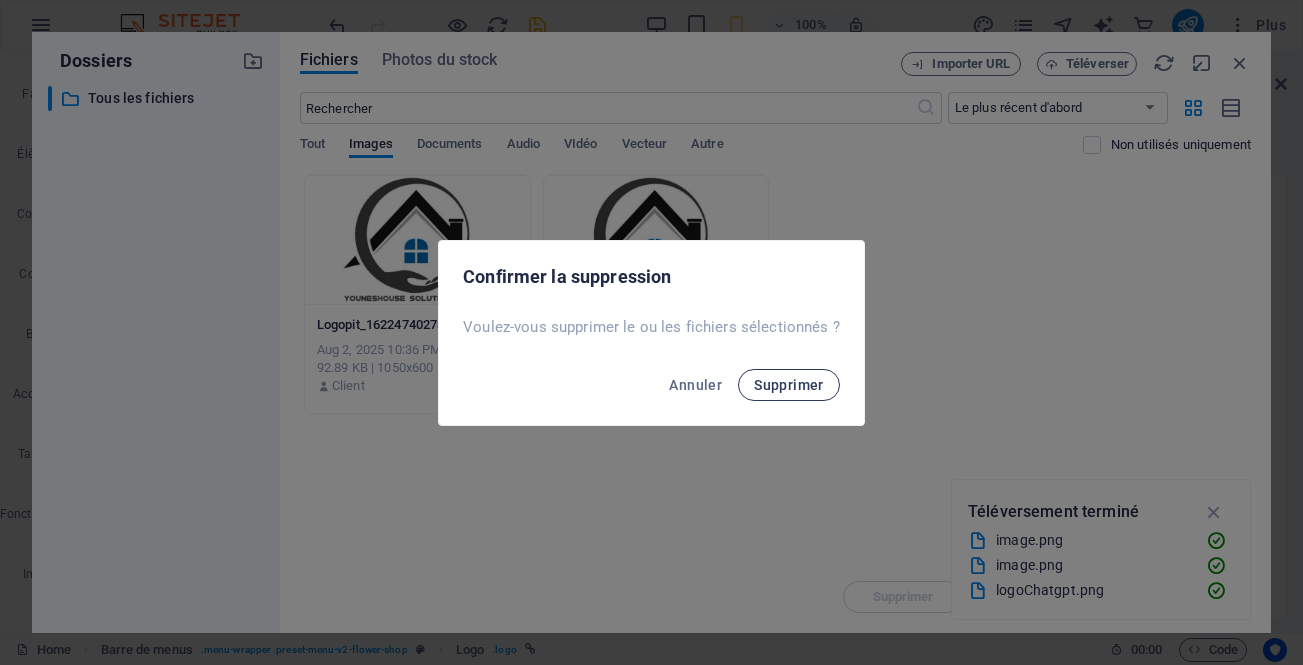 click on "Supprimer" at bounding box center (789, 385) 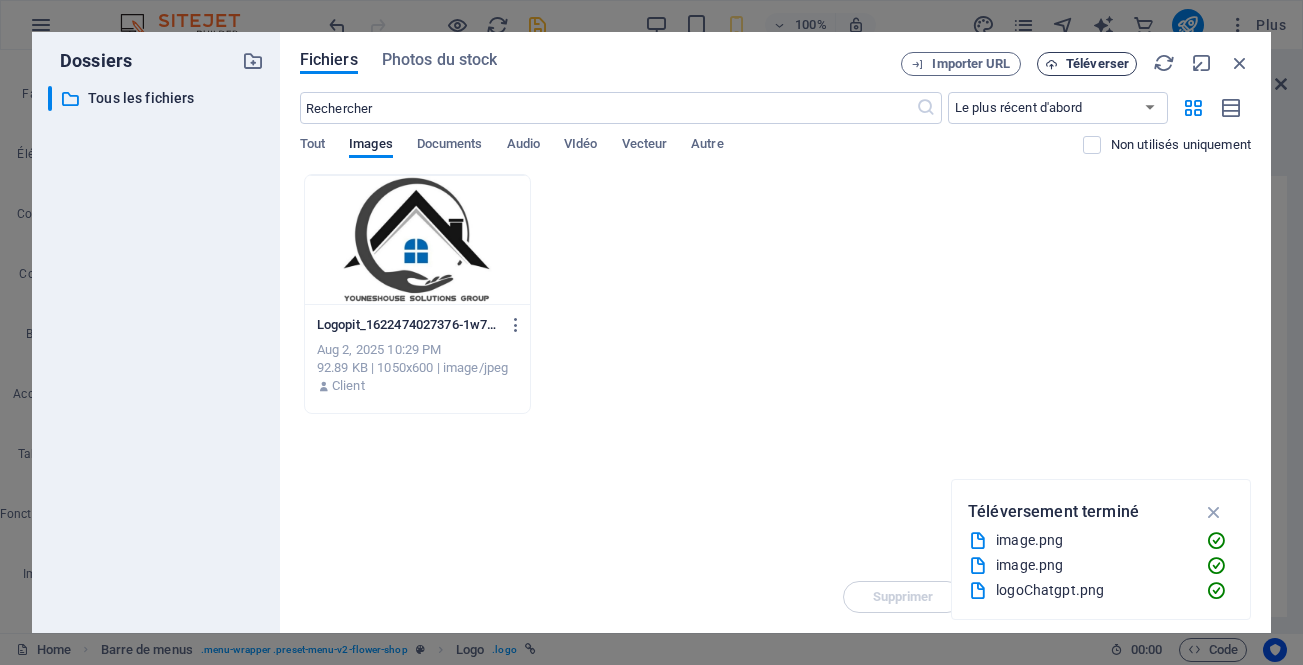 click on "Téléverser" at bounding box center [1097, 64] 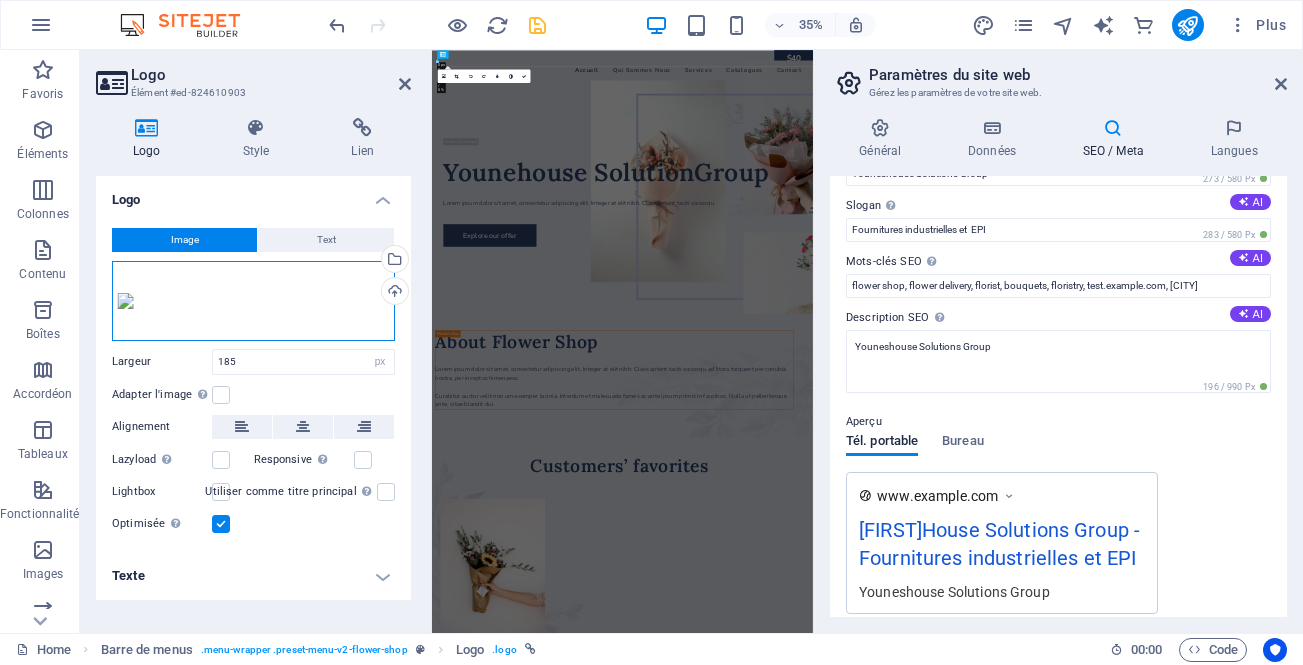 click on "Glissez les fichiers ici, cliquez pour choisir les fichiers ou  sélectionnez les fichiers depuis Fichiers ou depuis notre stock gratuit de photos et de vidéos" at bounding box center [253, 301] 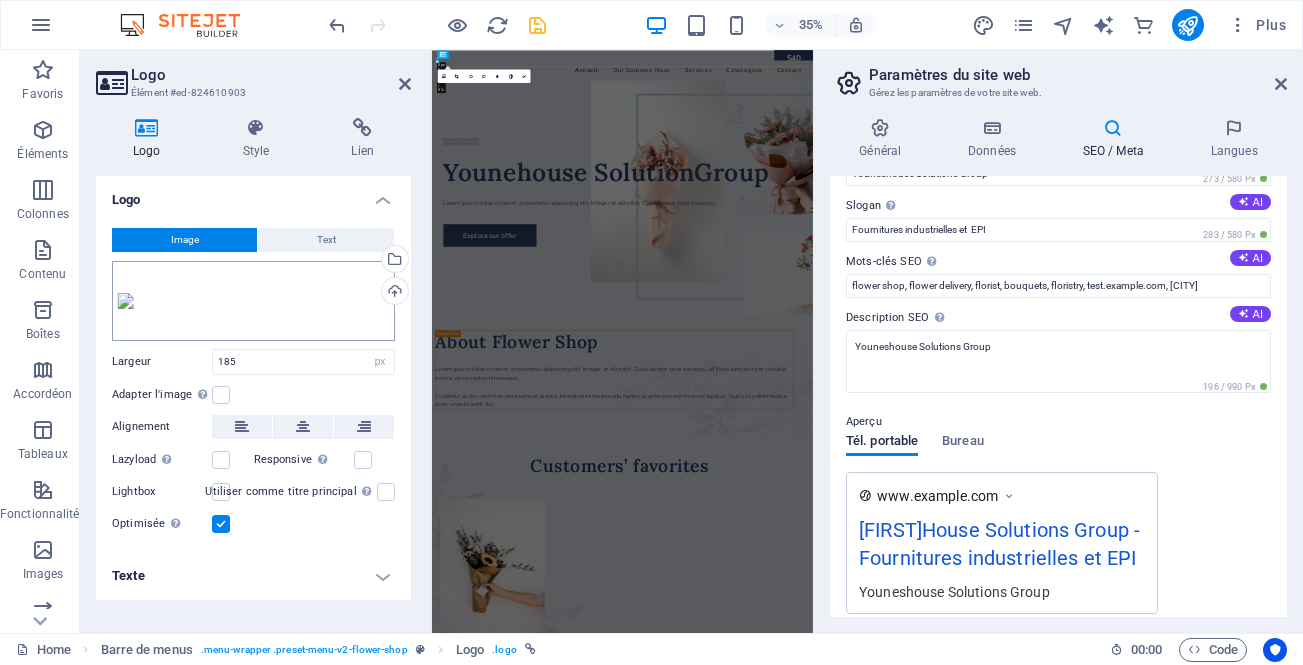 click on "test.youneshouse-sg.com Home Favoris Éléments Colonnes Contenu Boîtes Accordéon Tableaux Fonctionnalités Images Slider En-tête Pied de page Formulaires Marketing Collections E-commerce Logo Élément #ed-824610903 Logo Style Lien Logo Image Text Glissez les fichiers ici, cliquez pour choisir les fichiers ou  sélectionnez les fichiers depuis Fichiers ou depuis notre stock gratuit de photos et de vidéos Sélectionnez les fichiers depuis le Gestionnaire de fichiers, les photos du stock ou téléversez un ou plusieurs fichiers Téléverser Largeur 185 Par défaut auto px rem % em vh vw Adapter l'image Adapter automatiquement l'image à une largeur et une hauteur fixes Hauteur Par défaut auto px Alignement Lazyload Charger les images après la page améliore le temps de chargement (vitesse). Responsive Chargez automatiquement des images Retina et les formats optimisés pour les smartphones. Lightbox Optimisée Position 50 px %" at bounding box center (651, 332) 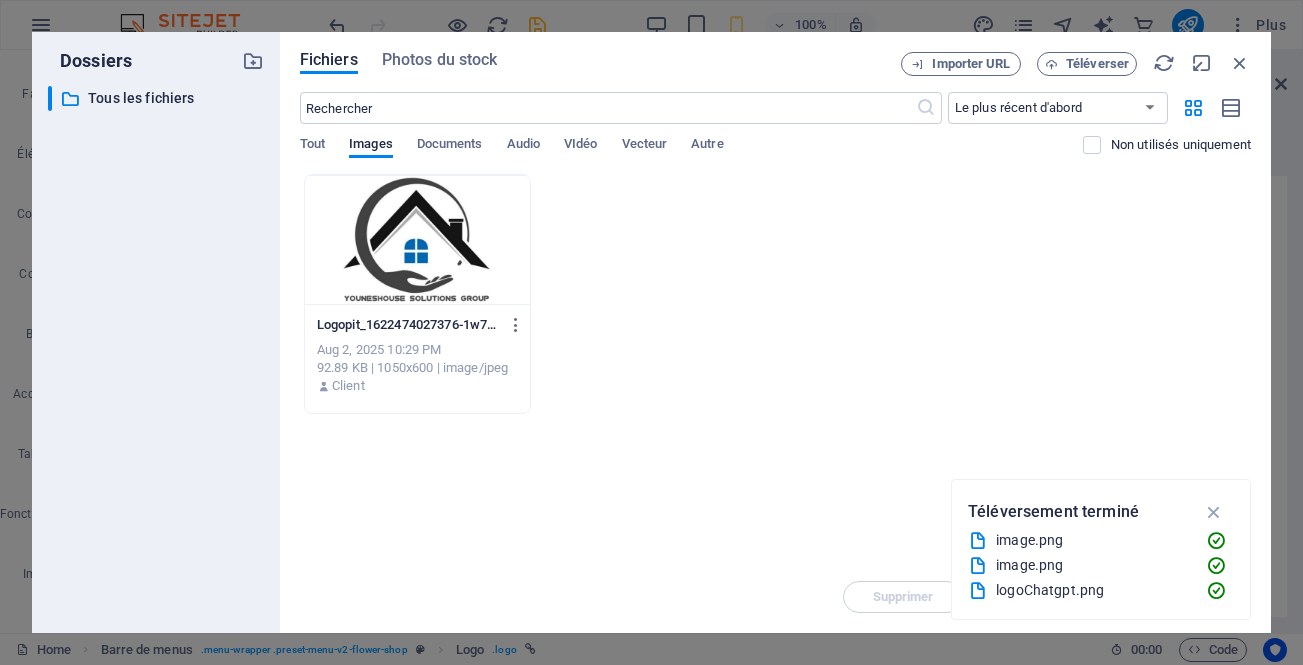 click on "Logopit_1622474027376-1w7C3jM_AgVMS5Qi0uQFNg.jpg Logopit_1622474027376-1w7C3jM_AgVMS5Qi0uQFNg.jpg Aug 2, 2025 10:29 PM 92.89 KB | 1050x600 | image/jpeg Client" at bounding box center [775, 294] 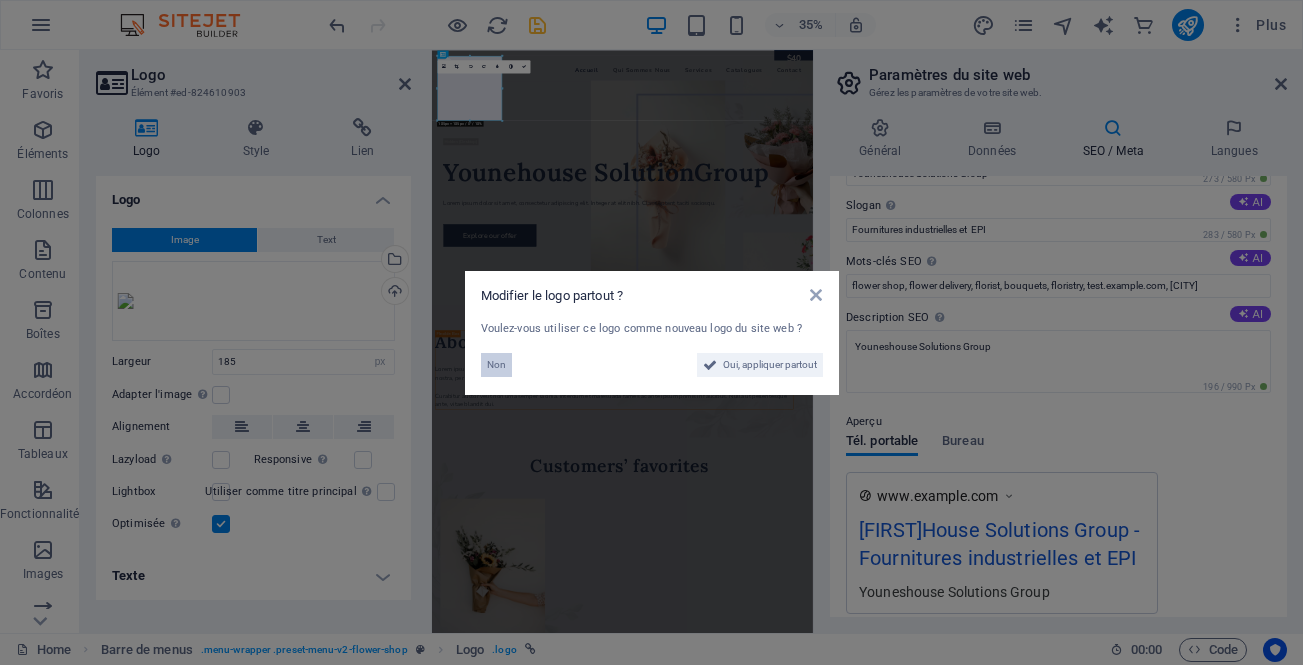 click on "Non" at bounding box center (496, 365) 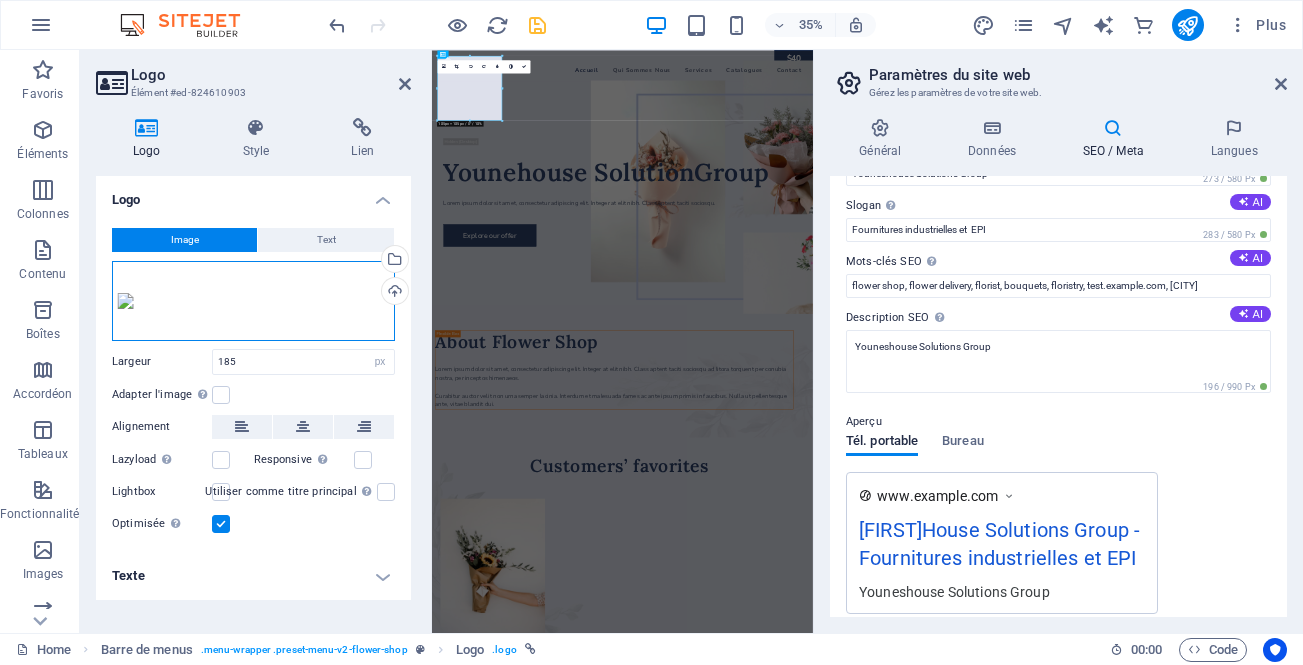 click on "Glissez les fichiers ici, cliquez pour choisir les fichiers ou  sélectionnez les fichiers depuis Fichiers ou depuis notre stock gratuit de photos et de vidéos" at bounding box center [253, 301] 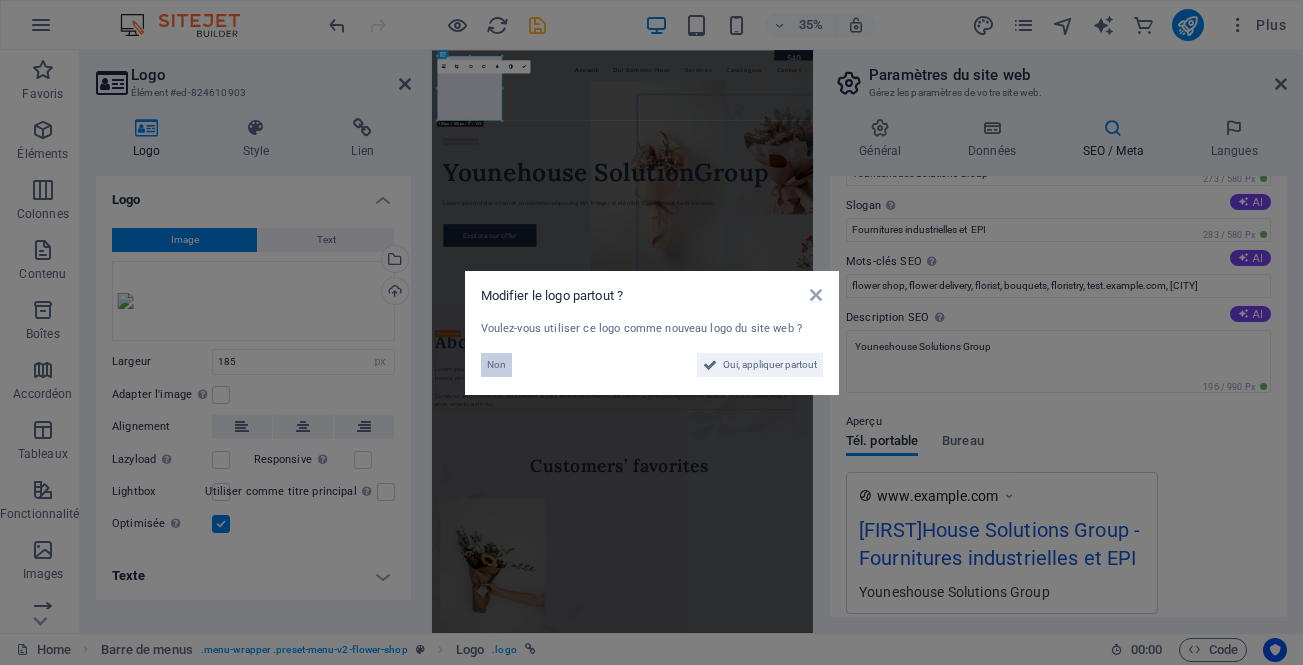 drag, startPoint x: 489, startPoint y: 370, endPoint x: 162, endPoint y: 914, distance: 634.7165 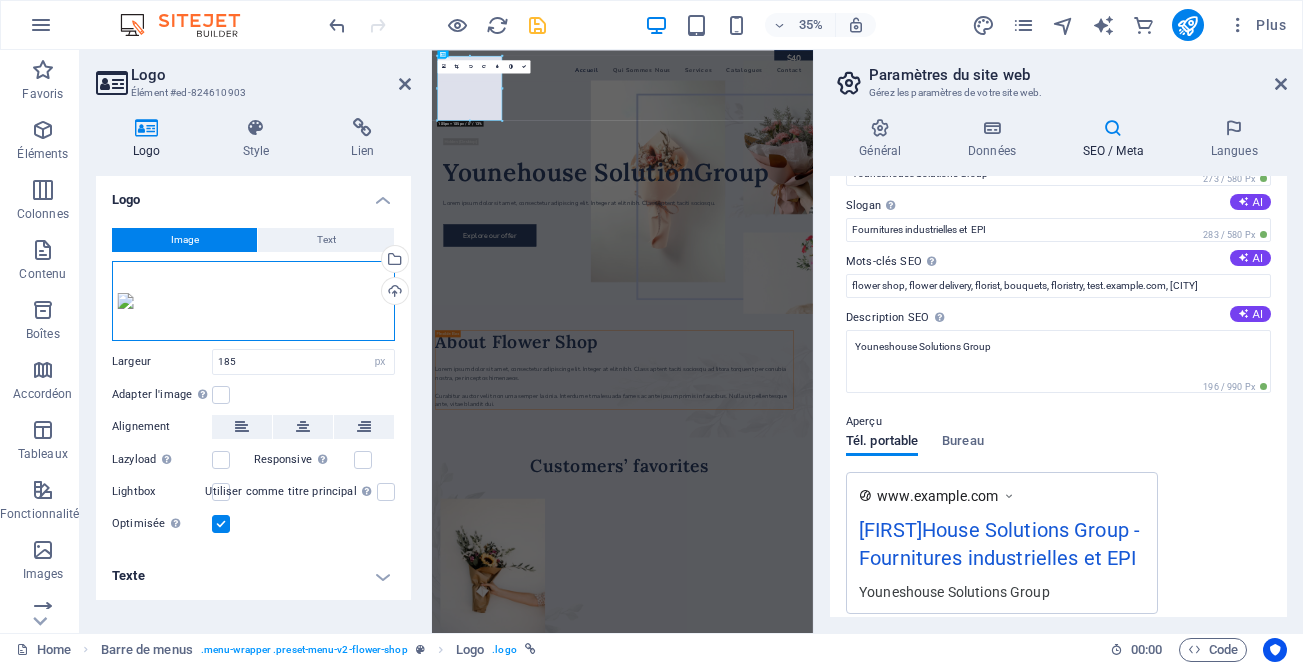click on "Glissez les fichiers ici, cliquez pour choisir les fichiers ou  sélectionnez les fichiers depuis Fichiers ou depuis notre stock gratuit de photos et de vidéos" at bounding box center (253, 301) 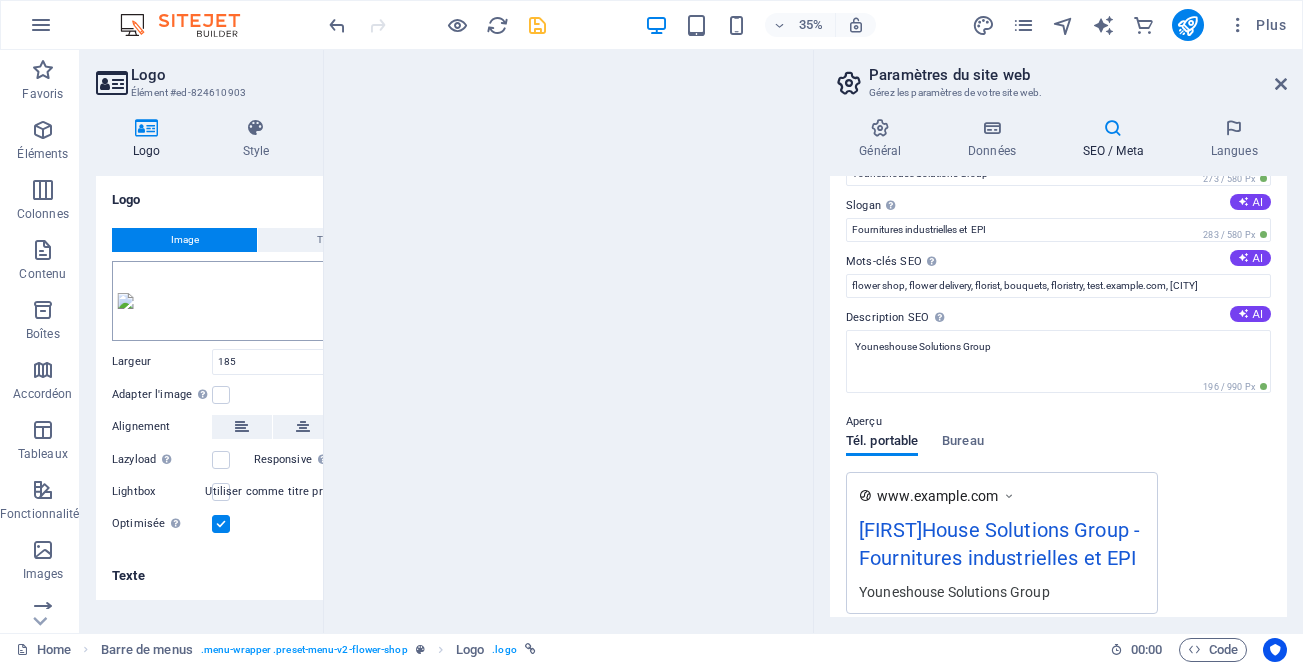 click on "test.youneshouse-sg.com Home Favoris Éléments Colonnes Contenu Boîtes Accordéon Tableaux Fonctionnalités Images Slider En-tête Pied de page Formulaires Marketing Collections E-commerce Logo Élément #ed-824610903 Logo Style Lien Logo Image Text Glissez les fichiers ici, cliquez pour choisir les fichiers ou  sélectionnez les fichiers depuis Fichiers ou depuis notre stock gratuit de photos et de vidéos Sélectionnez les fichiers depuis le Gestionnaire de fichiers, les photos du stock ou téléversez un ou plusieurs fichiers Téléverser Largeur 185 Par défaut auto px rem % em vh vw Adapter l'image Adapter automatiquement l'image à une largeur et une hauteur fixes Hauteur Par défaut auto px Alignement Lazyload Charger les images après la page améliore le temps de chargement (vitesse). Responsive Chargez automatiquement des images Retina et les formats optimisés pour les smartphones. Lightbox Optimisée Position 50 px %" at bounding box center [651, 332] 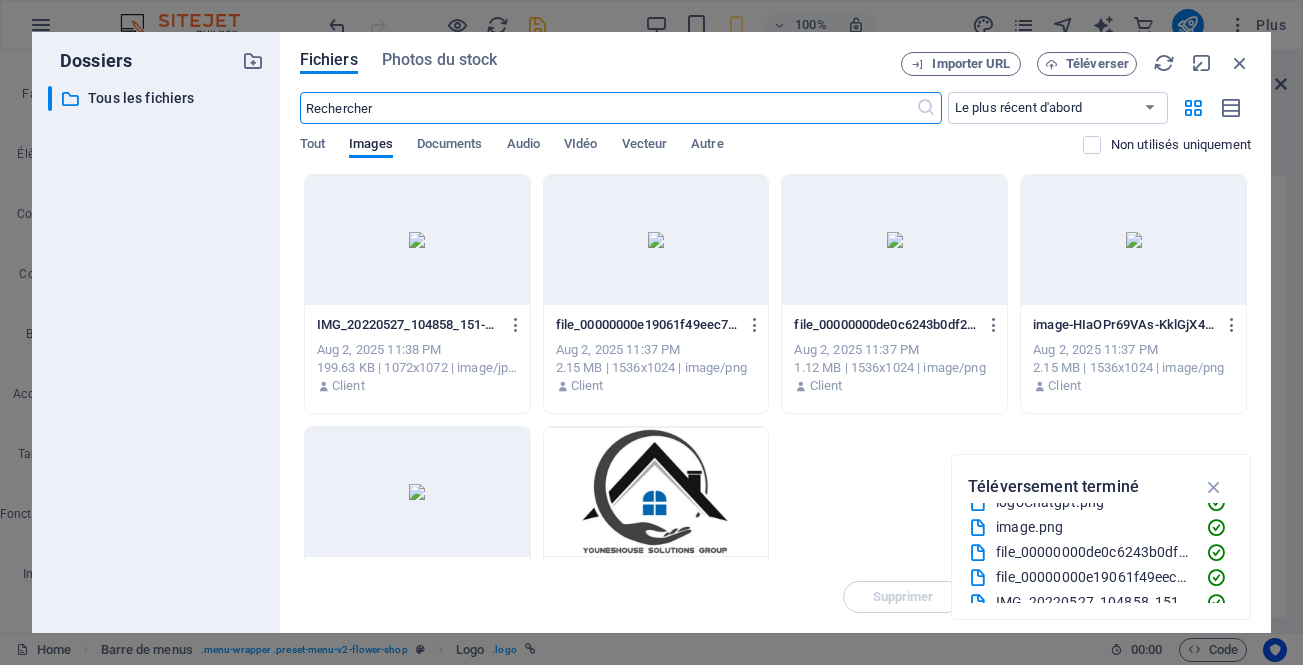 scroll, scrollTop: 100, scrollLeft: 0, axis: vertical 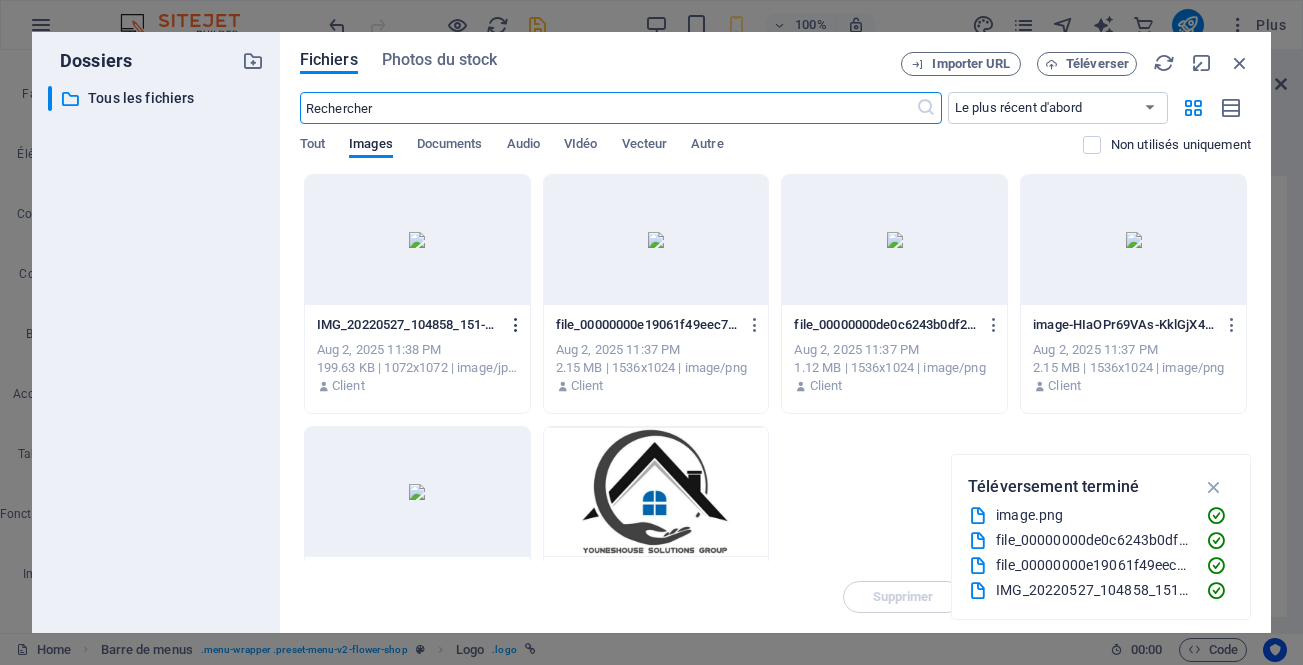 click at bounding box center (516, 325) 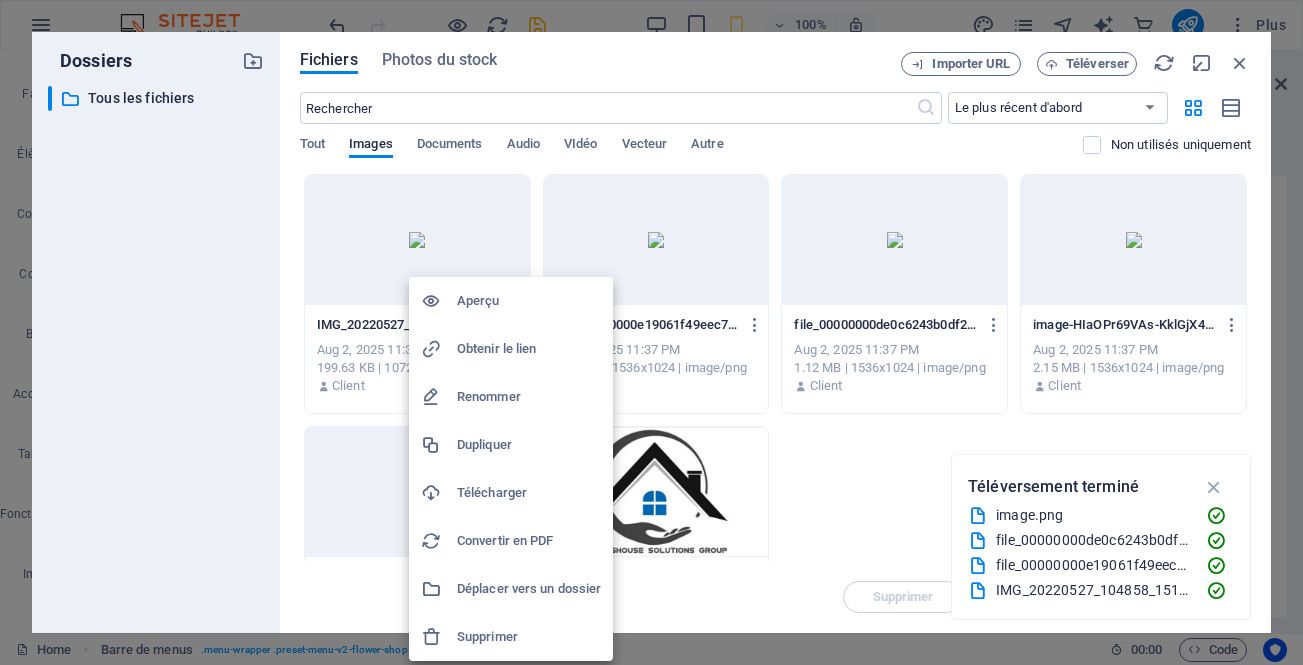 click at bounding box center (439, 637) 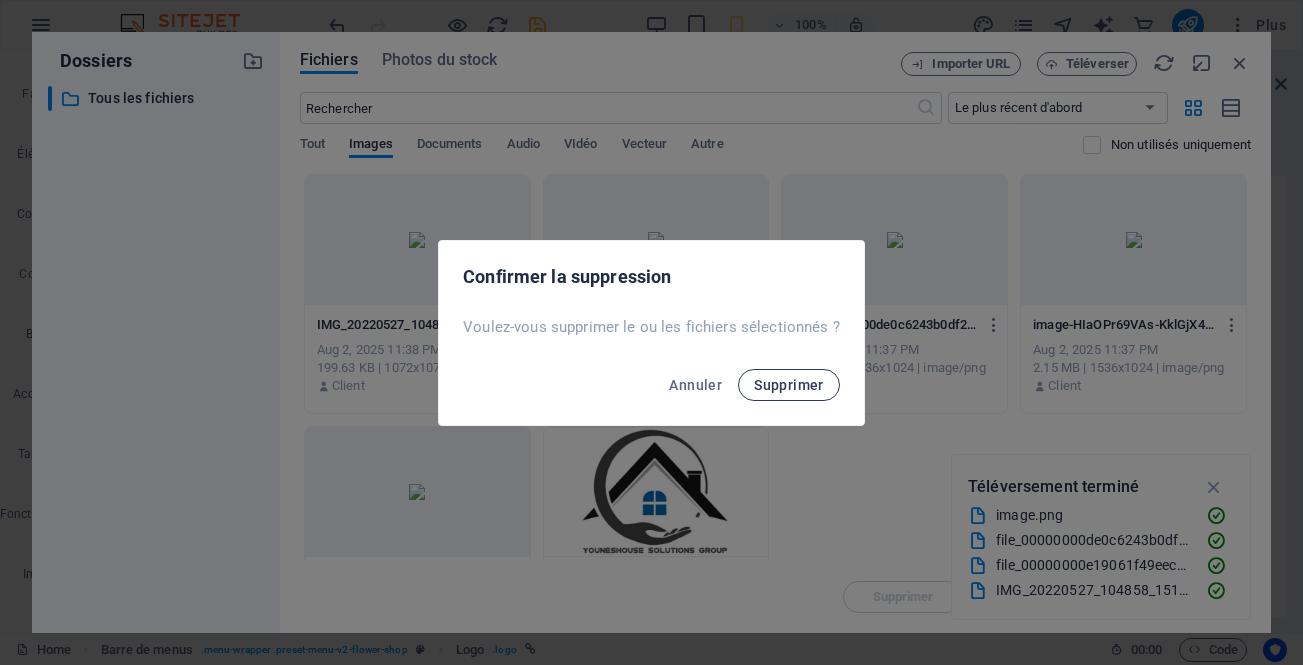 click on "Supprimer" at bounding box center (789, 385) 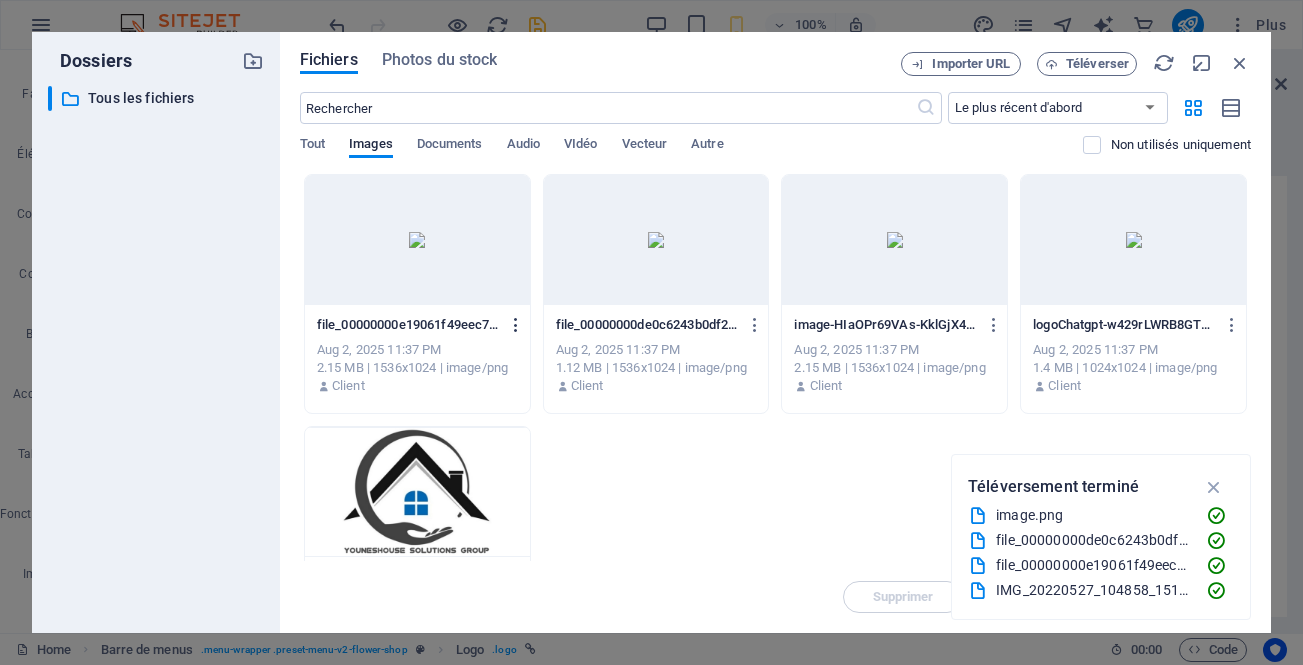 click at bounding box center (516, 325) 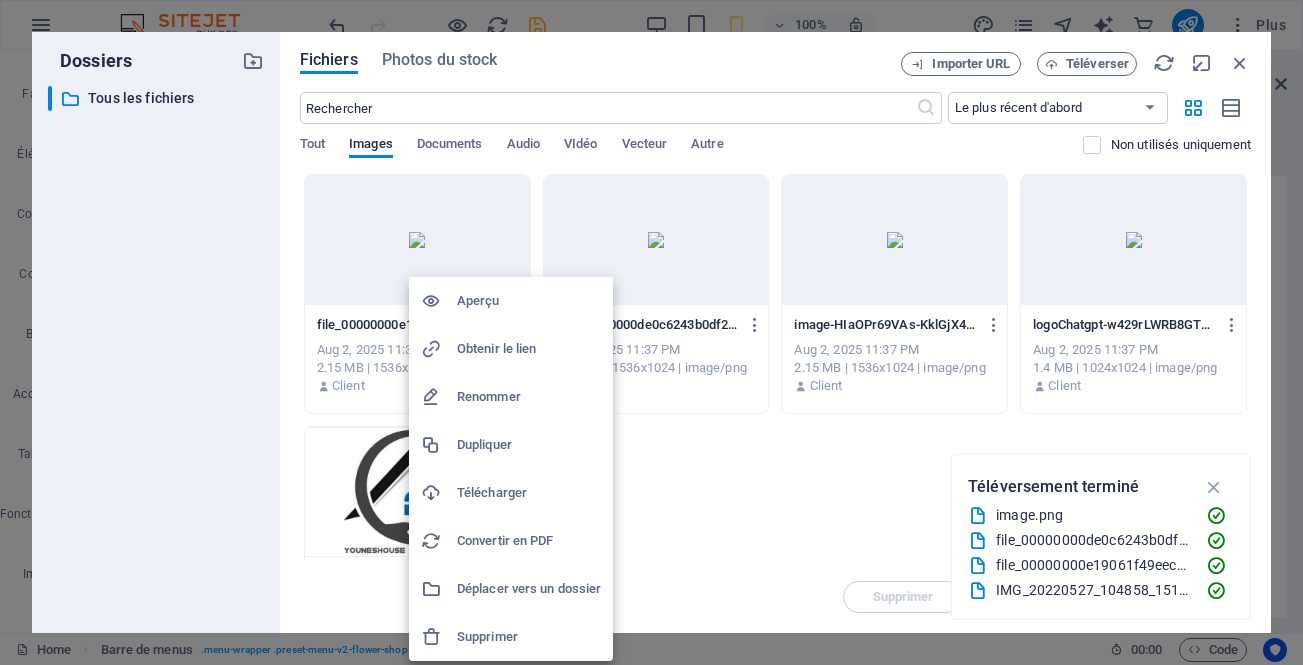 click at bounding box center [439, 637] 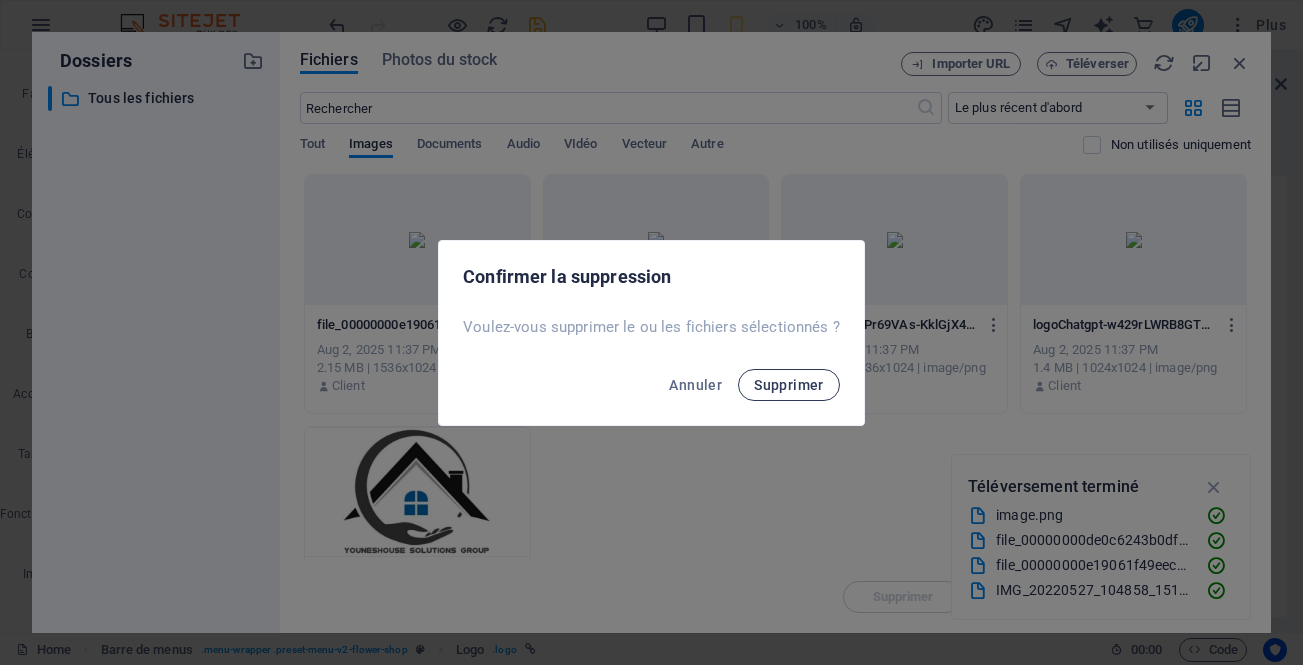 click on "Supprimer" at bounding box center [789, 385] 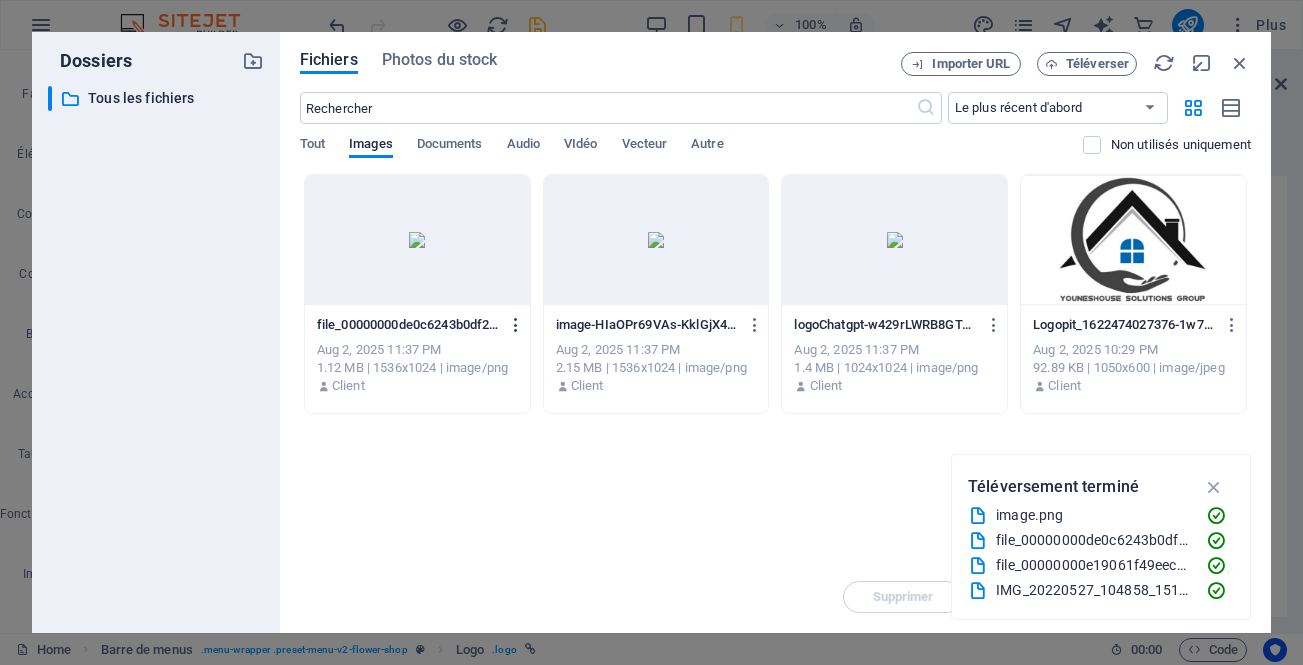 click at bounding box center [512, 325] 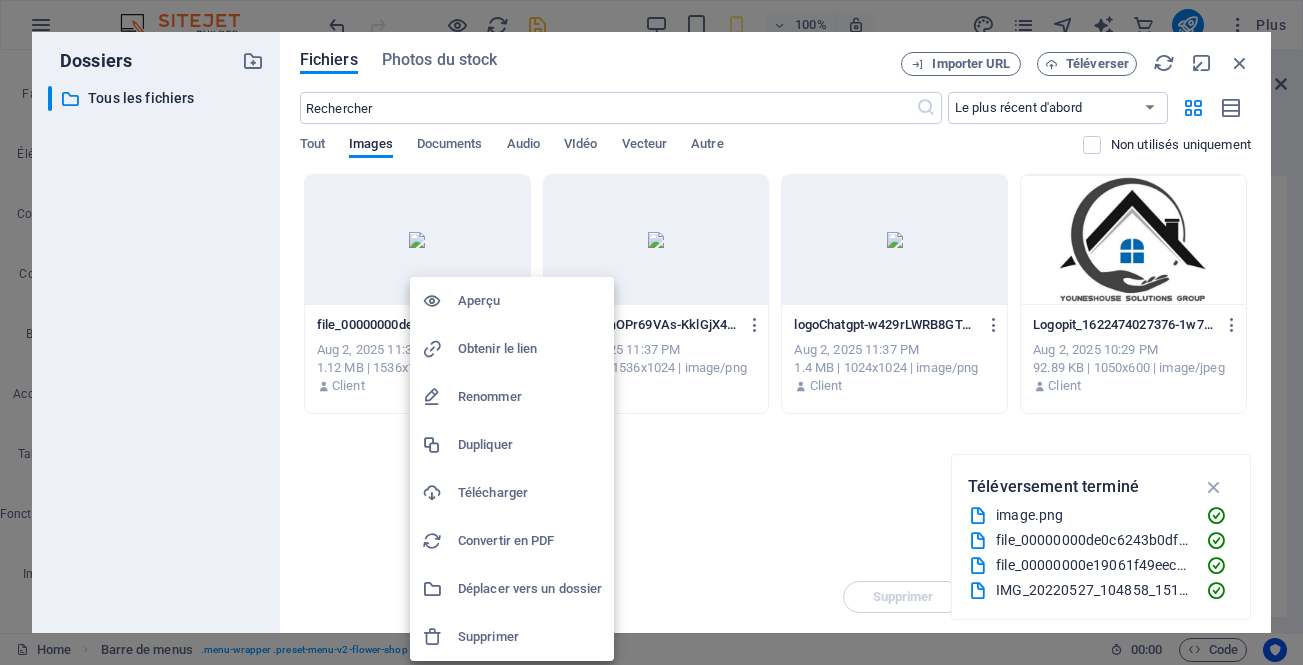 click at bounding box center (432, 637) 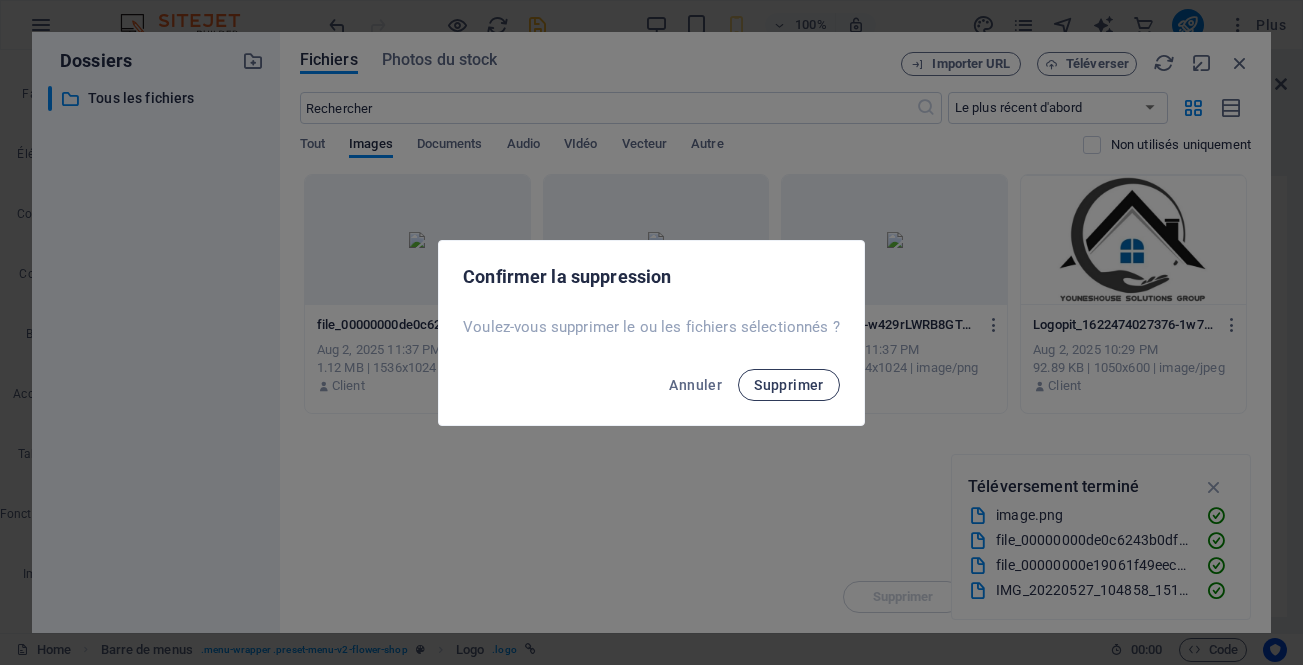 click on "Supprimer" at bounding box center (789, 385) 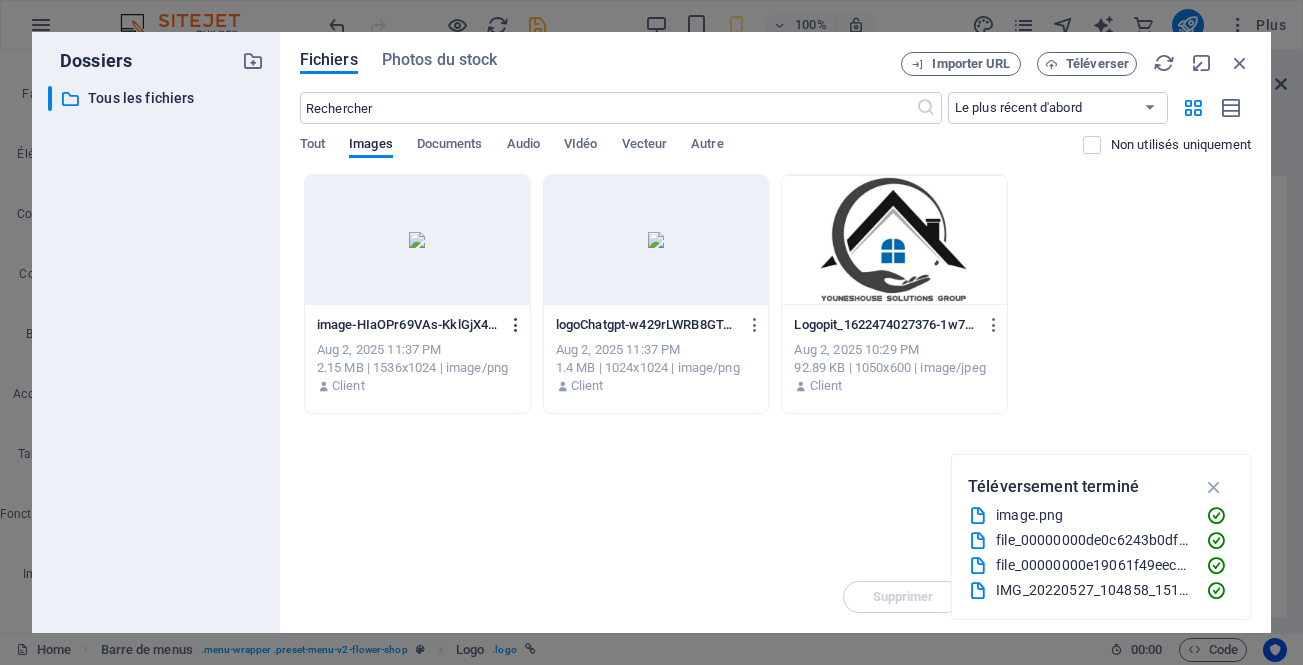 click at bounding box center (516, 325) 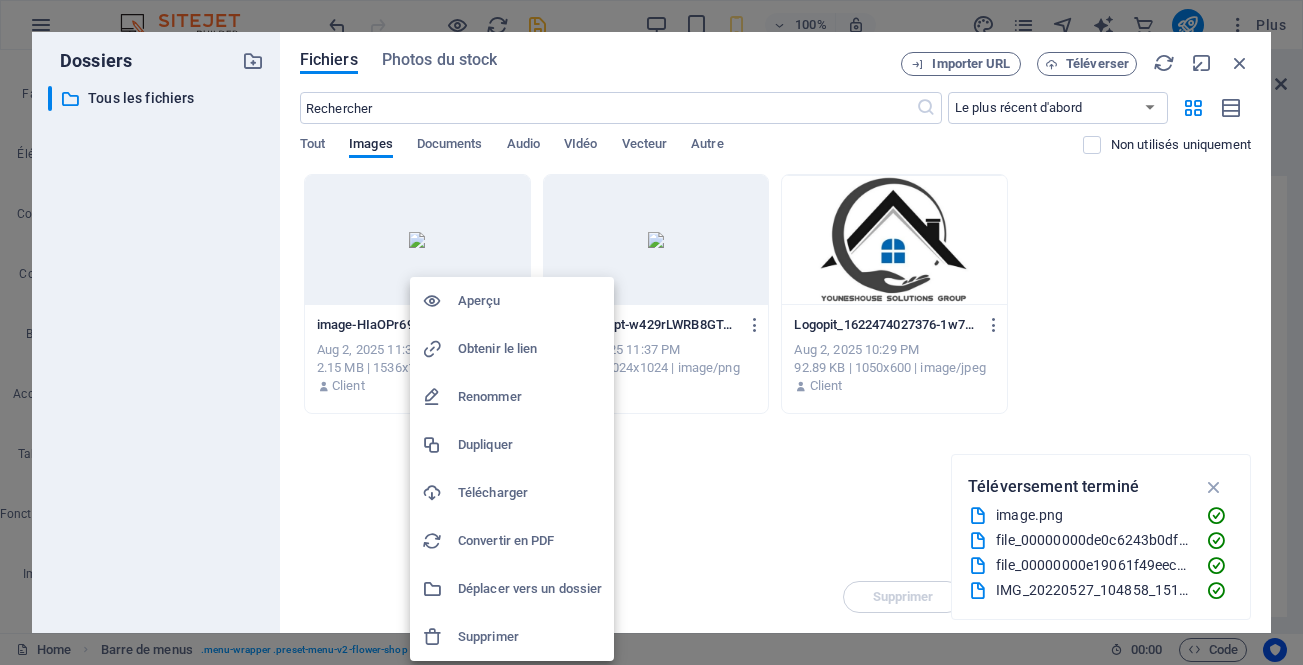click at bounding box center [432, 637] 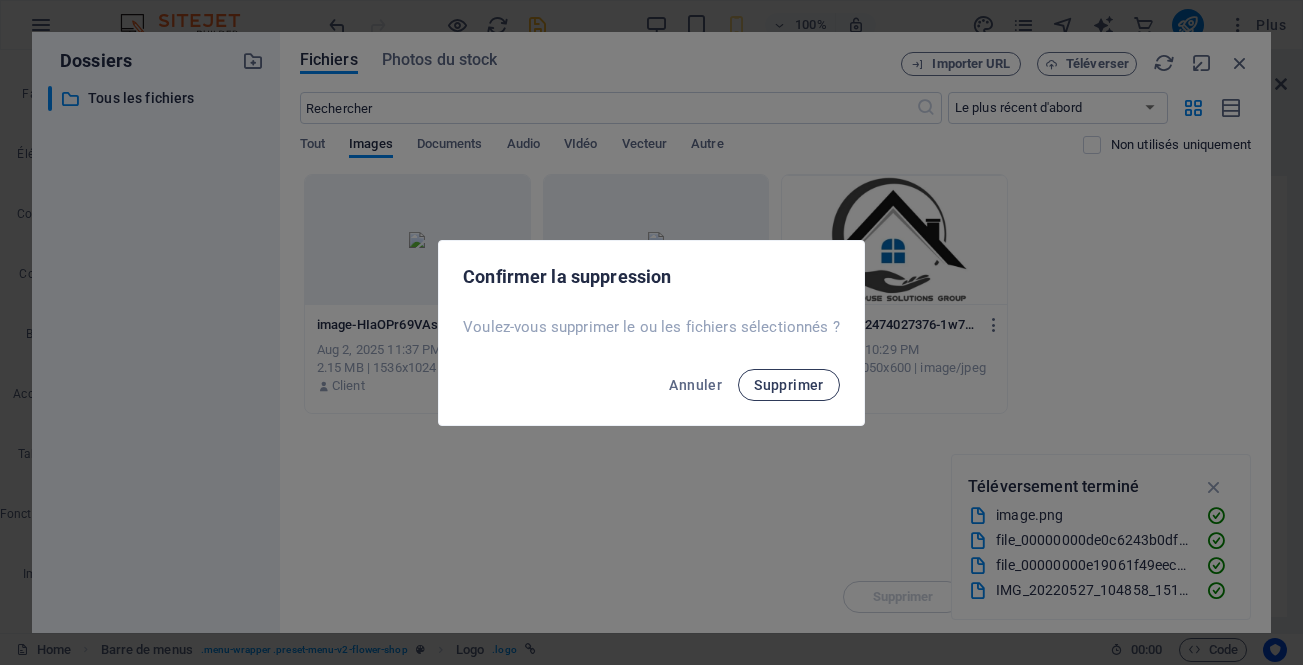 click on "Supprimer" at bounding box center [789, 385] 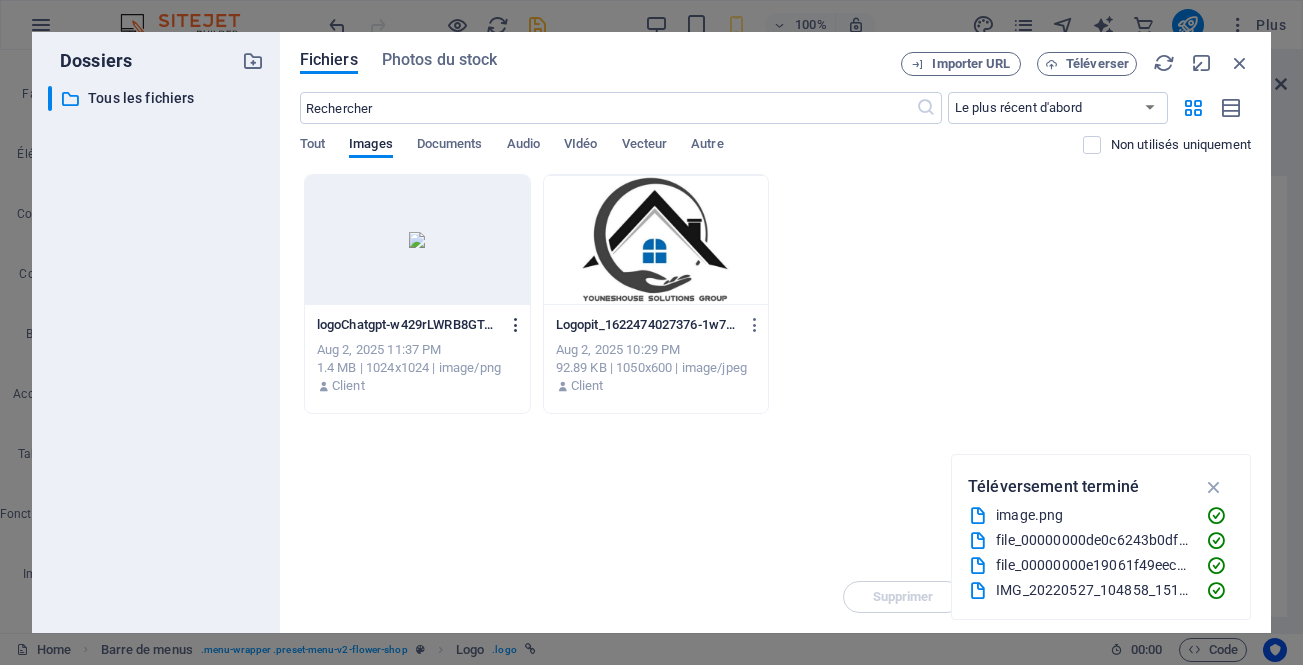 click at bounding box center [516, 325] 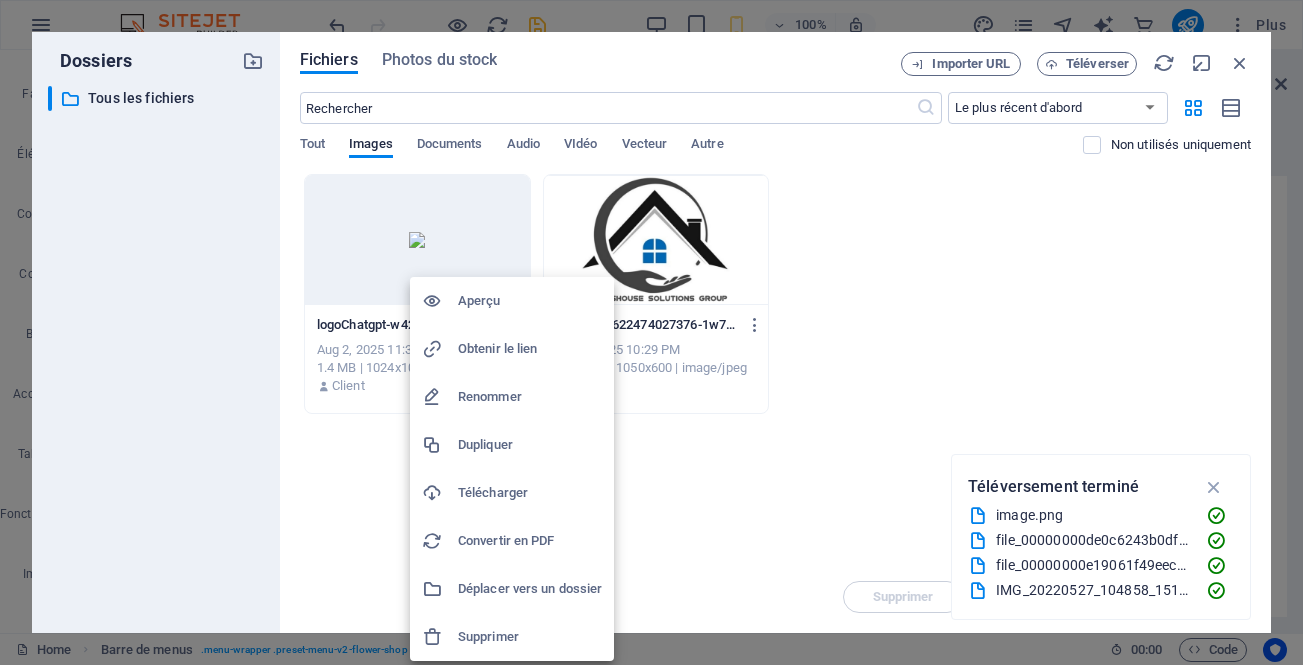 click on "Supprimer" at bounding box center (530, 637) 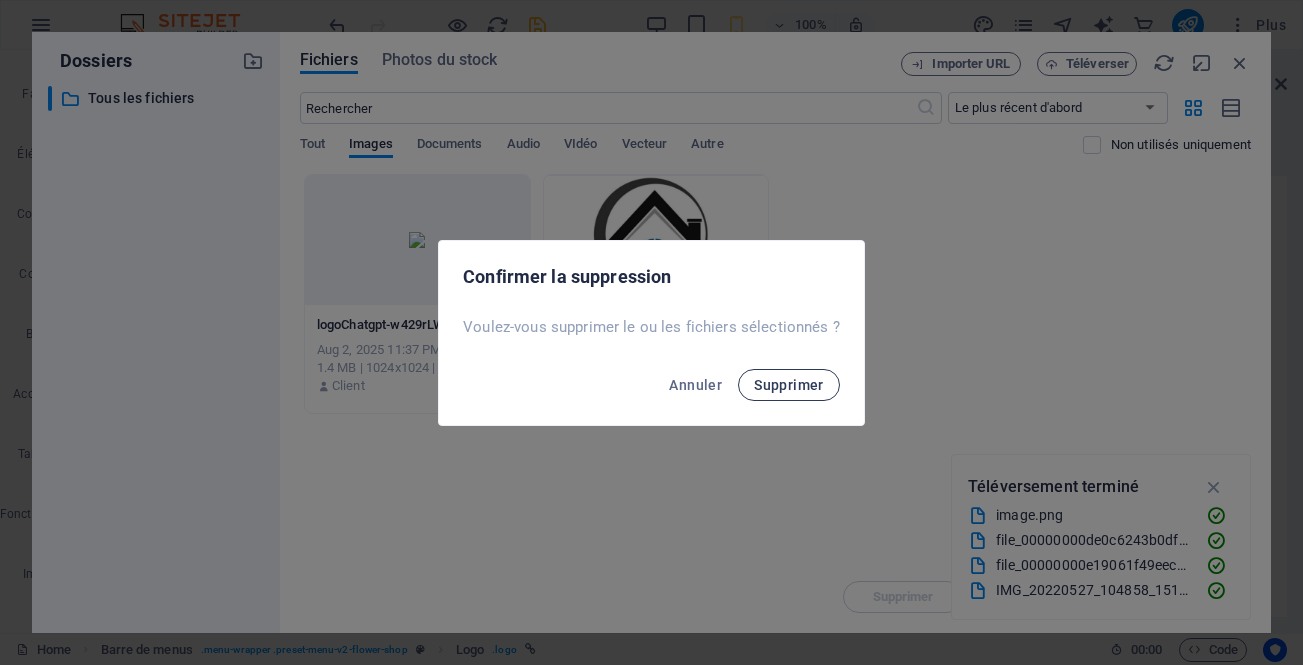 click on "Supprimer" at bounding box center [789, 385] 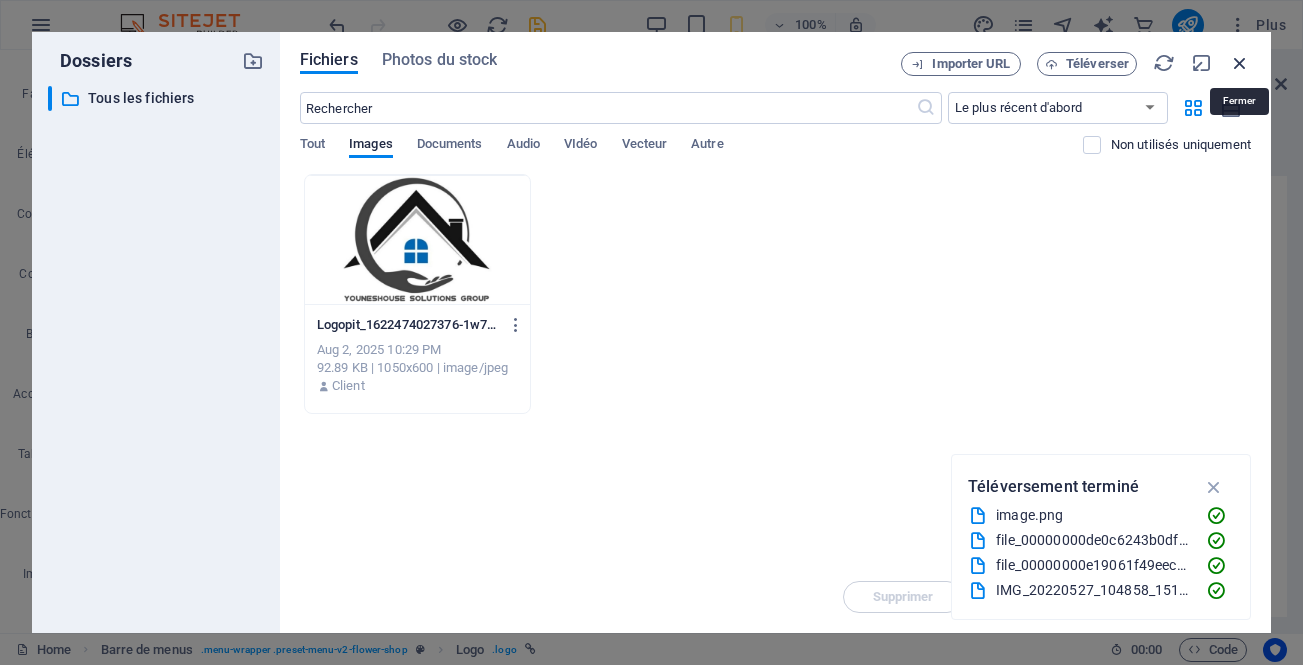 click at bounding box center [1240, 63] 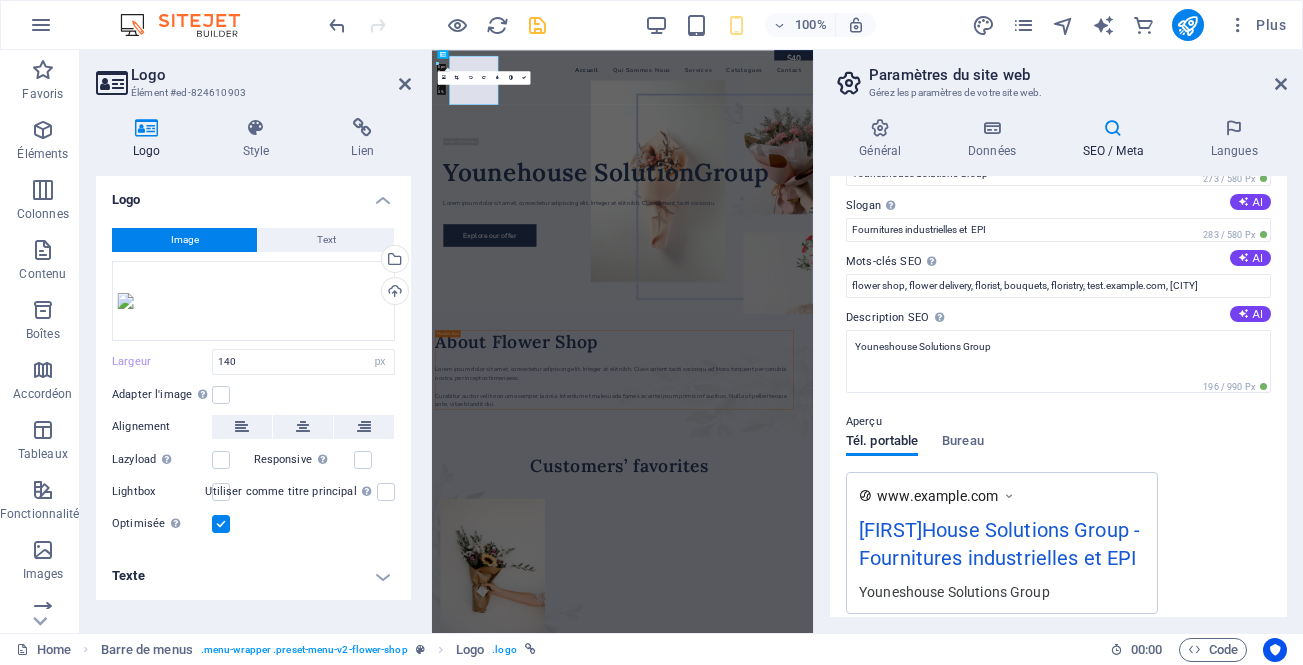 type on "185" 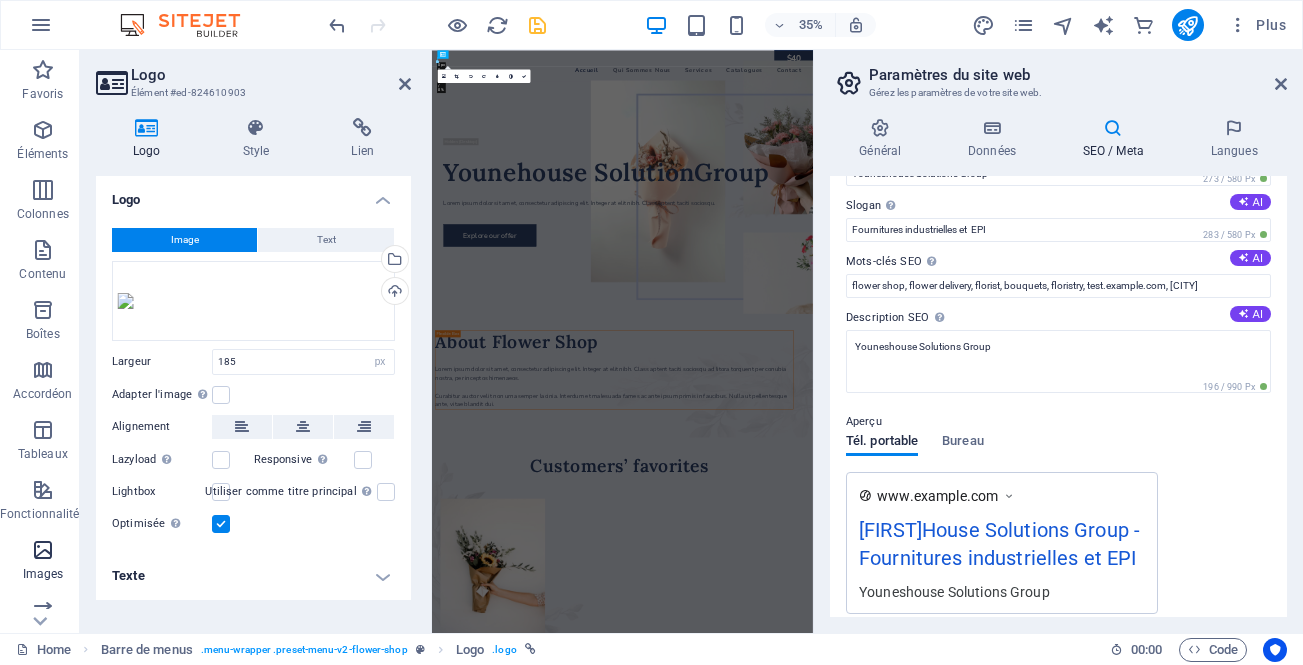 click on "Images" at bounding box center [43, 562] 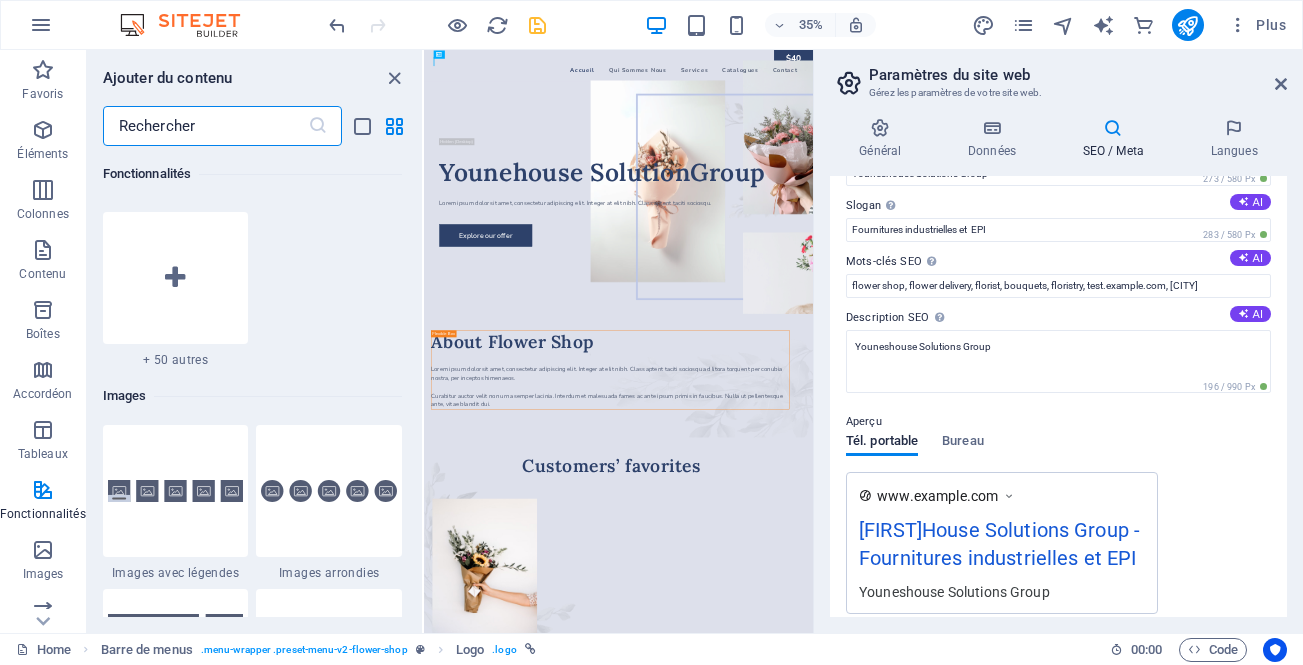 scroll, scrollTop: 0, scrollLeft: 0, axis: both 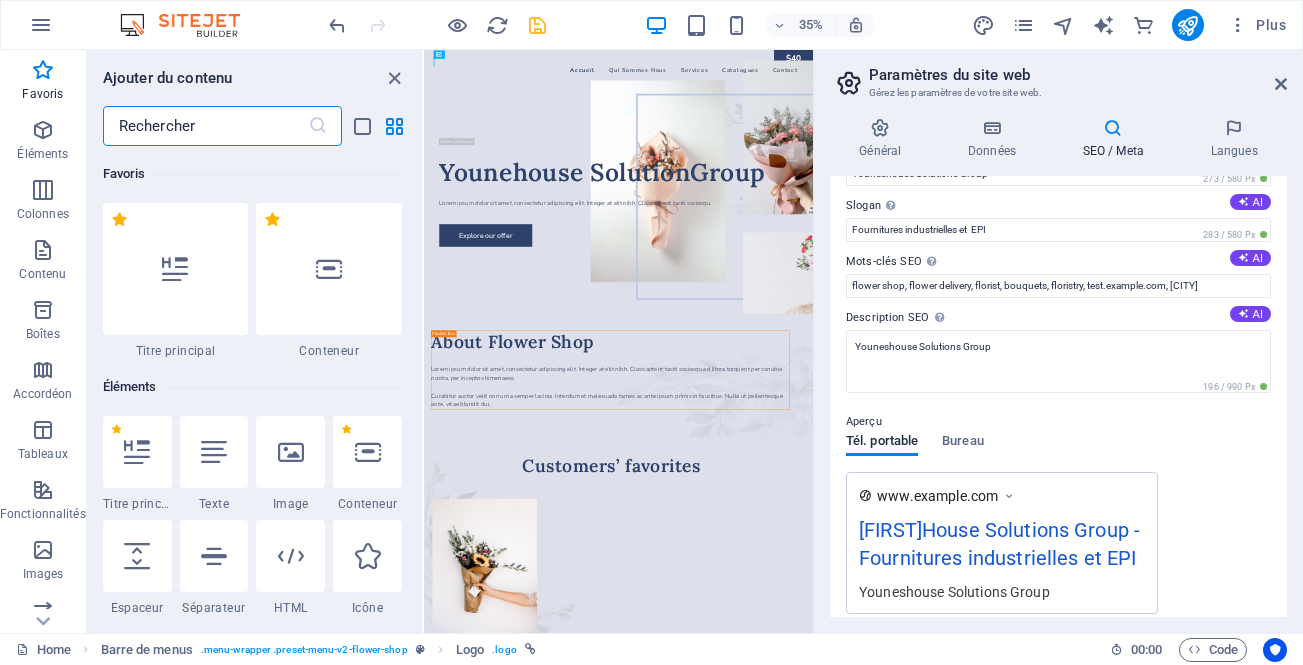 drag, startPoint x: 418, startPoint y: 393, endPoint x: 14, endPoint y: 162, distance: 465.37833 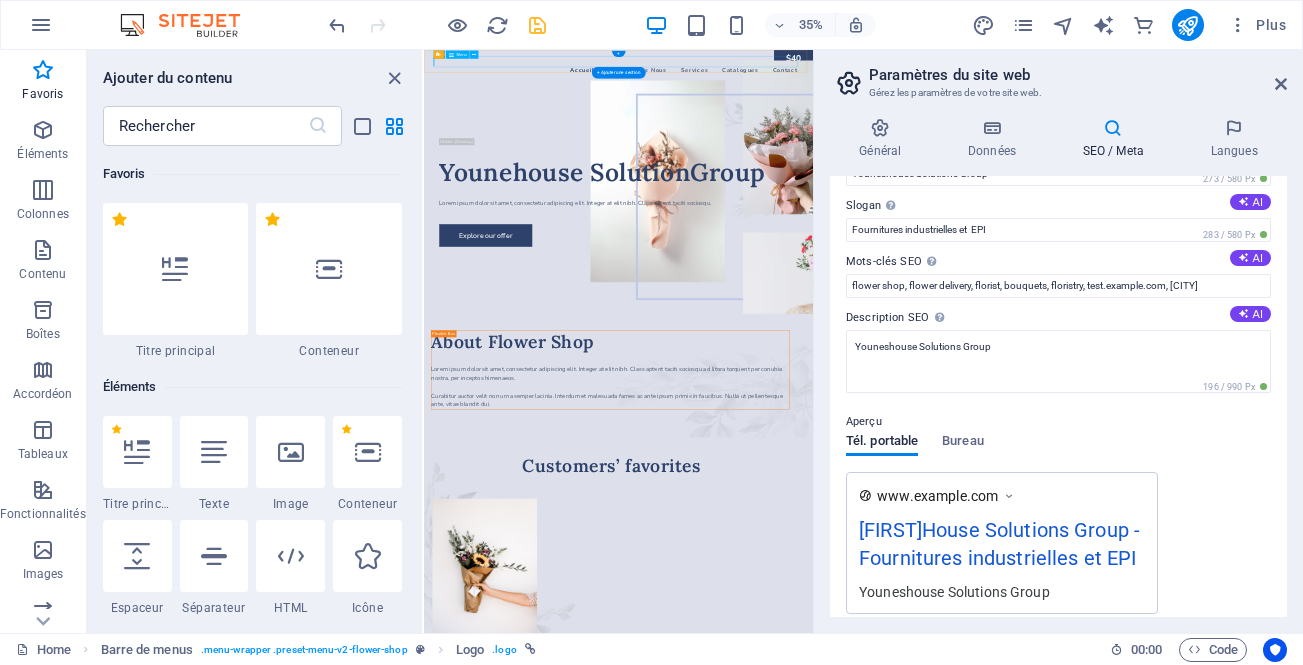 click on "Accueil Qui Sommes Nous Services Catalogues Contact" at bounding box center (980, 108) 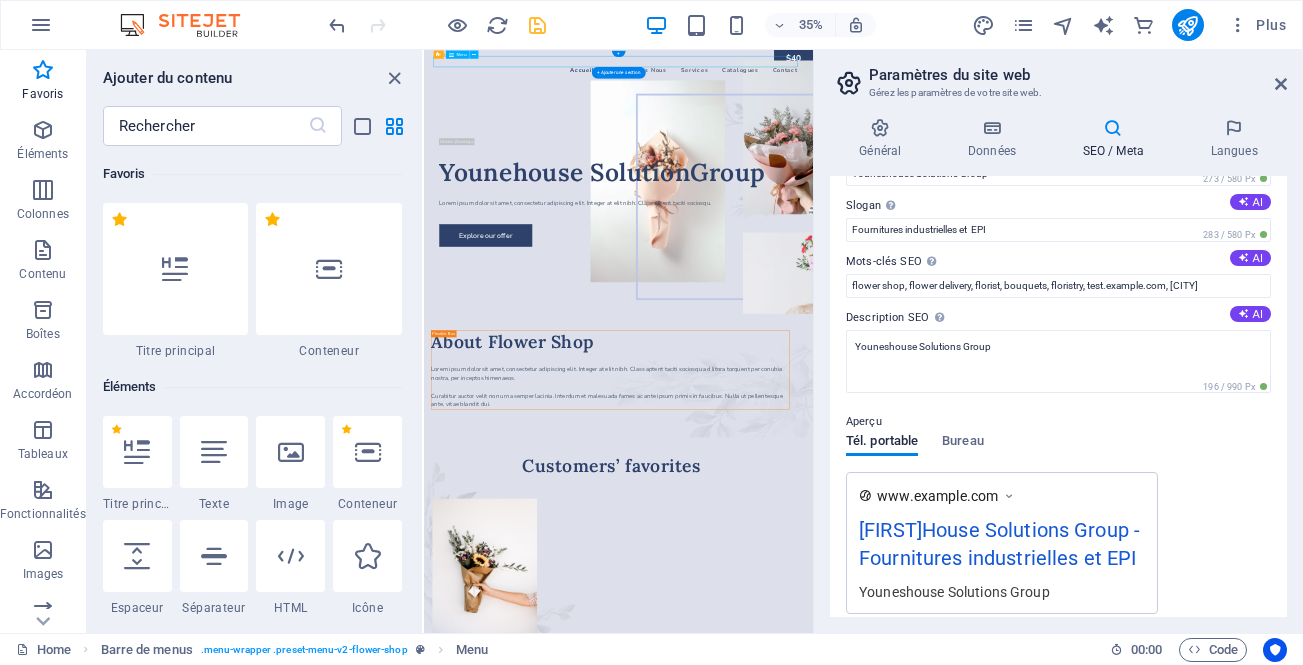 click on "Accueil Qui Sommes Nous Services Catalogues Contact" at bounding box center (980, 108) 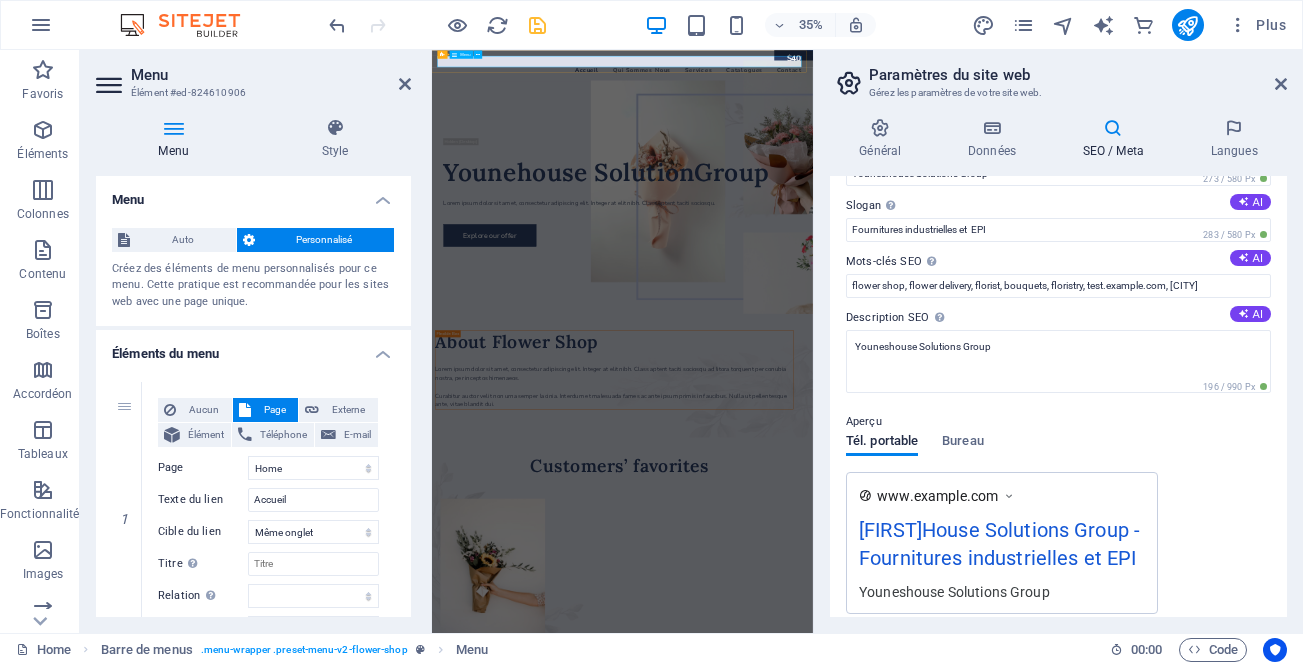 click on "Accueil Qui Sommes Nous Services Catalogues Contact" at bounding box center (977, 108) 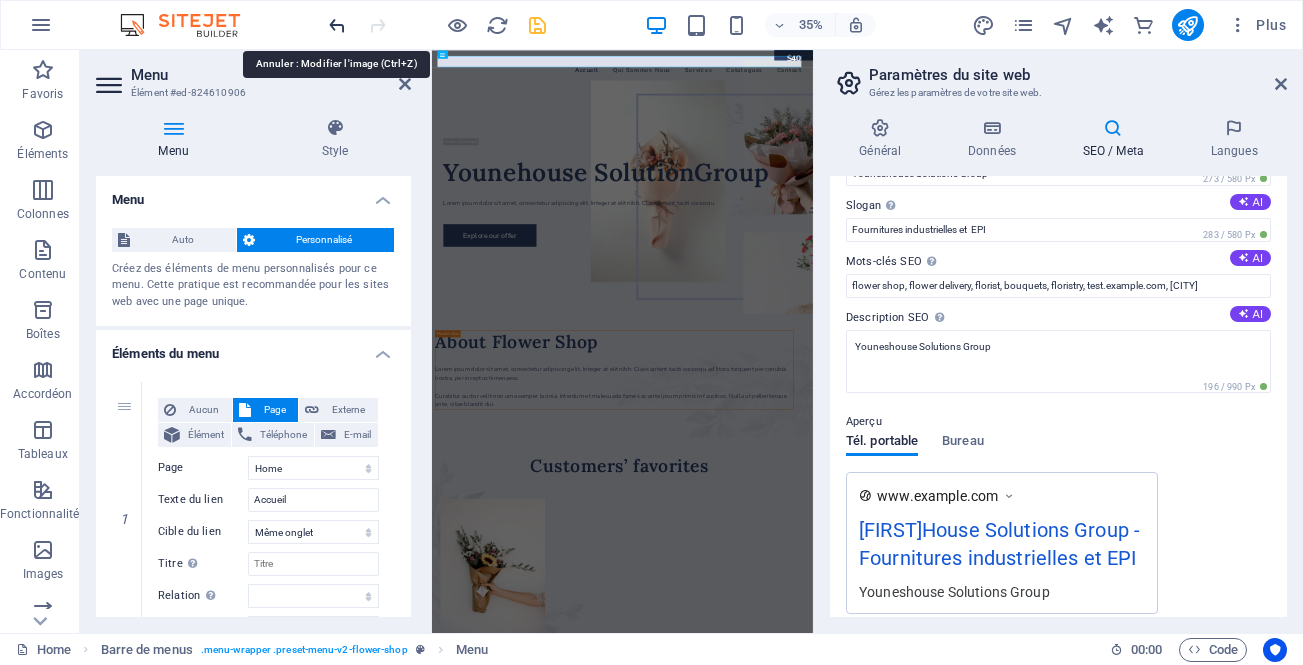 click at bounding box center (337, 25) 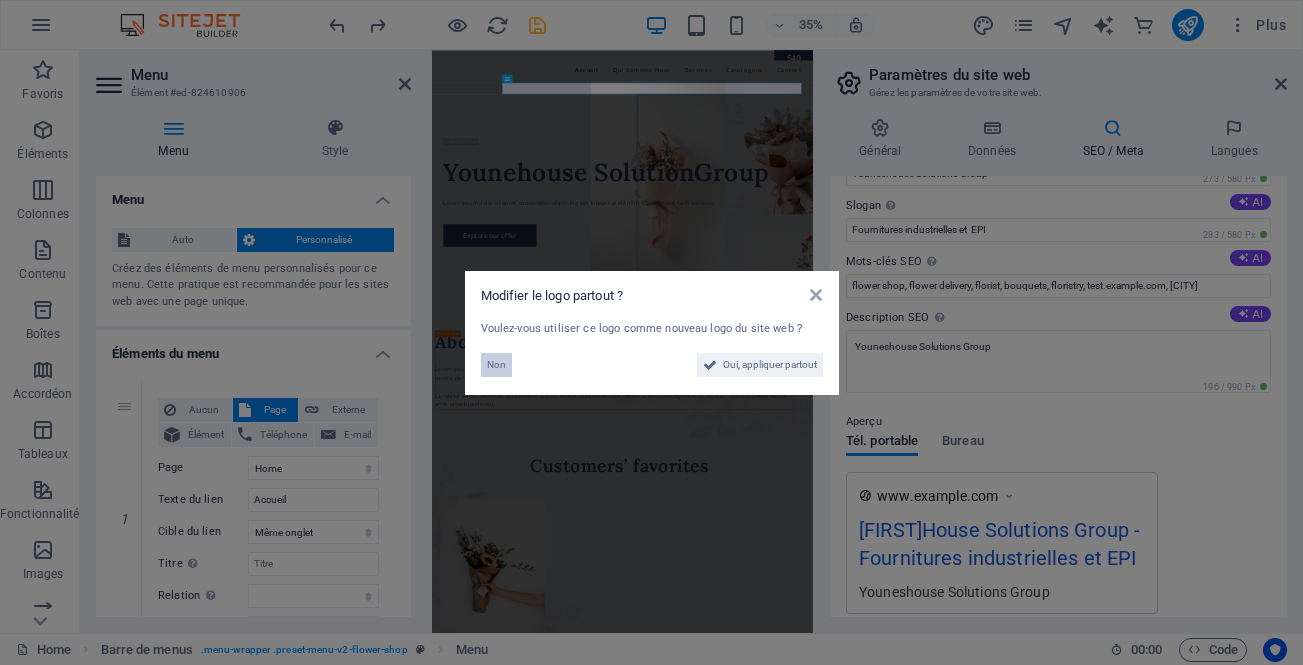 click on "Non" at bounding box center [496, 365] 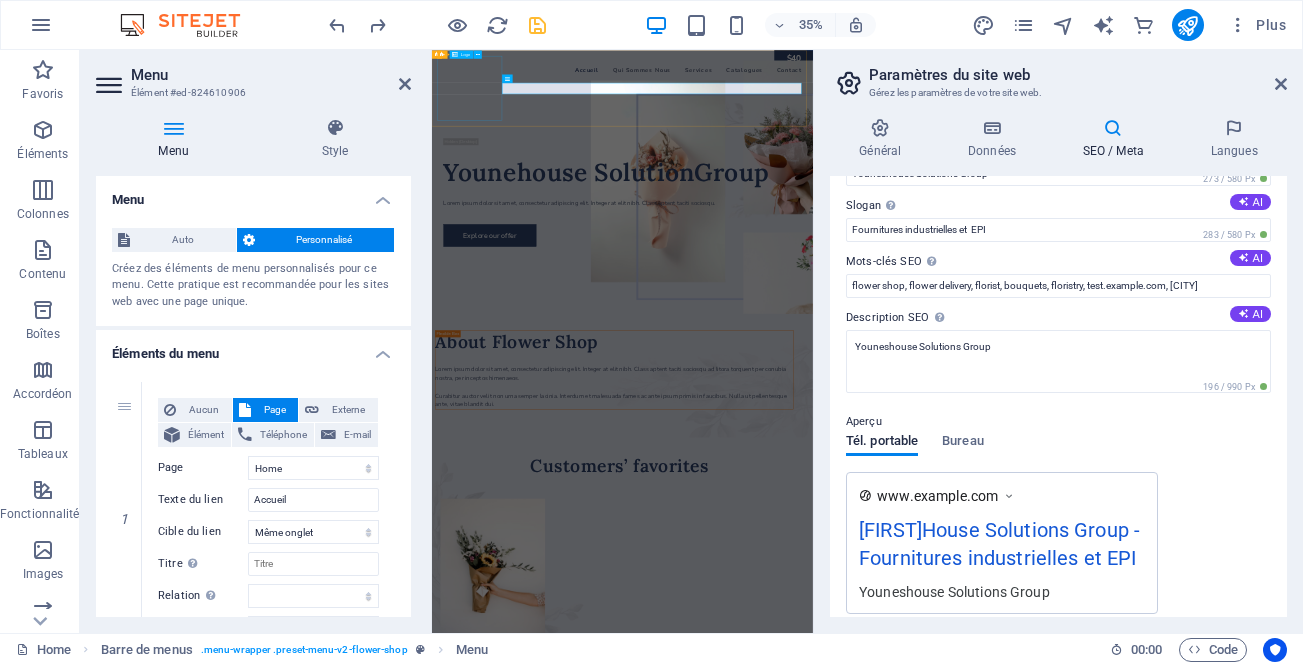 click at bounding box center [977, 79] 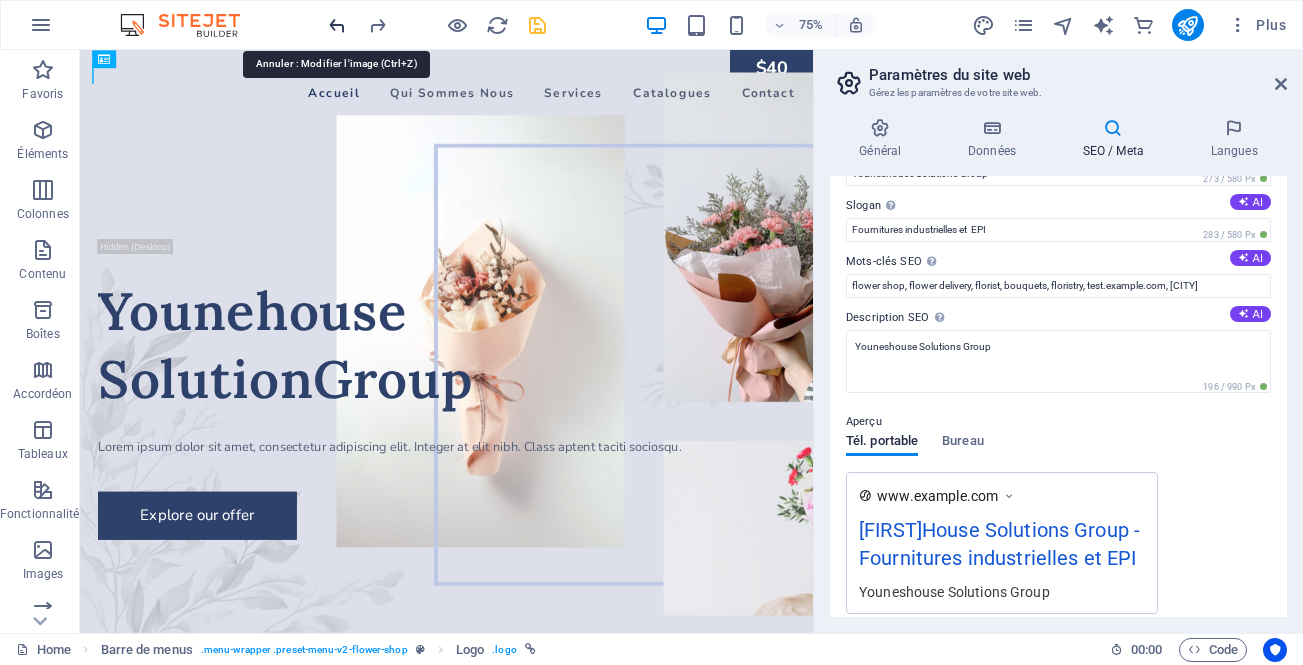 click at bounding box center (337, 25) 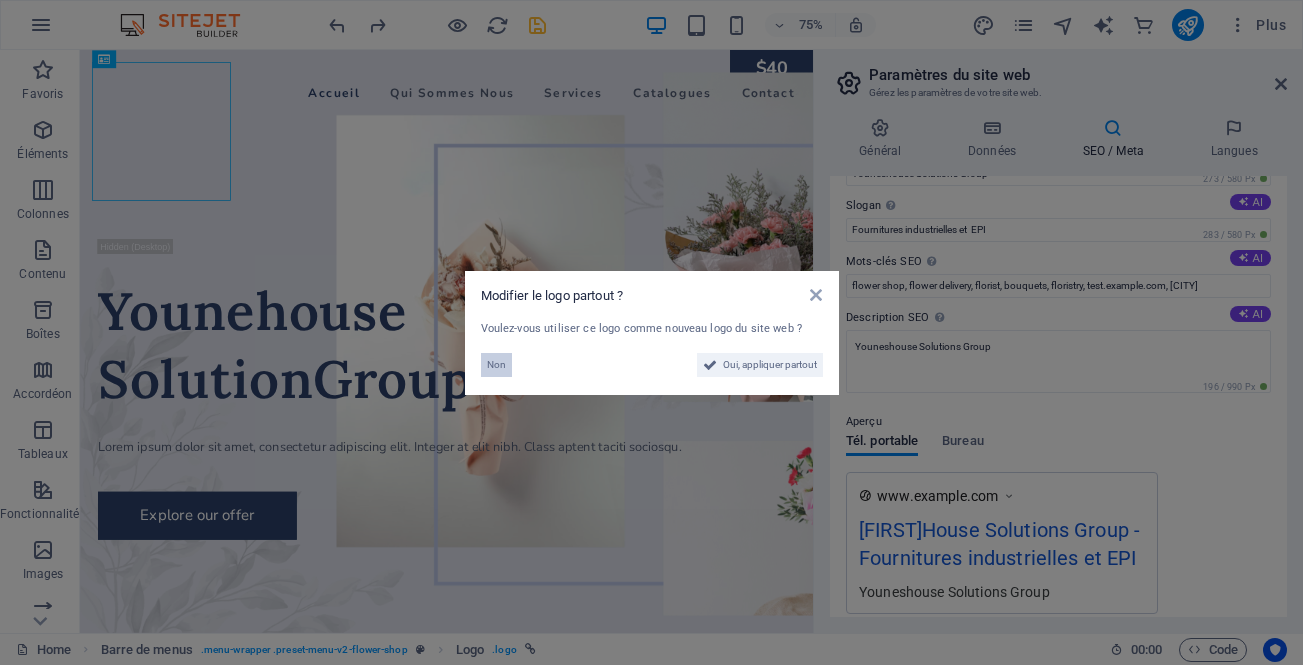 click on "Non" at bounding box center (496, 365) 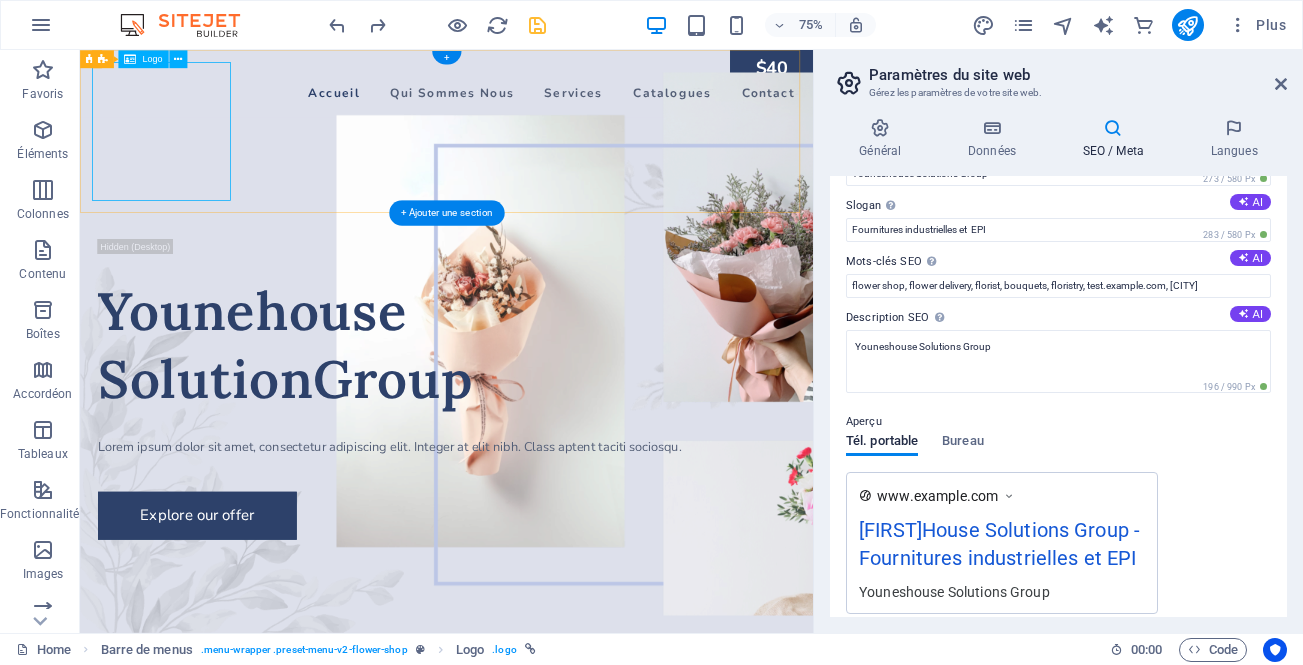 click on "Accueil Qui Sommes Nous Services Catalogues Contact Shop now Younehouse SolutionGroup Lorem ipsum dolor sit amet, consectetur adipiscing elit. Integer at elit nibh. Class aptent taciti sociosqu. Explore our offer About Flower Shop Lorem ipsum dolor sit amet, consectetur adipiscing elit. Integer at elit nibh. Class aptent taciti sociosqu ad litora torquent per conubia nostra, per inceptos himenaeos. Curabitur auctor velit non urna semper lacinia. Interdum et malesuada fames ac ante ipsum primis in faucibus. Nulla ut pellentesque ante, vitae blandit dui.  Customers’ favorites $40 Summer Bouquet BUY NOW       $40 Soft Pasteles Bouquet BUY NOW       $40 Spring Bouquet BUY NOW       Explore our offer Home Plants Be the first to know about exclusive discounts, and news discounts, workshops. View all Weddings Be the first to know about exclusive discounts, and news discounts, workshops. View all Custom Bouquets Be the first to know about exclusive discounts, and news discounts, workshops. Map" at bounding box center (568, 5227) 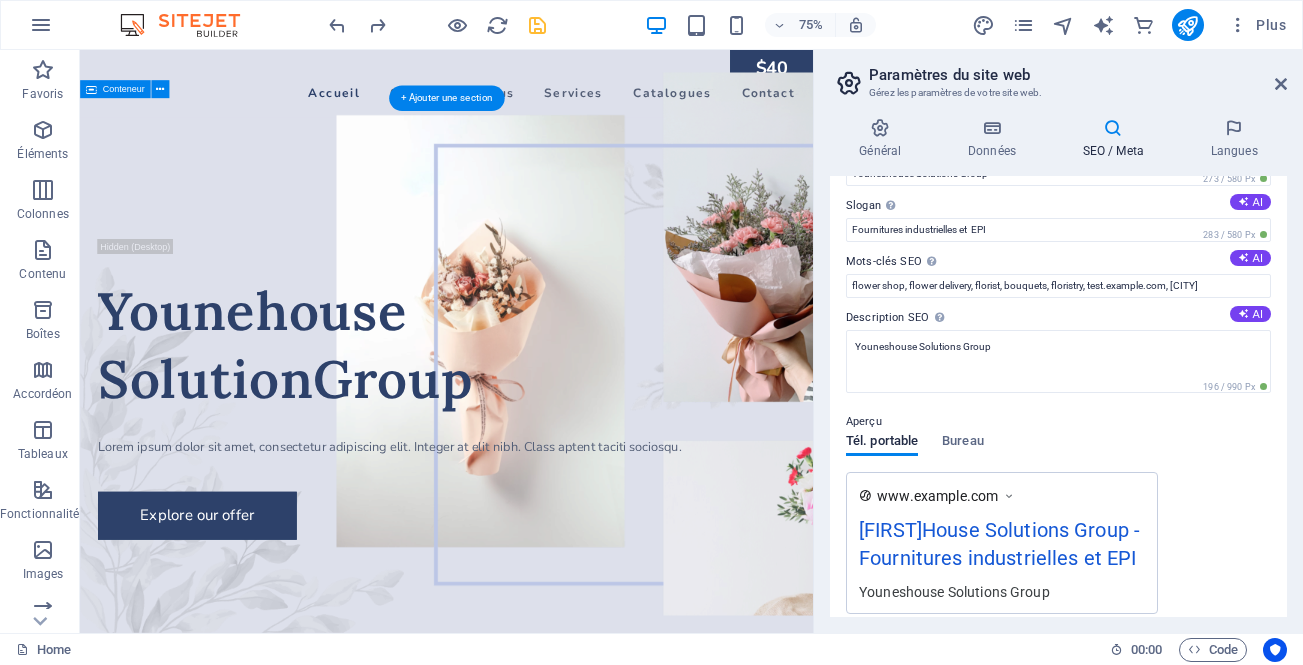 click on "Younehouse SolutionGroup Lorem ipsum dolor sit amet, consectetur adipiscing elit. Integer at elit nibh. Class aptent taciti sociosqu. Explore our offer About Flower Shop Lorem ipsum dolor sit amet, consectetur adipiscing elit. Integer at elit nibh. Class aptent taciti sociosqu ad litora torquent per conubia nostra, per inceptos himenaeos. Curabitur auctor velit non urna semper lacinia. Interdum et malesuada fames ac ante ipsum primis in faucibus. Nulla ut pellentesque ante, vitae blandit dui." at bounding box center [568, 694] 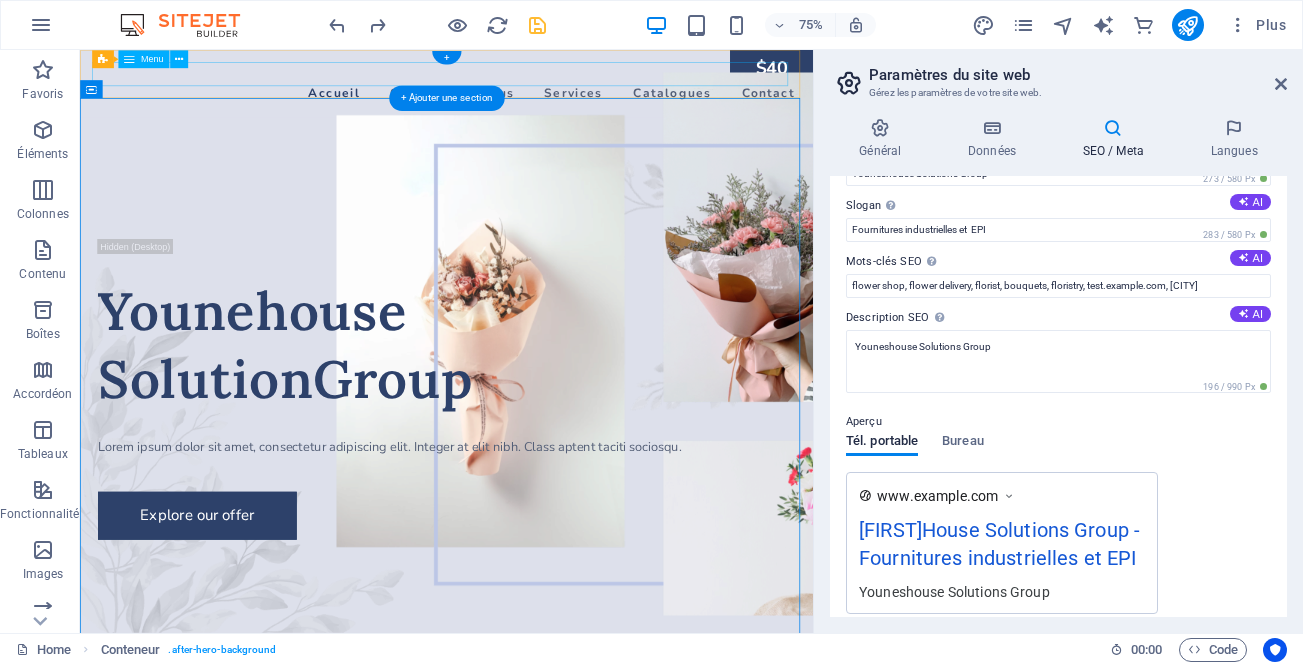 click on "Accueil Qui Sommes Nous Services Catalogues Contact" at bounding box center [568, 108] 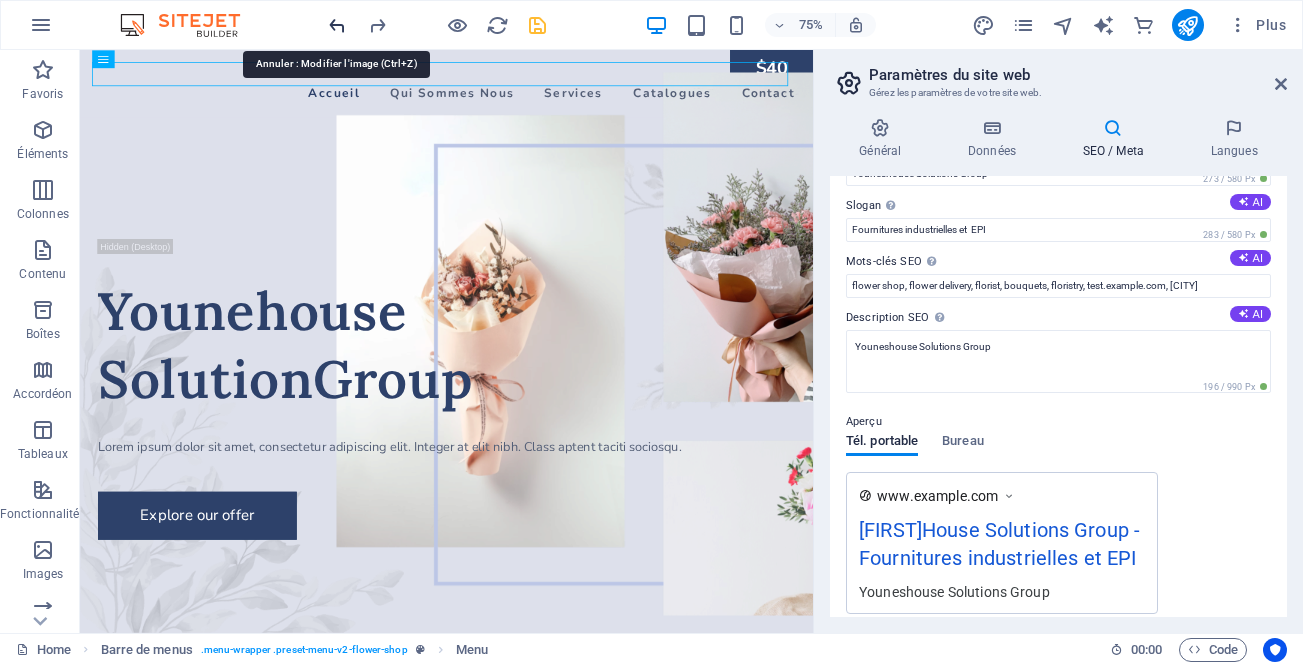 click at bounding box center [337, 25] 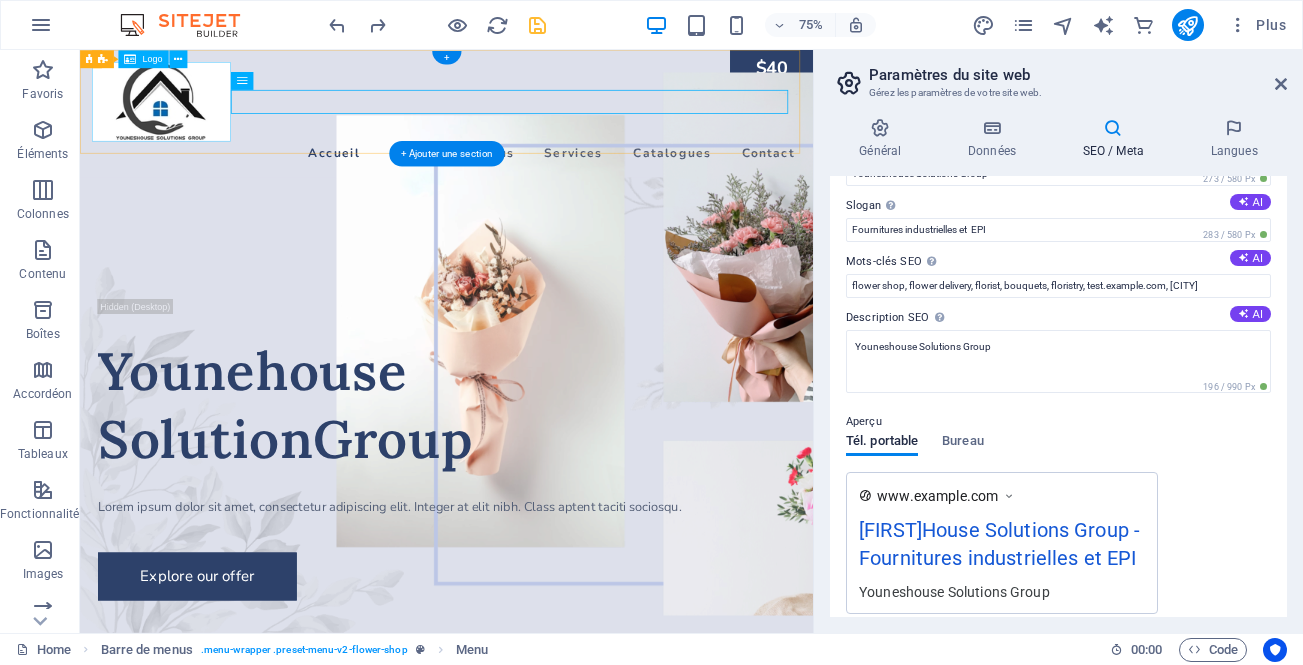 click at bounding box center (568, 119) 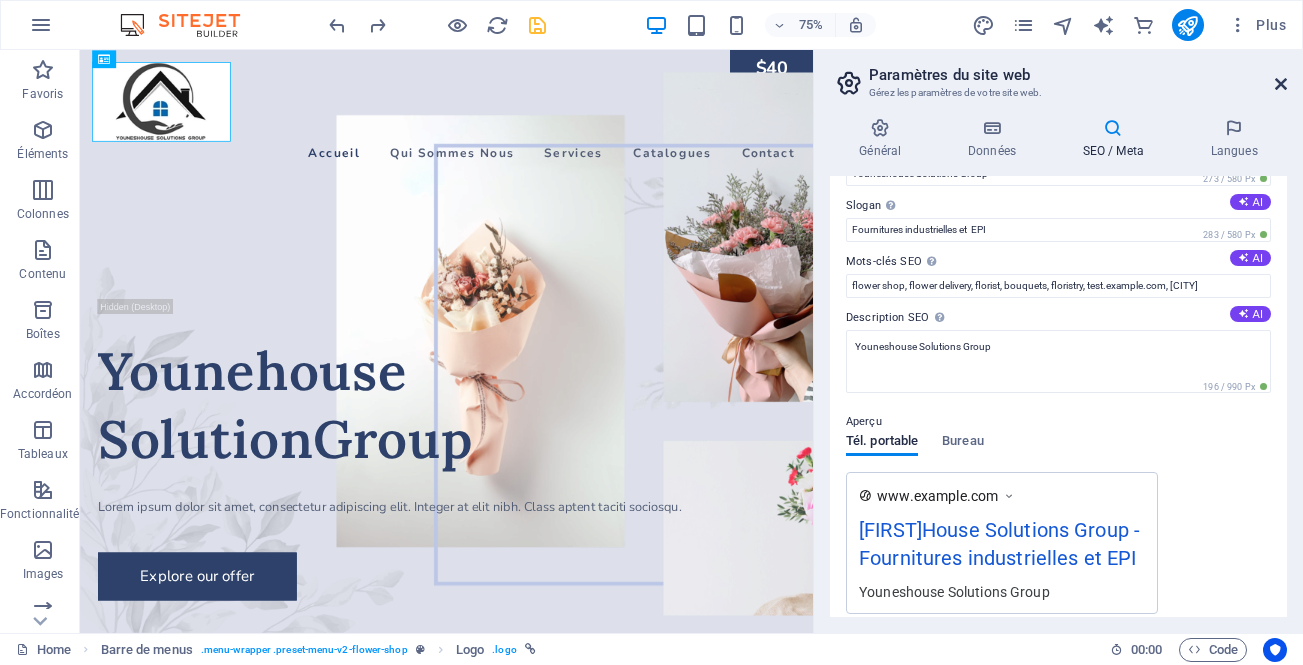 click at bounding box center (1281, 84) 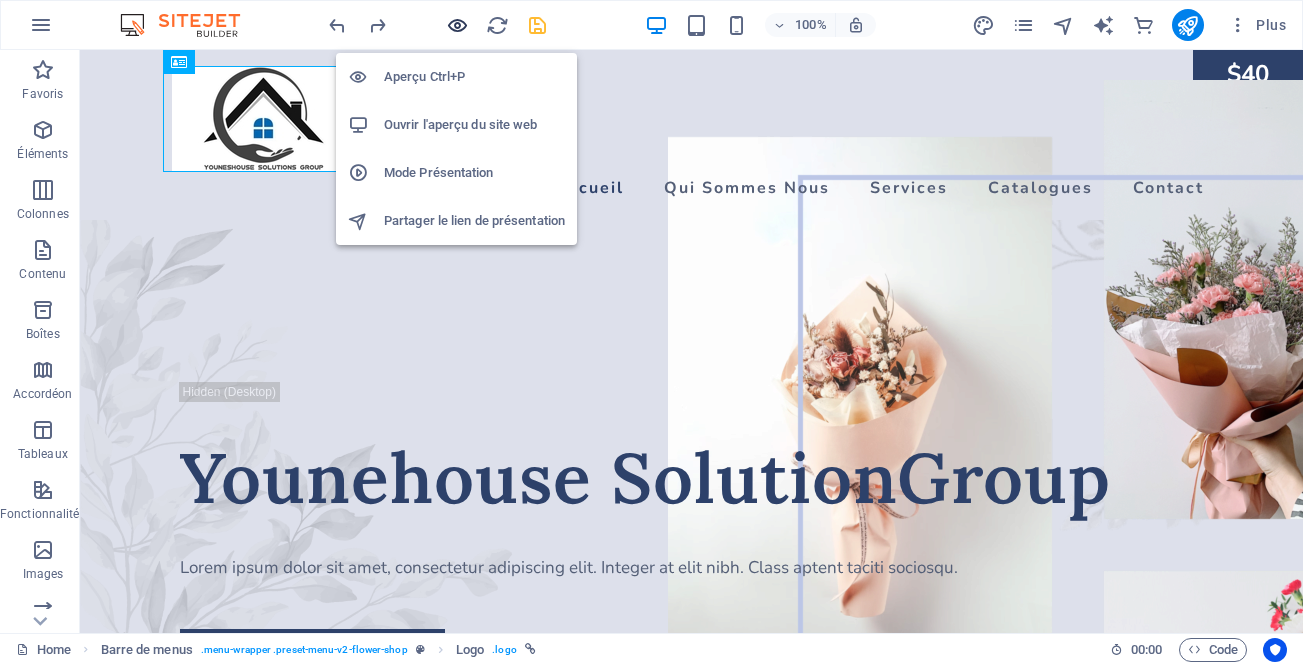 click at bounding box center [457, 25] 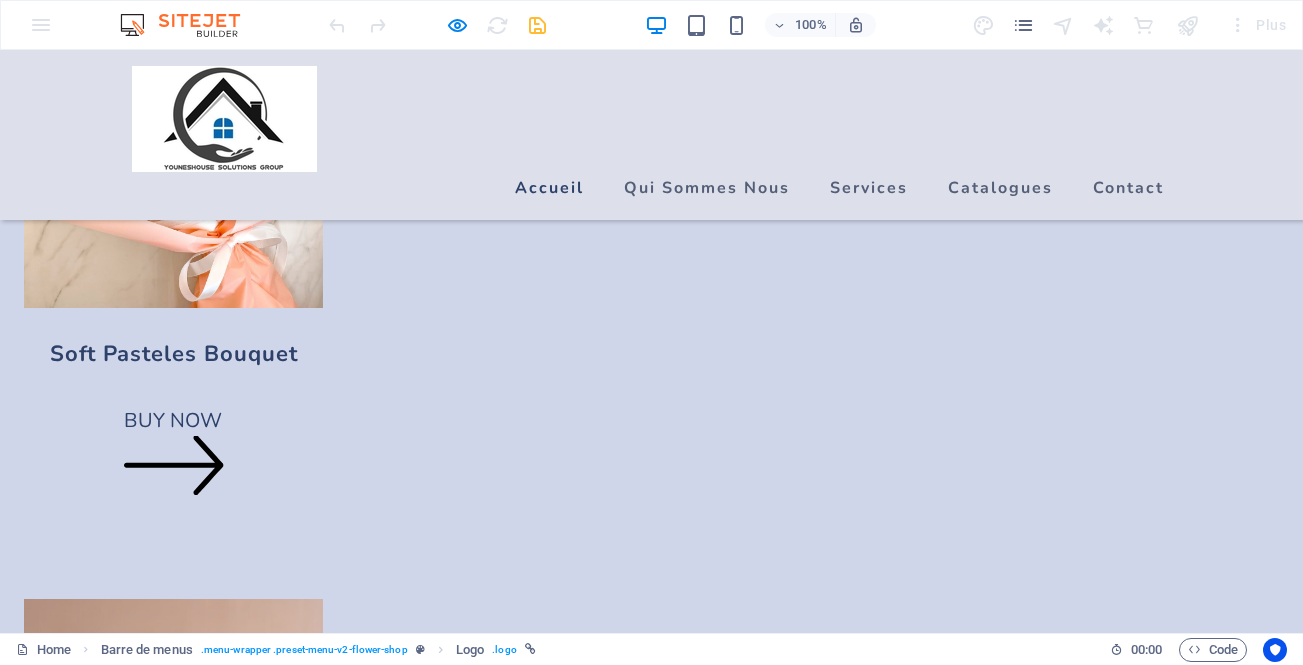scroll, scrollTop: 2093, scrollLeft: 0, axis: vertical 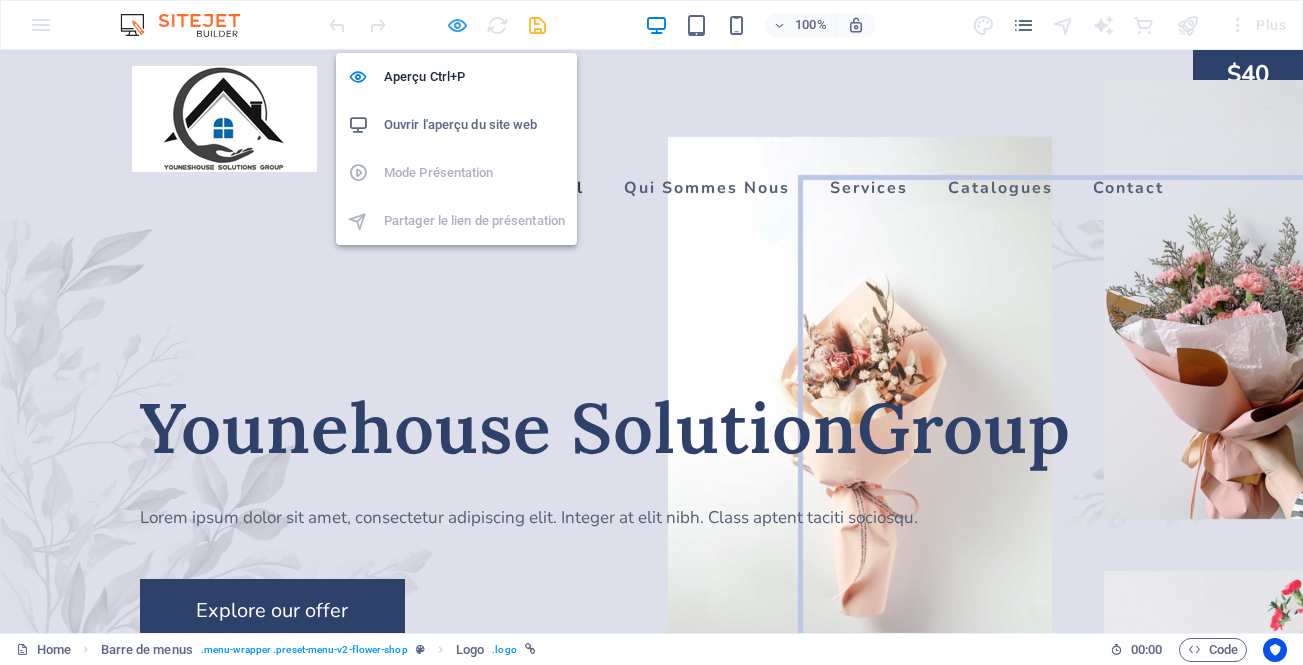 click at bounding box center (457, 25) 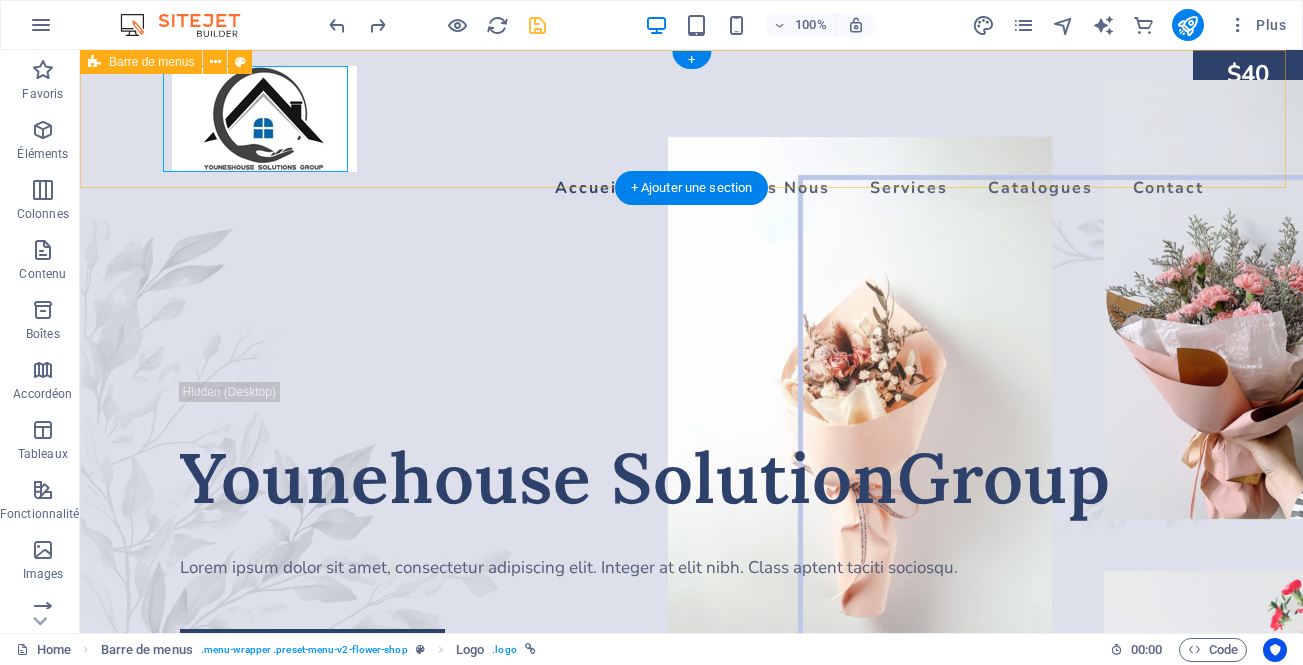click on "Accueil Qui Sommes Nous Services Catalogues Contact Shop now" at bounding box center [691, 135] 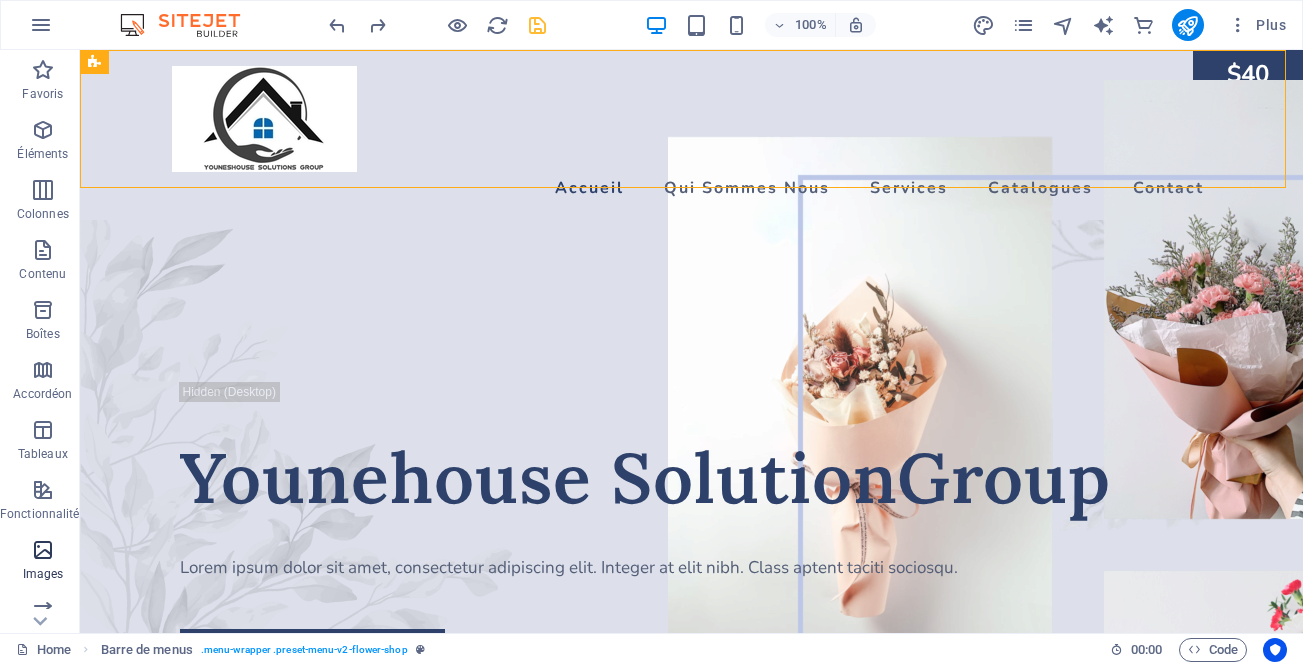 click on "Images" at bounding box center [43, 574] 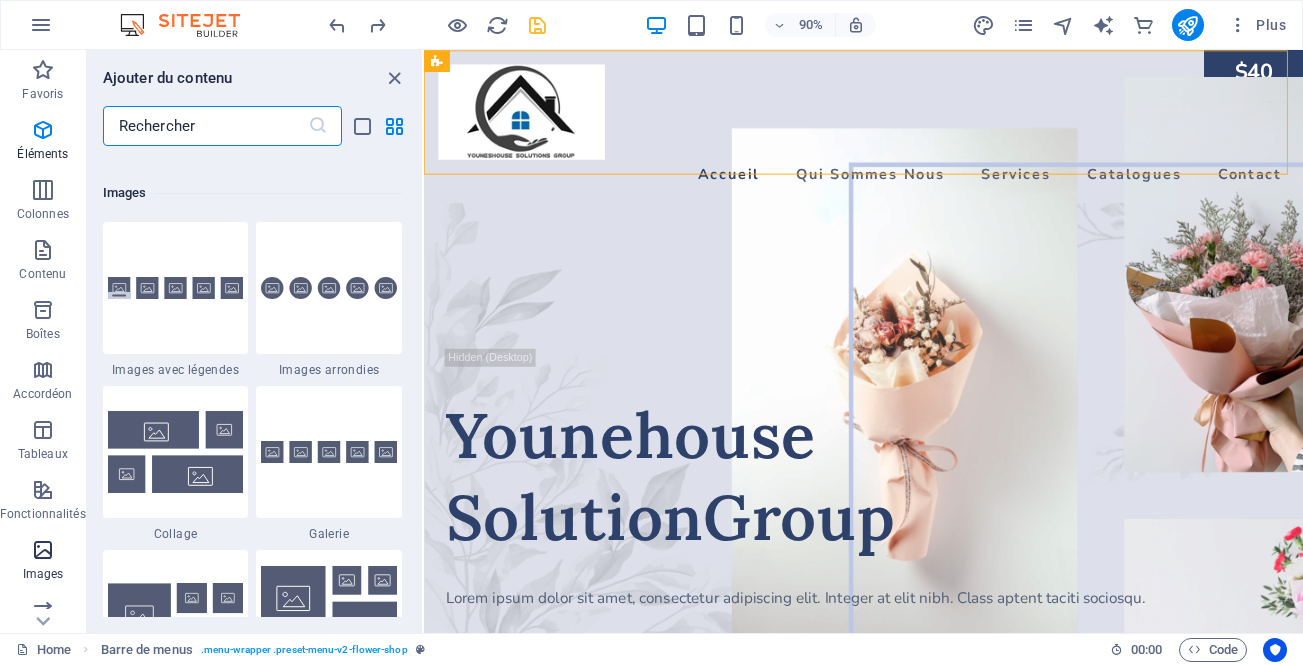 scroll, scrollTop: 10140, scrollLeft: 0, axis: vertical 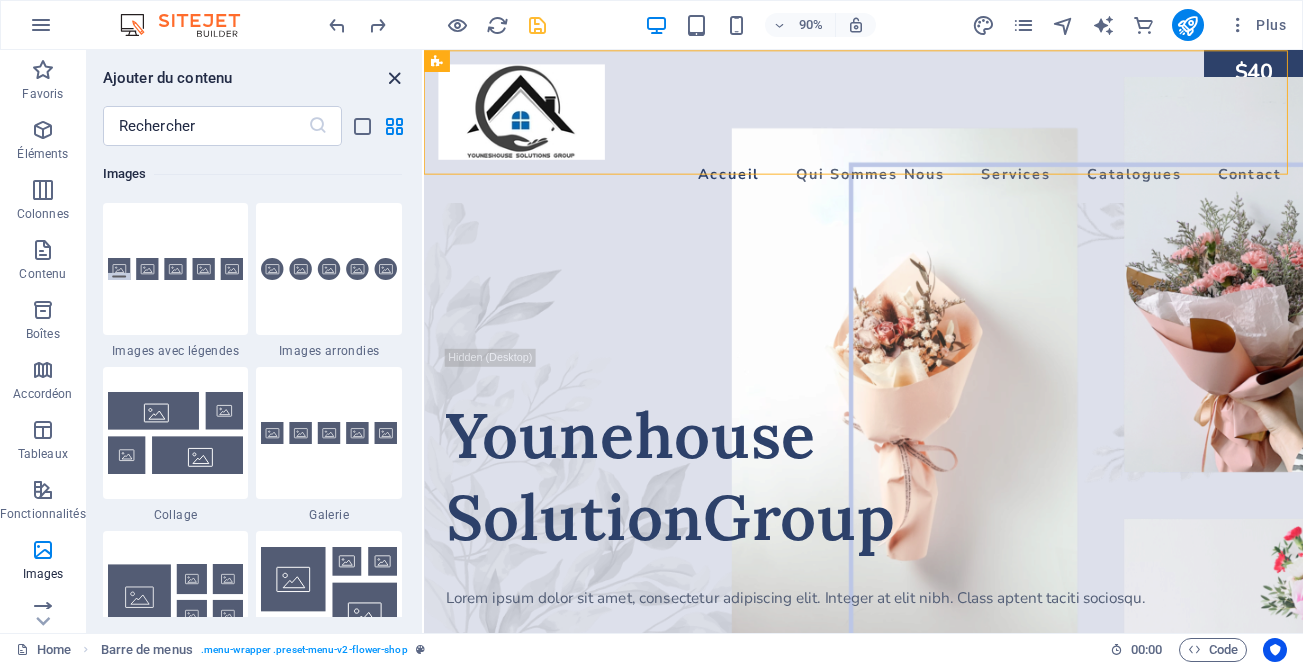 click at bounding box center [394, 78] 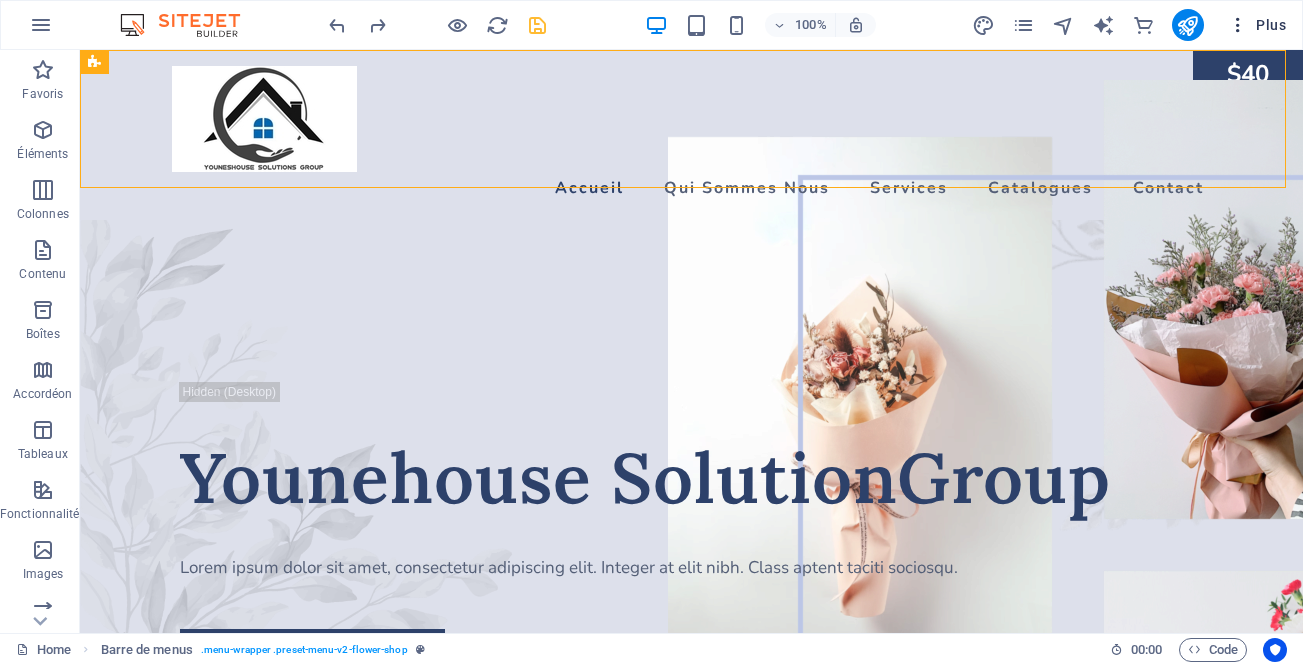 click at bounding box center [1238, 25] 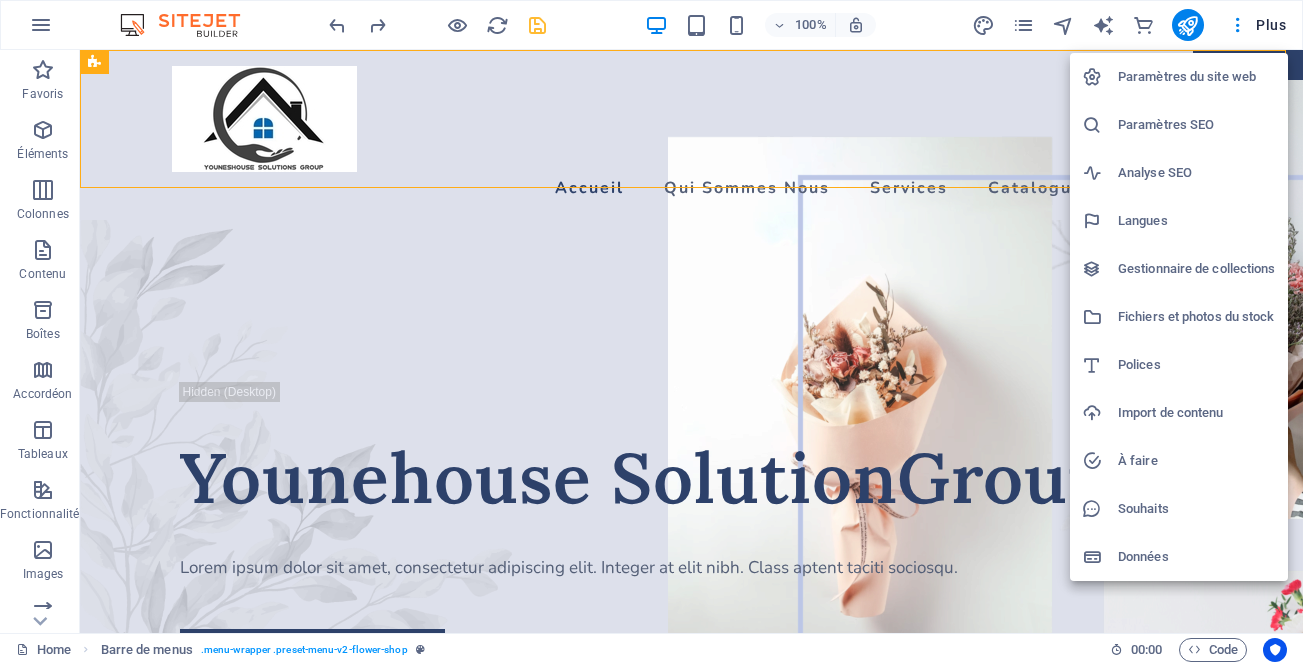 click on "Fichiers et photos du stock" at bounding box center [1197, 317] 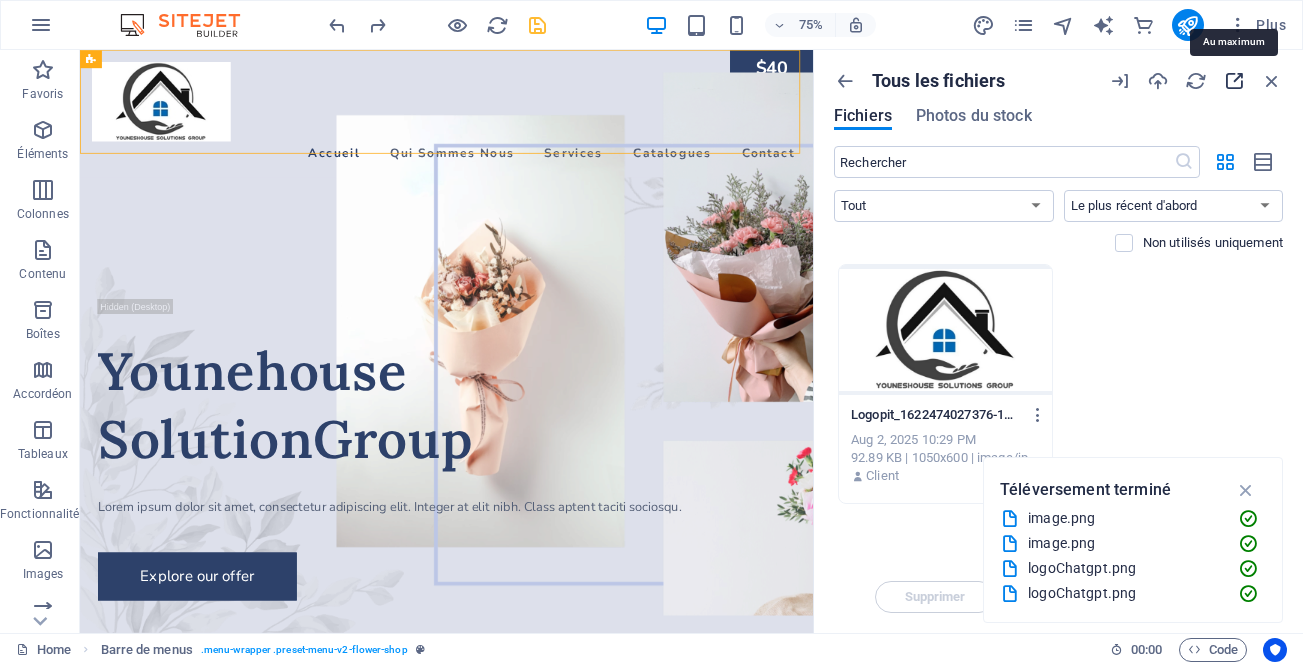 click at bounding box center [1234, 81] 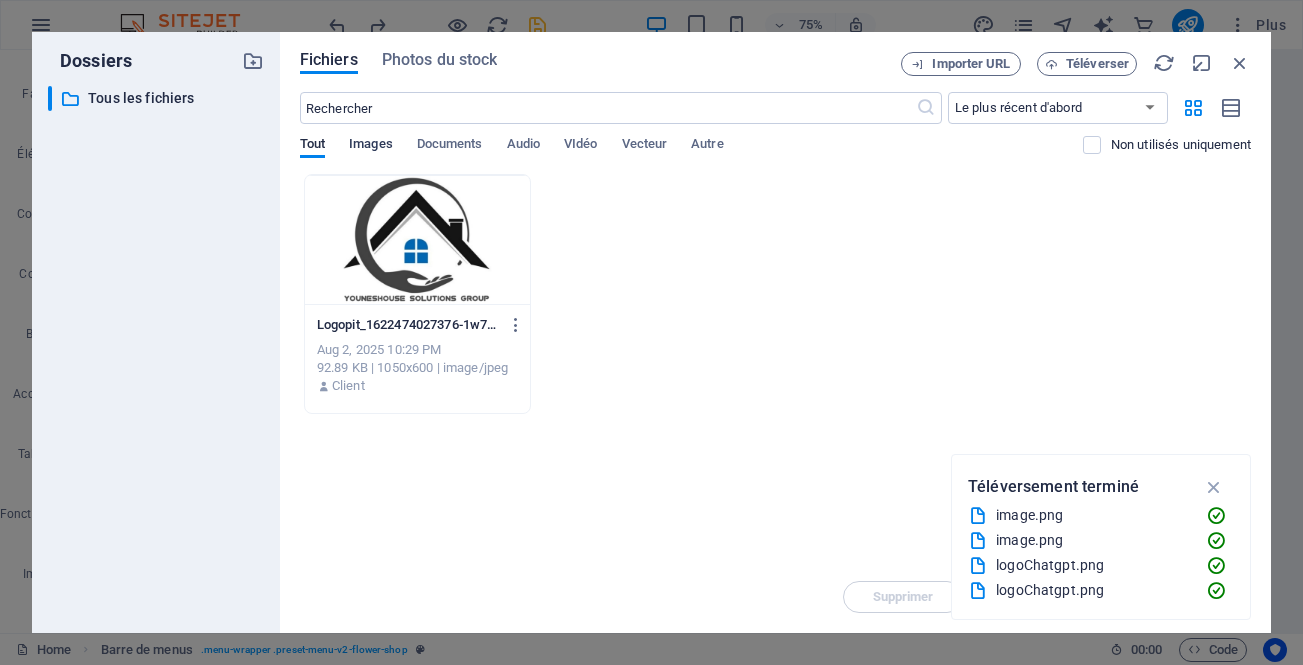 click on "Images" at bounding box center [371, 147] 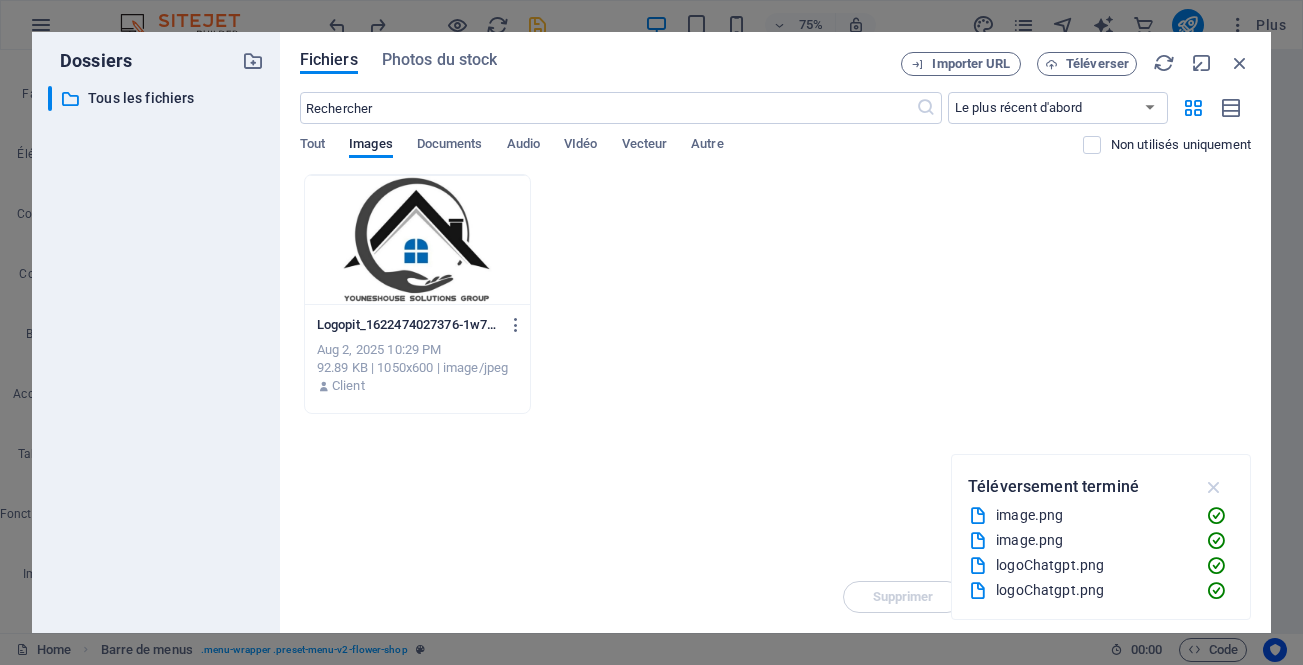 click at bounding box center (1214, 487) 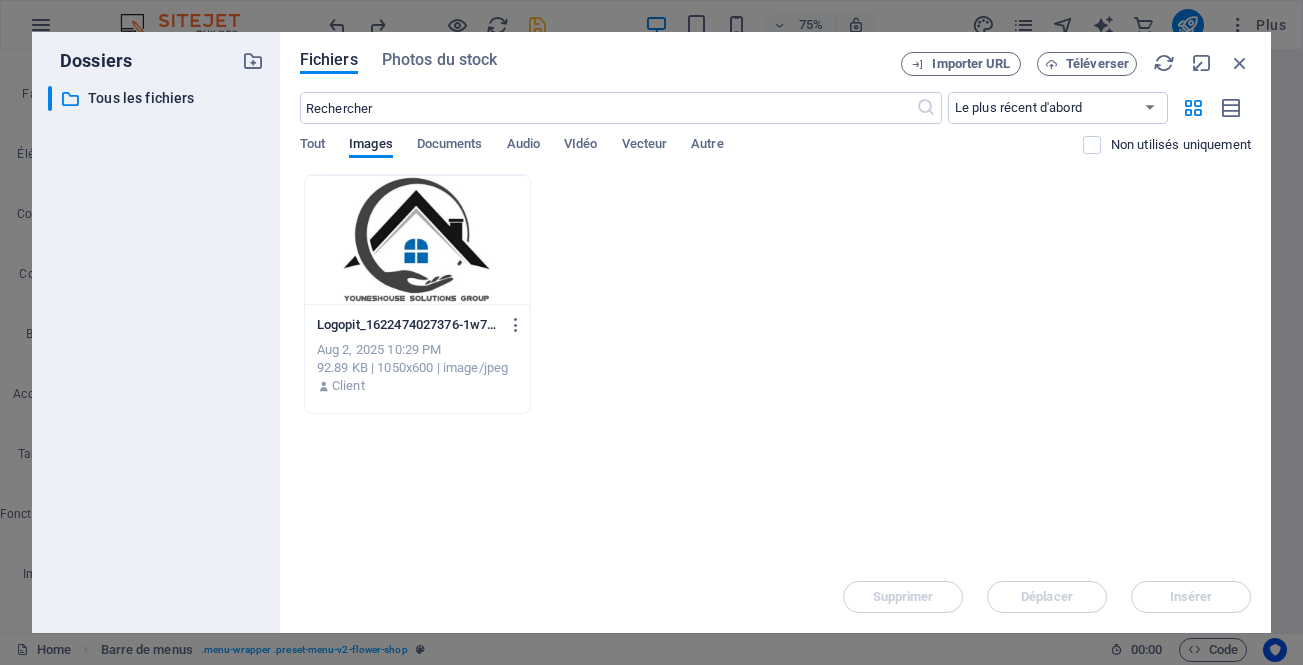 click on "Logopit_1622474027376-1w7C3jM_AgVMS5Qi0uQFNg.jpg Logopit_1622474027376-1w7C3jM_AgVMS5Qi0uQFNg.jpg Aug 2, 2025 10:29 PM 92.89 KB | 1050x600 | image/jpeg Client" at bounding box center [775, 294] 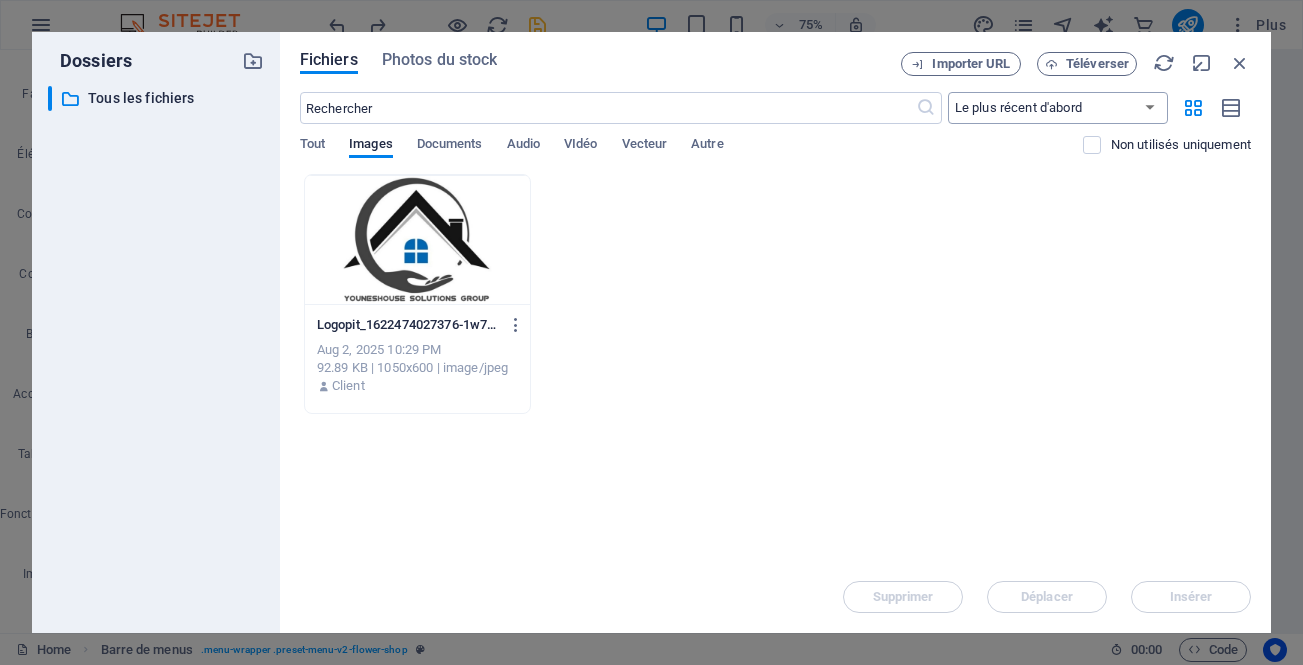 click on "Le plus récent d'abord Le plus ancien d'abord Nom (A-Z) Nom (Z-A) Taille (0-9) Taille (9-0) Résolution (0-9) Résolution (9-0)" at bounding box center [1058, 108] 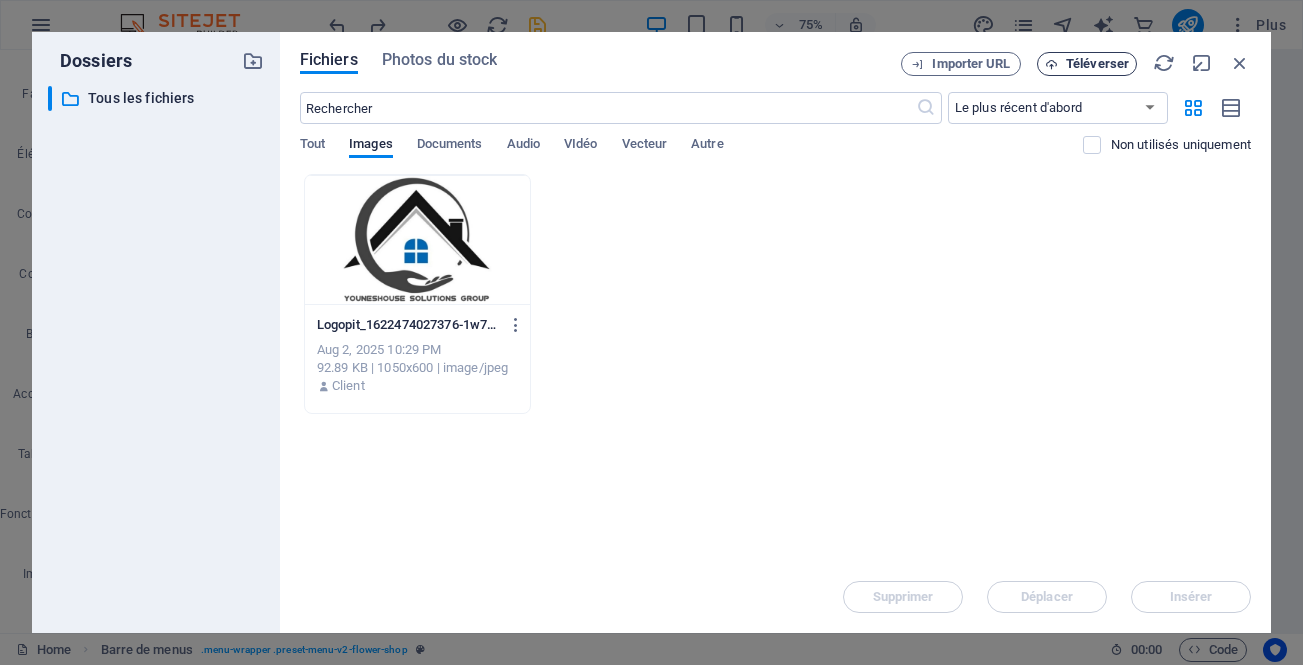 click on "Téléverser" at bounding box center [1097, 64] 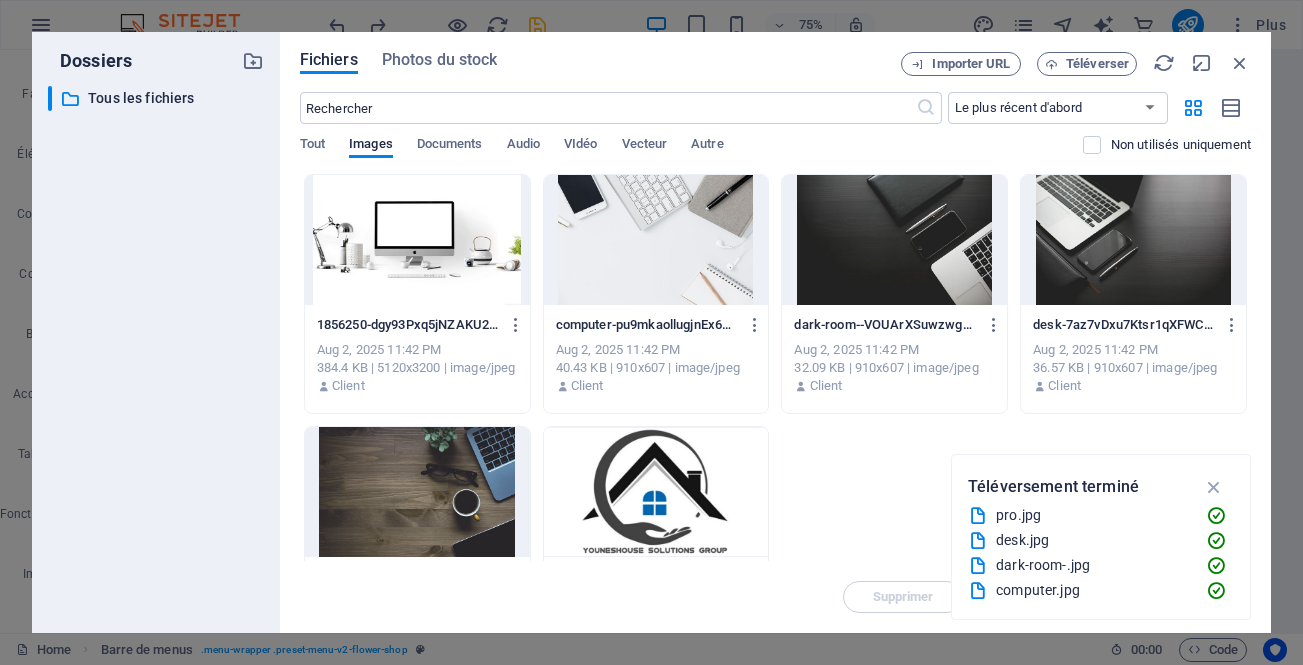 click at bounding box center [417, 240] 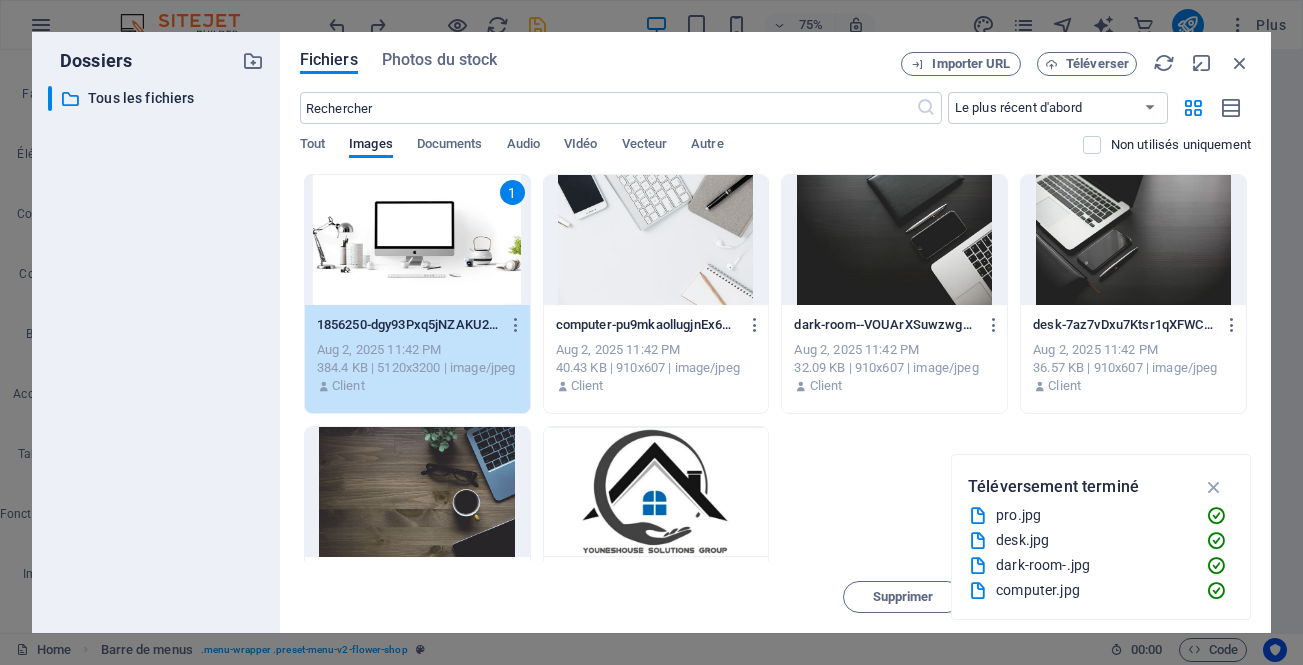 click on "1" at bounding box center [512, 192] 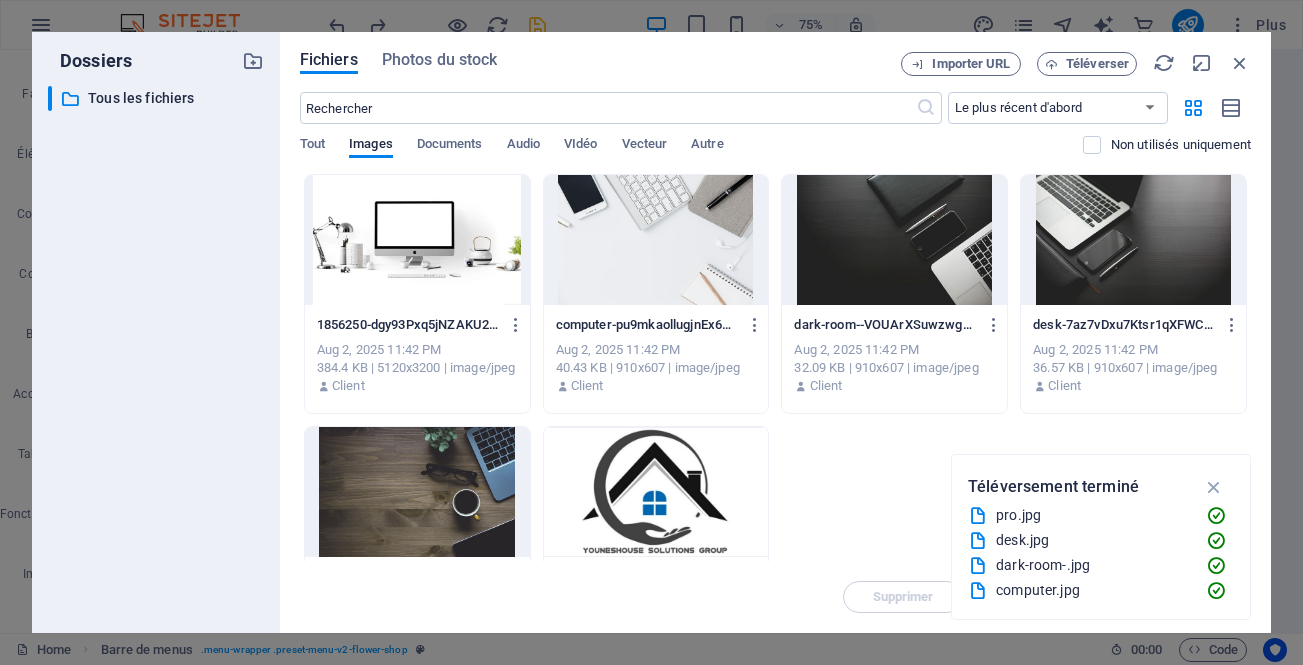 click at bounding box center (417, 240) 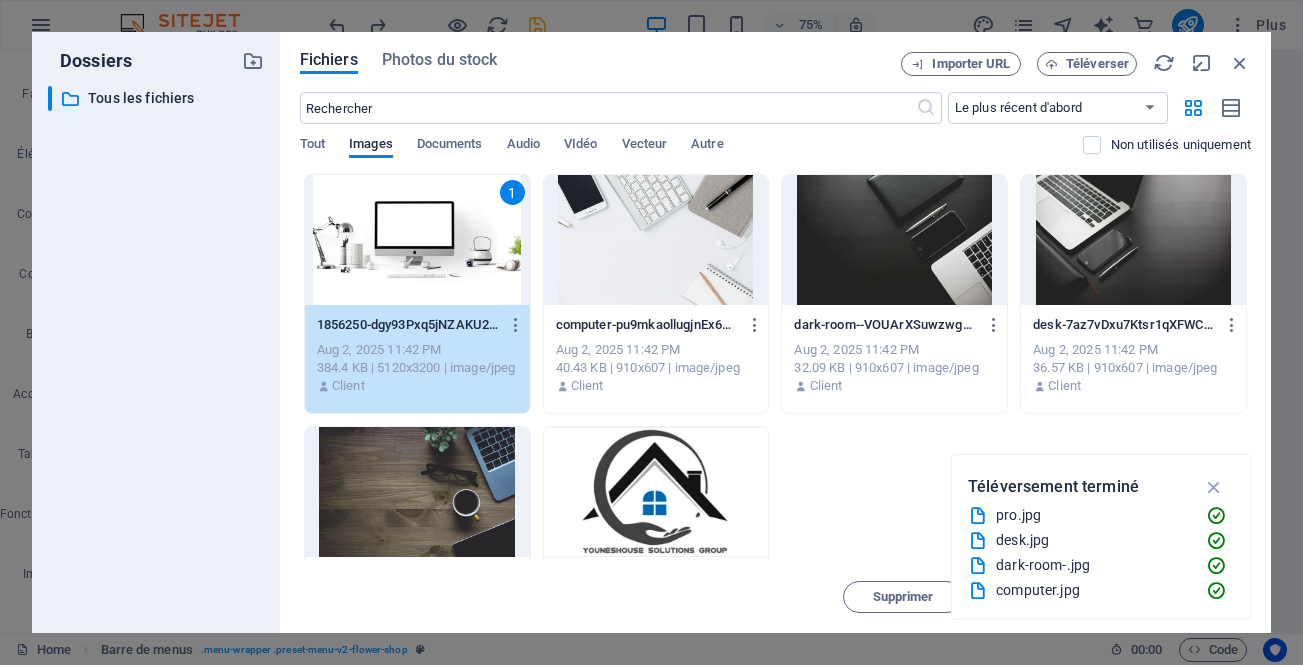 click on "1" at bounding box center (512, 192) 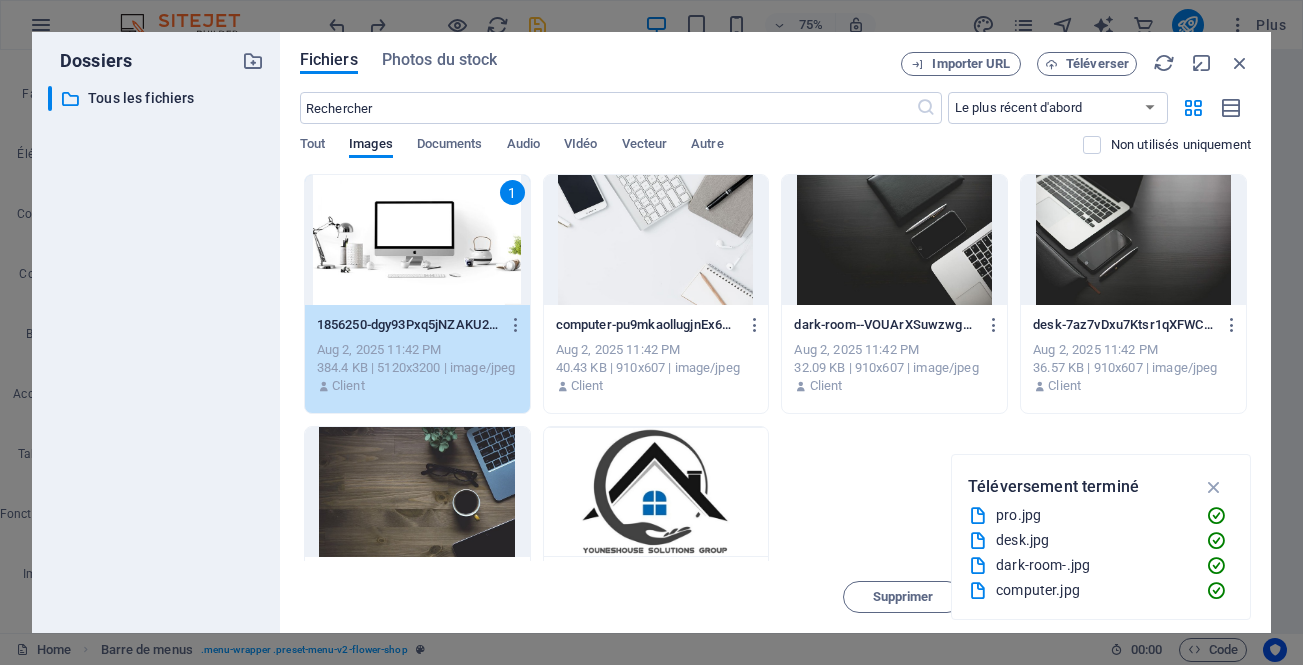 click at bounding box center (656, 240) 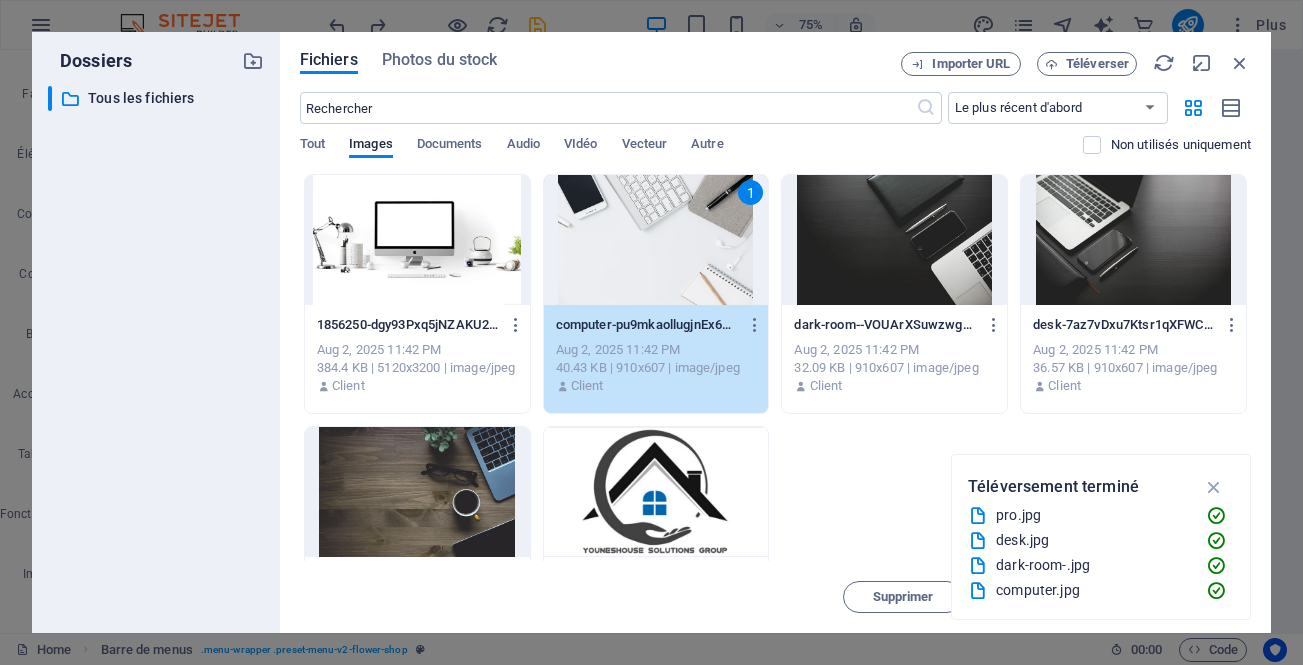 click at bounding box center (894, 240) 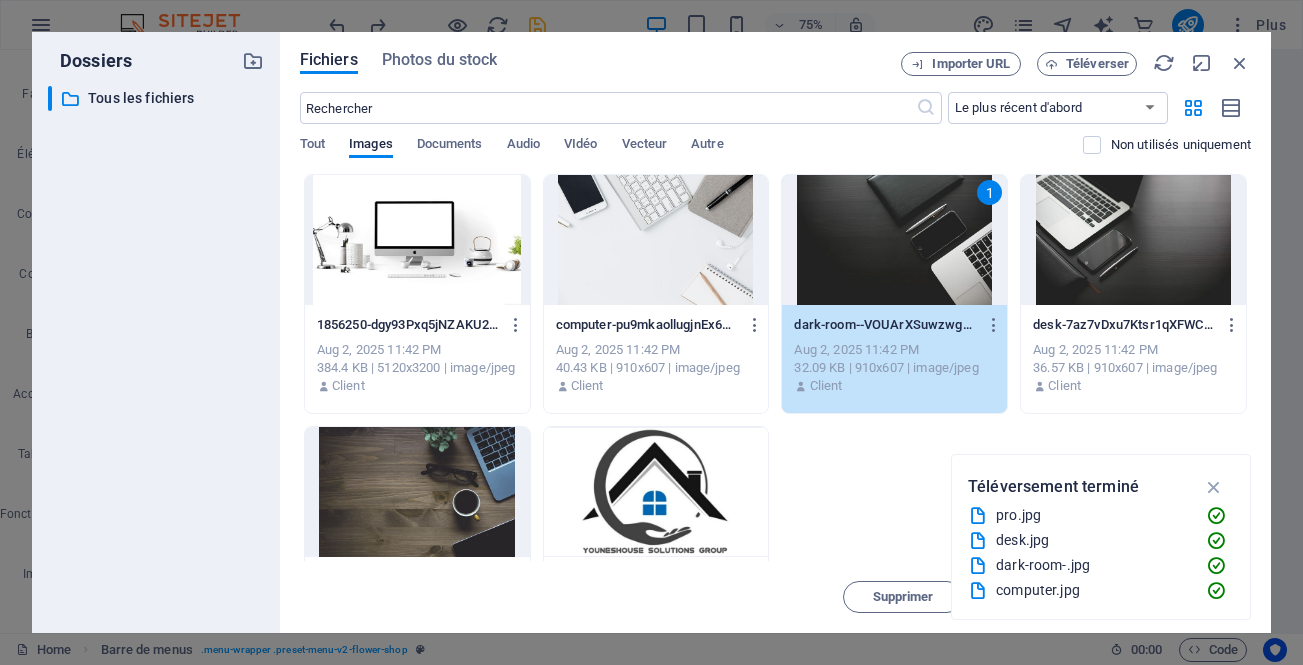 click at bounding box center [1133, 240] 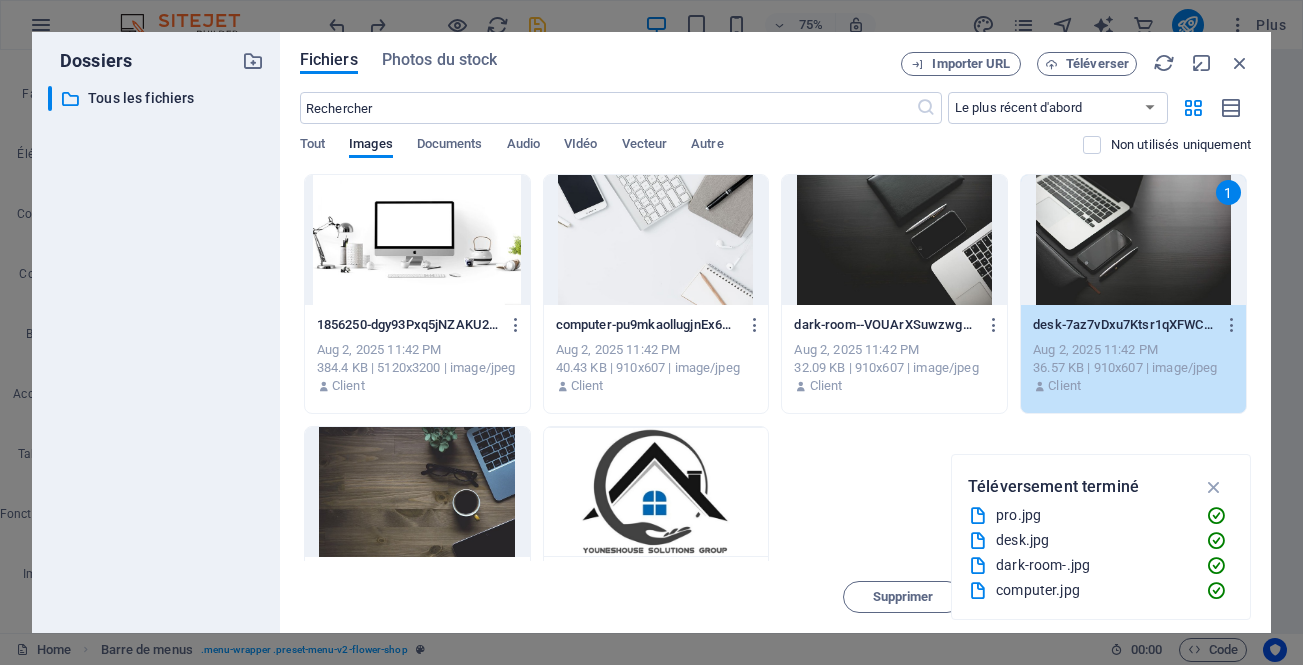 click at bounding box center (417, 492) 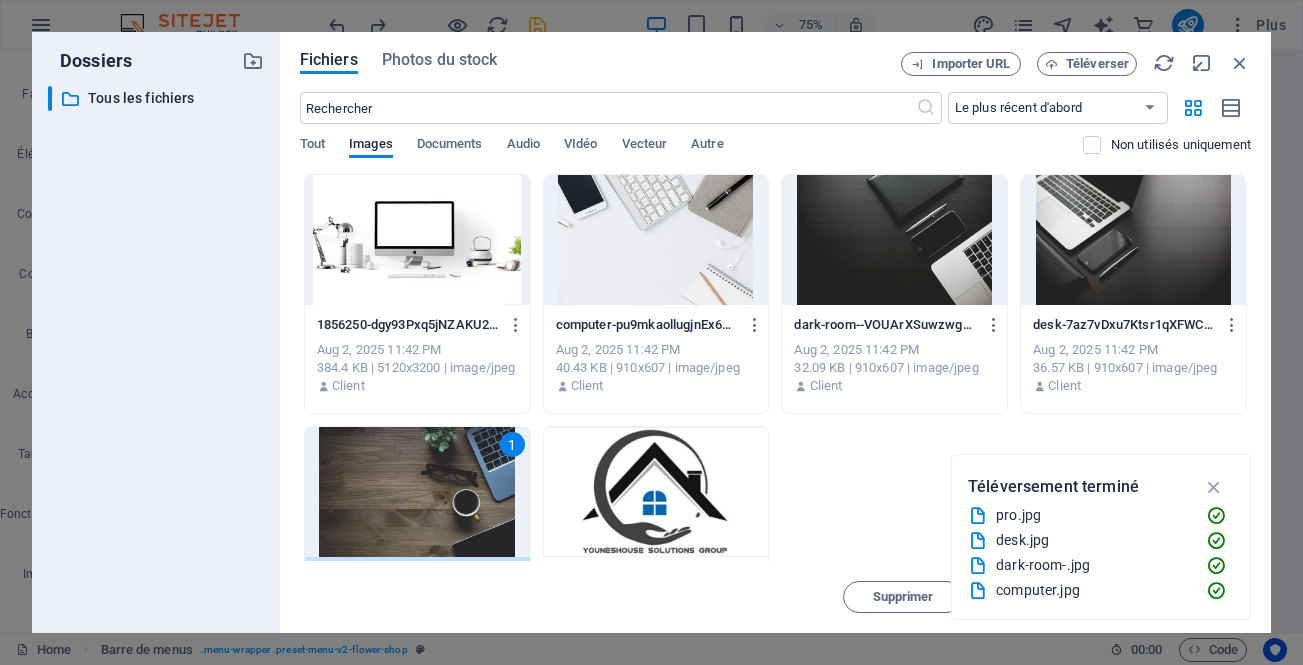 click on "1" at bounding box center [512, 444] 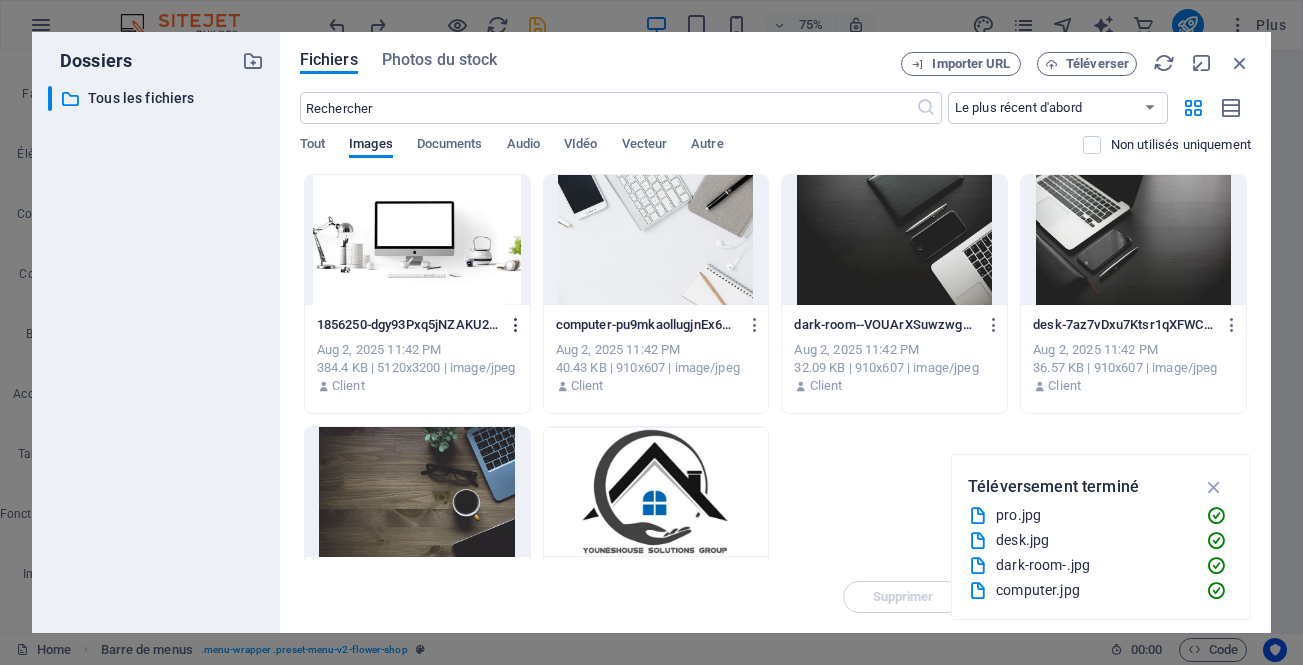click at bounding box center (516, 325) 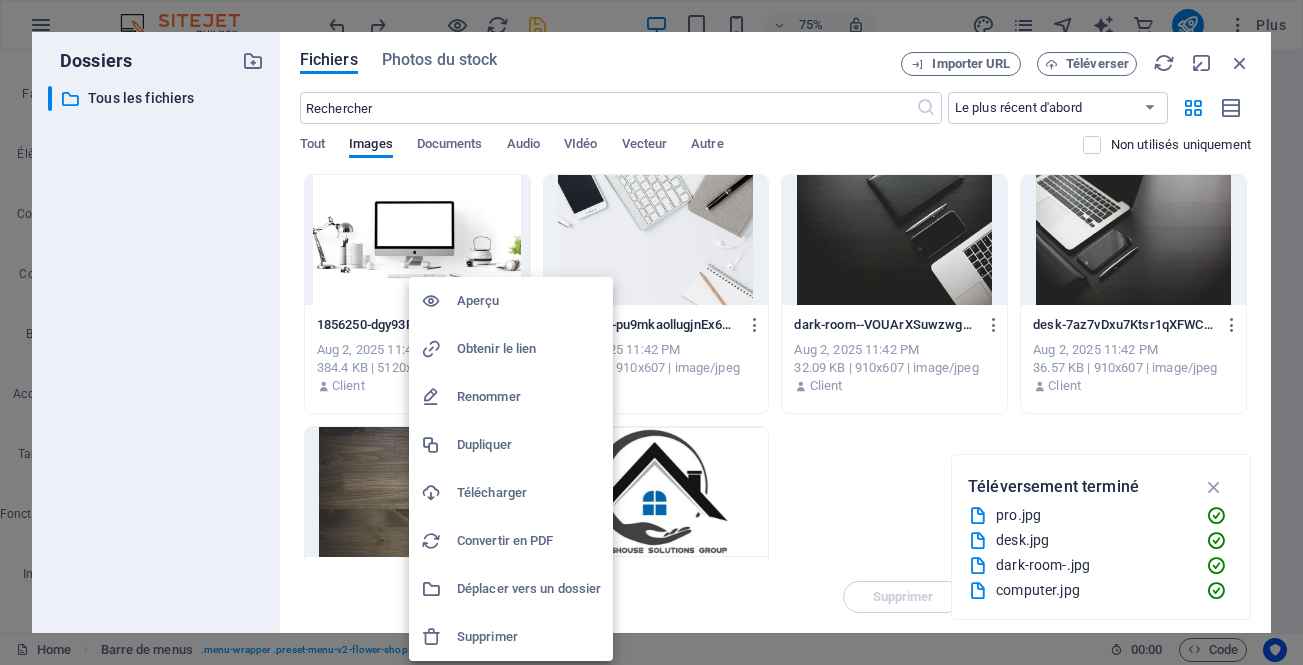 click on "Aperçu" at bounding box center (529, 301) 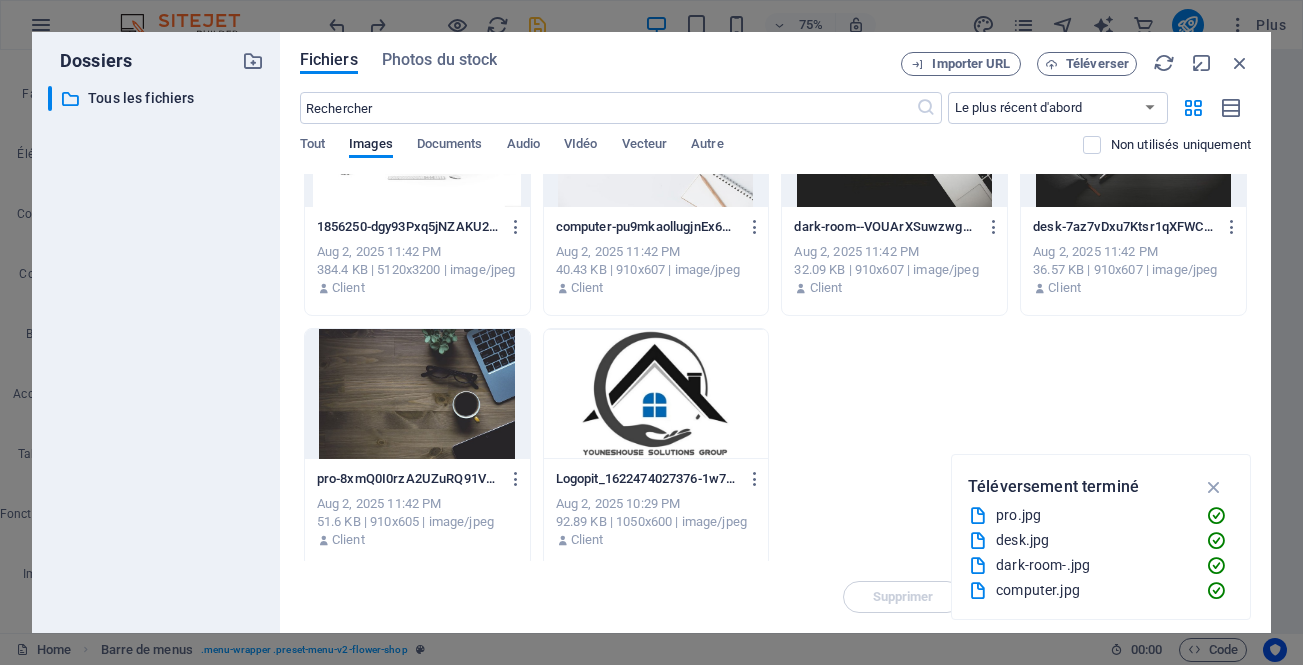 scroll, scrollTop: 105, scrollLeft: 0, axis: vertical 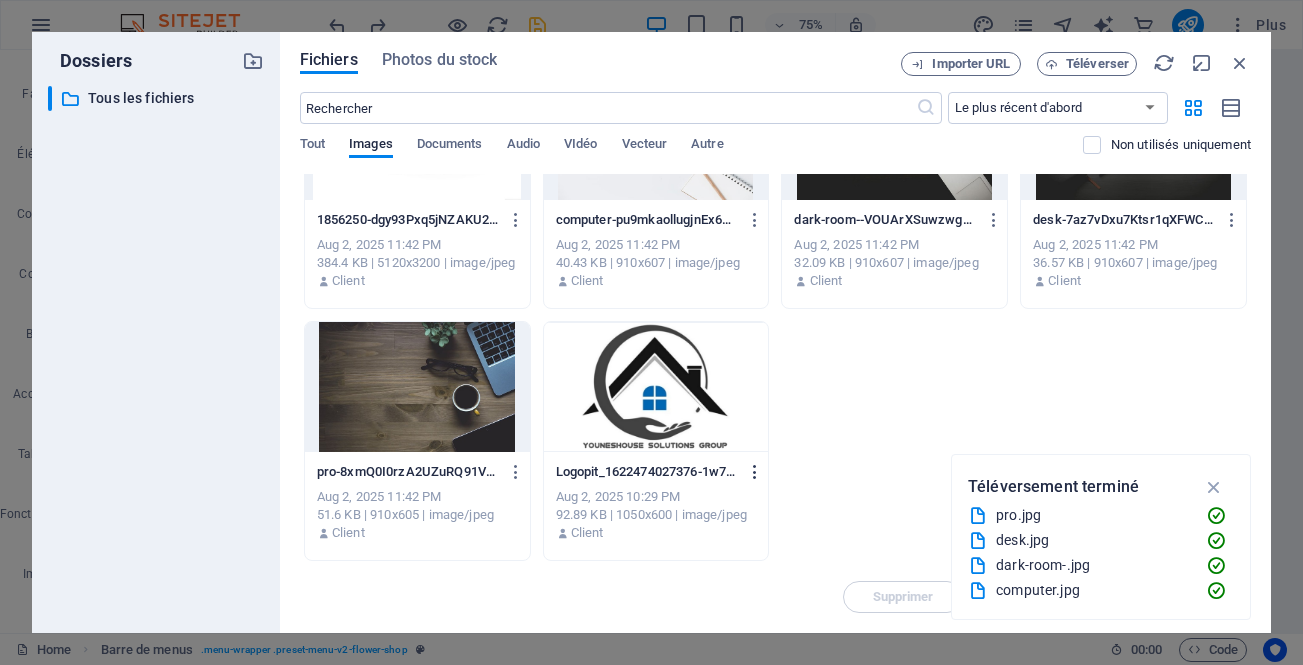 click at bounding box center (755, 472) 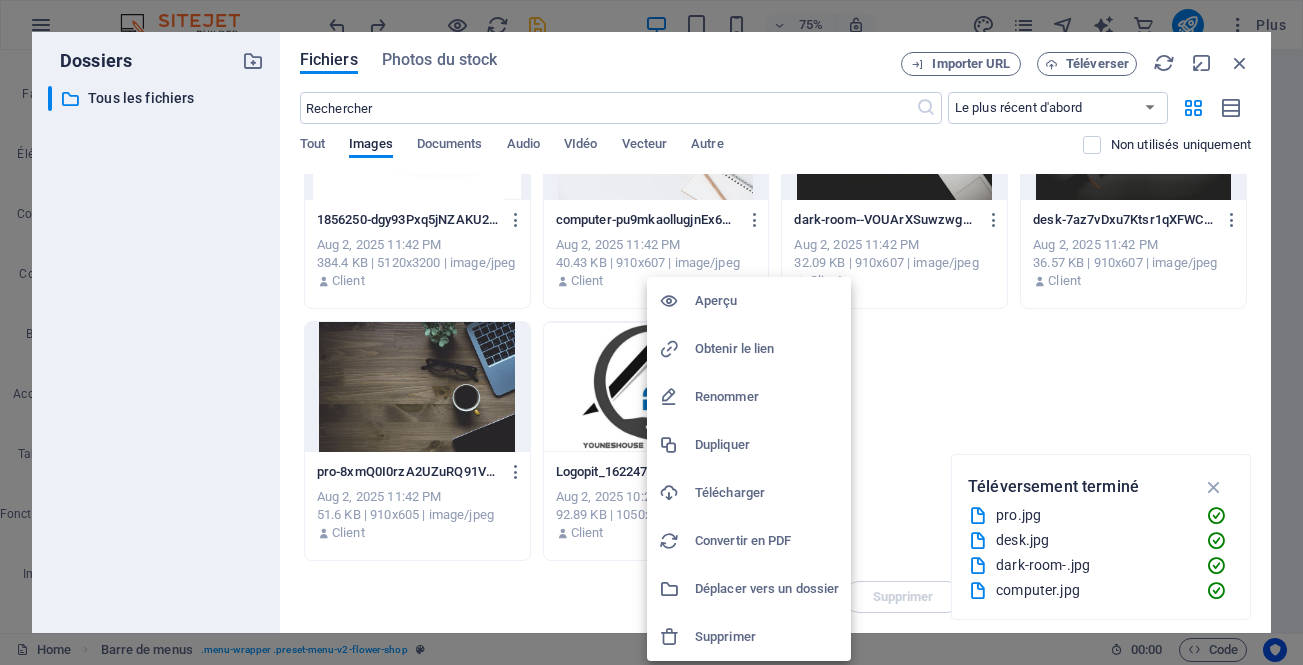 click on "Aperçu" at bounding box center (767, 301) 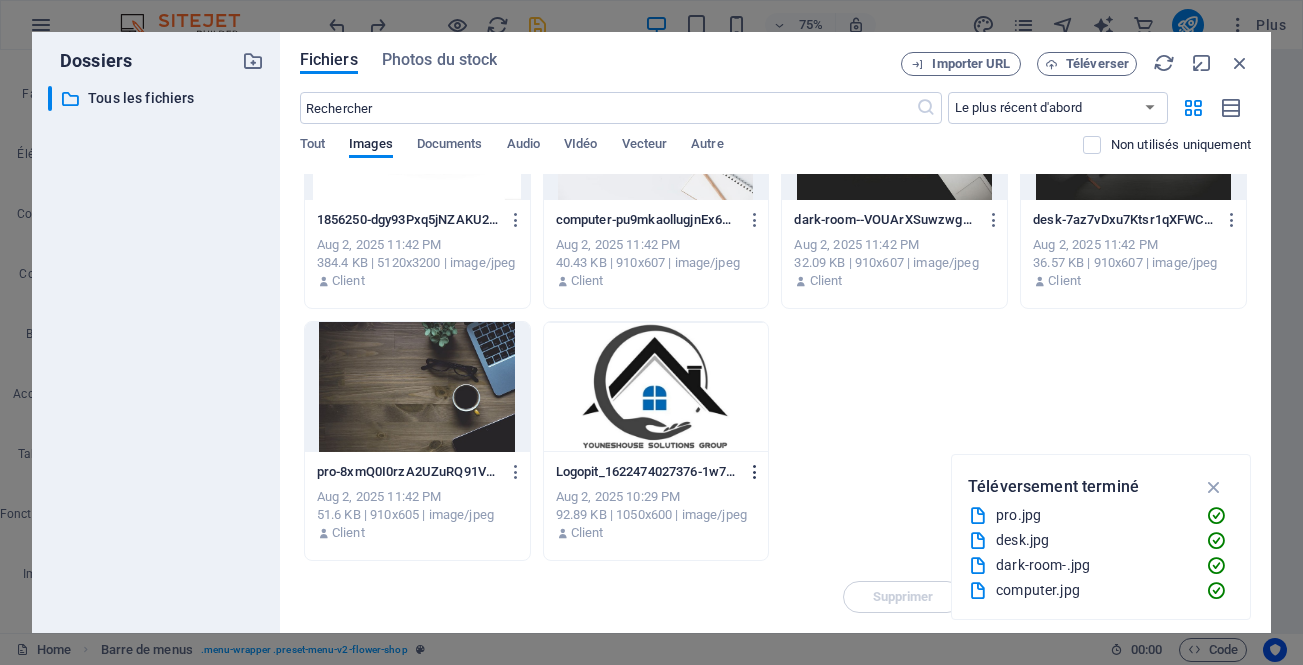 click at bounding box center (755, 472) 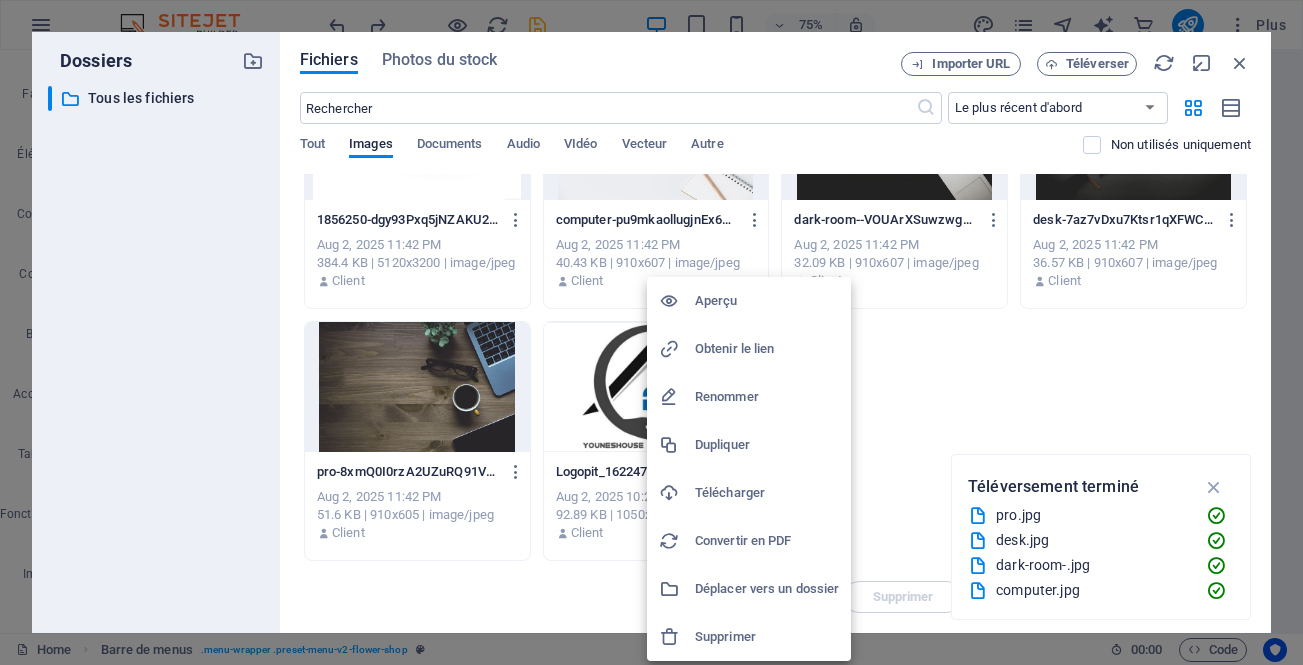 click on "Aperçu" at bounding box center [767, 301] 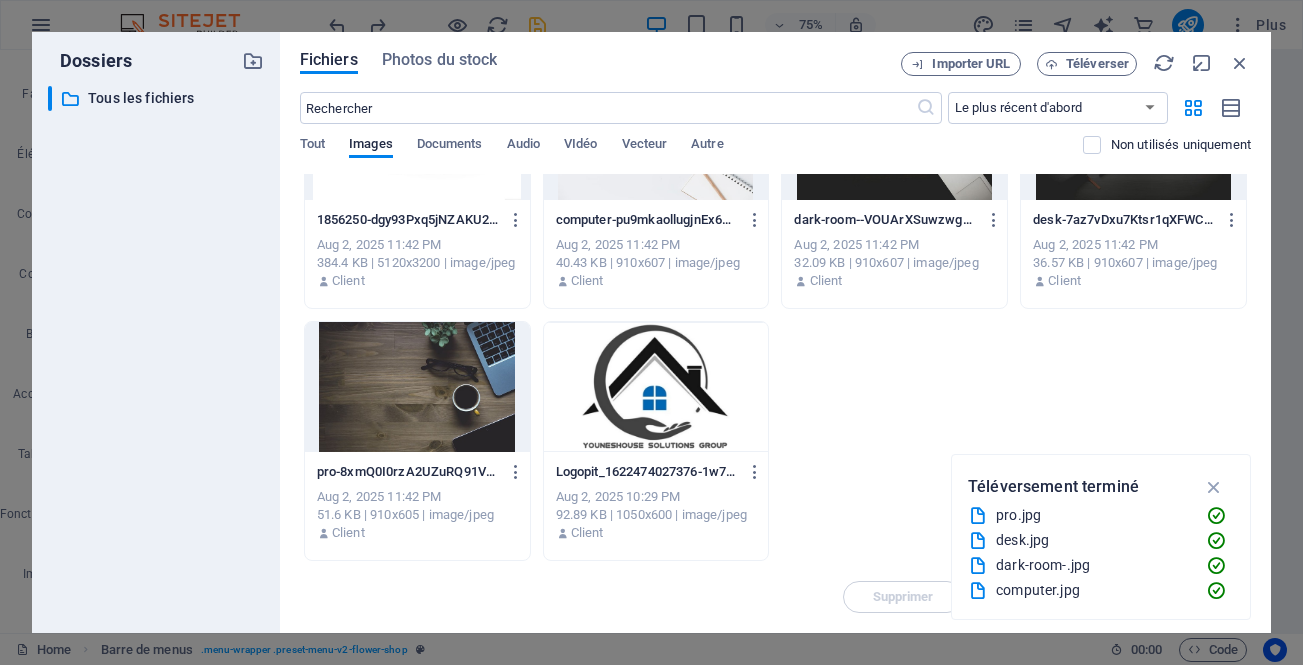type 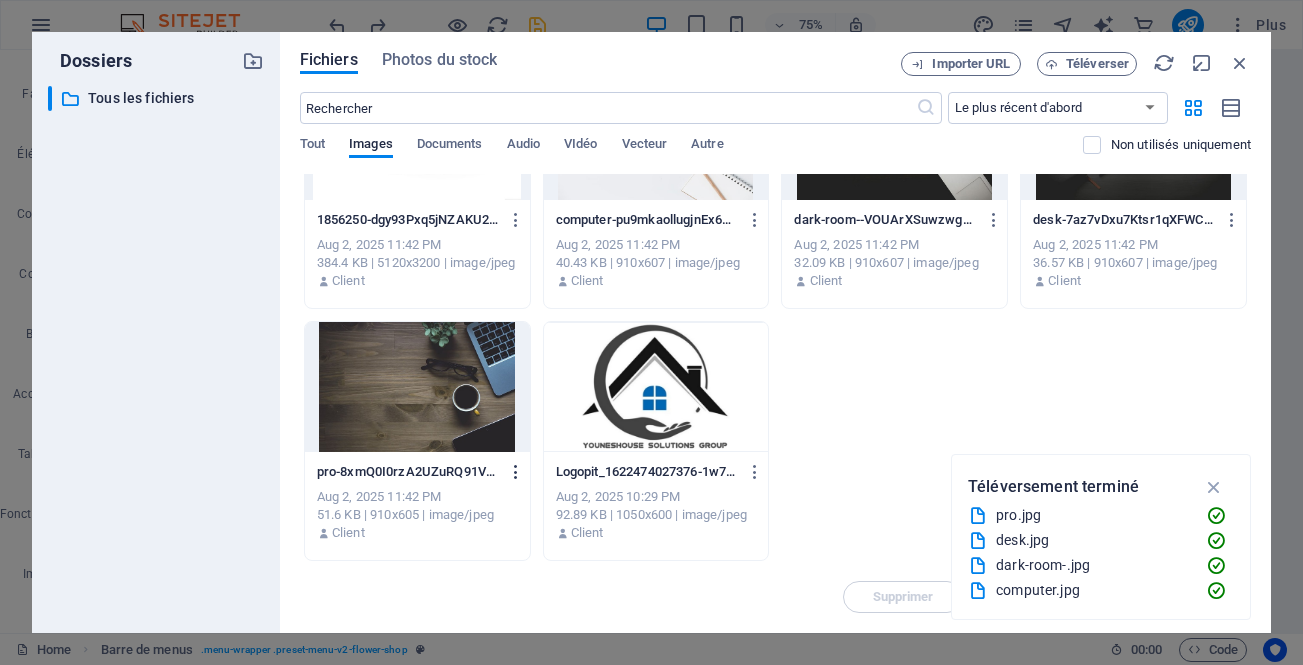 click at bounding box center [516, 472] 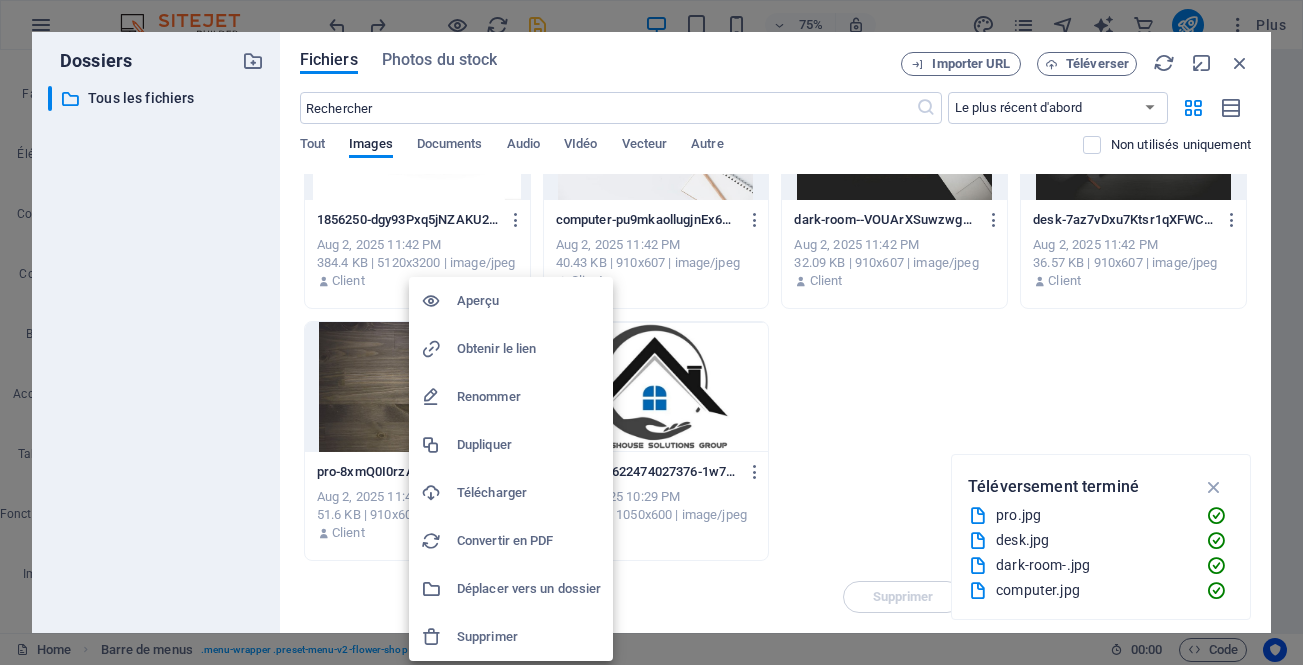 click at bounding box center (651, 332) 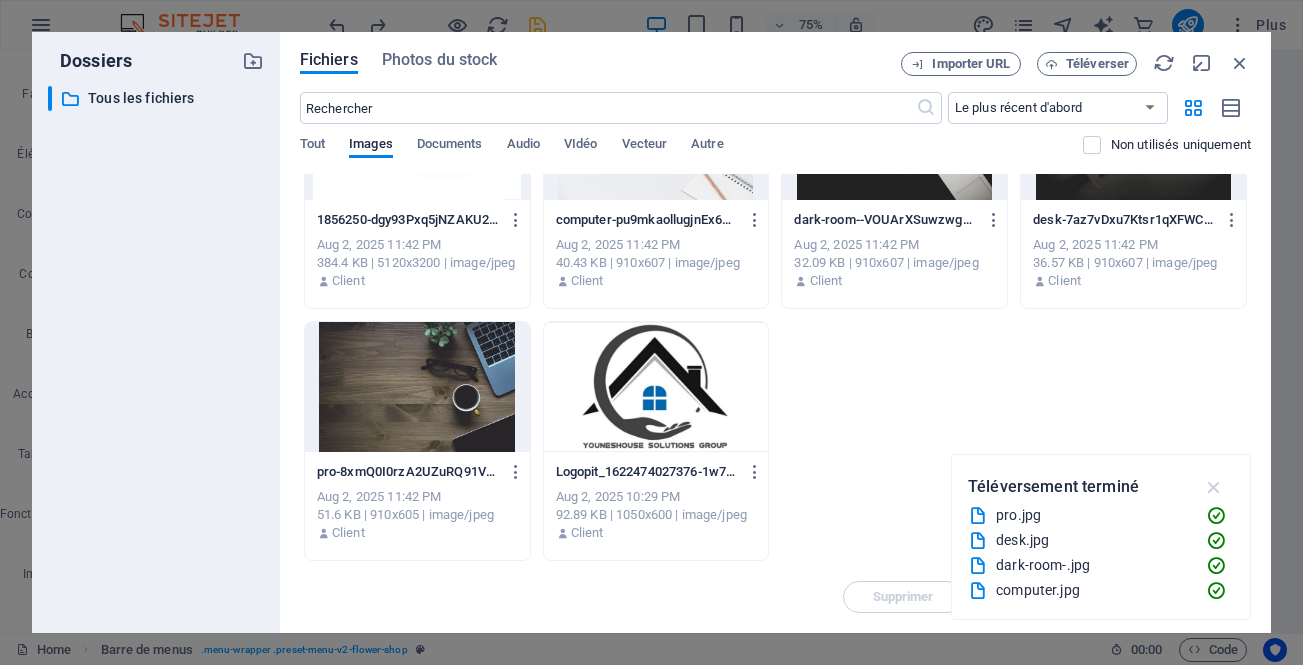 click at bounding box center (1214, 487) 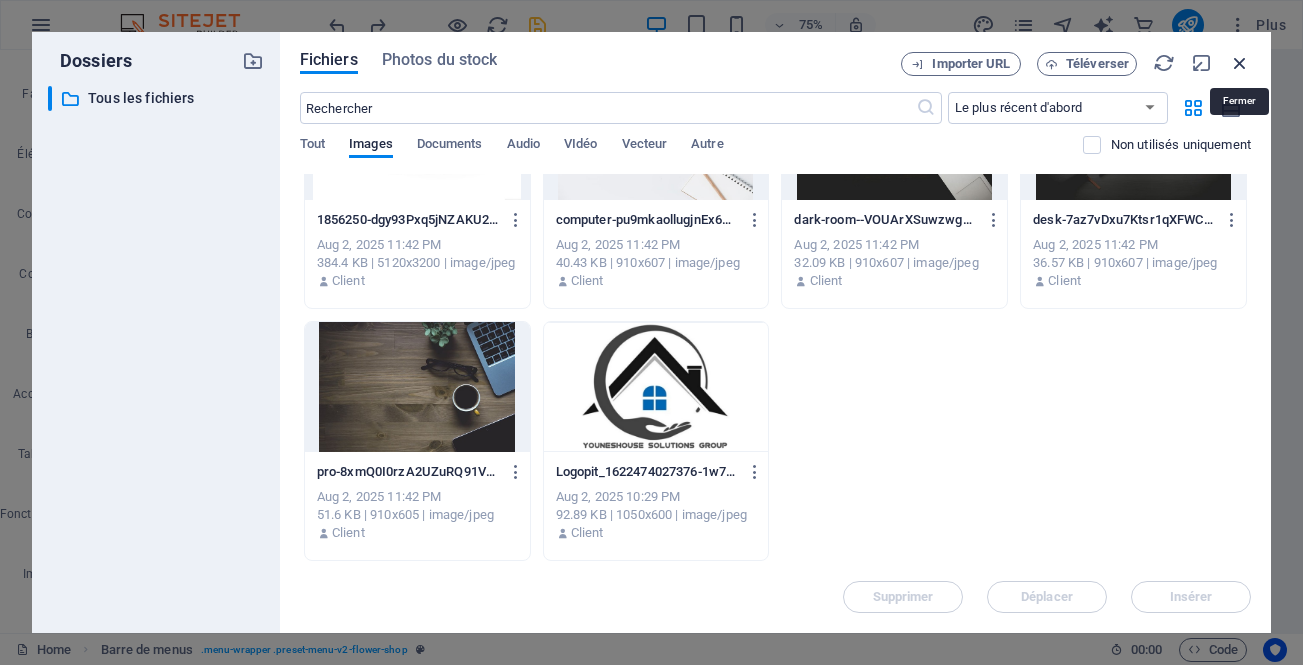 click at bounding box center [1240, 63] 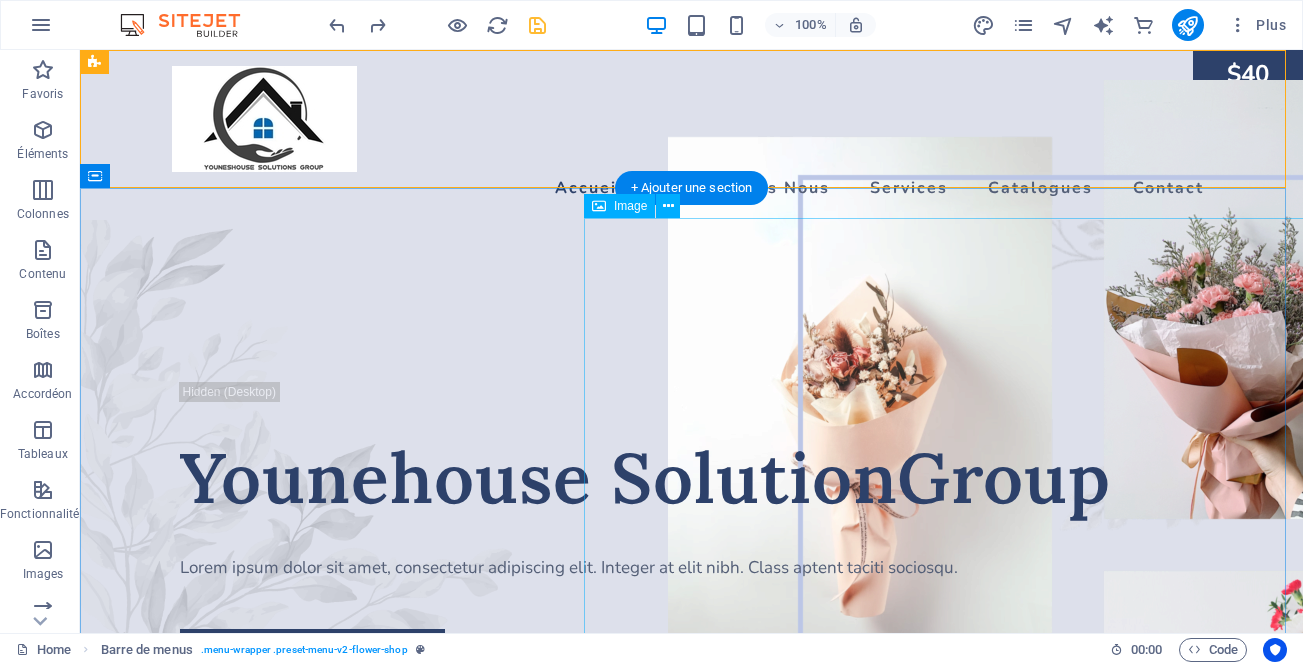 click at bounding box center [1060, 442] 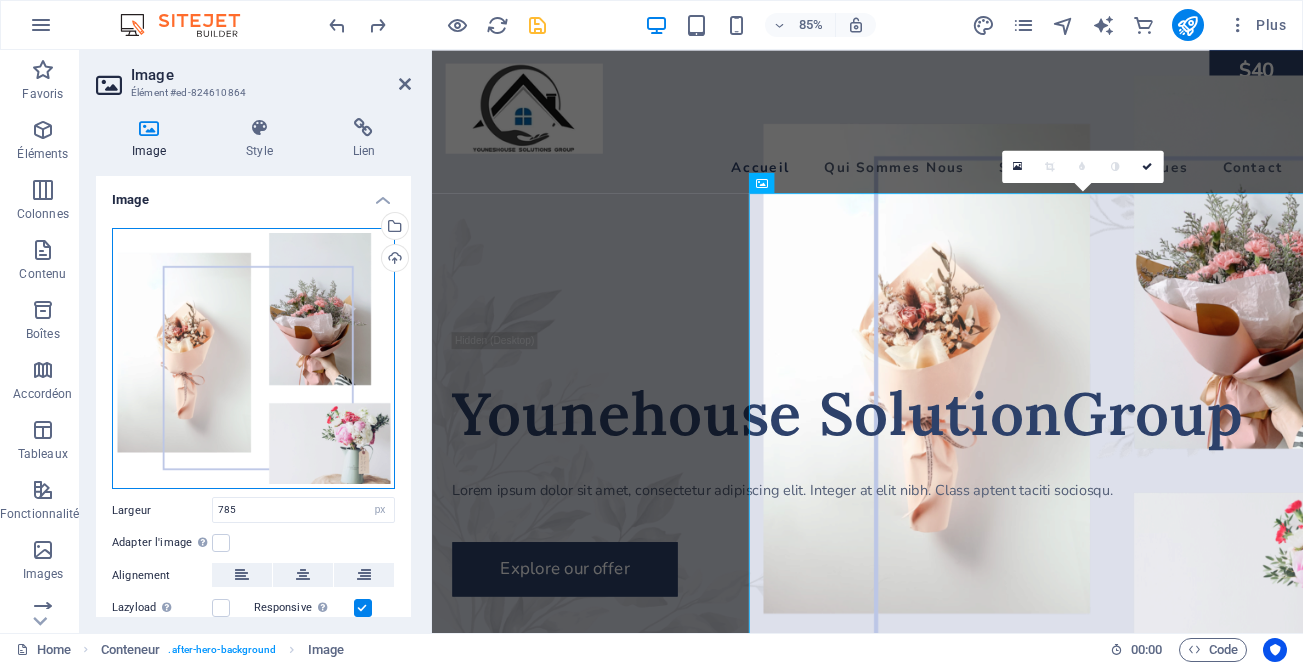 click on "Glissez les fichiers ici, cliquez pour choisir les fichiers ou  sélectionnez les fichiers depuis Fichiers ou depuis notre stock gratuit de photos et de vidéos" at bounding box center [253, 359] 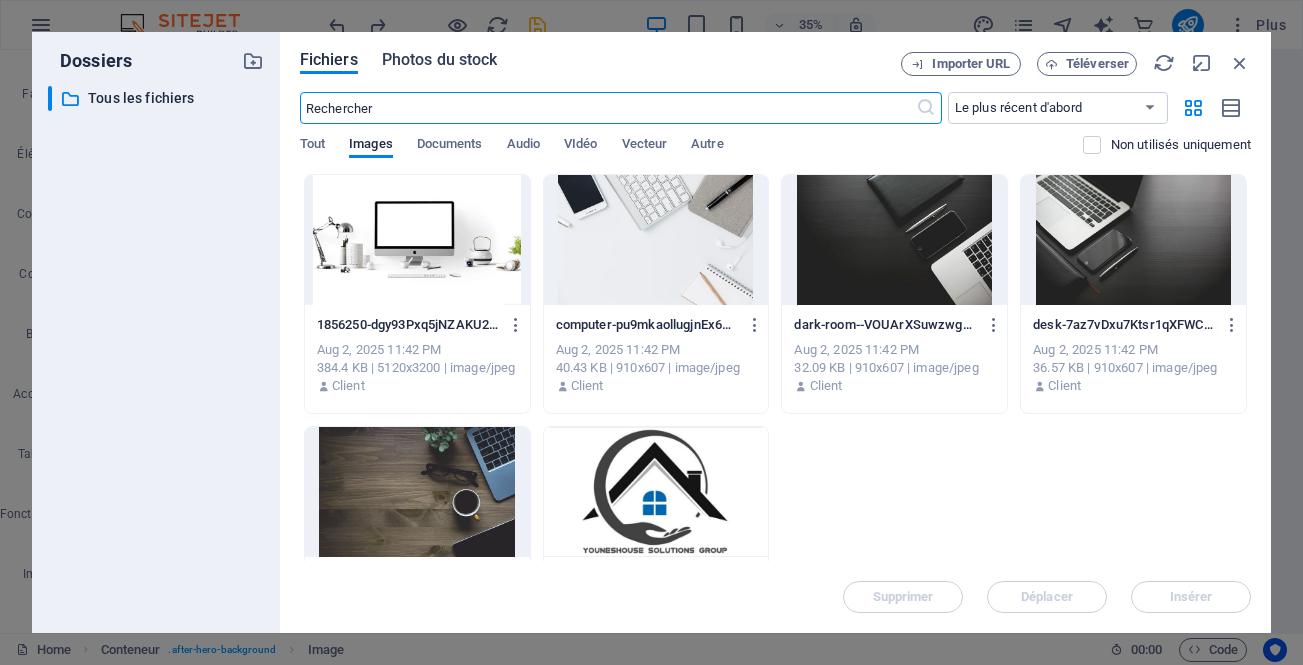 click on "Photos du stock" at bounding box center [440, 60] 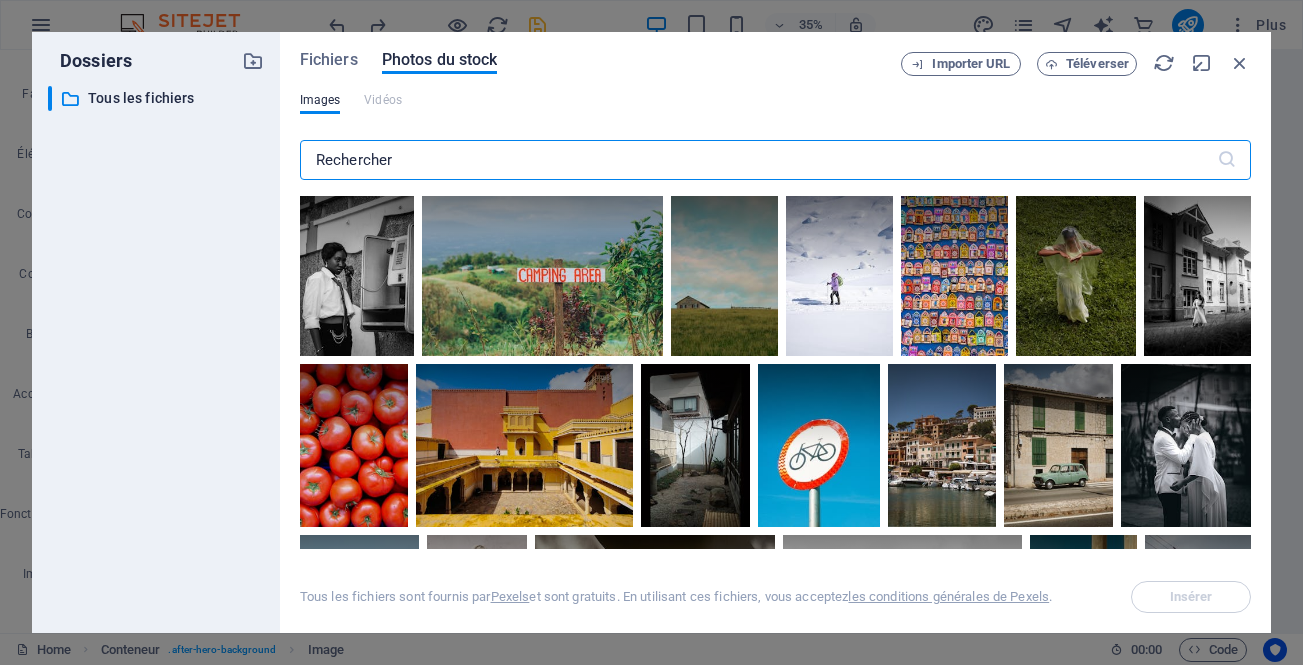 click at bounding box center [758, 160] 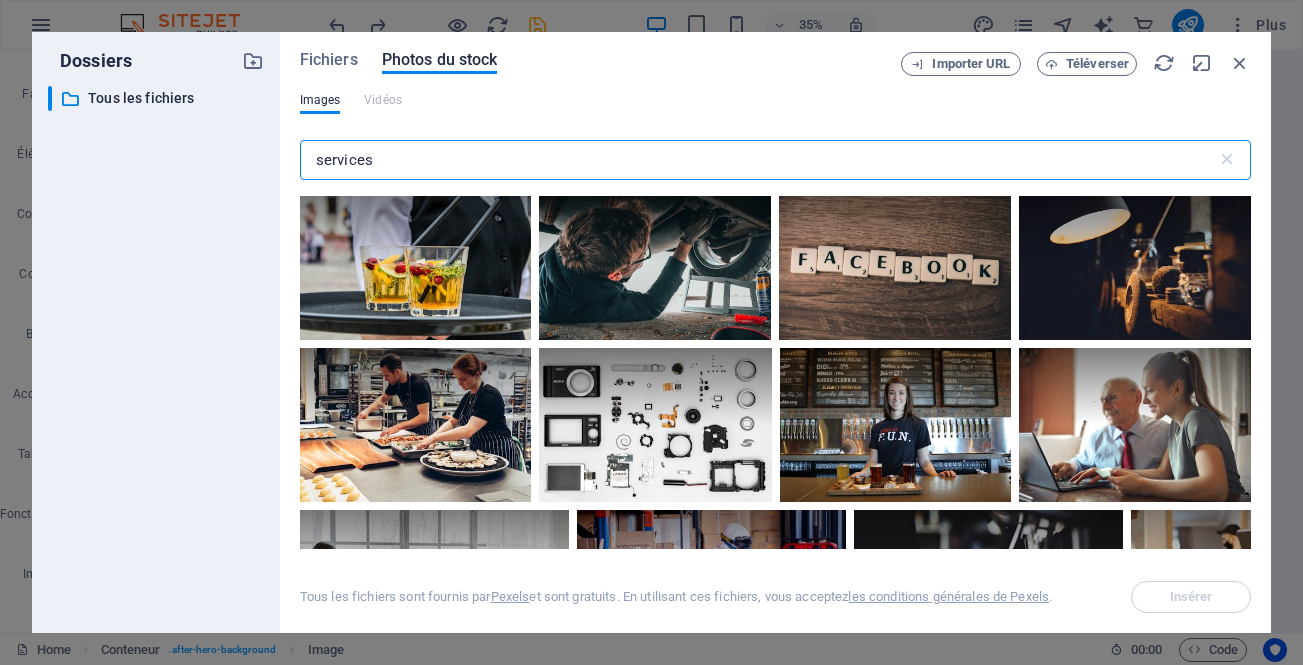 scroll, scrollTop: 394, scrollLeft: 0, axis: vertical 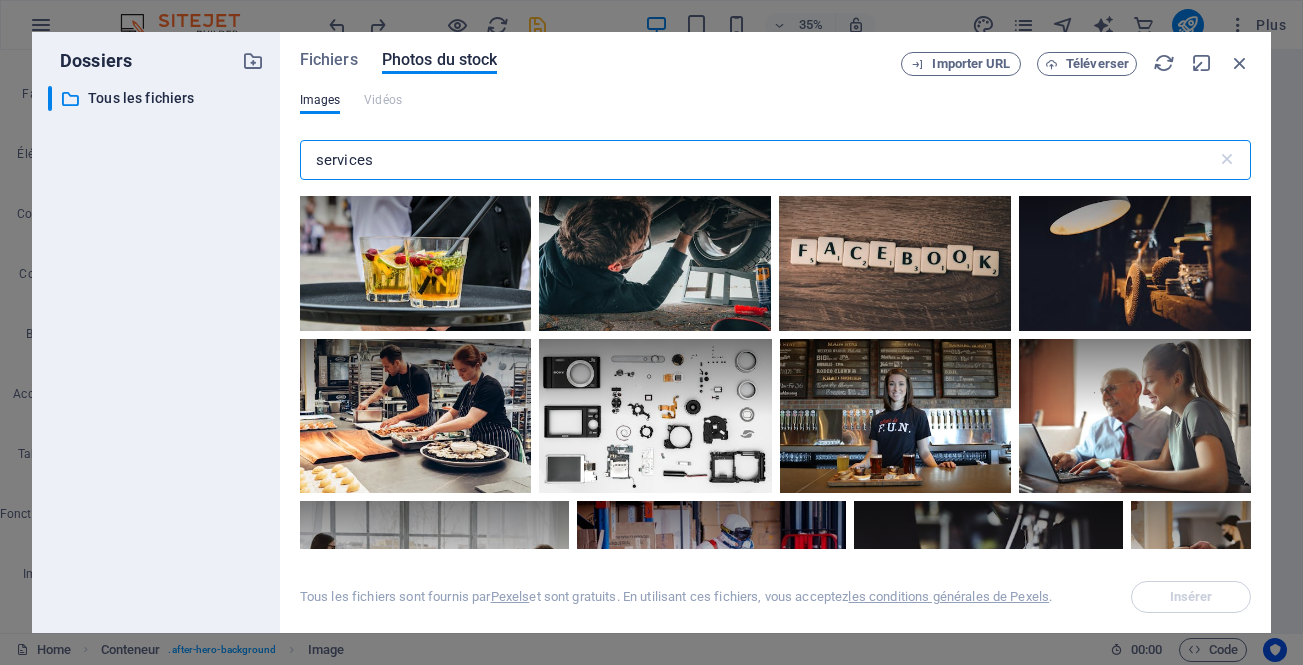 click on "services" at bounding box center (758, 160) 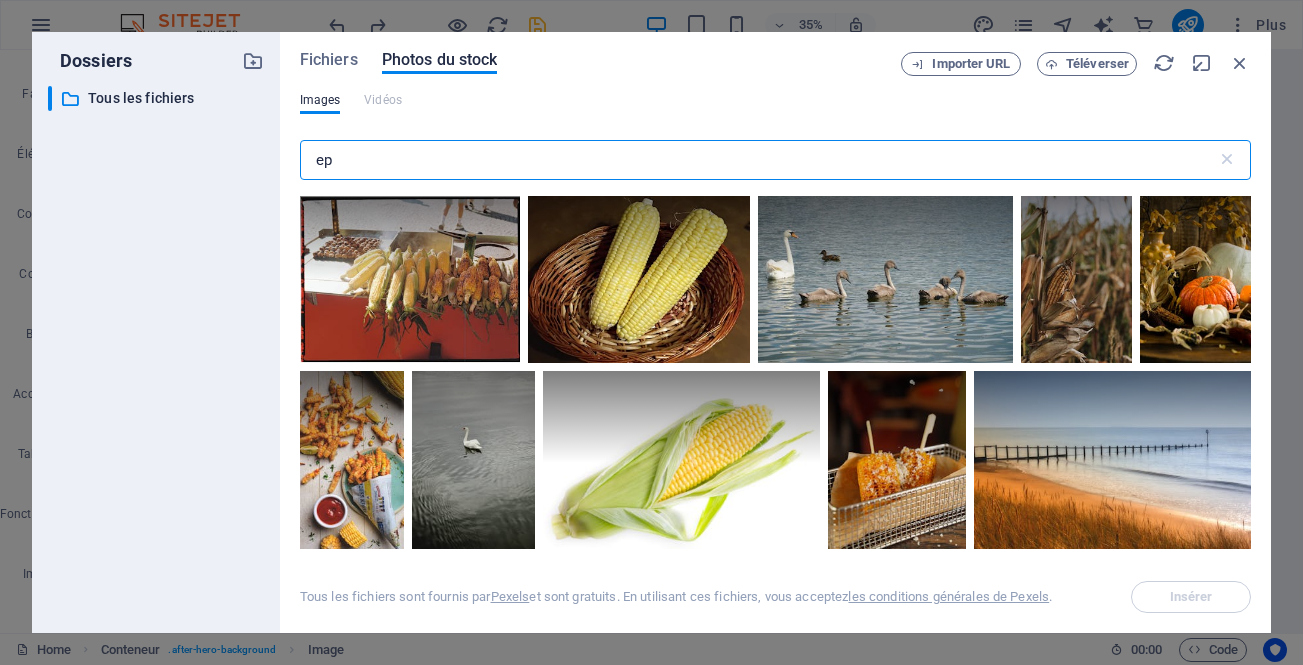 type on "e" 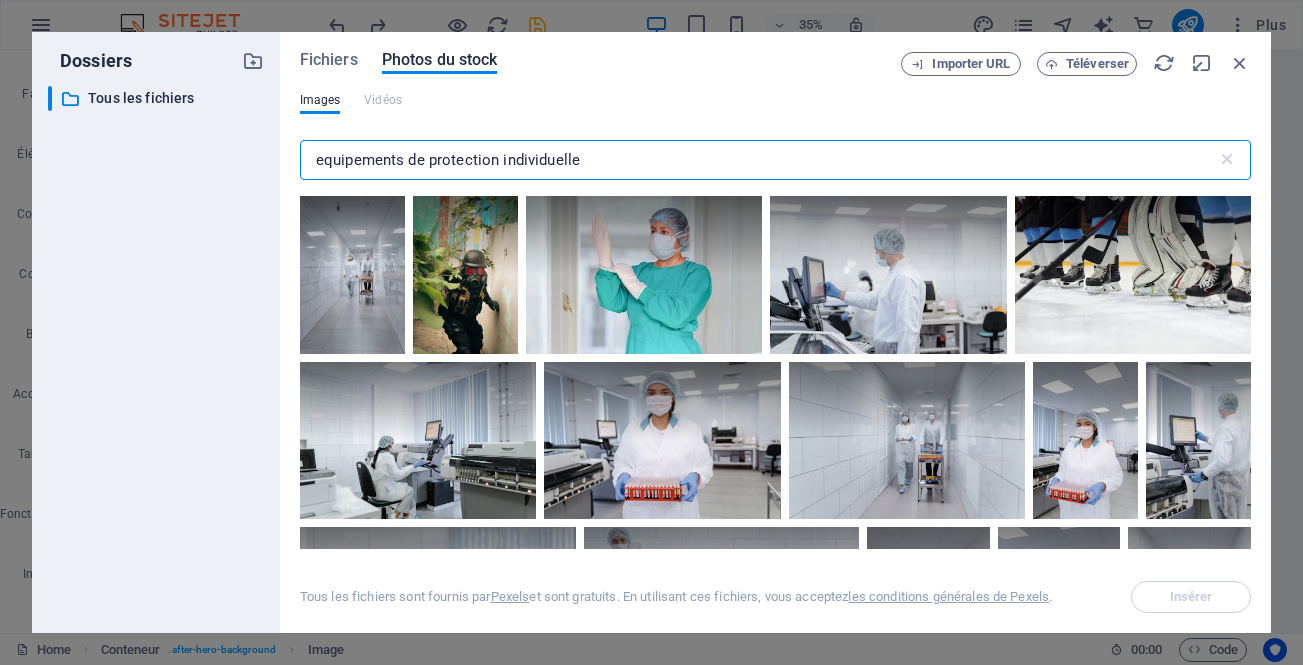 type on "equipements de protection individuelle" 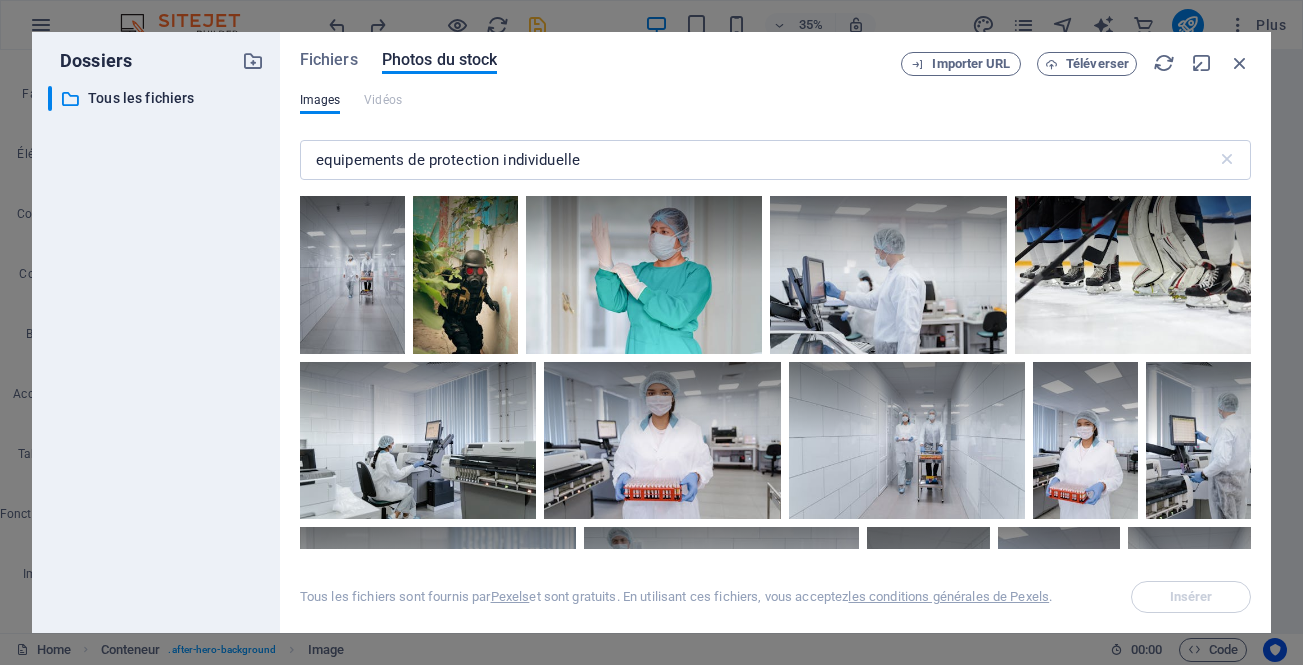 drag, startPoint x: 1251, startPoint y: 219, endPoint x: 1248, endPoint y: 238, distance: 19.235384 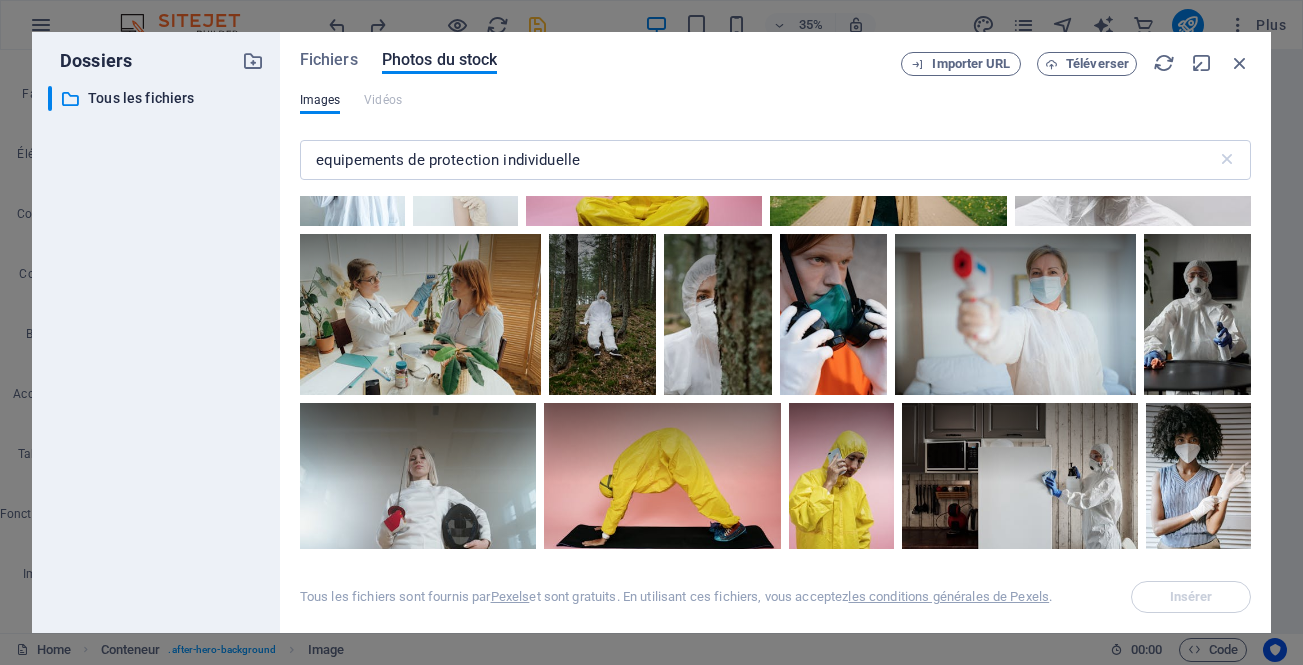 scroll, scrollTop: 0, scrollLeft: 0, axis: both 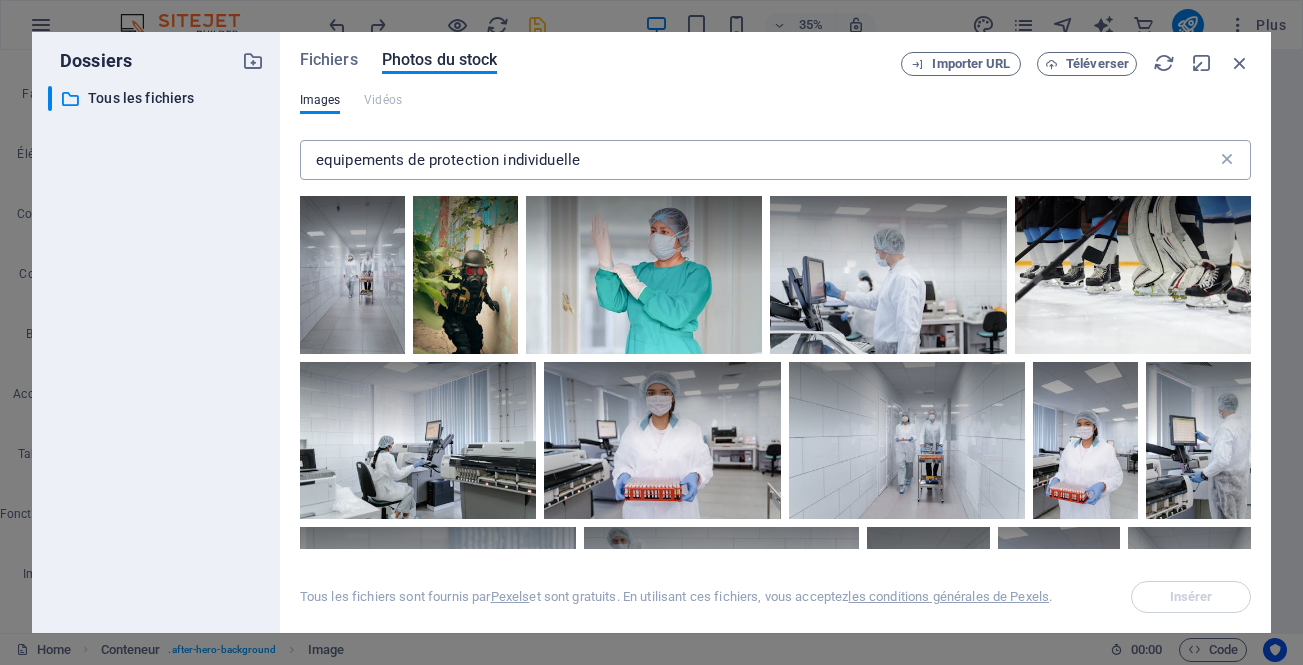 click at bounding box center [1227, 160] 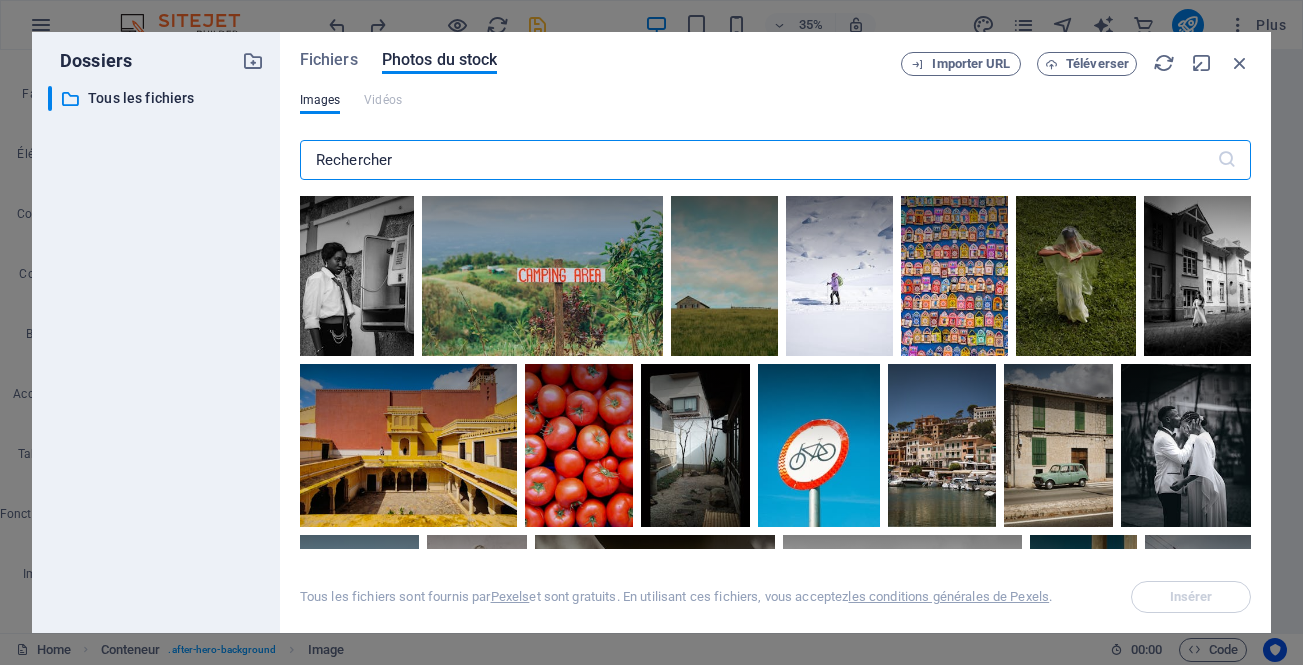 click at bounding box center (758, 160) 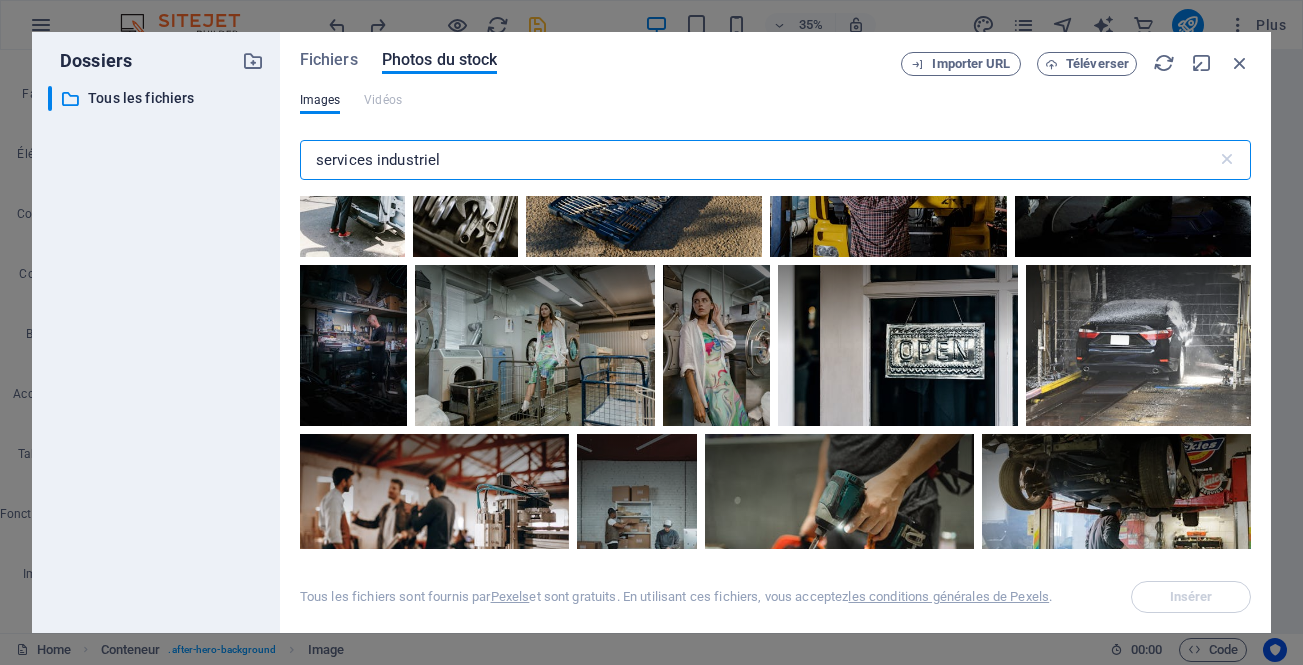scroll, scrollTop: 7788, scrollLeft: 0, axis: vertical 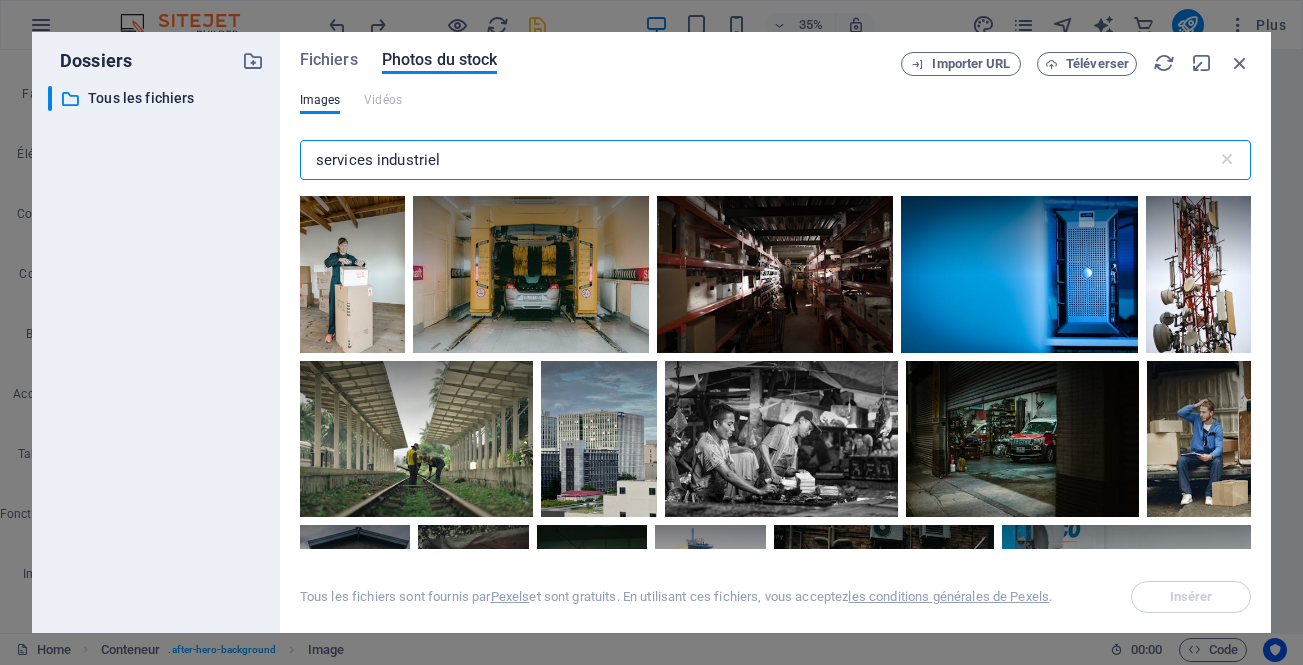click on "services industriel" at bounding box center [758, 160] 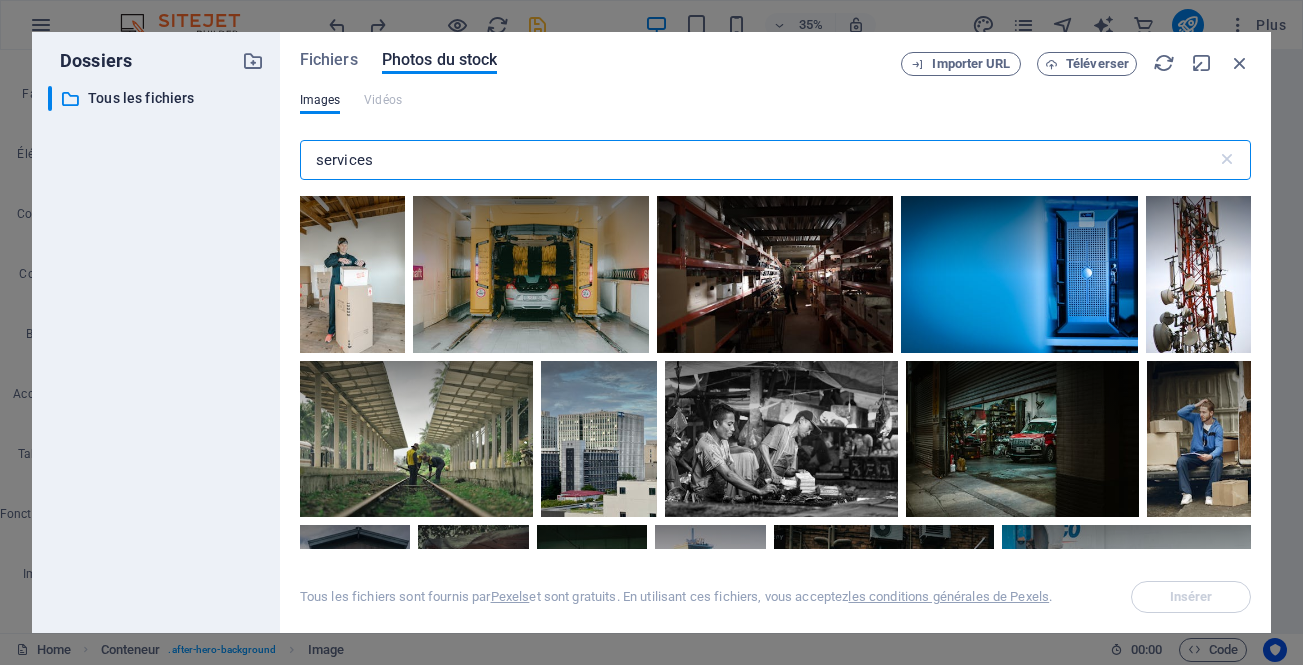 type on "services" 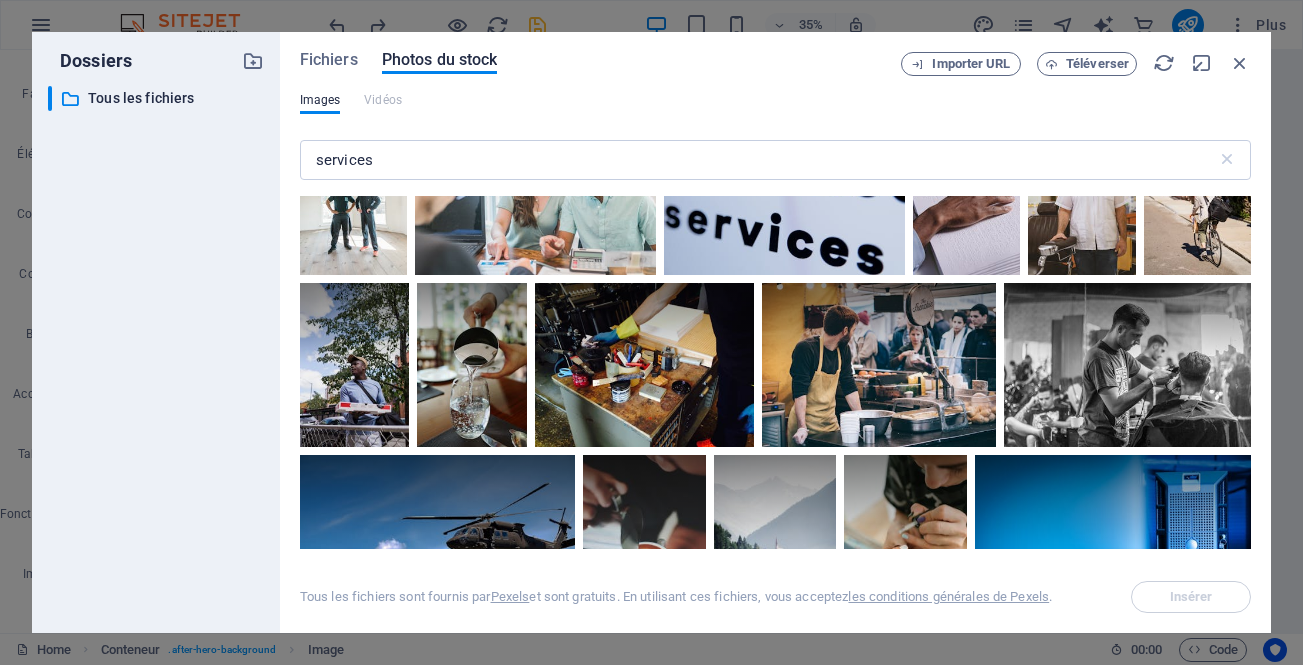 scroll, scrollTop: 3523, scrollLeft: 0, axis: vertical 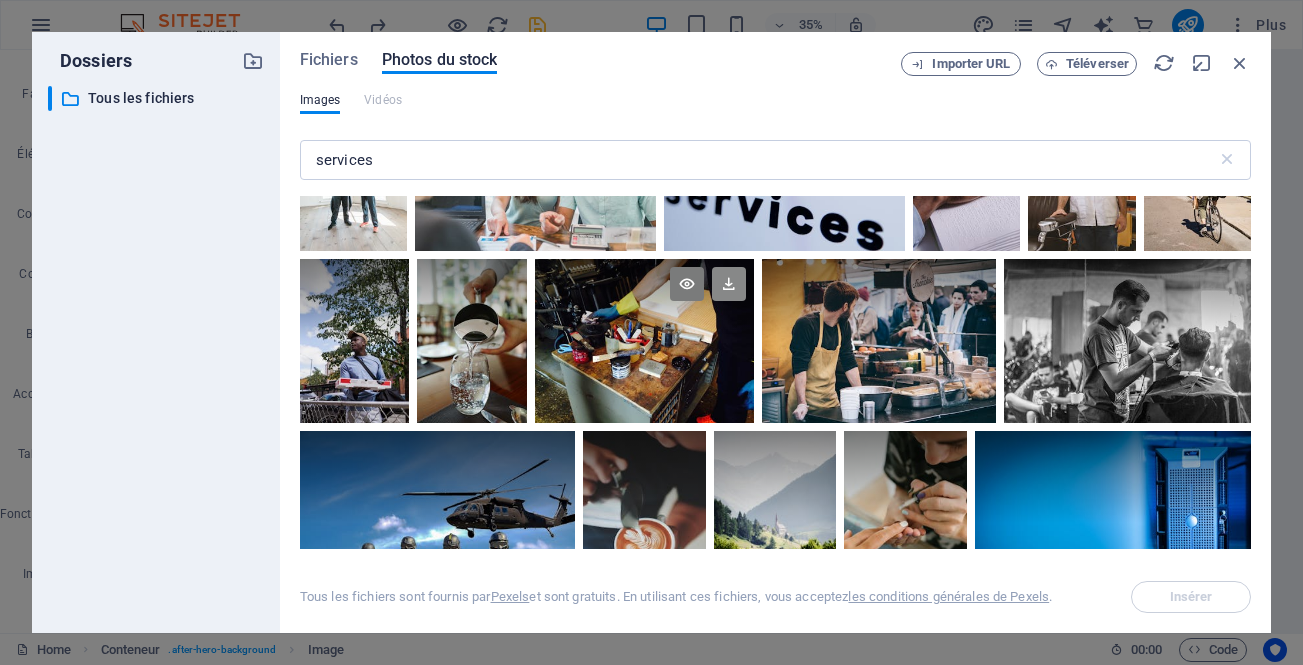 click at bounding box center [729, 284] 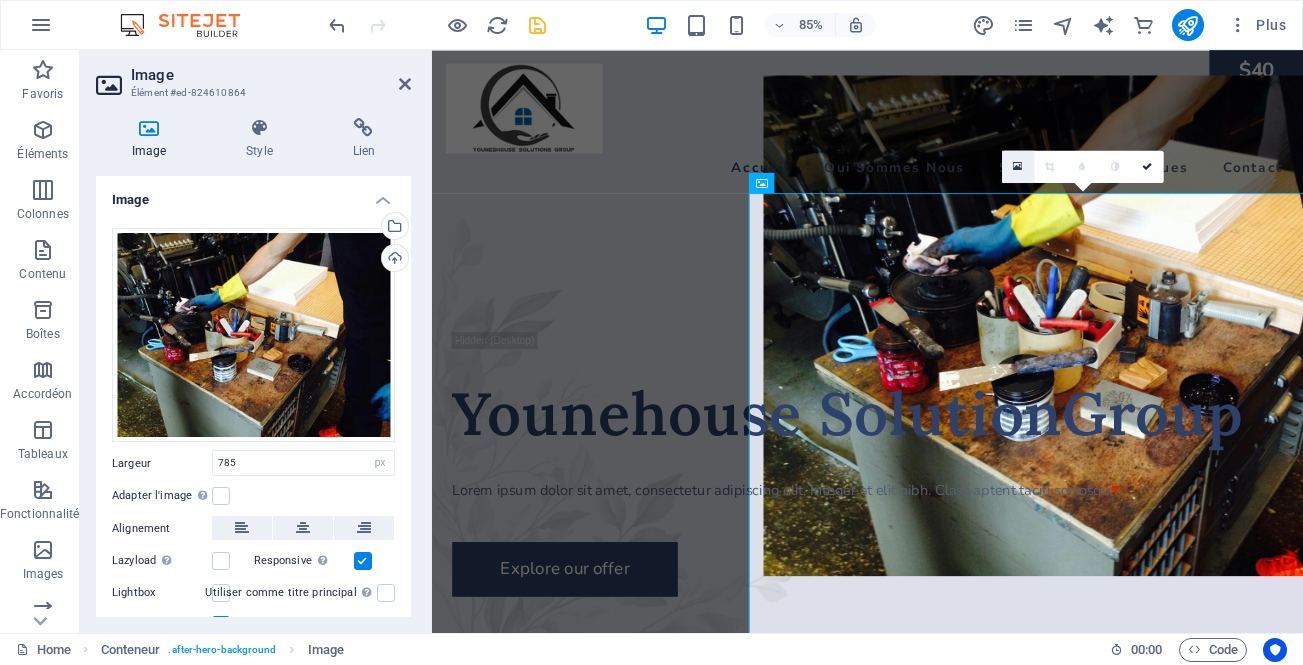 click at bounding box center [1017, 167] 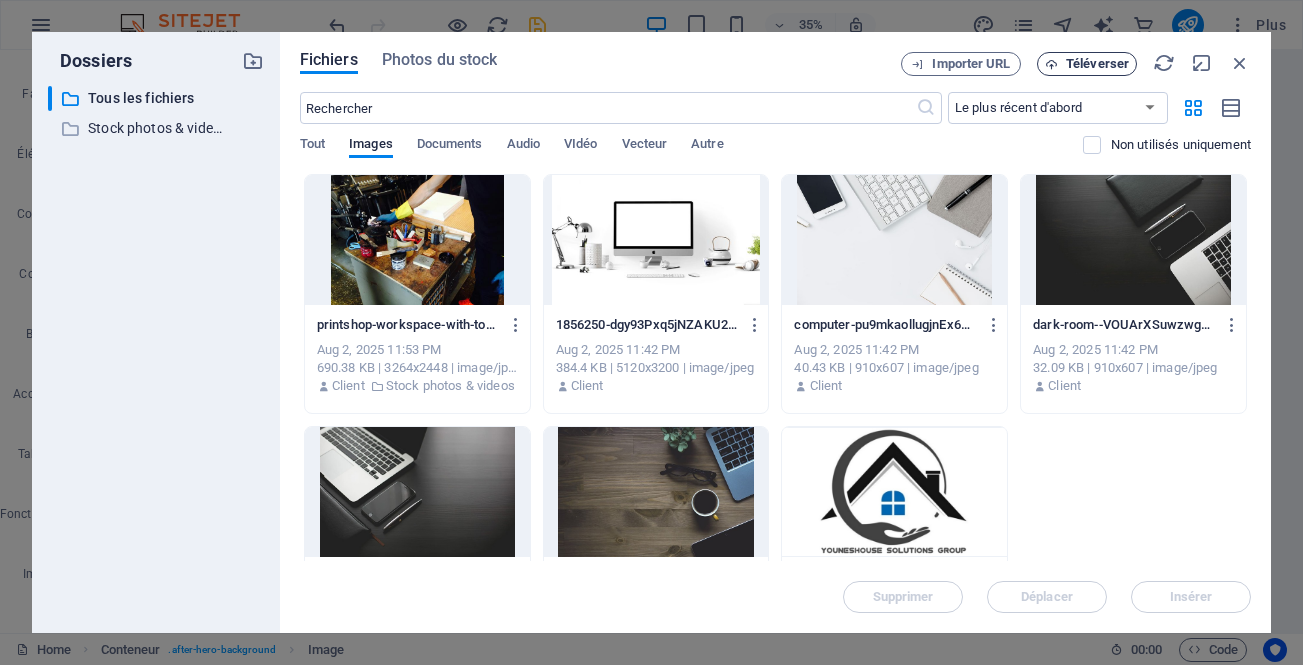 click on "Téléverser" at bounding box center [1097, 64] 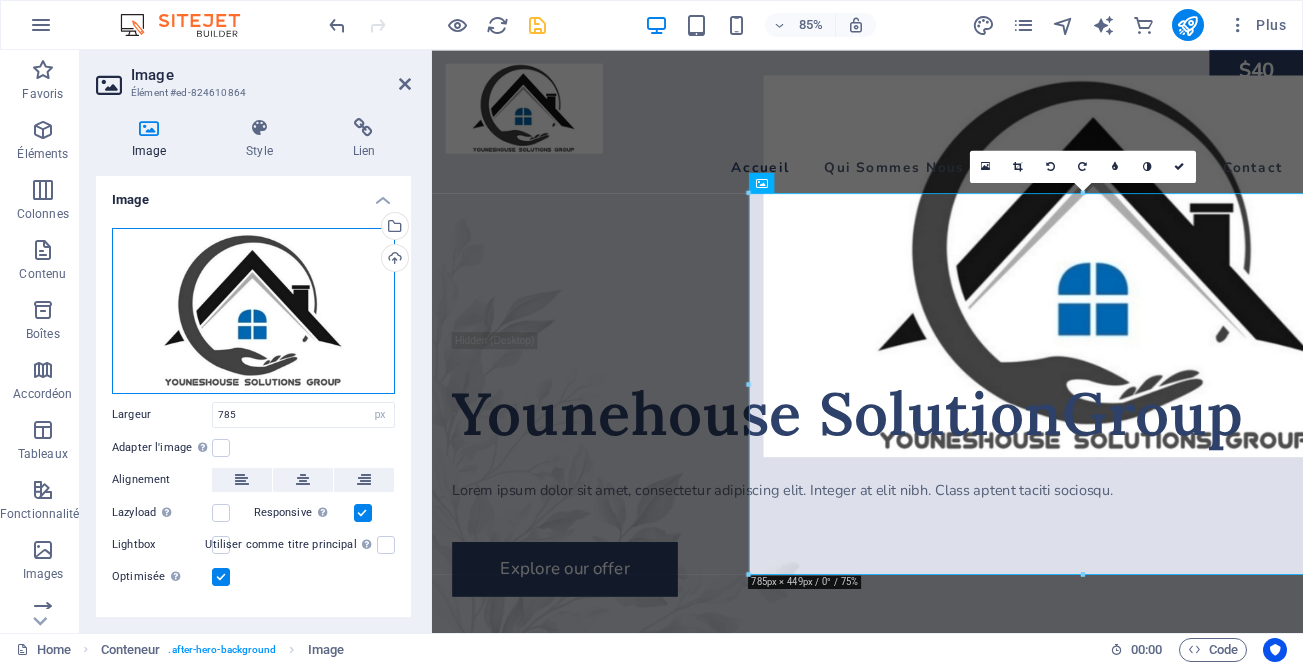 click on "Glissez les fichiers ici, cliquez pour choisir les fichiers ou  sélectionnez les fichiers depuis Fichiers ou depuis notre stock gratuit de photos et de vidéos" at bounding box center [253, 311] 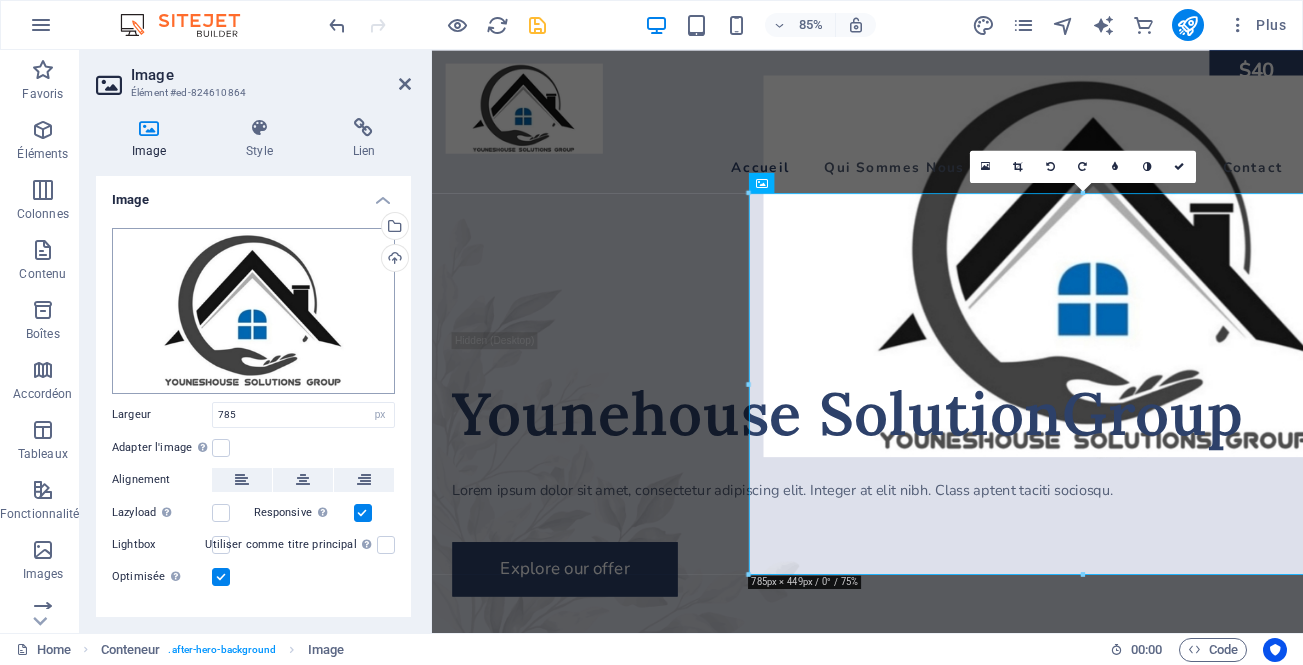 click on "test.youneshouse-sg.com Home Favoris Éléments Colonnes Contenu Boîtes Accordéon Tableaux Fonctionnalités Images Slider En-tête Pied de page Formulaires Marketing Collections E-commerce Image Élément #ed-824610864 Image Style Lien Image Glissez les fichiers ici, cliquez pour choisir les fichiers ou  sélectionnez les fichiers depuis Fichiers ou depuis notre stock gratuit de photos et de vidéos Sélectionnez les fichiers depuis le Gestionnaire de fichiers, les photos du stock ou téléversez un ou plusieurs fichiers Téléverser Largeur 785 Par défaut auto px rem % em vh vw Adapter l'image Adapter automatiquement l'image à une largeur et une hauteur fixes Hauteur Par défaut auto px Alignement Lazyload Charger les images après la page améliore le temps de chargement (vitesse). Responsive Chargez automatiquement des images Retina et les formats optimisés pour les smartphones. Lightbox Utiliser comme titre principal 50 %" at bounding box center (651, 332) 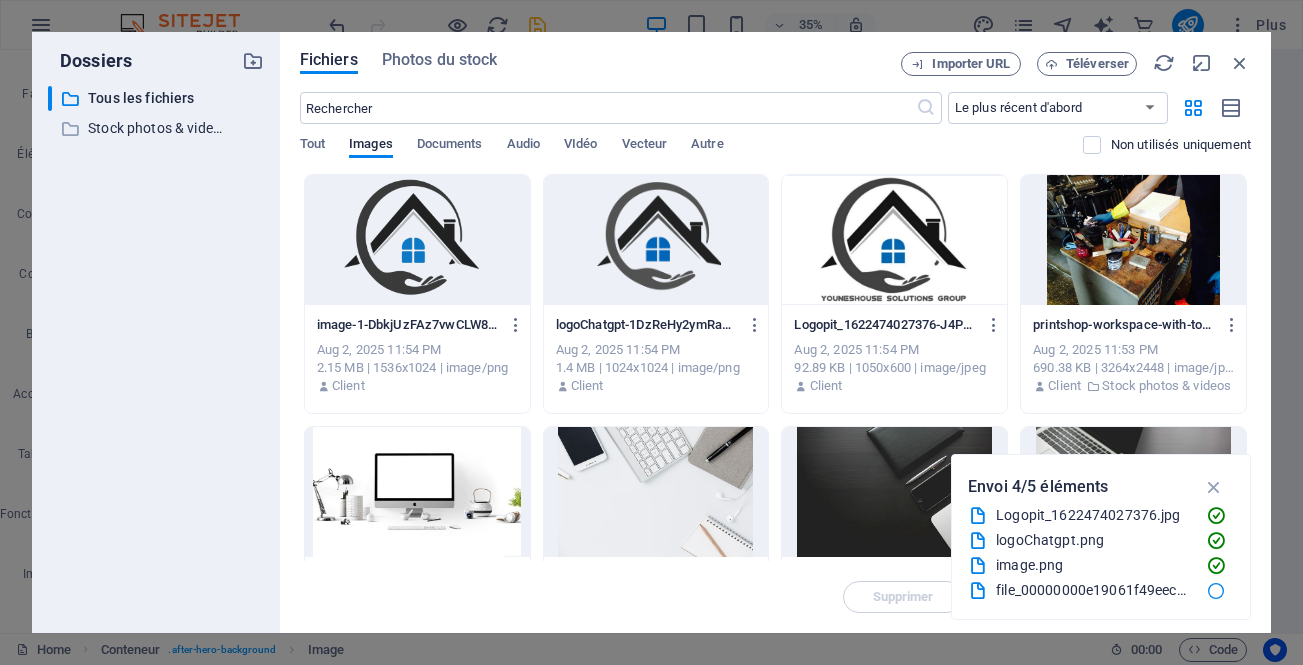 drag, startPoint x: 1252, startPoint y: 289, endPoint x: 1256, endPoint y: 370, distance: 81.09871 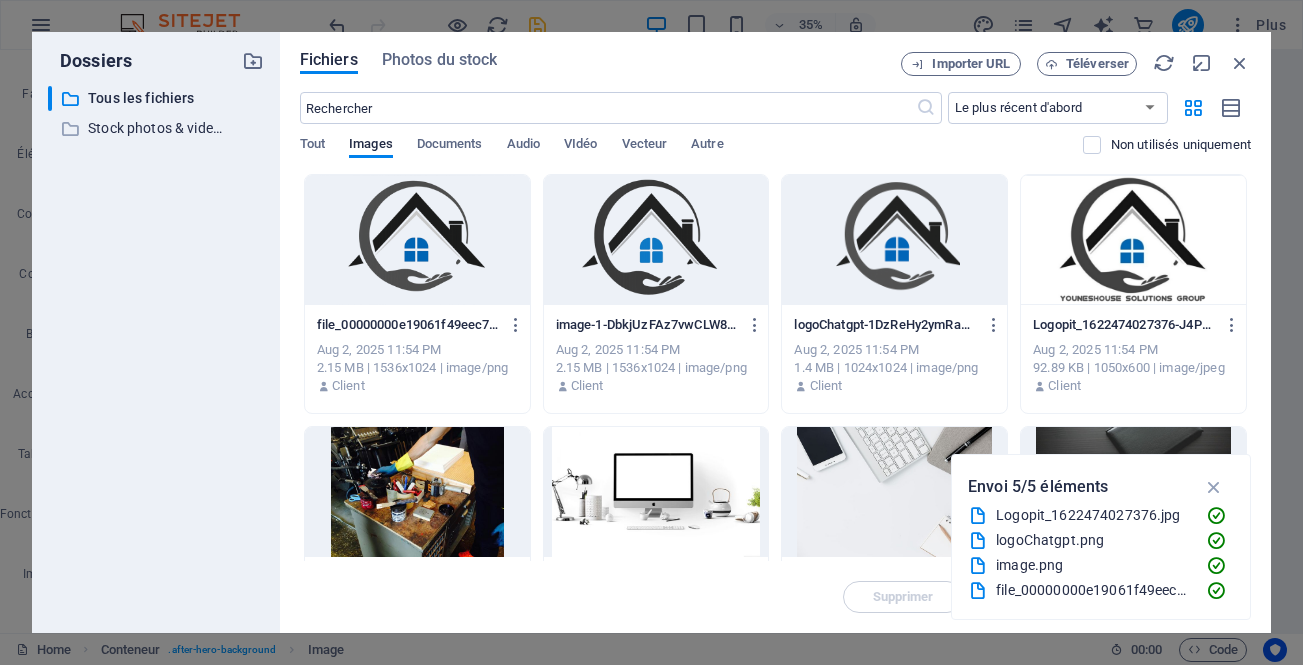 click on "Fichiers Photos du stock Importer URL Téléverser ​ Le plus récent d'abord Le plus ancien d'abord Nom (A-Z) Nom (Z-A) Taille (0-9) Taille (9-0) Résolution (0-9) Résolution (9-0) Tout Images Documents Audio VIdéo Vecteur Autre Non utilisés uniquement Déposez les fichiers ici pour les téléverser automatiquement. file_00000000e19061f49eec782d23bc1892-FKemDdxOpsmSm7t_UzU9rg.png file_00000000e19061f49eec782d23bc1892-FKemDdxOpsmSm7t_UzU9rg.png Aug 2, 2025 11:54 PM 2.15 MB | 1536x1024 | image/png Client image-1-DbkjUzFAz7vwCLW8nB5A.png image-1-DbkjUzFAz7vwCLW8nB5A.png Aug 2, 2025 11:54 PM 2.15 MB | 1536x1024 | image/png Client logoChatgpt-1DzReHy2ymRadlHwCoV7JQ.png logoChatgpt-1DzReHy2ymRadlHwCoV7JQ.png Aug 2, 2025 11:54 PM 1.4 MB | 1024x1024 | image/png Client Logopit_1622474027376-J4PgJb_GQJTGdGS9rdR2GA.jpg Logopit_1622474027376-J4PgJb_GQJTGdGS9rdR2GA.jpg Aug 2, 2025 11:54 PM 92.89 KB | 1050x600 | image/jpeg Client Aug 2, 2025 11:53 PM 690.38 KB | 3264x2448 | image/jpeg Client Stock photos & videos" at bounding box center [775, 332] 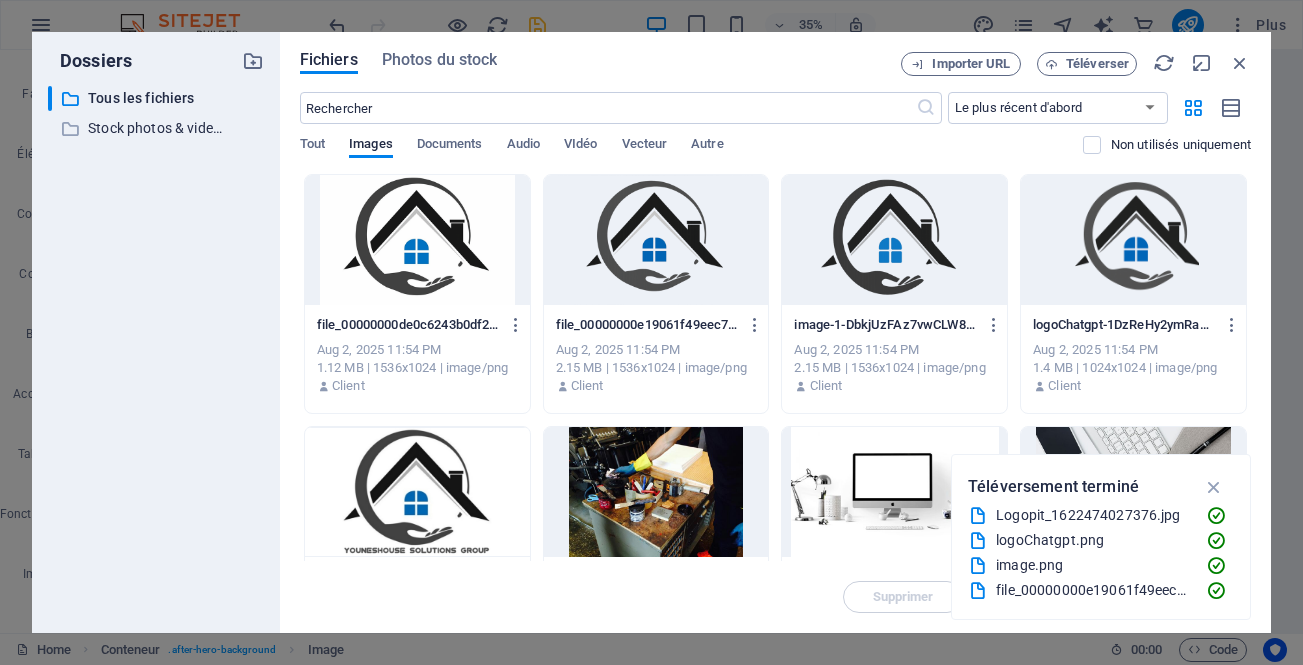 click on "Fichiers Photos du stock Importer URL Téléverser ​ Le plus récent d'abord Le plus ancien d'abord Nom (A-Z) Nom (Z-A) Taille (0-9) Taille (9-0) Résolution (0-9) Résolution (9-0) Tout Images Documents Audio VIdéo Vecteur Autre Non utilisés uniquement Déposez les fichiers ici pour les téléverser automatiquement. file_00000000de0c6243b0df2794a059a1ae-0wPVWIY1WZjq6owMATXmoA.png file_00000000de0c6243b0df2794a059a1ae-0wPVWIY1WZjq6owMATXmoA.png Aug 2, 2025 11:54 PM 1.12 MB | 1536x1024 | image/png Client file_00000000e19061f49eec782d23bc1892-FKemDdxOpsmSm7t_UzU9rg.png file_00000000e19061f49eec782d23bc1892-FKemDdxOpsmSm7t_UzU9rg.png Aug 2, 2025 11:54 PM 2.15 MB | 1536x1024 | image/png Client image-1-DbkjUzFAz7vwCLW8nB5A.png image-1-DbkjUzFAz7vwCLW8nB5A.png Aug 2, 2025 11:54 PM 2.15 MB | 1536x1024 | image/png Client logoChatgpt-1DzReHy2ymRadlHwCoV7JQ.png logoChatgpt-1DzReHy2ymRadlHwCoV7JQ.png Aug 2, 2025 11:54 PM 1.4 MB | 1024x1024 | image/png Client Logopit_1622474027376-J4PgJb_GQJTGdGS9rdR2GA.jpg Client" at bounding box center (775, 332) 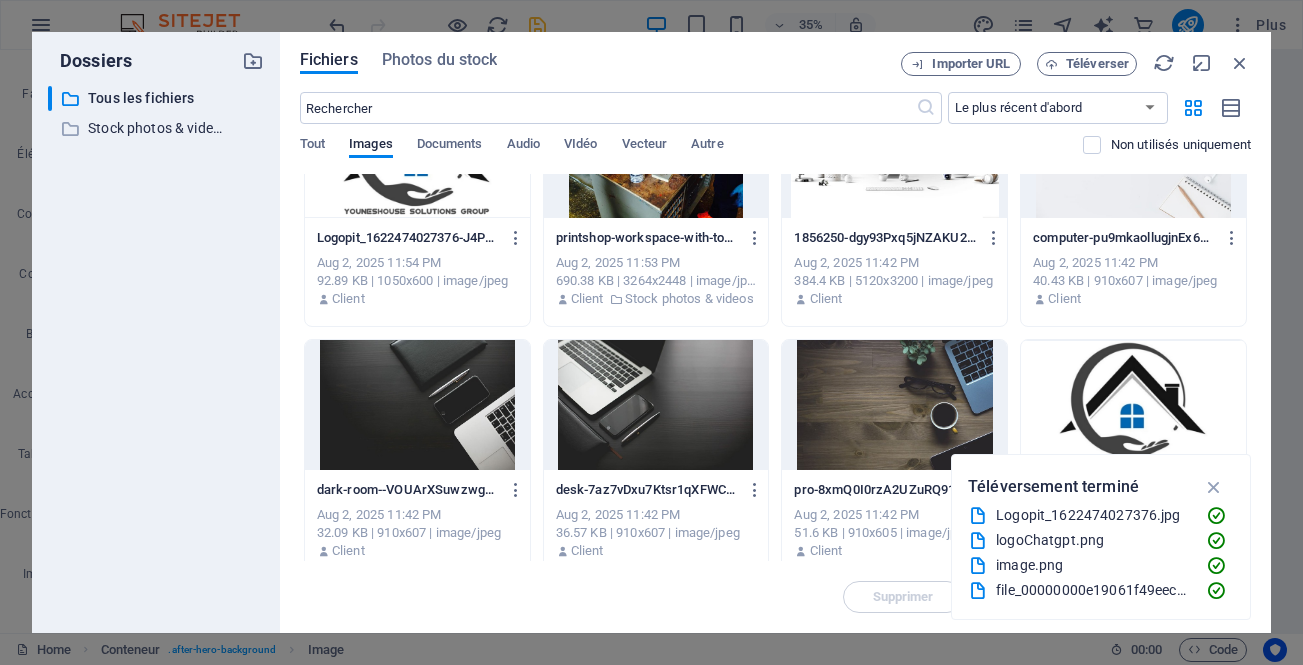 drag, startPoint x: 1251, startPoint y: 376, endPoint x: 1254, endPoint y: 408, distance: 32.140316 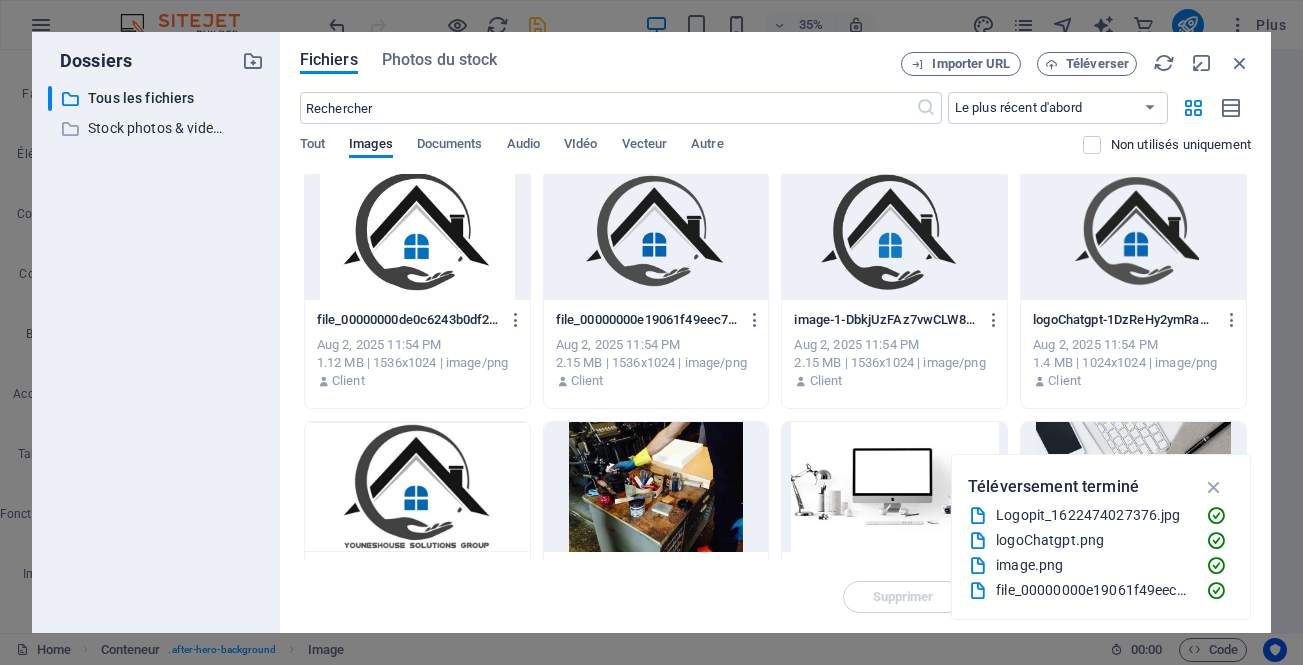 scroll, scrollTop: 0, scrollLeft: 0, axis: both 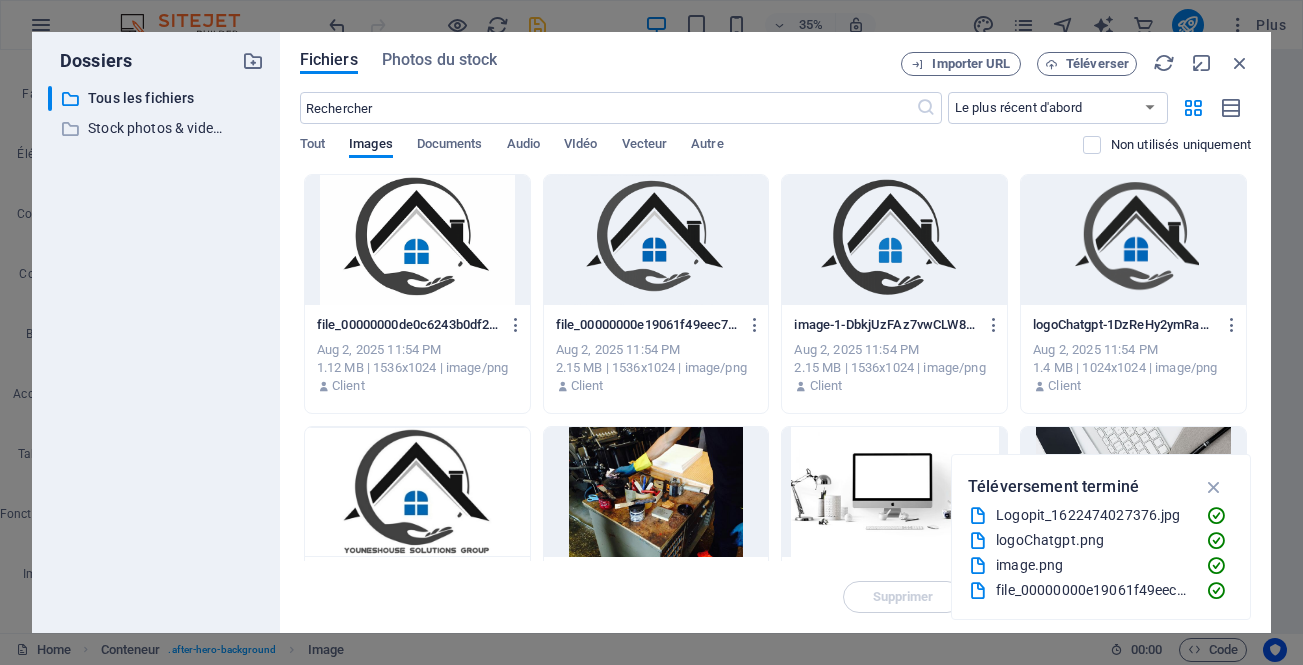drag, startPoint x: 1251, startPoint y: 350, endPoint x: 1251, endPoint y: 368, distance: 18 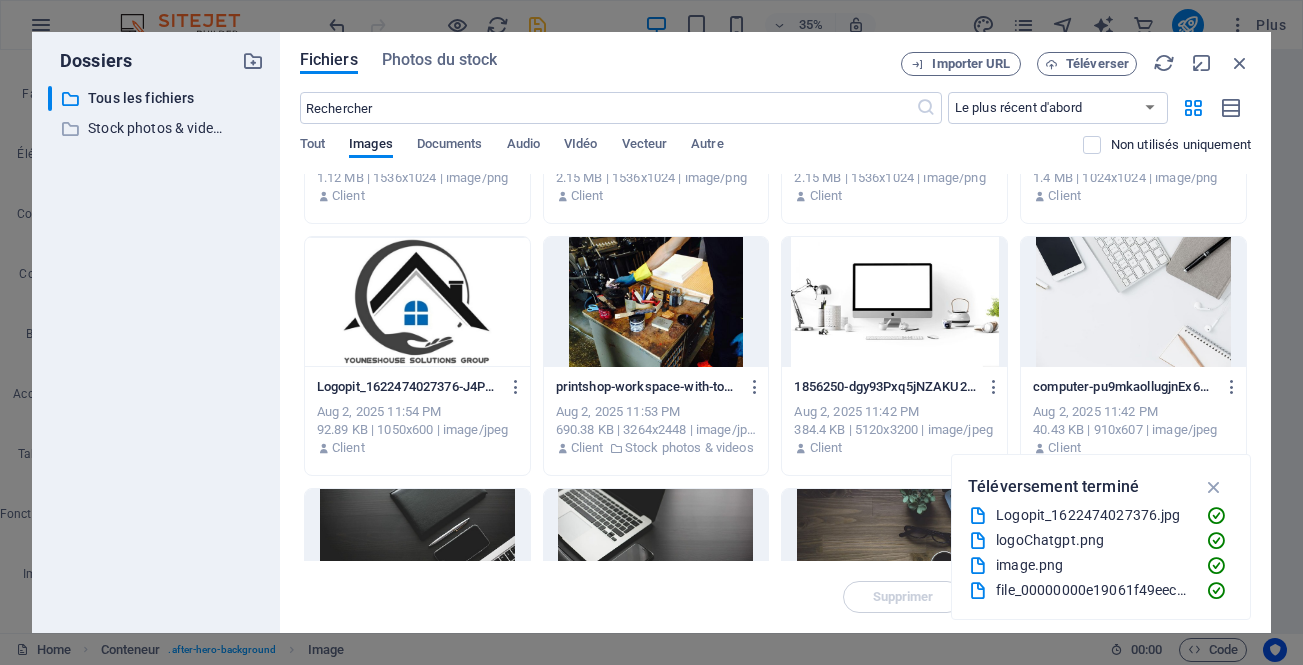 scroll, scrollTop: 94, scrollLeft: 0, axis: vertical 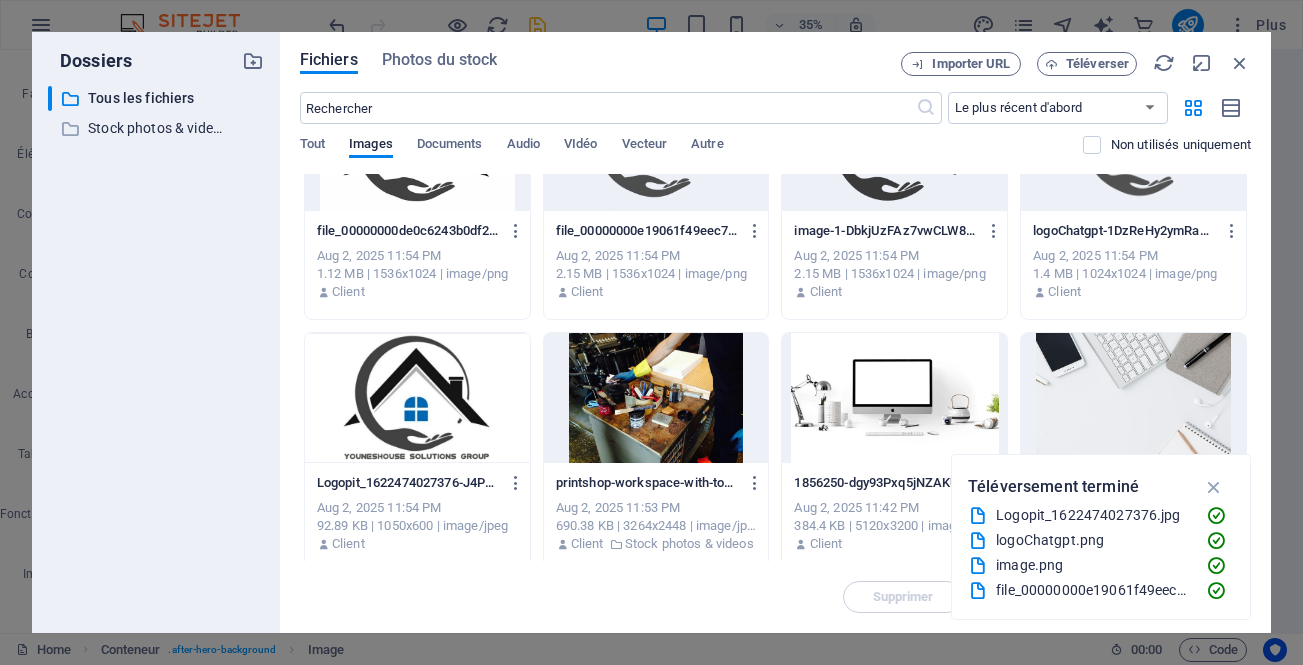click at bounding box center [1133, 398] 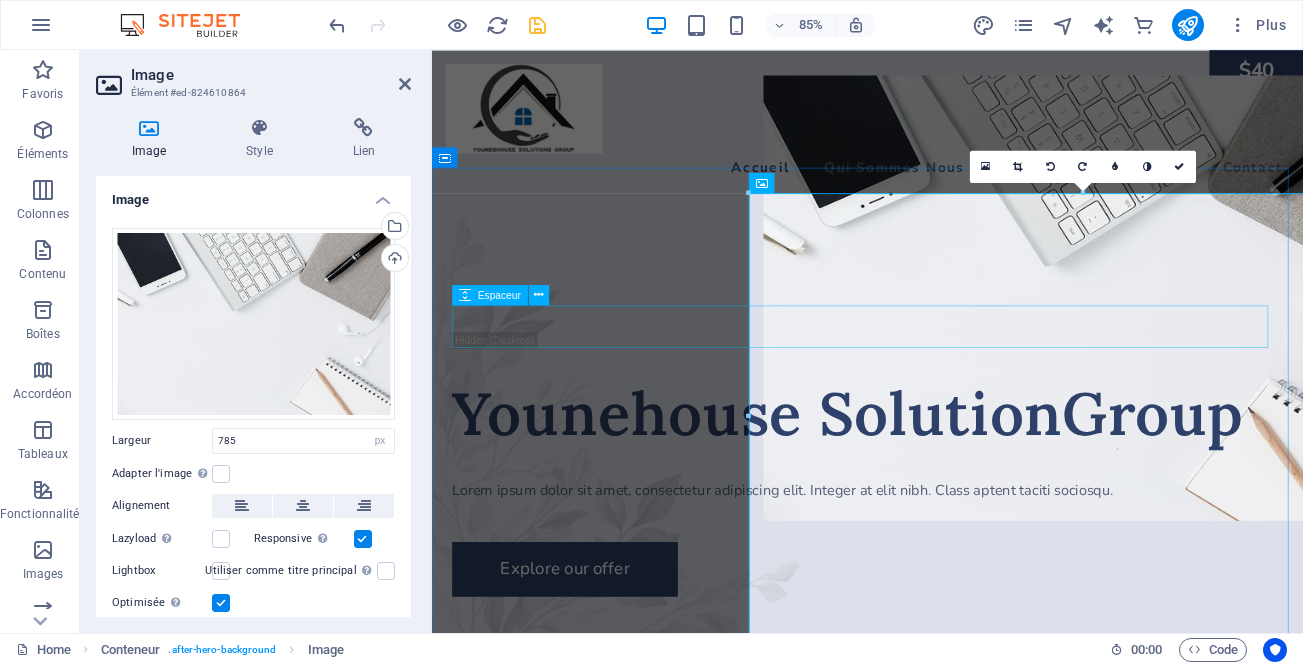 click at bounding box center [944, 407] 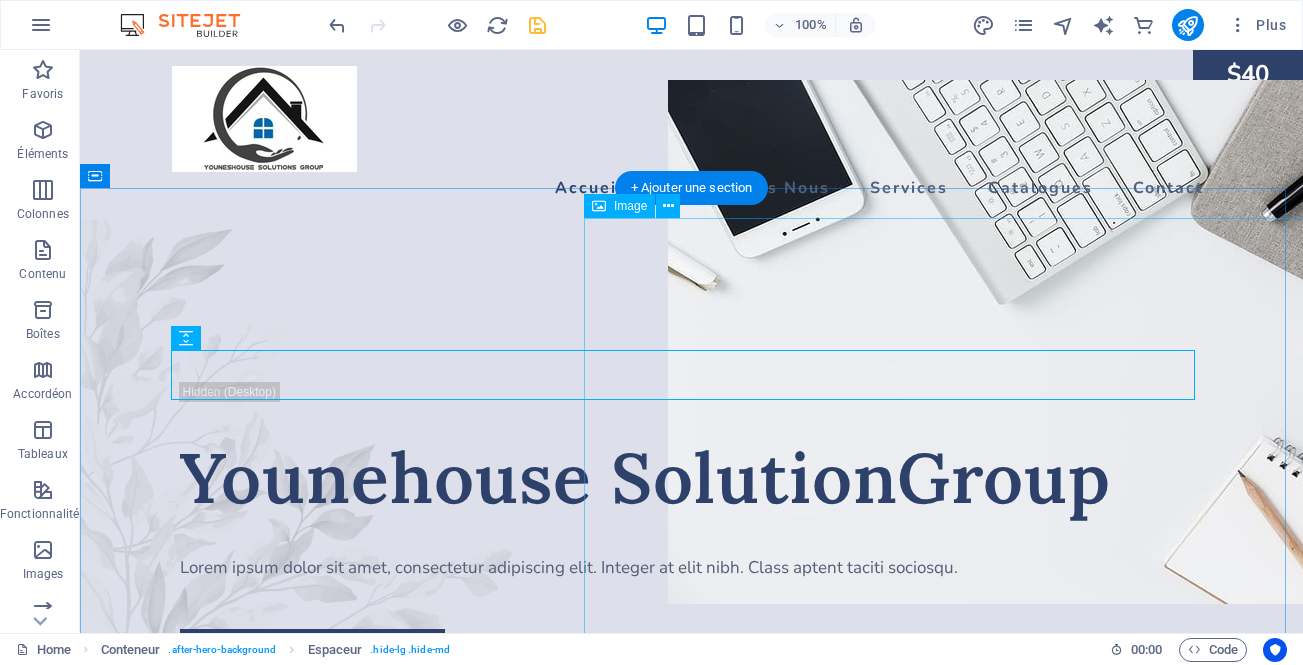click at bounding box center (1060, 342) 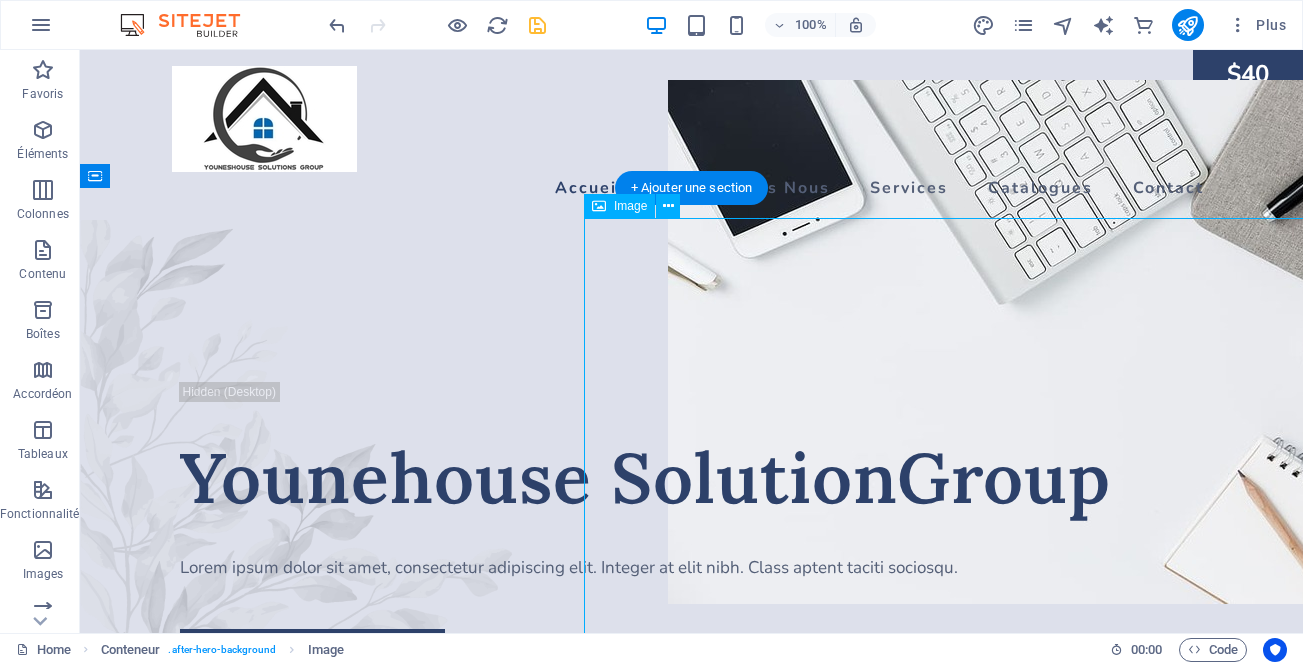 click at bounding box center [1060, 342] 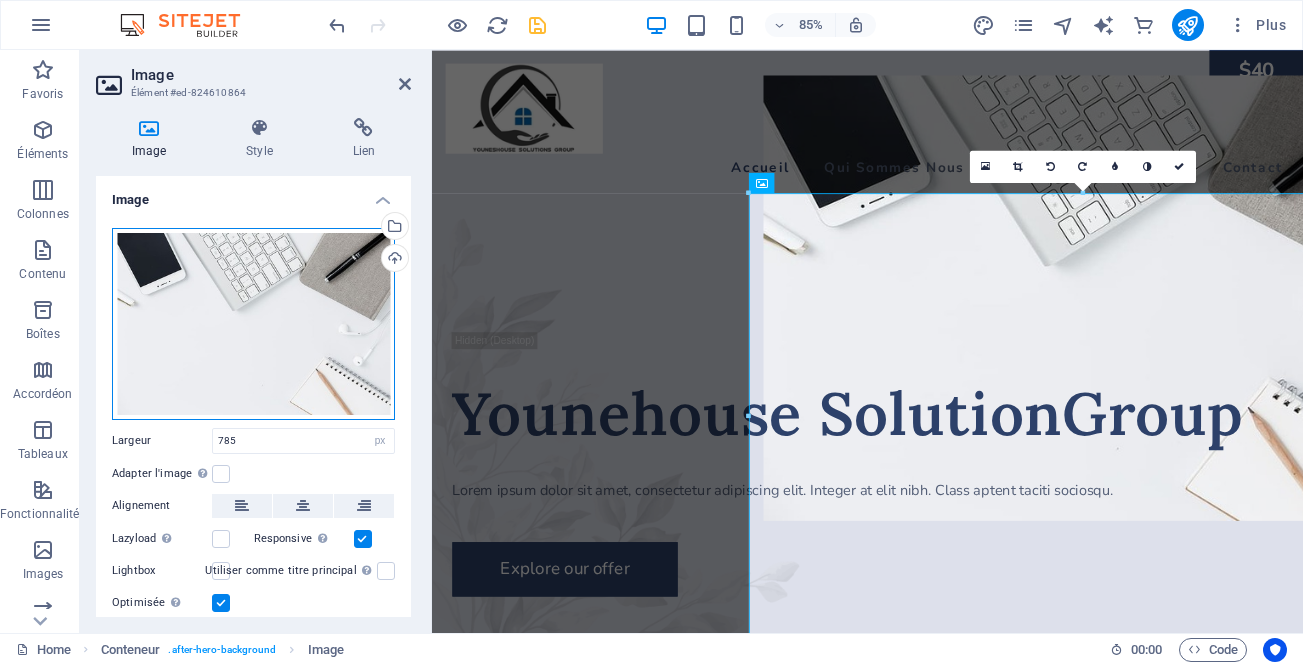 drag, startPoint x: 340, startPoint y: 290, endPoint x: 340, endPoint y: 373, distance: 83 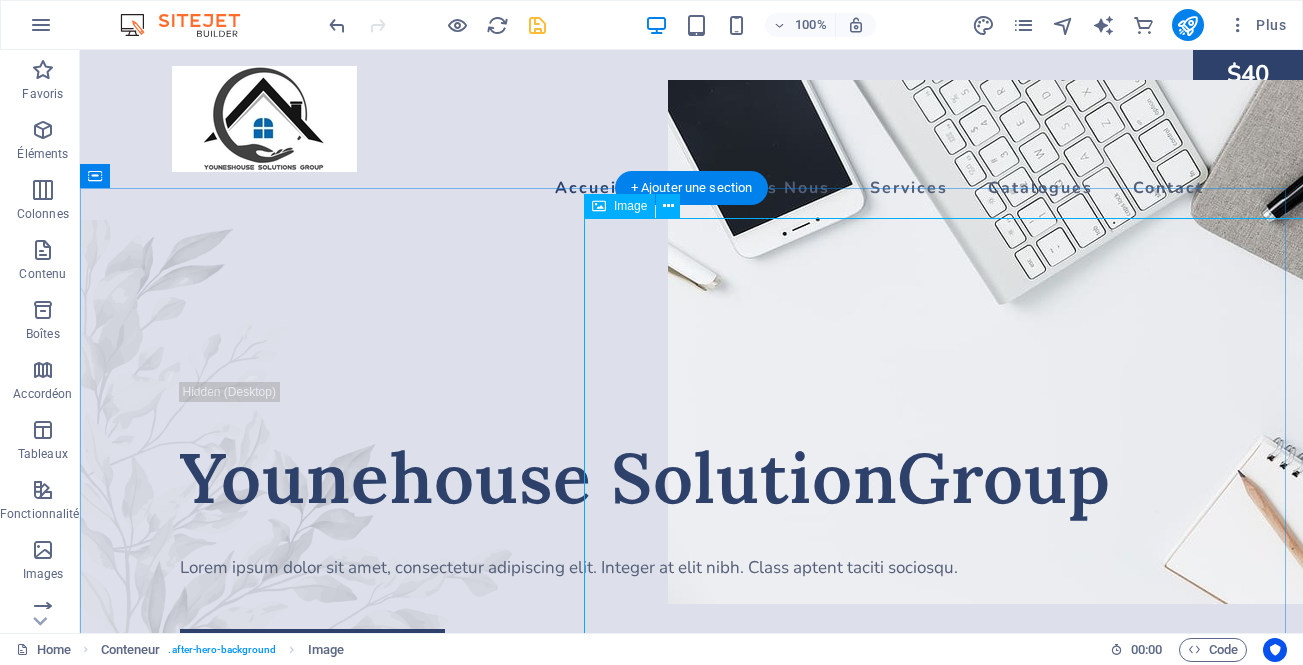 click at bounding box center (1060, 342) 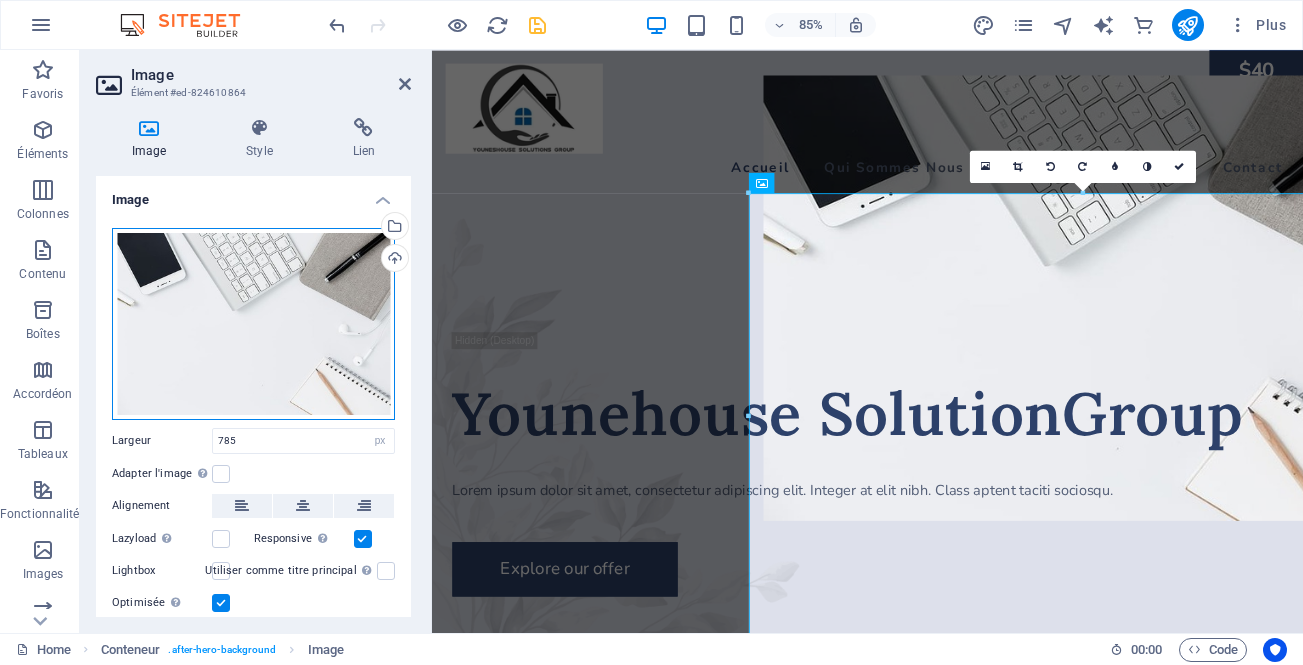 click on "Glissez les fichiers ici, cliquez pour choisir les fichiers ou  sélectionnez les fichiers depuis Fichiers ou depuis notre stock gratuit de photos et de vidéos" at bounding box center [253, 324] 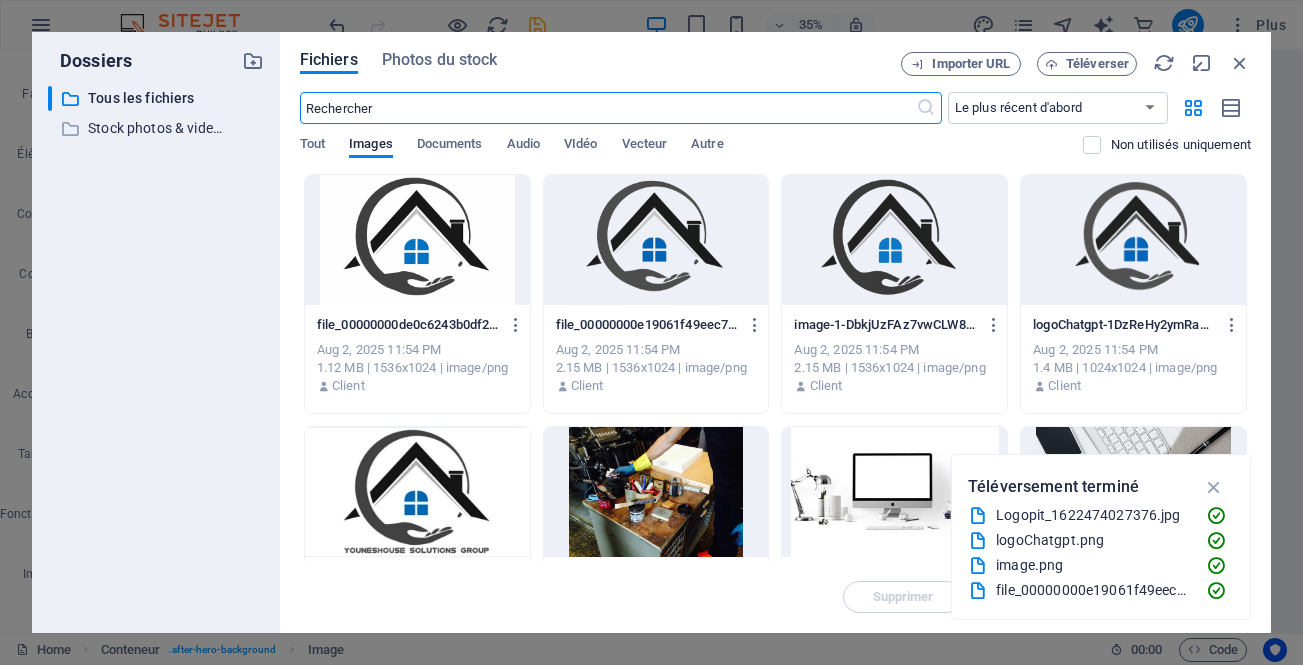 click at bounding box center (1133, 492) 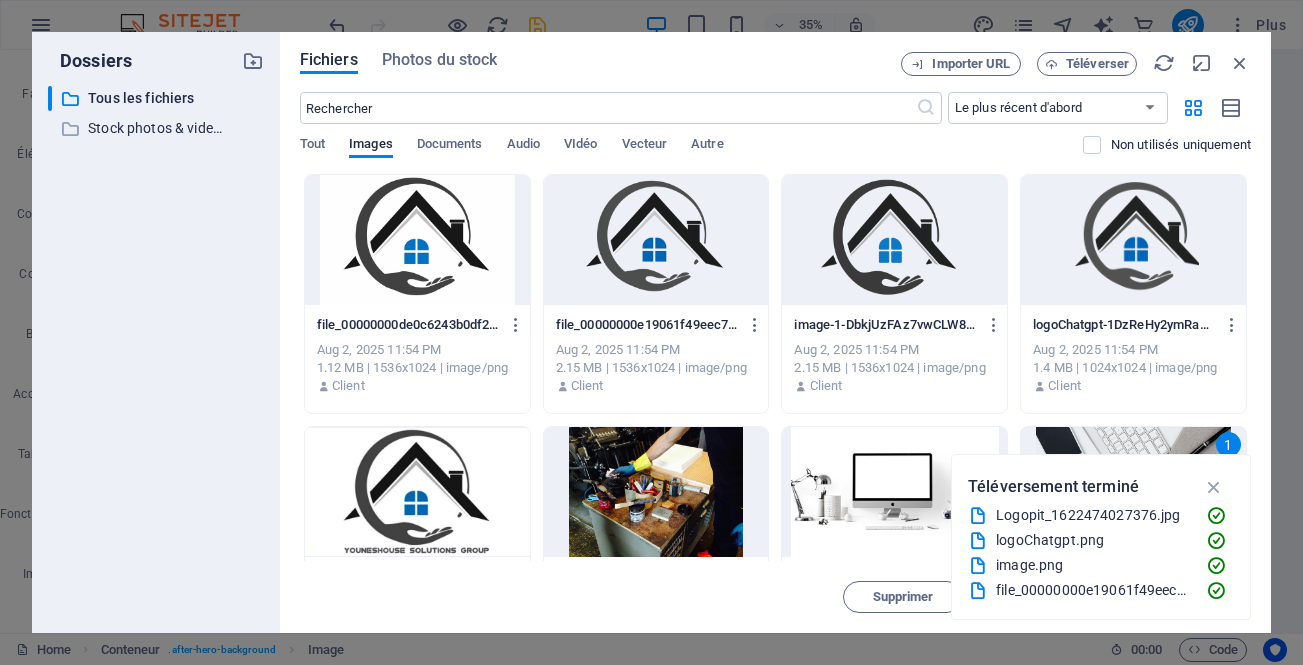 click on "1" at bounding box center (1133, 492) 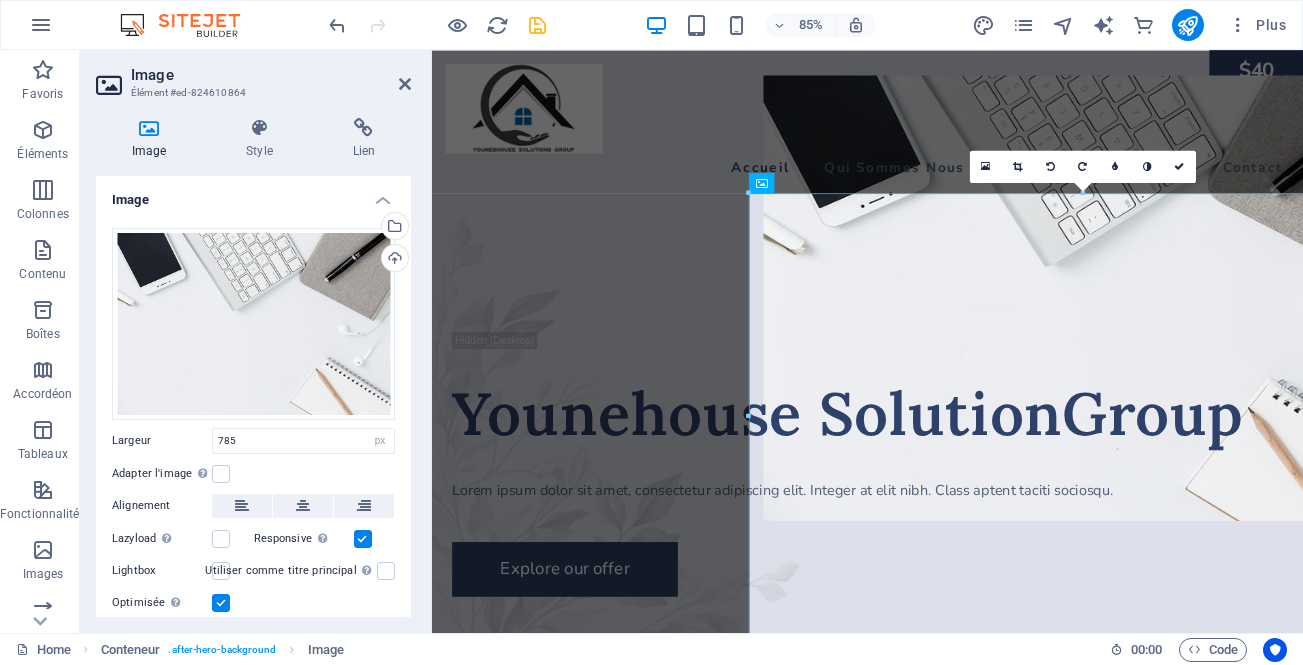 click on "Image Glissez les fichiers ici, cliquez pour choisir les fichiers ou  sélectionnez les fichiers depuis Fichiers ou depuis notre stock gratuit de photos et de vidéos Sélectionnez les fichiers depuis le Gestionnaire de fichiers, les photos du stock ou téléversez un ou plusieurs fichiers Téléverser Largeur 785 Par défaut auto px rem % em vh vw Adapter l'image Adapter automatiquement l'image à une largeur et une hauteur fixes Hauteur Par défaut auto px Alignement Lazyload Charger les images après la page améliore le temps de chargement (vitesse). Responsive Chargez automatiquement des images Retina et les formats optimisés pour les smartphones. Lightbox Utiliser comme titre principal Cette image sera incluse dans une balise titre H1. Utile pour donner au texte alternatif le poids d'un titre H1, par ex. pour le logo. Ne pas cocher si incertain. Optimisée Les images sont compressées pour améliorer la vitesse de la page. Position Direction Personnalisé Décalage X 50 px rem % vh vw Décalage Y 50 px" at bounding box center [253, 396] 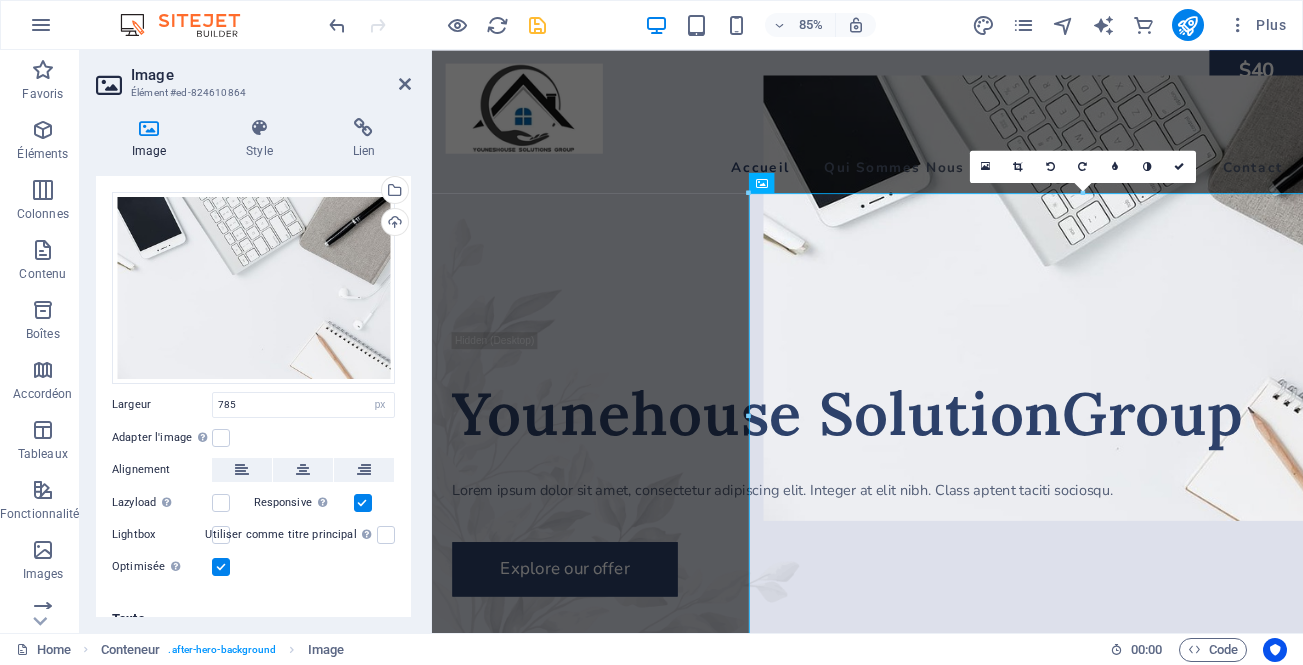 scroll, scrollTop: 59, scrollLeft: 0, axis: vertical 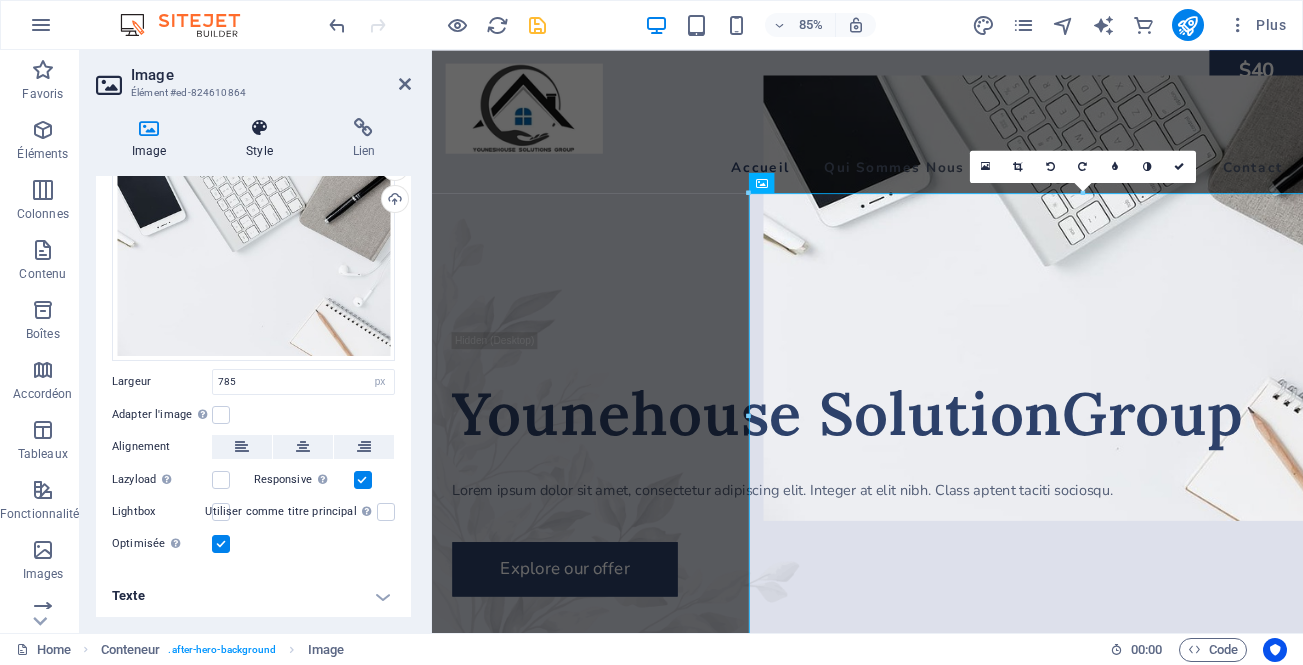 click on "Style" at bounding box center (263, 139) 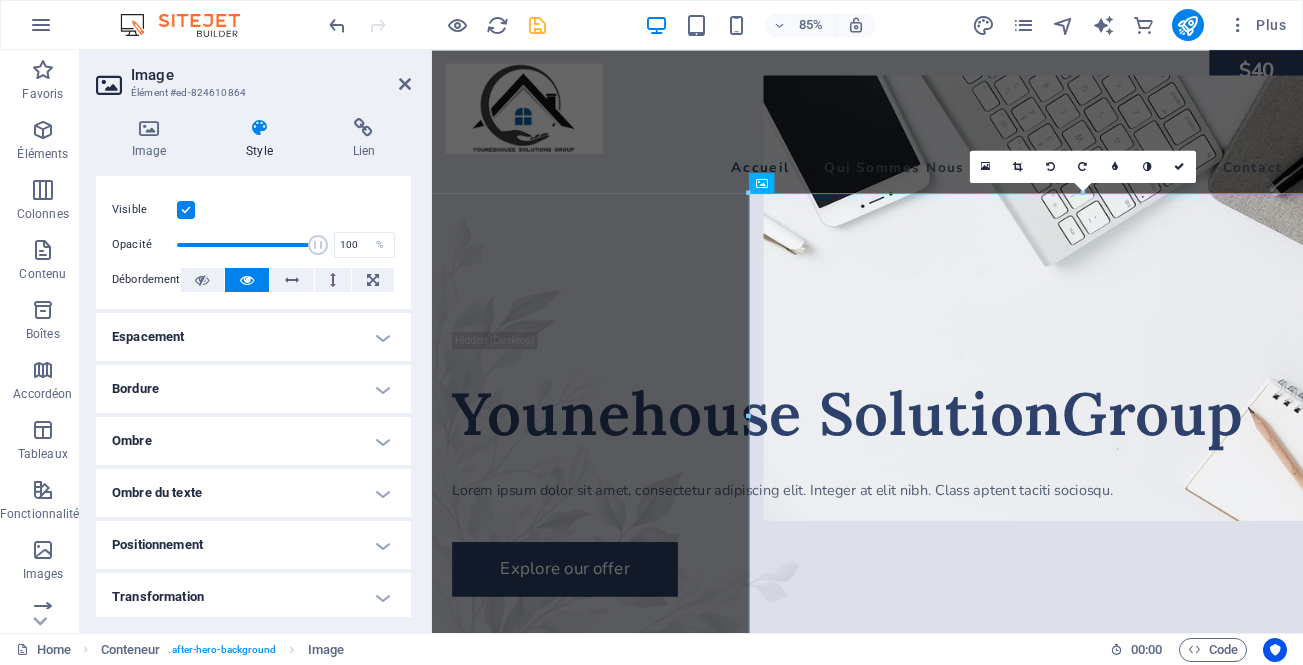 scroll, scrollTop: 274, scrollLeft: 0, axis: vertical 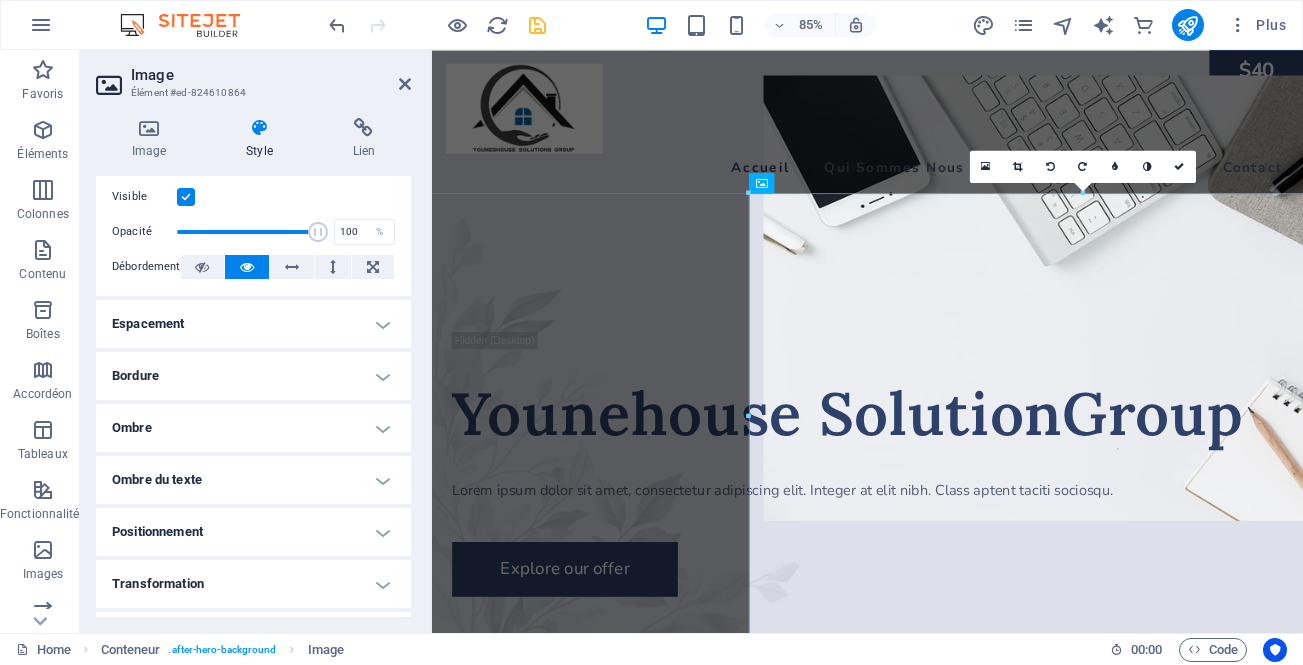 click on "Bordure" at bounding box center [253, 376] 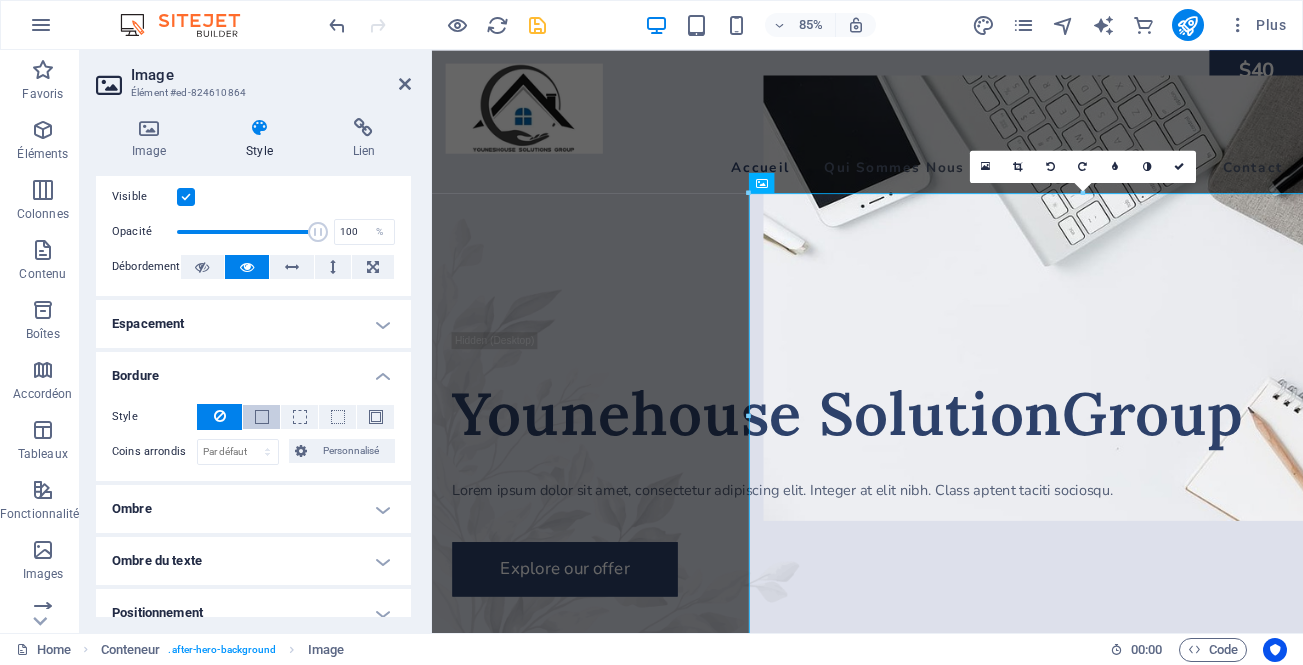click at bounding box center (261, 417) 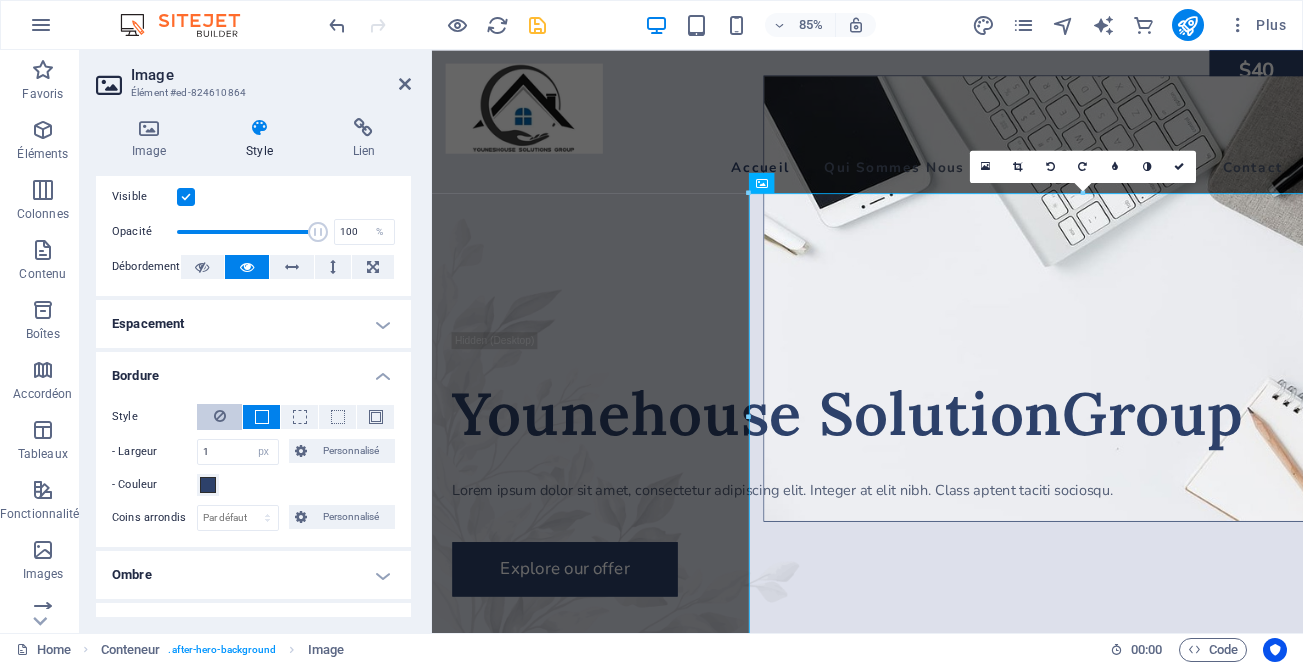 click at bounding box center (219, 417) 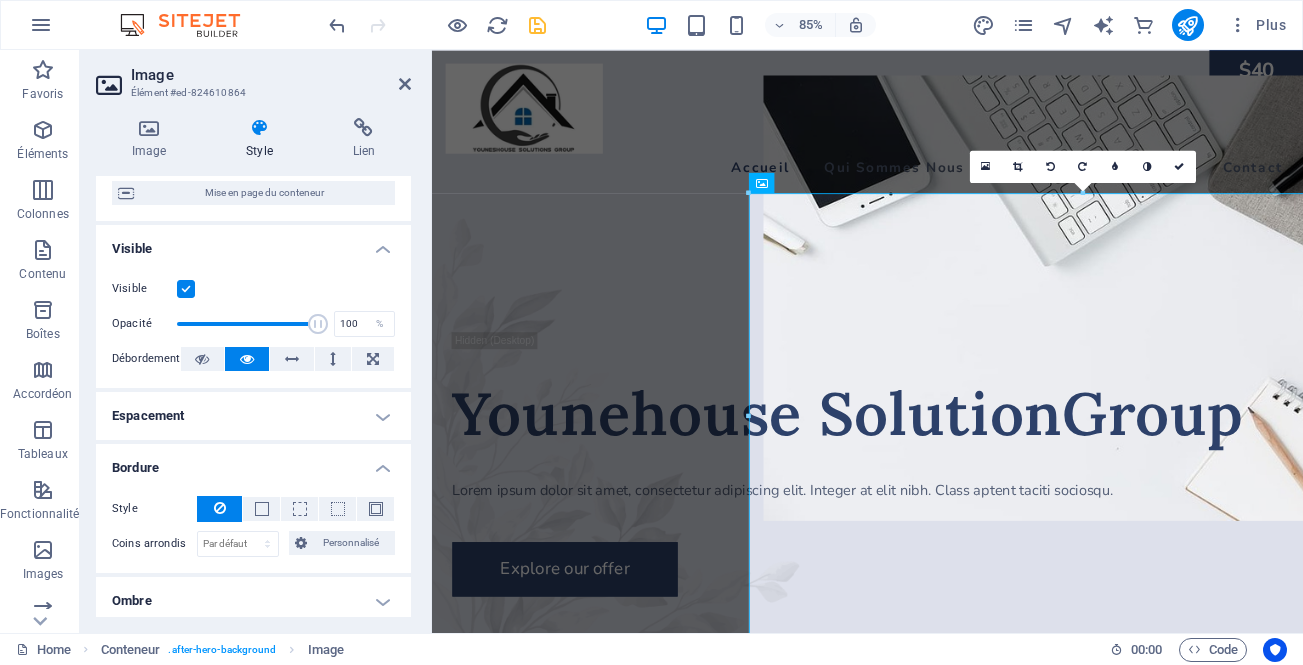 scroll, scrollTop: 209, scrollLeft: 0, axis: vertical 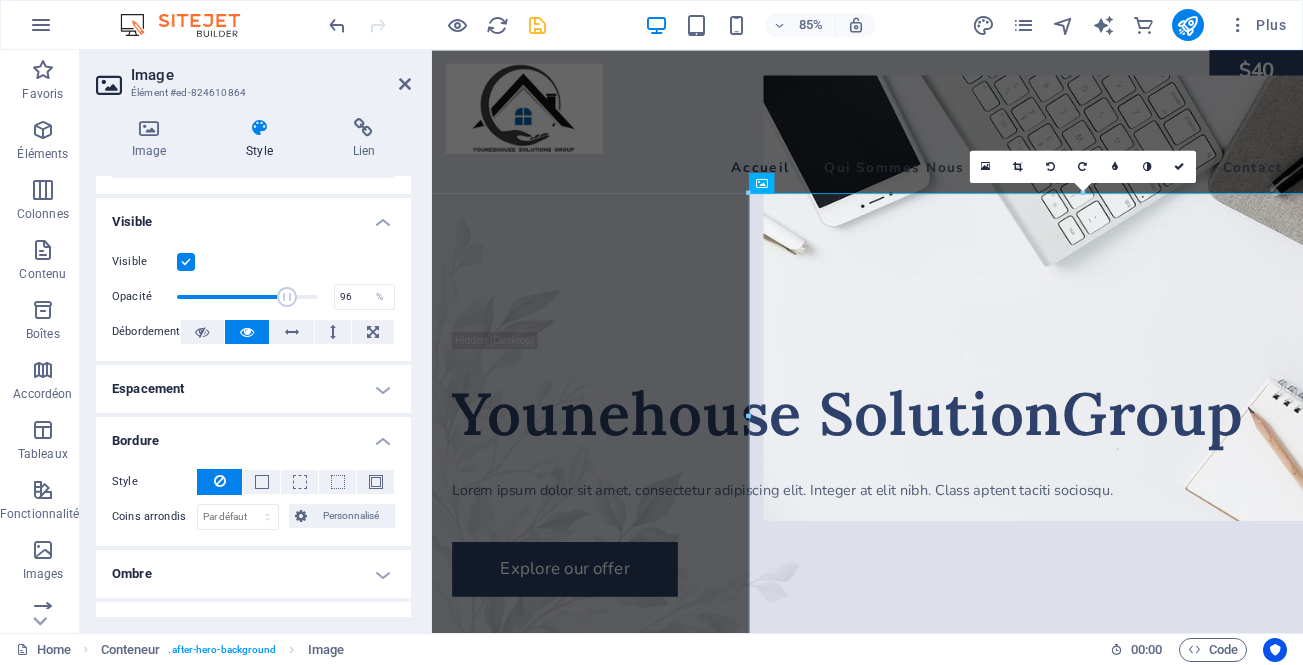 type on "100" 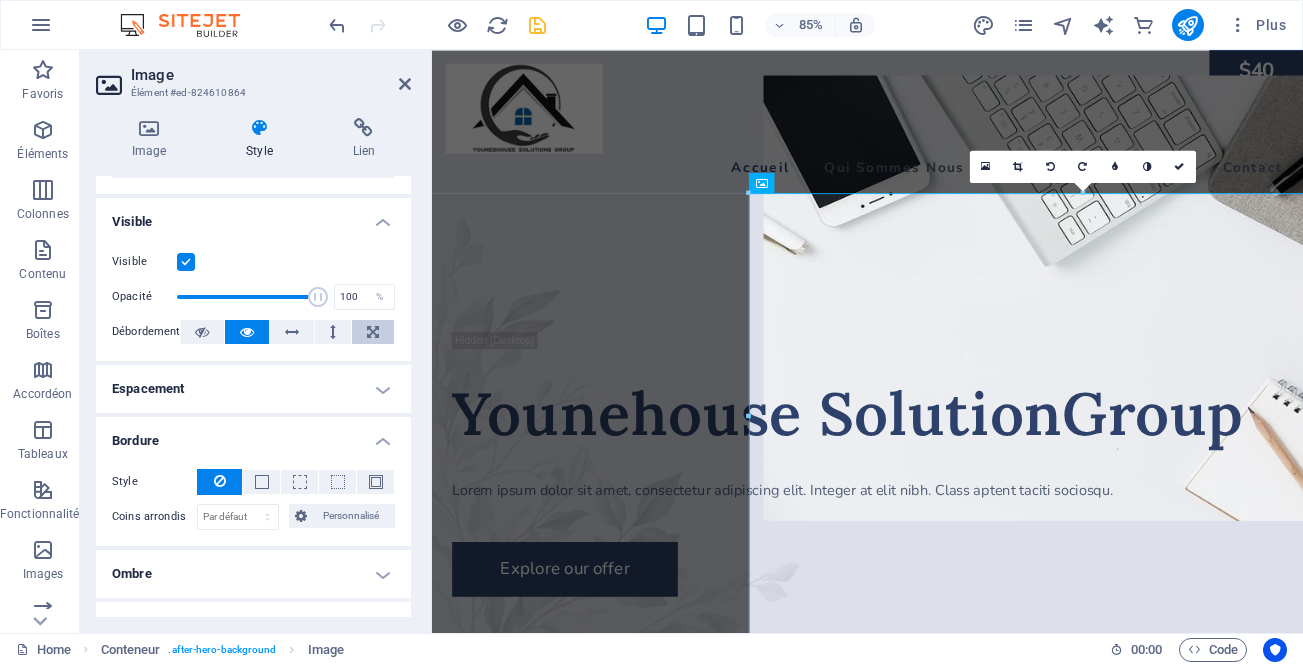 drag, startPoint x: 308, startPoint y: 299, endPoint x: 378, endPoint y: 319, distance: 72.8011 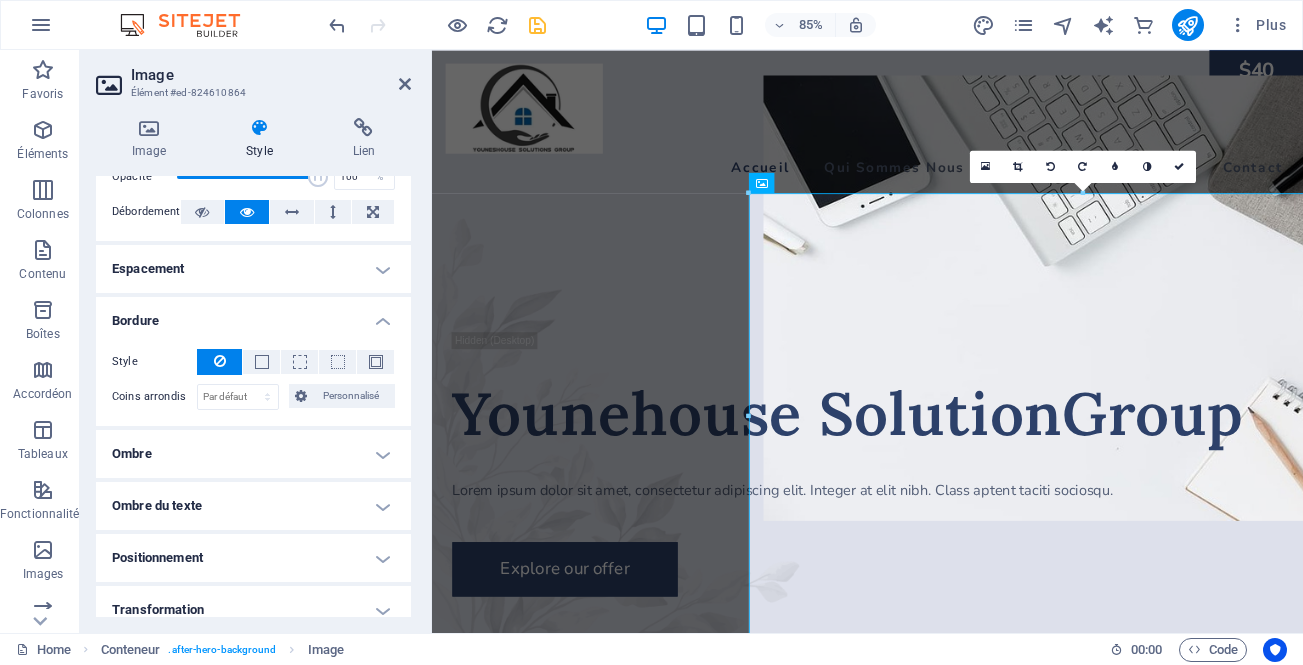 scroll, scrollTop: 331, scrollLeft: 0, axis: vertical 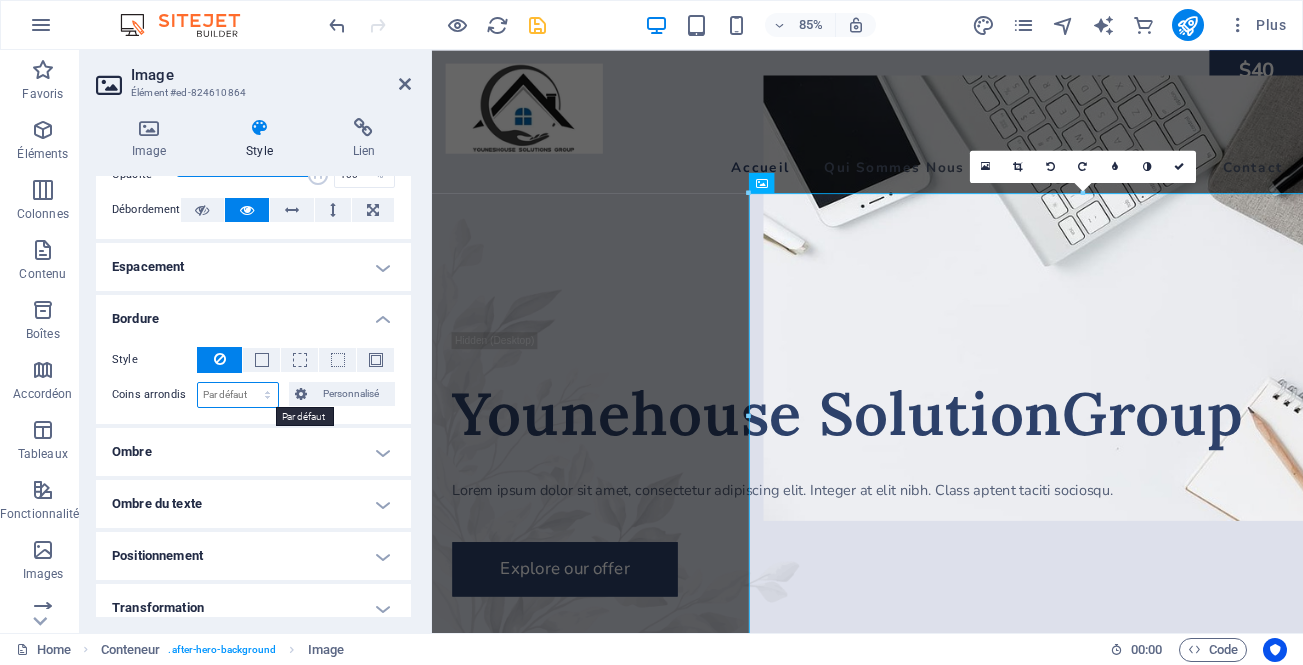 click on "Par défaut px rem % vh vw Personnalisé" at bounding box center (238, 395) 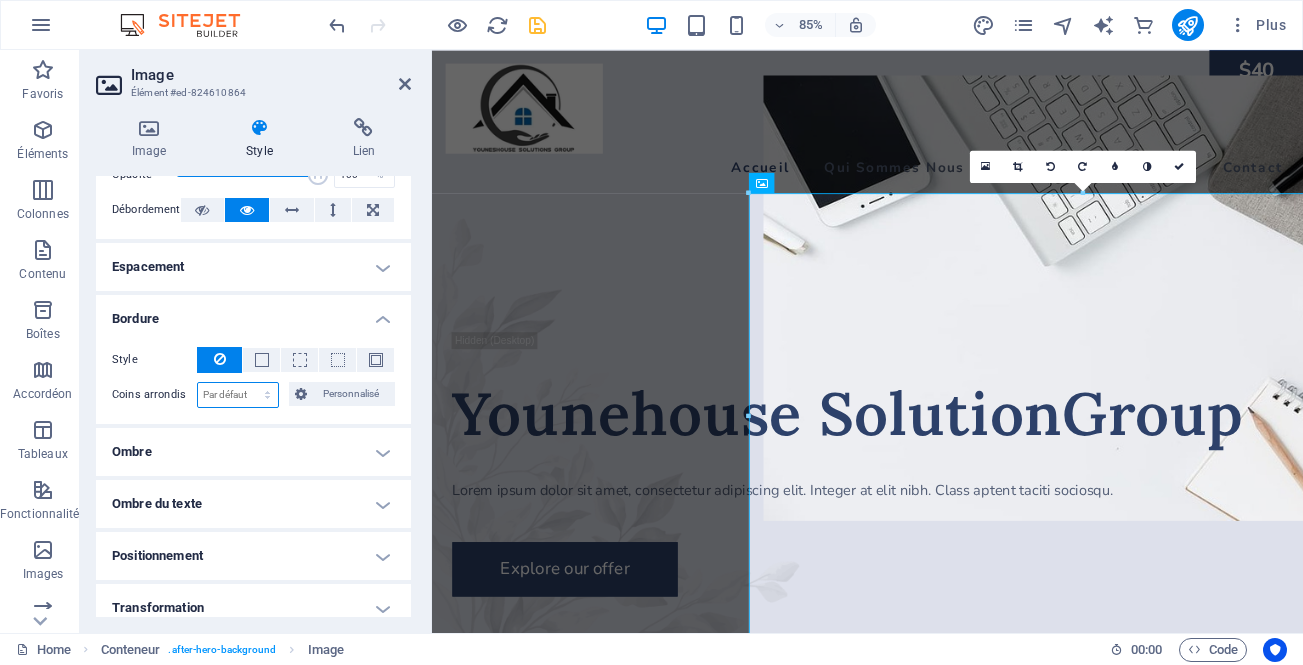 select on "px" 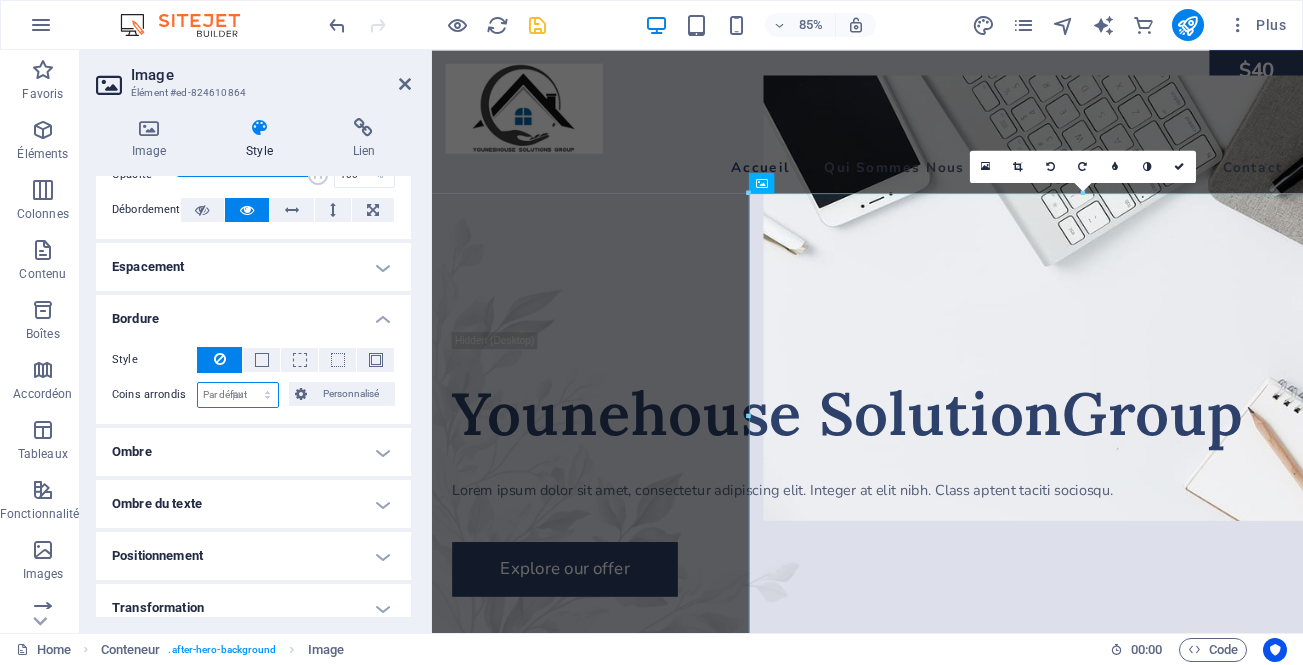 click on "Par défaut px rem % vh vw Personnalisé" at bounding box center (238, 395) 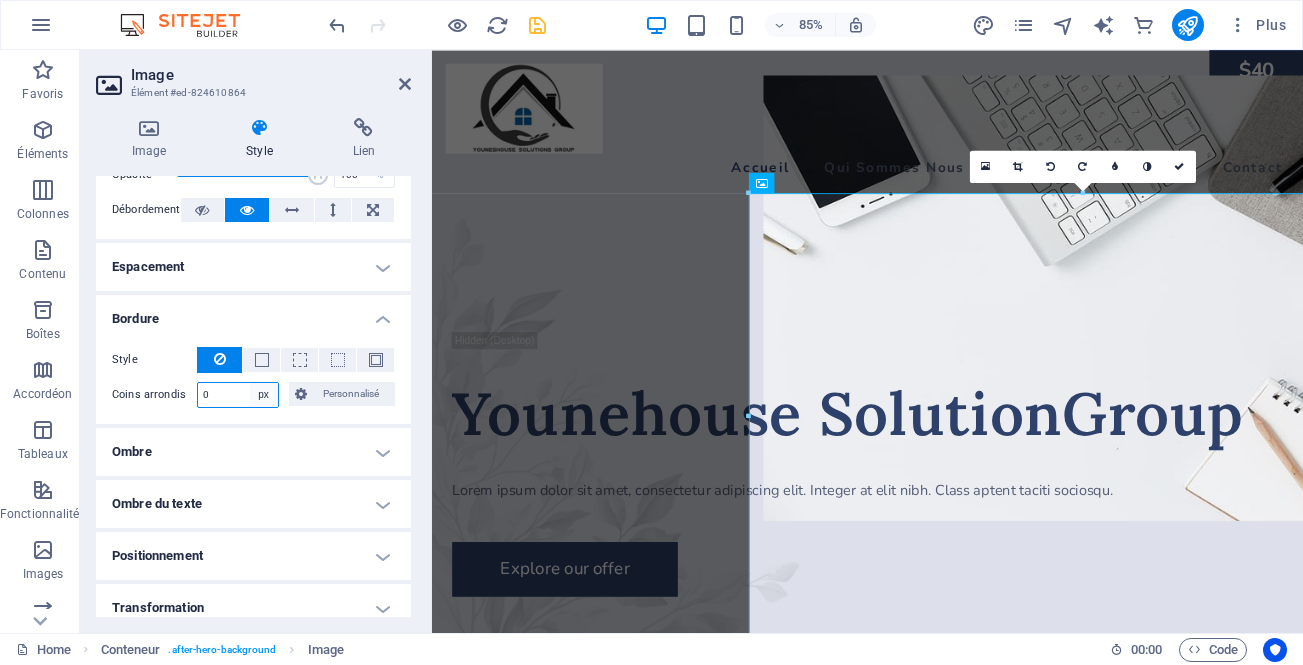 click on "Par défaut px rem % vh vw Personnalisé" at bounding box center (264, 395) 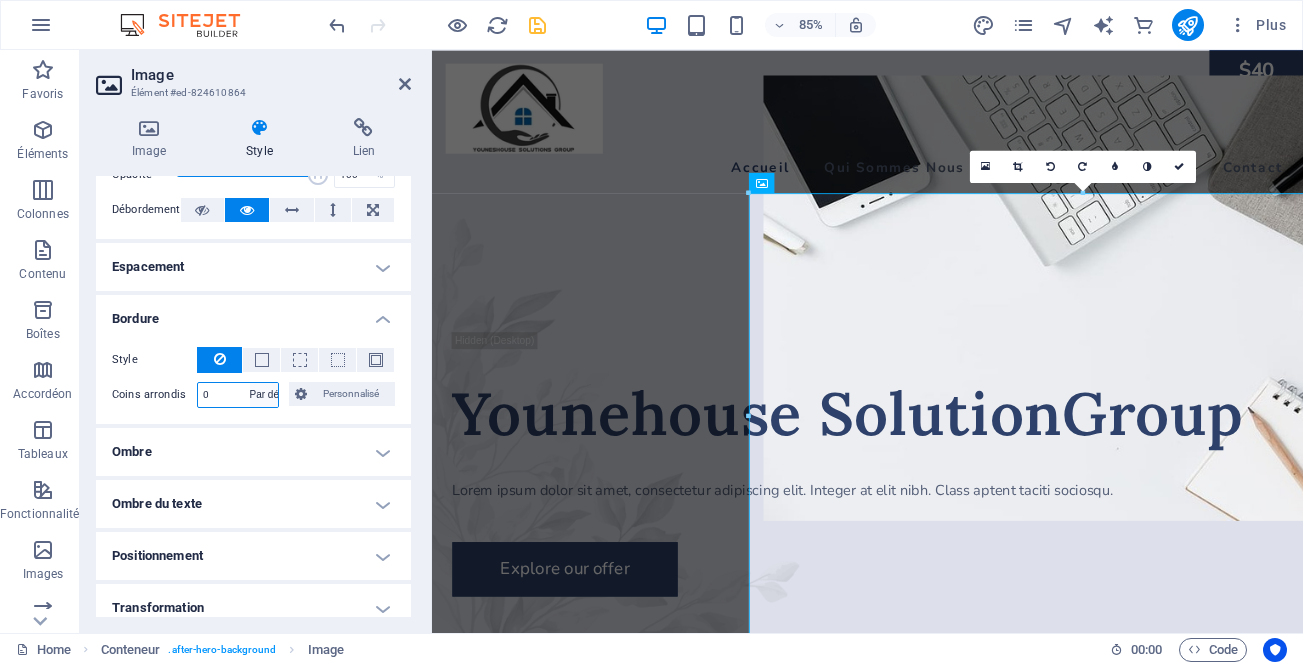 click on "Par défaut px rem % vh vw Personnalisé" at bounding box center (264, 395) 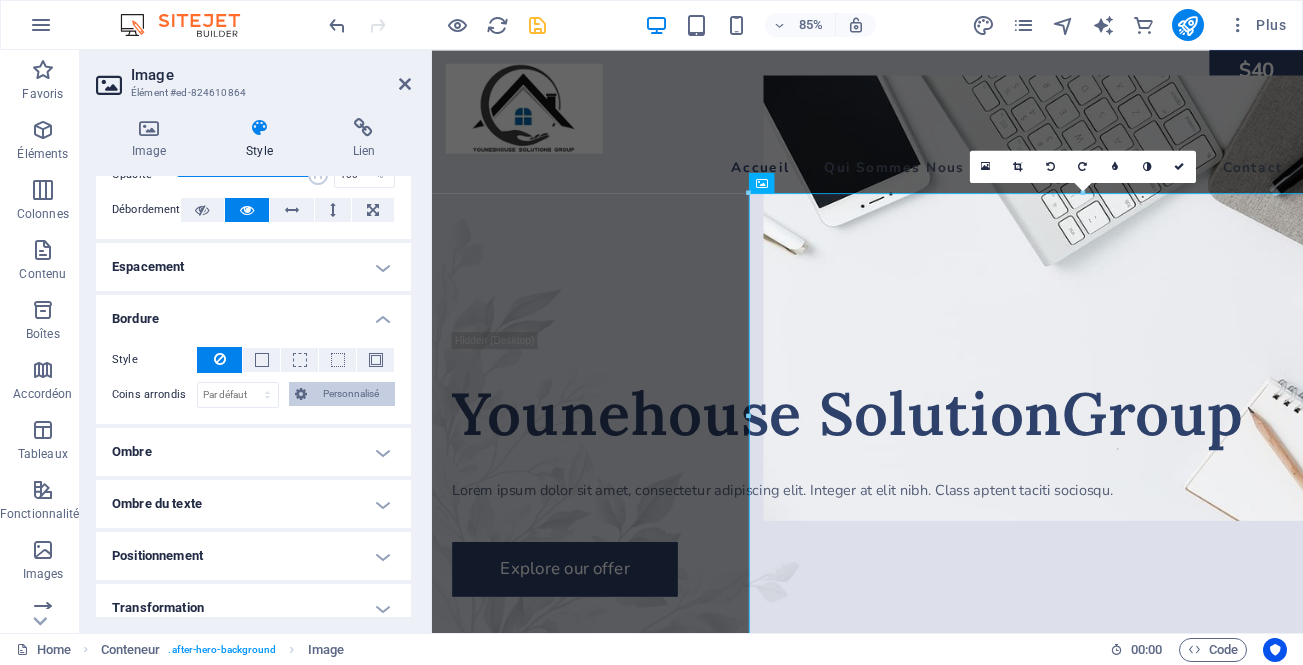 click on "Personnalisé" at bounding box center (351, 394) 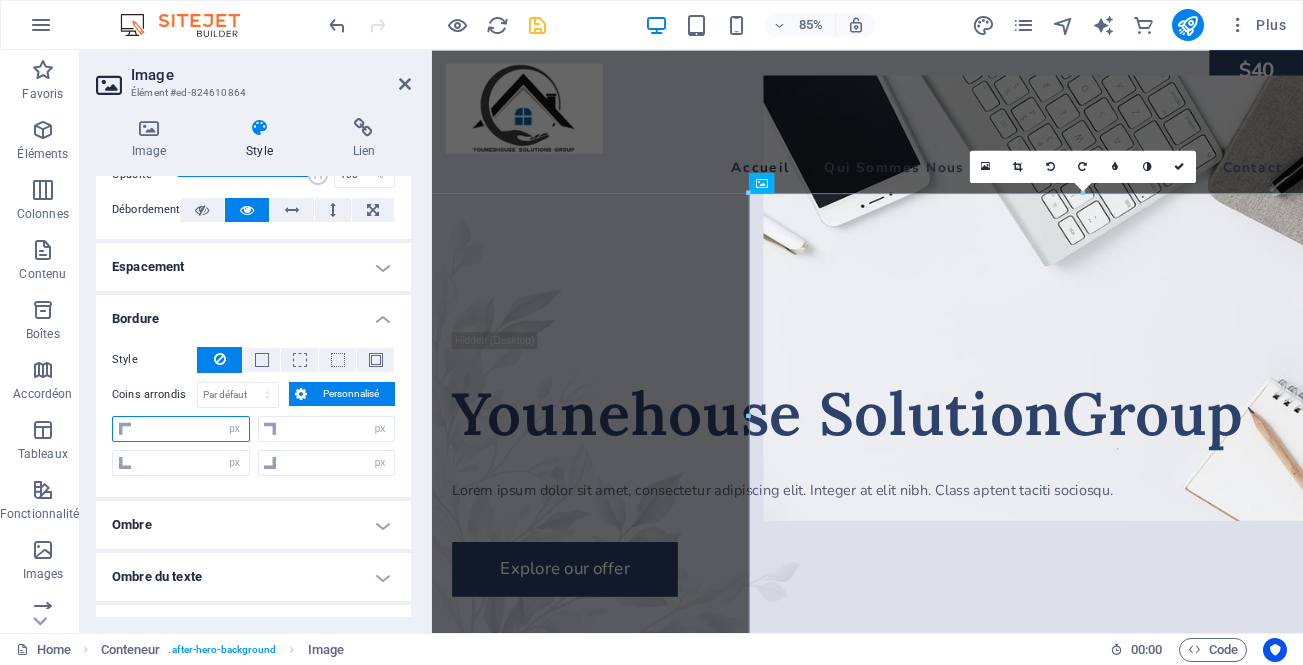 click at bounding box center (193, 429) 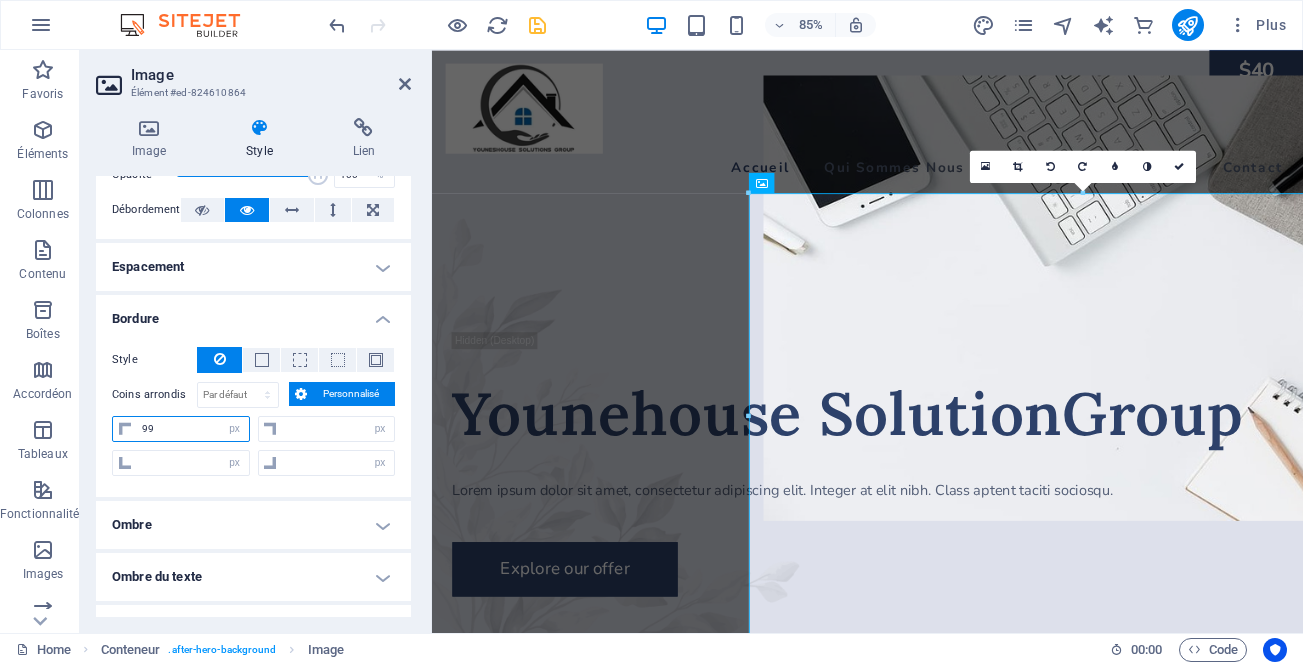 type on "100" 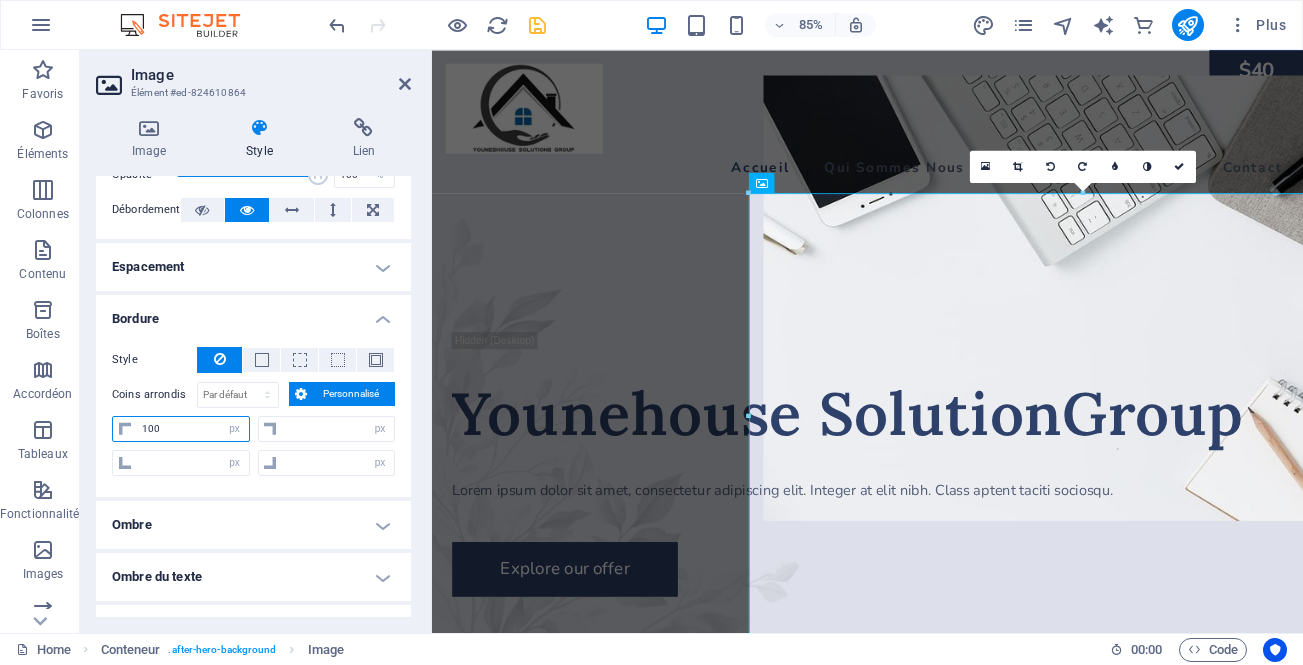 type on "0" 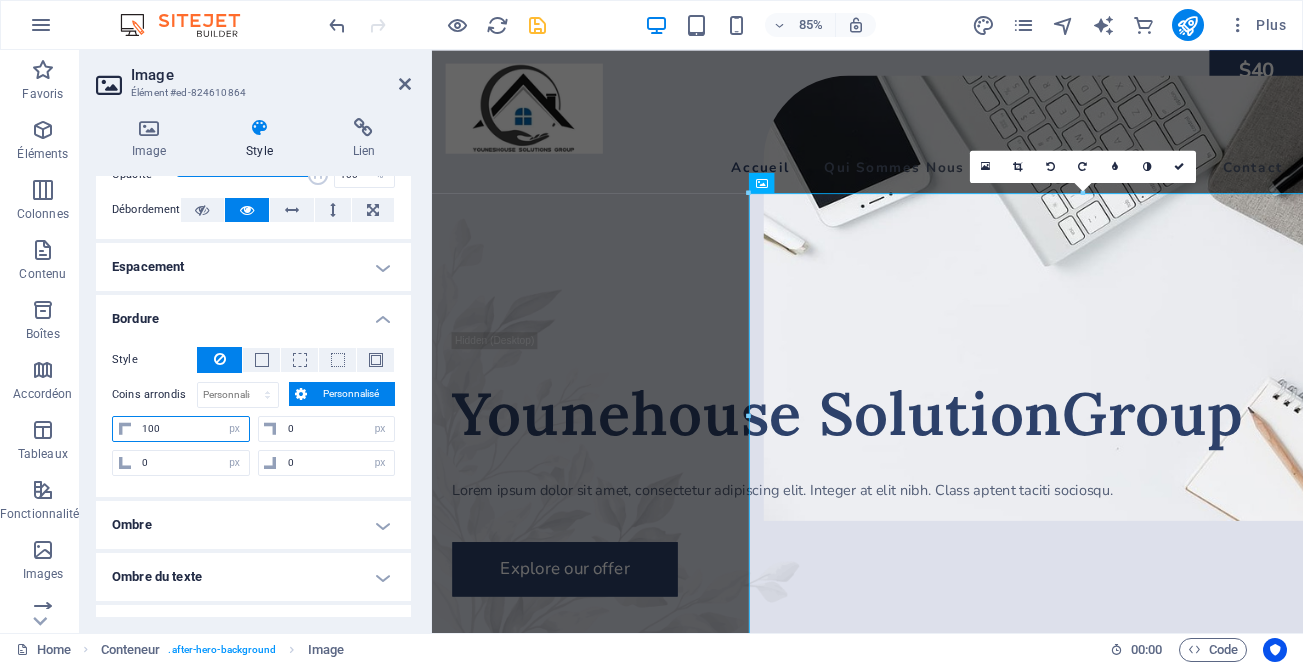 click on "100" at bounding box center (193, 429) 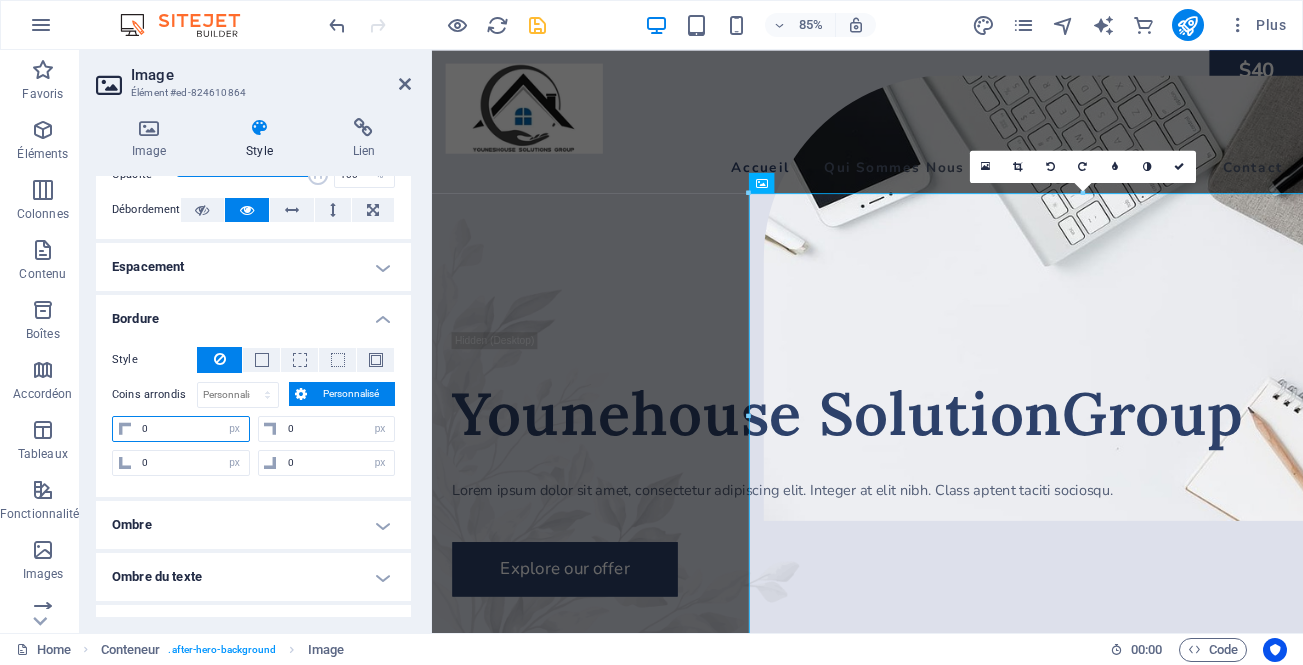 type on "0" 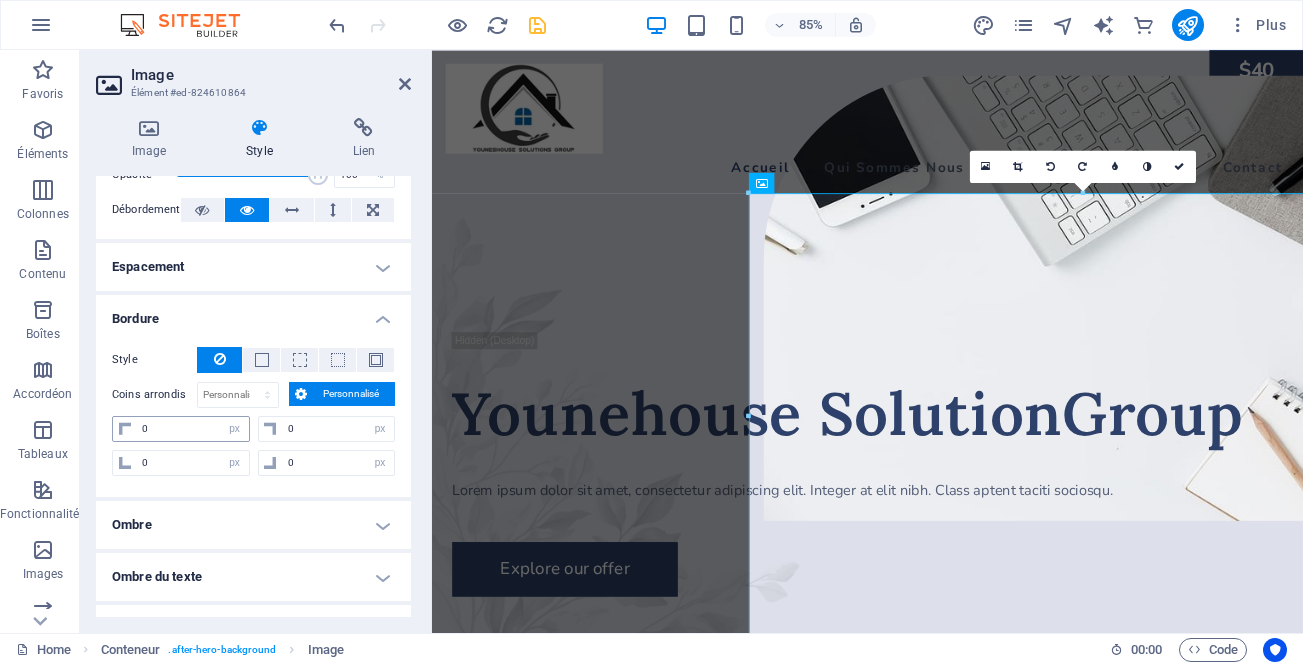 type on "0" 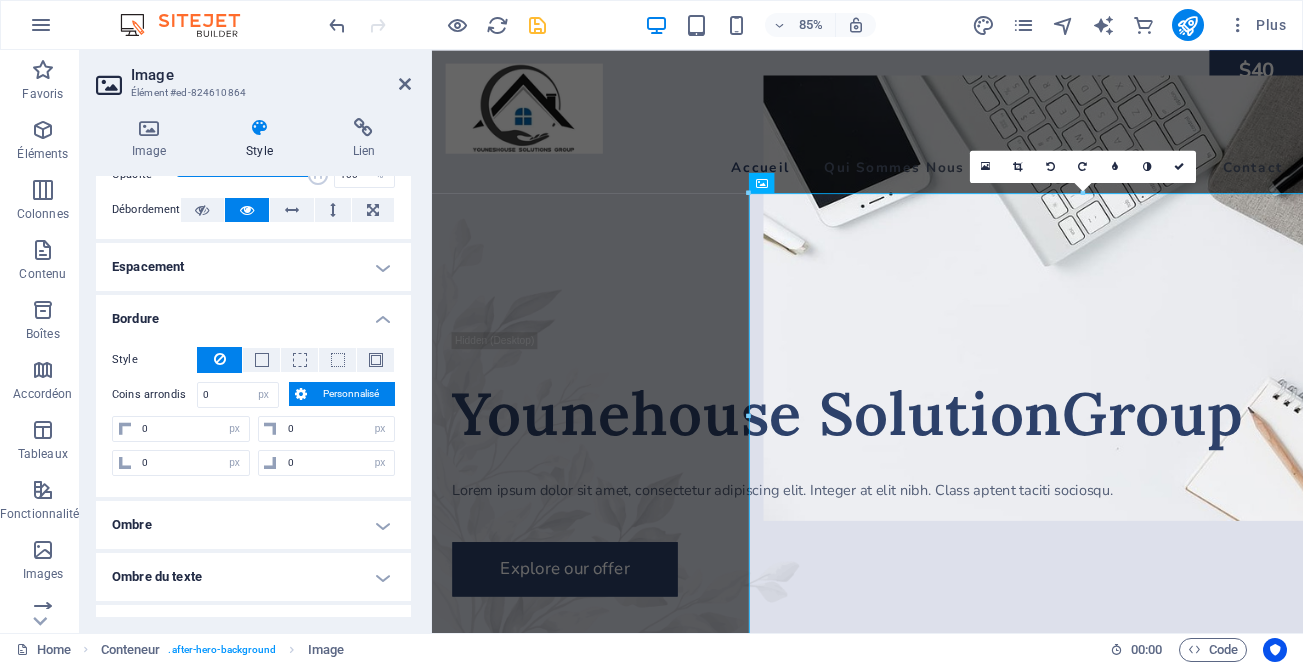 click on "Style              - Largeur 1 auto px rem % vh vw Personnalisé Personnalisé 1 auto px rem % vh vw 1 auto px rem % vh vw 1 auto px rem % vh vw 1 auto px rem % vh vw  - Couleur Coins arrondis 0 Par défaut px rem % vh vw Personnalisé Personnalisé 0 px rem % vh vw 0 px rem % vh vw 0 px rem % vh vw 0 px rem % vh vw" at bounding box center (253, 414) 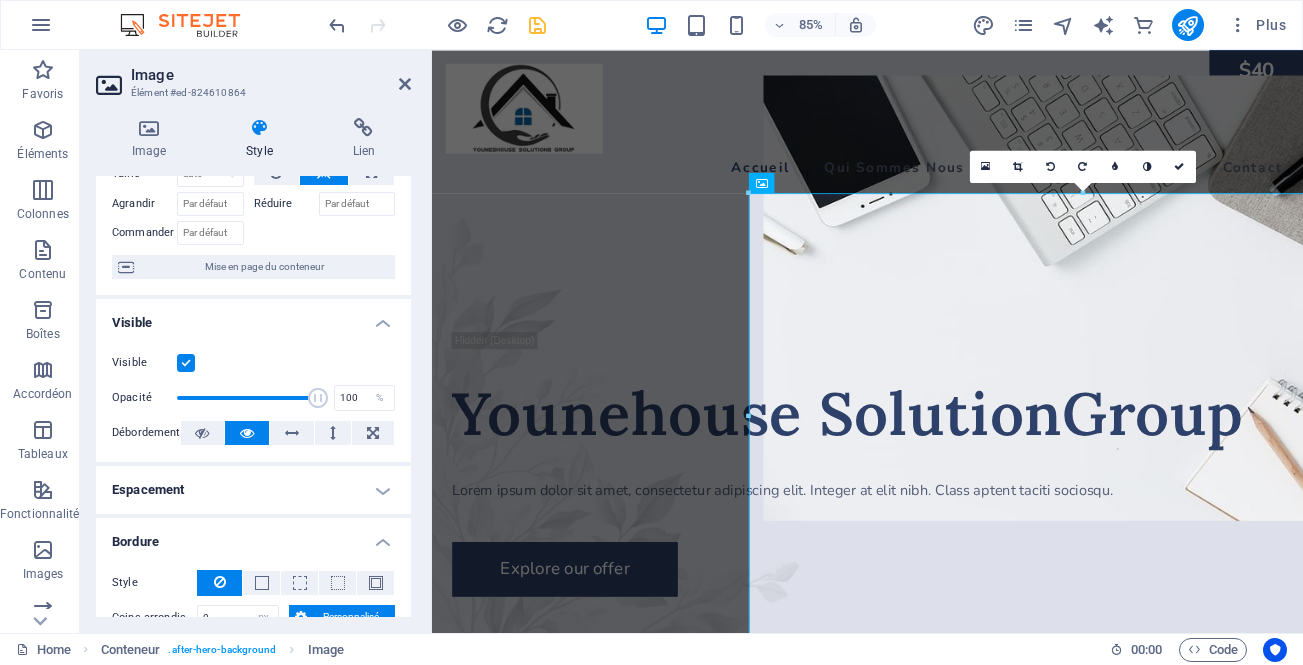 scroll, scrollTop: 0, scrollLeft: 0, axis: both 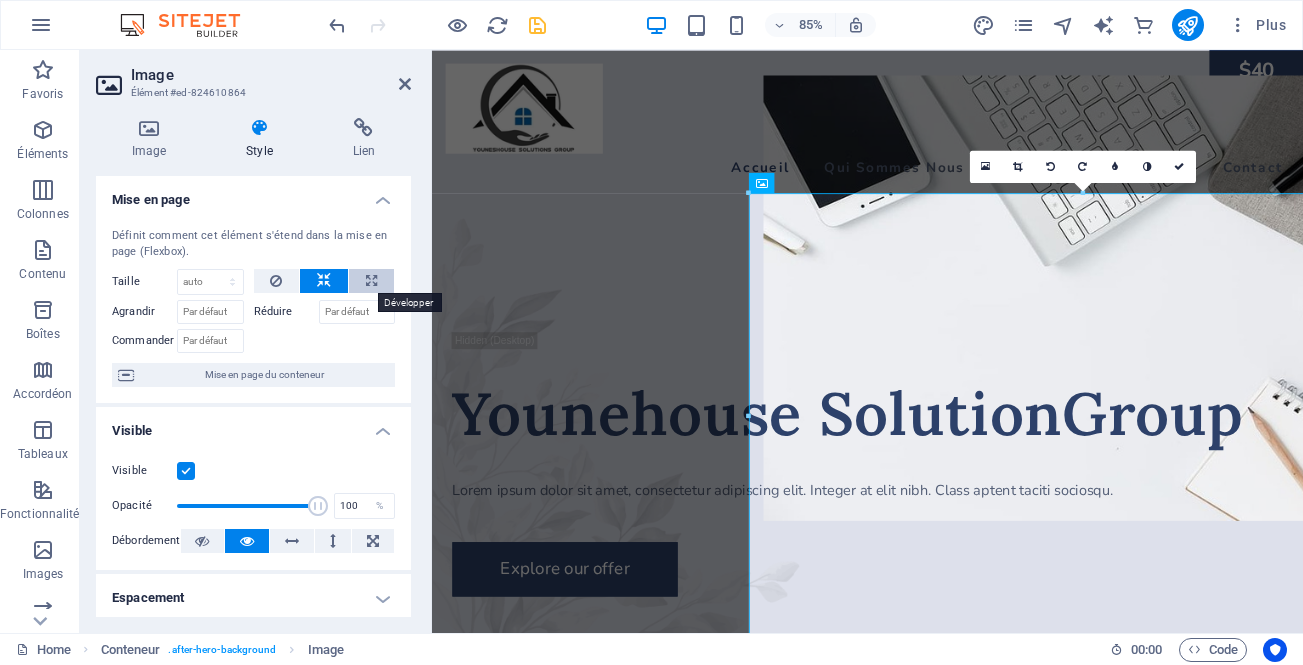 click at bounding box center (371, 281) 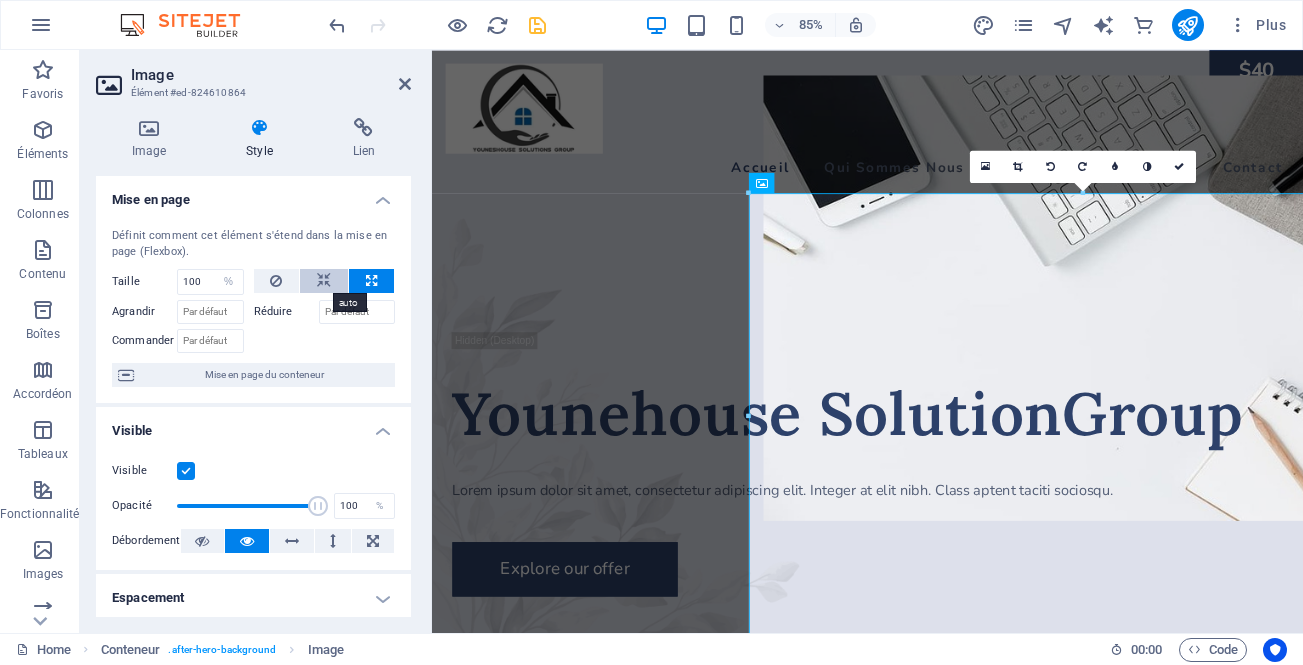 click at bounding box center [324, 281] 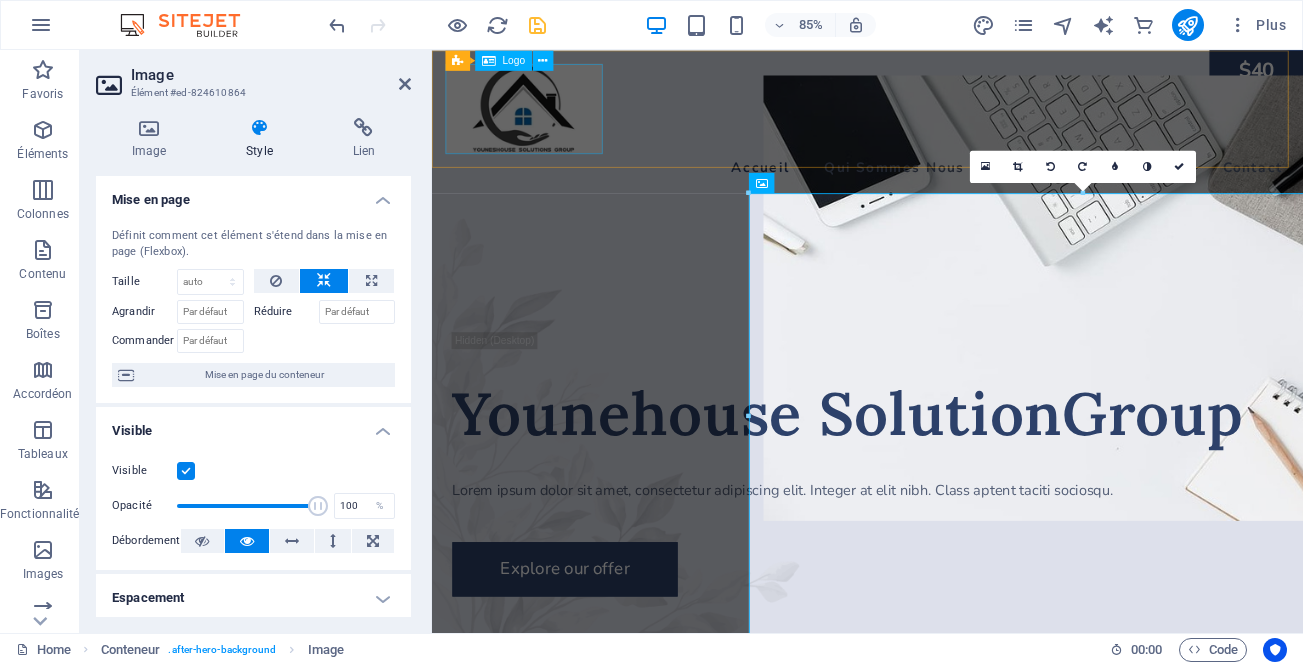 click at bounding box center (944, 119) 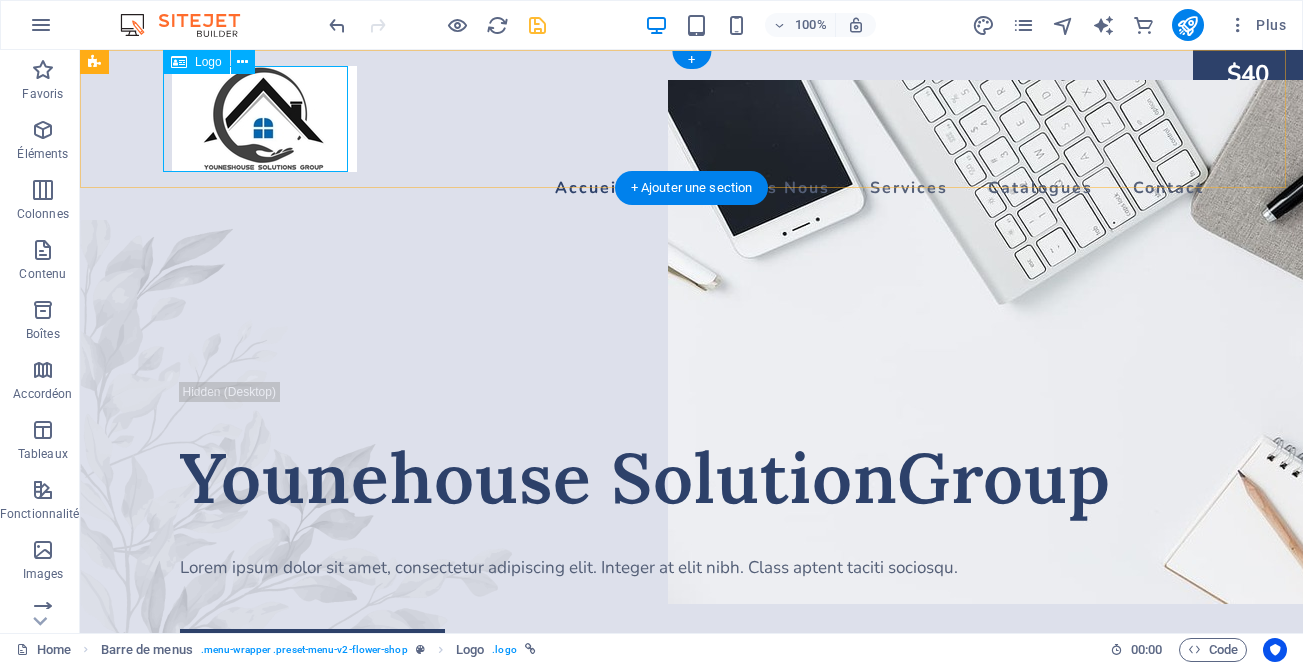 click at bounding box center (692, 119) 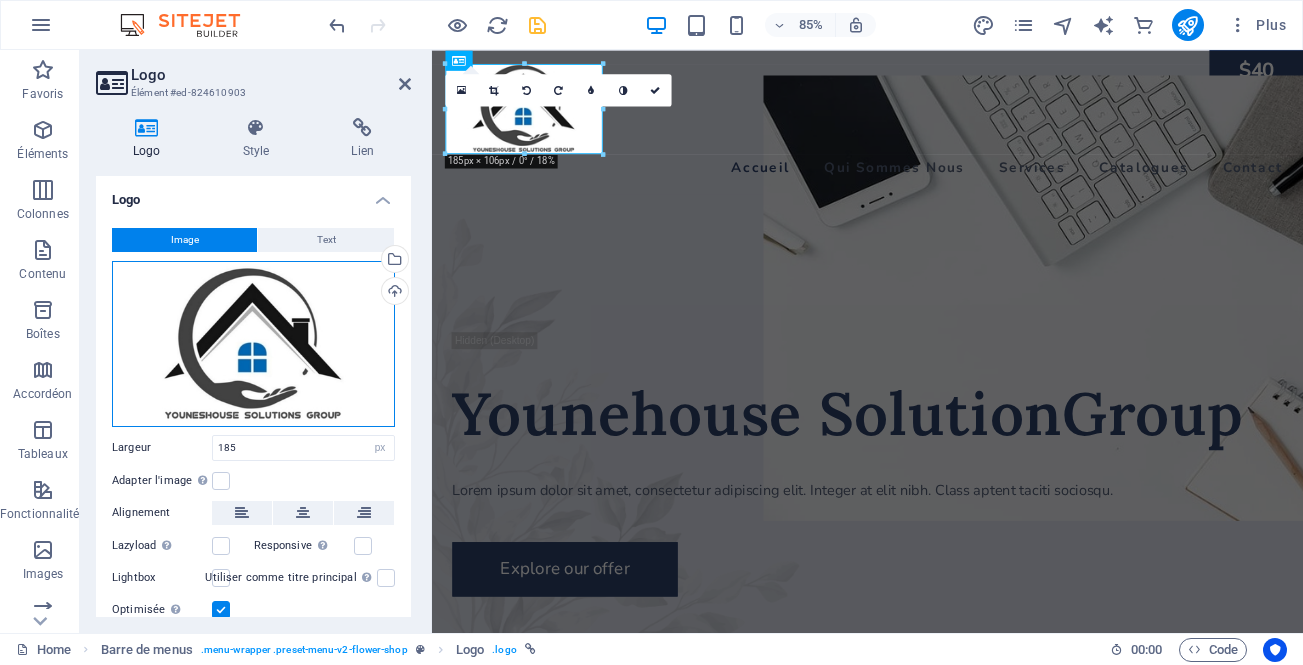 click on "Glissez les fichiers ici, cliquez pour choisir les fichiers ou  sélectionnez les fichiers depuis Fichiers ou depuis notre stock gratuit de photos et de vidéos" at bounding box center [253, 344] 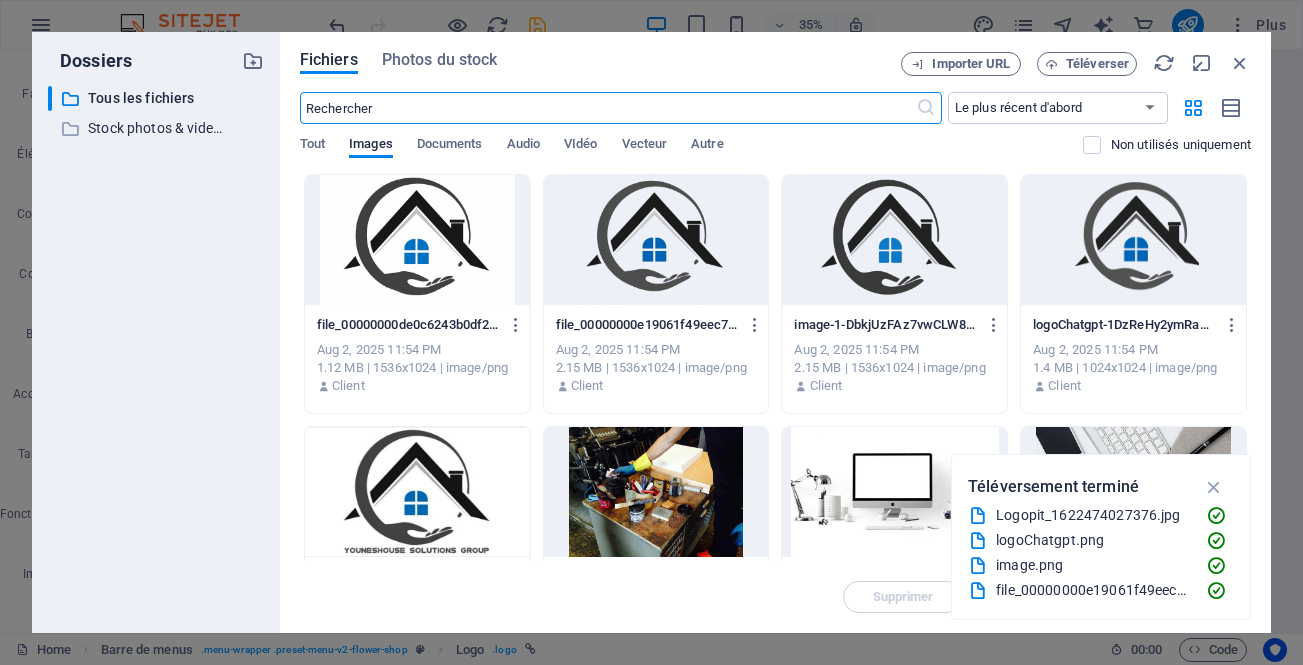 click at bounding box center [1133, 240] 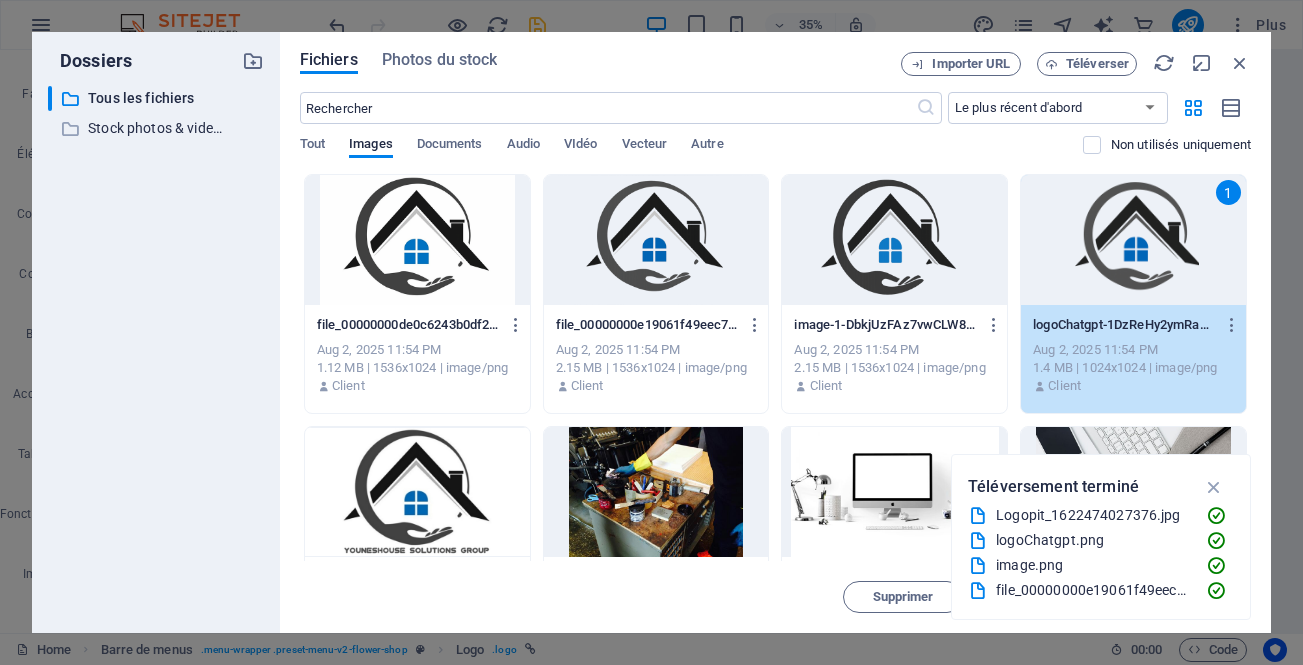 click on "1" at bounding box center (1133, 240) 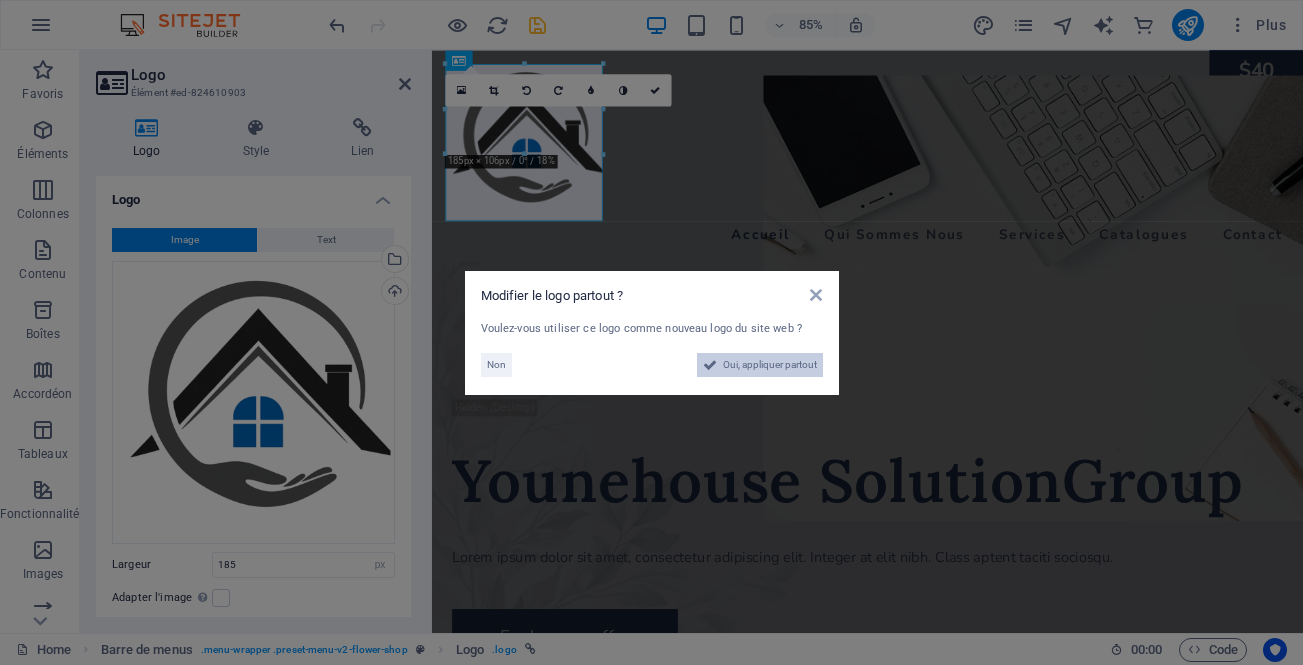 click on "Oui, appliquer partout" at bounding box center (770, 365) 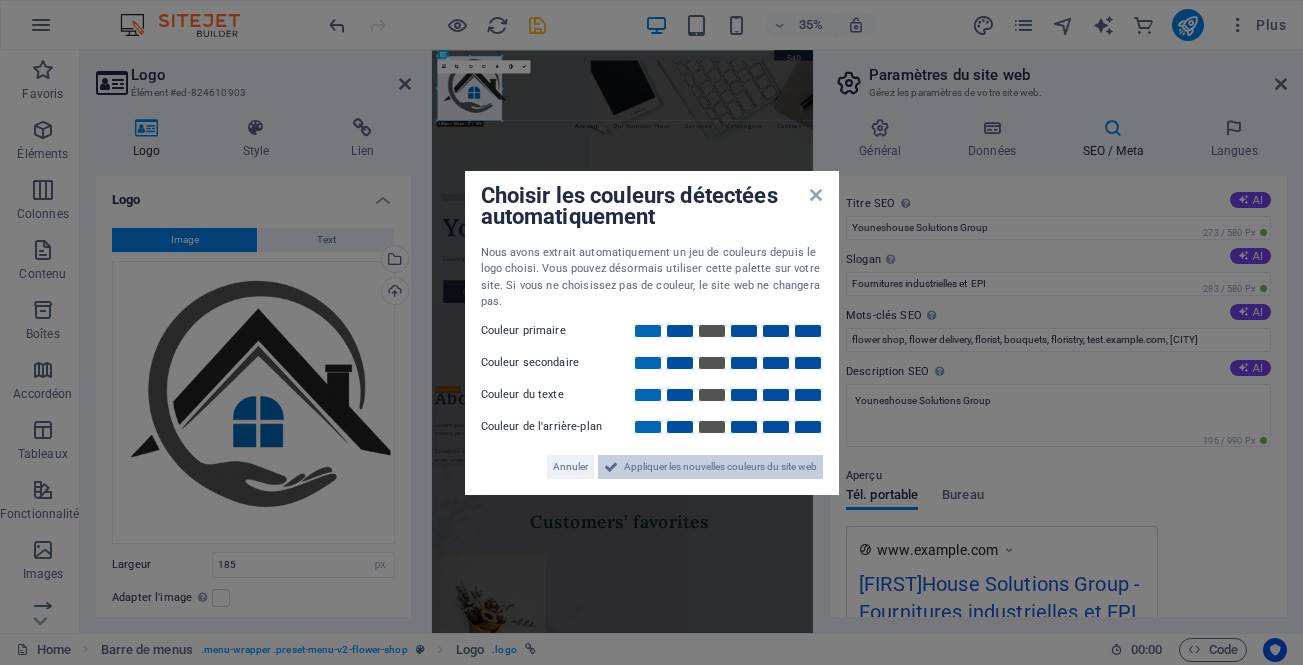 click on "Appliquer les nouvelles couleurs du site web" at bounding box center (720, 467) 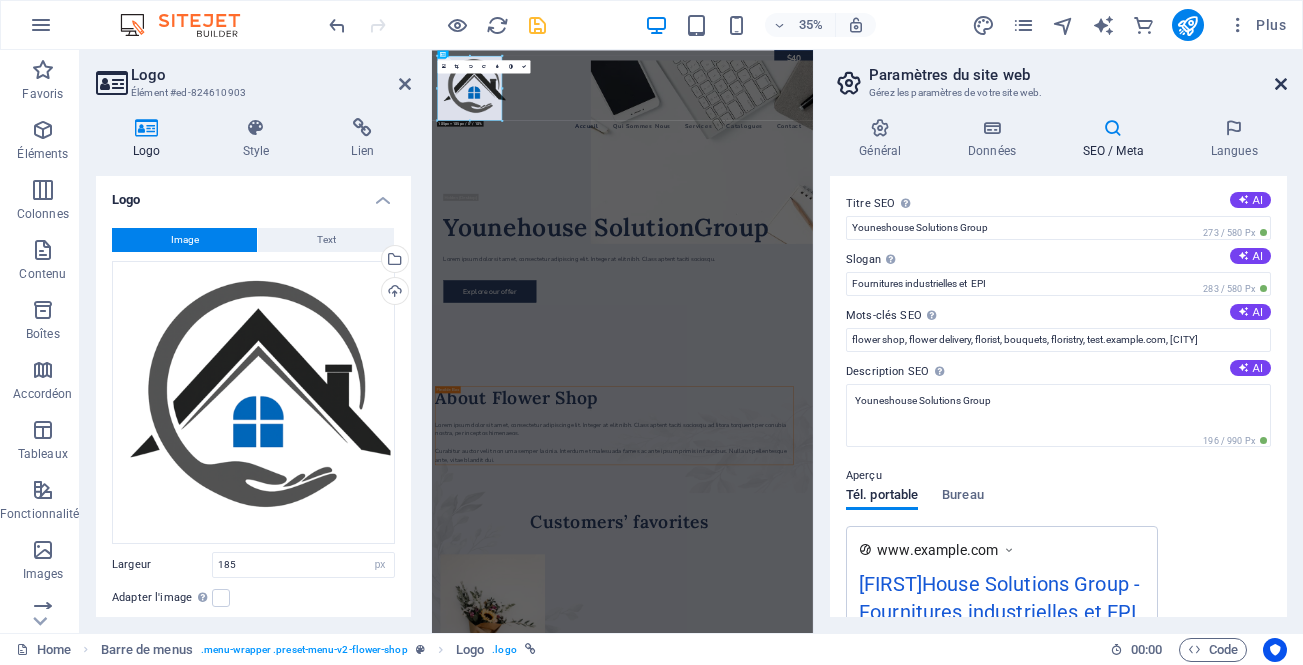 click at bounding box center (1281, 84) 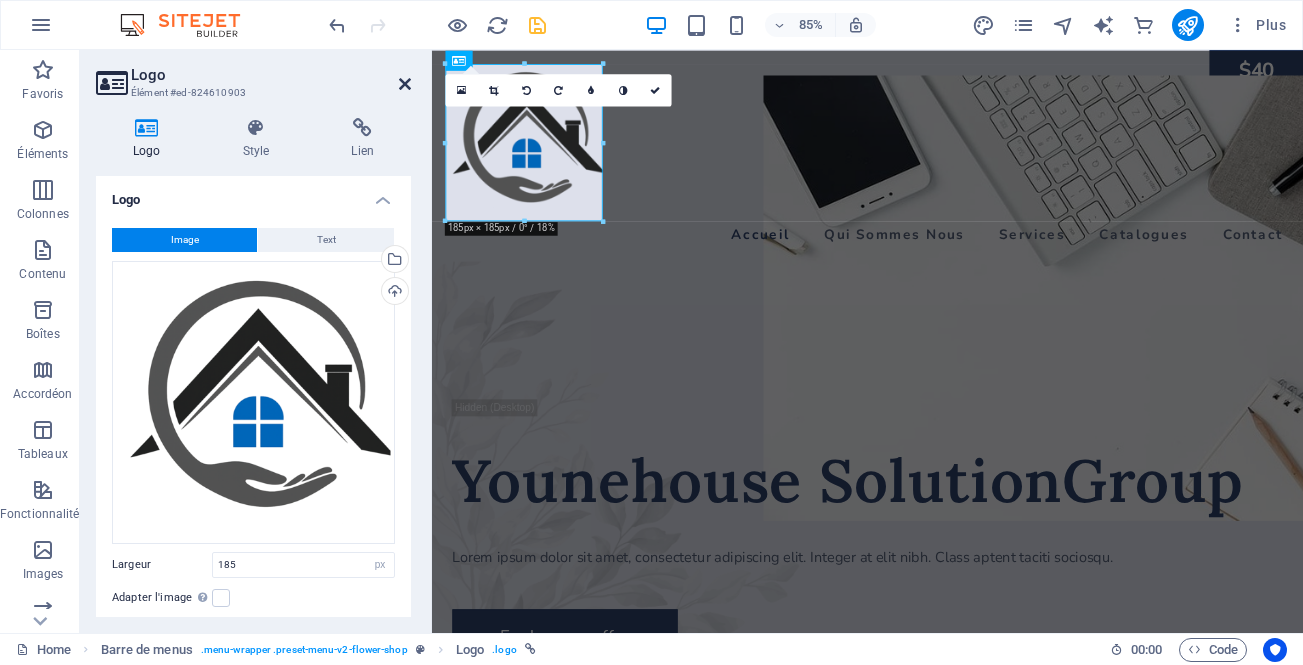 click at bounding box center [405, 84] 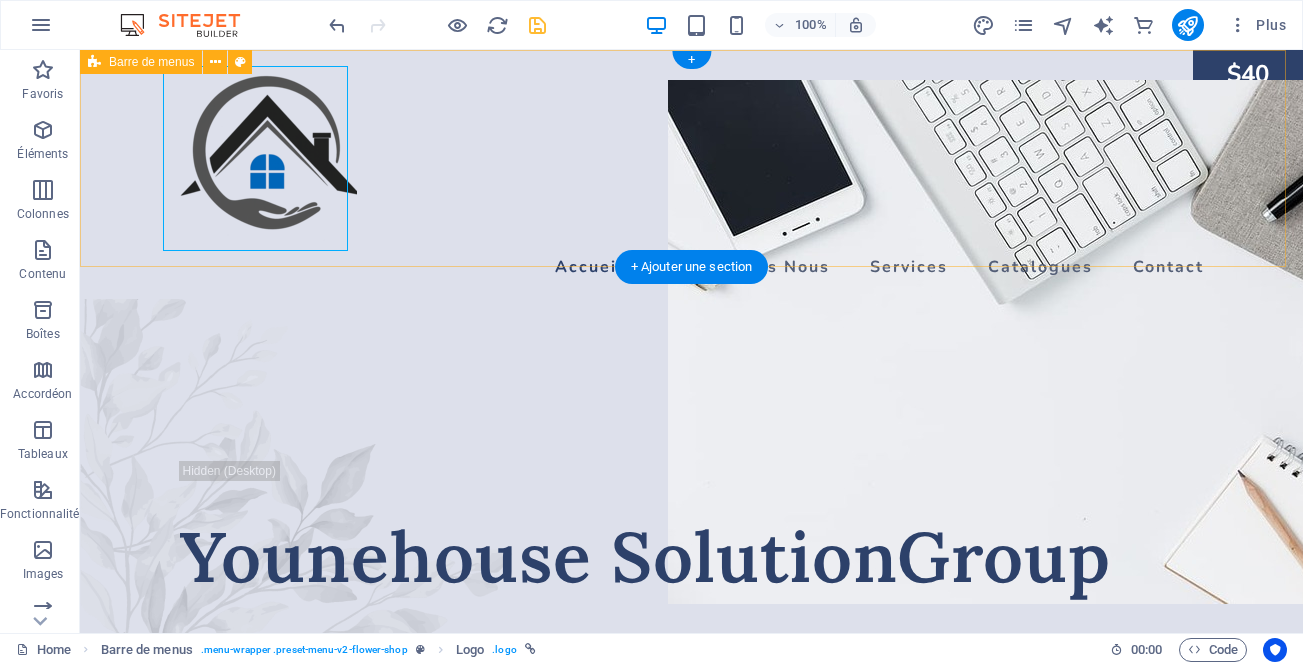 click on "Accueil Qui Sommes Nous Services Catalogues Contact Shop now" at bounding box center (691, 174) 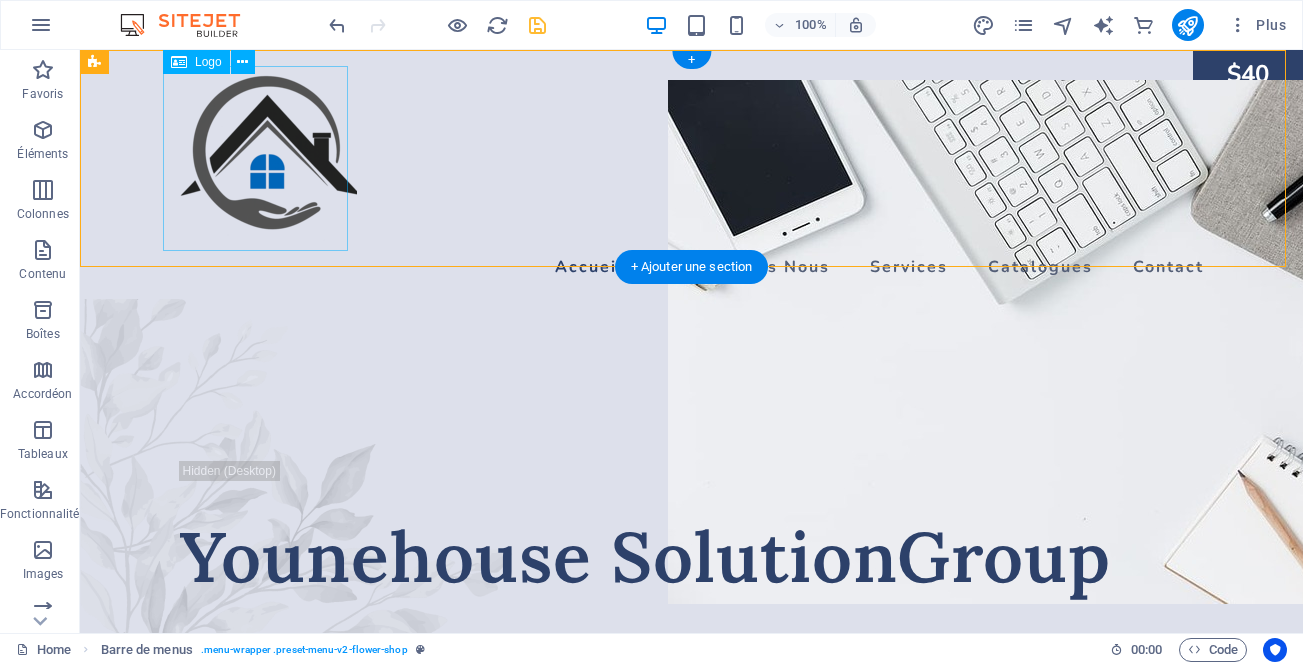 click at bounding box center (692, 158) 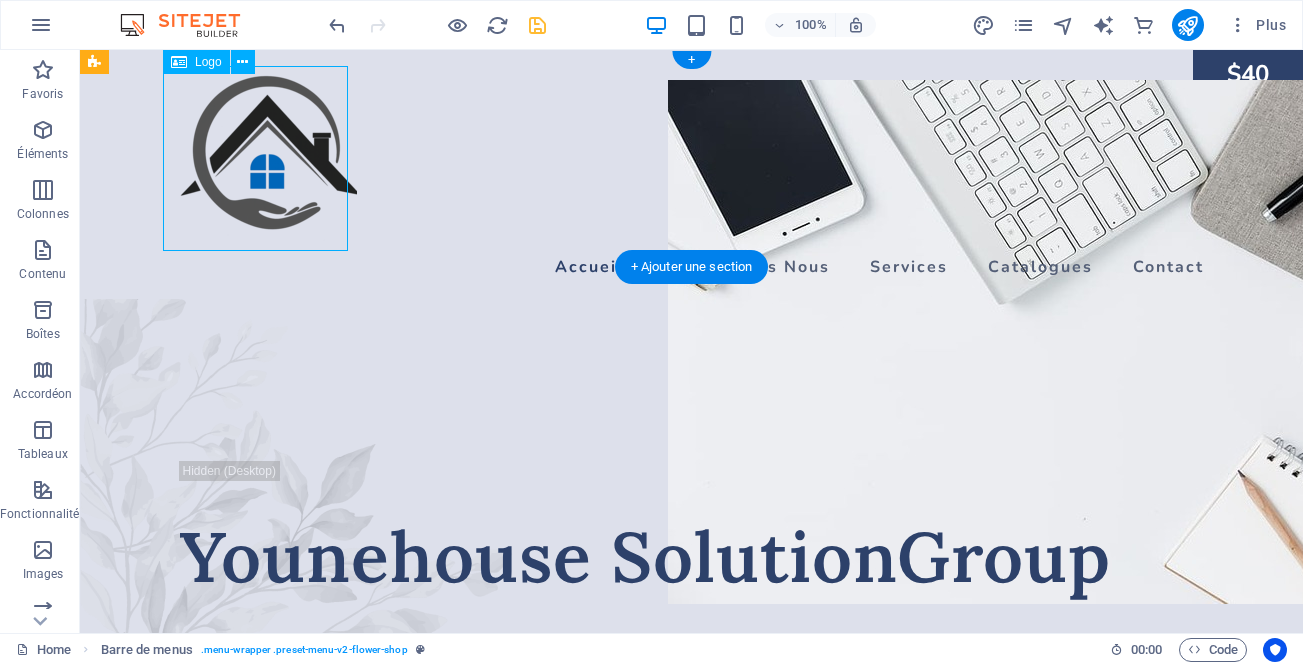 click at bounding box center (692, 158) 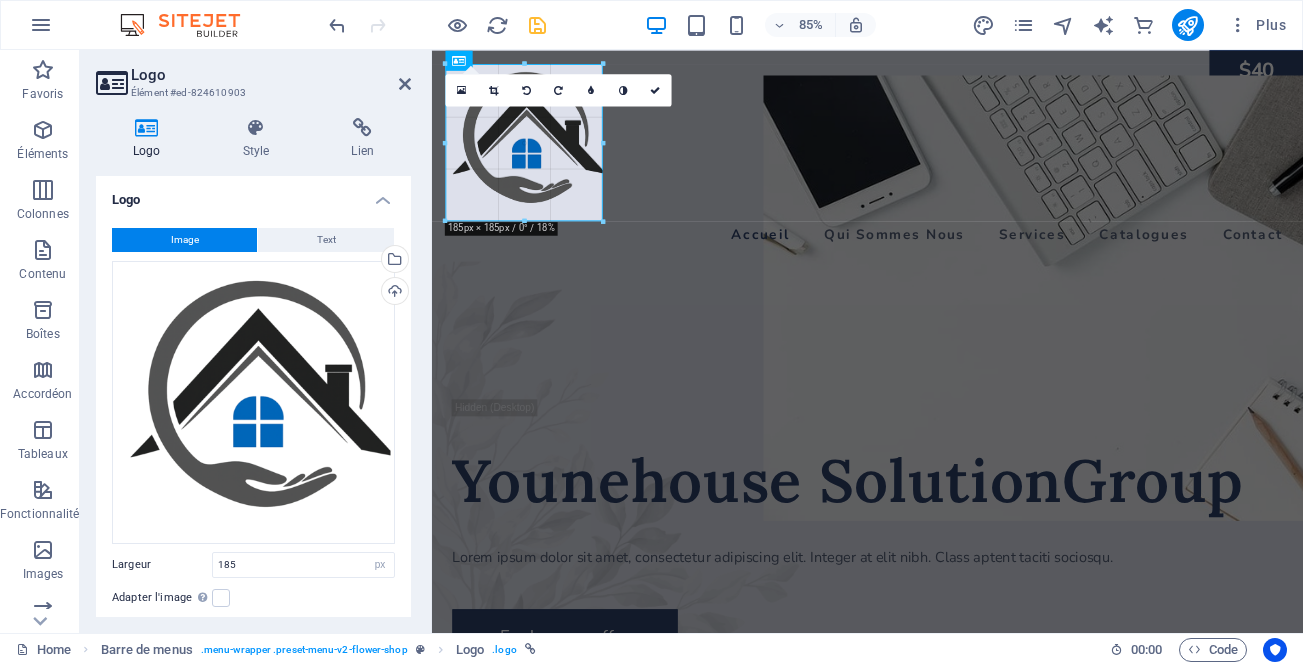 drag, startPoint x: 602, startPoint y: 221, endPoint x: 185, endPoint y: 154, distance: 422.3482 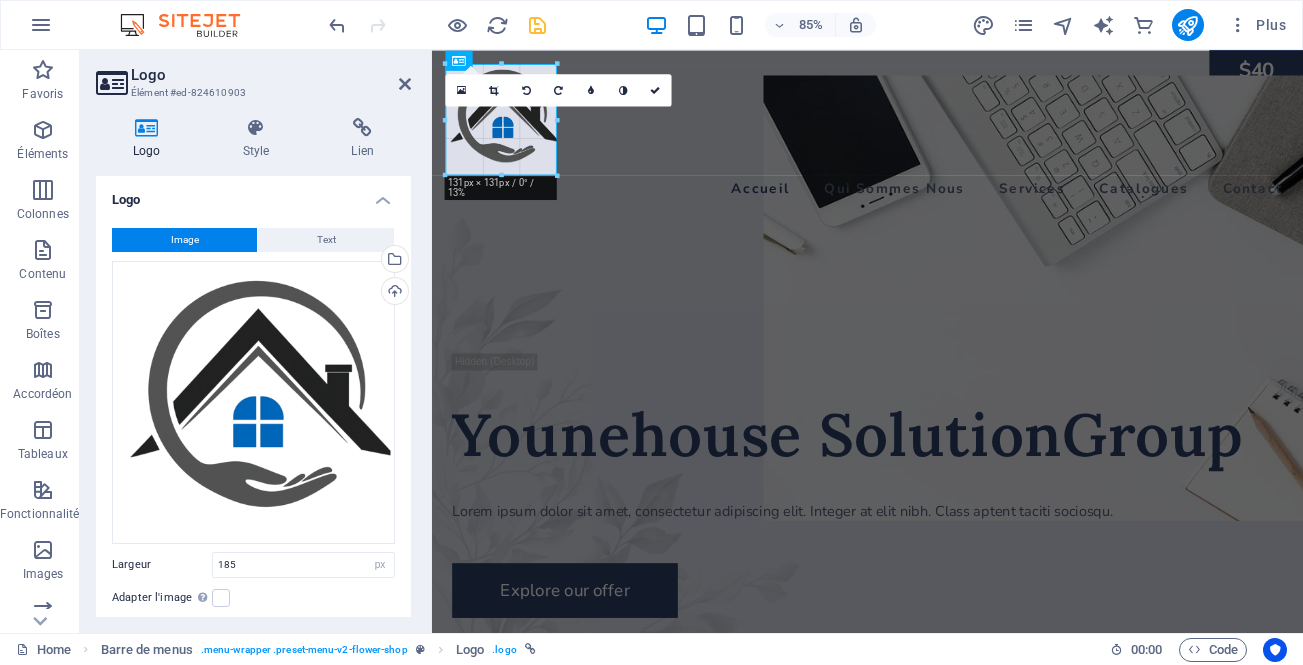 drag, startPoint x: 525, startPoint y: 221, endPoint x: 107, endPoint y: 142, distance: 425.3998 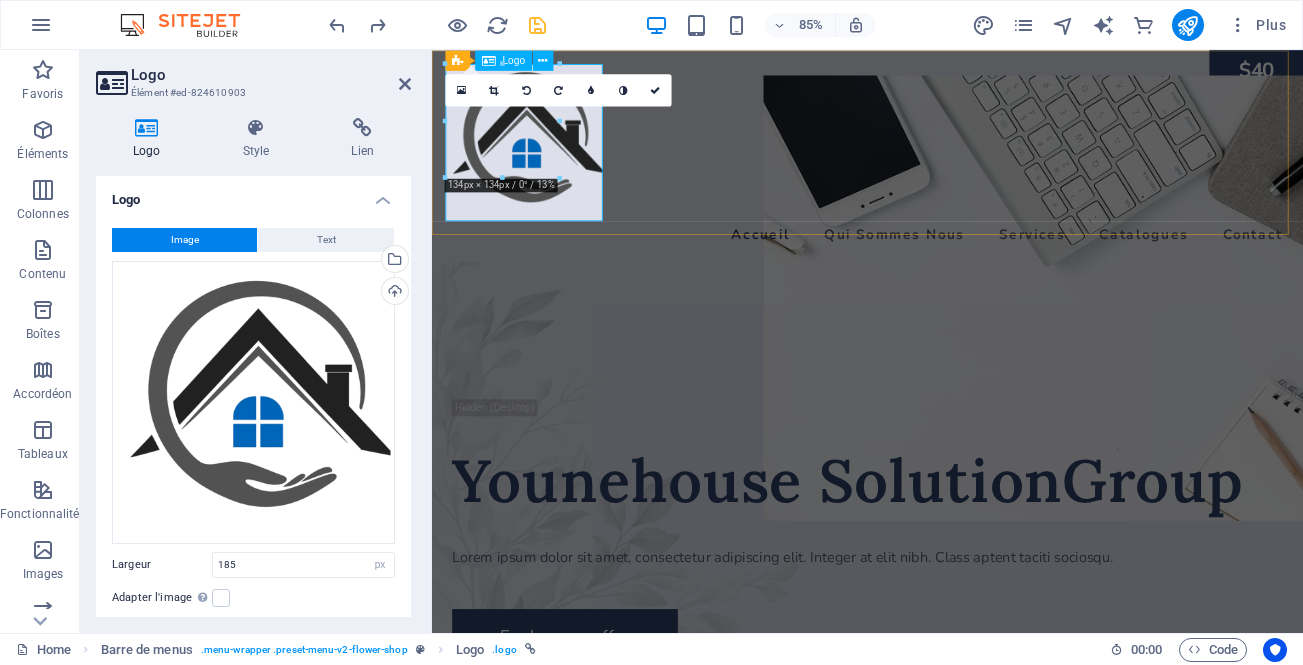 click at bounding box center (944, 158) 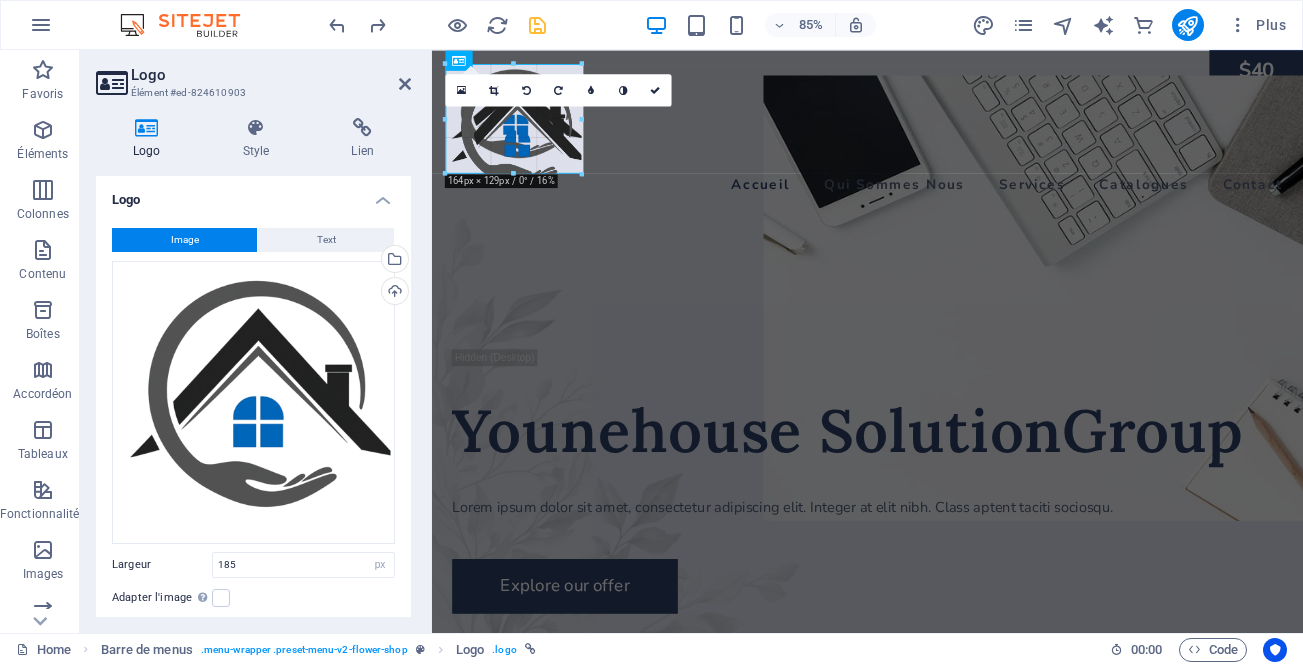 type on "161" 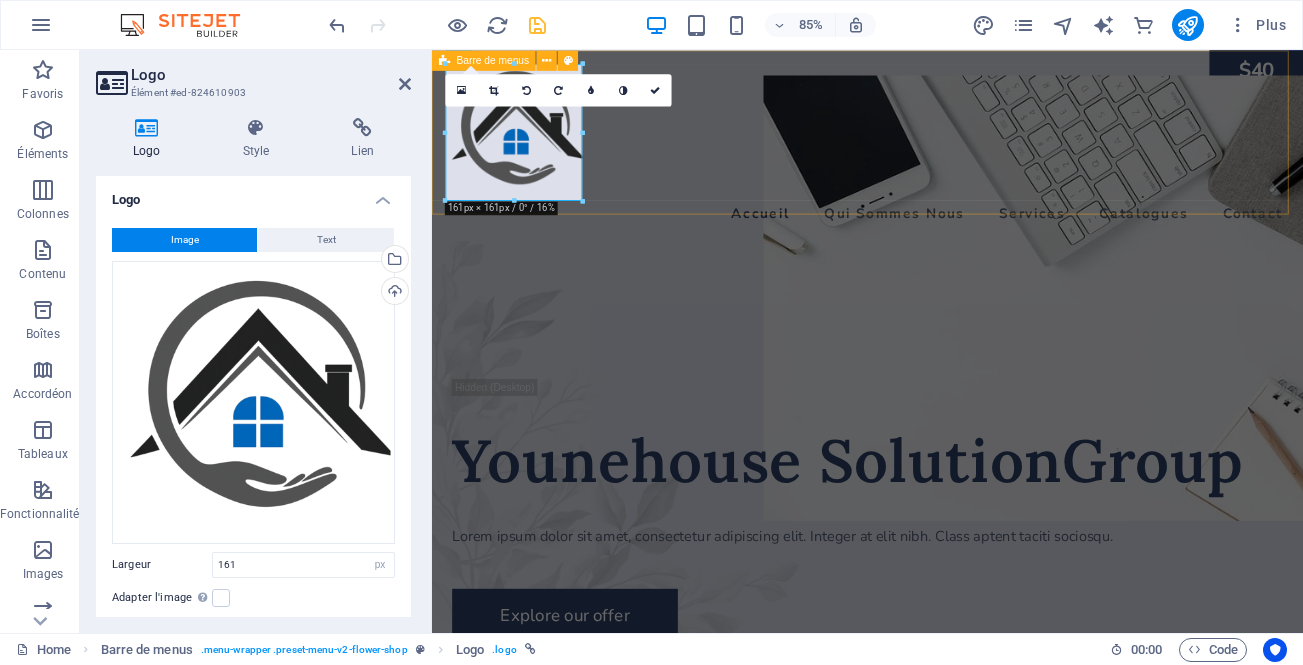click on "Accueil Qui Sommes Nous Services Catalogues Contact Shop now" at bounding box center (944, 162) 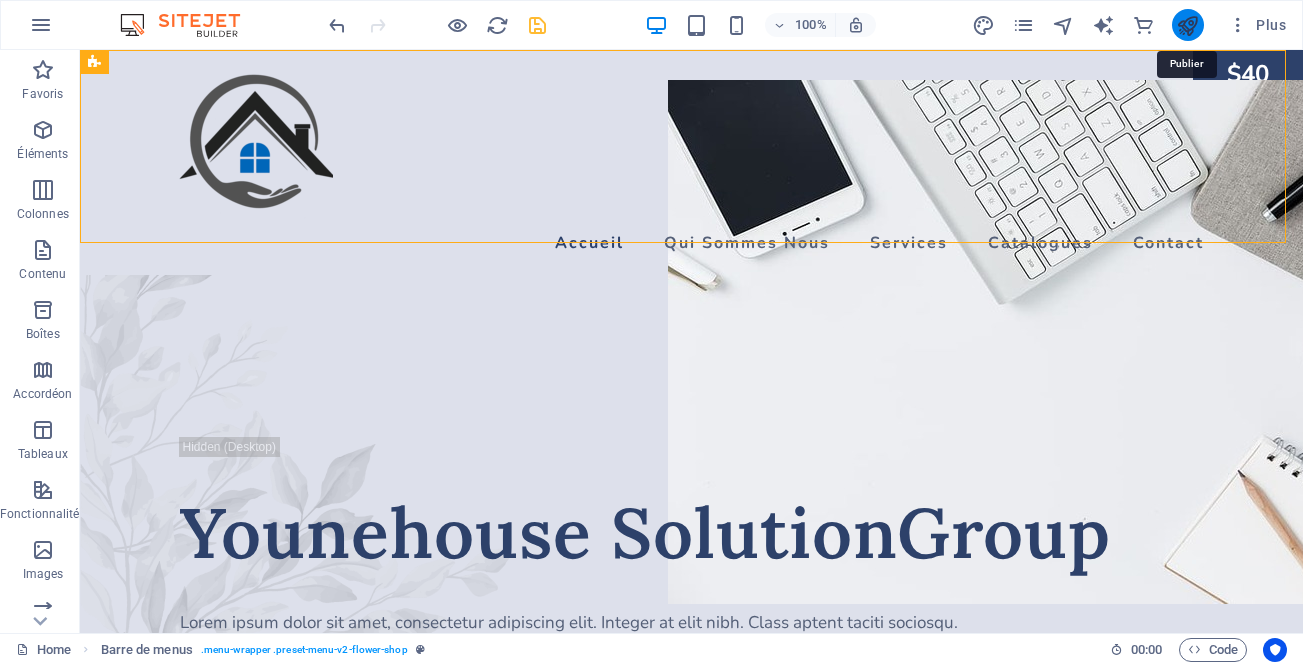 click at bounding box center [1187, 25] 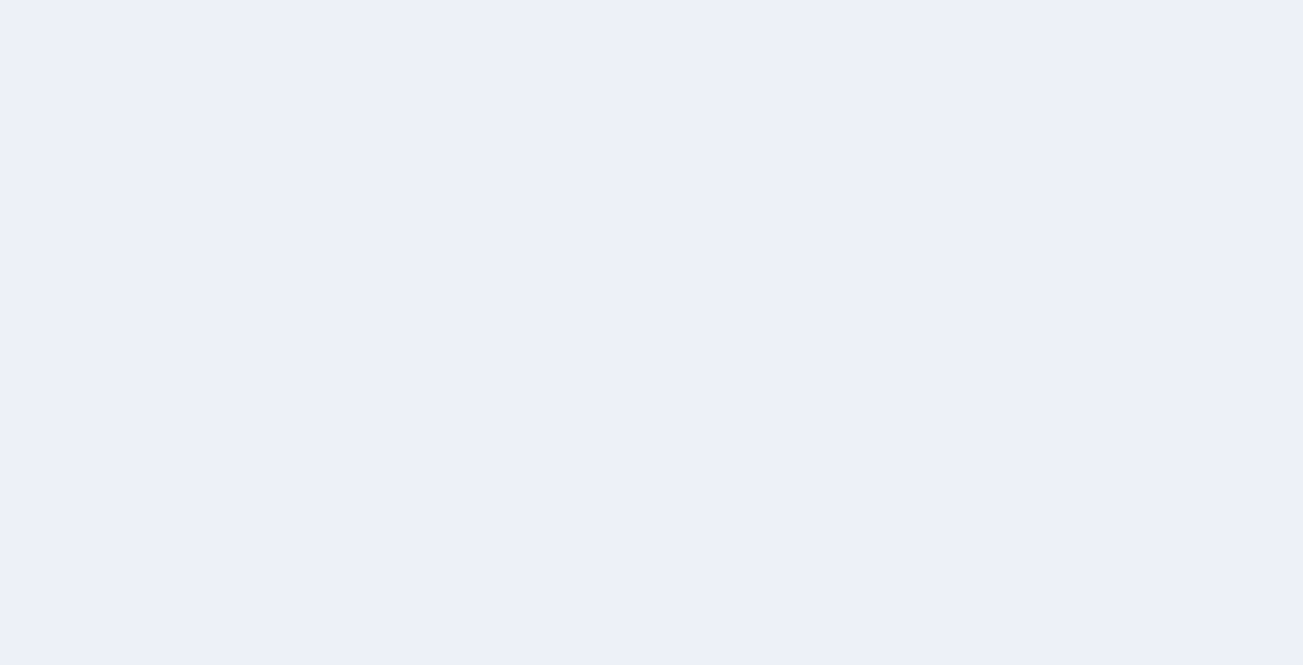 scroll, scrollTop: 0, scrollLeft: 0, axis: both 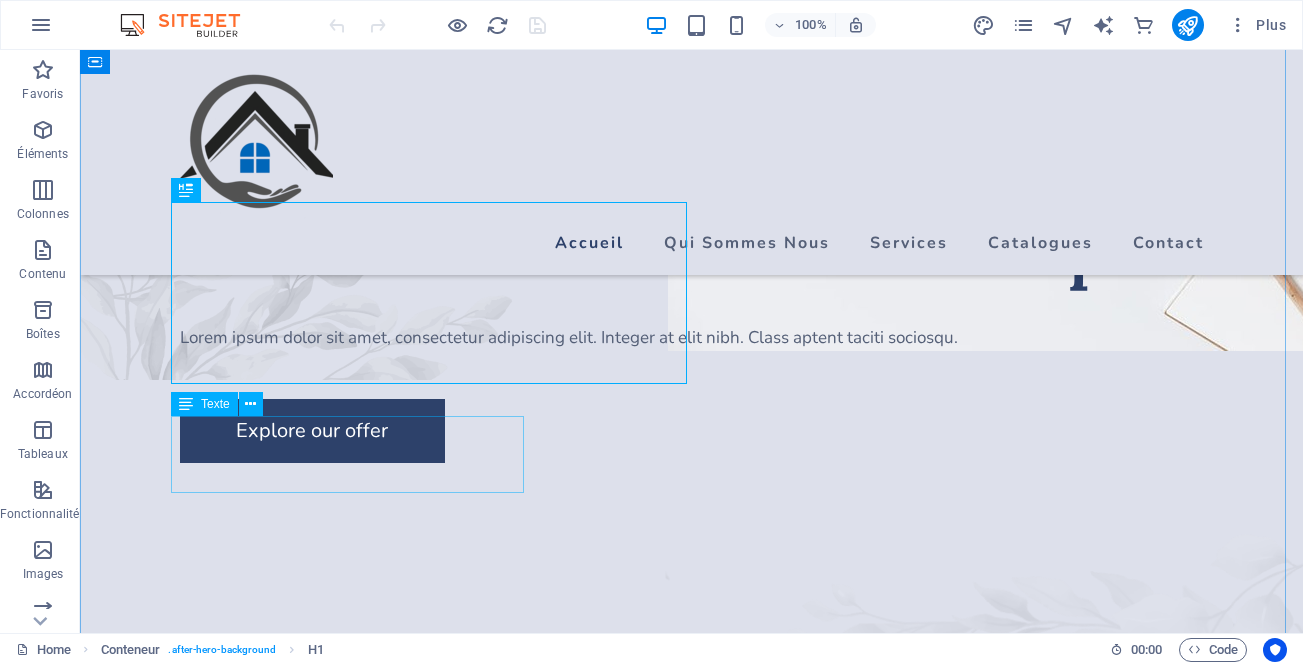 click on "Lorem ipsum dolor sit amet, consectetur adipiscing elit. Integer at elit nibh. Class aptent taciti sociosqu." at bounding box center [692, 338] 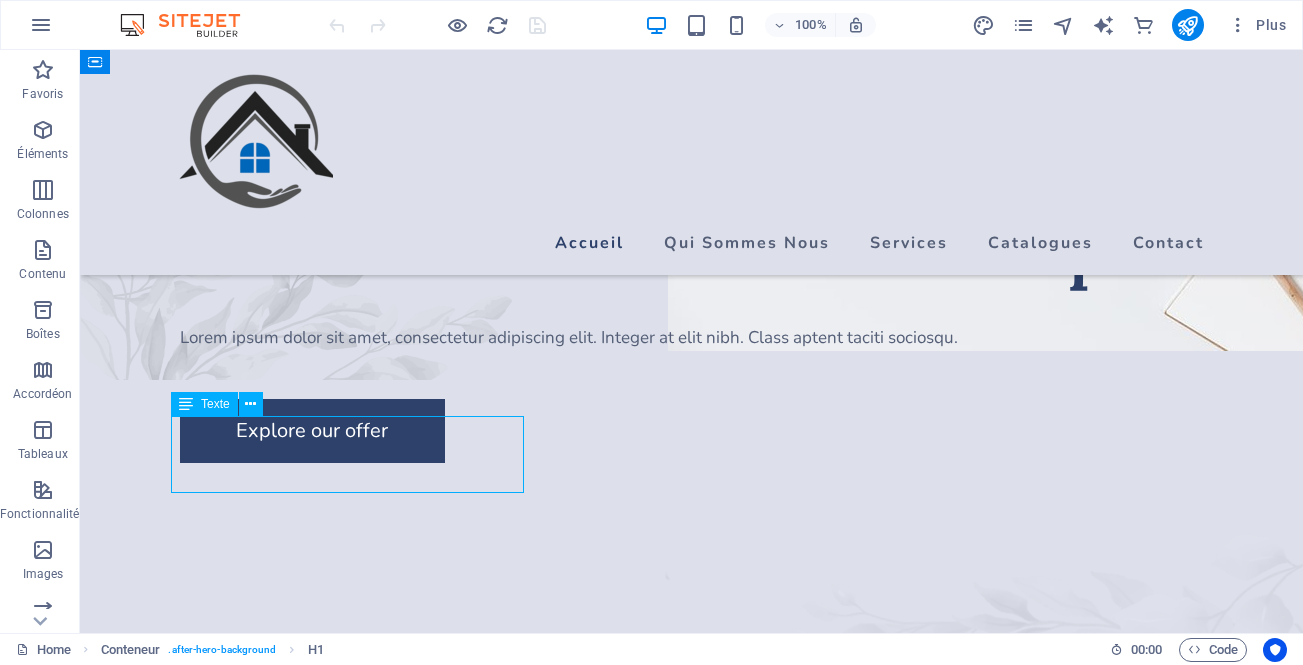 click on "Lorem ipsum dolor sit amet, consectetur adipiscing elit. Integer at elit nibh. Class aptent taciti sociosqu." at bounding box center (692, 338) 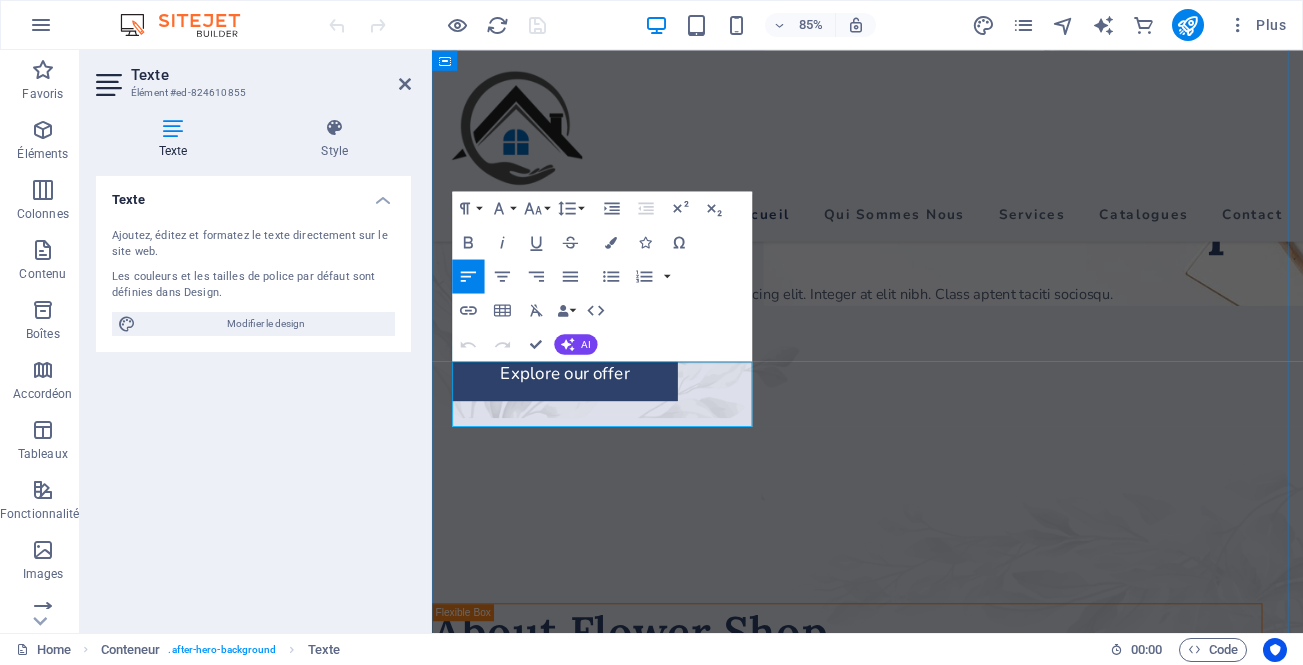 click on "Lorem ipsum dolor sit amet, consectetur adipiscing elit. Integer at elit nibh. Class aptent taciti sociosqu." at bounding box center [944, 338] 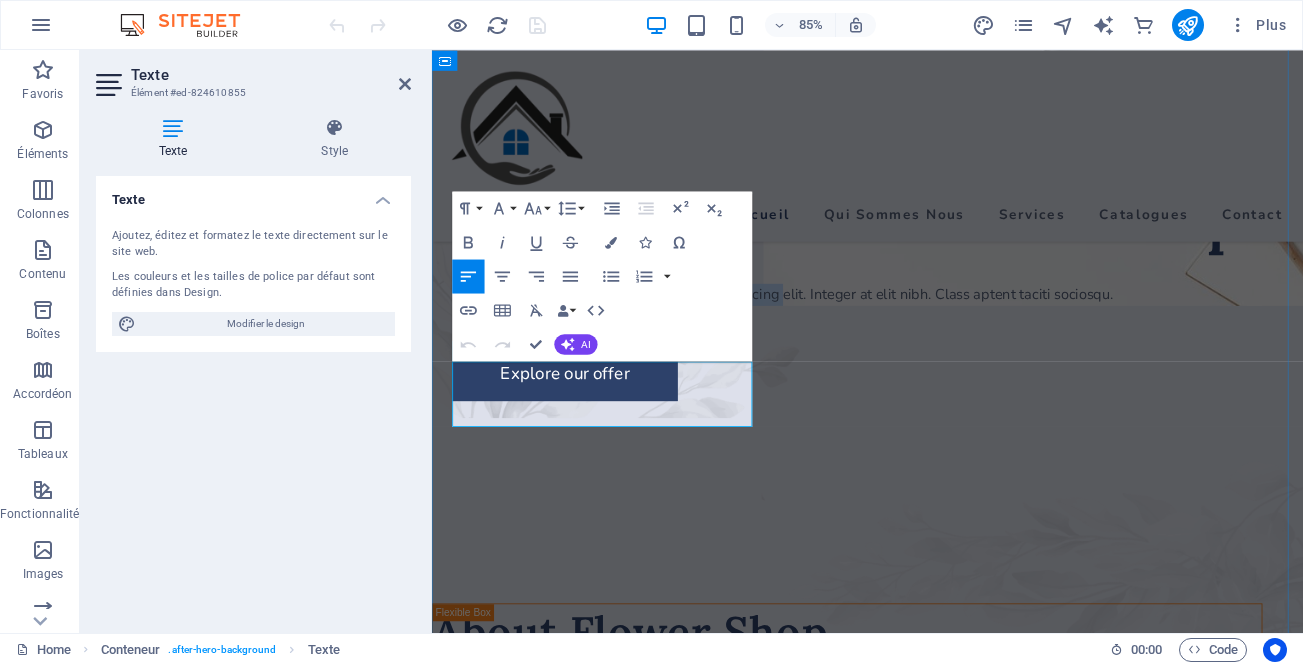click on "Lorem ipsum dolor sit amet, consectetur adipiscing elit. Integer at elit nibh. Class aptent taciti sociosqu." at bounding box center [944, 338] 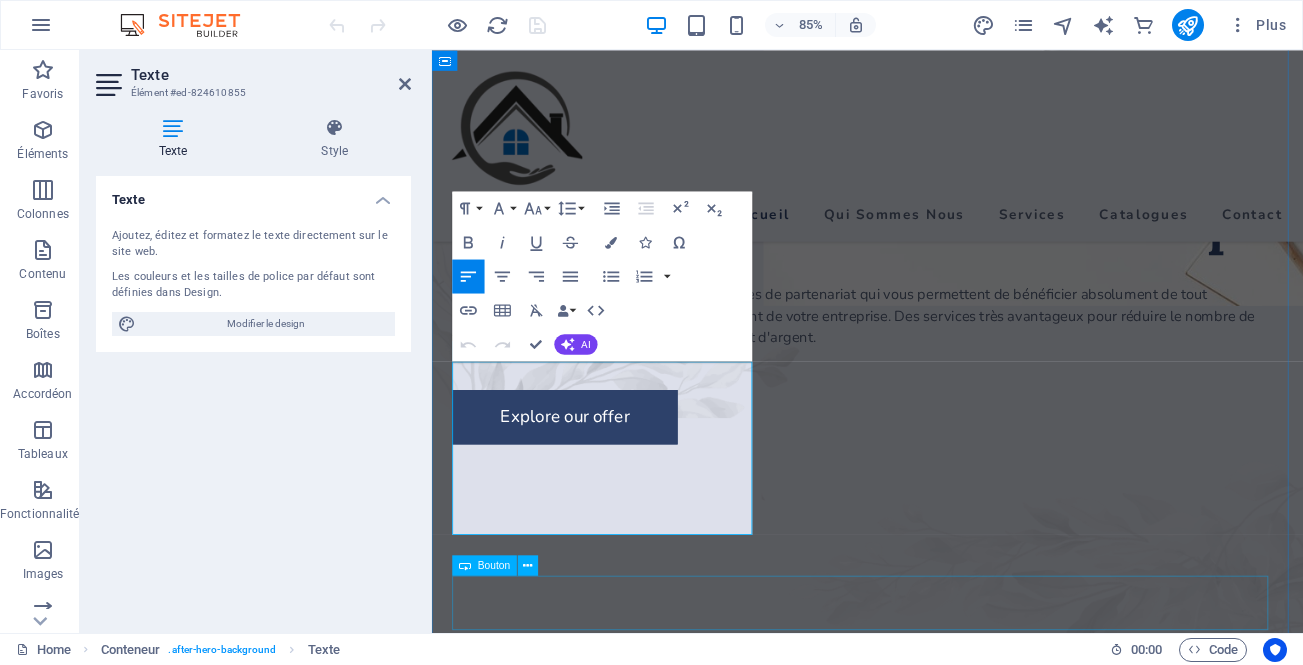 scroll, scrollTop: 5287, scrollLeft: 3, axis: both 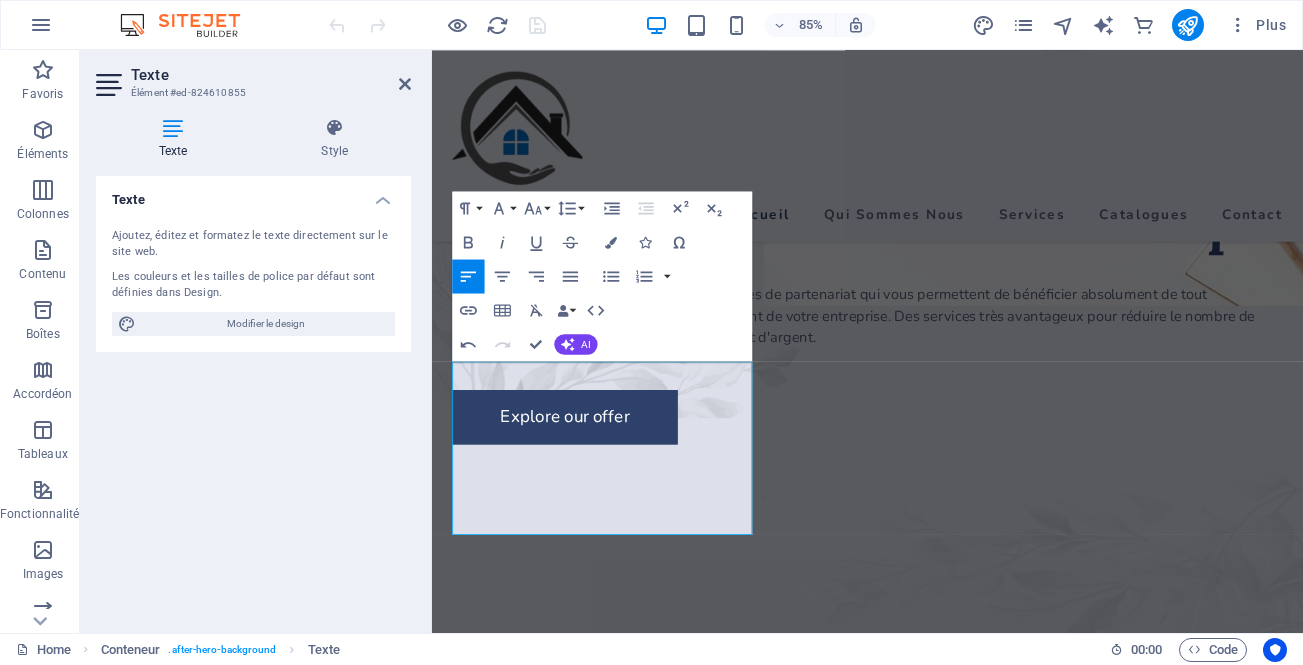 click on "Texte Ajoutez, éditez et formatez le texte directement sur le site web. Les couleurs et les tailles de police par défaut sont définies dans Design. Modifier le design Alignement Aligné à gauche Centré Aligné à droite" at bounding box center (253, 396) 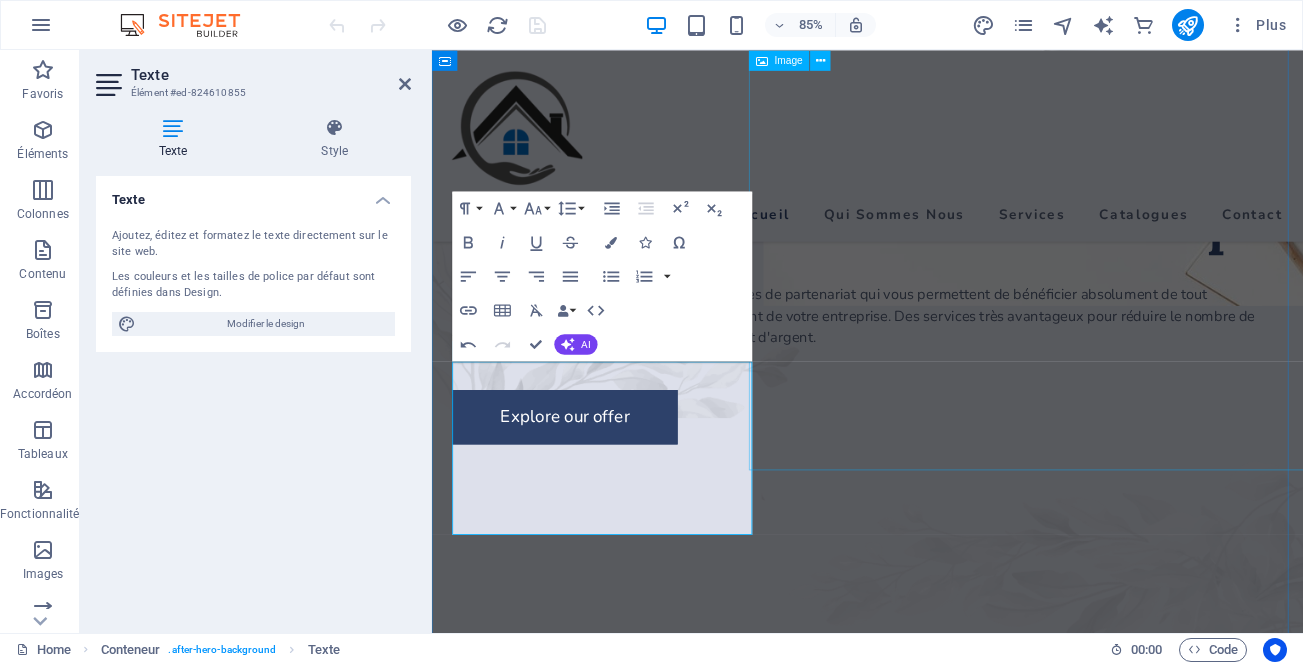 click at bounding box center (1214, 89) 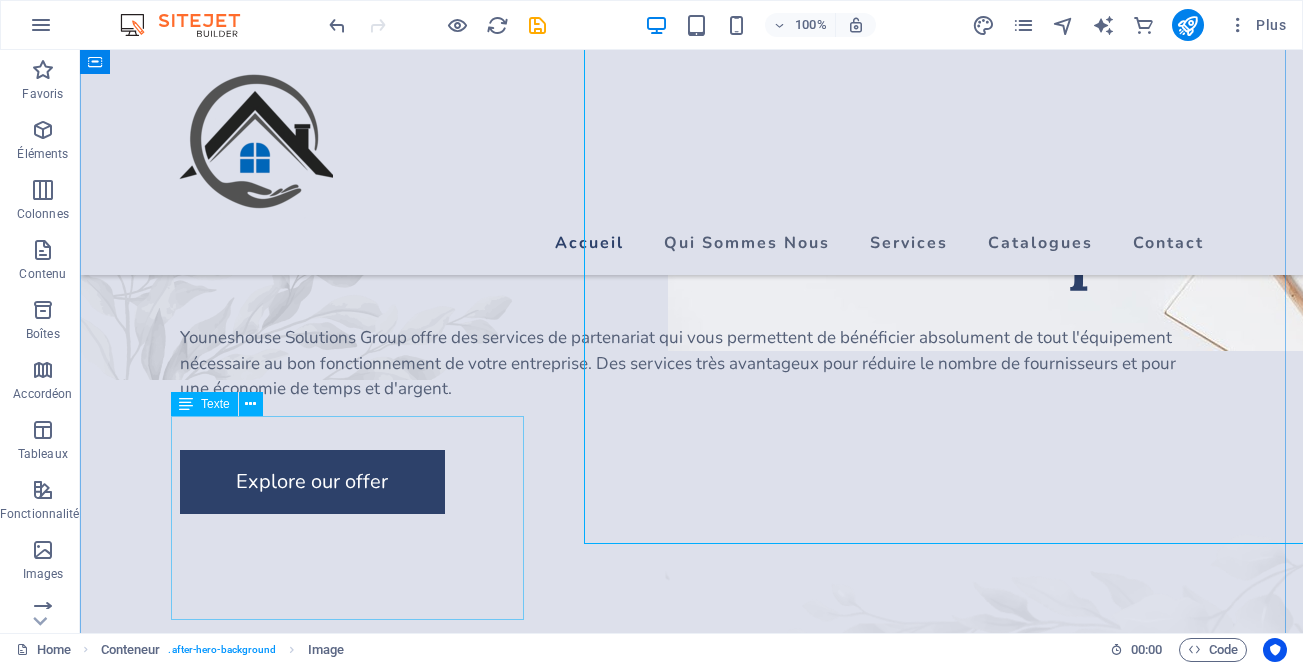 click on "Youneshouse Solutions Group offre des services de partenariat qui vous permettent de bénéficier absolument de tout l'équipement nécessaire au bon fonctionnement de votre entreprise. Des services très avantageux pour réduire le nombre de fournisseurs et pour une économie de temps et d'argent." at bounding box center [692, 363] 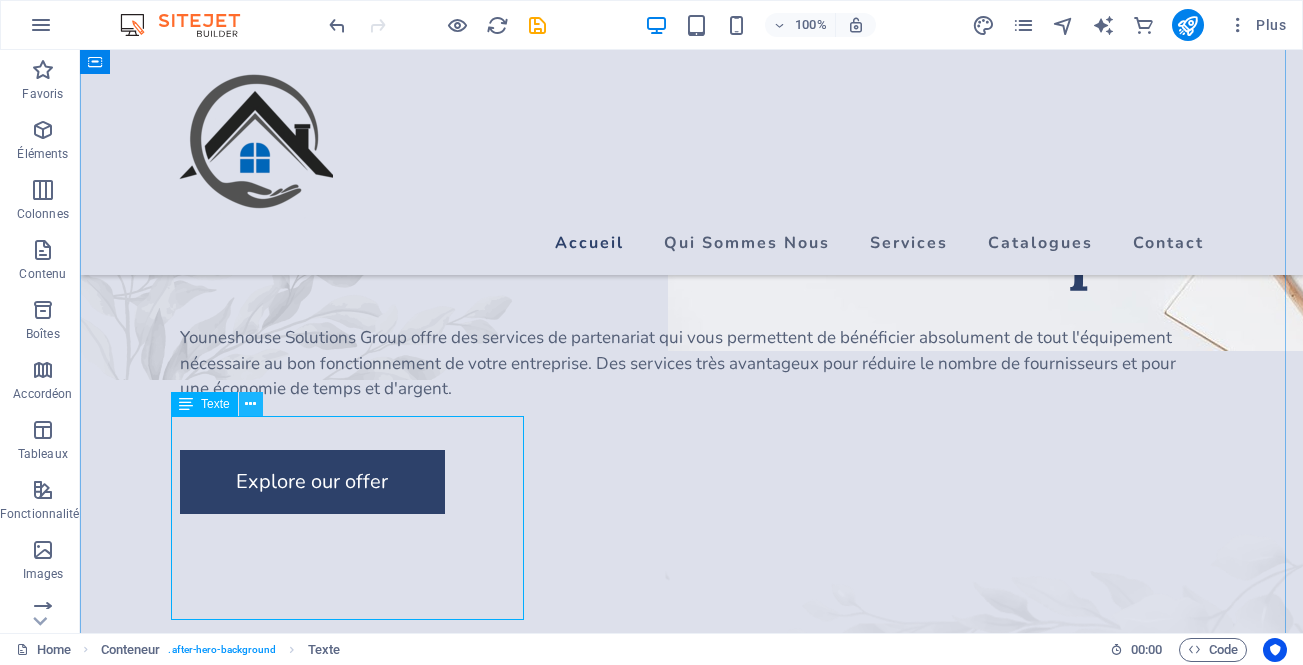 click at bounding box center [251, 404] 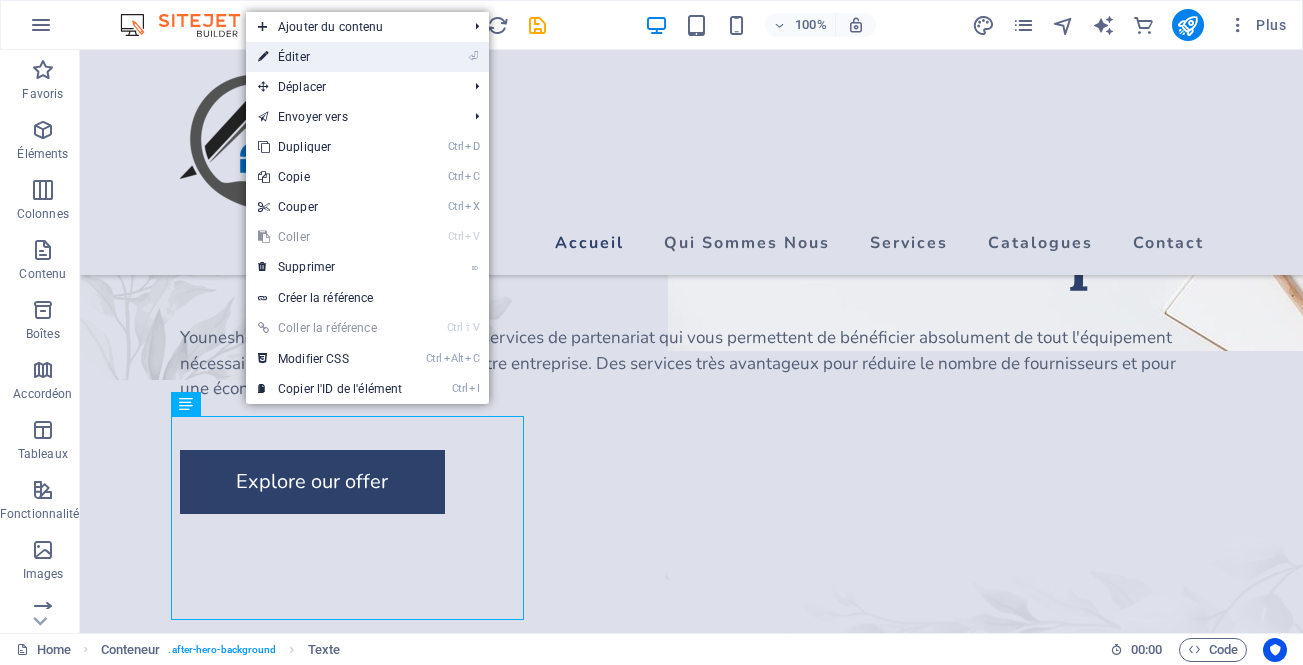 click on "⏎  Éditer" at bounding box center (330, 57) 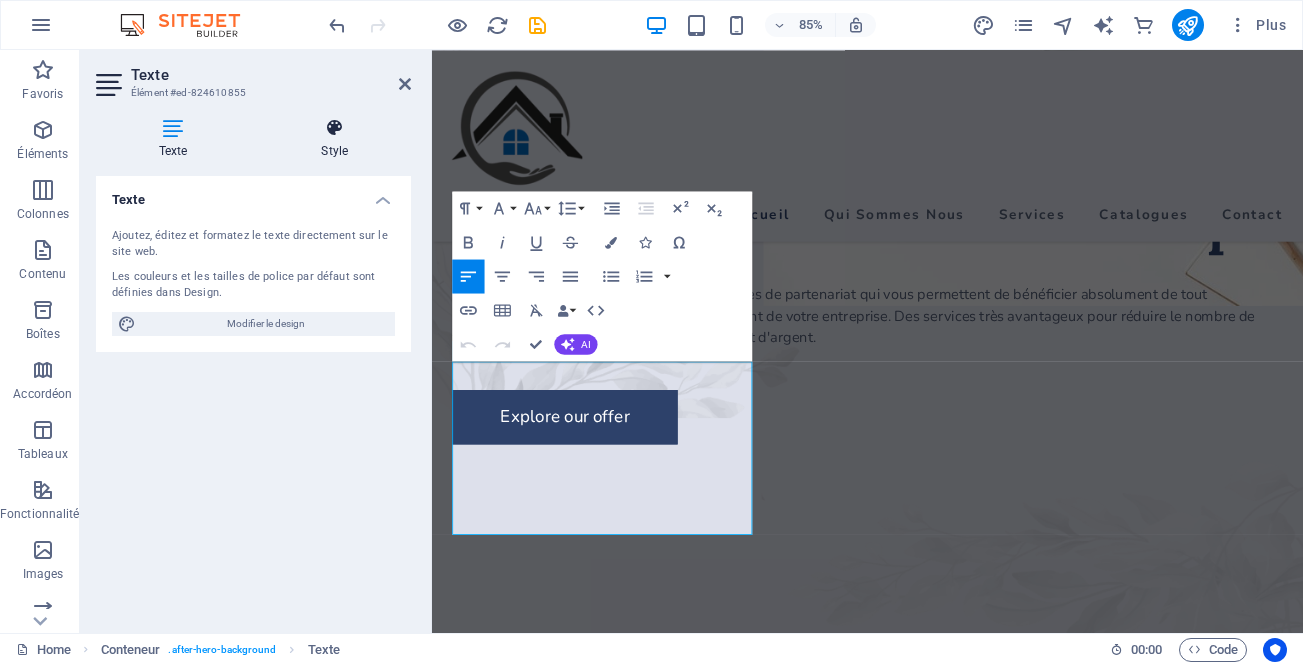 click on "Style" at bounding box center (335, 139) 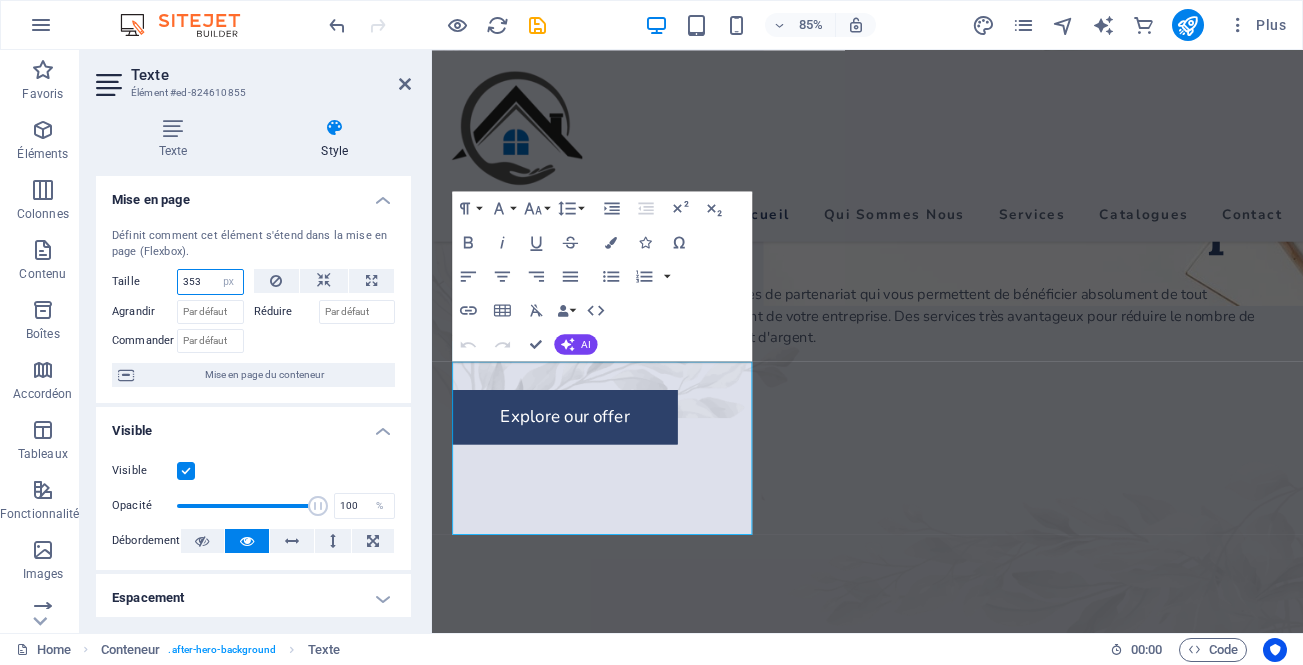 click on "353" at bounding box center (210, 282) 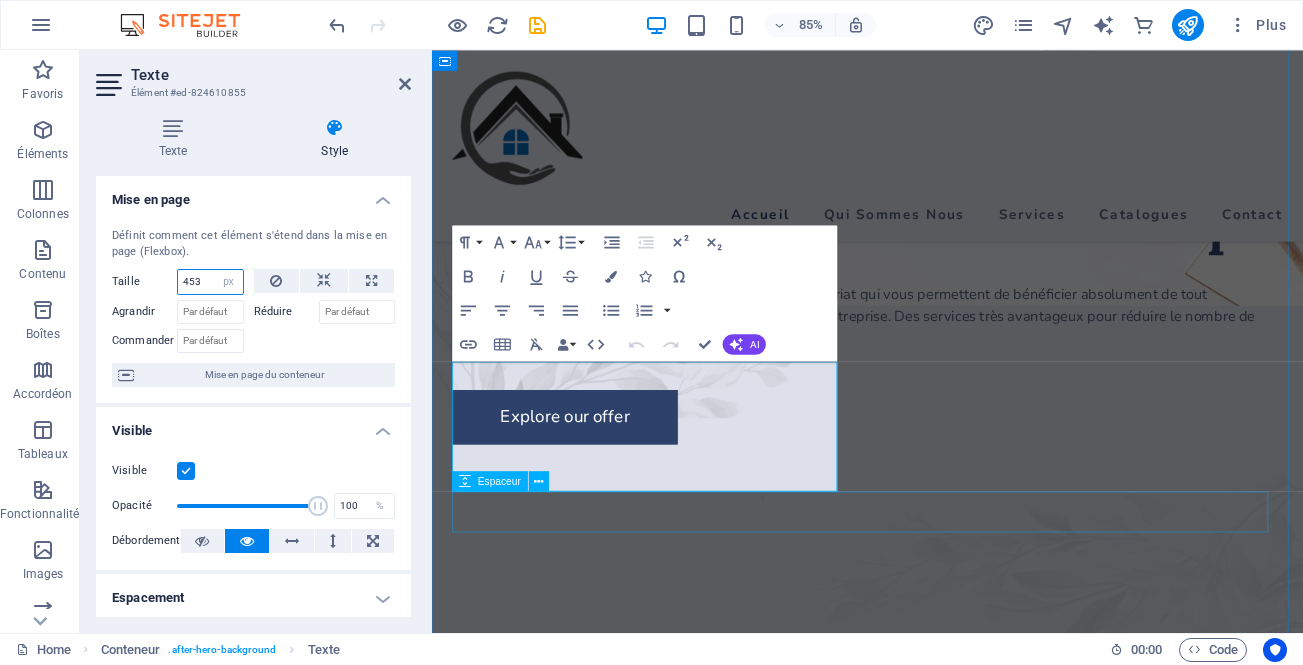type on "453" 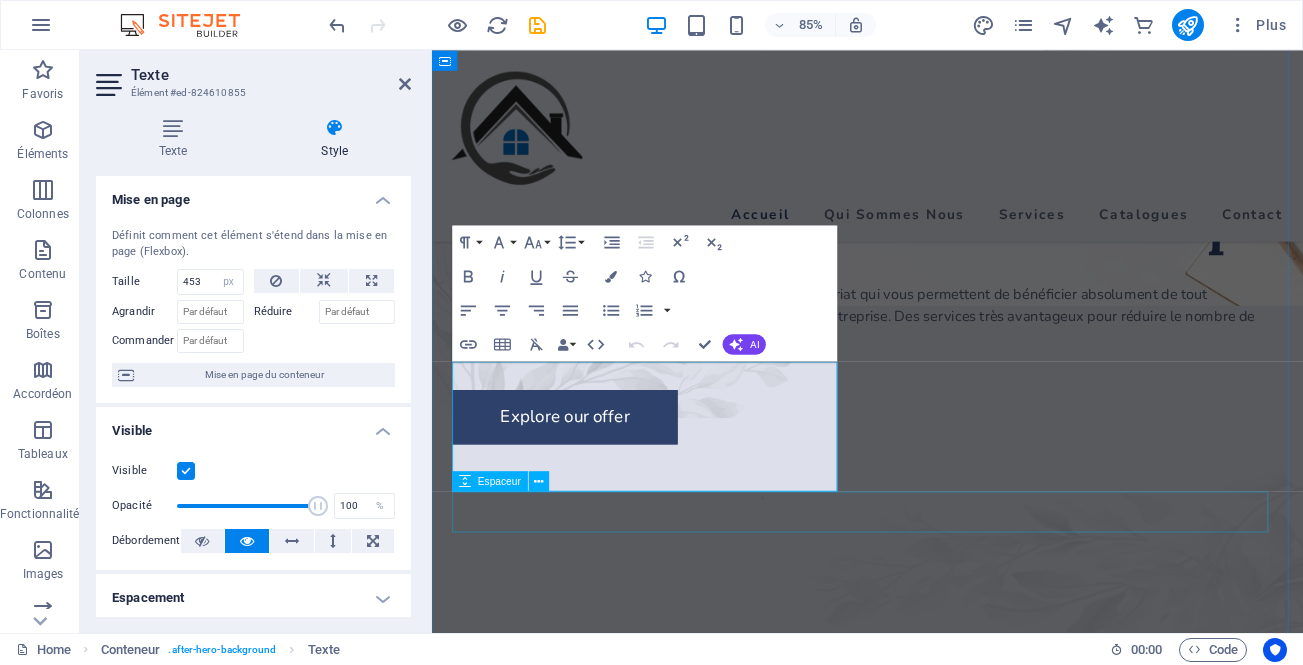 click at bounding box center (944, 426) 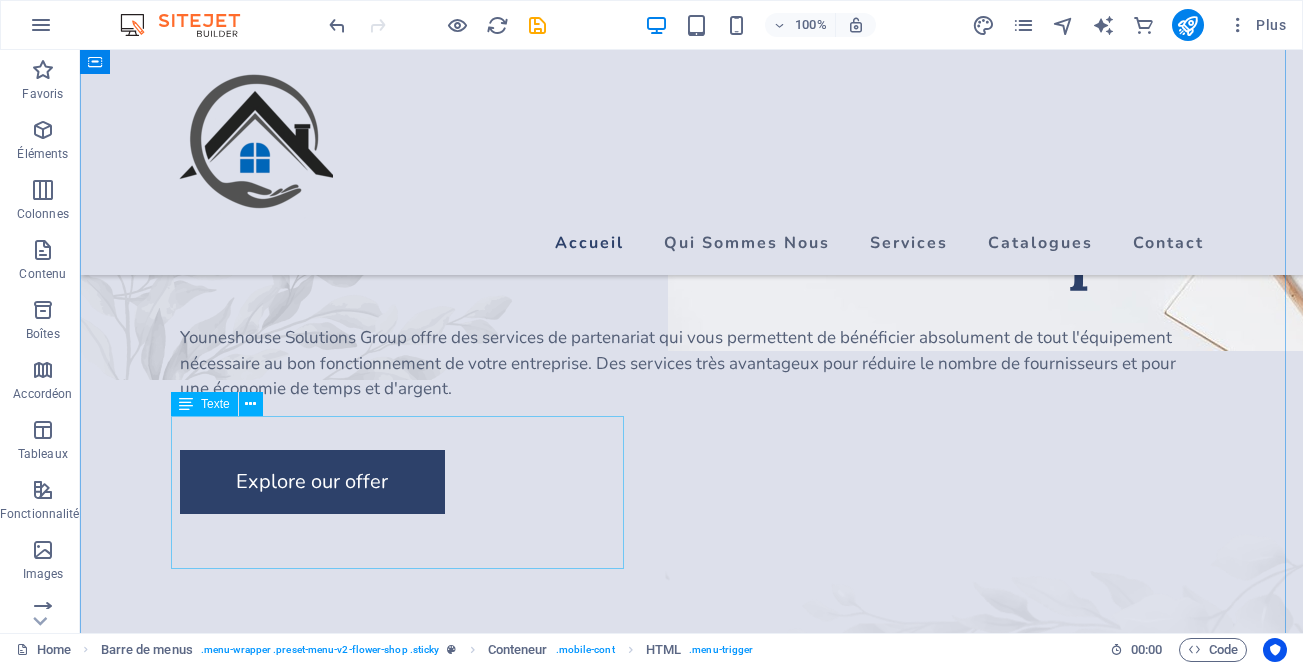 click on "Youneshouse Solutions Group offre des services de partenariat qui vous permettent de bénéficier absolument de tout l'équipement nécessaire au bon fonctionnement de votre entreprise. Des services très avantageux pour réduire le nombre de fournisseurs et pour une économie de temps et d'argent." at bounding box center (692, 363) 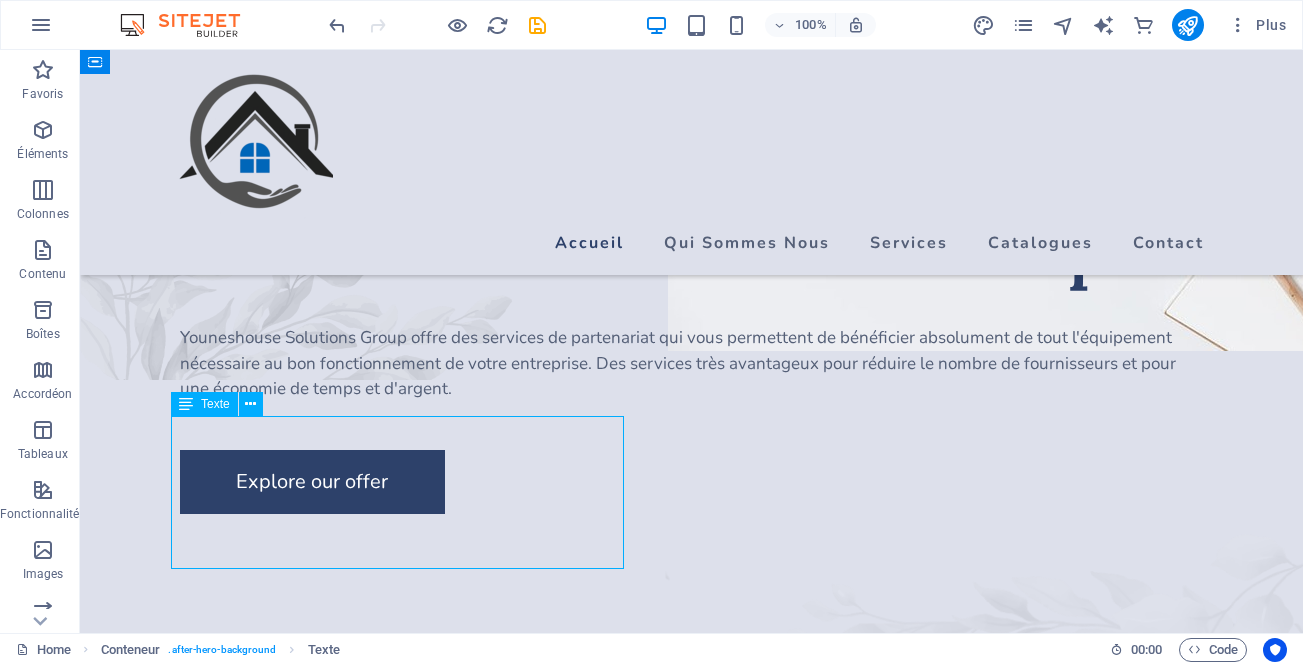 click on "Youneshouse Solutions Group offre des services de partenariat qui vous permettent de bénéficier absolument de tout l'équipement nécessaire au bon fonctionnement de votre entreprise. Des services très avantageux pour réduire le nombre de fournisseurs et pour une économie de temps et d'argent." at bounding box center [692, 363] 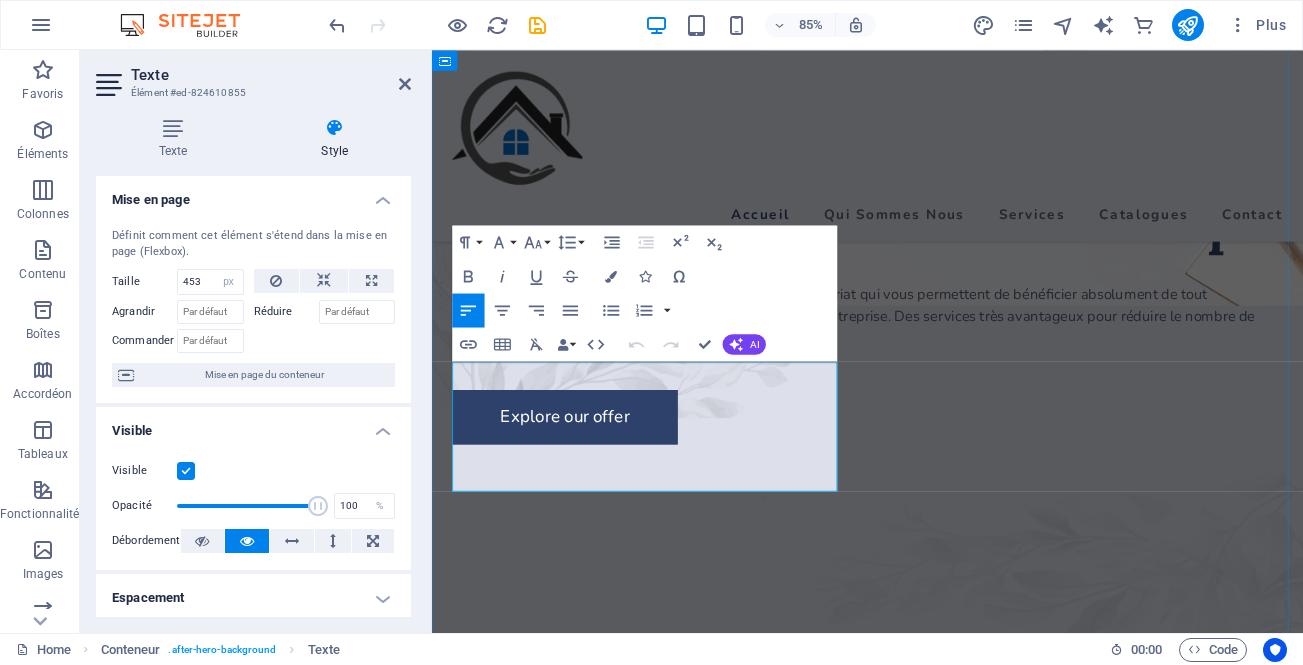 click on "Youneshouse Solutions Group offre des services de partenariat qui vous permettent de bénéficier absolument de tout l'équipement nécessaire au bon fonctionnement de votre entreprise. Des services très avantageux pour réduire le nombre de fournisseurs et pour une économie de temps et d'argent." at bounding box center [944, 363] 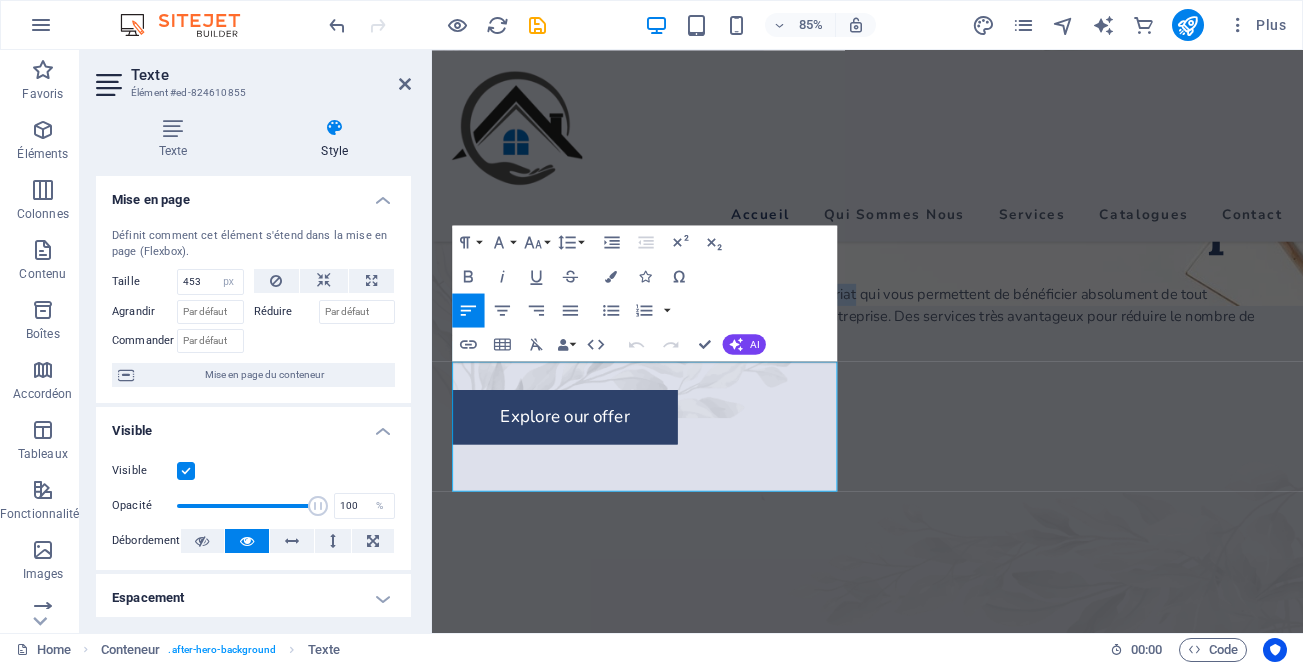 drag, startPoint x: 655, startPoint y: 426, endPoint x: 269, endPoint y: 446, distance: 386.5178 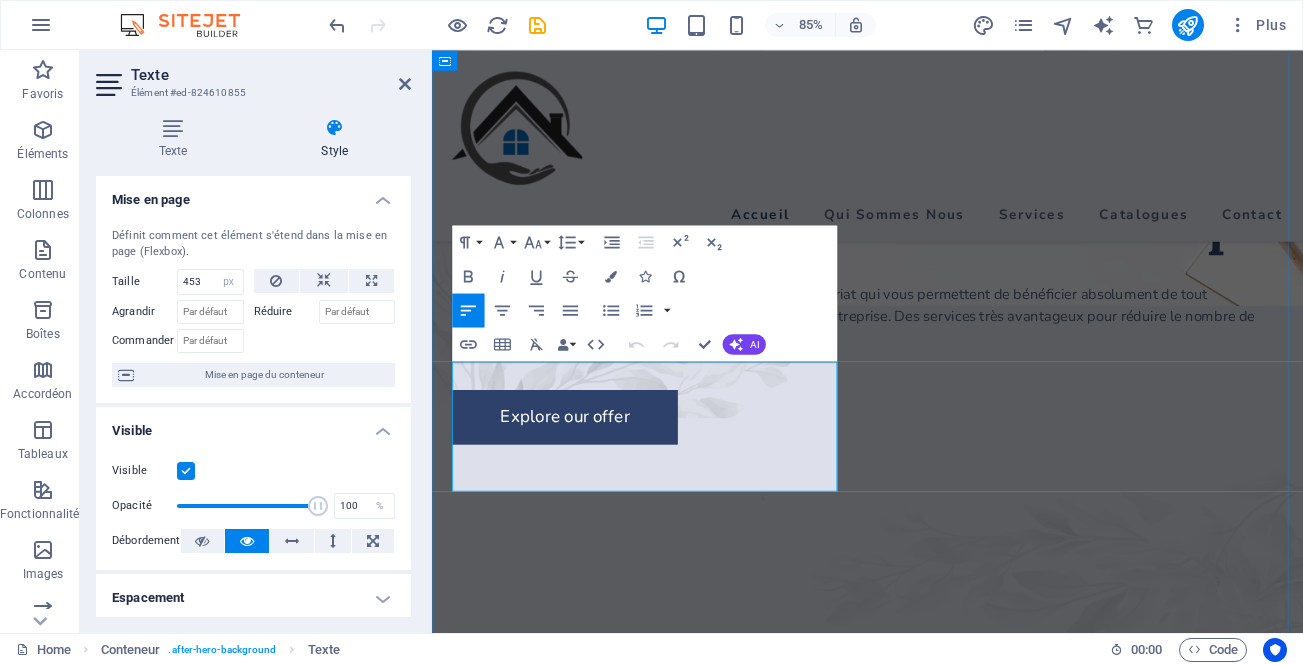 click on "Youneshouse Solutions Group offre des services de partenariat qui vous permettent de bénéficier absolument de tout l'équipement nécessaire au bon fonctionnement de votre entreprise. Des services très avantageux pour réduire le nombre de fournisseurs et pour une économie de temps et d'argent." at bounding box center [944, 363] 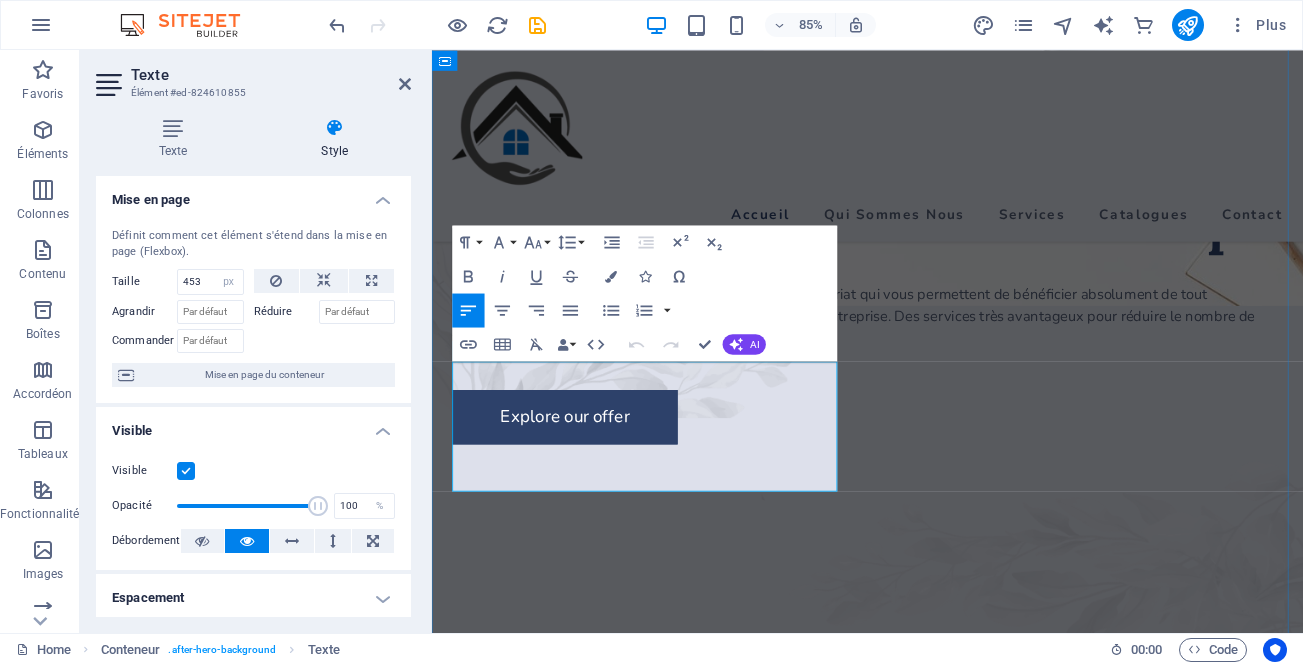 drag, startPoint x: 661, startPoint y: 426, endPoint x: 542, endPoint y: 429, distance: 119.03781 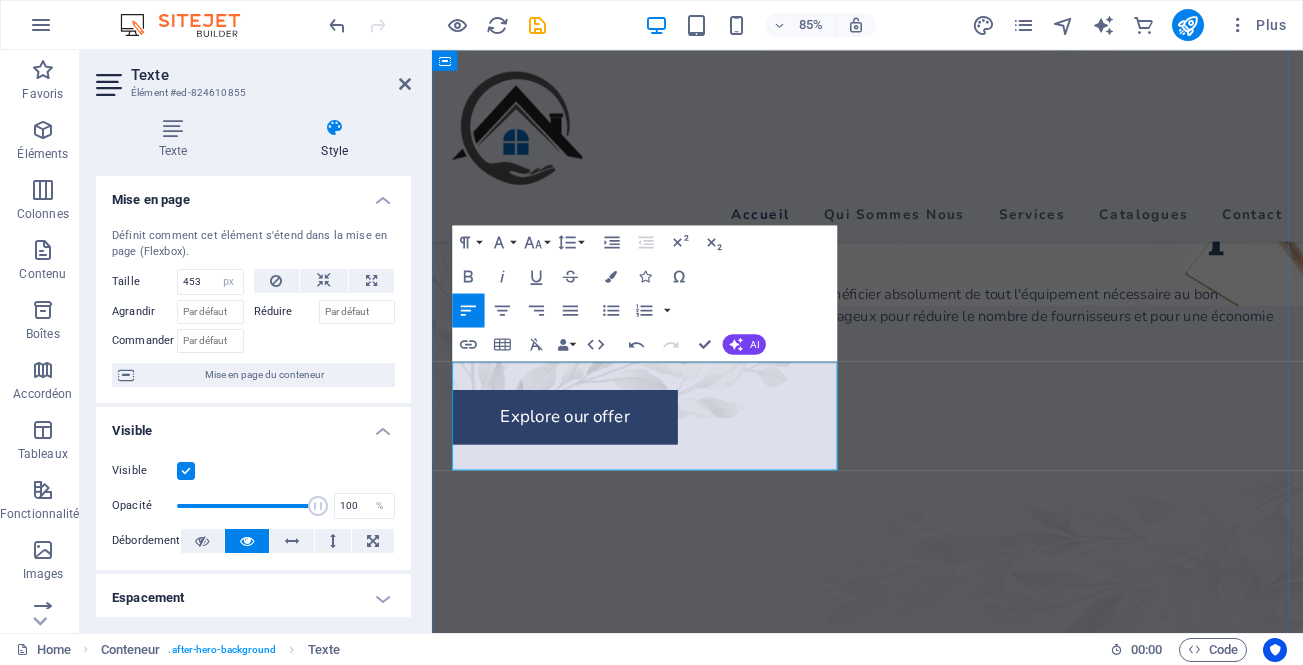 type 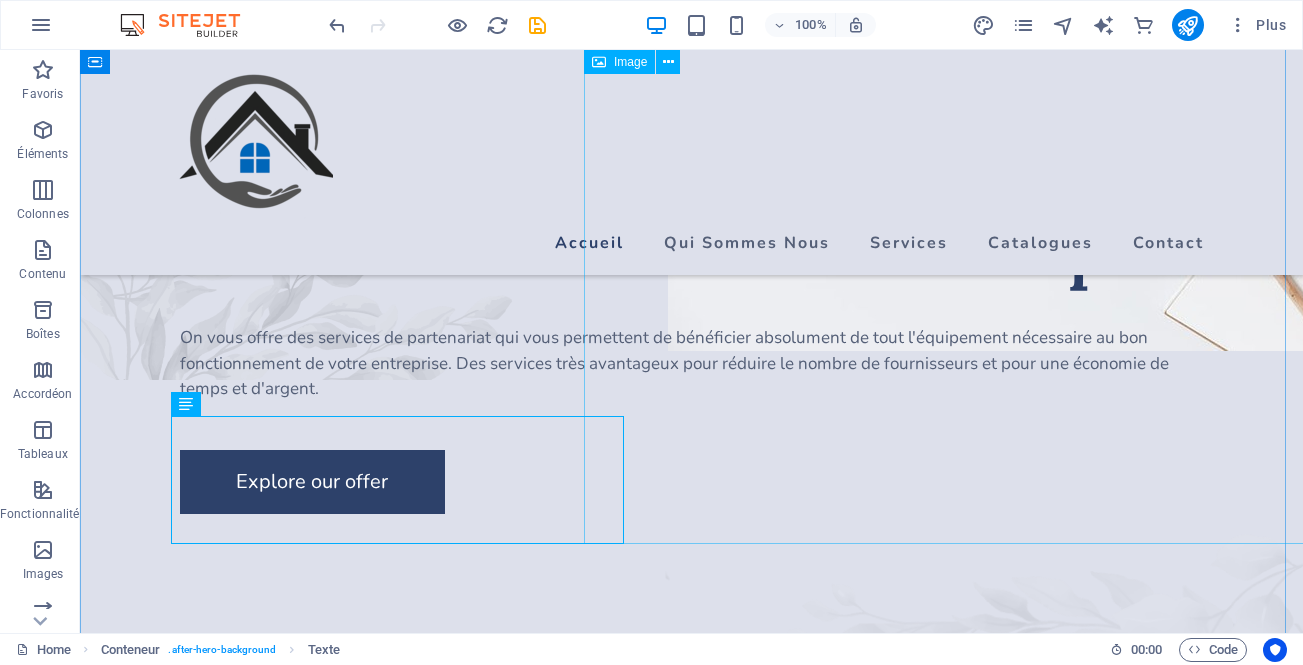 click at bounding box center (1060, 89) 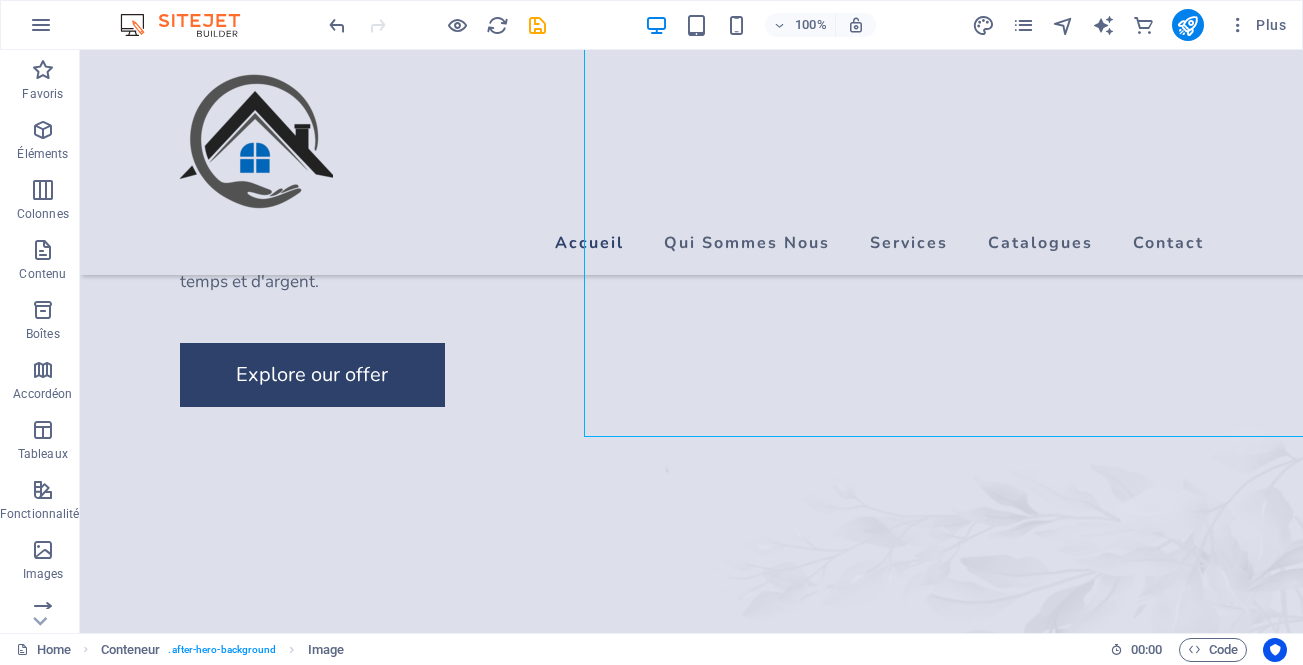 scroll, scrollTop: 341, scrollLeft: 0, axis: vertical 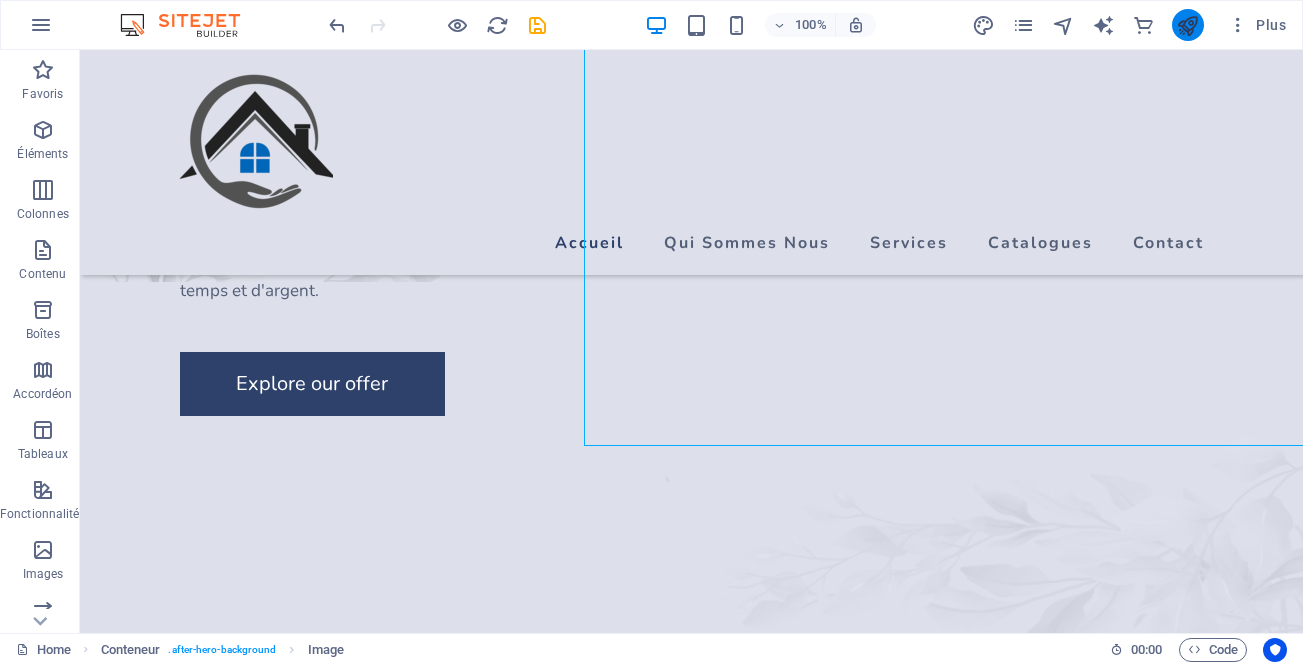 click at bounding box center (1188, 25) 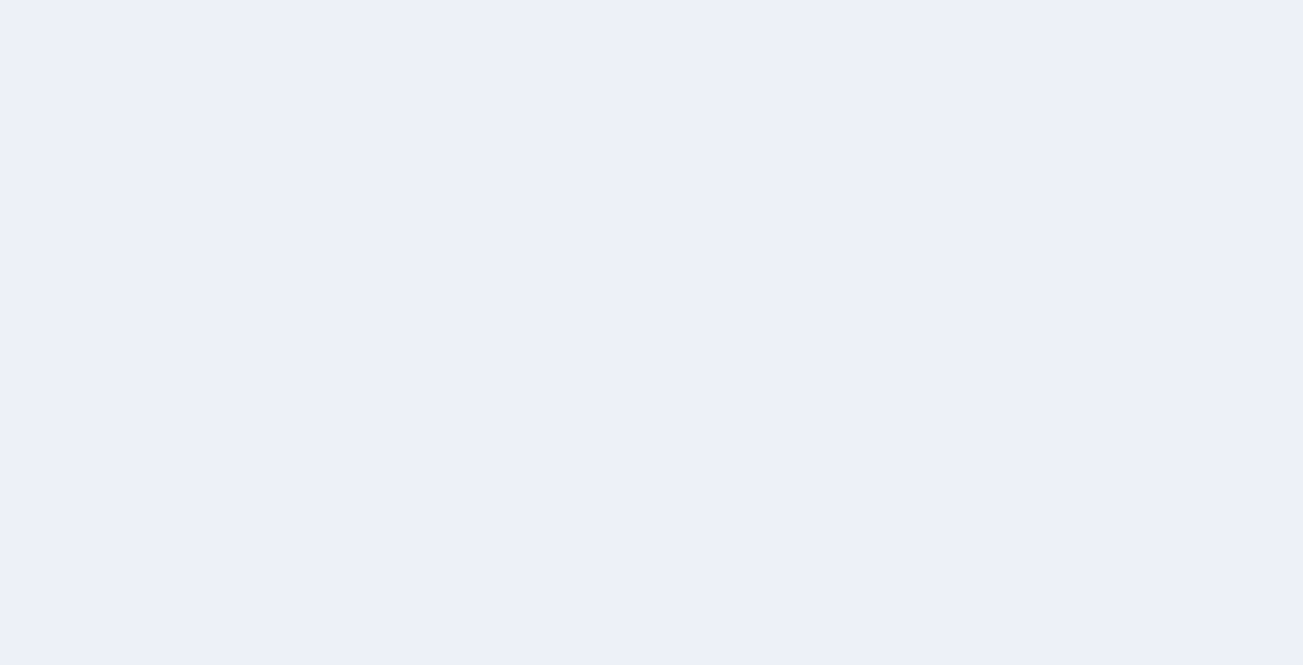 scroll, scrollTop: 0, scrollLeft: 0, axis: both 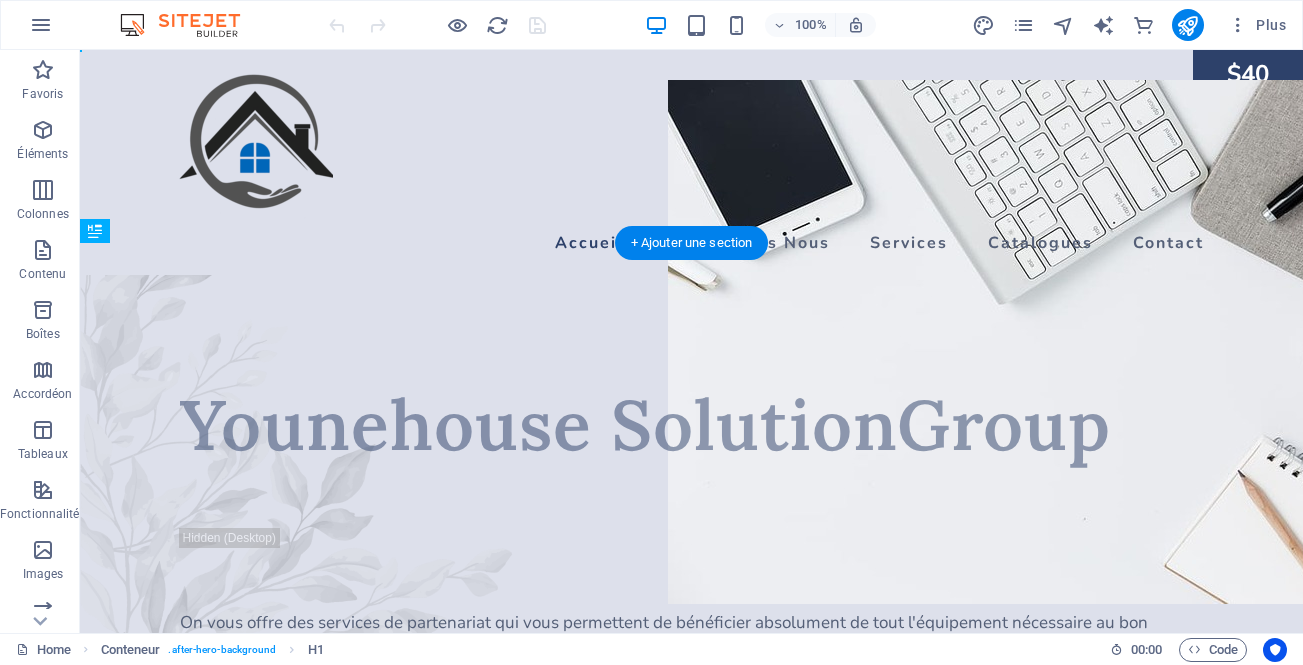 drag, startPoint x: 417, startPoint y: 506, endPoint x: 338, endPoint y: 387, distance: 142.83557 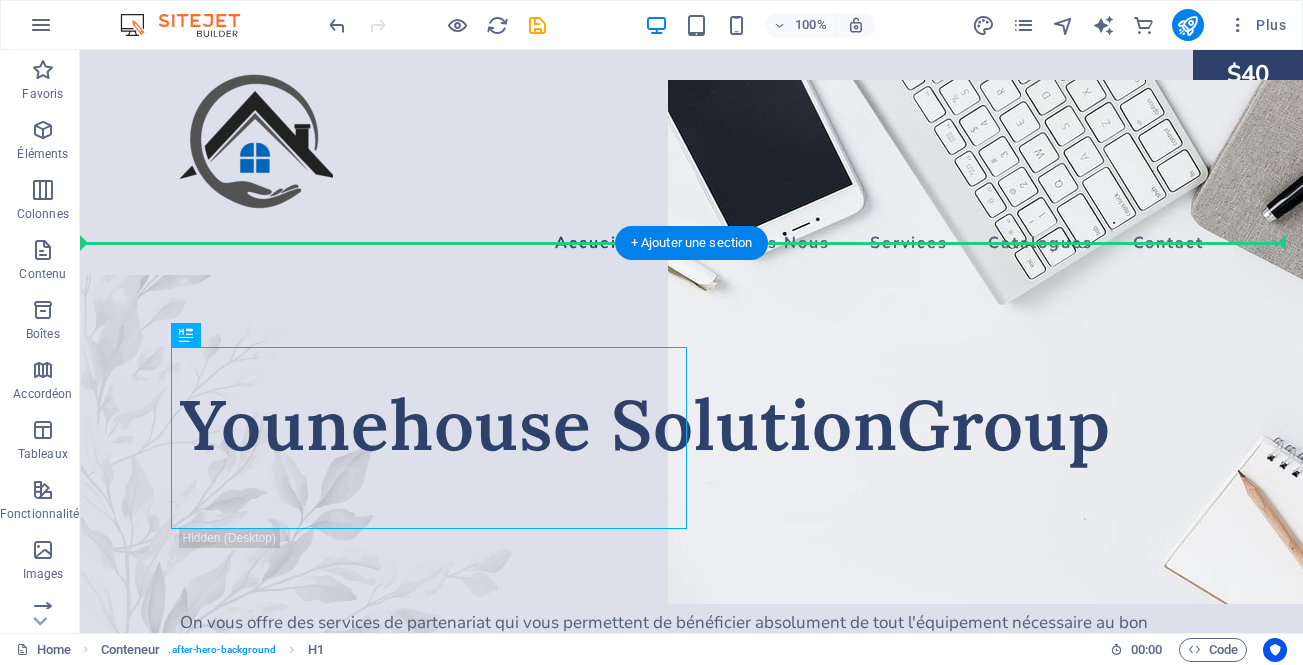 drag, startPoint x: 371, startPoint y: 393, endPoint x: 319, endPoint y: 284, distance: 120.76837 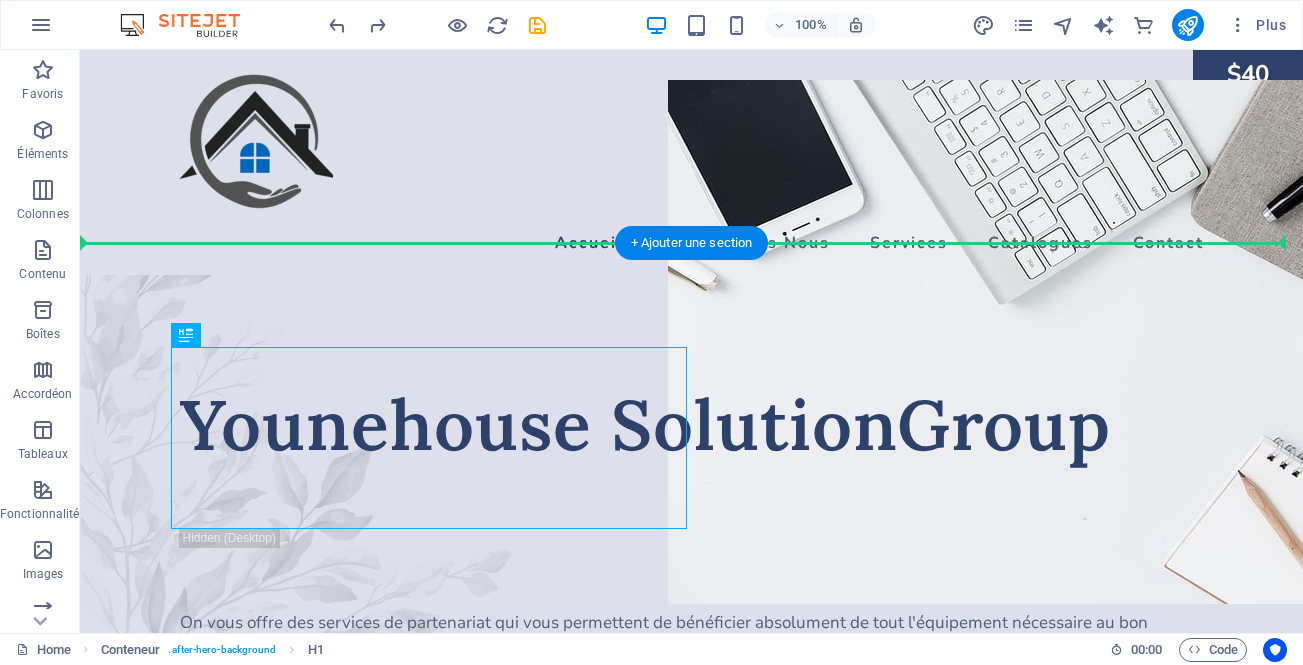 drag, startPoint x: 303, startPoint y: 392, endPoint x: 276, endPoint y: 337, distance: 61.269894 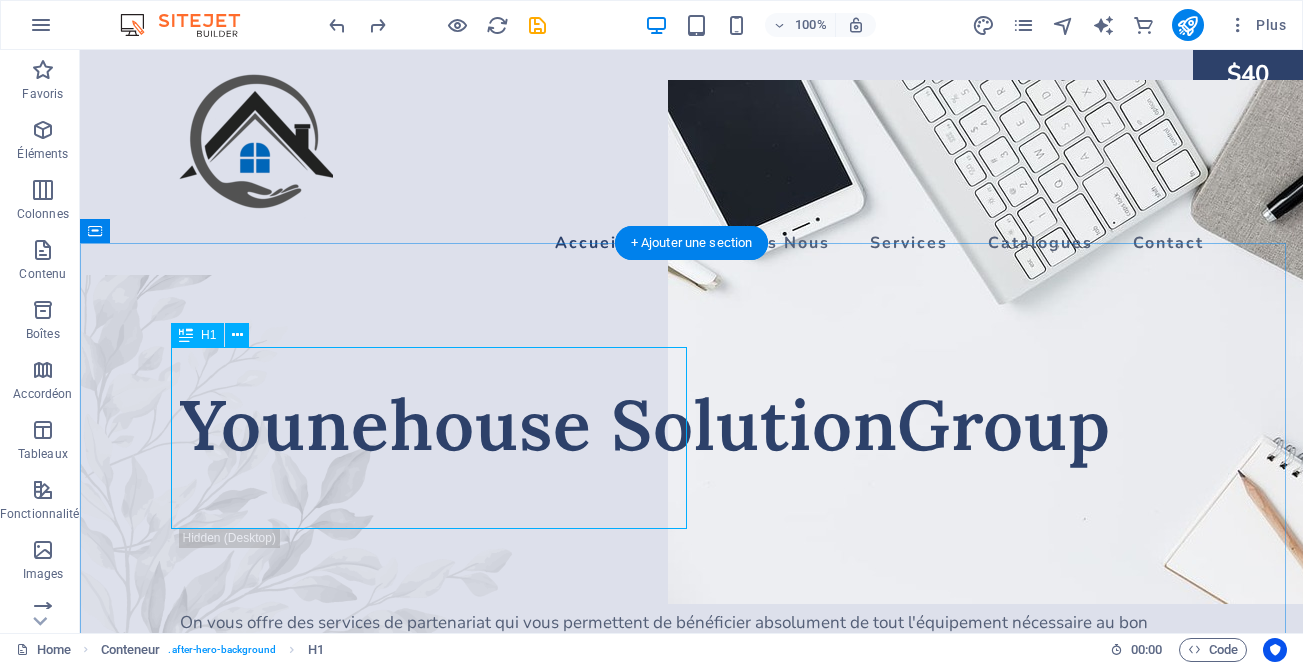 click on "Younehouse SolutionGroup" at bounding box center (692, 424) 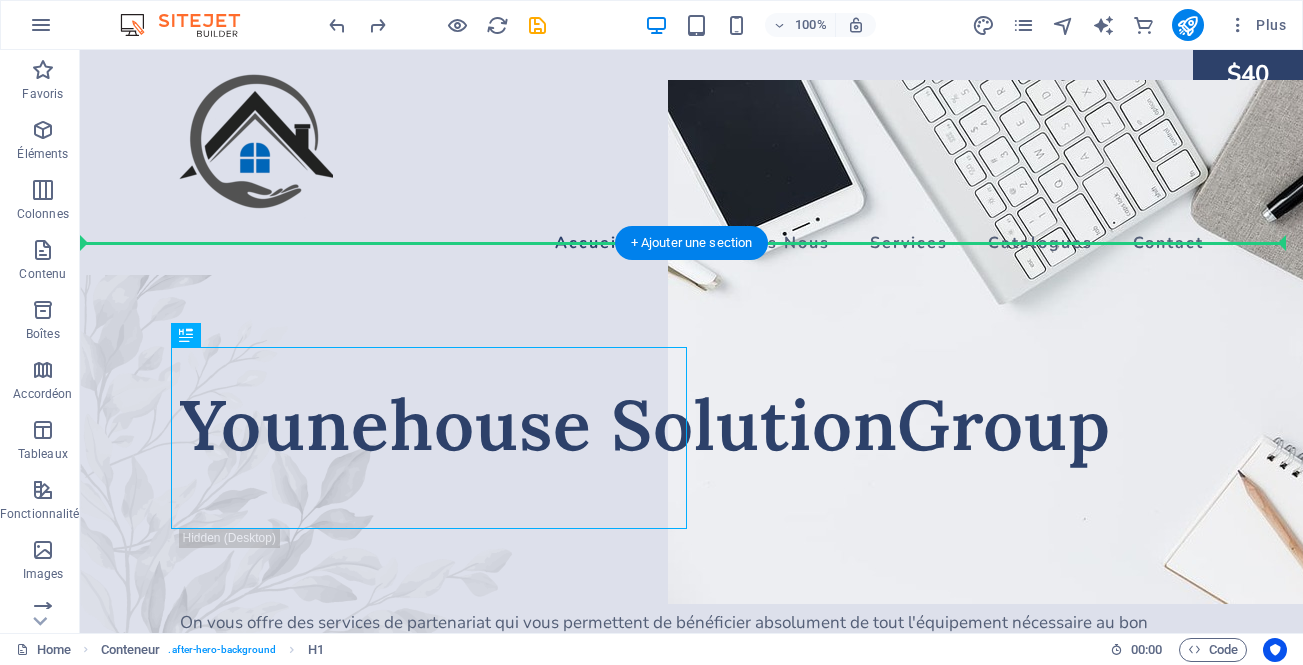 drag, startPoint x: 311, startPoint y: 406, endPoint x: 130, endPoint y: 389, distance: 181.79659 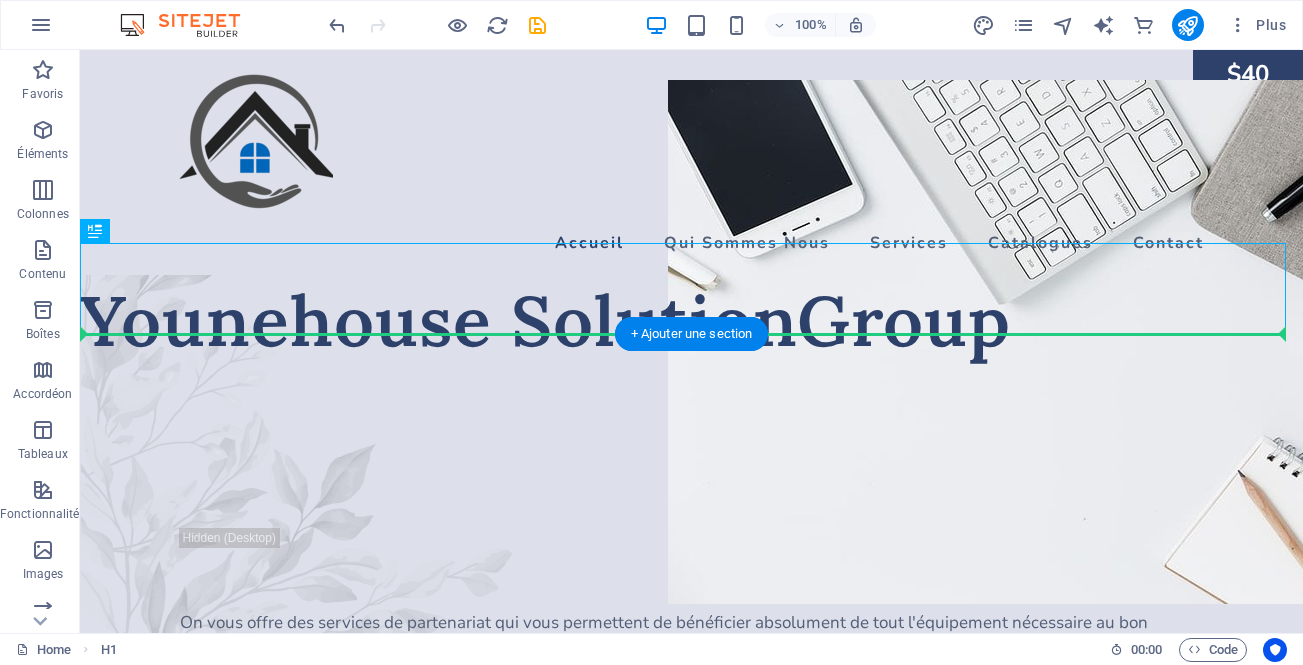 drag, startPoint x: 454, startPoint y: 290, endPoint x: 431, endPoint y: 366, distance: 79.40403 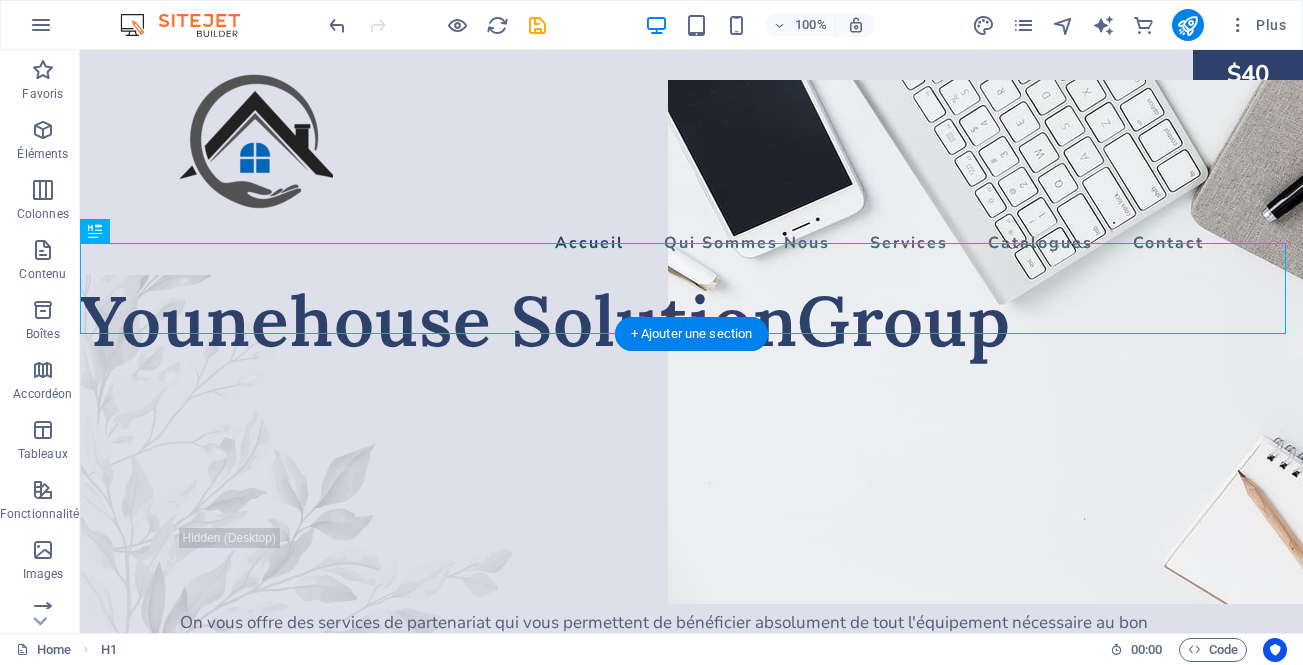 click on "On vous offre des services de partenariat qui vous permettent de bénéficier absolument de tout l'équipement nécessaire au bon fonctionnement de votre entreprise. Des services très avantageux pour réduire le nombre de fournisseurs et pour une économie de temps et d'argent. Explore our offer About Flower Shop Lorem ipsum dolor sit amet, consectetur adipiscing elit. Integer at elit nibh. Class aptent taciti sociosqu ad litora torquent per conubia nostra, per inceptos himenaeos. Curabitur auctor velit non urna semper lacinia. Interdum et malesuada fames ac ante ipsum primis in faucibus. Nulla ut pellentesque ante, vitae blandit dui." at bounding box center [691, 854] 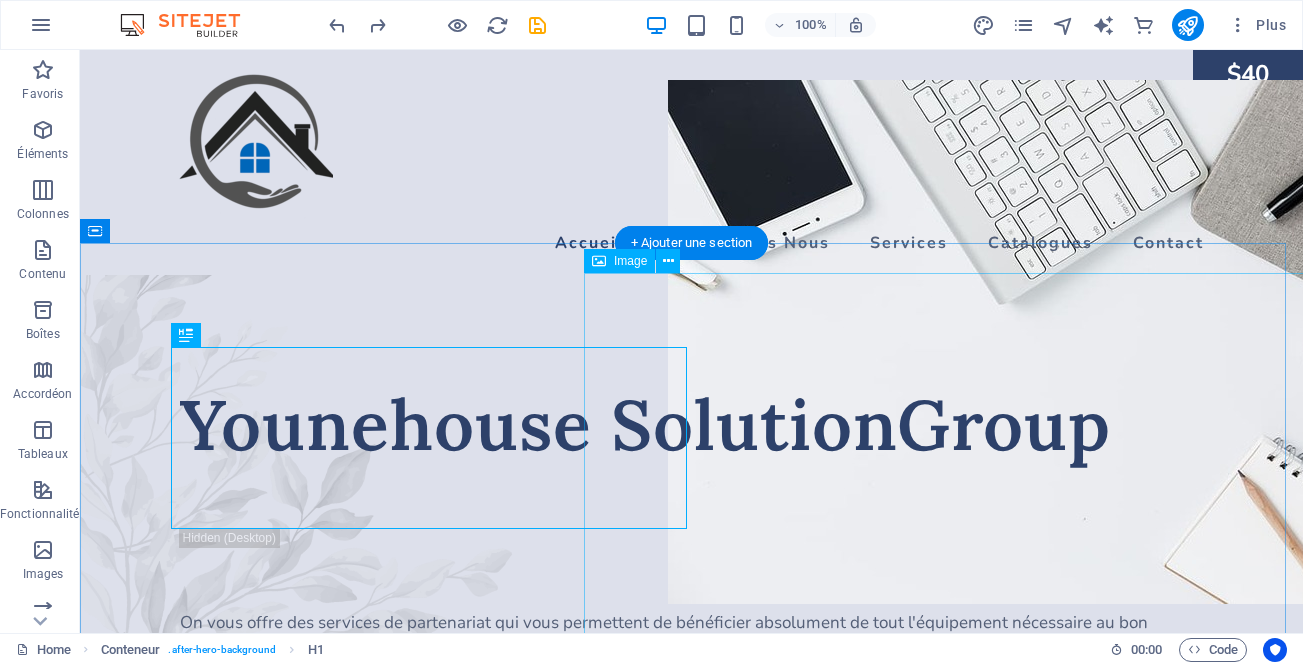 click at bounding box center (1060, 342) 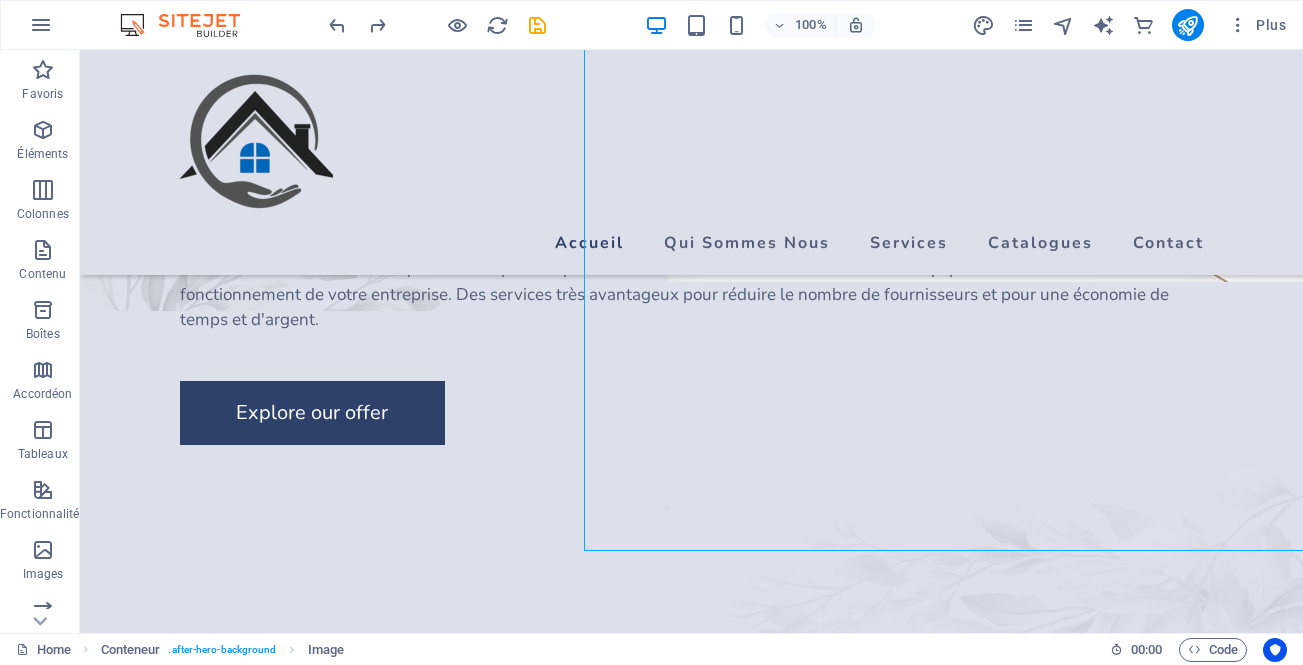 scroll, scrollTop: 332, scrollLeft: 0, axis: vertical 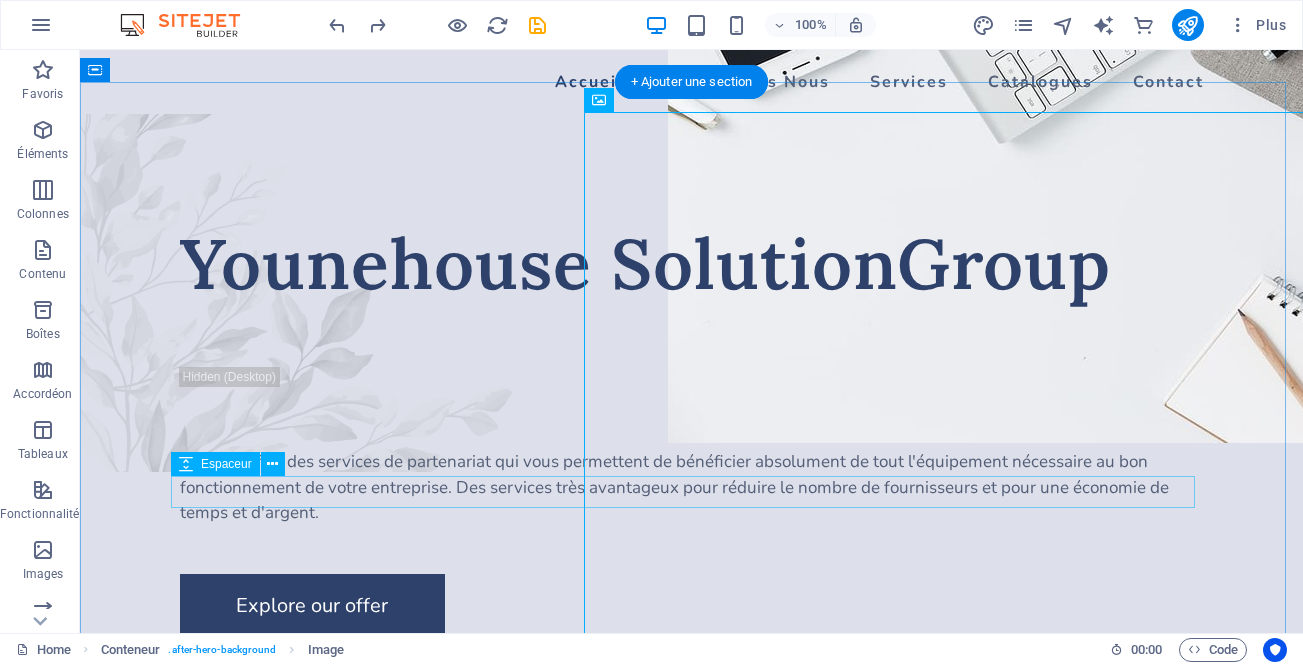 click at bounding box center (692, 433) 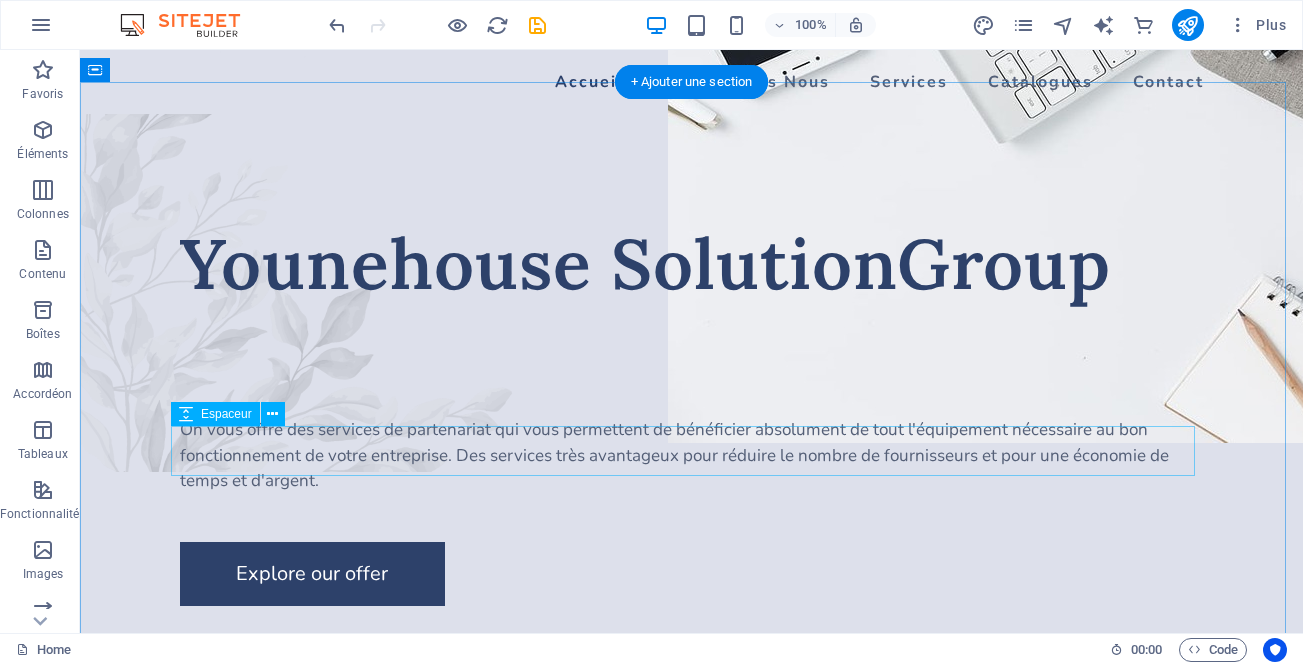 click at bounding box center (692, 392) 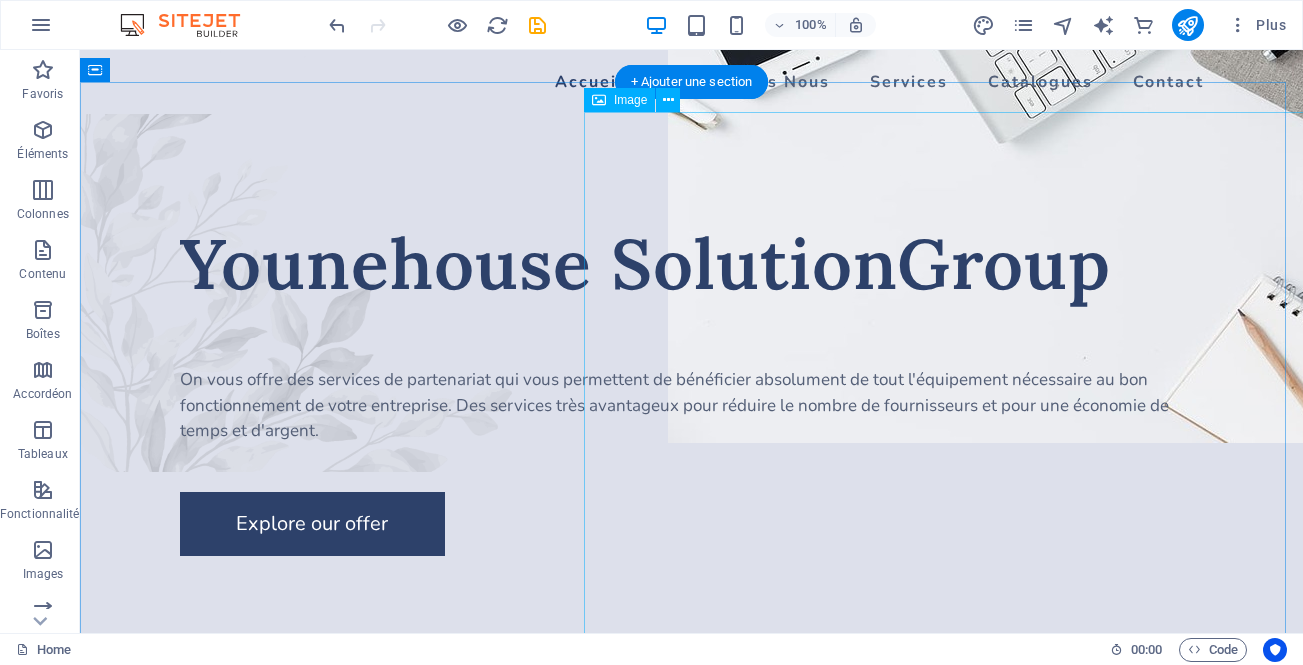 click at bounding box center (1060, 181) 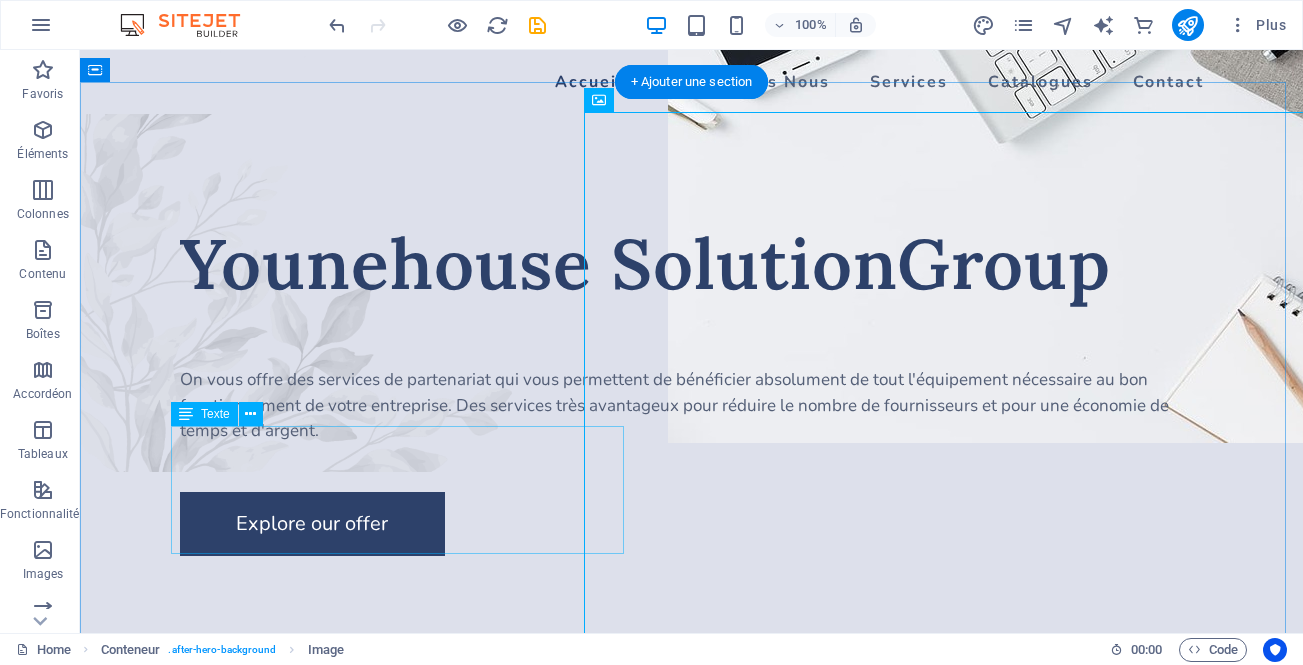 click on "On vous offre des services de partenariat qui vous permettent de bénéficier absolument de tout l'équipement nécessaire au bon fonctionnement de votre entreprise. Des services très avantageux pour réduire le nombre de fournisseurs et pour une économie de temps et d'argent." at bounding box center [692, 405] 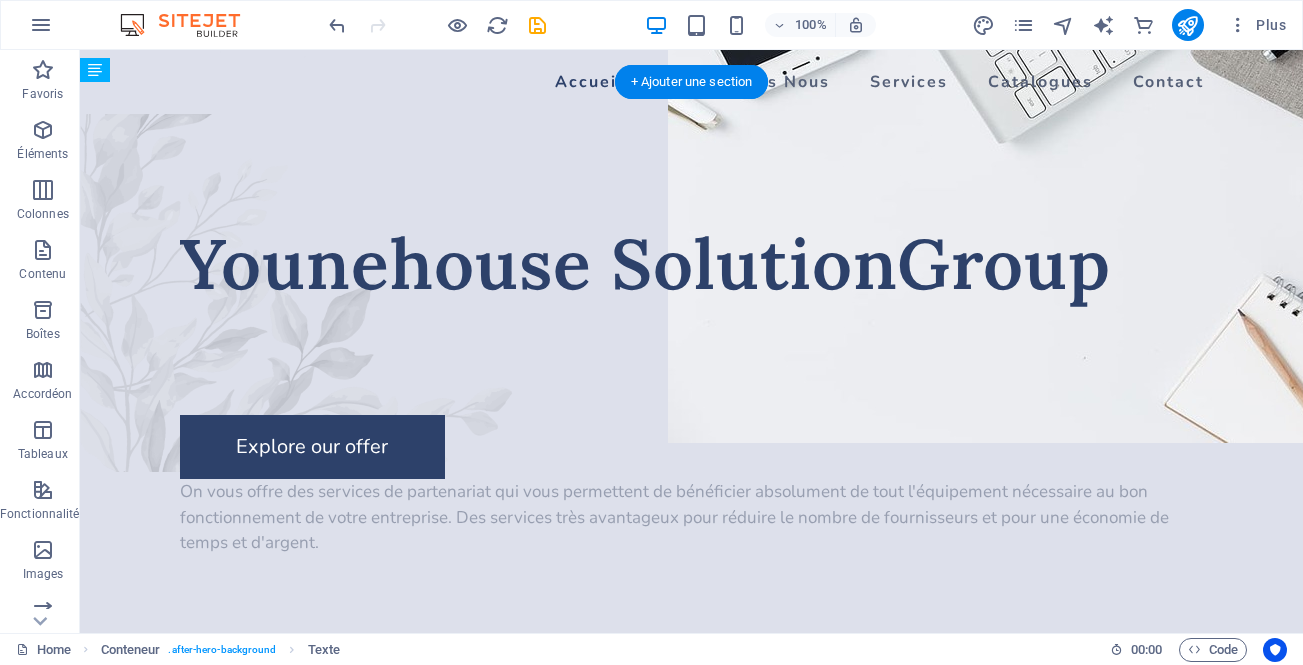 drag, startPoint x: 365, startPoint y: 482, endPoint x: 1080, endPoint y: 443, distance: 716.06287 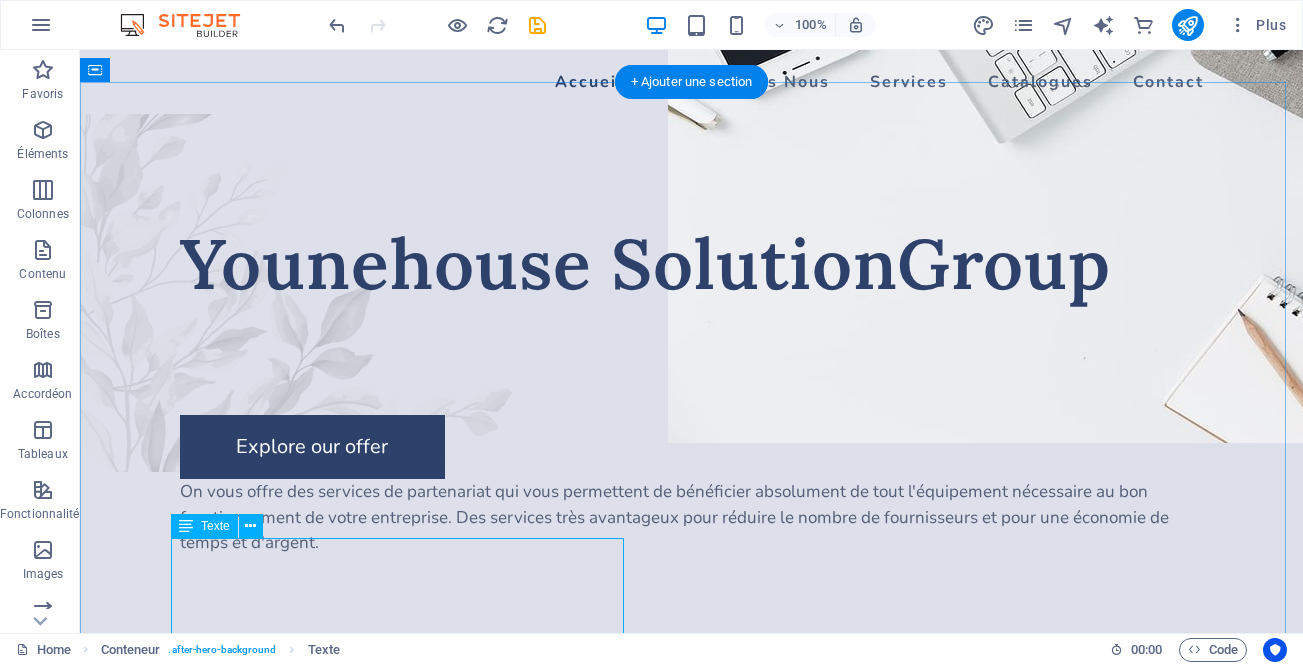 scroll, scrollTop: 167, scrollLeft: 0, axis: vertical 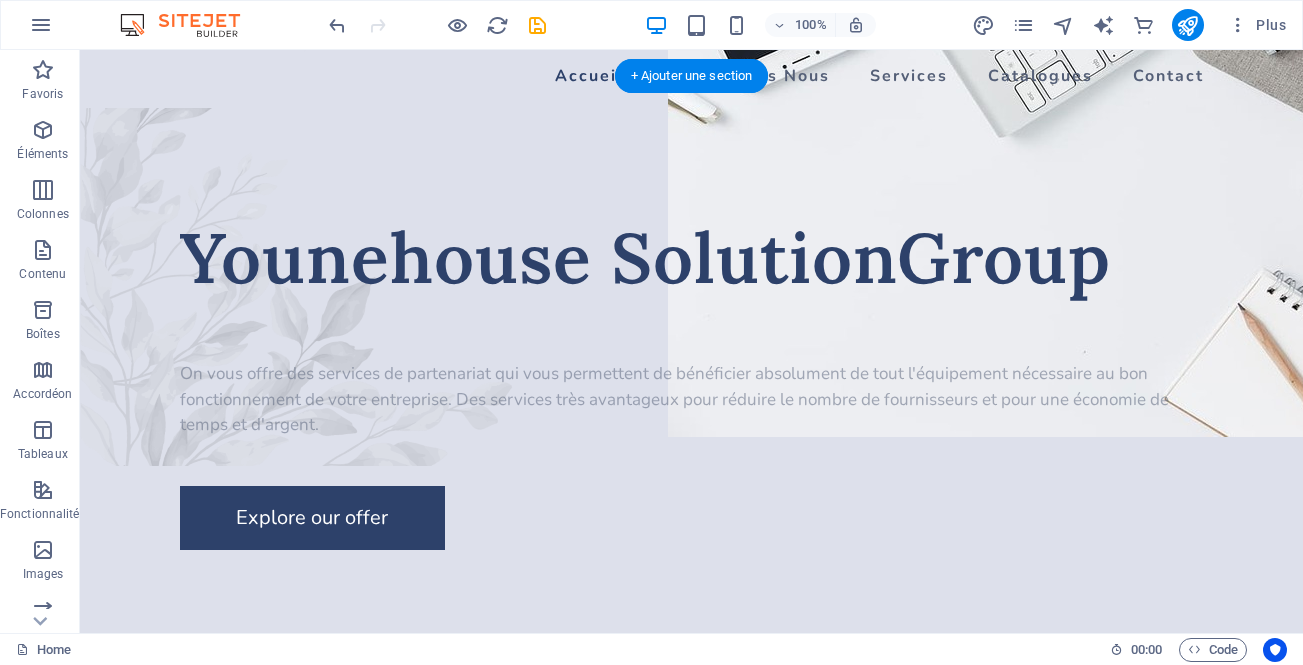 drag, startPoint x: 434, startPoint y: 568, endPoint x: 501, endPoint y: 446, distance: 139.18692 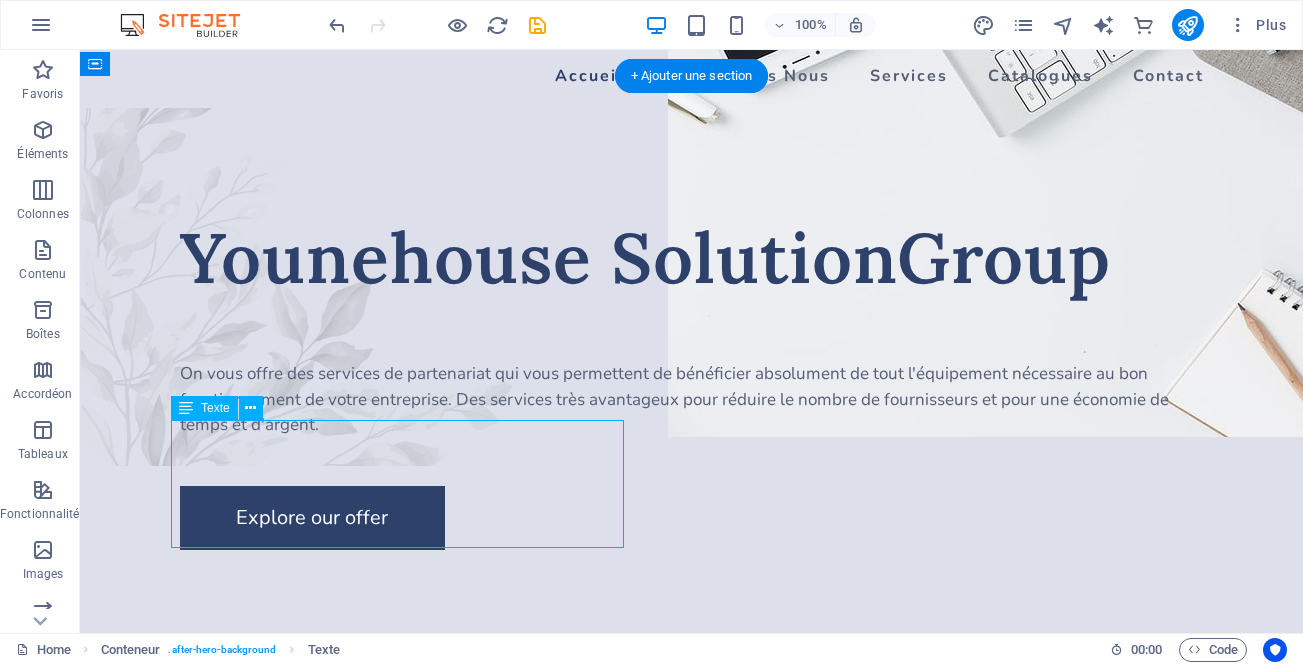 click on "On vous offre des services de partenariat qui vous permettent de bénéficier absolument de tout l'équipement nécessaire au bon fonctionnement de votre entreprise. Des services très avantageux pour réduire le nombre de fournisseurs et pour une économie de temps et d'argent." at bounding box center (692, 399) 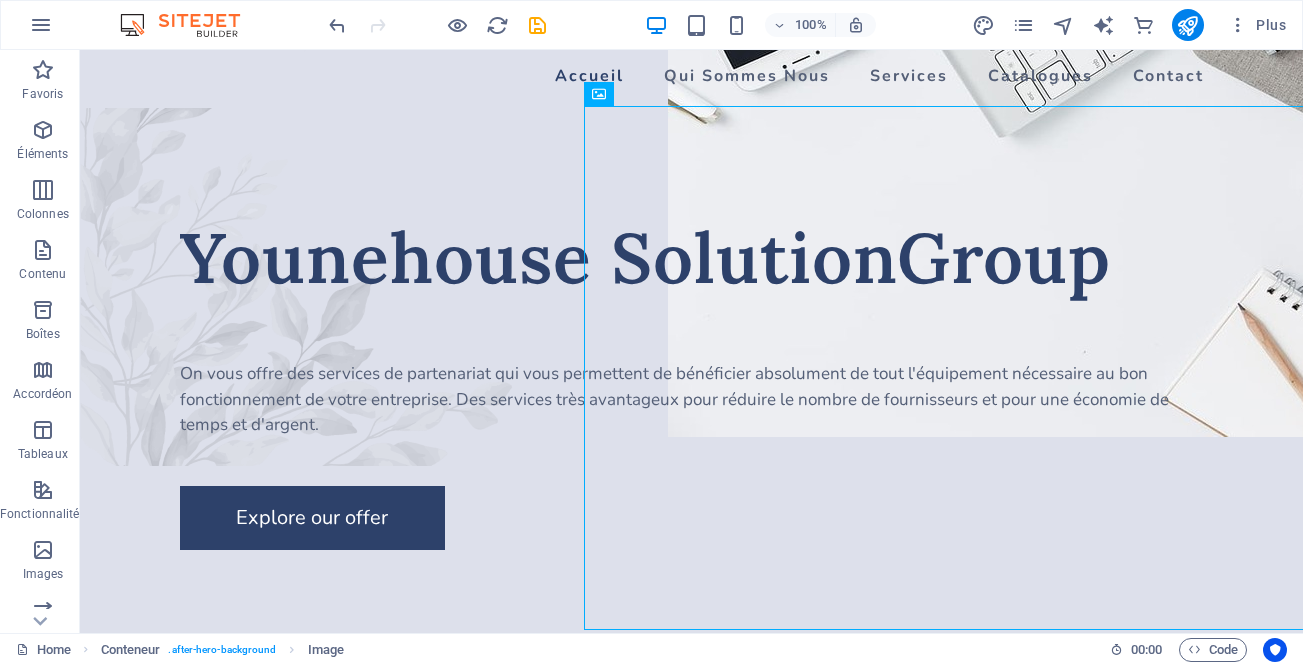 scroll, scrollTop: 0, scrollLeft: 0, axis: both 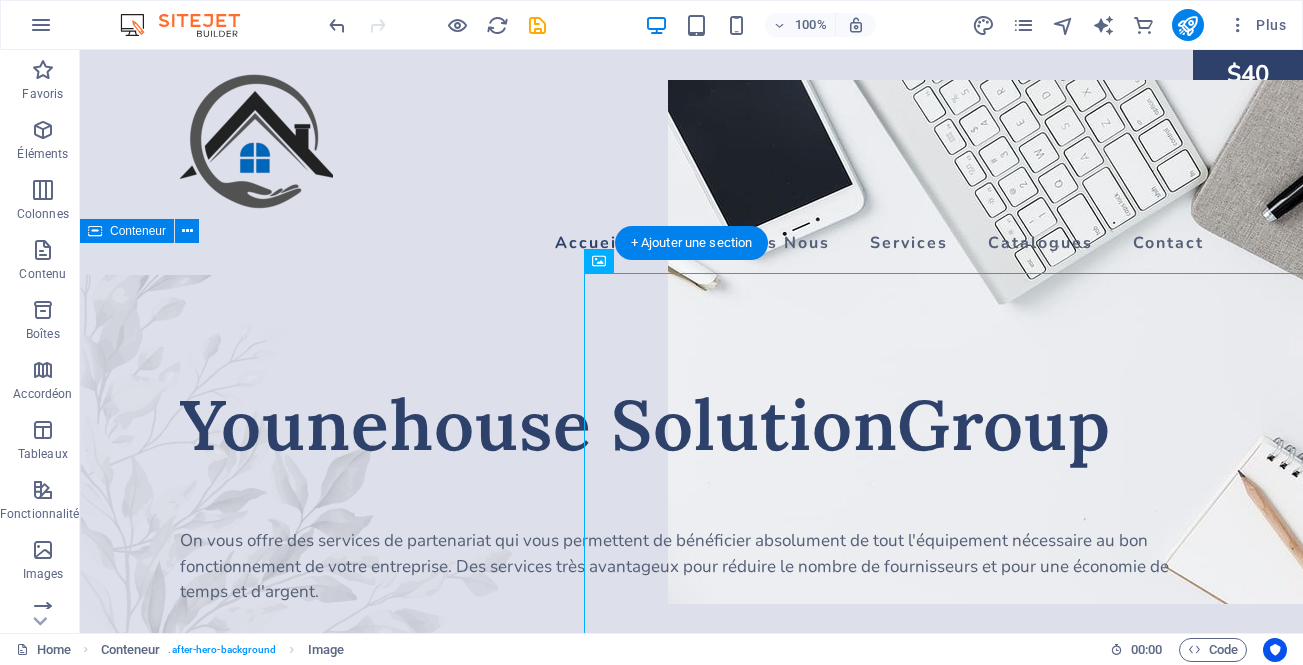 click on "Younehouse SolutionGroup On vous offre des services de partenariat qui vous permettent de bénéficier absolument de tout l'équipement nécessaire au bon fonctionnement de votre entreprise. Des services très avantageux pour réduire le nombre de fournisseurs et pour une économie de temps et d'argent. Explore our offer About Flower Shop Lorem ipsum dolor sit amet, consectetur adipiscing elit. Integer at elit nibh. Class aptent taciti sociosqu ad litora torquent per conubia nostra, per inceptos himenaeos. Curabitur auctor velit non urna semper lacinia. Interdum et malesuada fames ac ante ipsum primis in faucibus. Nulla ut pellentesque ante, vitae blandit dui." at bounding box center (691, 768) 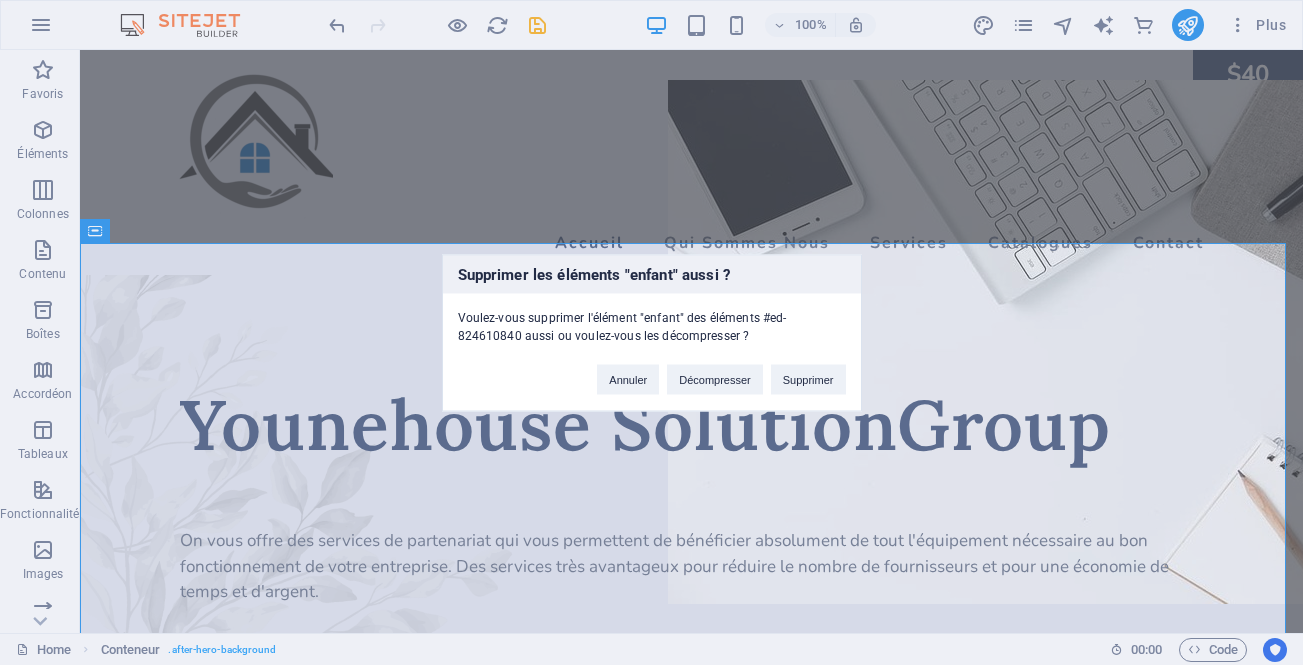 type 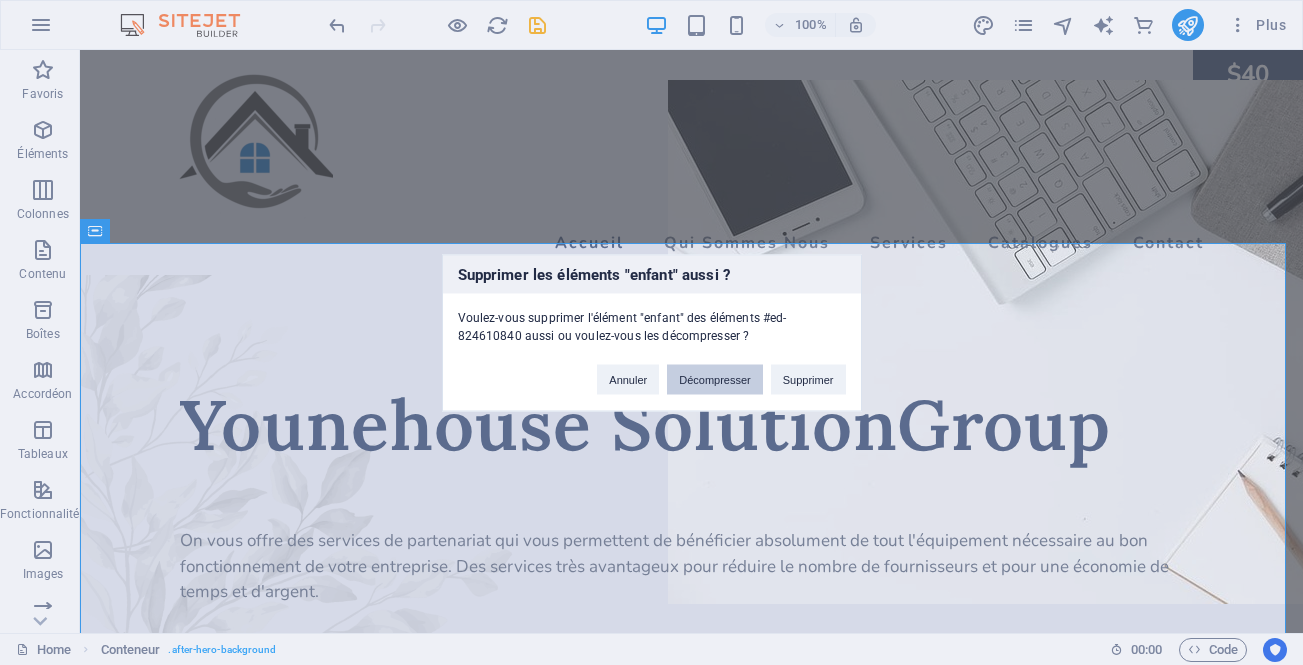 click on "Décompresser" at bounding box center [715, 379] 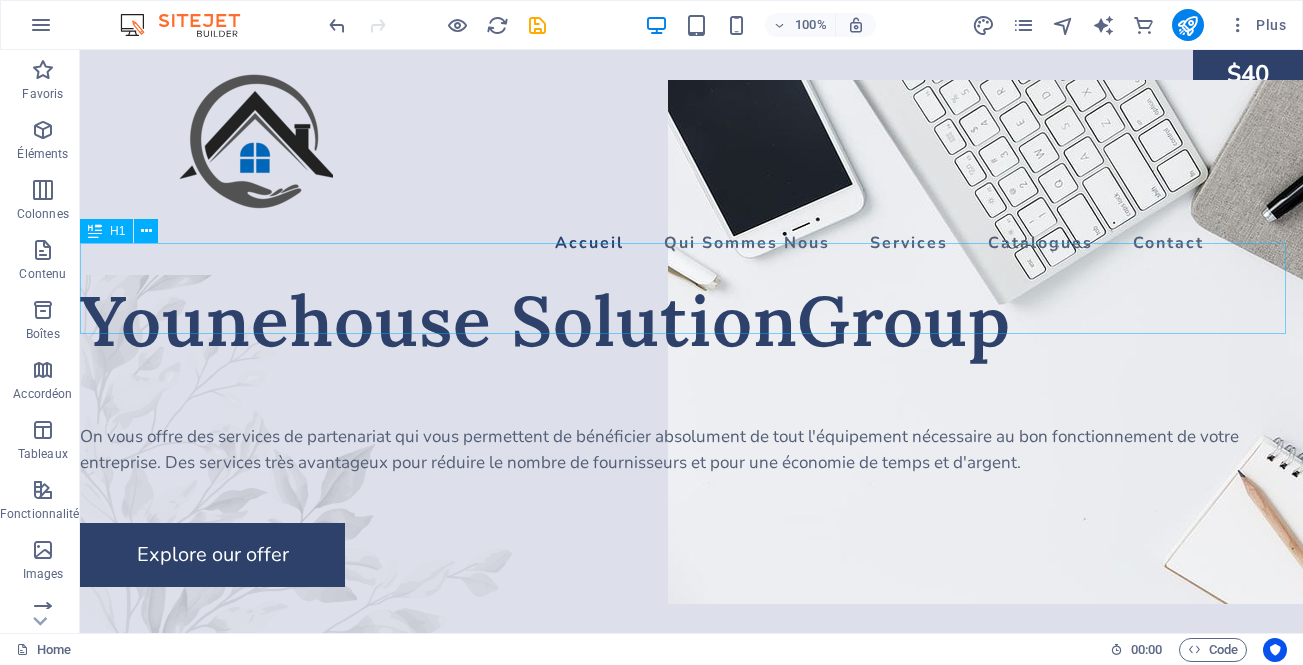 click on "Younehouse SolutionGroup" at bounding box center [691, 320] 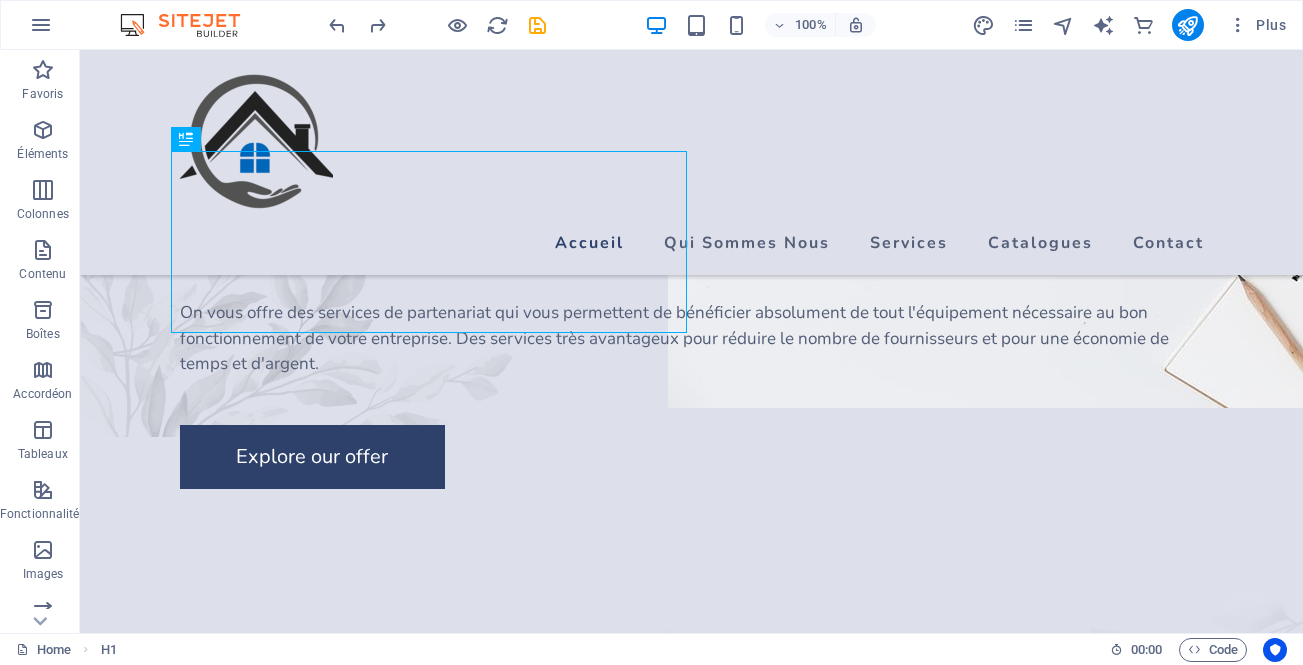 scroll, scrollTop: 242, scrollLeft: 0, axis: vertical 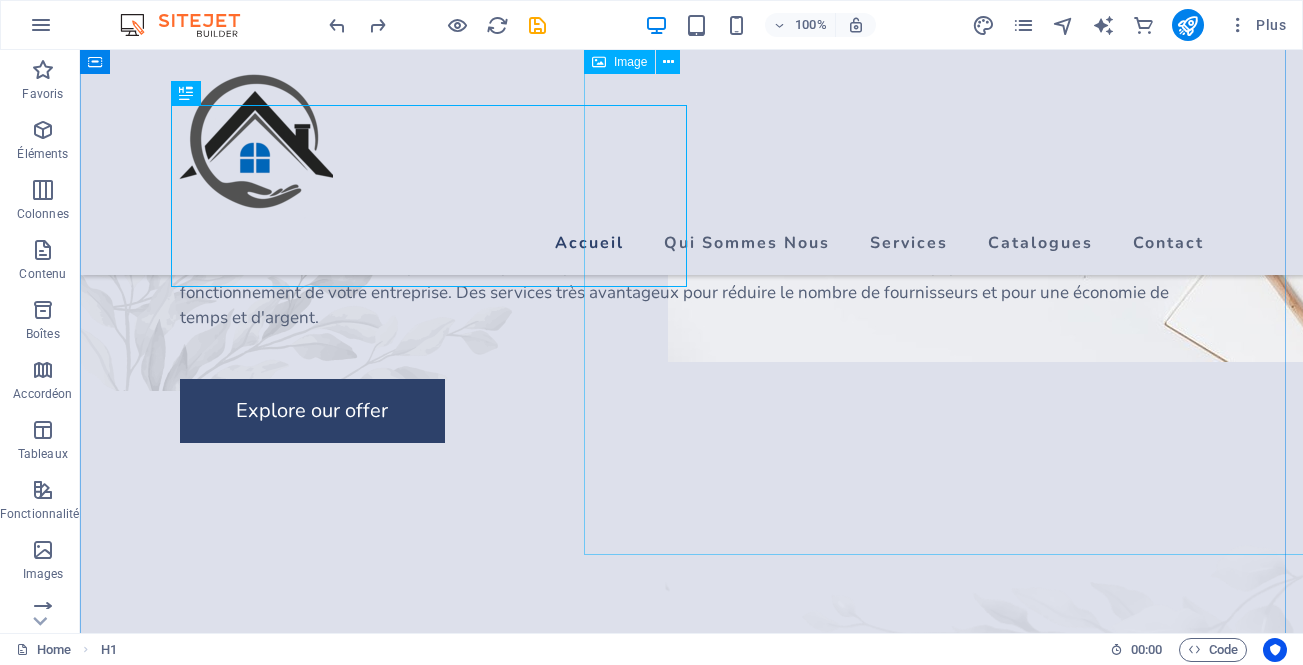 click at bounding box center (1060, 100) 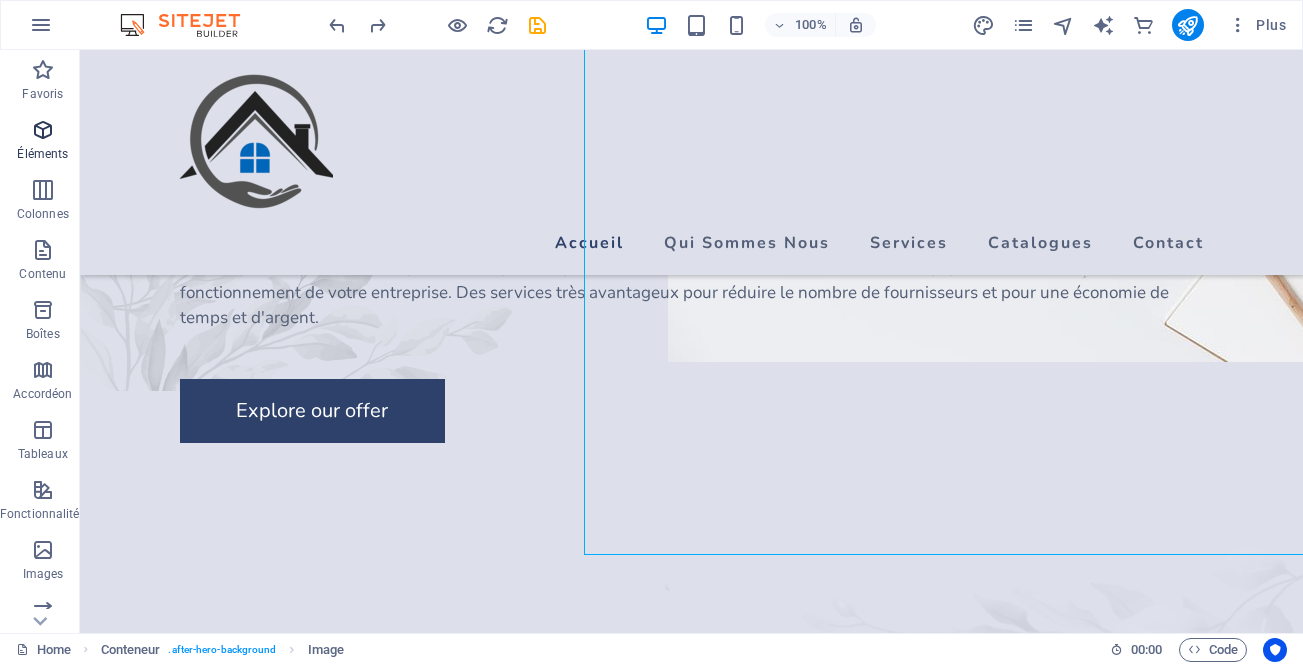 click on "Éléments" at bounding box center [43, 142] 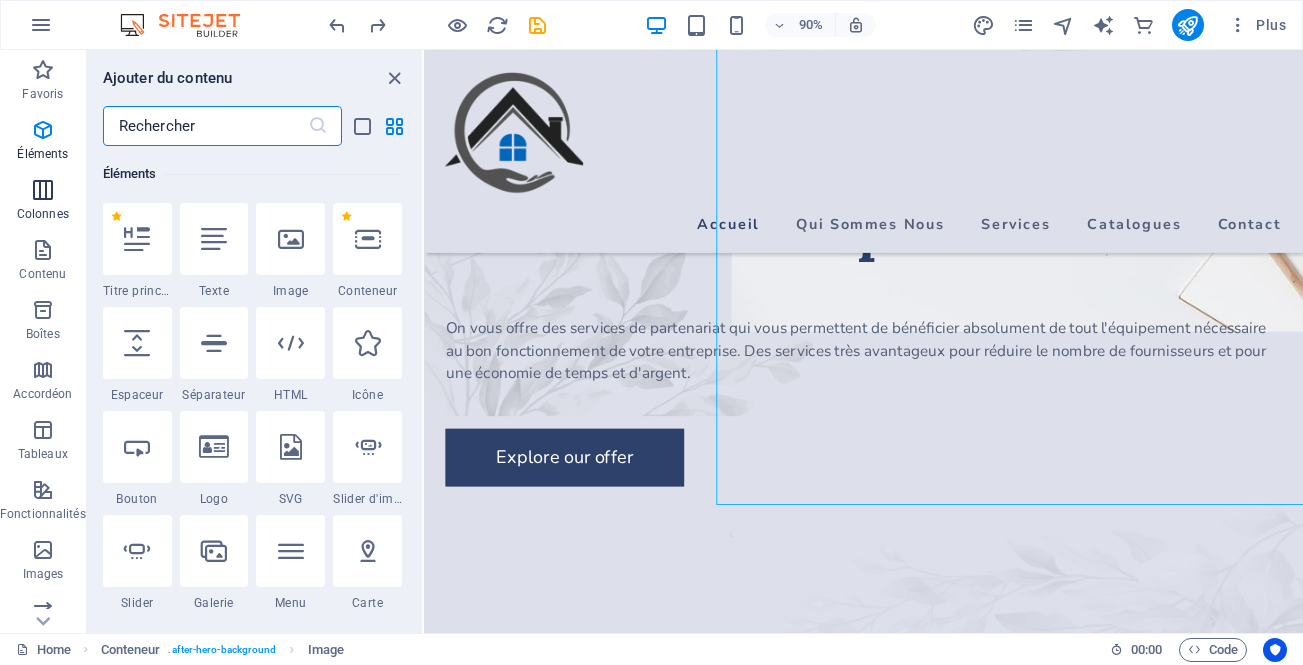 scroll, scrollTop: 213, scrollLeft: 0, axis: vertical 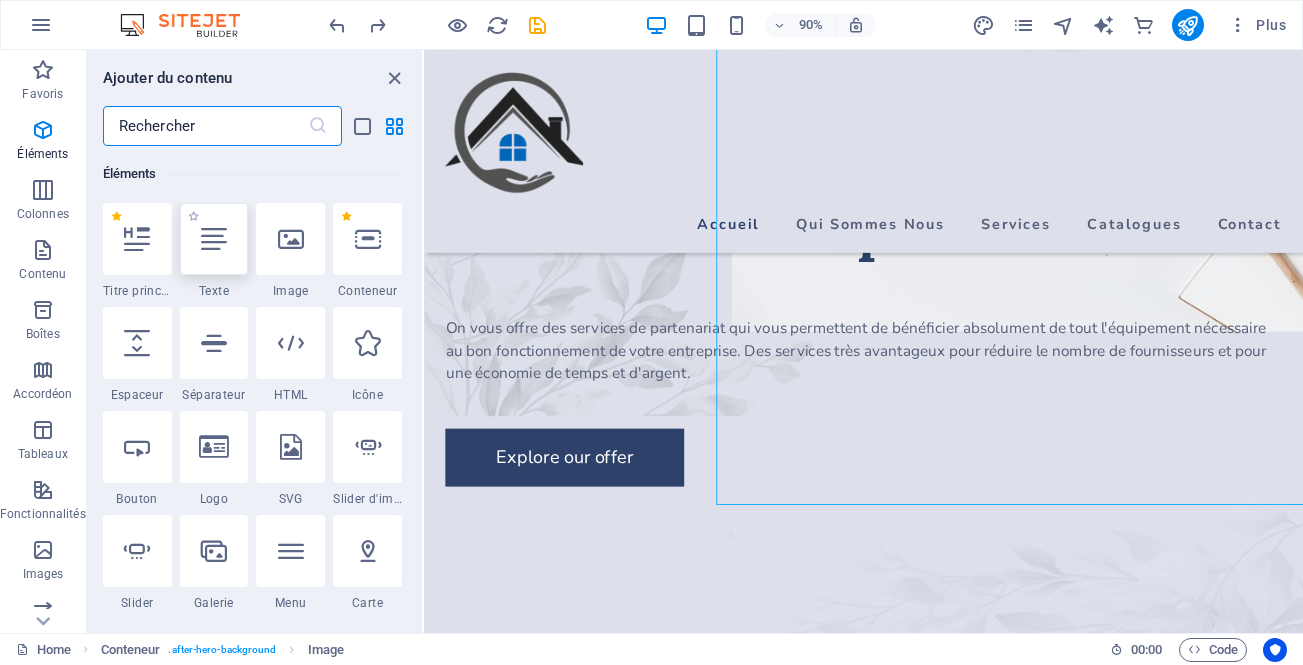 click at bounding box center (214, 239) 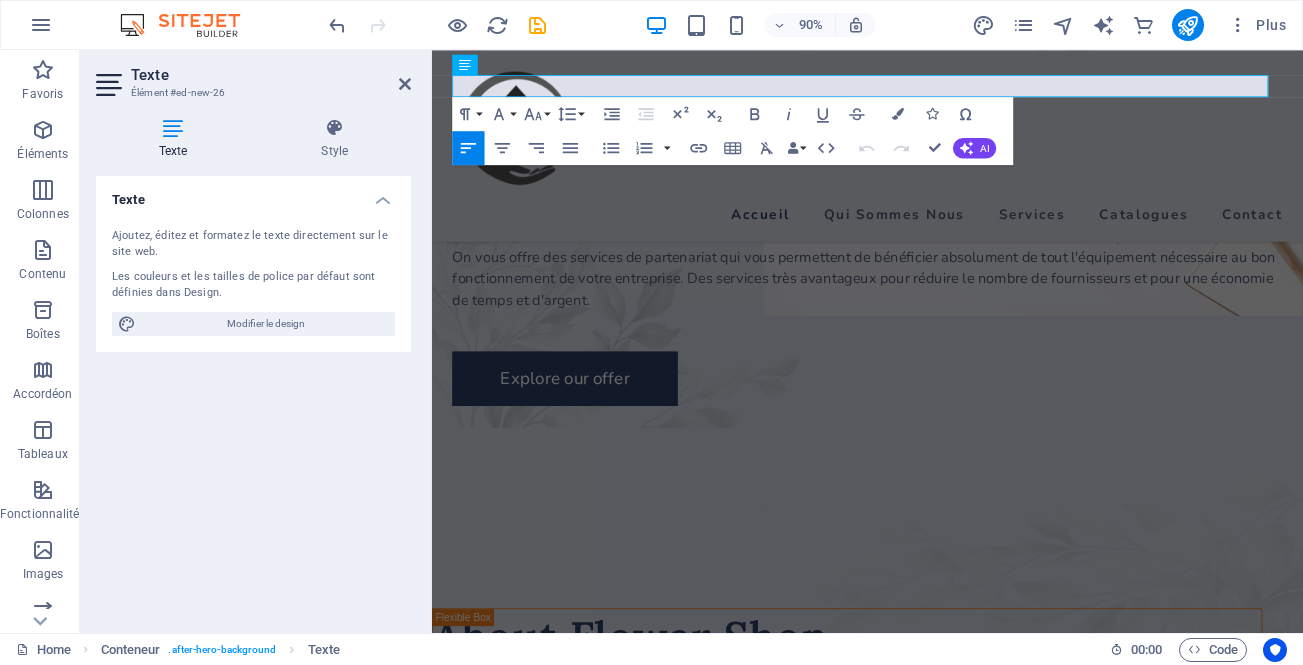 scroll, scrollTop: 268, scrollLeft: 0, axis: vertical 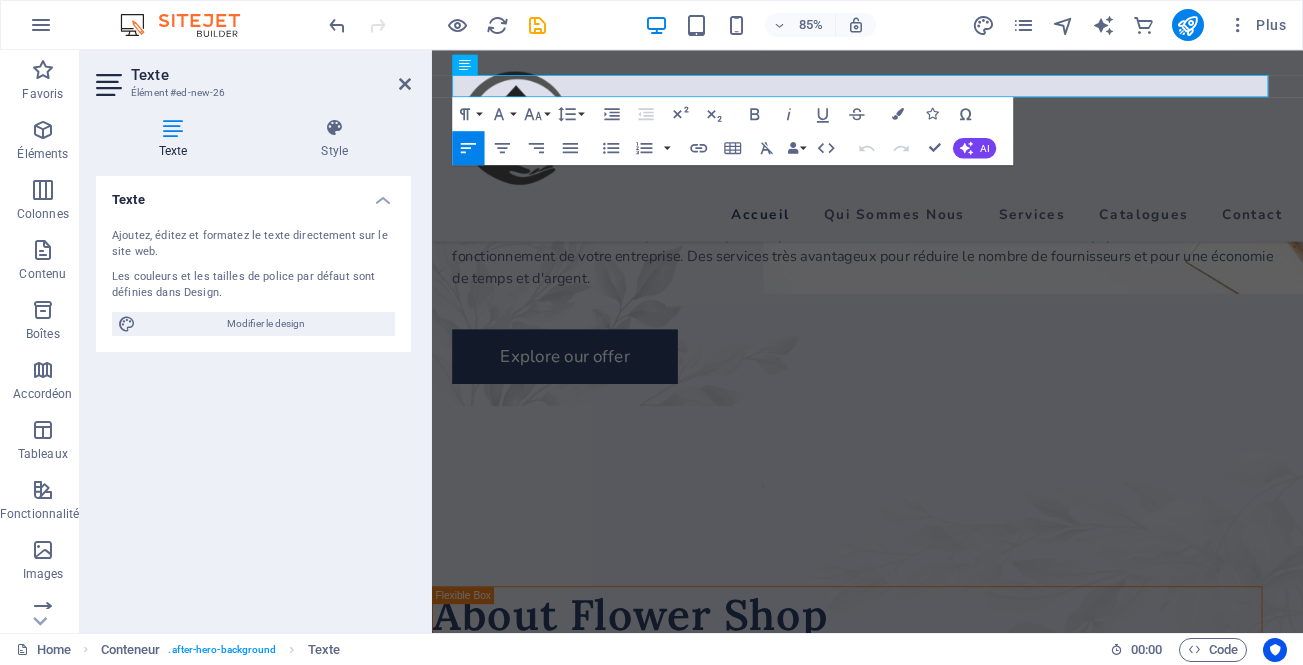click on "Ajoutez, éditez et formatez le texte directement sur le site web." at bounding box center [253, 244] 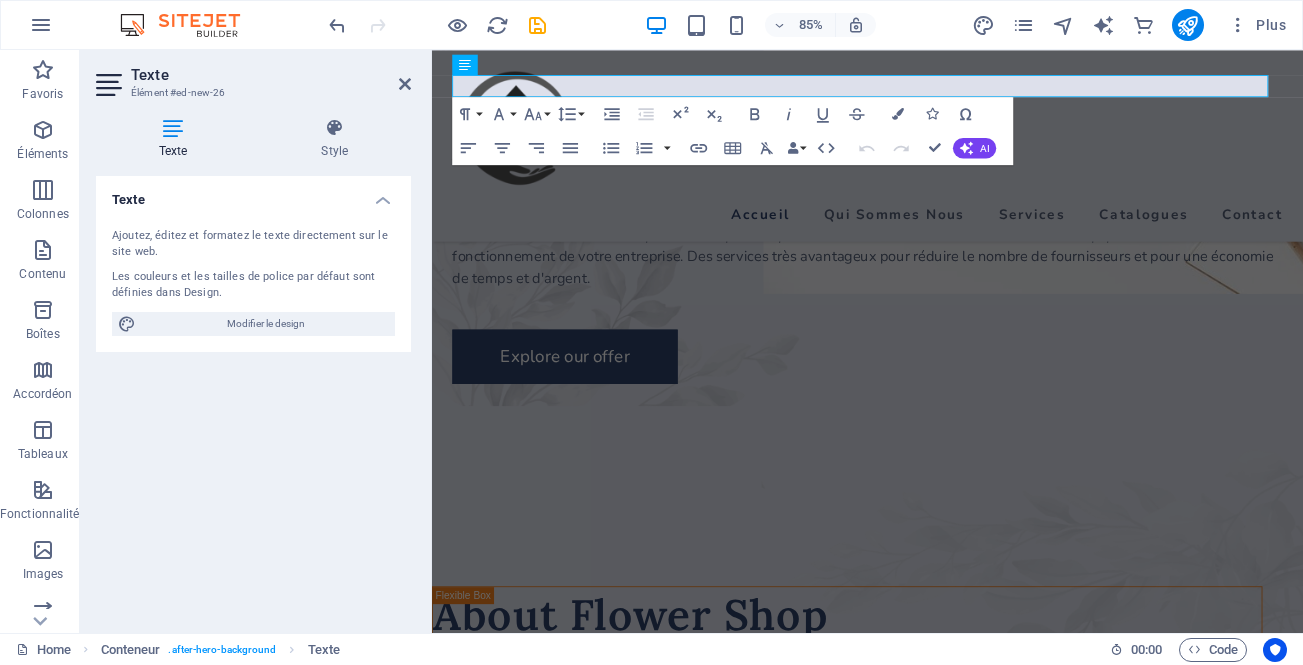 click on "Ajoutez, éditez et formatez le texte directement sur le site web." at bounding box center [253, 244] 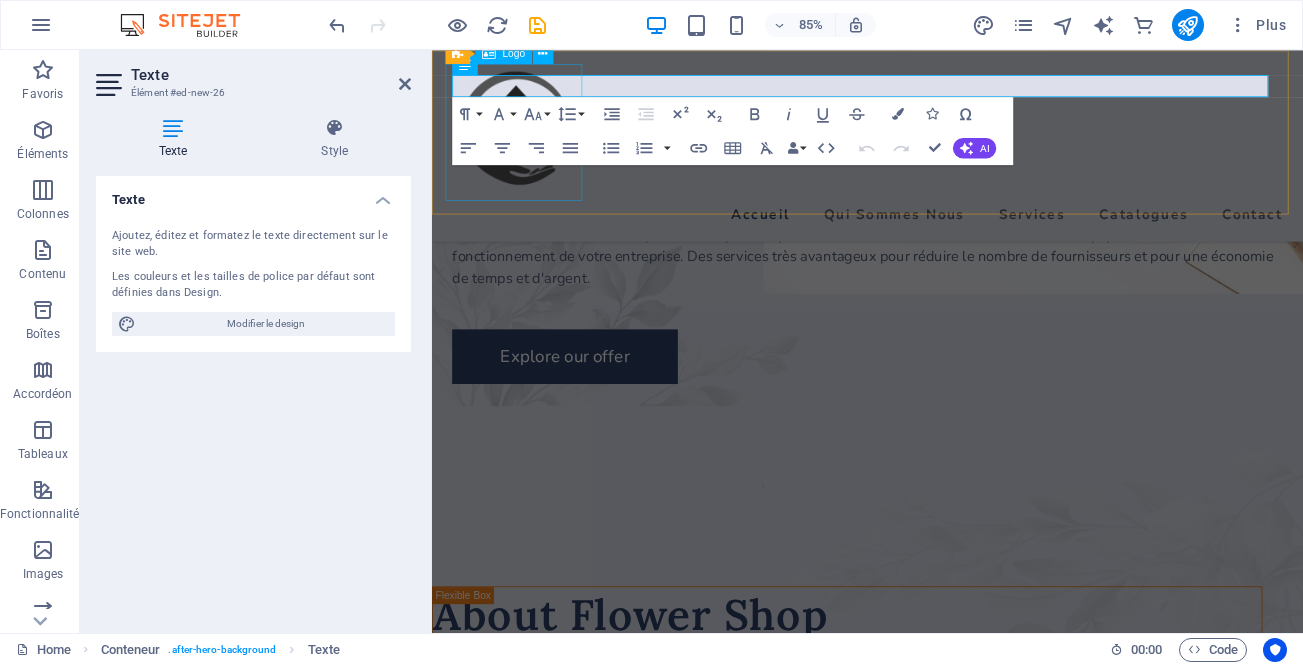 click at bounding box center (944, 146) 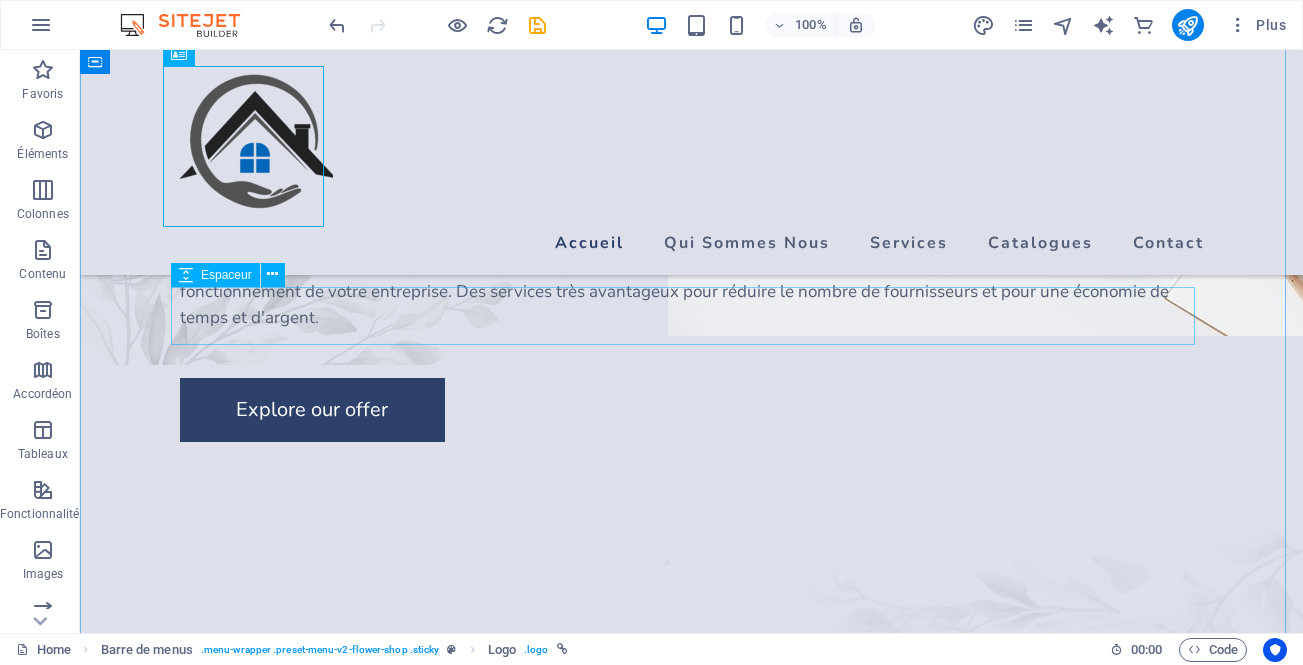 click at bounding box center [692, 225] 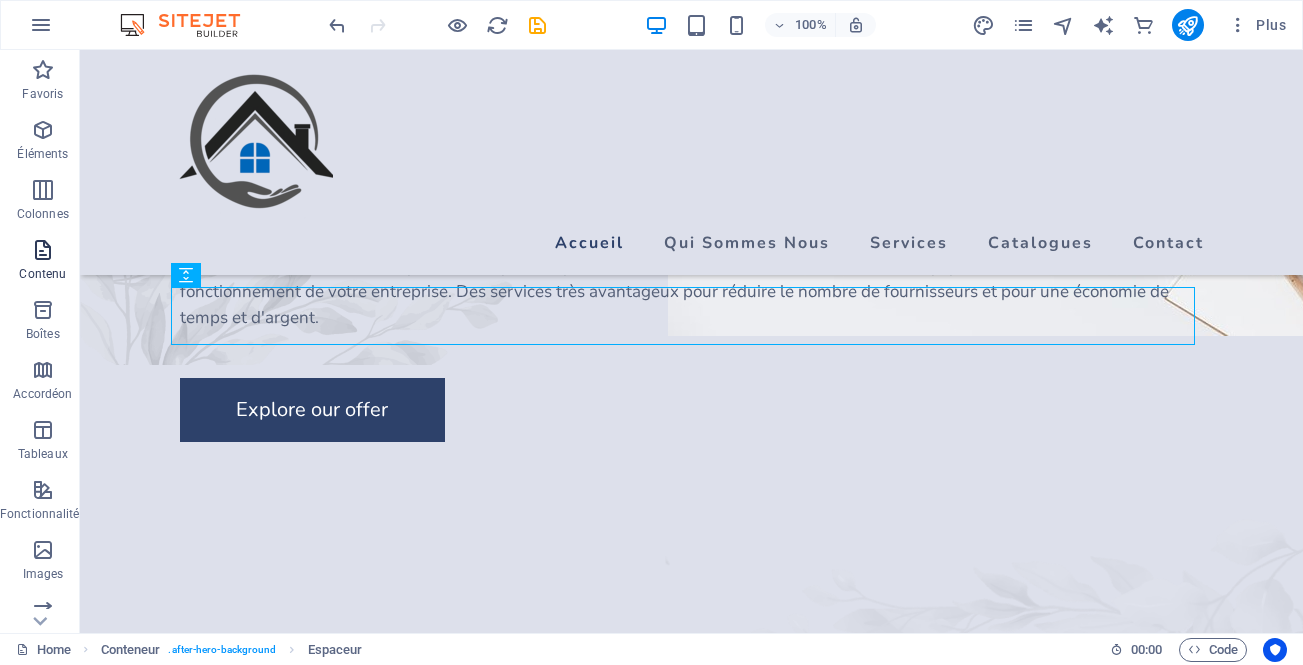 click at bounding box center (43, 250) 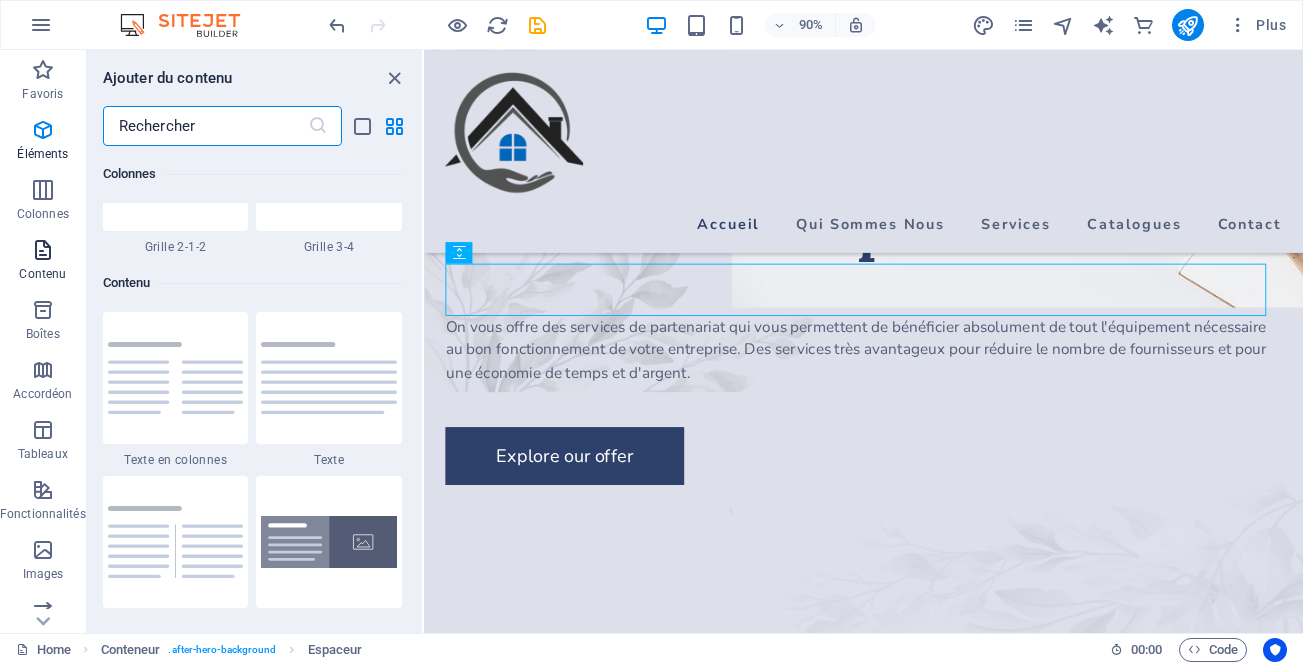 scroll, scrollTop: 3499, scrollLeft: 0, axis: vertical 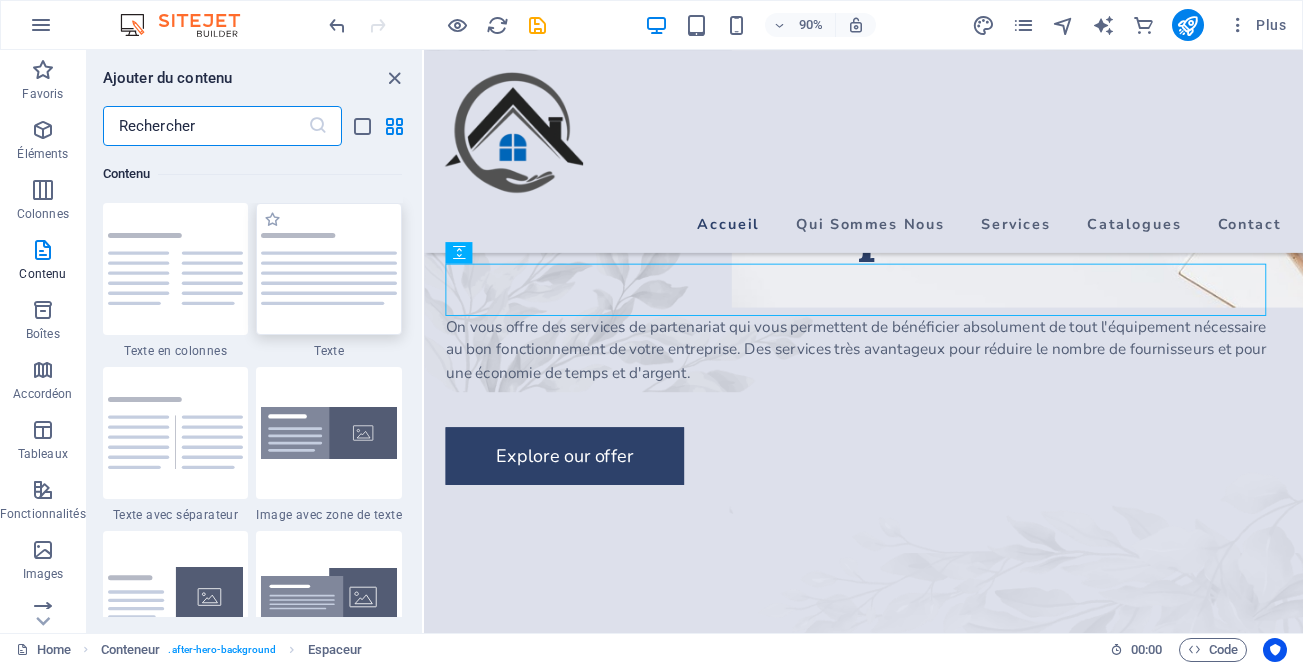 click at bounding box center [329, 269] 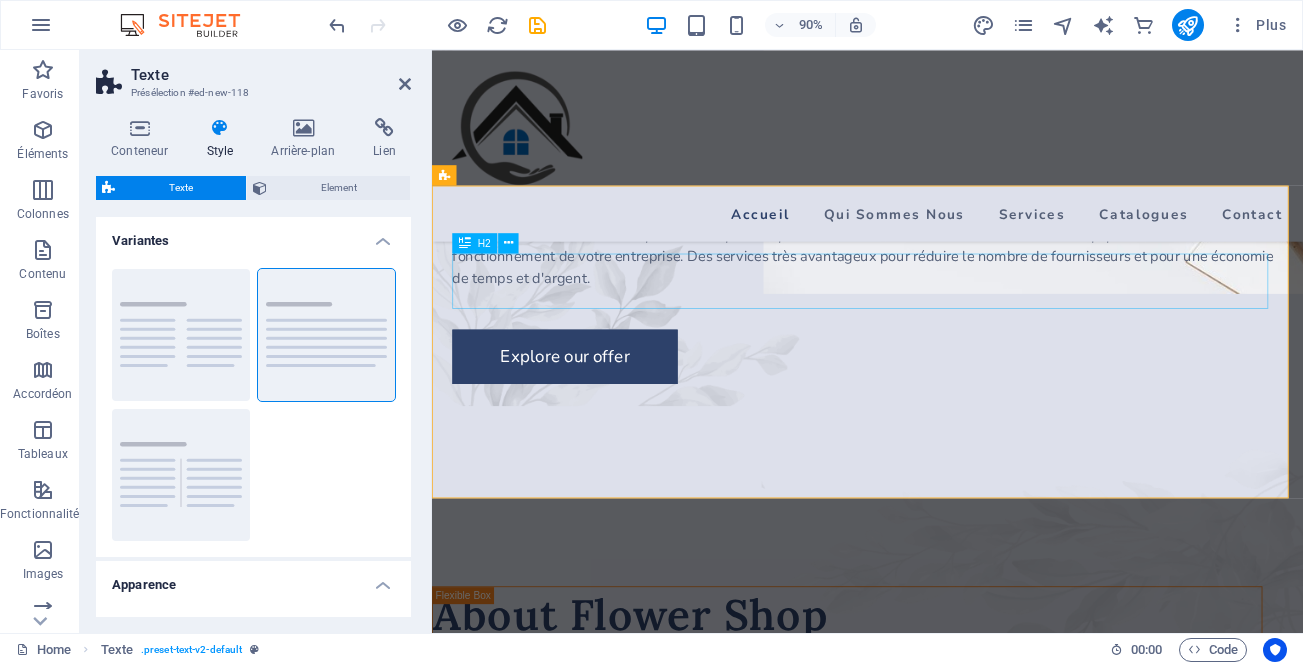 scroll, scrollTop: 1188, scrollLeft: 0, axis: vertical 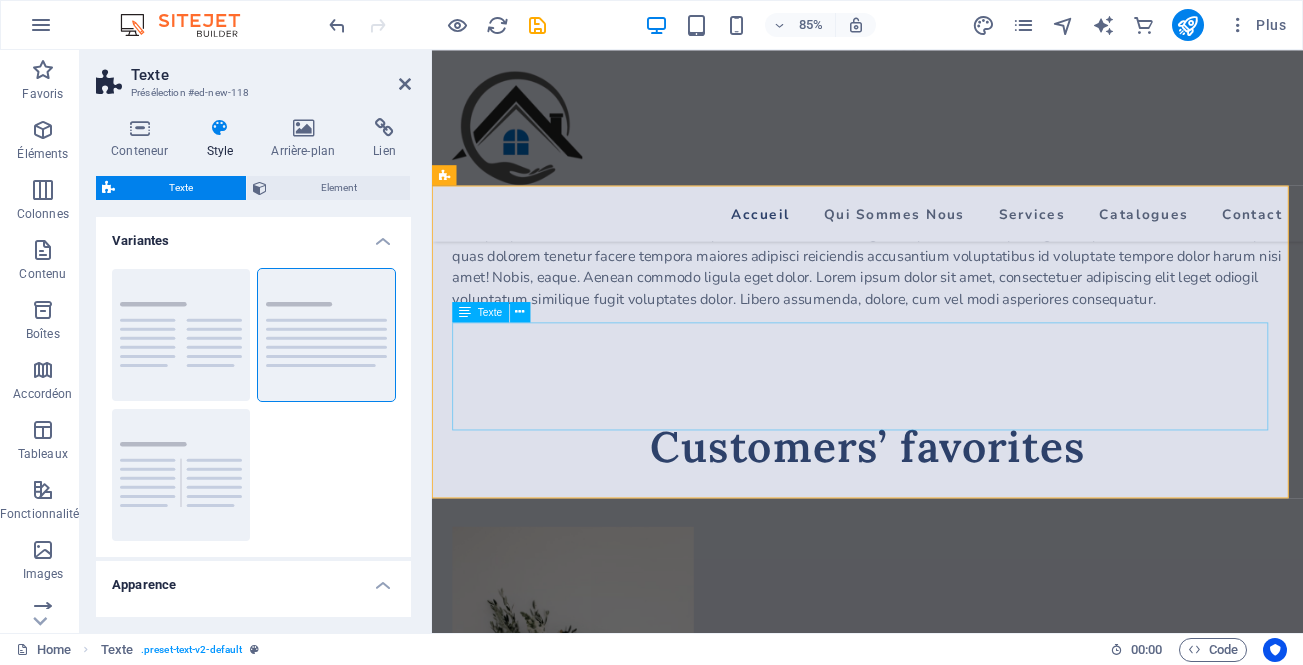 click on "Lorem ipsum dolor sitope amet, consectetur adipisicing elitip. Massumenda, dolore, cum vel modi asperiores consequatur suscipit quidem ducimus eveniet iure expedita consecteture odiogil voluptatum similique fugit voluptates atem accusamus quae quas dolorem tenetur facere tempora maiores adipisci reiciendis accusantium voluptatibus id voluptate tempore dolor harum nisi amet! Nobis, eaque. Aenean commodo ligula eget dolor. Lorem ipsum dolor sit amet, consectetuer adipiscing elit leget odiogil voluptatum similique fugit voluptates dolor. Libero assumenda, dolore, cum vel modi asperiores consequatur." at bounding box center [944, 292] 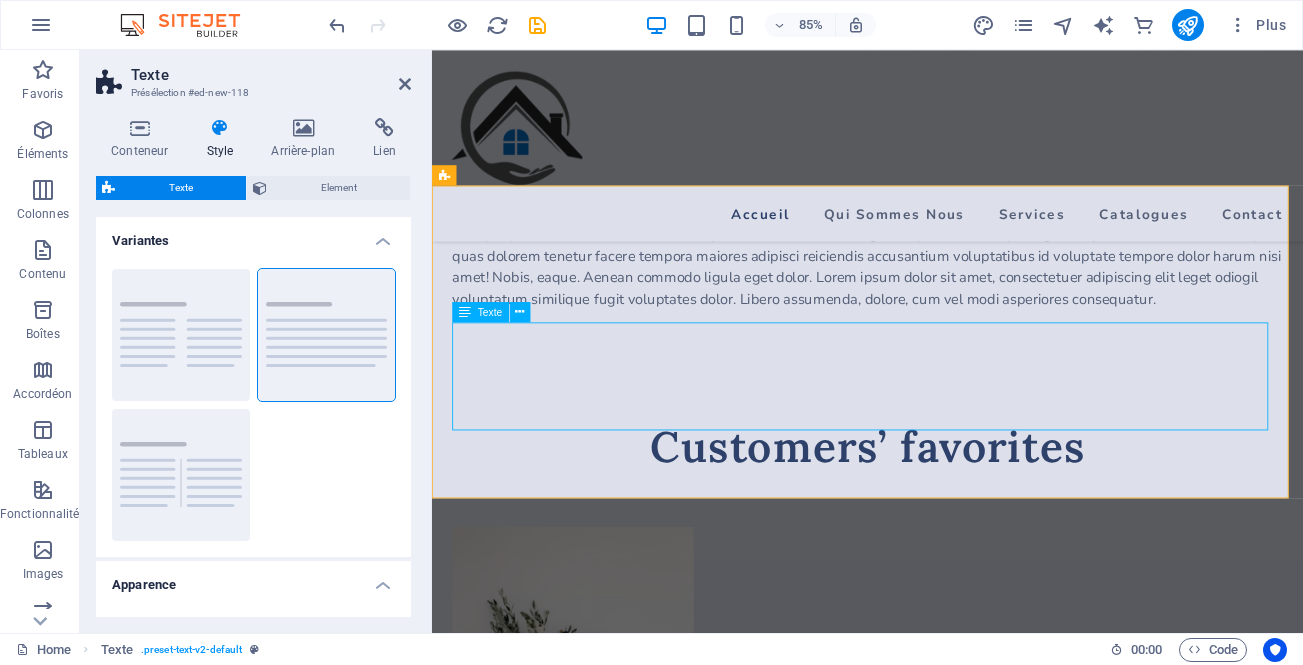click on "Lorem ipsum dolor sitope amet, consectetur adipisicing elitip. Massumenda, dolore, cum vel modi asperiores consequatur suscipit quidem ducimus eveniet iure expedita consecteture odiogil voluptatum similique fugit voluptates atem accusamus quae quas dolorem tenetur facere tempora maiores adipisci reiciendis accusantium voluptatibus id voluptate tempore dolor harum nisi amet! Nobis, eaque. Aenean commodo ligula eget dolor. Lorem ipsum dolor sit amet, consectetuer adipiscing elit leget odiogil voluptatum similique fugit voluptates dolor. Libero assumenda, dolore, cum vel modi asperiores consequatur." at bounding box center (944, 292) 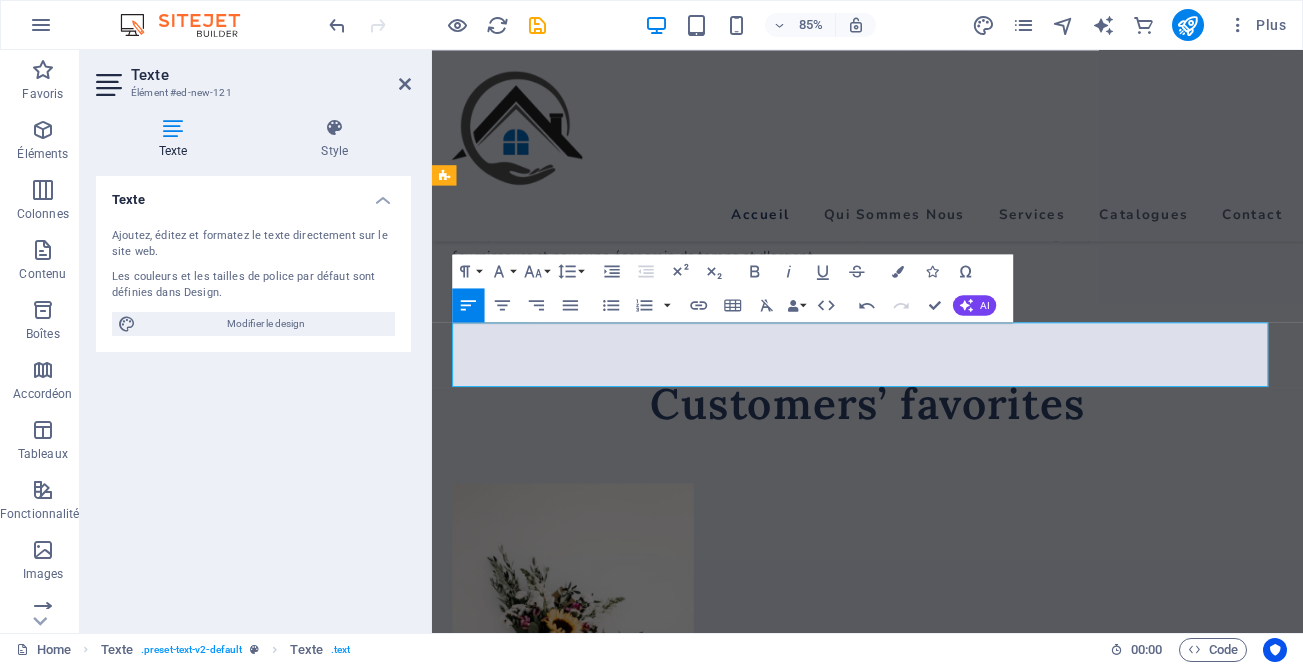 scroll, scrollTop: 5287, scrollLeft: 3, axis: both 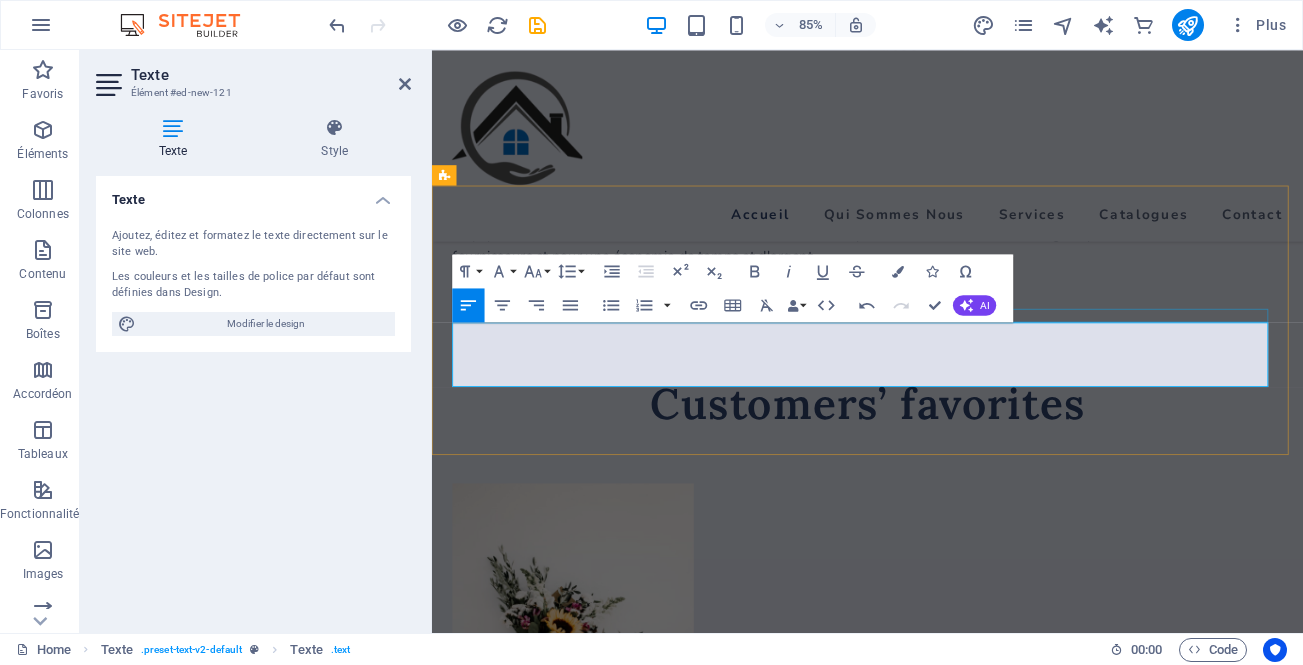 drag, startPoint x: 683, startPoint y: 382, endPoint x: 886, endPoint y: 359, distance: 204.2988 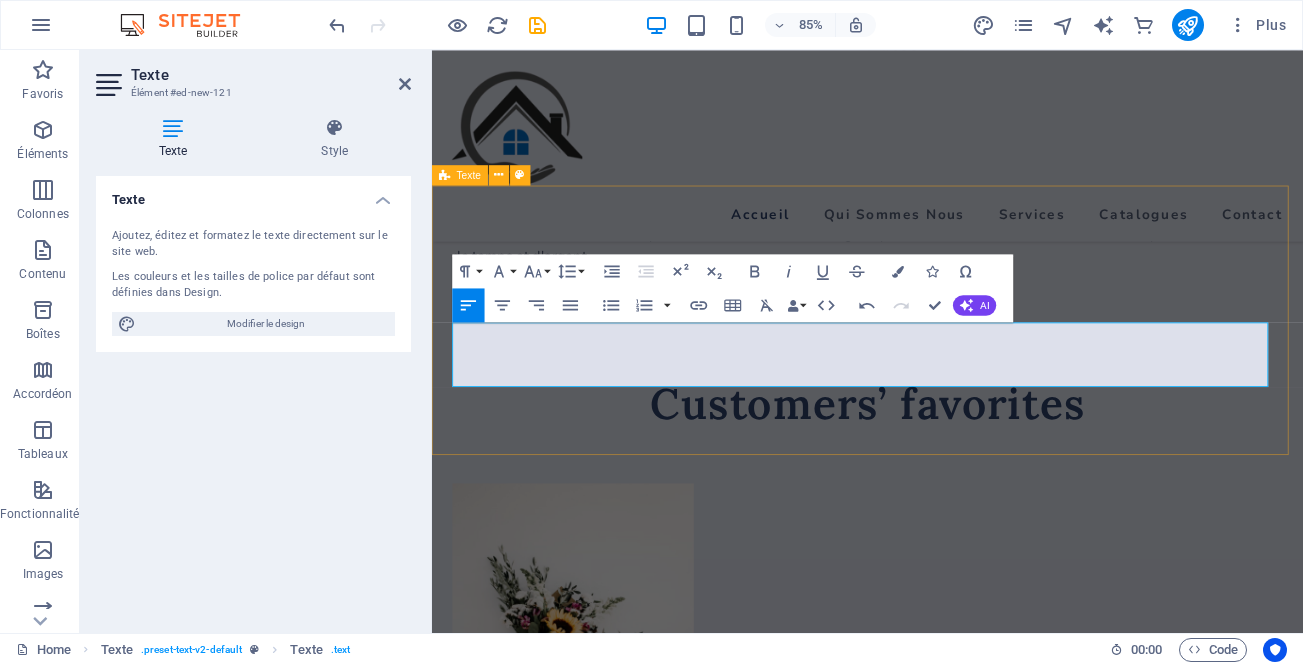 drag, startPoint x: 462, startPoint y: 384, endPoint x: 435, endPoint y: 397, distance: 29.966648 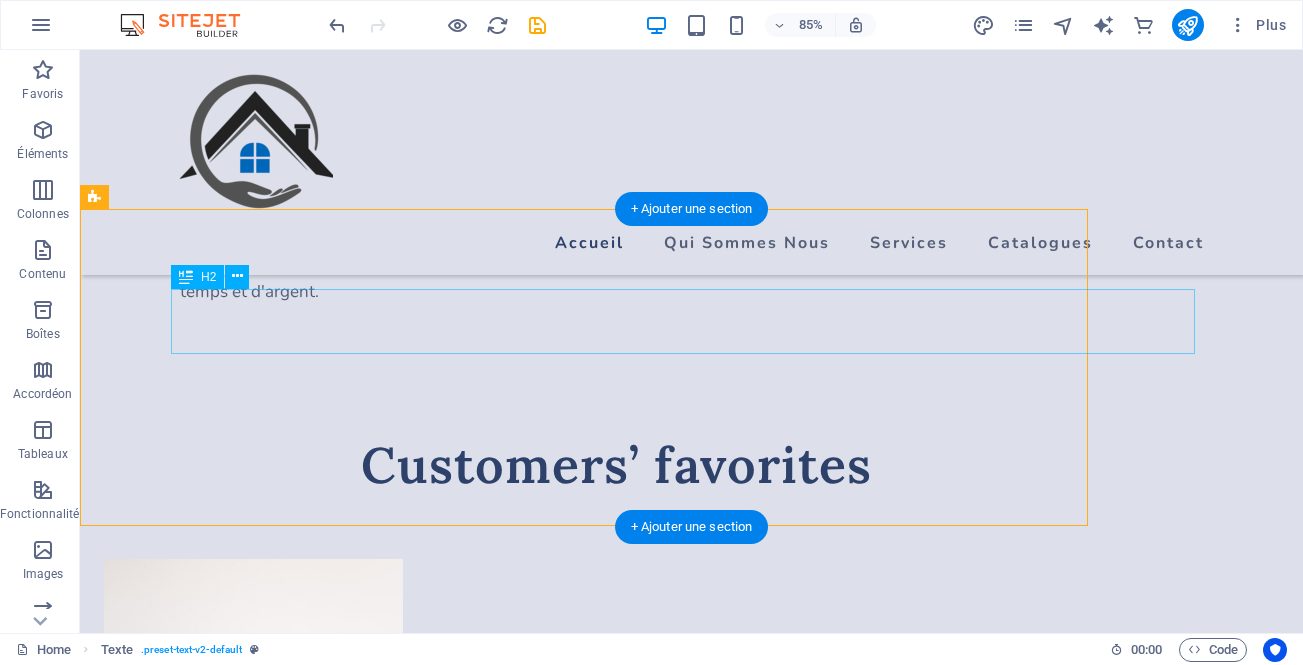 click on "Headline" at bounding box center [692, 179] 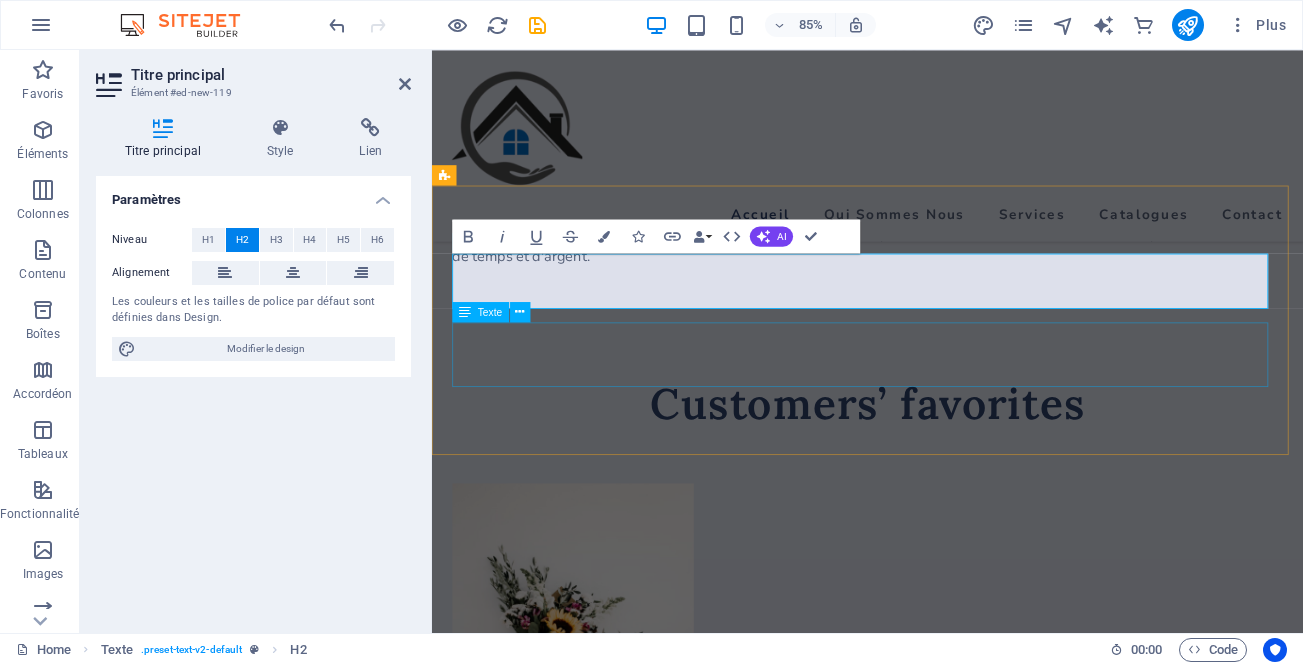 click on "offre des services de partenariat qui vous permettent de bénéficier absolument de tout l'équipement nécessaire au bon fonctionnement de votre entreprise. Des services très avantageux pour réduire le nombre de fournisseurs et pour une économie de temps et d'argent." at bounding box center [944, 266] 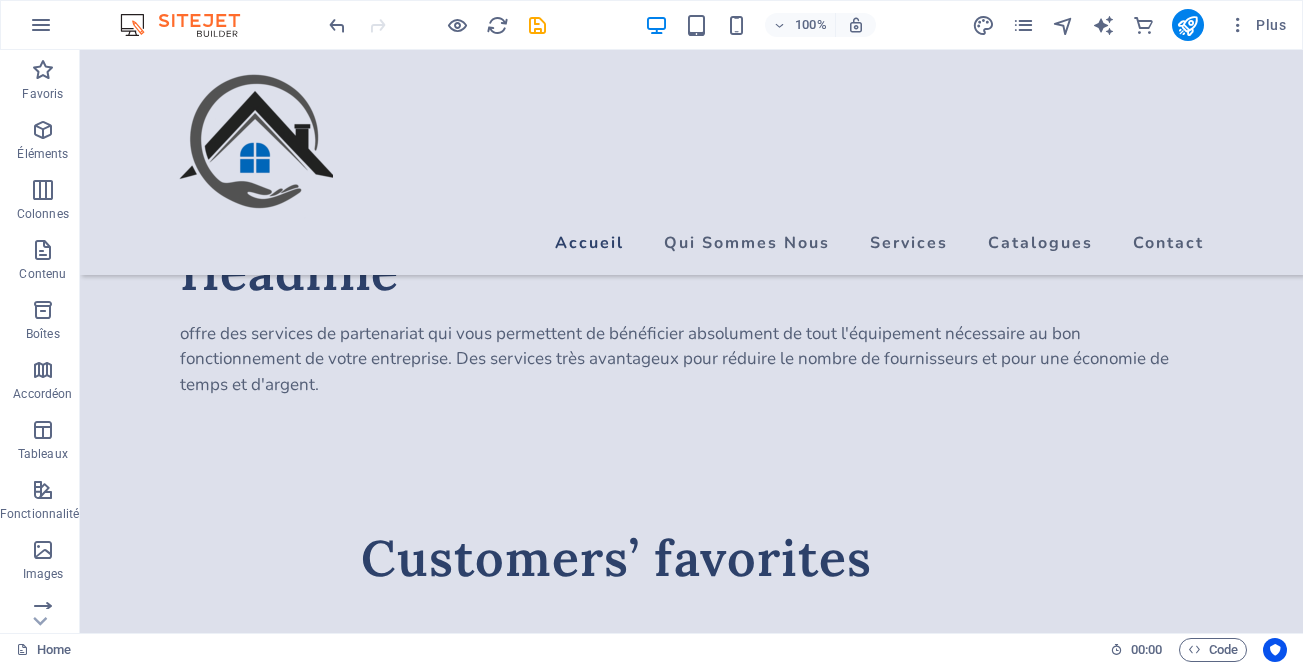 scroll, scrollTop: 1114, scrollLeft: 0, axis: vertical 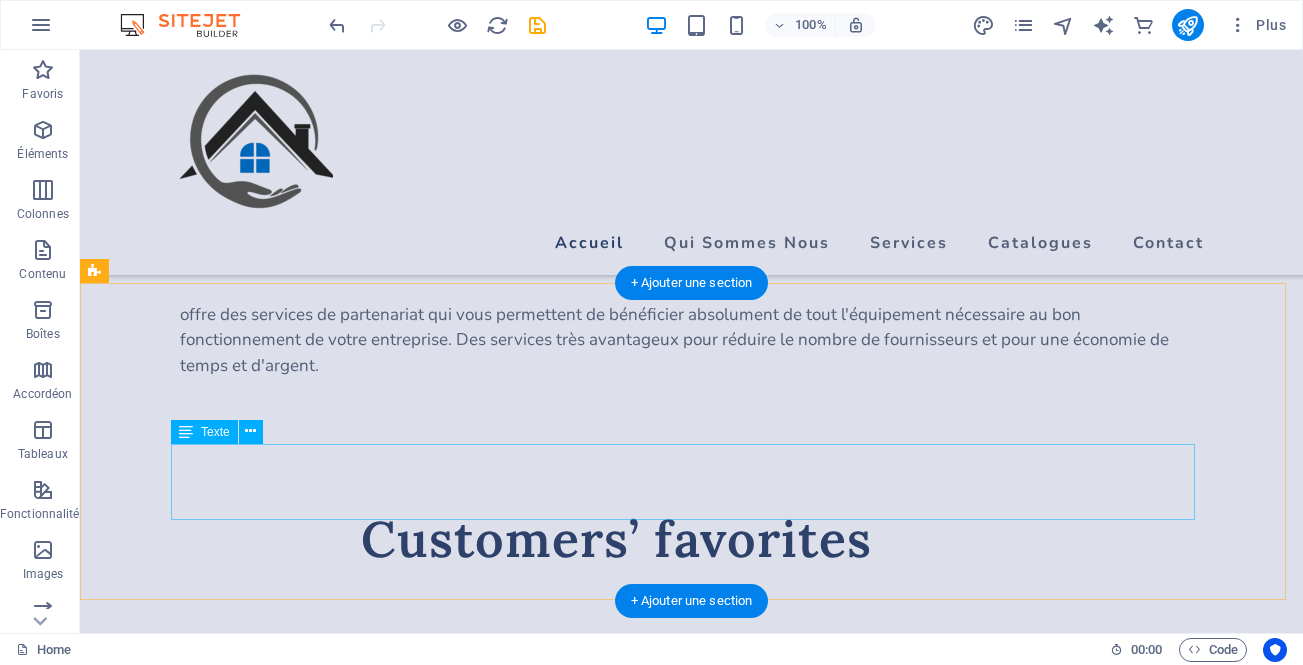 click on "offre des services de partenariat qui vous permettent de bénéficier absolument de tout l'équipement nécessaire au bon fonctionnement de votre entreprise. Des services très avantageux pour réduire le nombre de fournisseurs et pour une économie de temps et d'argent." at bounding box center [692, 340] 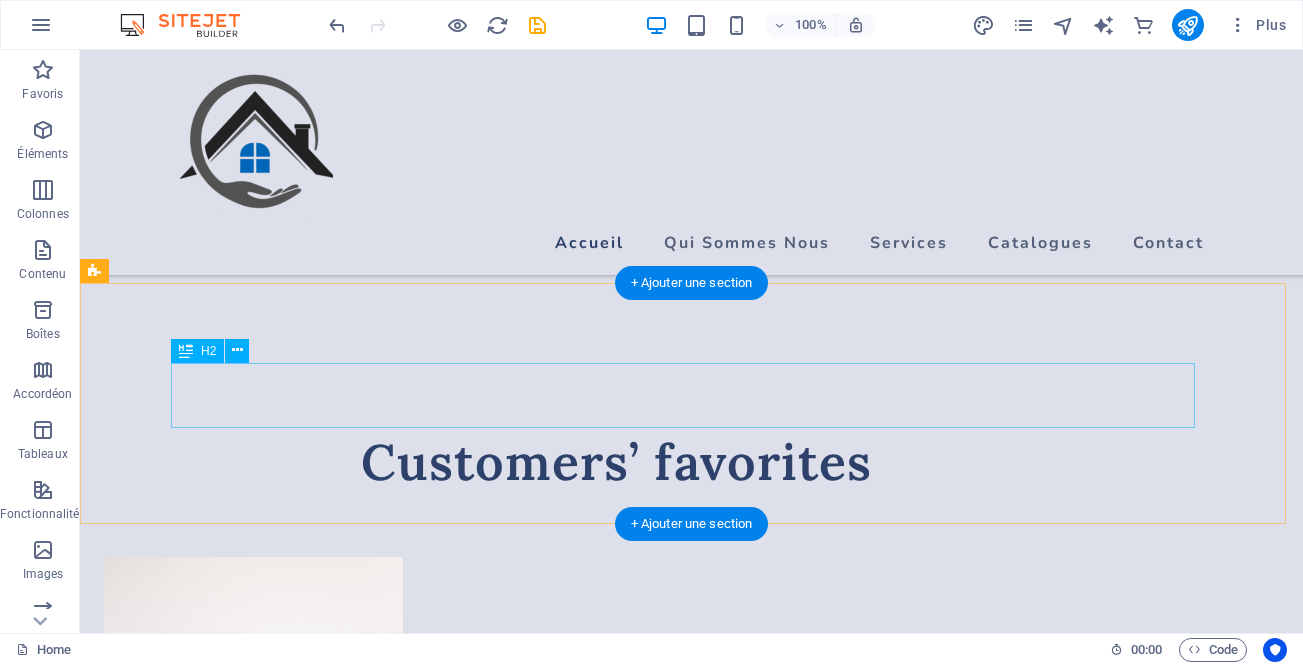 click on "Headline" at bounding box center [692, 253] 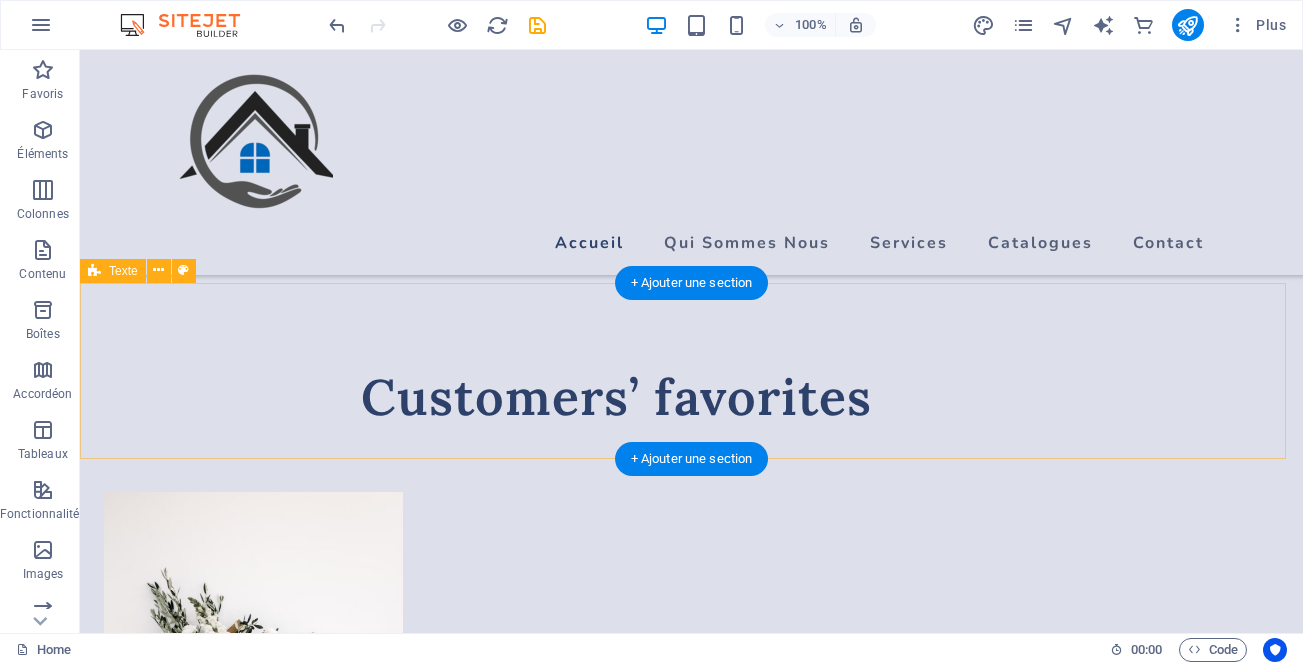 click at bounding box center [691, 229] 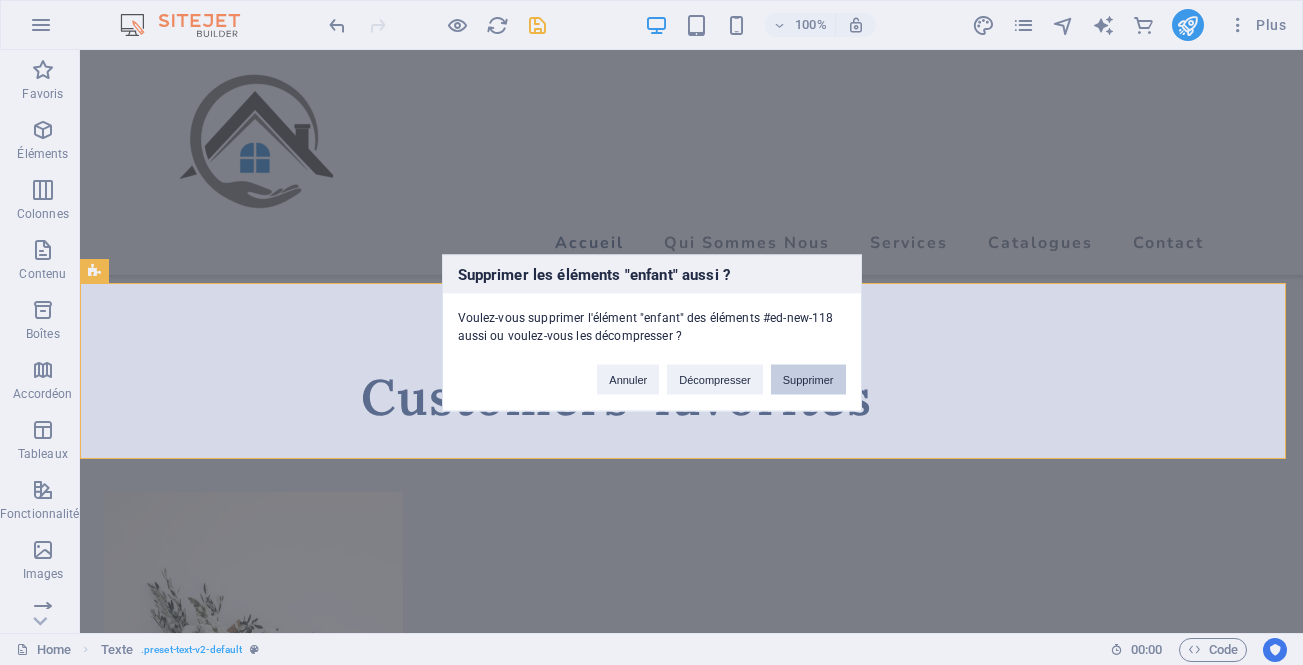 type 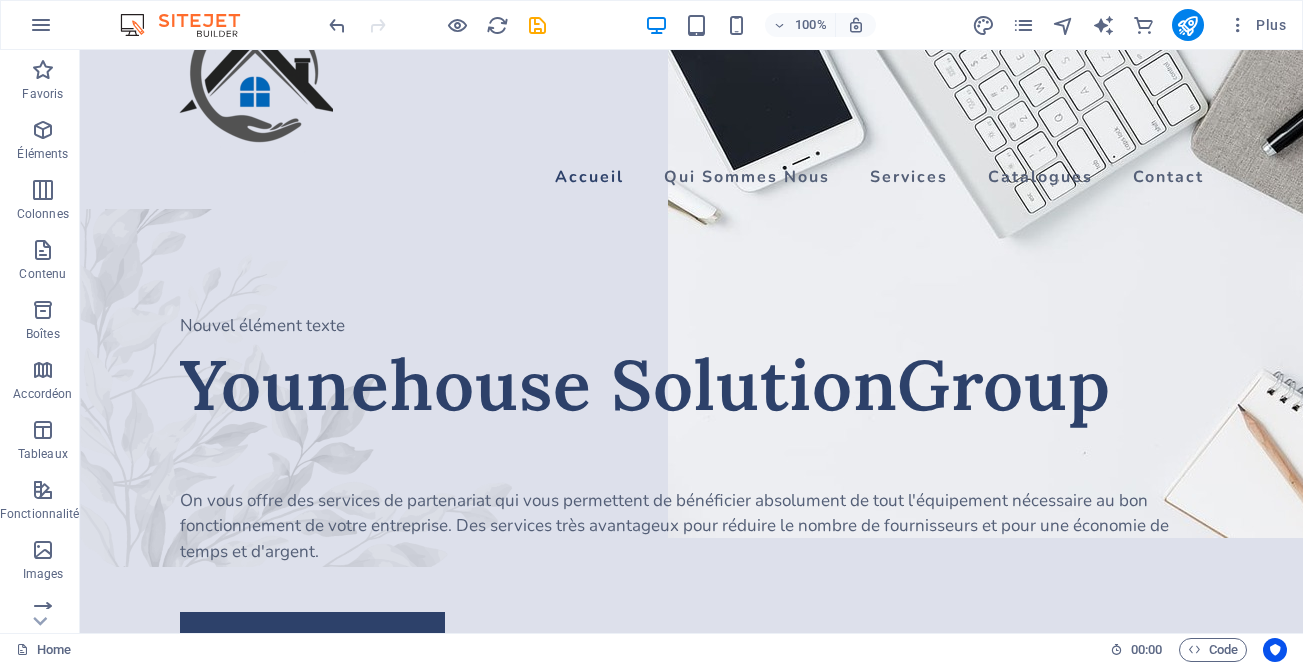 scroll, scrollTop: 75, scrollLeft: 0, axis: vertical 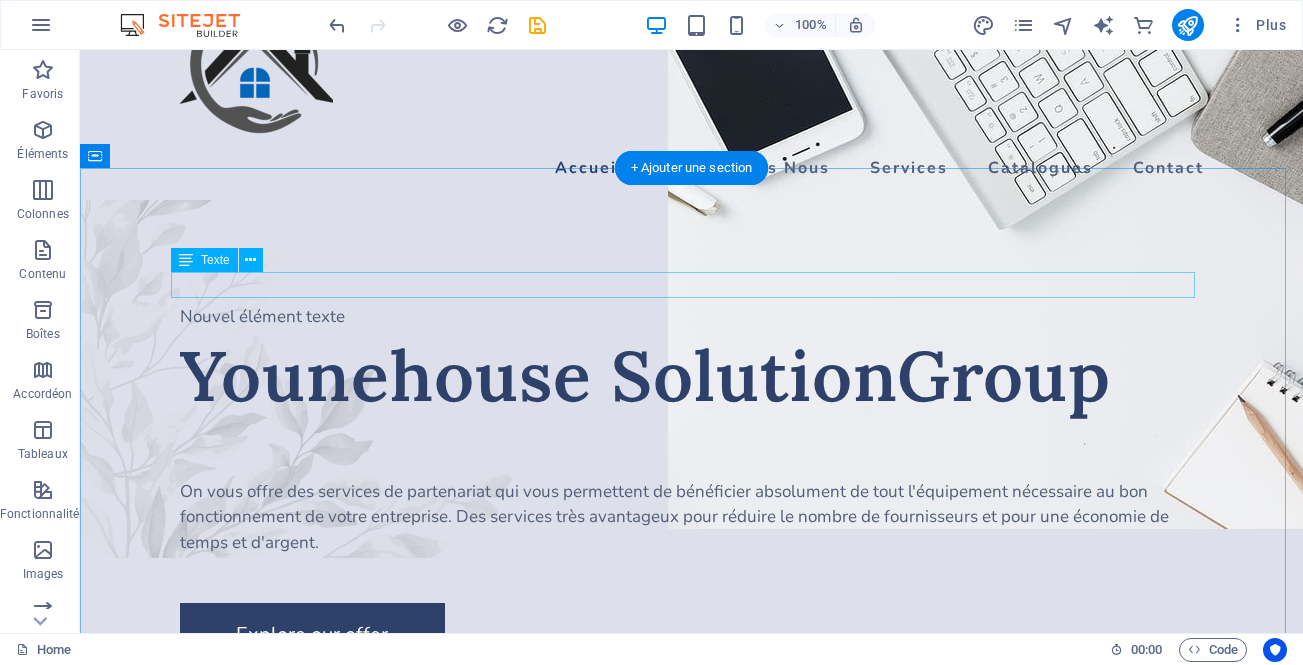 click on "Nouvel élément texte" at bounding box center (692, 317) 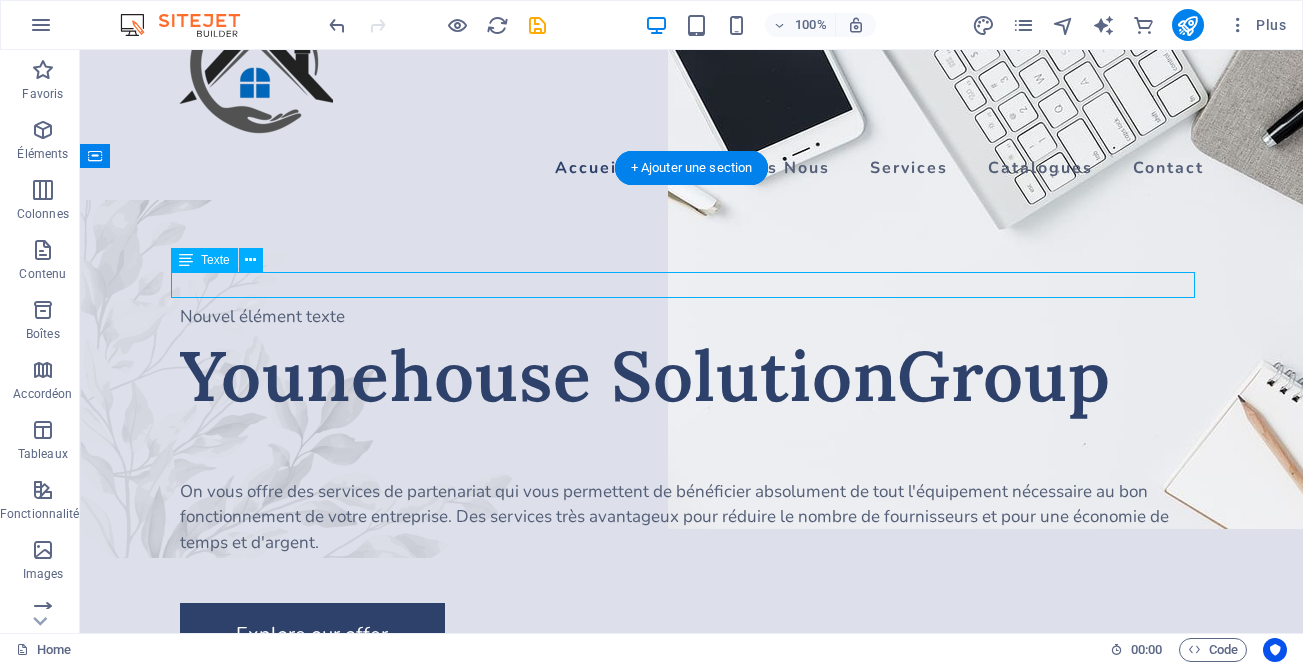 click on "Nouvel élément texte" at bounding box center [692, 317] 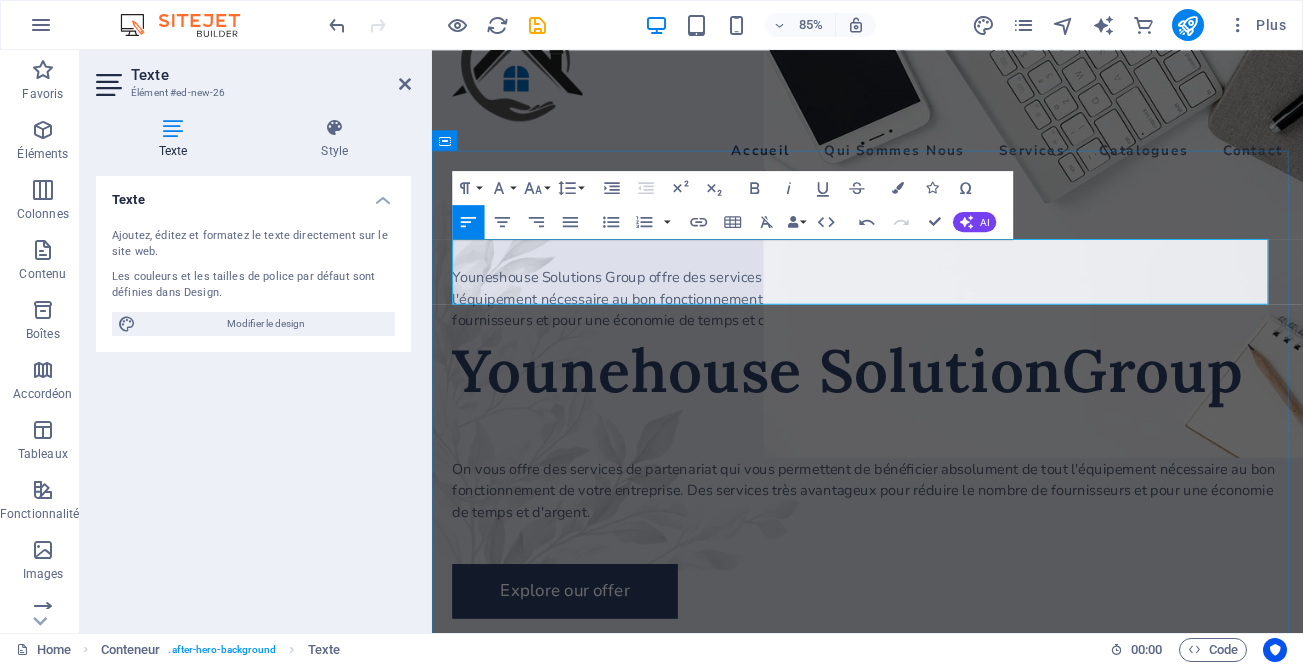 scroll, scrollTop: 5287, scrollLeft: 3, axis: both 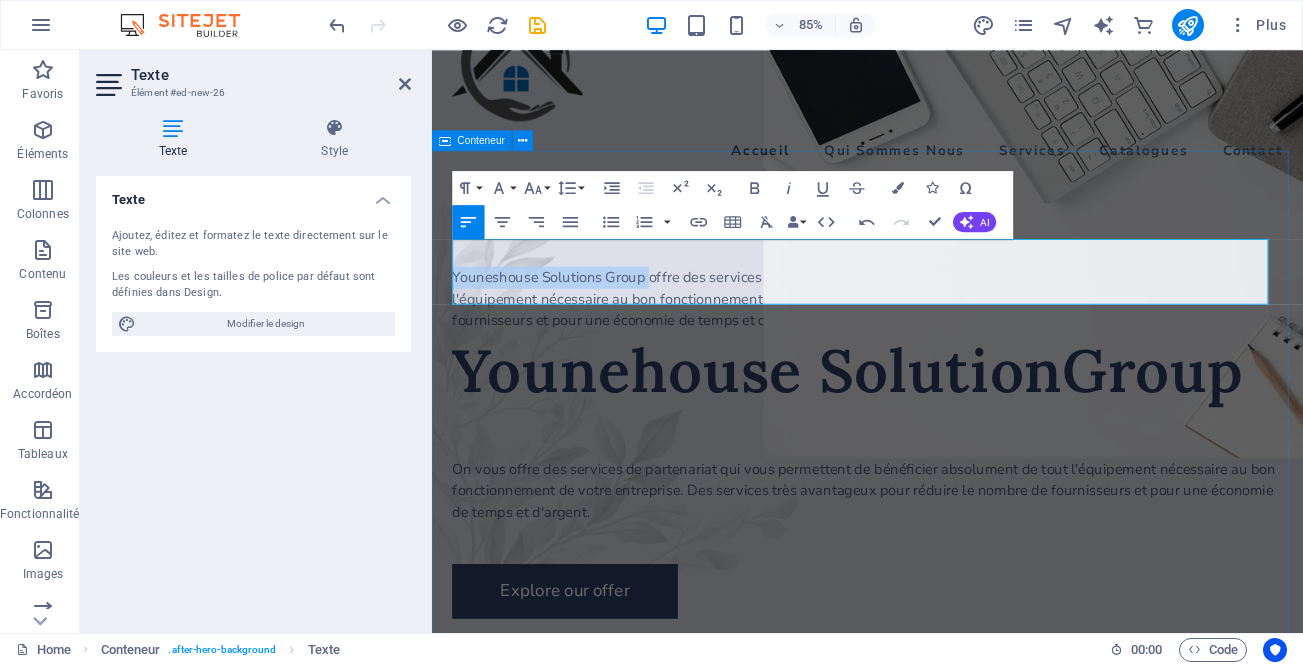 drag, startPoint x: 690, startPoint y: 281, endPoint x: 454, endPoint y: 292, distance: 236.25621 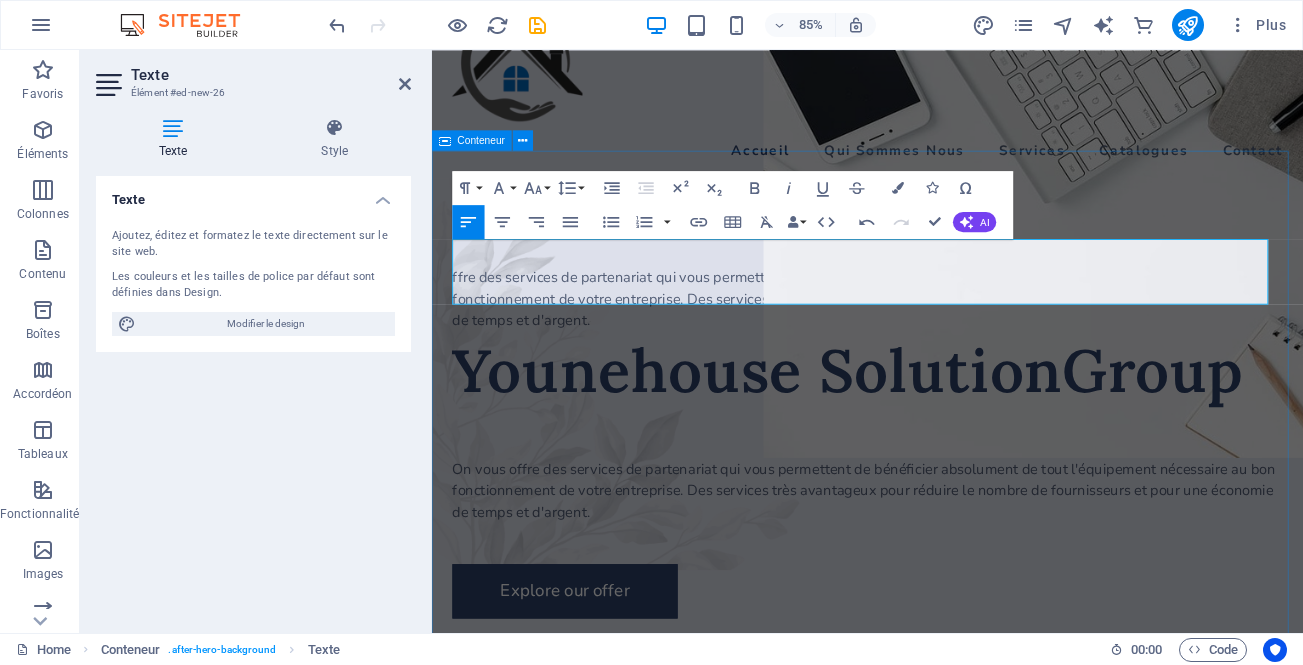 type 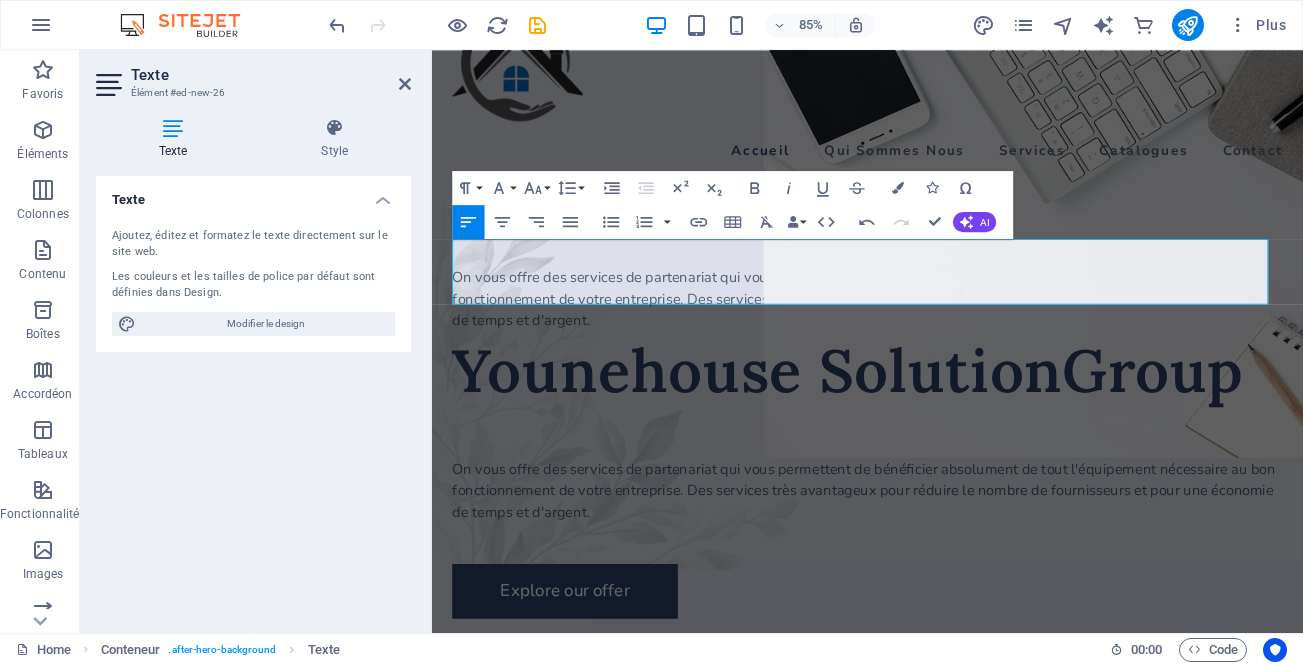 click on "Texte Ajoutez, éditez et formatez le texte directement sur le site web. Les couleurs et les tailles de police par défaut sont définies dans Design. Modifier le design Alignement Aligné à gauche Centré Aligné à droite" at bounding box center (253, 396) 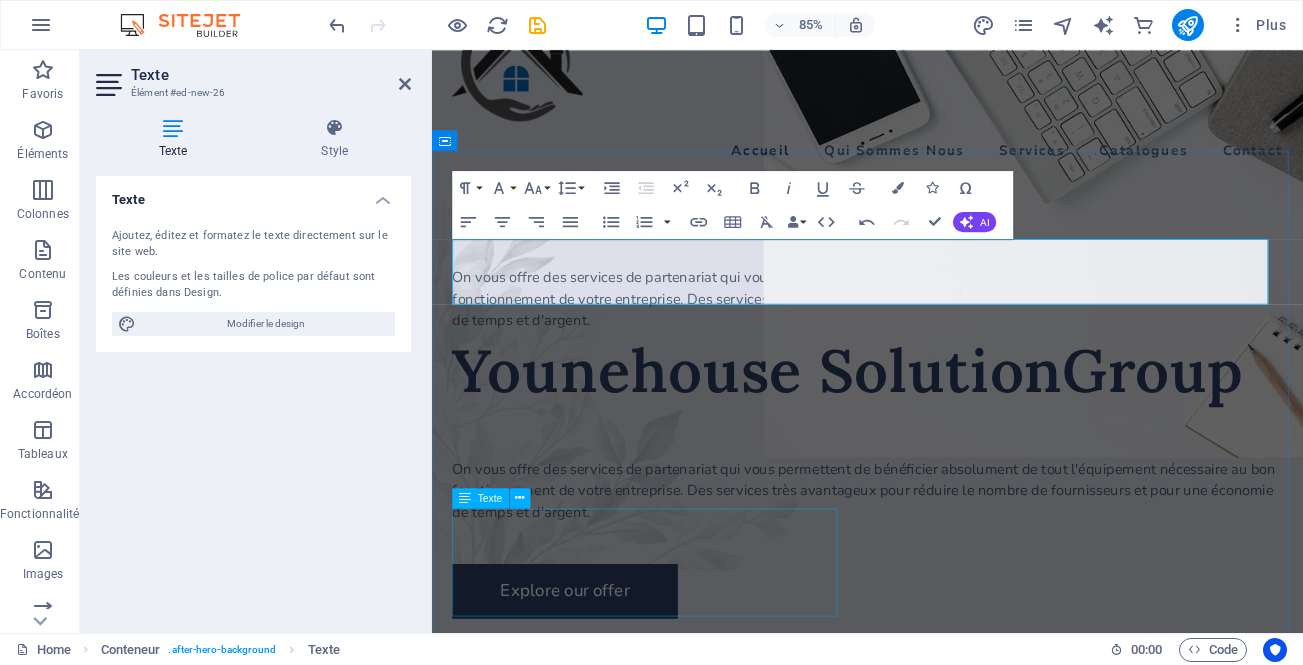 click on "On vous offre des services de partenariat qui vous permettent de bénéficier absolument de tout l'équipement nécessaire au bon fonctionnement de votre entreprise. Des services très avantageux pour réduire le nombre de fournisseurs et pour une économie de temps et d'argent." at bounding box center [944, 568] 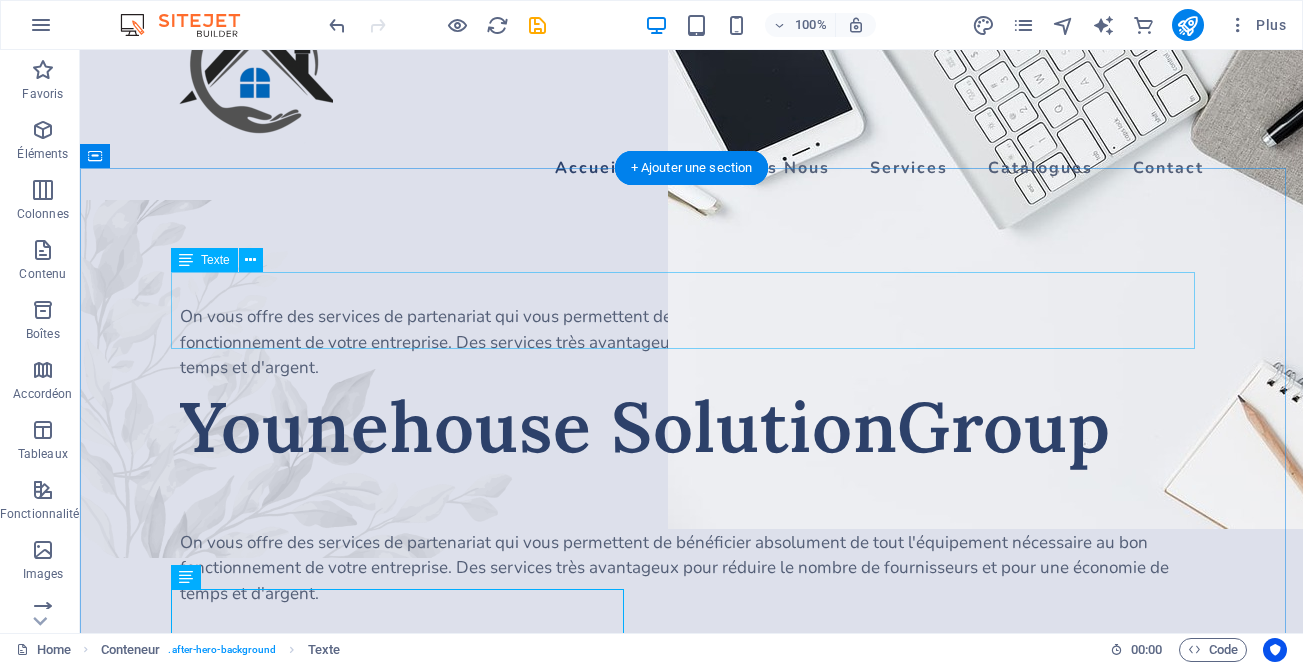 click on "On vous offre des services de partenariat qui vous permettent de bénéficier absolument de tout l'équipement nécessaire au bon fonctionnement de votre entreprise. Des services très avantageux pour réduire le nombre de fournisseurs et pour une économie de temps et d'argent." at bounding box center (692, 342) 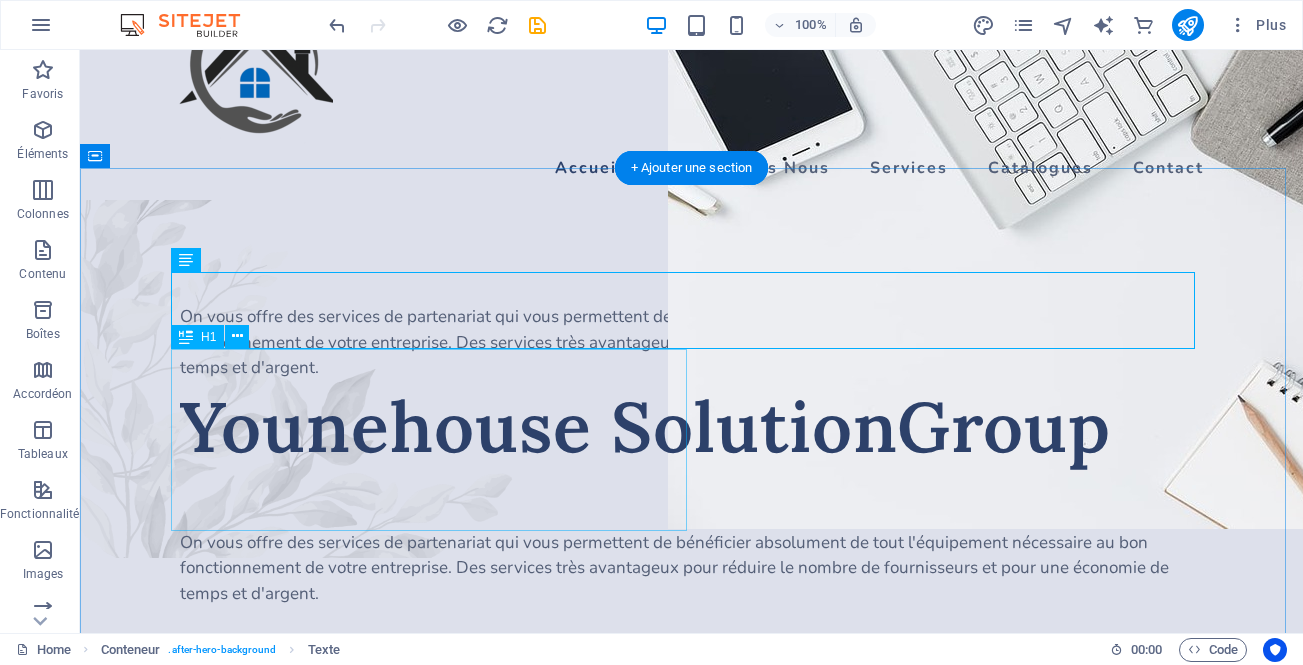 click on "Younehouse SolutionGroup" at bounding box center (692, 426) 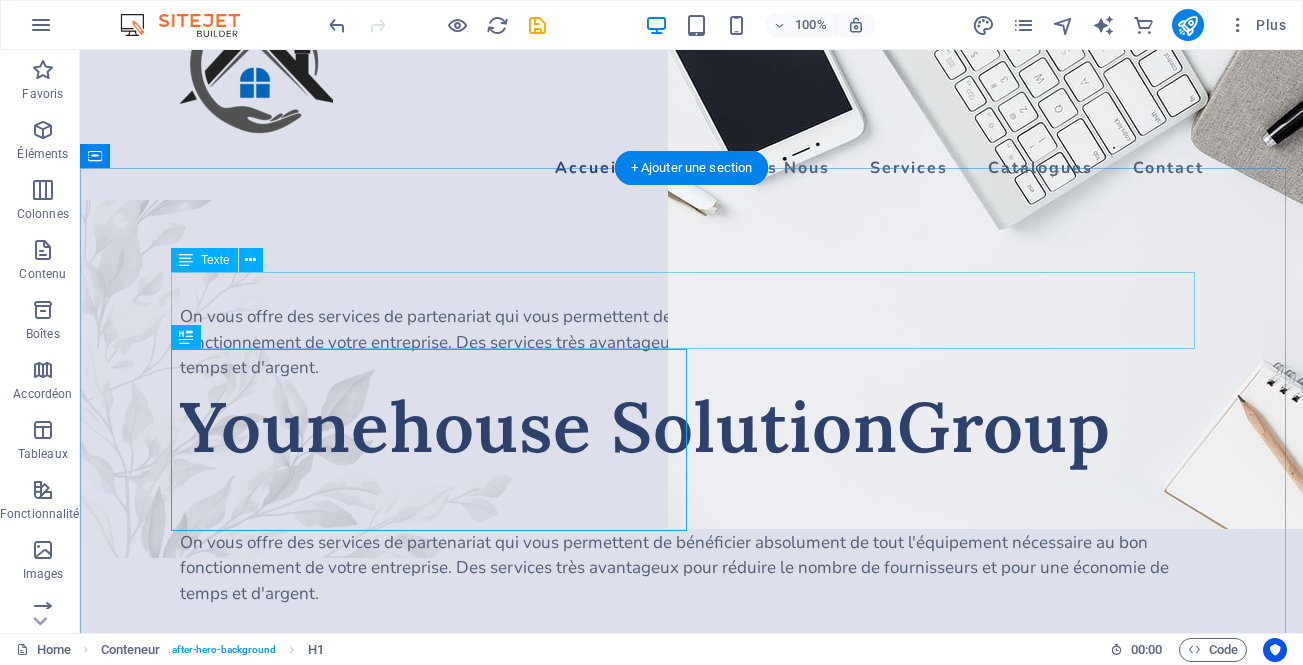 click on "On vous offre des services de partenariat qui vous permettent de bénéficier absolument de tout l'équipement nécessaire au bon fonctionnement de votre entreprise. Des services très avantageux pour réduire le nombre de fournisseurs et pour une économie de temps et d'argent." at bounding box center (692, 342) 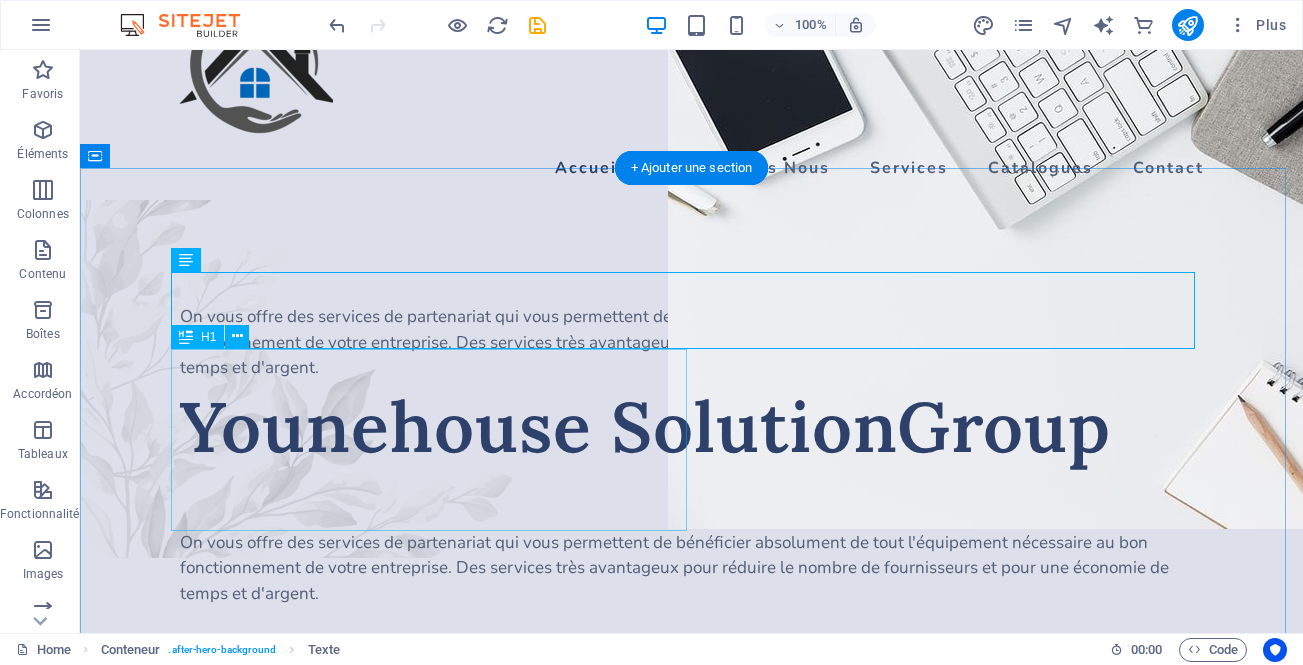 click on "Younehouse SolutionGroup" at bounding box center (692, 426) 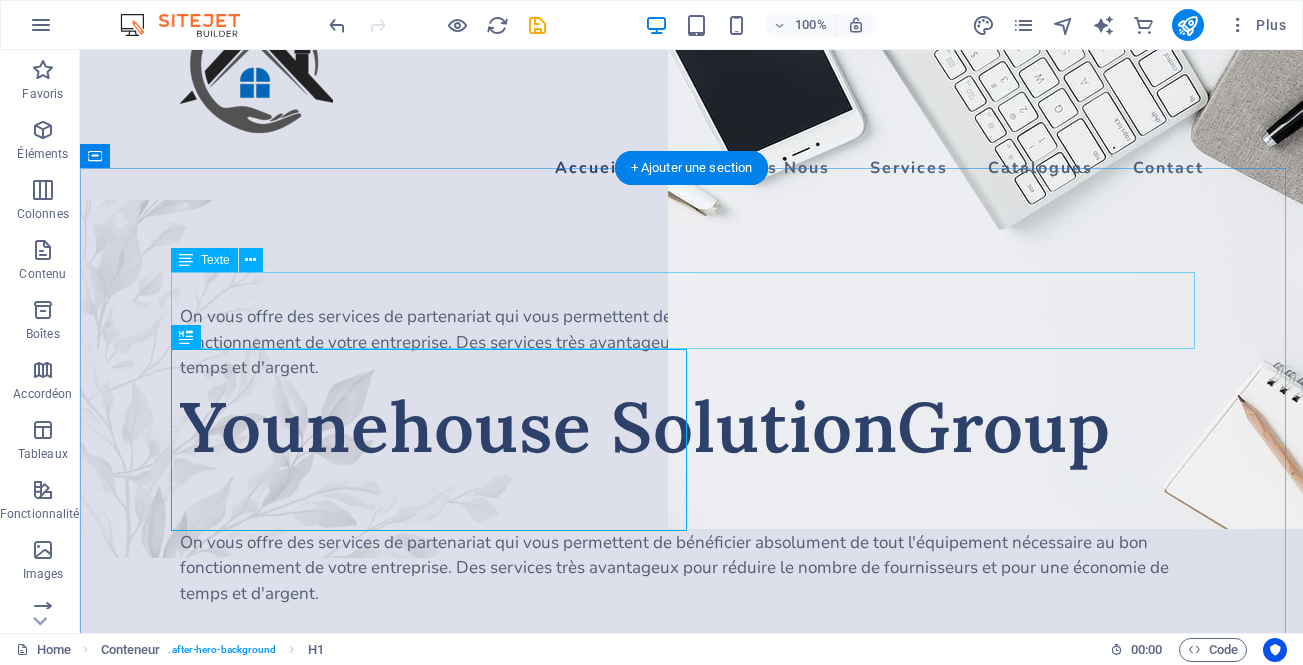 click on "On vous offre des services de partenariat qui vous permettent de bénéficier absolument de tout l'équipement nécessaire au bon fonctionnement de votre entreprise. Des services très avantageux pour réduire le nombre de fournisseurs et pour une économie de temps et d'argent." at bounding box center [692, 342] 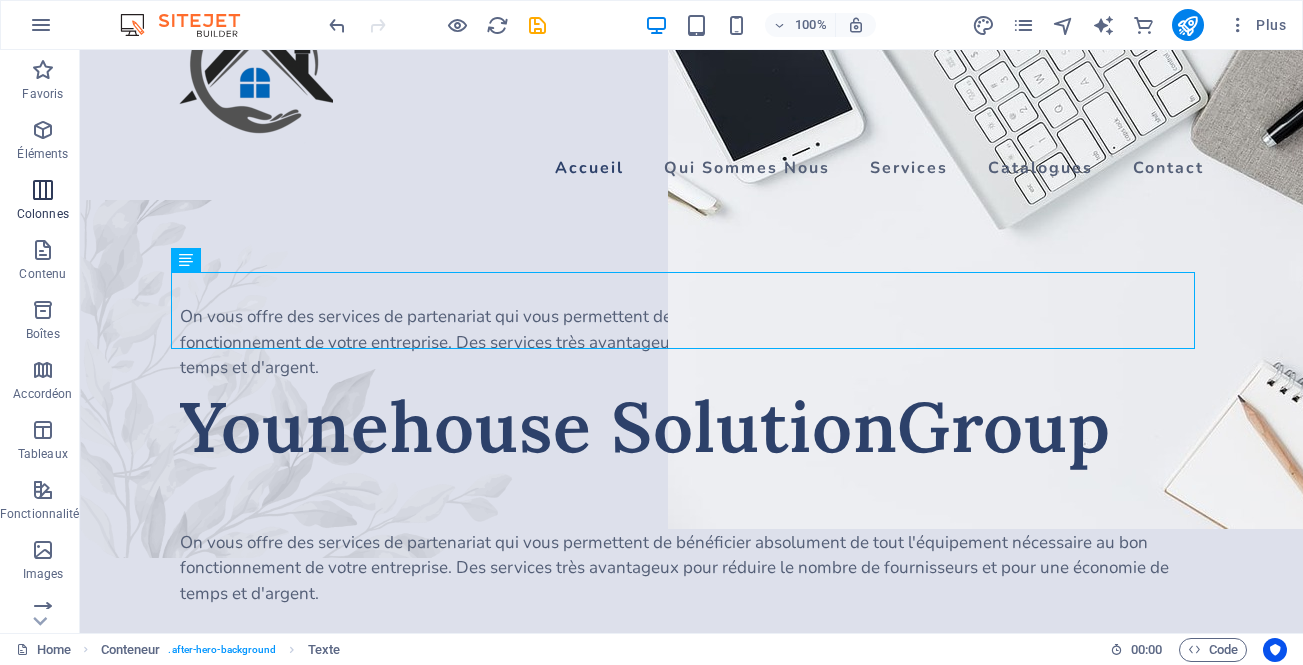 click at bounding box center [43, 190] 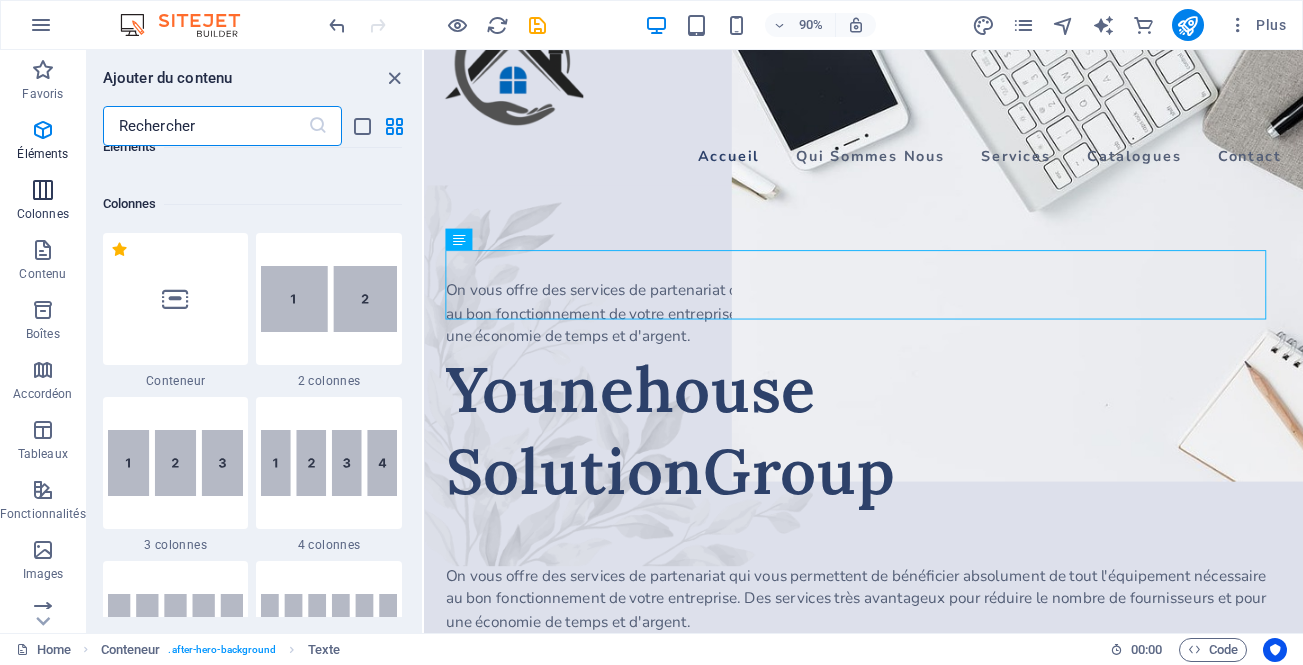 scroll, scrollTop: 990, scrollLeft: 0, axis: vertical 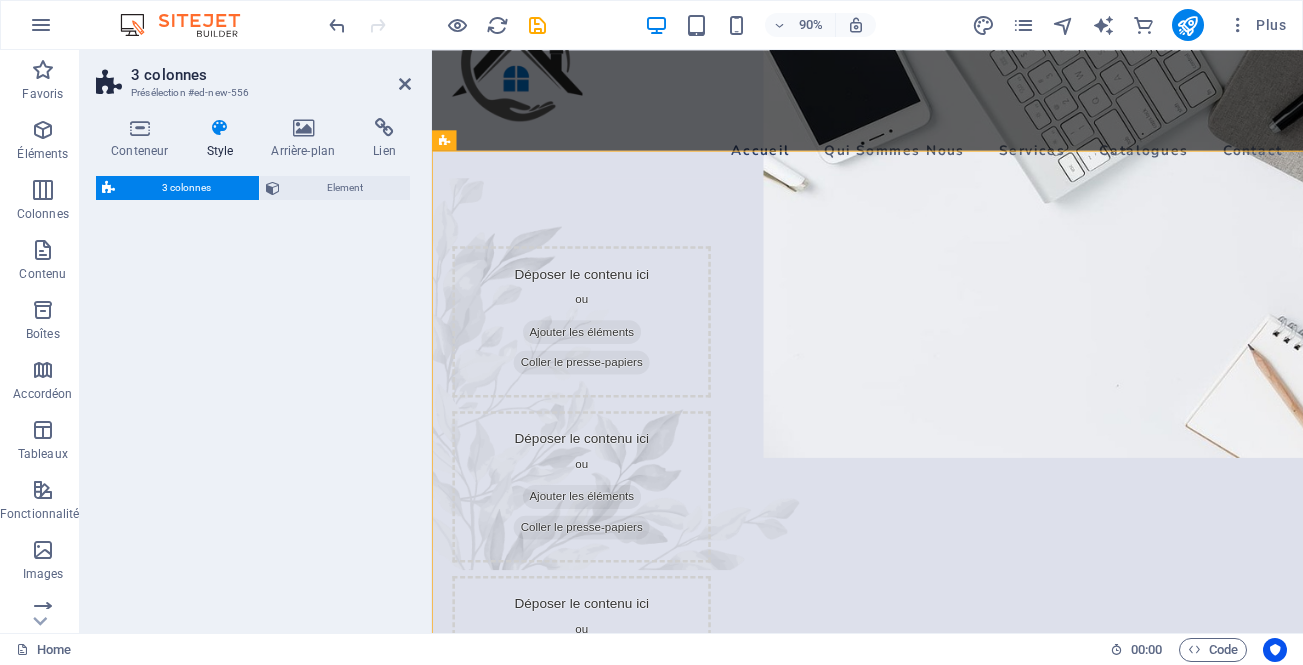 select on "rem" 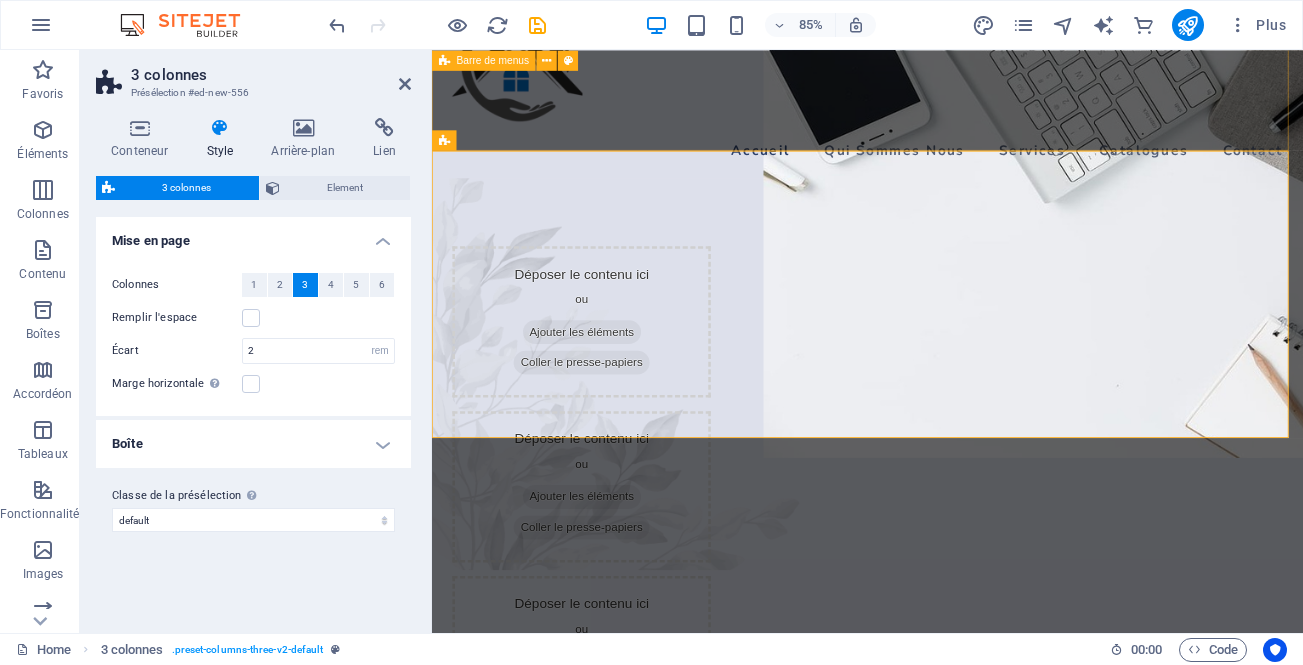 click on "Accueil Qui Sommes Nous Services Catalogues Contact Shop now" at bounding box center (944, 87) 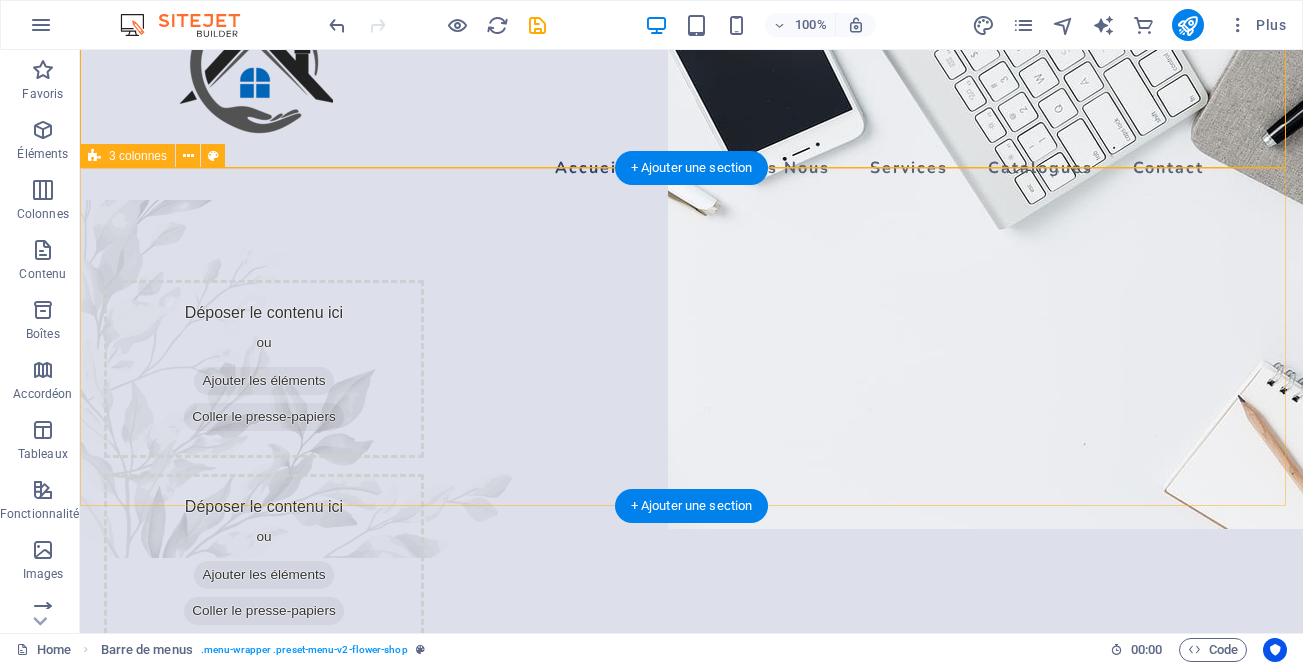 click on "Déposer le contenu ici ou  Ajouter les éléments  Coller le presse-papiers Déposer le contenu ici ou  Ajouter les éléments  Coller le presse-papiers Déposer le contenu ici ou  Ajouter les éléments  Coller le presse-papiers" at bounding box center [691, 563] 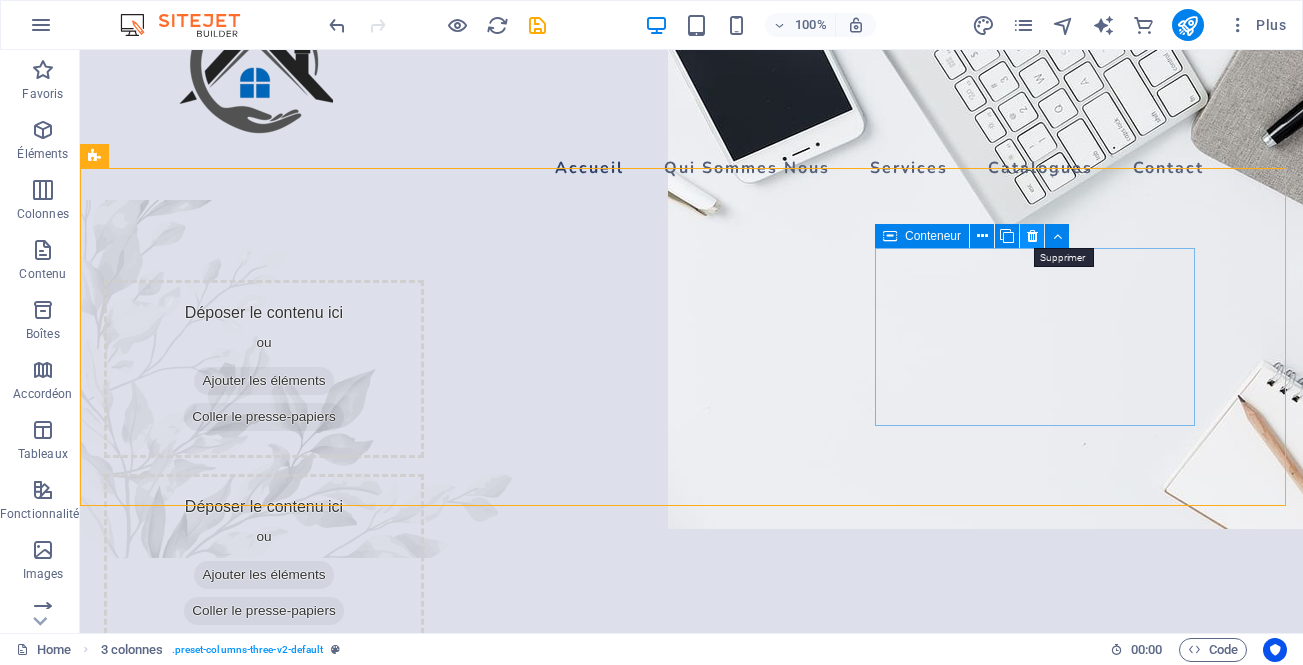 click at bounding box center [1032, 236] 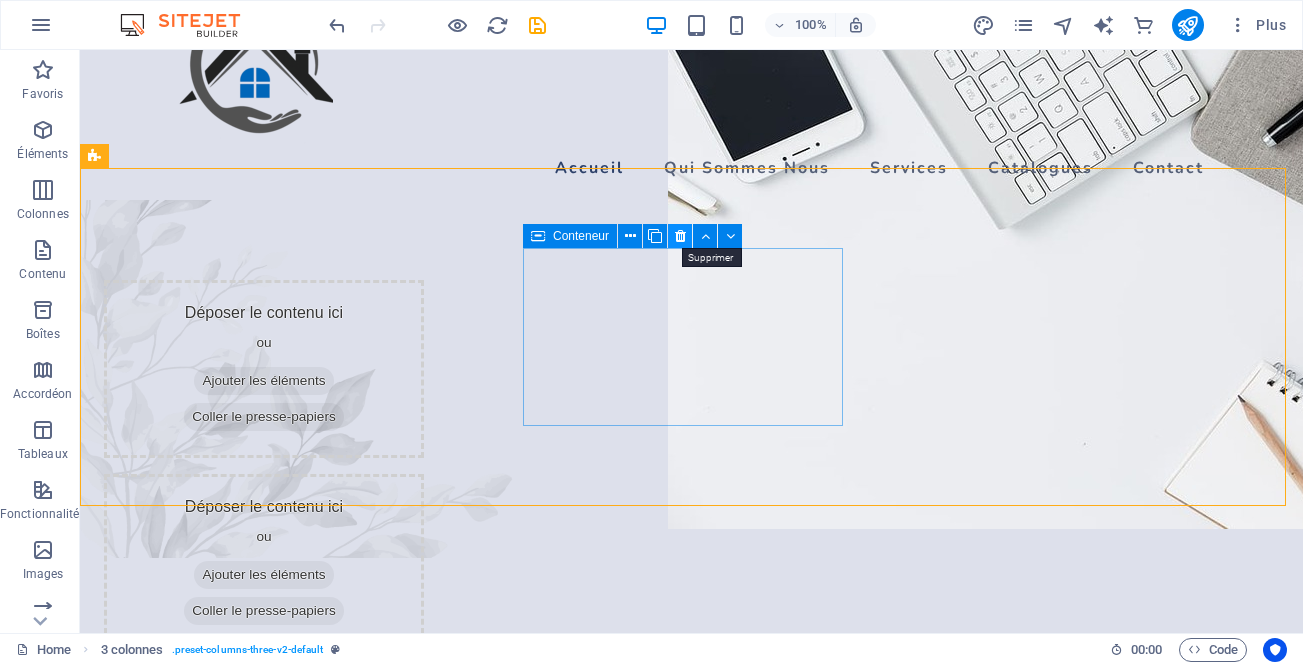 click at bounding box center (680, 236) 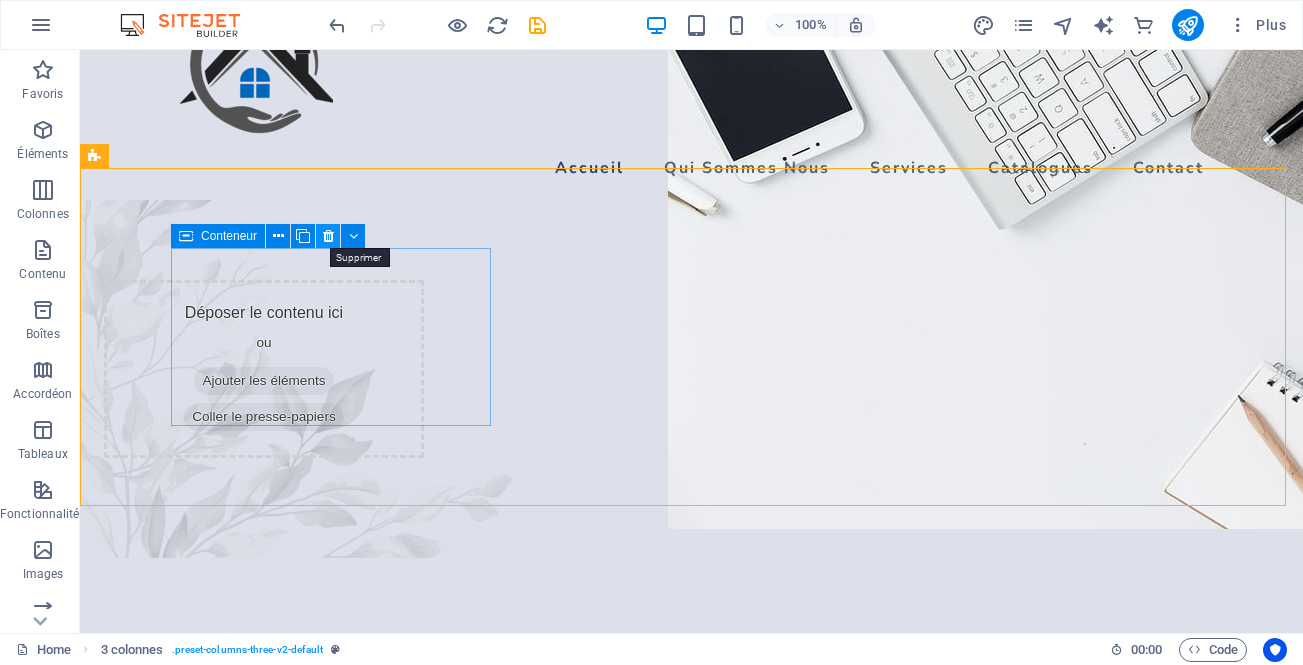 click at bounding box center (328, 236) 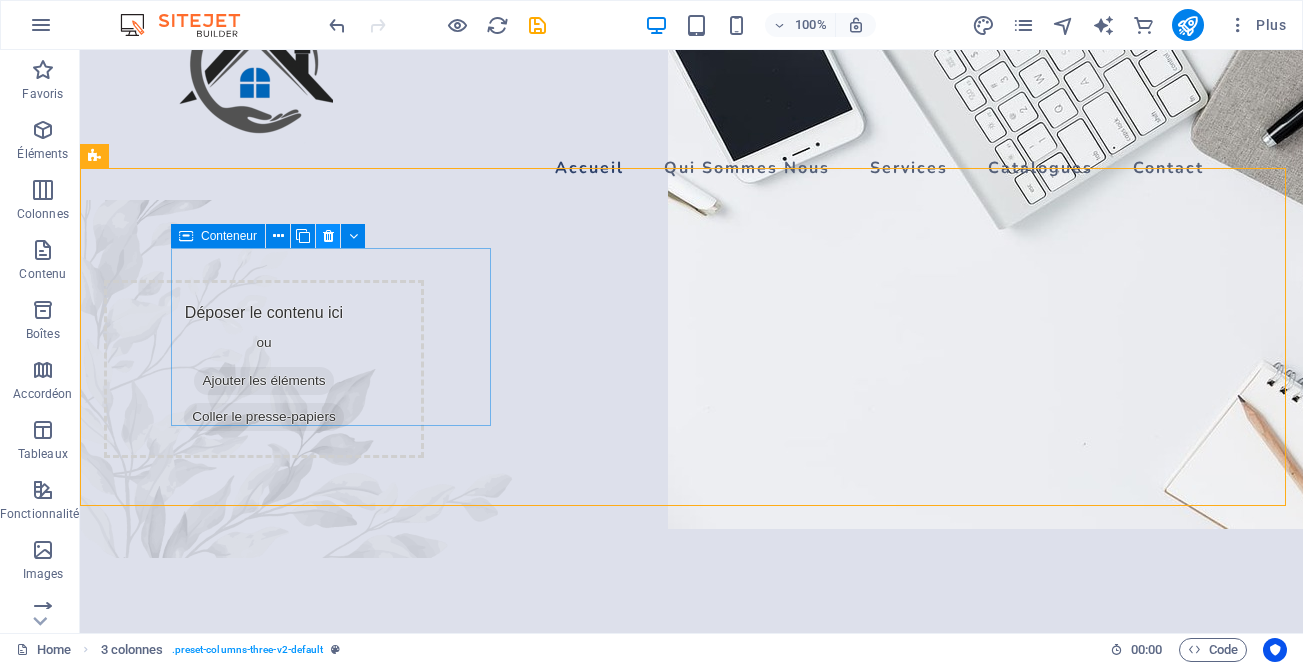 click at bounding box center [328, 236] 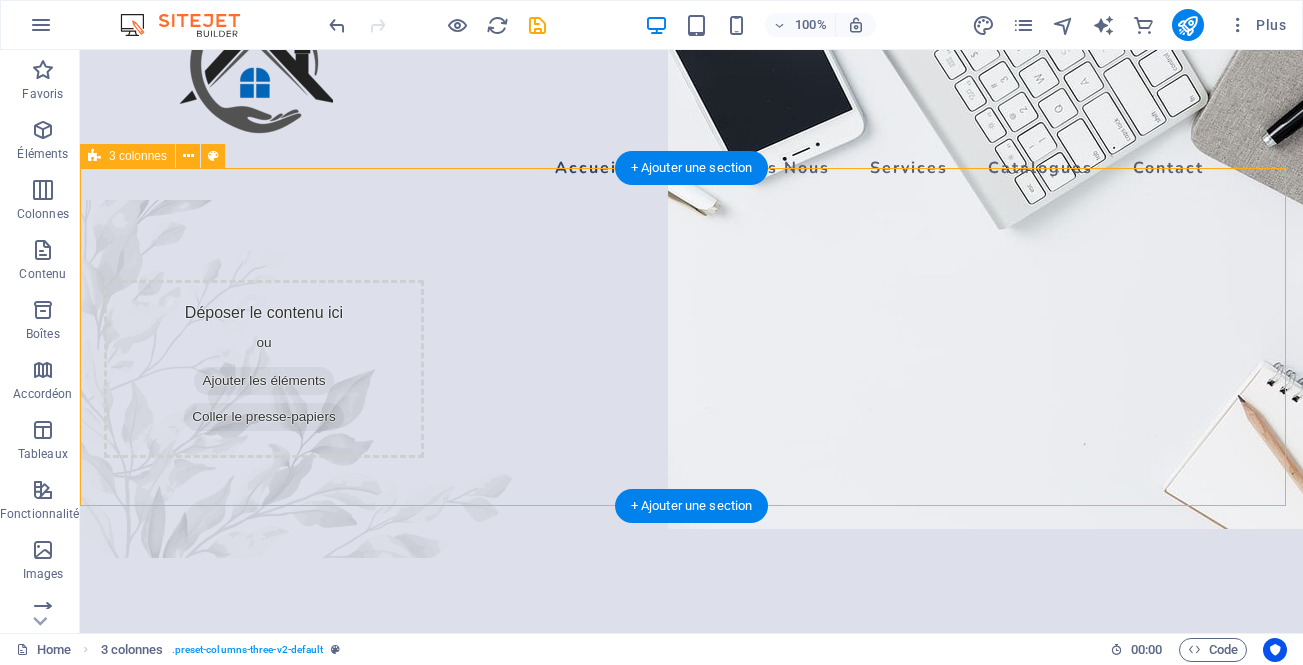 click on "Déposer le contenu ici ou  Ajouter les éléments  Coller le presse-papiers" at bounding box center [691, 369] 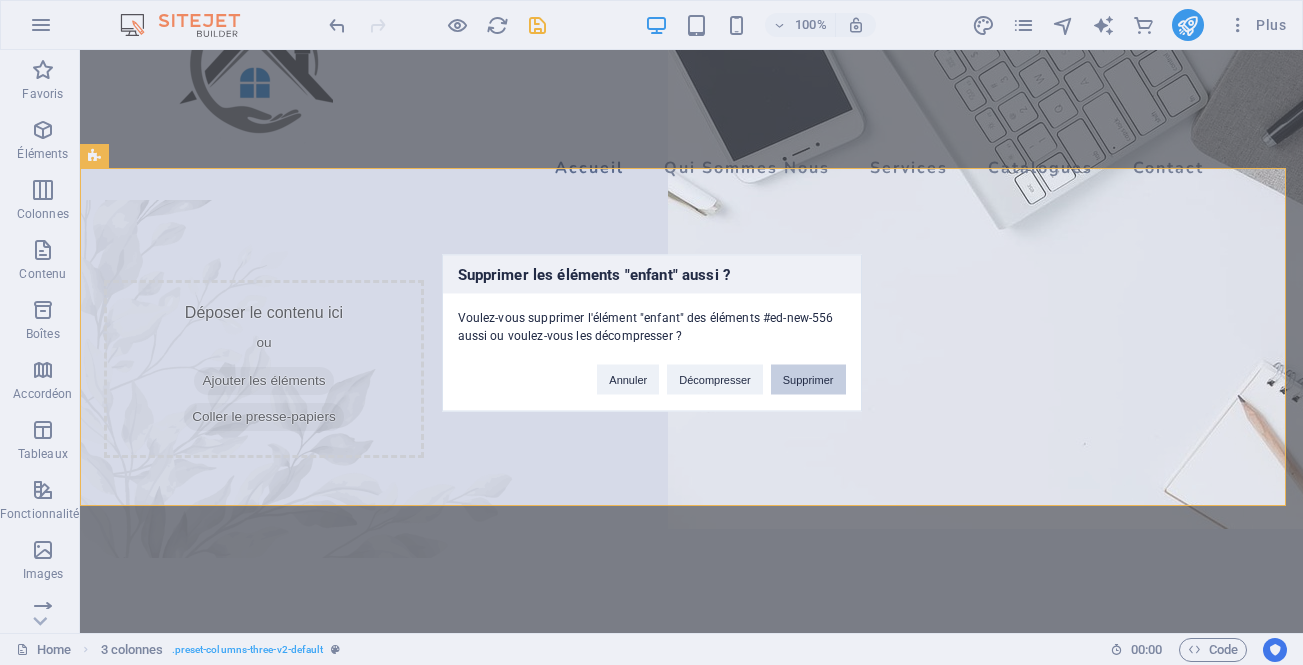 type 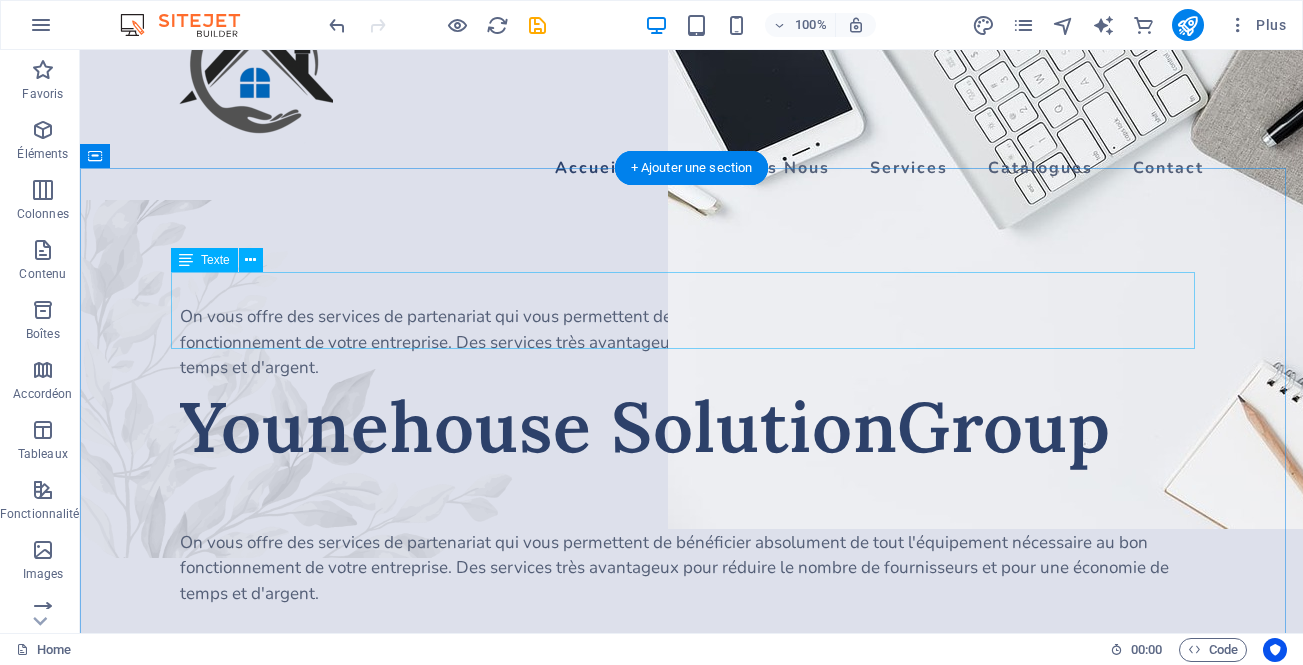 click on "On vous offre des services de partenariat qui vous permettent de bénéficier absolument de tout l'équipement nécessaire au bon fonctionnement de votre entreprise. Des services très avantageux pour réduire le nombre de fournisseurs et pour une économie de temps et d'argent." at bounding box center (692, 342) 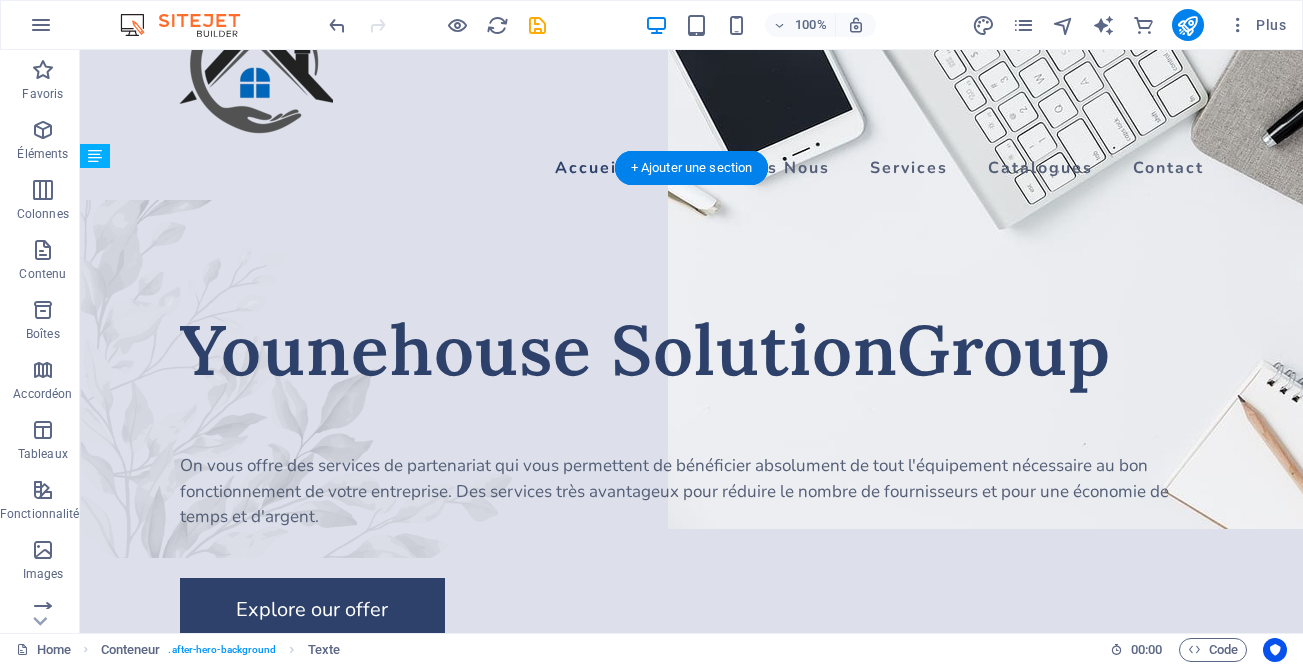 drag, startPoint x: 262, startPoint y: 310, endPoint x: 719, endPoint y: 283, distance: 457.7969 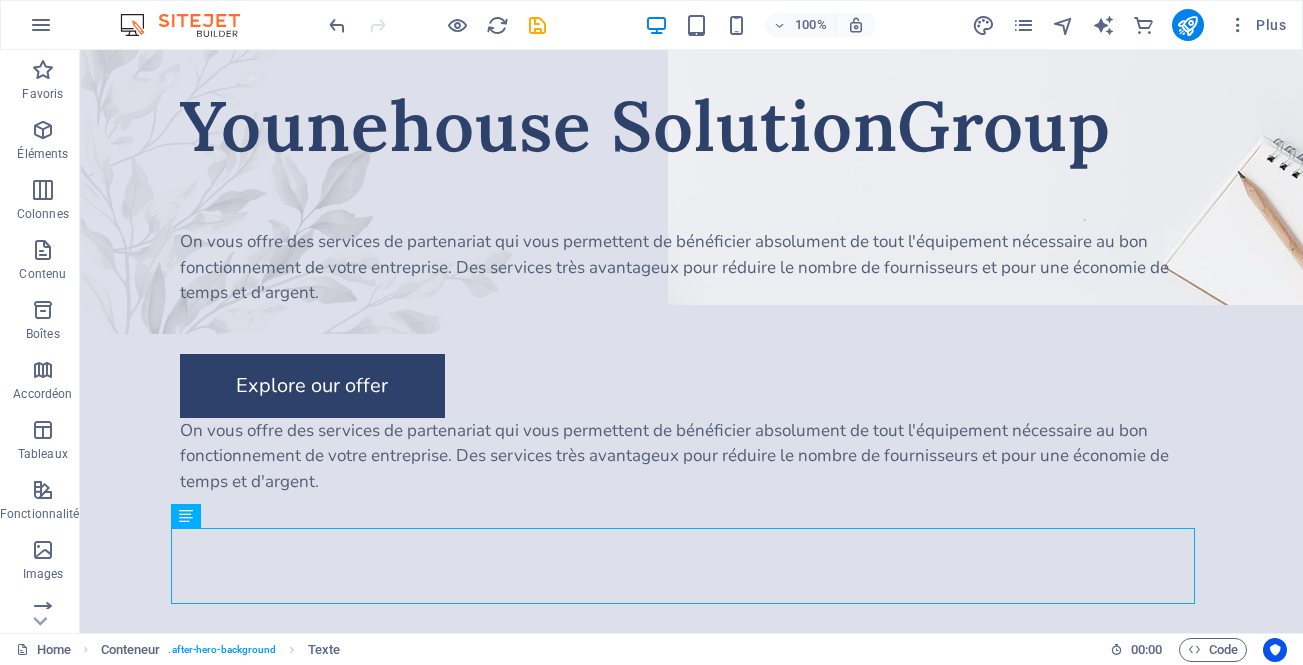 scroll, scrollTop: 523, scrollLeft: 0, axis: vertical 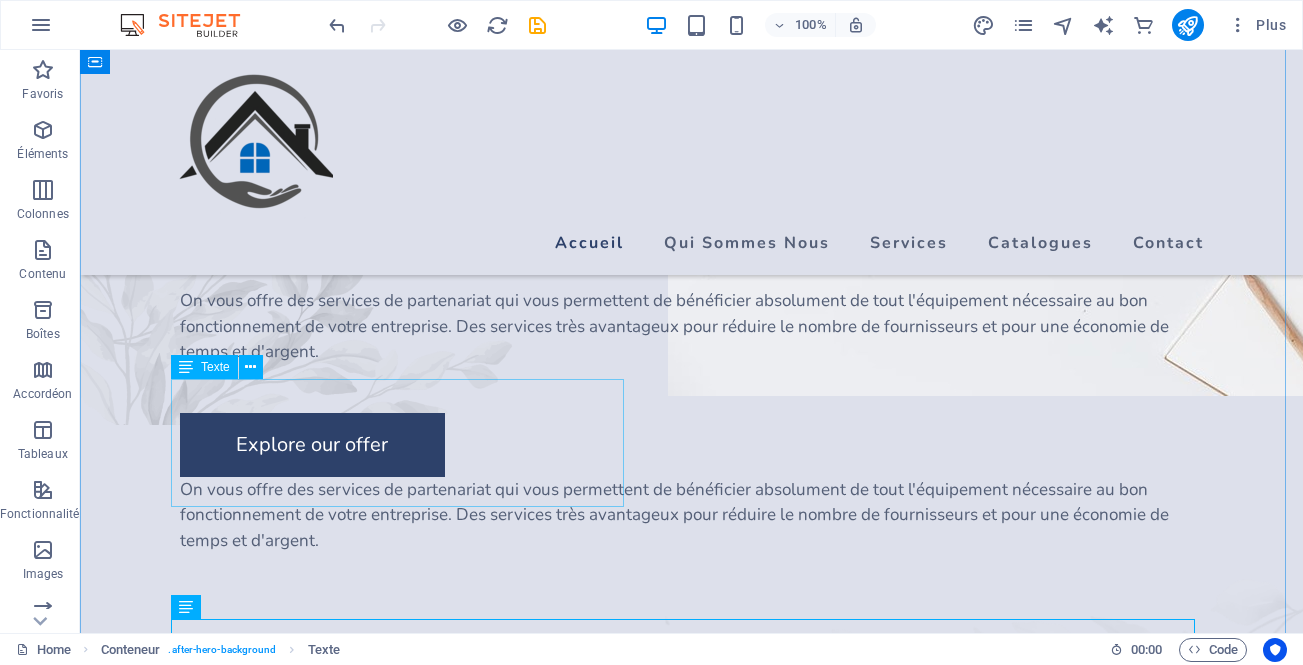 click on "On vous offre des services de partenariat qui vous permettent de bénéficier absolument de tout l'équipement nécessaire au bon fonctionnement de votre entreprise. Des services très avantageux pour réduire le nombre de fournisseurs et pour une économie de temps et d'argent." at bounding box center (692, 326) 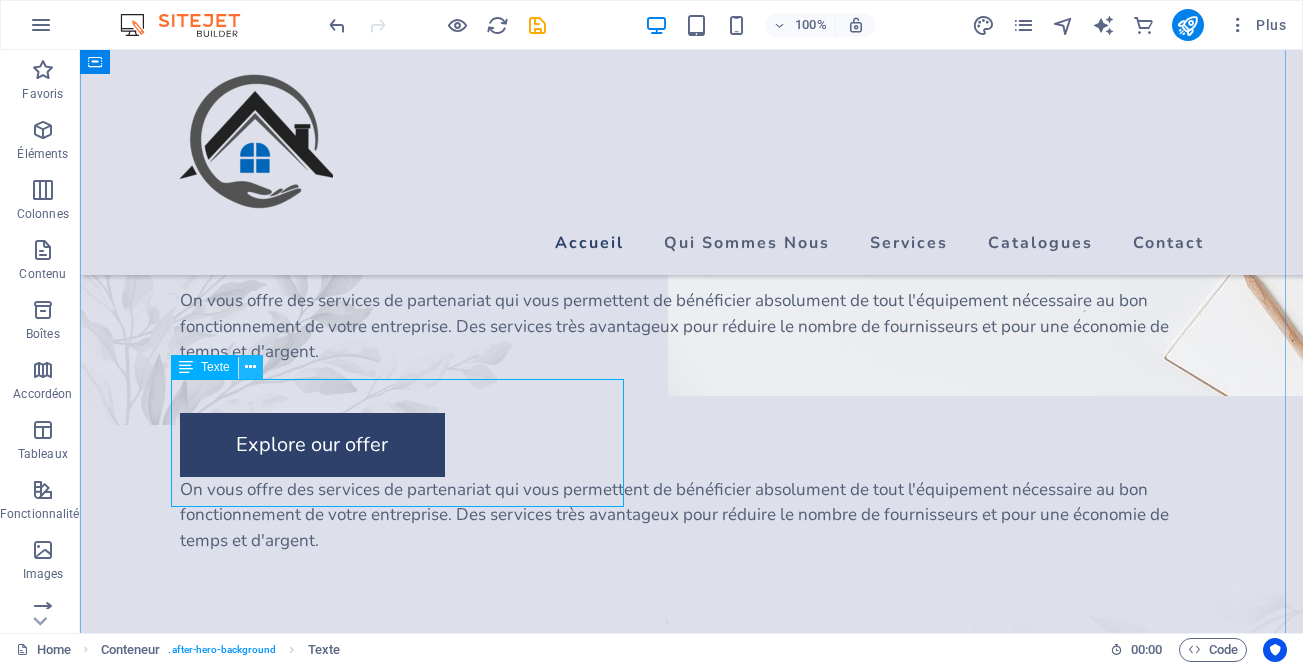 click at bounding box center [250, 367] 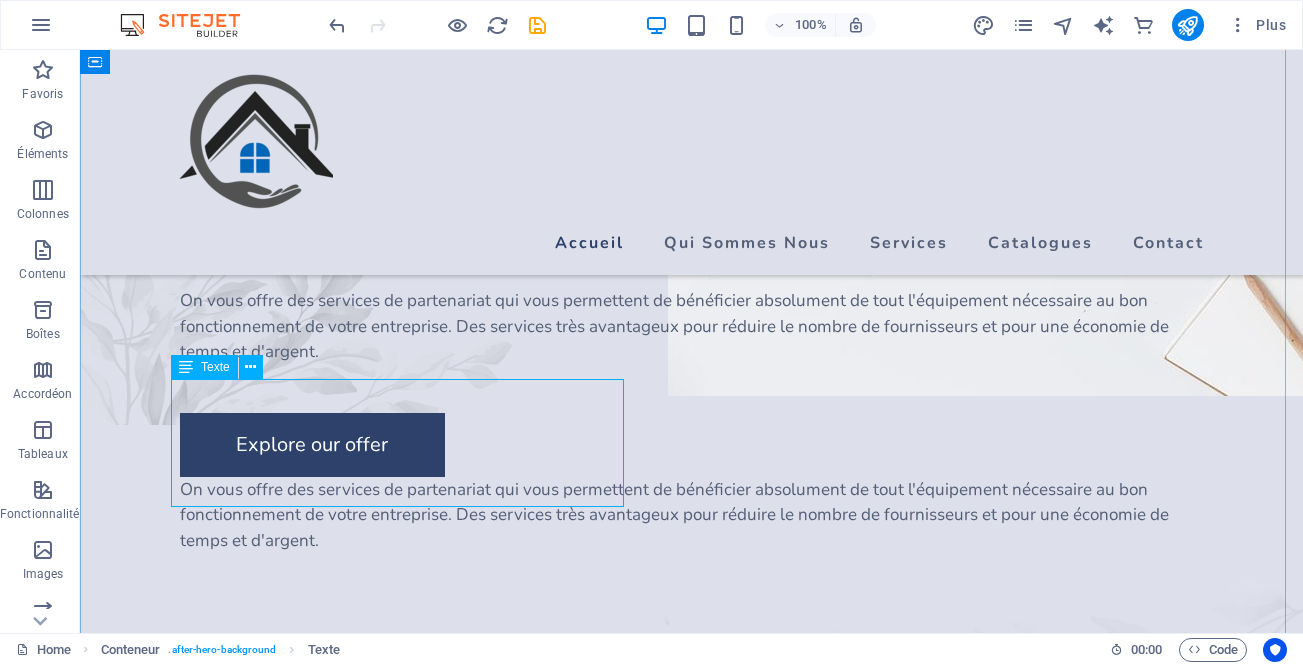 click on "Texte" at bounding box center (204, 367) 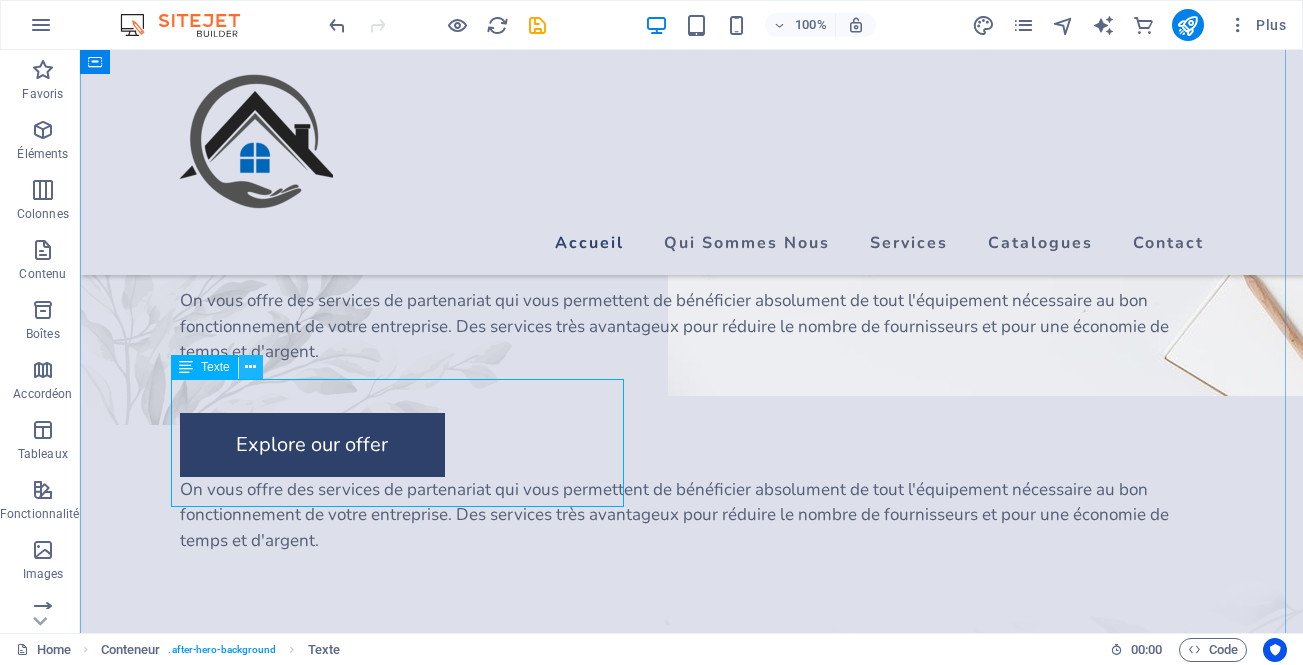 click at bounding box center (250, 367) 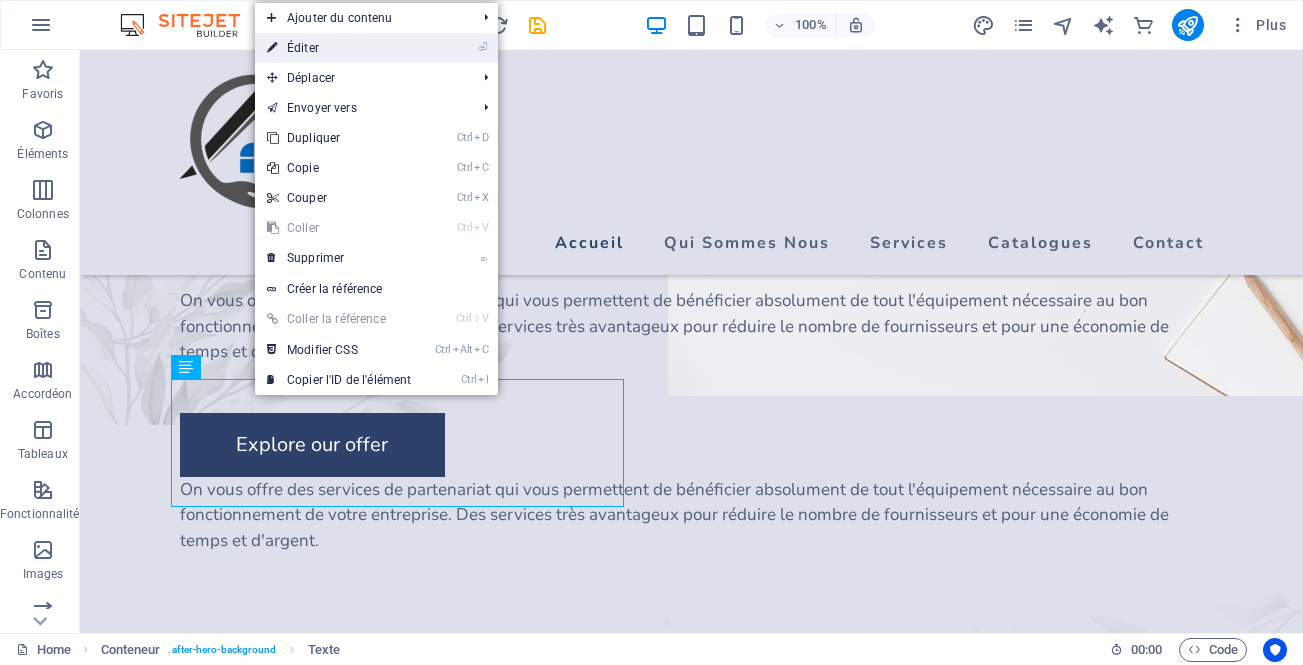 click on "⏎  Éditer" at bounding box center [376, 48] 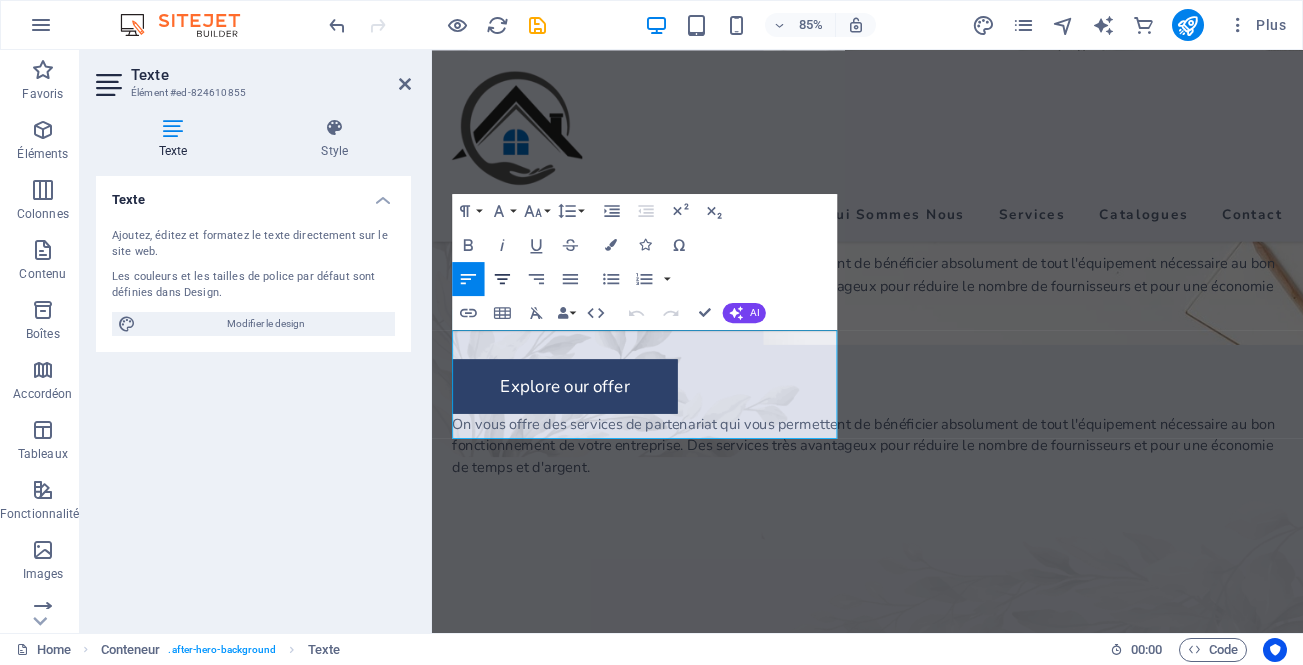 click 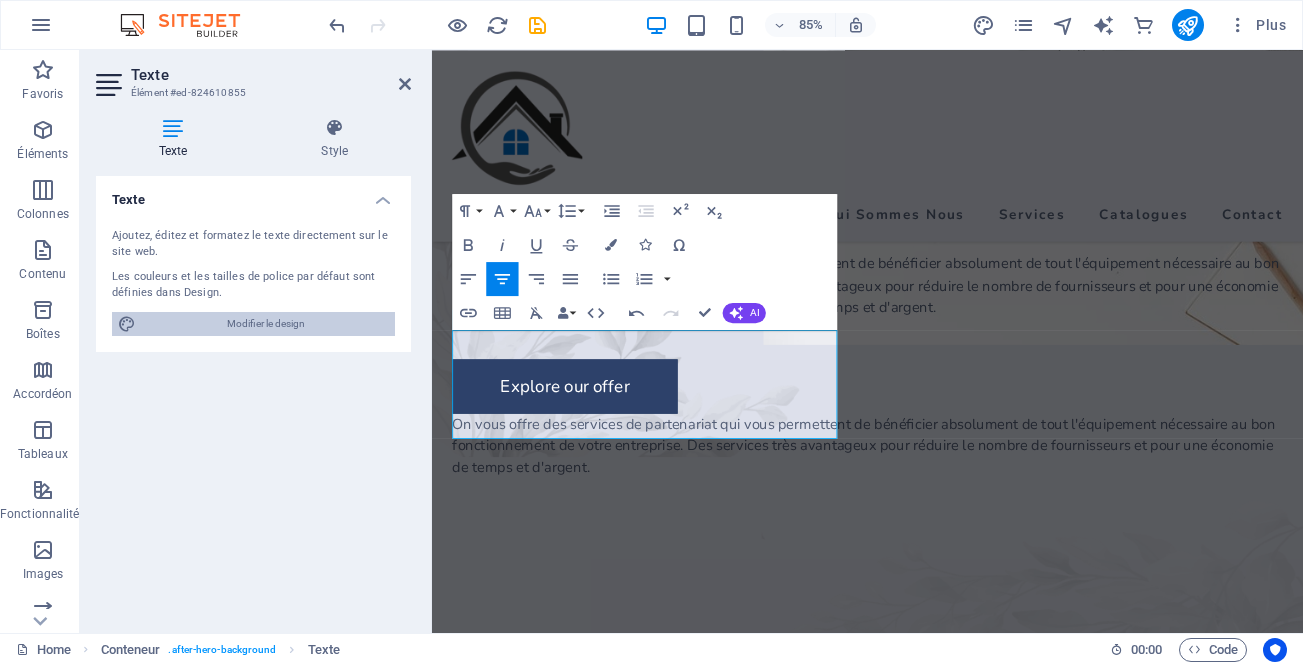 drag, startPoint x: 343, startPoint y: 317, endPoint x: 765, endPoint y: 471, distance: 449.22156 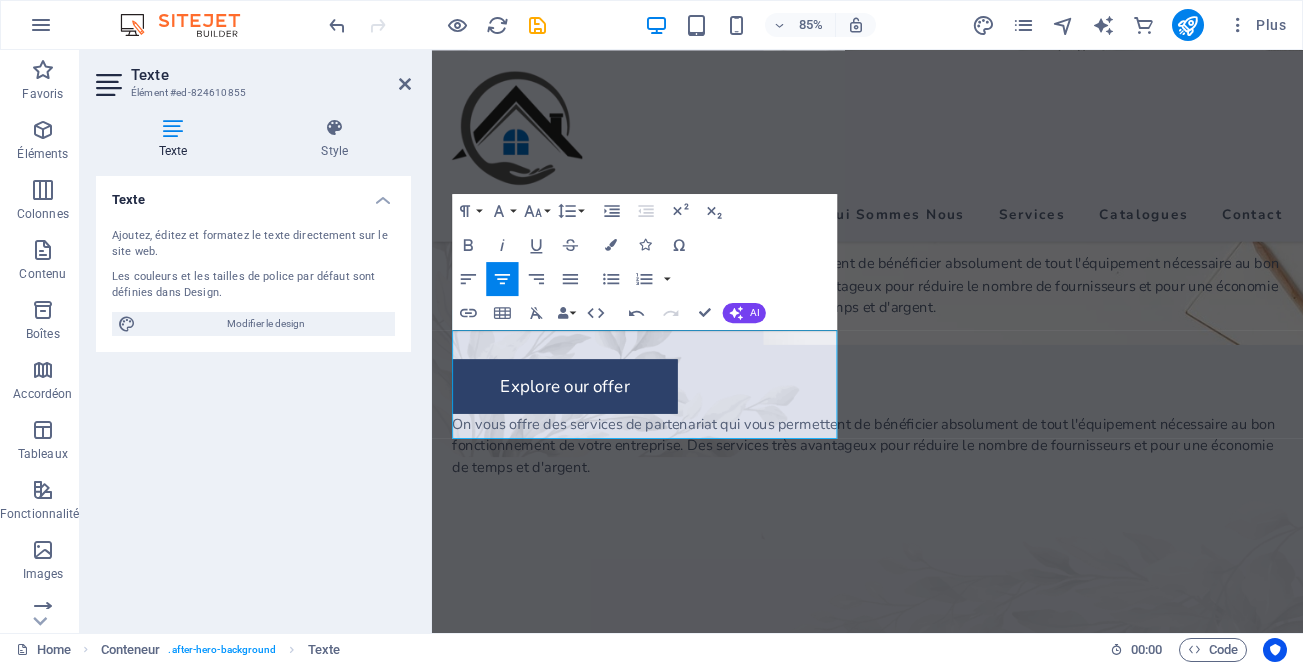 select on "px" 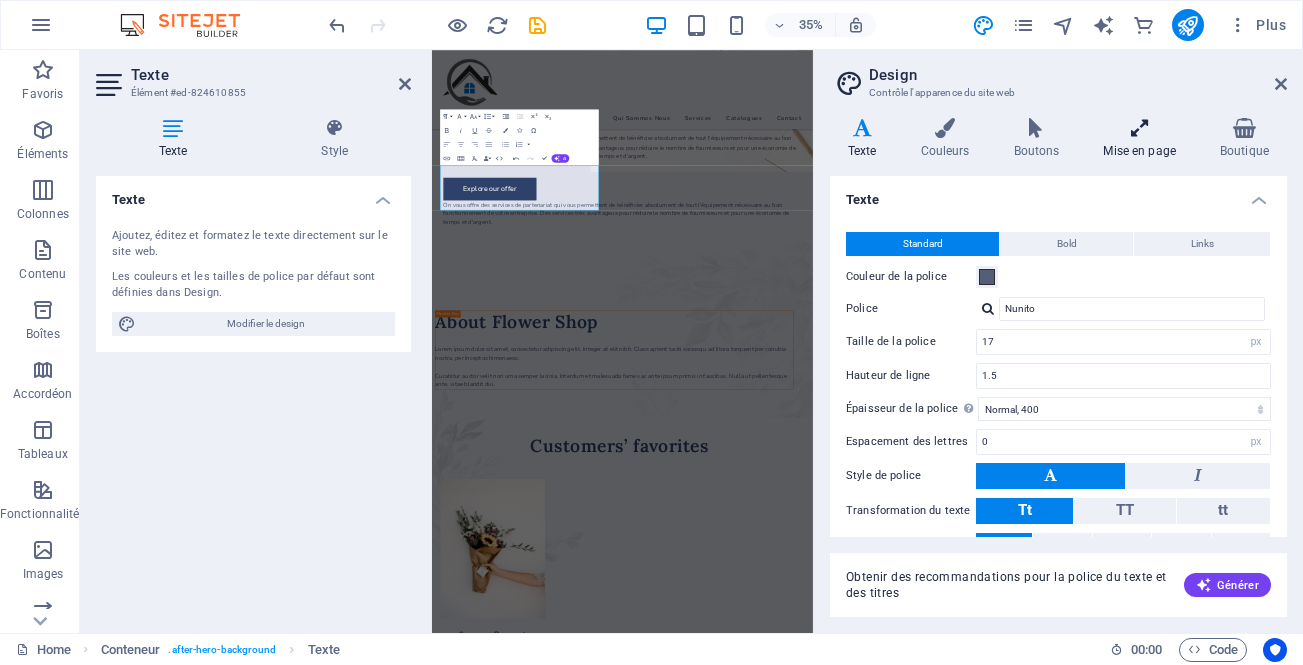 click on "Mise en page" at bounding box center [1143, 139] 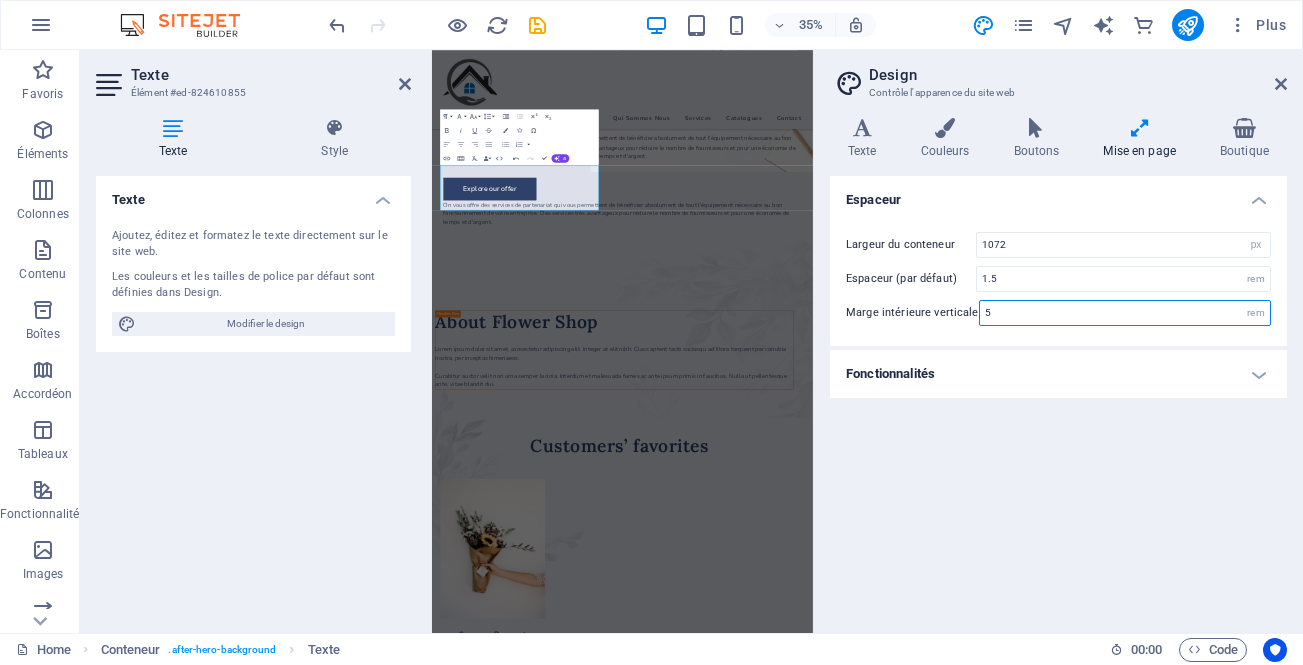 click on "5" at bounding box center [1125, 313] 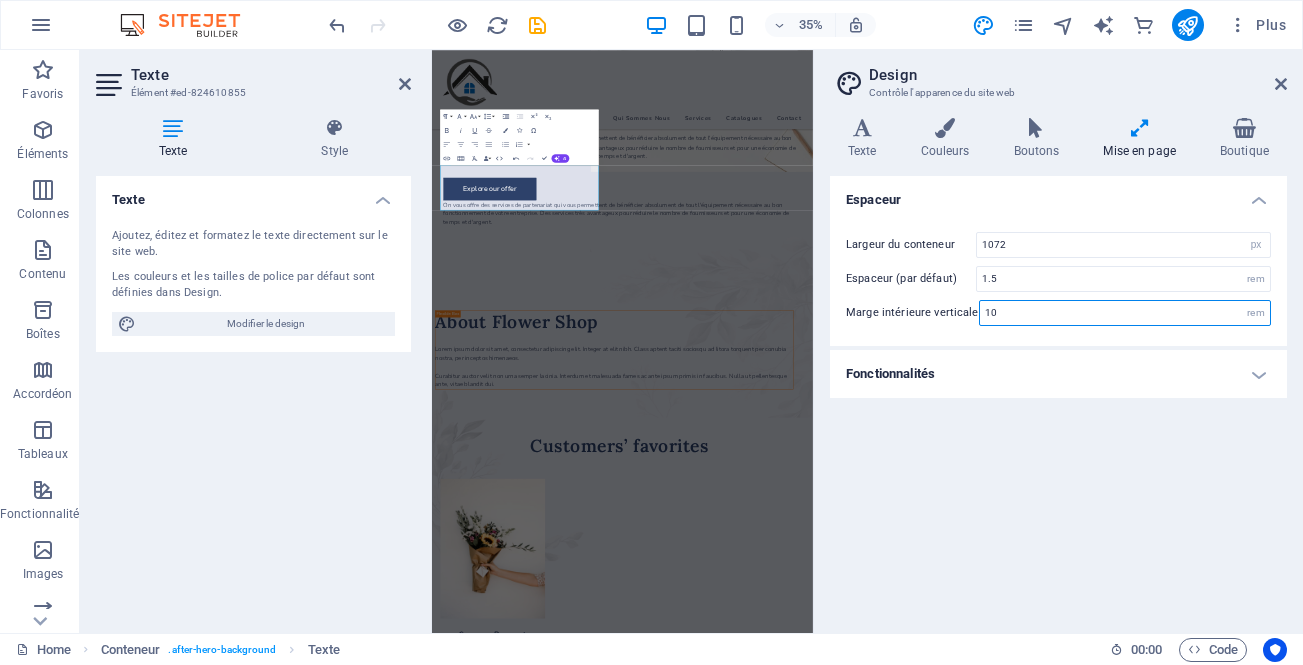 type on "1" 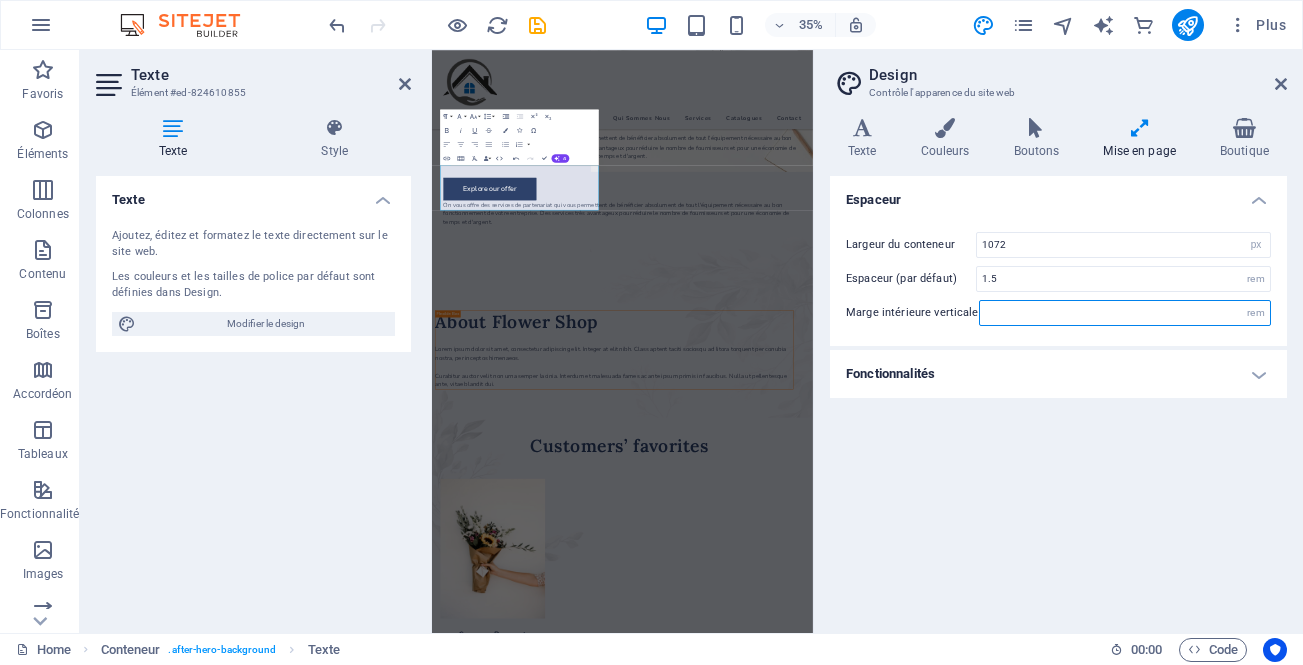 type on "5" 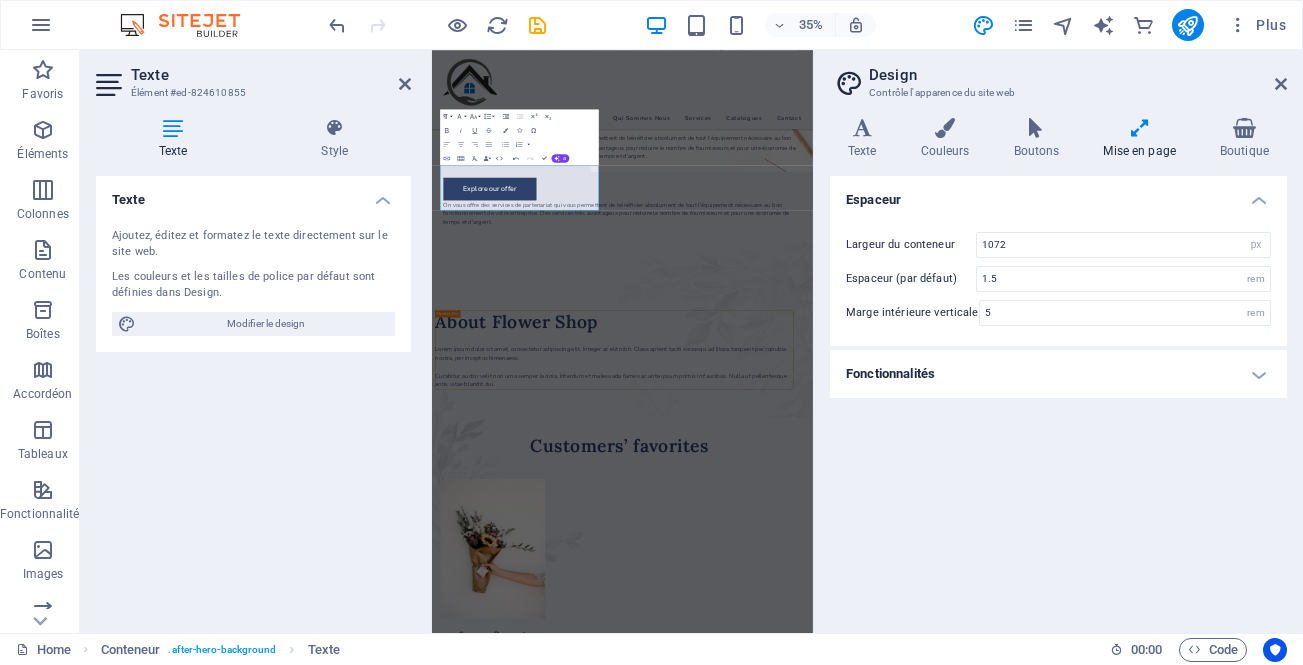 click on "Espaceur Largeur du conteneur 1072 rem px Espaceur (par défaut) 1.5 rem Marge intérieure verticale 5 rem Fonctionnalités Durée de la transition 0.3 s Fonction de transition  Lissage de vitesse Lissage à l'approche Lissage à l'éloignement Lissage à l'approche/Lissage à l'éloignement Linéaire" at bounding box center (1058, 396) 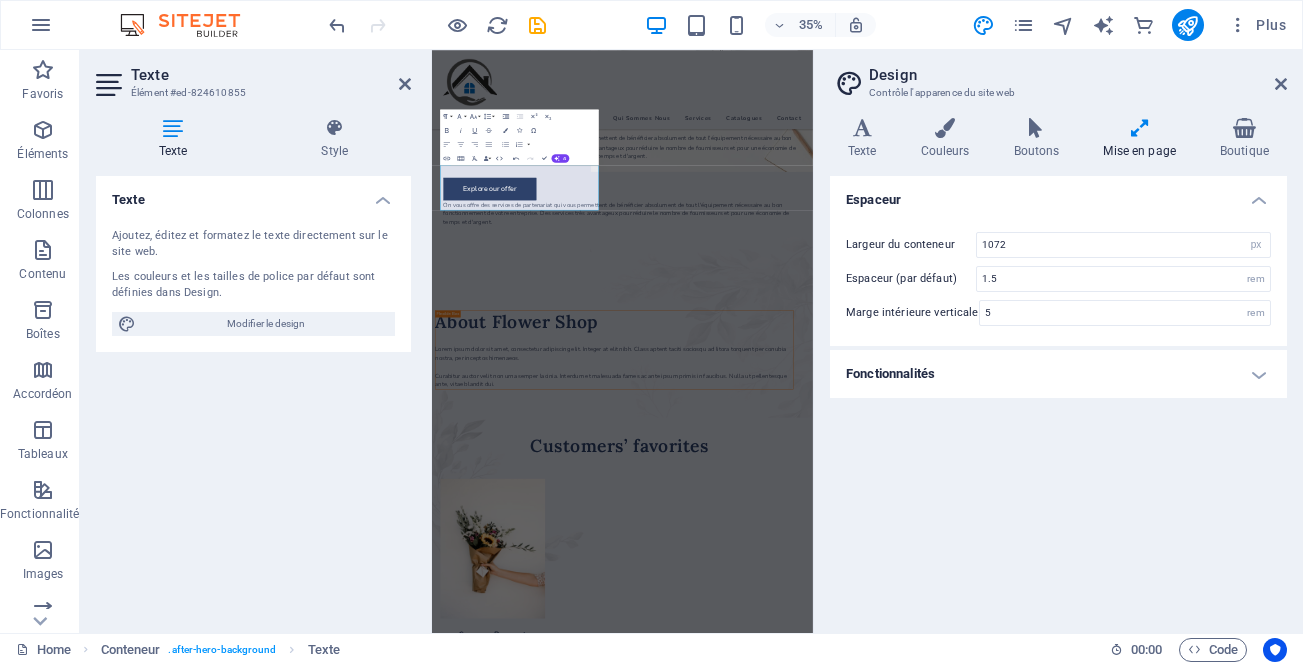 click on "Espaceur Largeur du conteneur 1072 rem px Espaceur (par défaut) 1.5 rem Marge intérieure verticale 5 rem Fonctionnalités Durée de la transition 0.3 s Fonction de transition  Lissage de vitesse Lissage à l'approche Lissage à l'éloignement Lissage à l'approche/Lissage à l'éloignement Linéaire" at bounding box center (1058, 396) 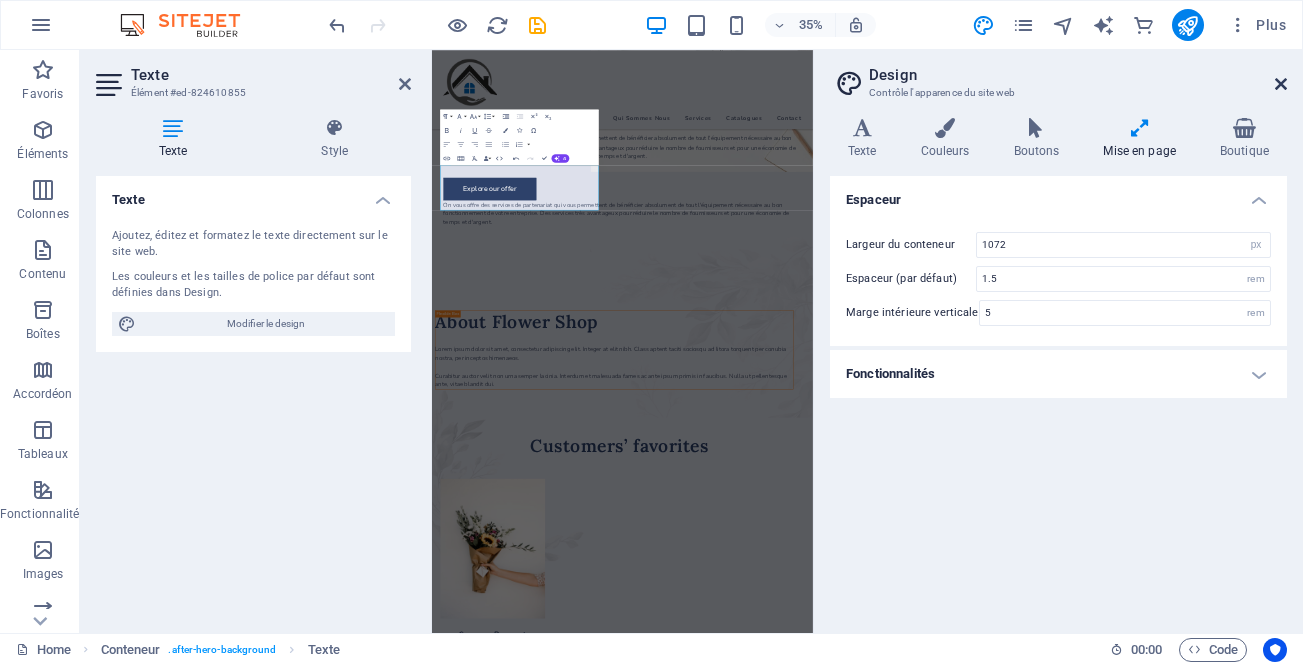 click at bounding box center (1281, 84) 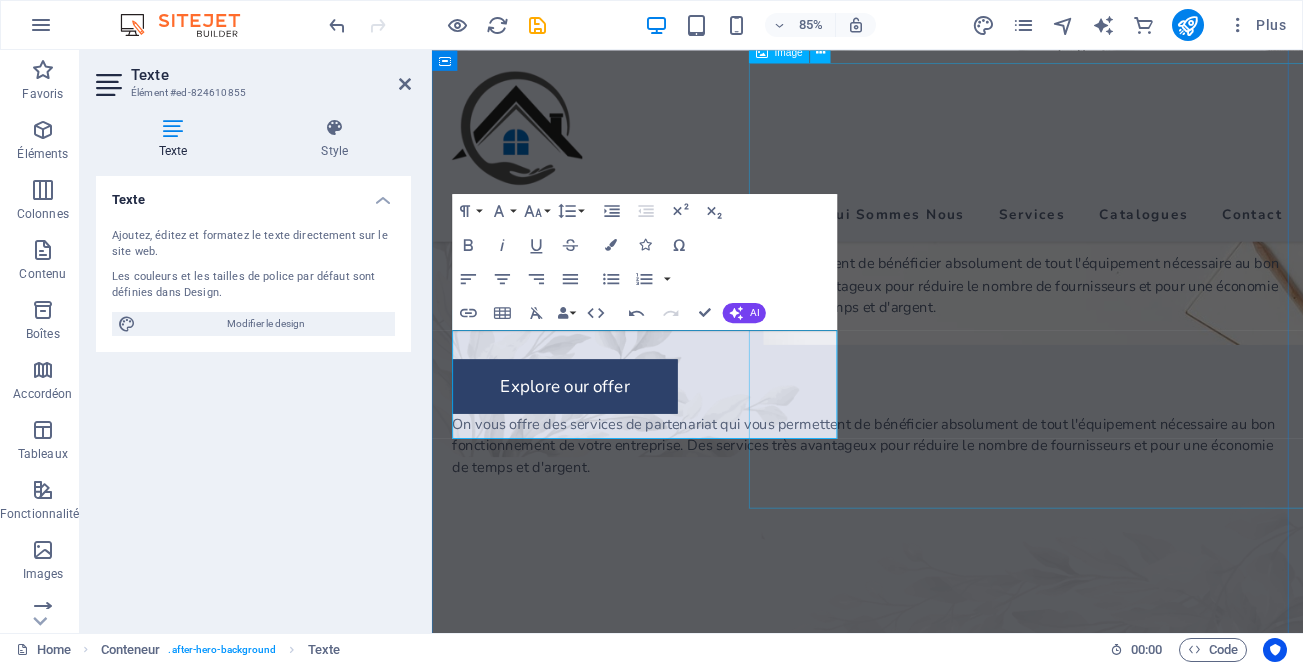 click at bounding box center [1214, 134] 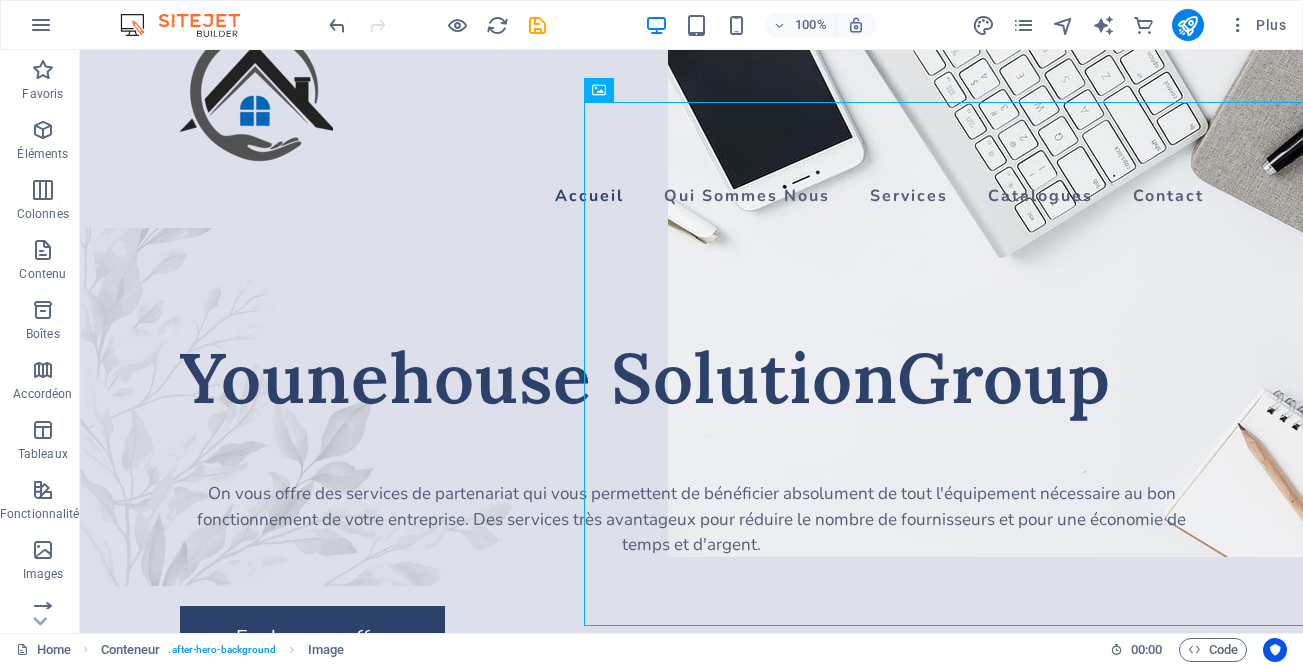 scroll, scrollTop: 0, scrollLeft: 0, axis: both 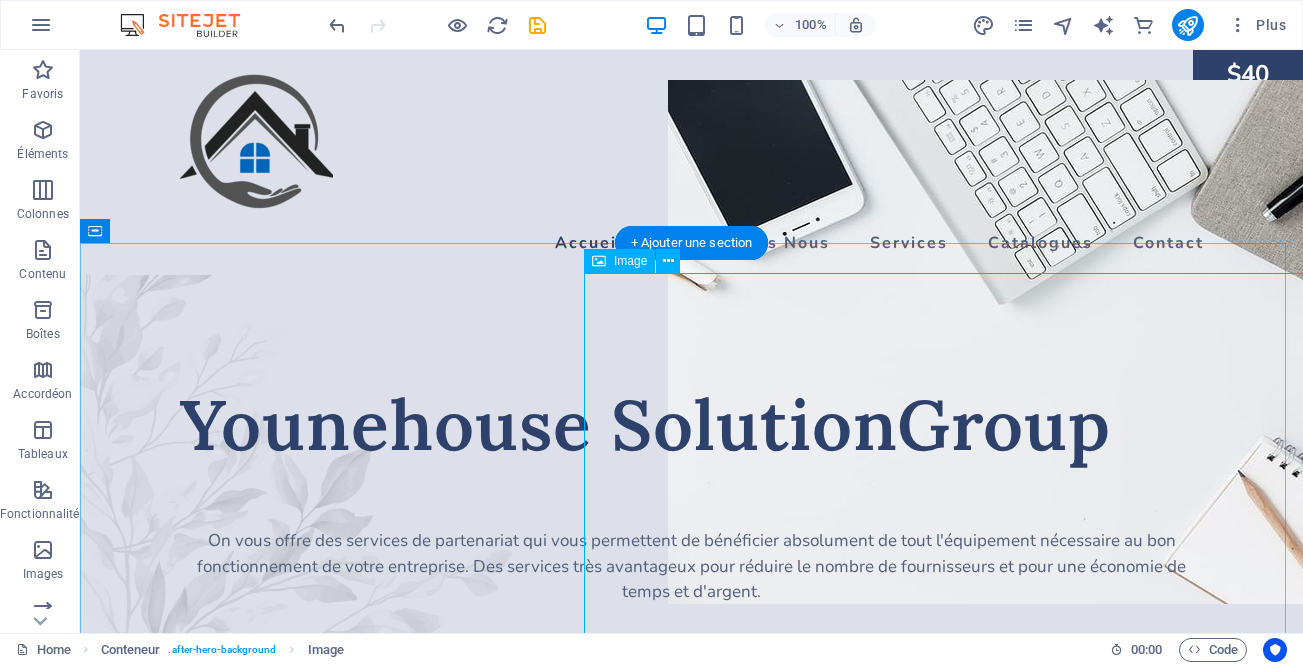 click at bounding box center (1060, 342) 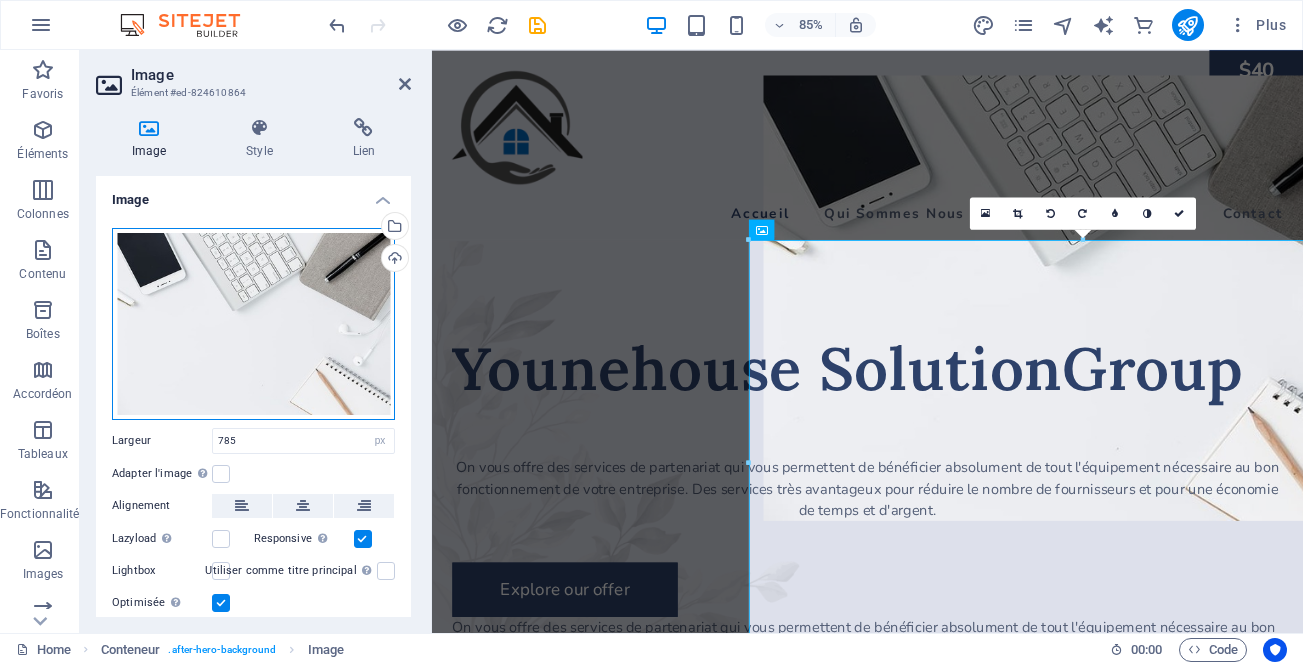click on "Glissez les fichiers ici, cliquez pour choisir les fichiers ou  sélectionnez les fichiers depuis Fichiers ou depuis notre stock gratuit de photos et de vidéos" at bounding box center [253, 324] 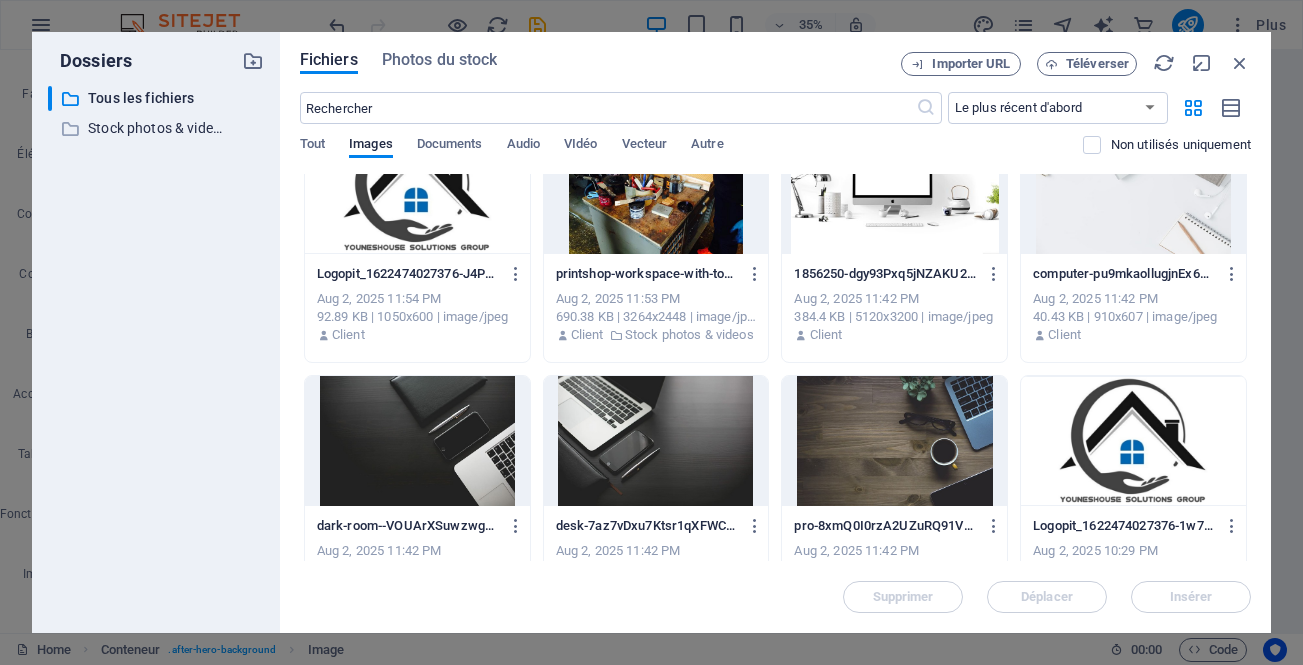 scroll, scrollTop: 357, scrollLeft: 0, axis: vertical 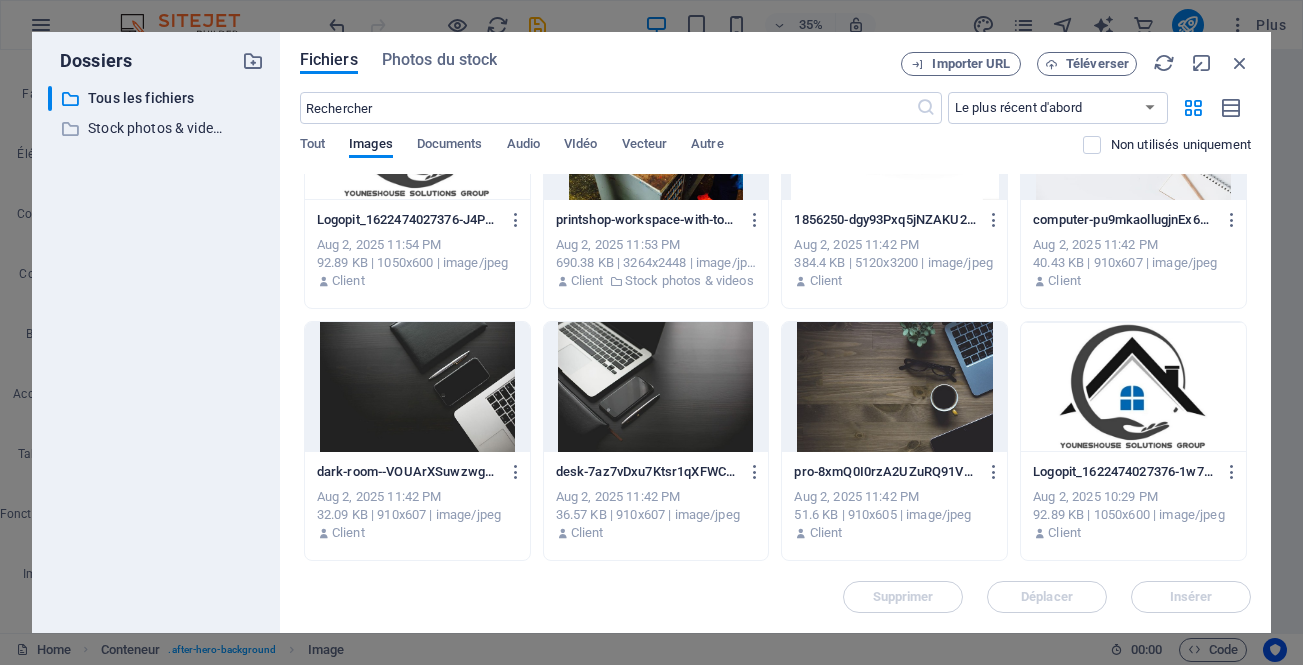click at bounding box center [656, 387] 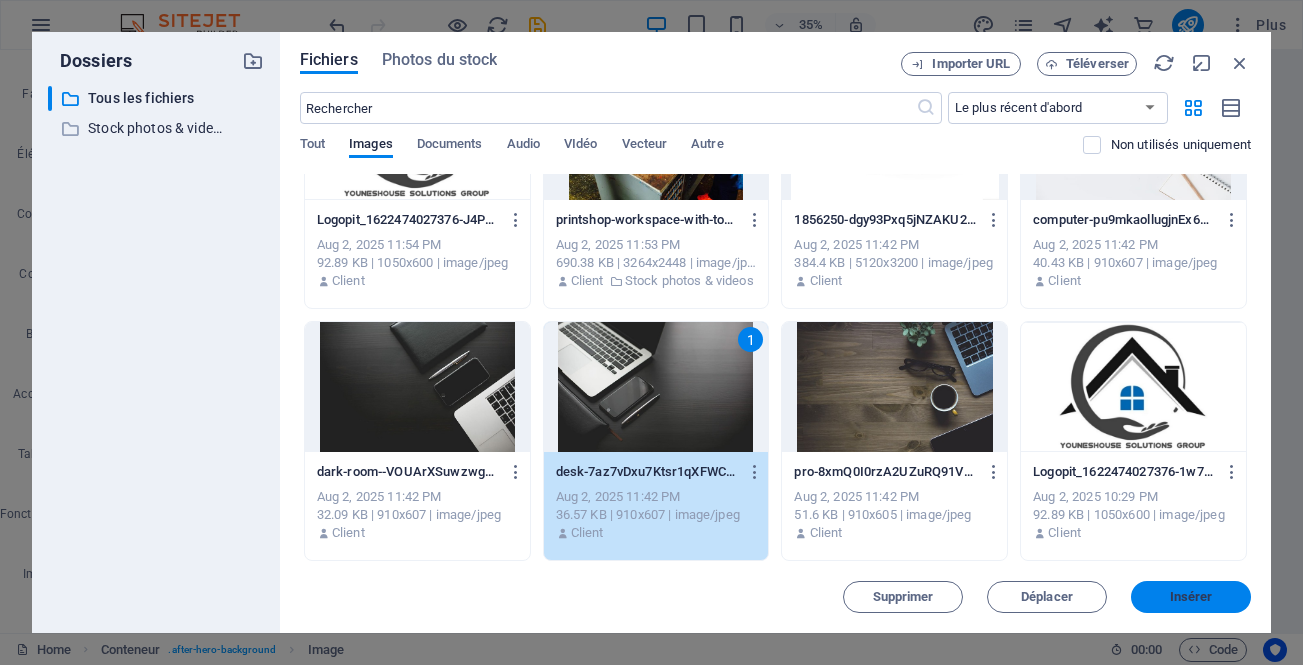 click on "Insérer" at bounding box center (1191, 597) 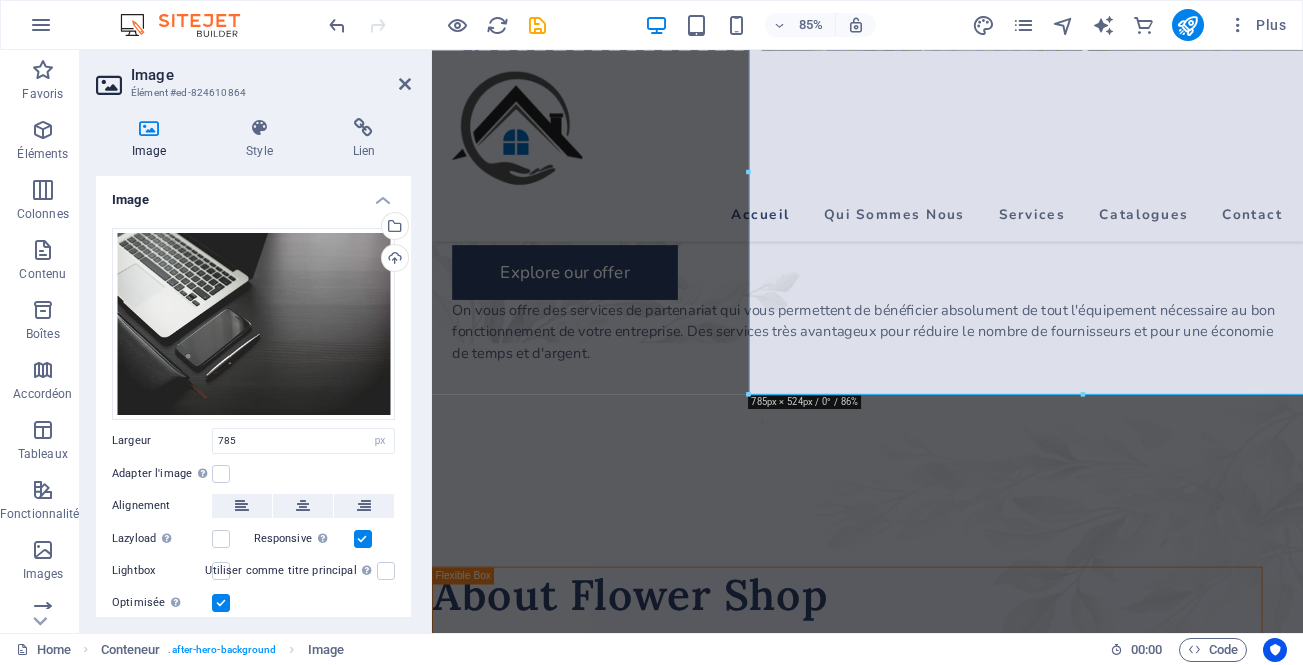 scroll, scrollTop: 325, scrollLeft: 0, axis: vertical 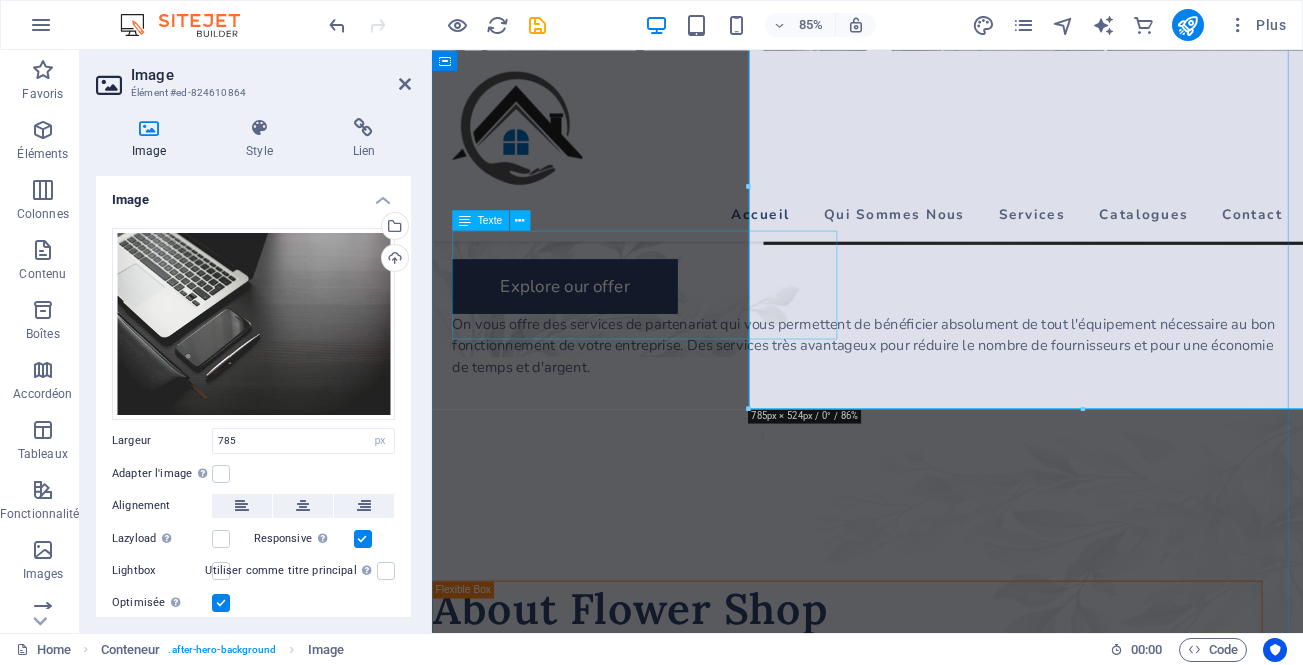 click on "On vous offre des services de partenariat qui vous permettent de bénéficier absolument de tout l'équipement nécessaire au bon fonctionnement de votre entreprise. Des services très avantageux pour réduire le nombre de fournisseurs et pour une économie de temps et d'argent." at bounding box center [944, 209] 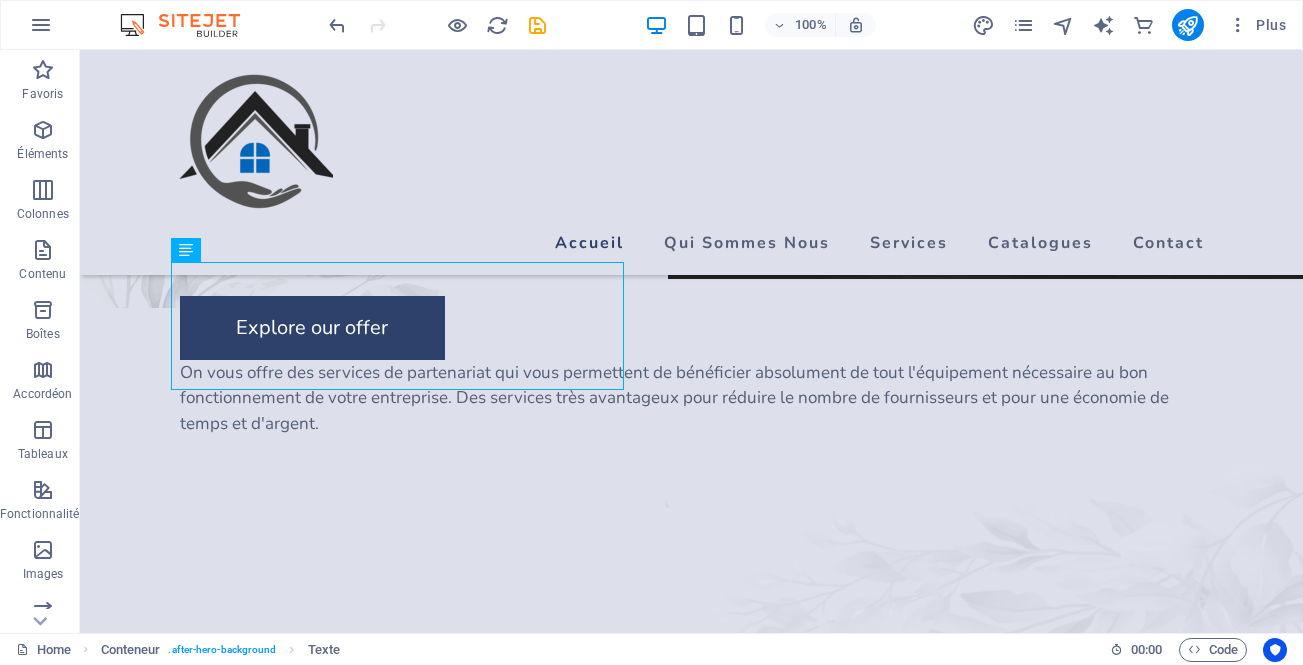 drag, startPoint x: 285, startPoint y: 306, endPoint x: 154, endPoint y: 320, distance: 131.74597 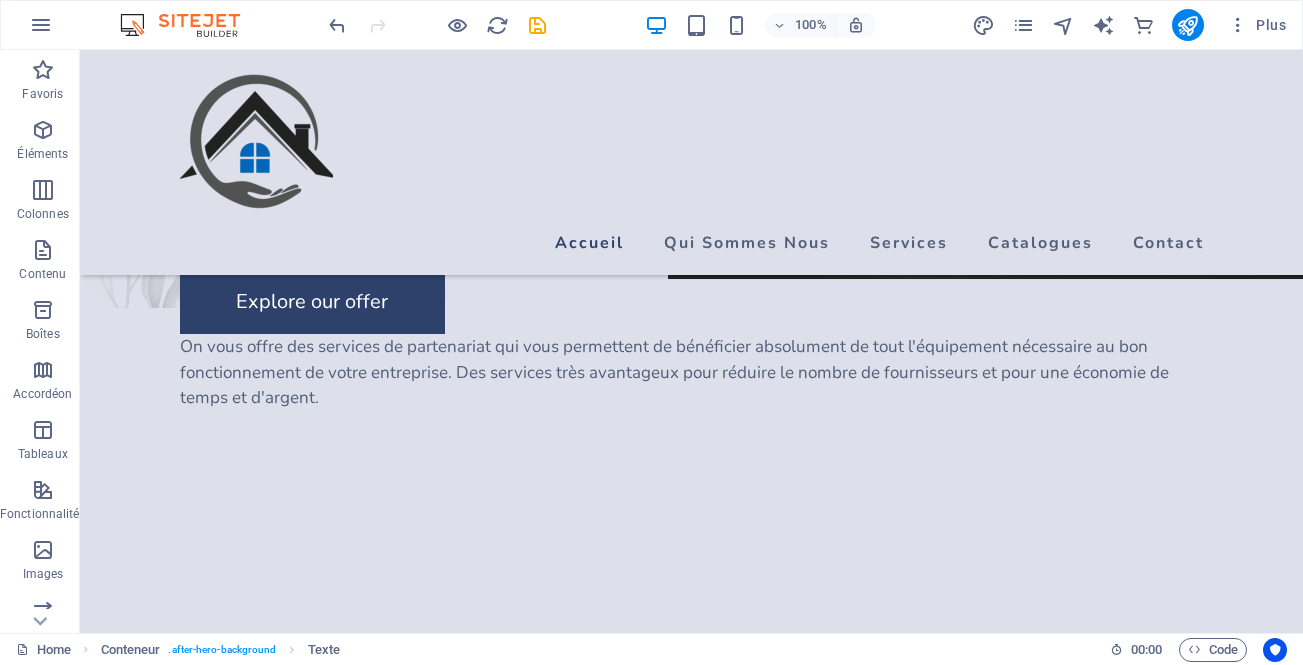 scroll, scrollTop: 0, scrollLeft: 0, axis: both 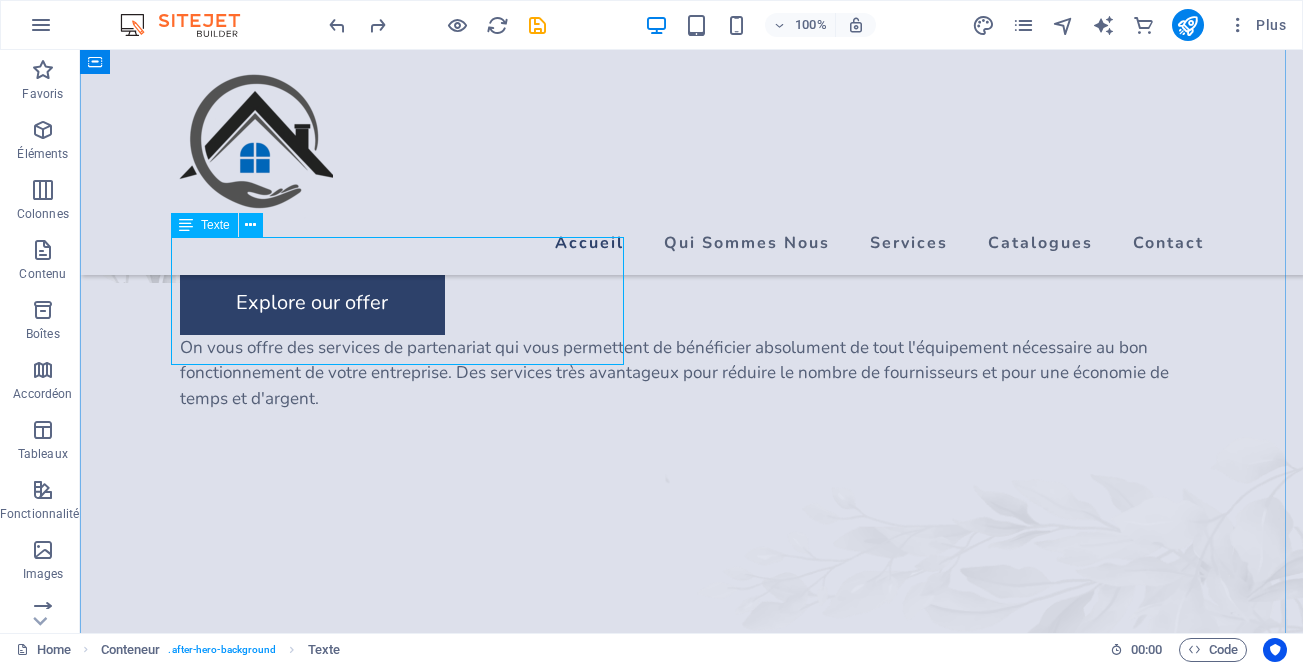 click on "On vous offre des services de partenariat qui vous permettent de bénéficier absolument de tout l'équipement nécessaire au bon fonctionnement de votre entreprise. Des services très avantageux pour réduire le nombre de fournisseurs et pour une économie de temps et d'argent." at bounding box center (692, 184) 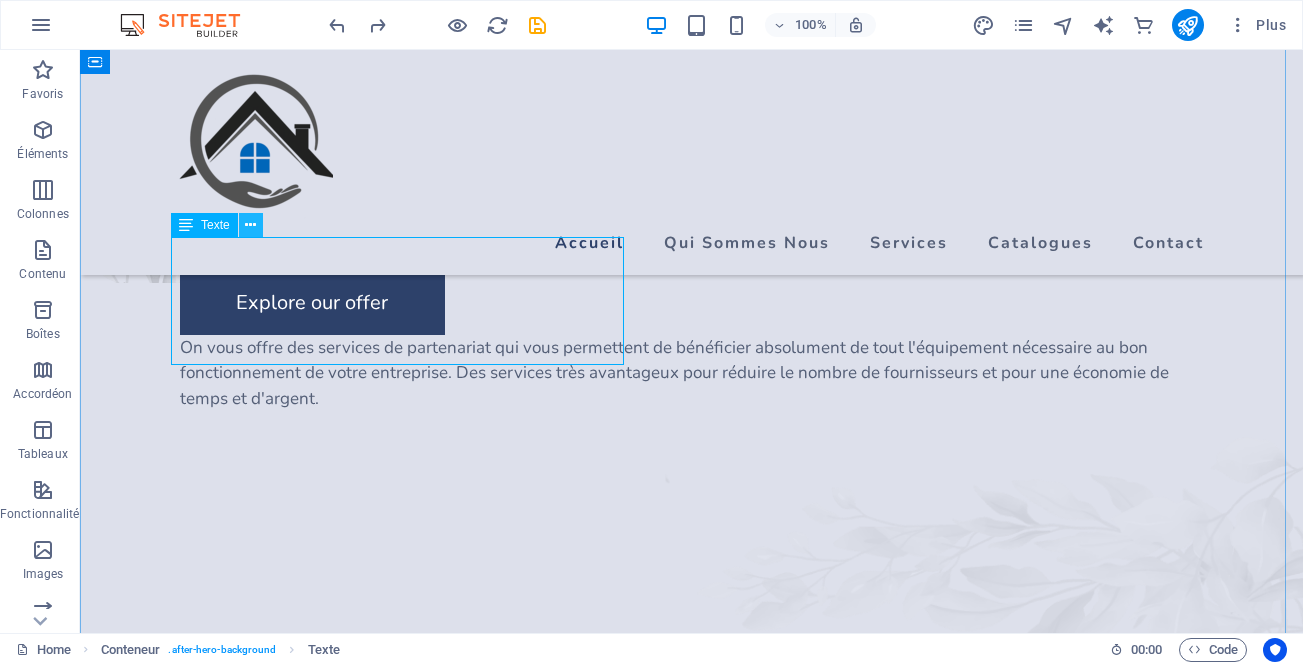 click at bounding box center (251, 225) 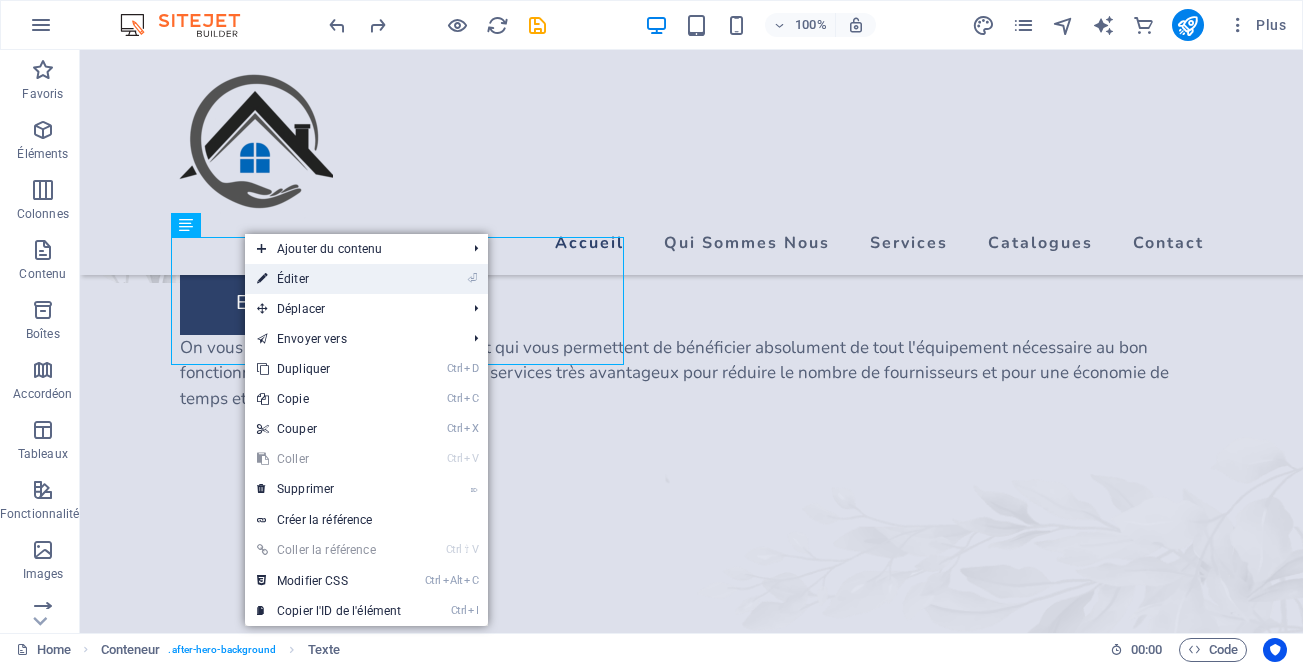 click on "⏎  Éditer" at bounding box center [329, 279] 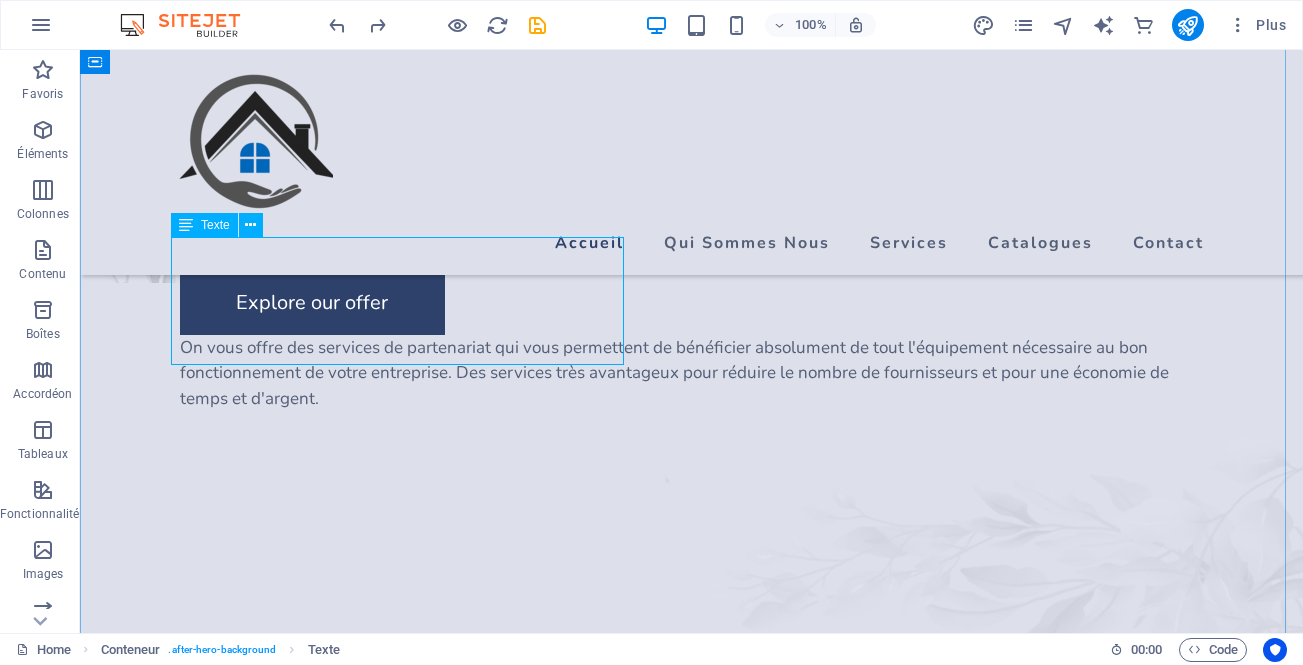 click at bounding box center (186, 225) 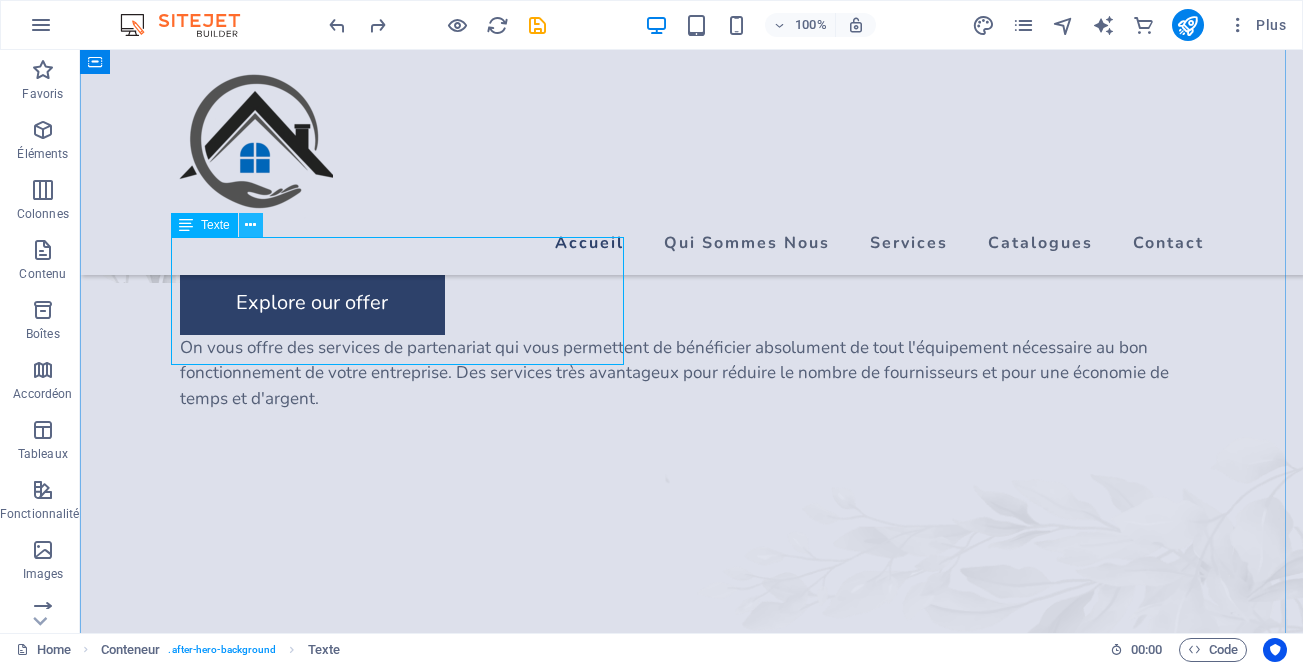 click at bounding box center (250, 225) 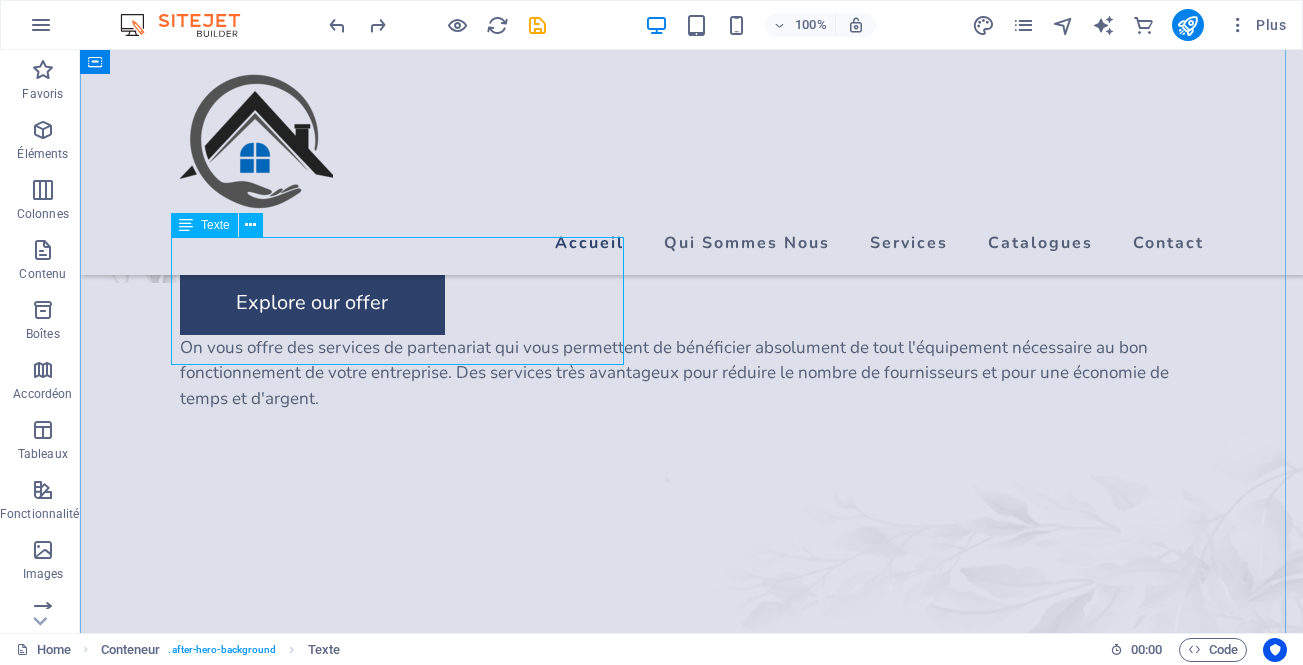 click at bounding box center (186, 225) 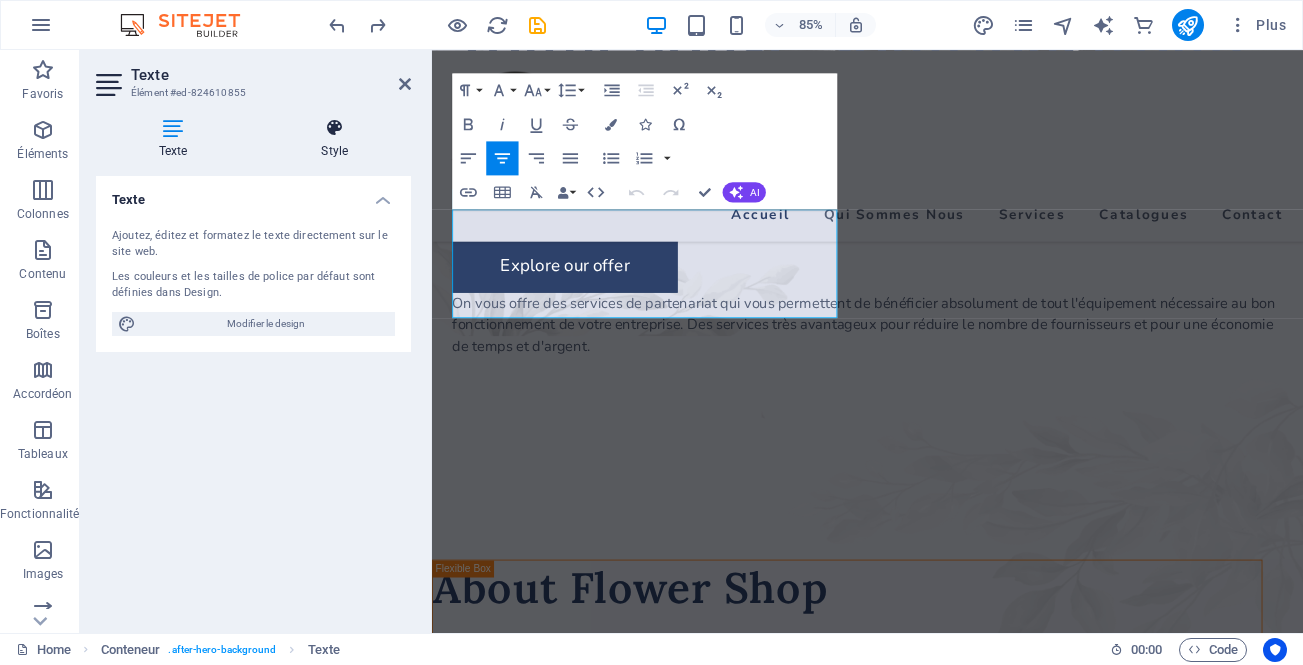 click at bounding box center [335, 128] 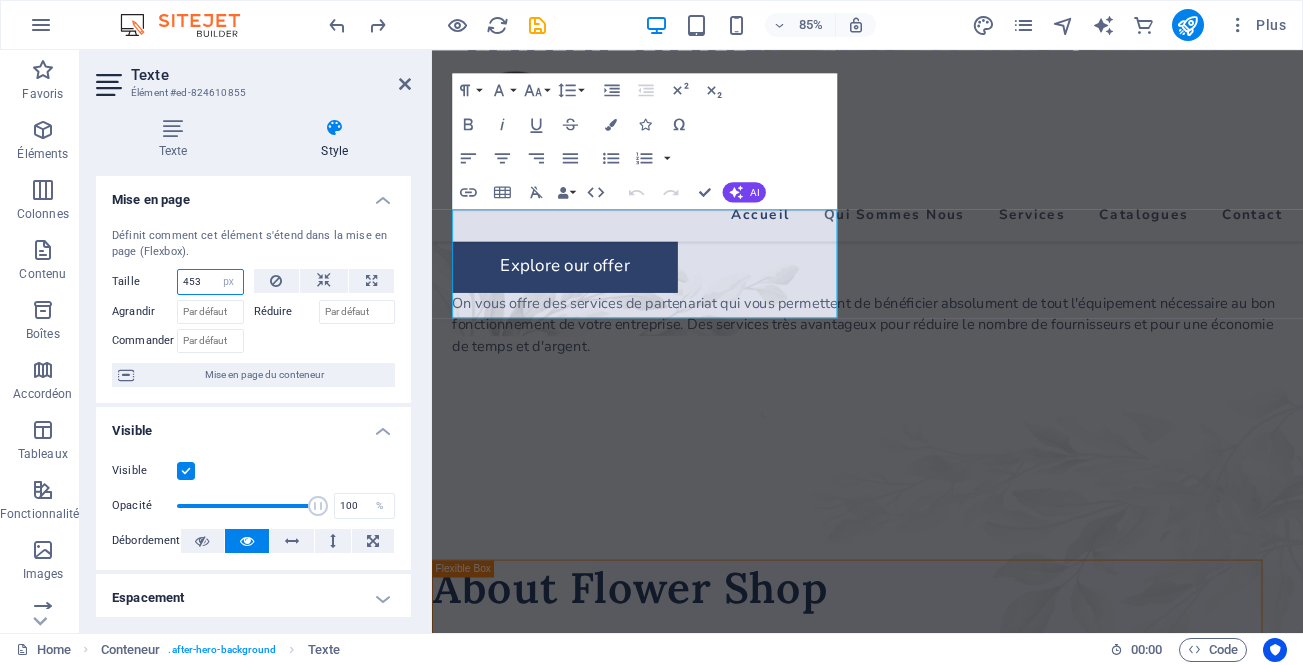 drag, startPoint x: 184, startPoint y: 290, endPoint x: 162, endPoint y: 286, distance: 22.36068 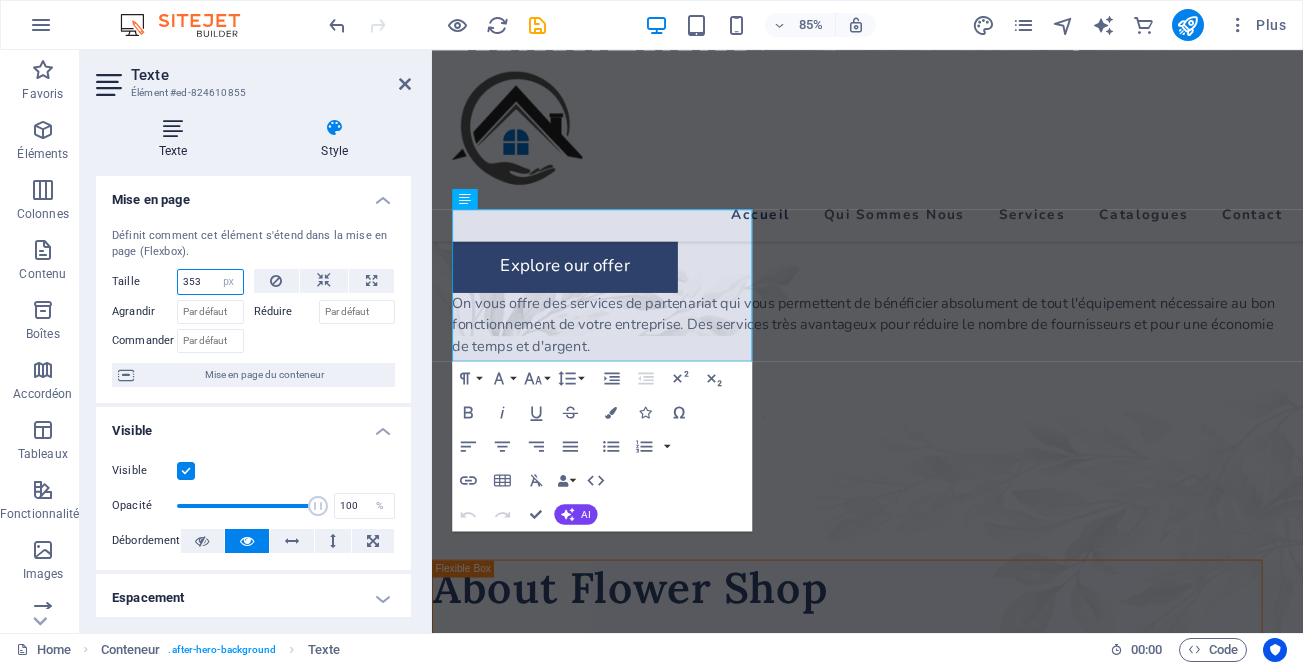 type on "353" 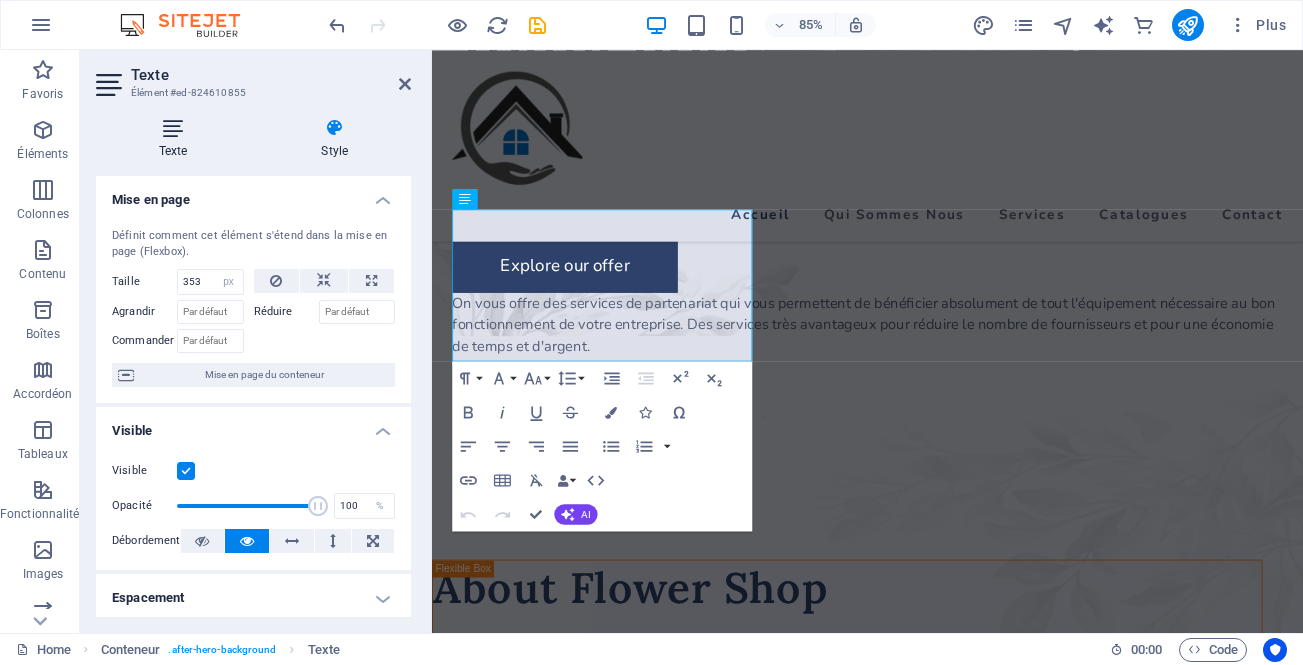 click at bounding box center [173, 128] 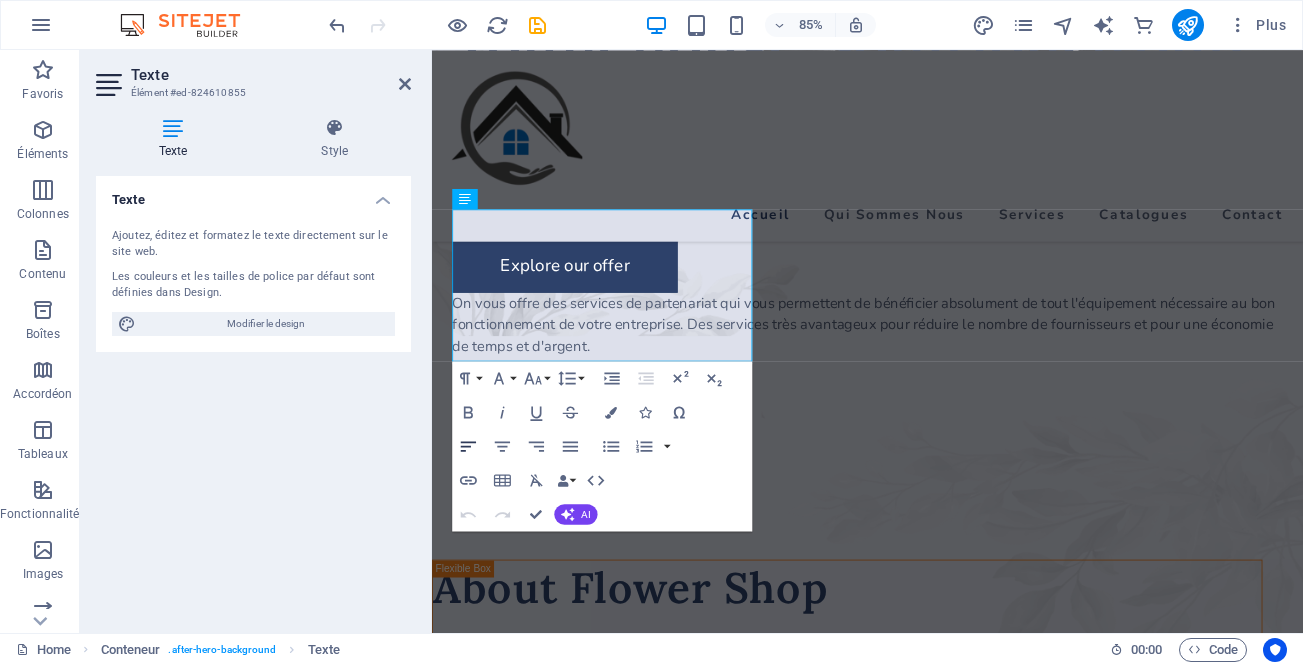 click 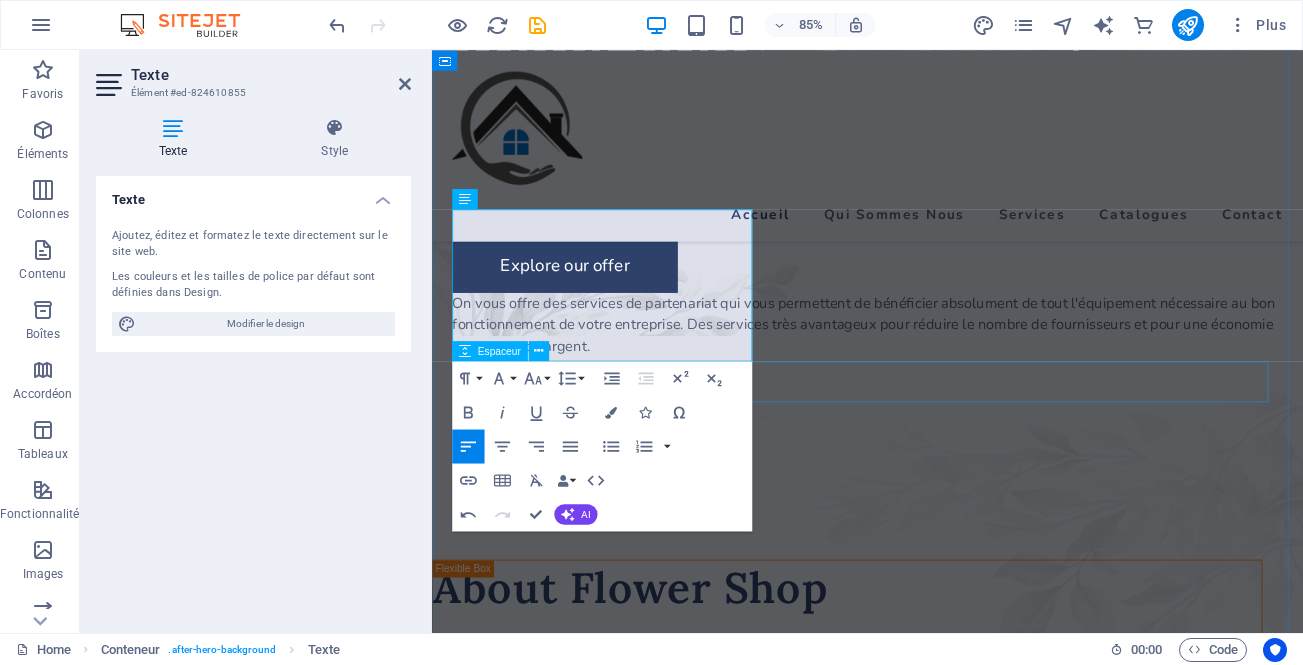 click at bounding box center [944, 247] 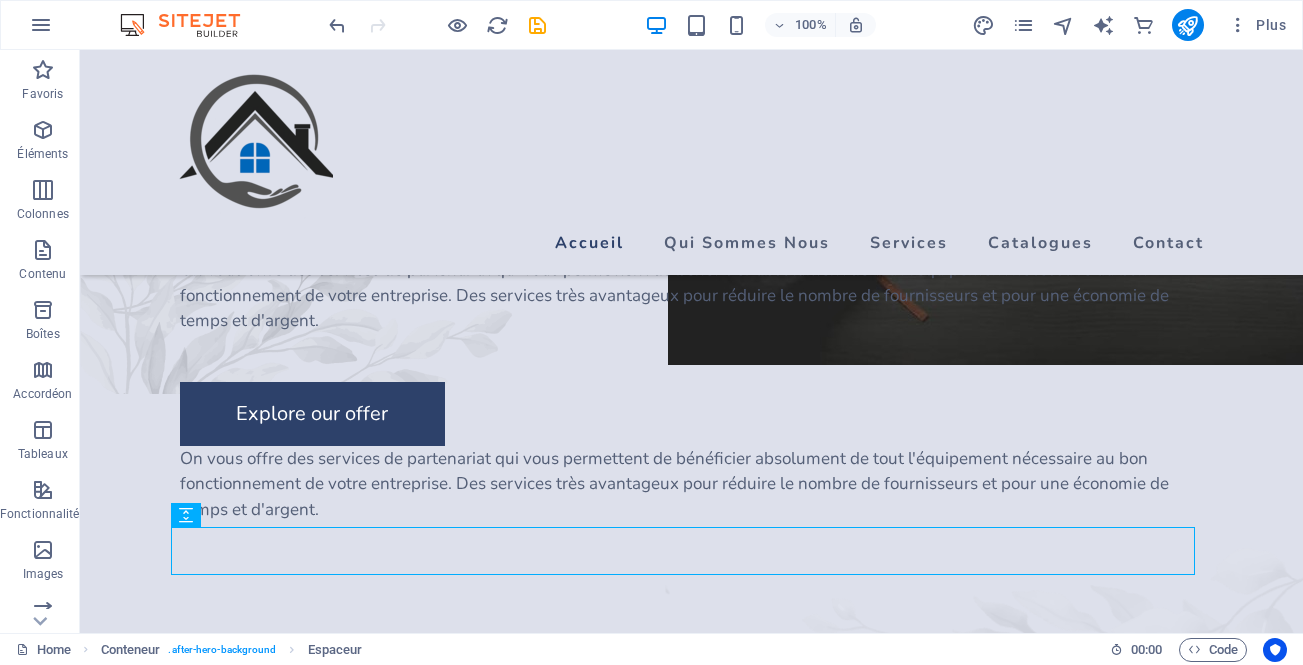 scroll, scrollTop: 248, scrollLeft: 0, axis: vertical 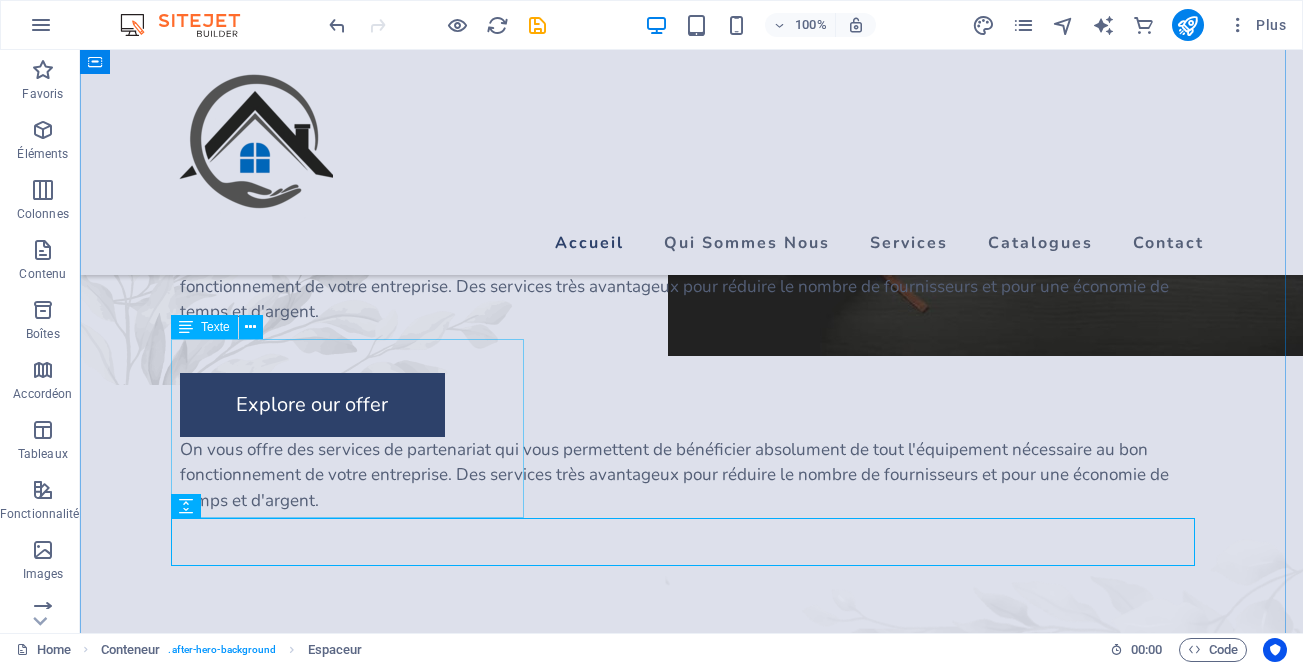 click on "On vous offre des services de partenariat qui vous permettent de bénéficier absolument de tout l'équipement nécessaire au bon fonctionnement de votre entreprise. Des services très avantageux pour réduire le nombre de fournisseurs et pour une économie de temps et d'argent." at bounding box center (692, 286) 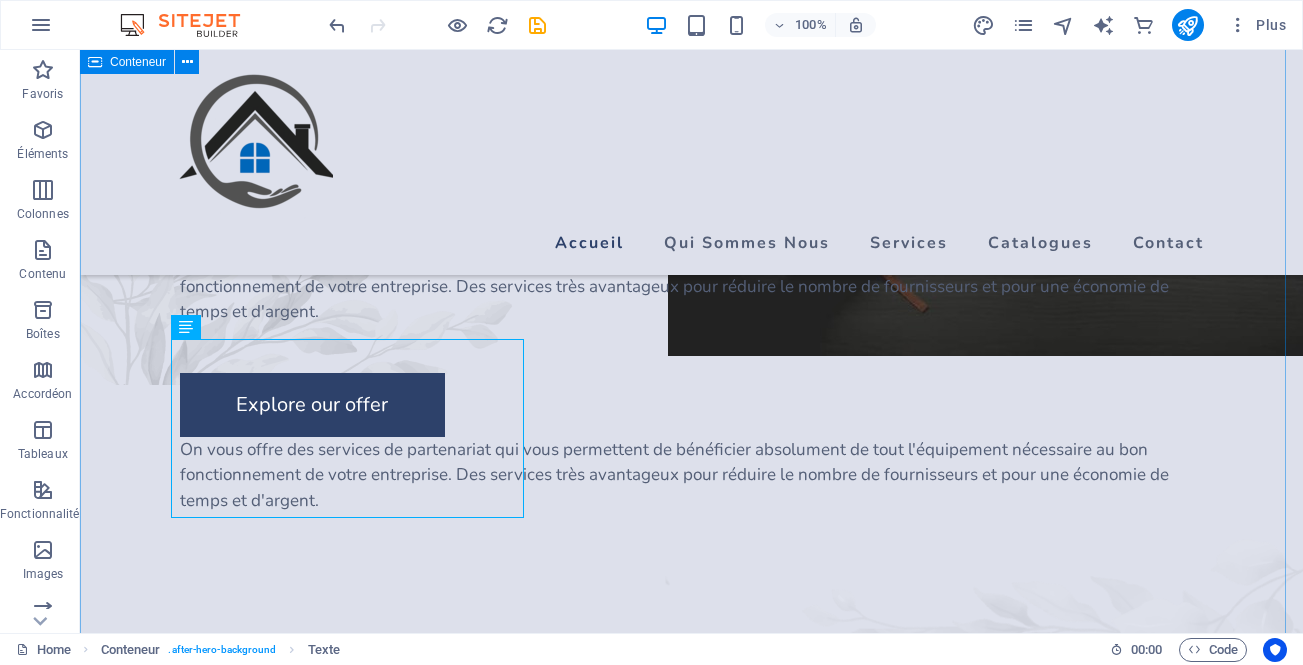 click on "Younehouse SolutionGroup On vous offre des services de partenariat qui vous permettent de bénéficier absolument de tout l'équipement nécessaire au bon fonctionnement de votre entreprise. Des services très avantageux pour réduire le nombre de fournisseurs et pour une économie de temps et d'argent. Explore our offer On vous offre des services de partenariat qui vous permettent de bénéficier absolument de tout l'équipement nécessaire au bon fonctionnement de votre entreprise. Des services très avantageux pour réduire le nombre de fournisseurs et pour une économie de temps et d'argent. About Flower Shop Lorem ipsum dolor sit amet, consectetur adipiscing elit. Integer at elit nibh. Class aptent taciti sociosqu ad litora torquent per conubia nostra, per inceptos himenaeos. Curabitur auctor velit non urna semper lacinia. Interdum et malesuada fames ac ante ipsum primis in faucibus. Nulla ut pellentesque ante, vitae blandit dui." at bounding box center [691, 430] 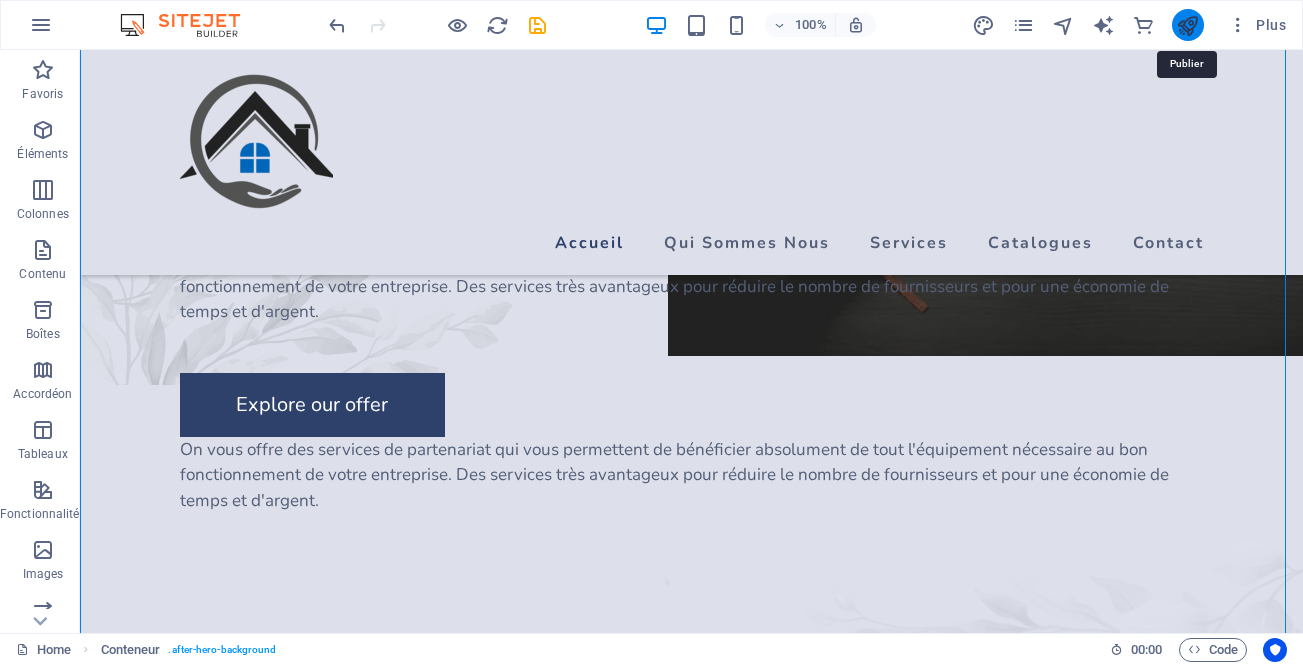 click at bounding box center (1187, 25) 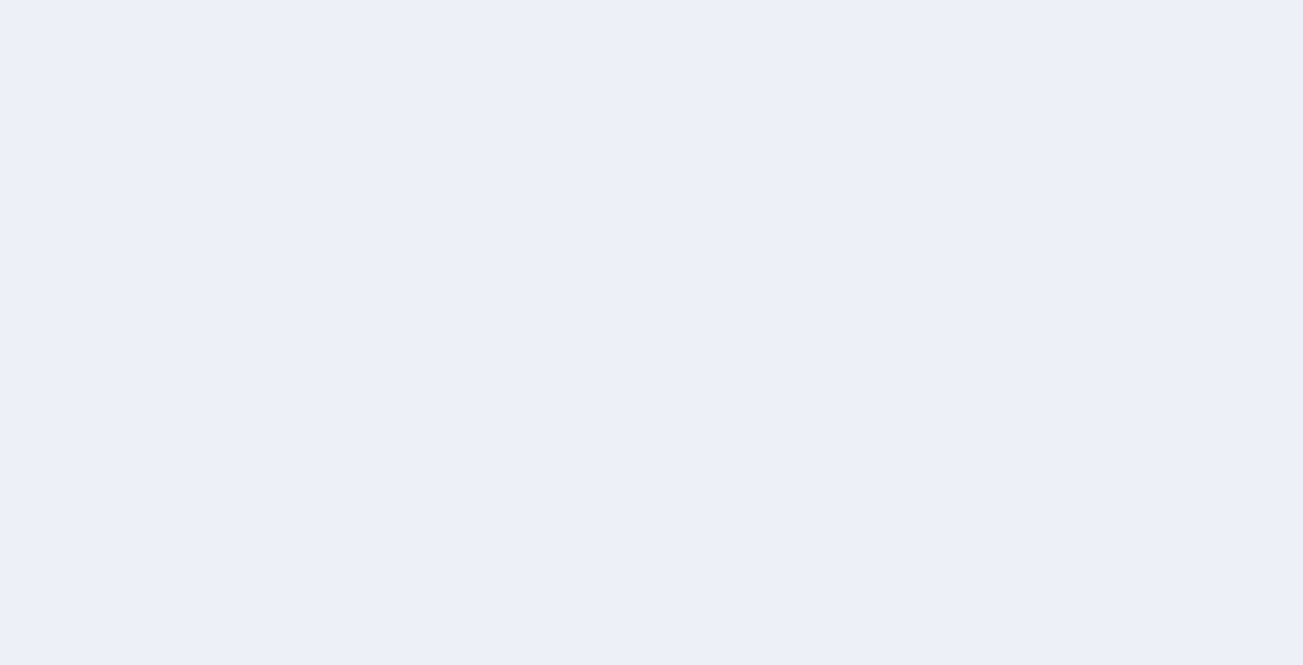 scroll, scrollTop: 0, scrollLeft: 0, axis: both 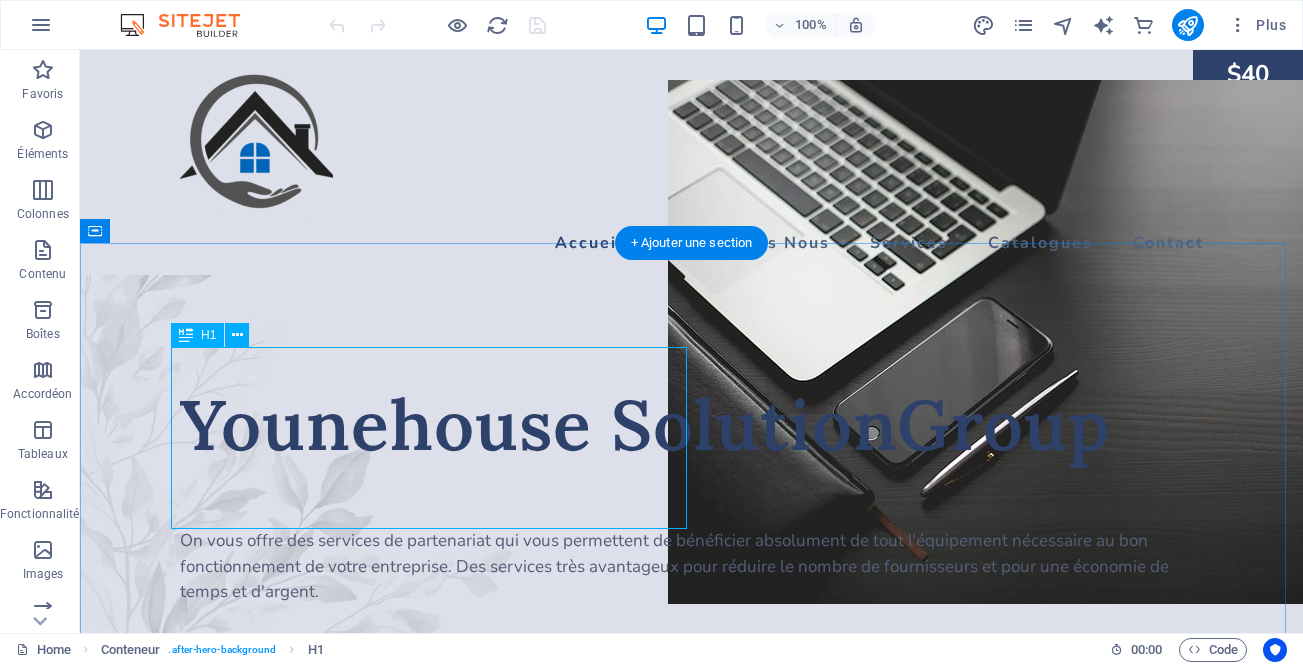 click on "Younehouse SolutionGroup" at bounding box center [692, 424] 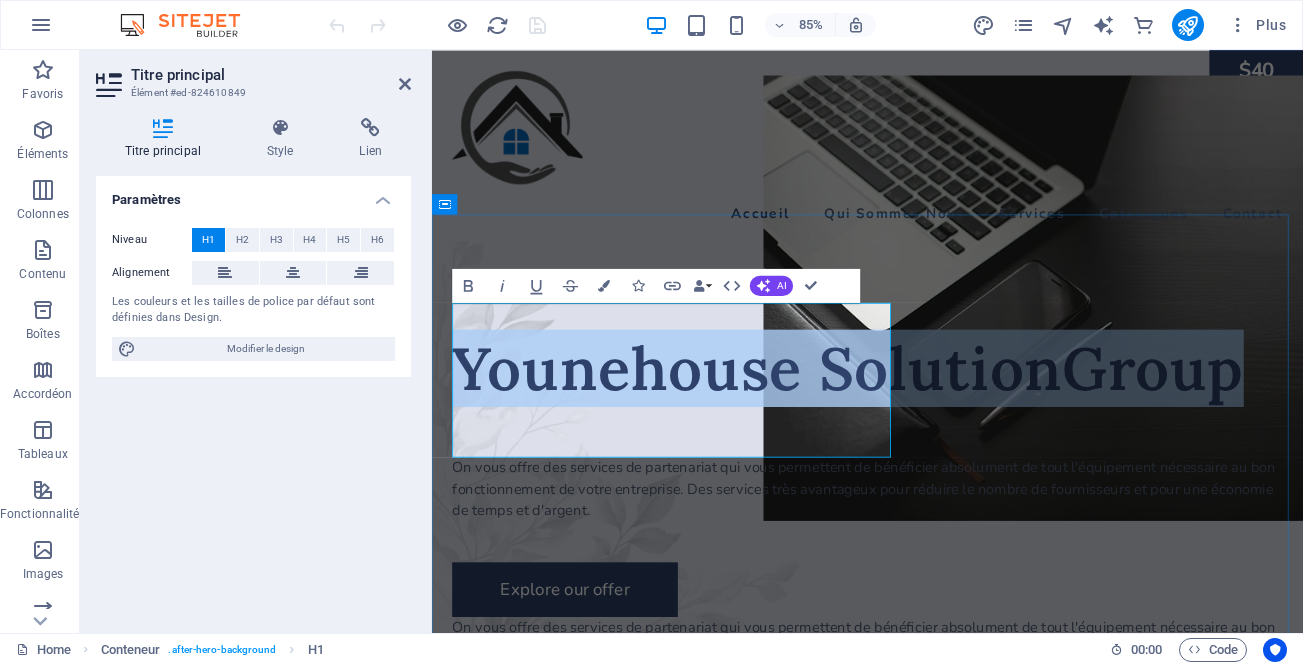 click on "Younehouse SolutionGroup" at bounding box center (944, 424) 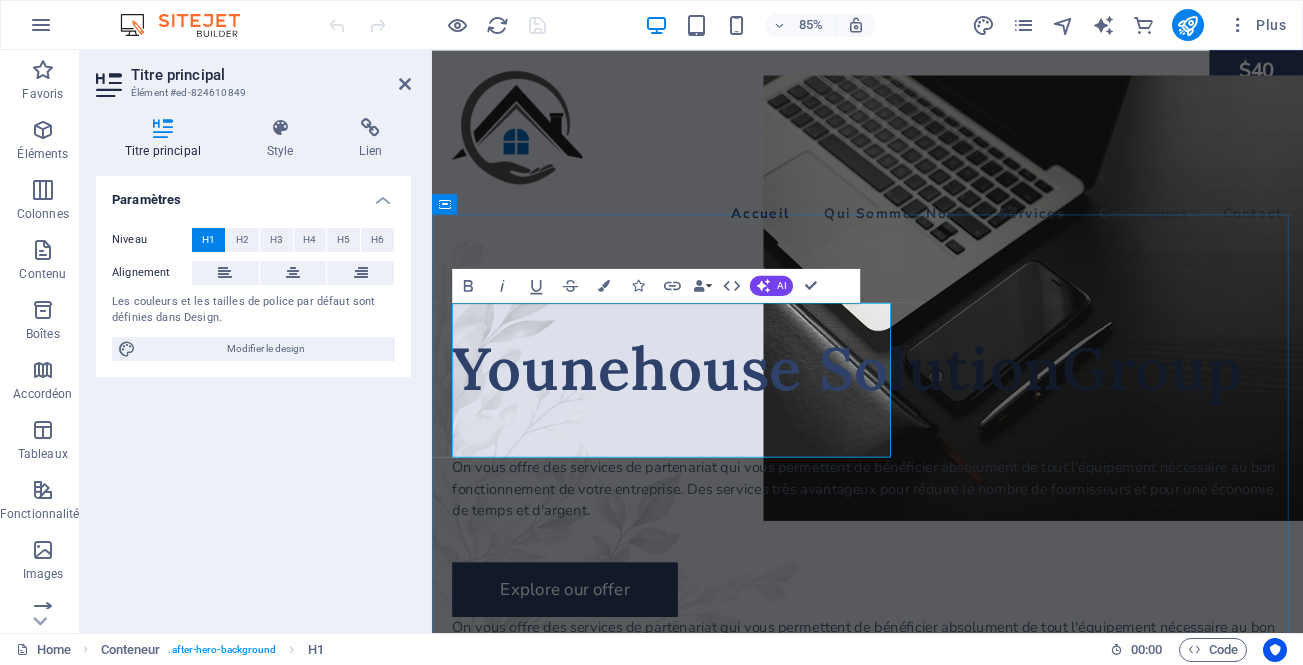type 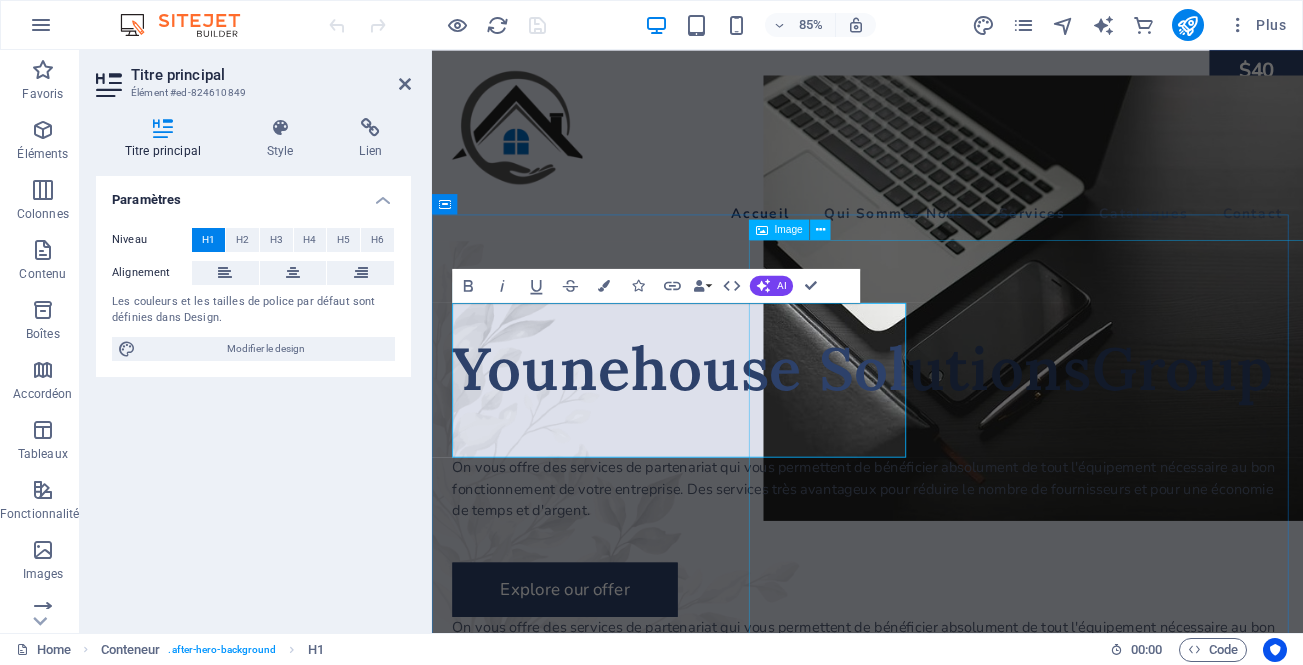 click at bounding box center (1214, 342) 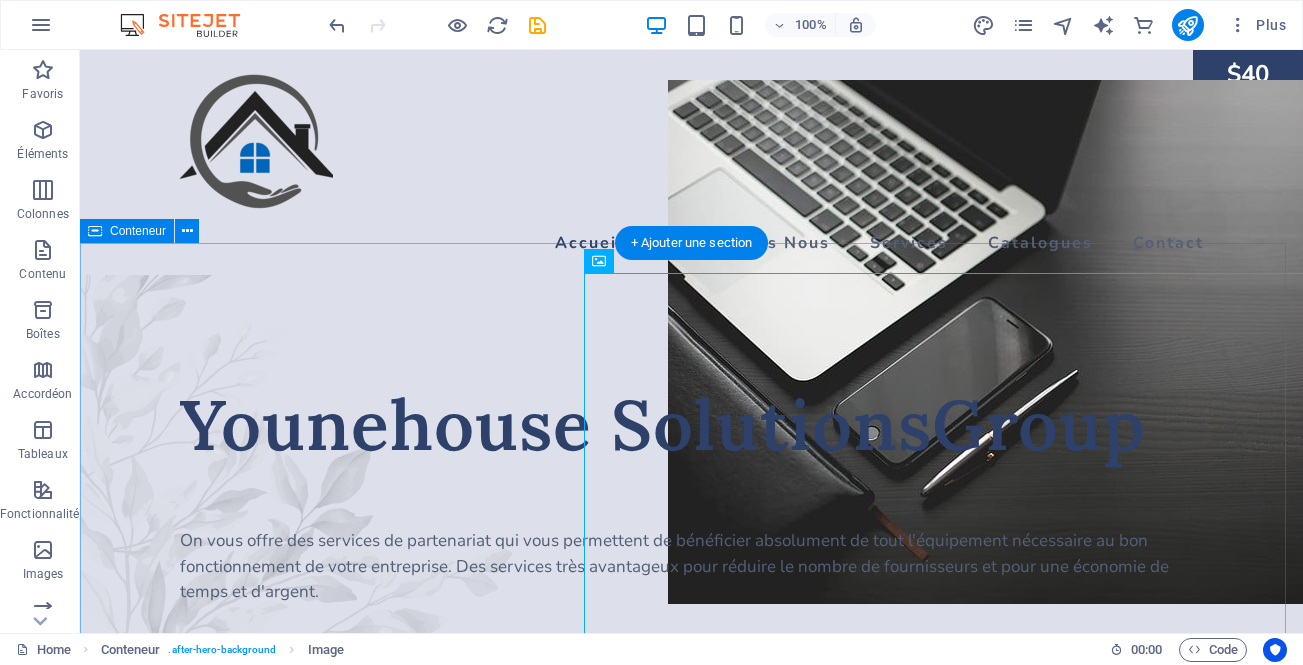 click on "Younehouse SolutionsGroup On vous offre des services de partenariat qui vous permettent de bénéficier absolument de tout l'équipement nécessaire au bon fonctionnement de votre entreprise. Des services très avantageux pour réduire le nombre de fournisseurs et pour une économie de temps et d'argent. Explore our offer On vous offre des services de partenariat qui vous permettent de bénéficier absolument de tout l'équipement nécessaire au bon fonctionnement de votre entreprise. Des services très avantageux pour réduire le nombre de fournisseurs et pour une économie de temps et d'argent. About Flower Shop Lorem ipsum dolor sit amet, consectetur adipiscing elit. Integer at elit nibh. Class aptent taciti sociosqu ad litora torquent per conubia nostra, per inceptos himenaeos. Curabitur auctor velit non urna semper lacinia. Interdum et malesuada fames ac ante ipsum primis in faucibus. Nulla ut pellentesque ante, vitae blandit dui." at bounding box center [691, 806] 